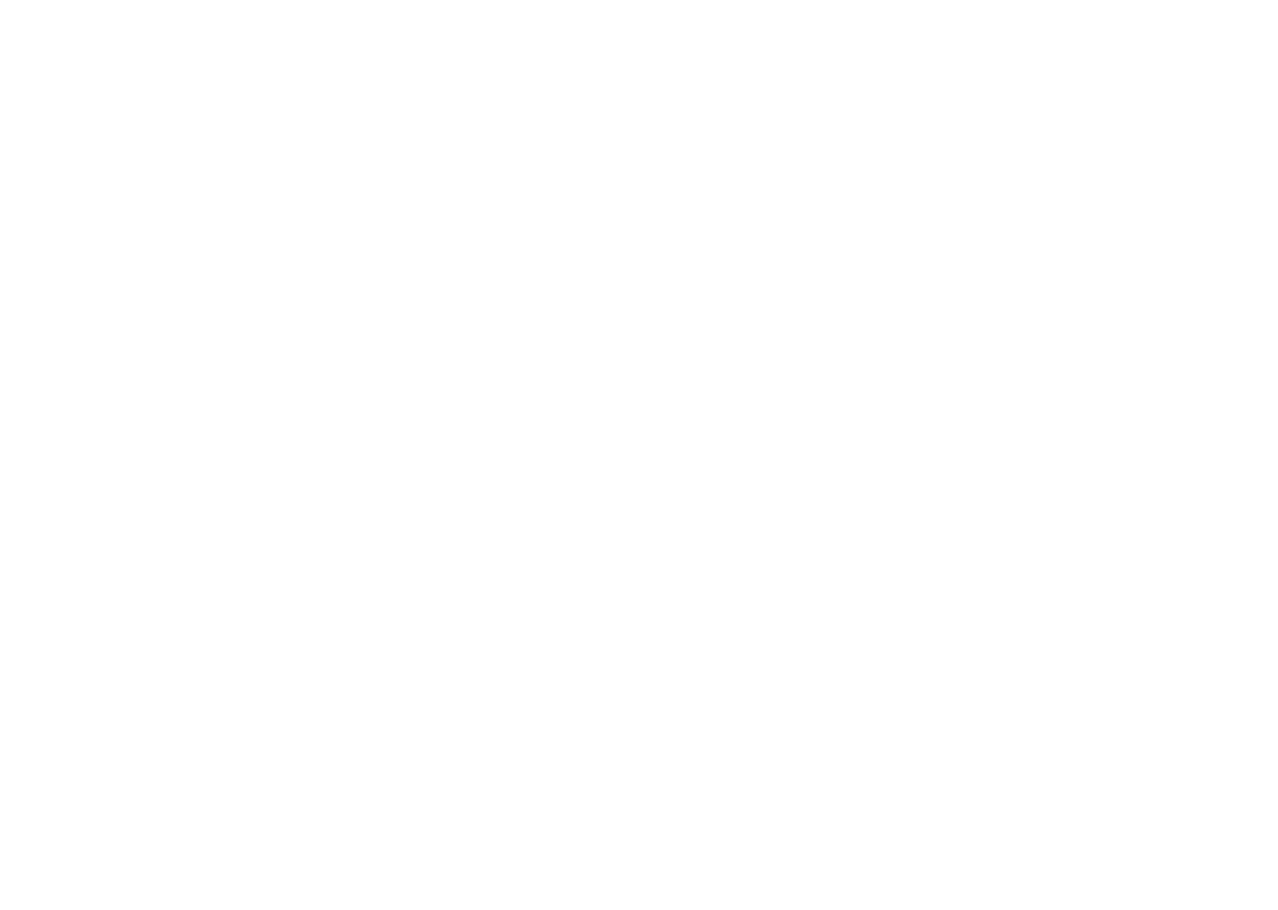 scroll, scrollTop: 0, scrollLeft: 0, axis: both 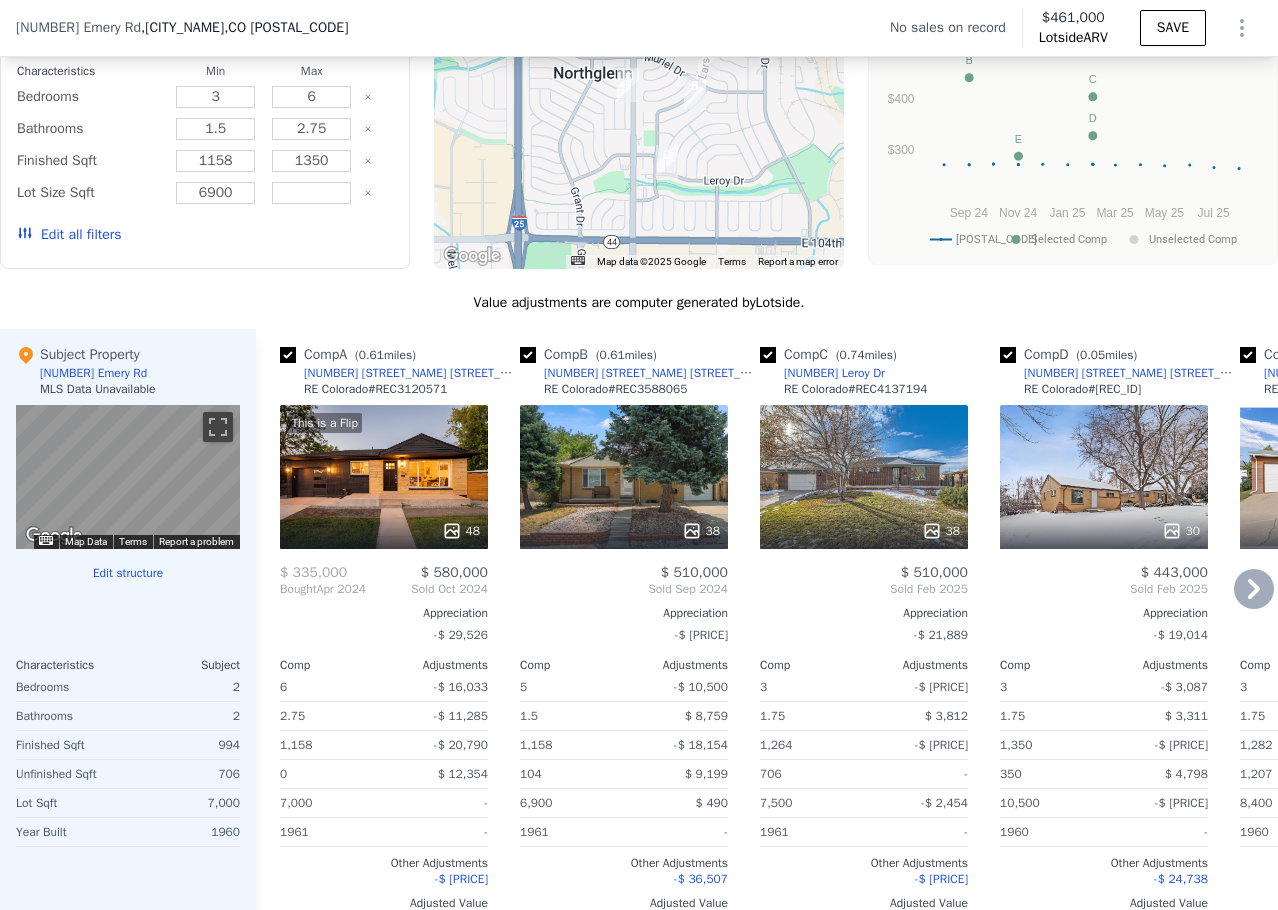 click 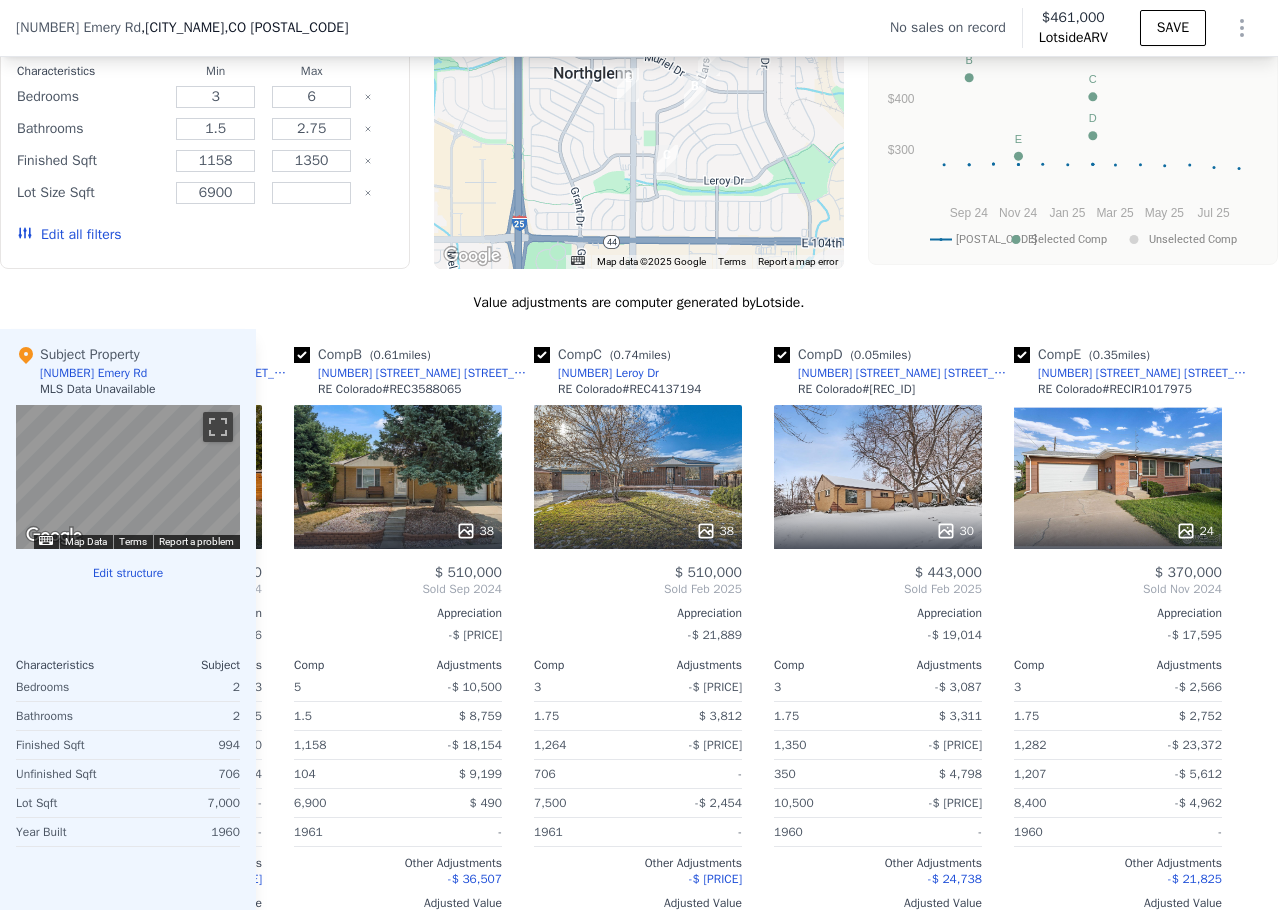 scroll, scrollTop: 0, scrollLeft: 241, axis: horizontal 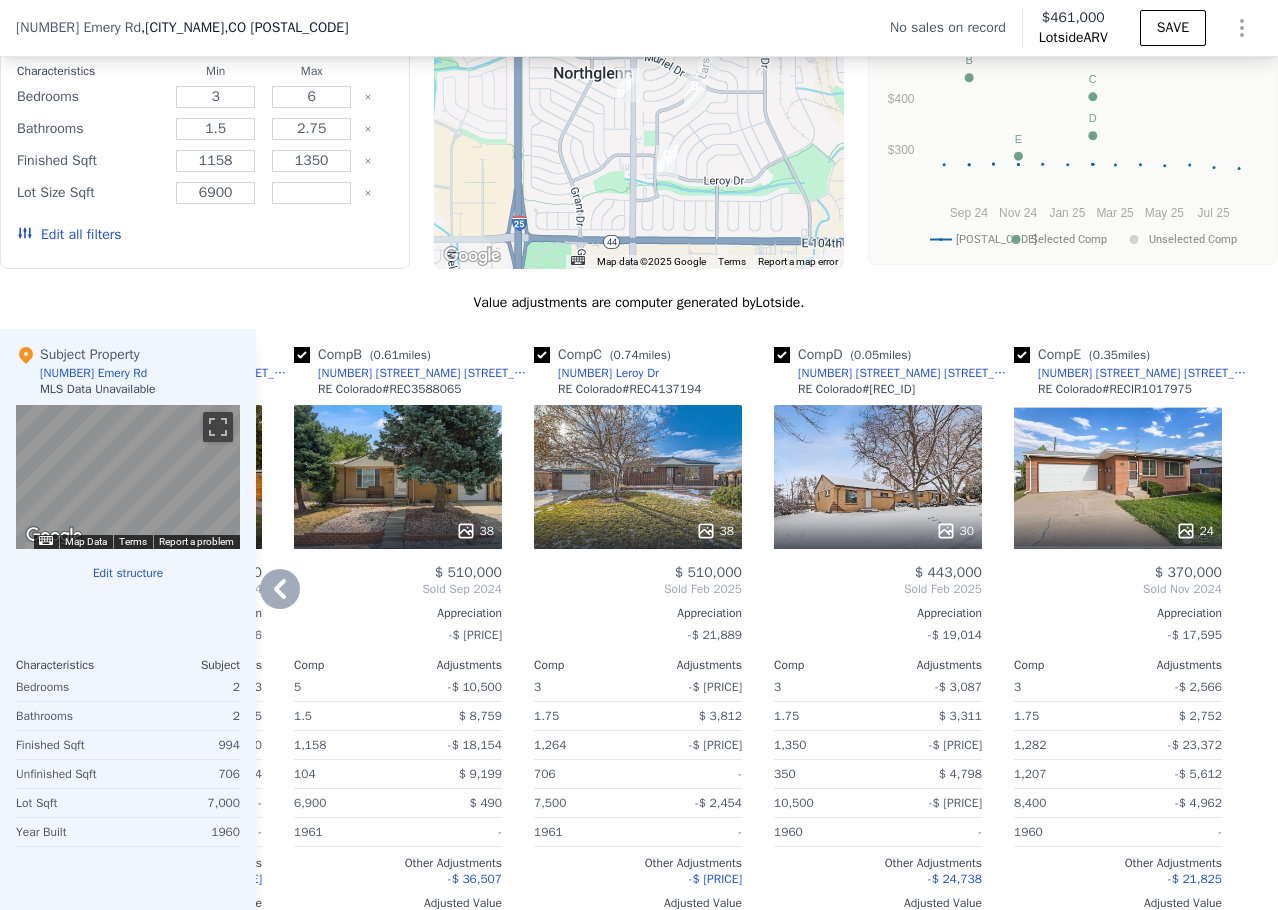 click 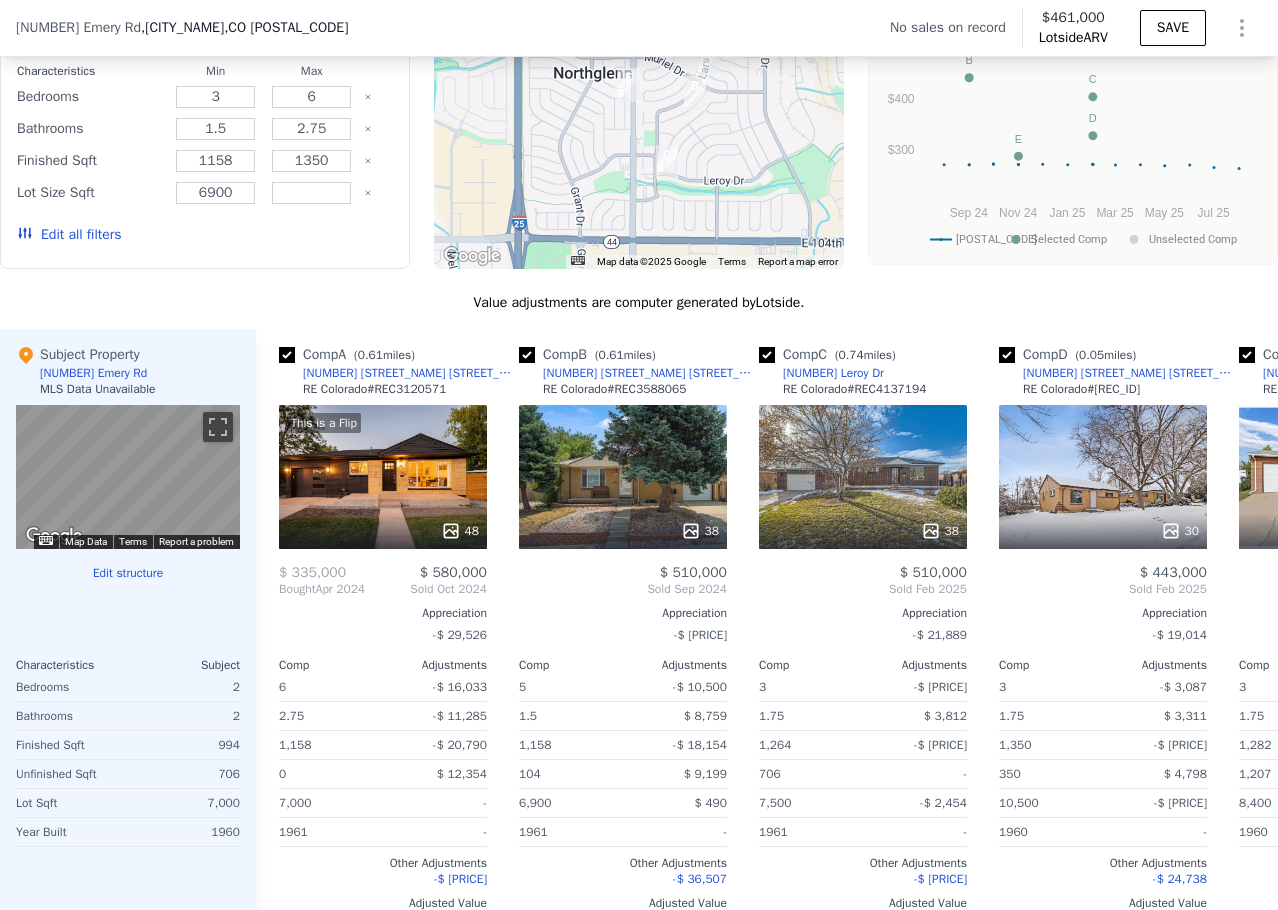scroll, scrollTop: 0, scrollLeft: 0, axis: both 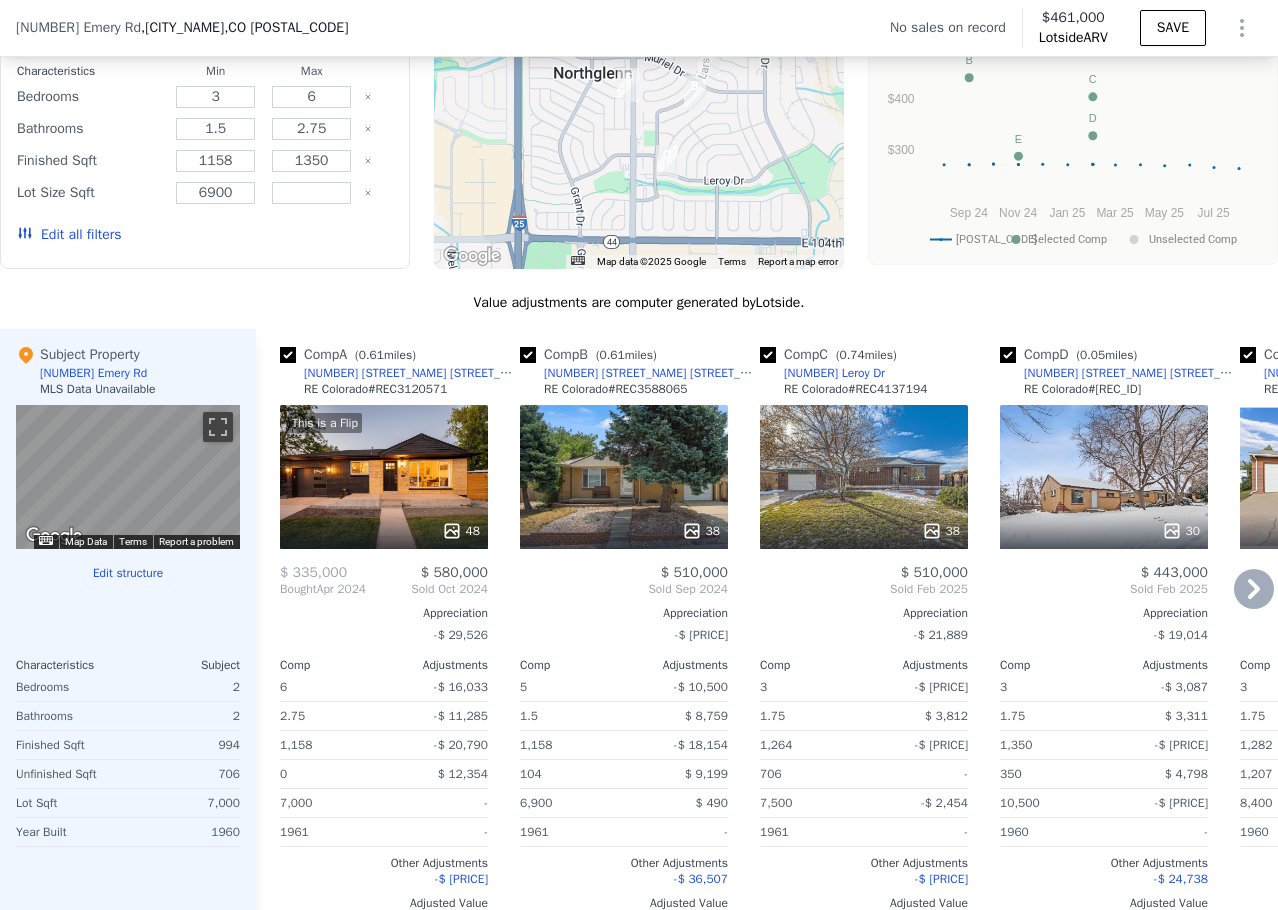 click on "This is a Flip [NUMBER]" at bounding box center [384, 477] 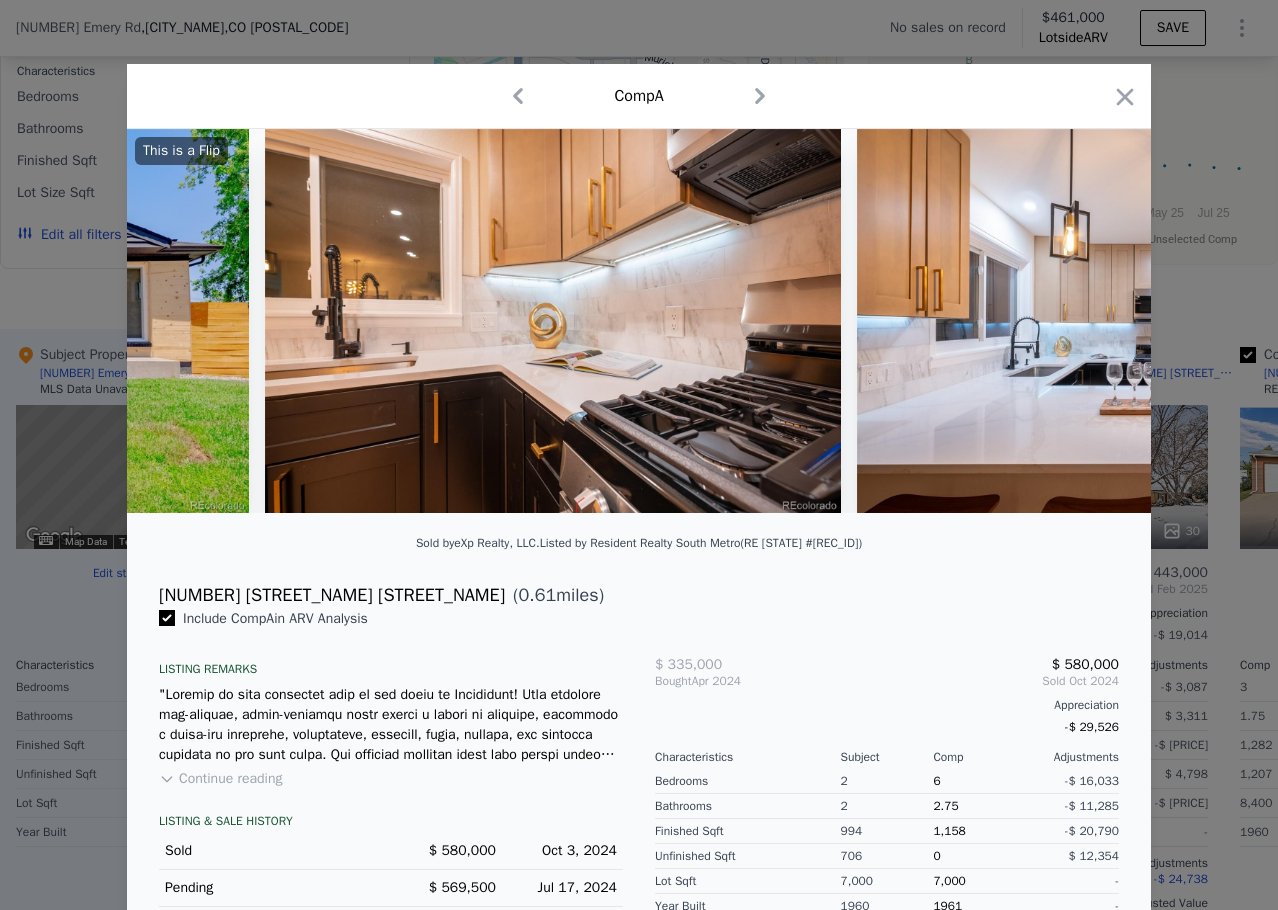 scroll, scrollTop: 0, scrollLeft: 2904, axis: horizontal 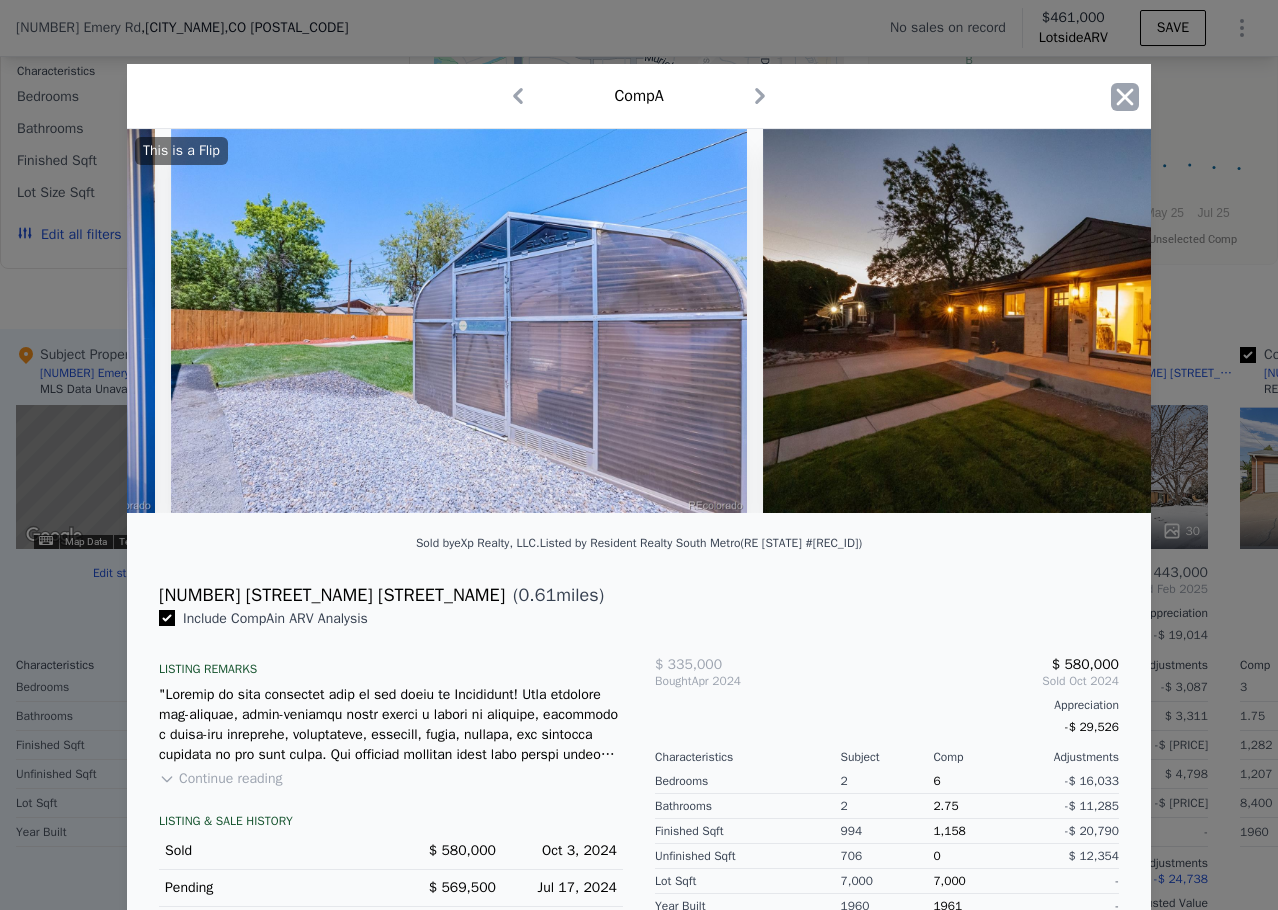 click 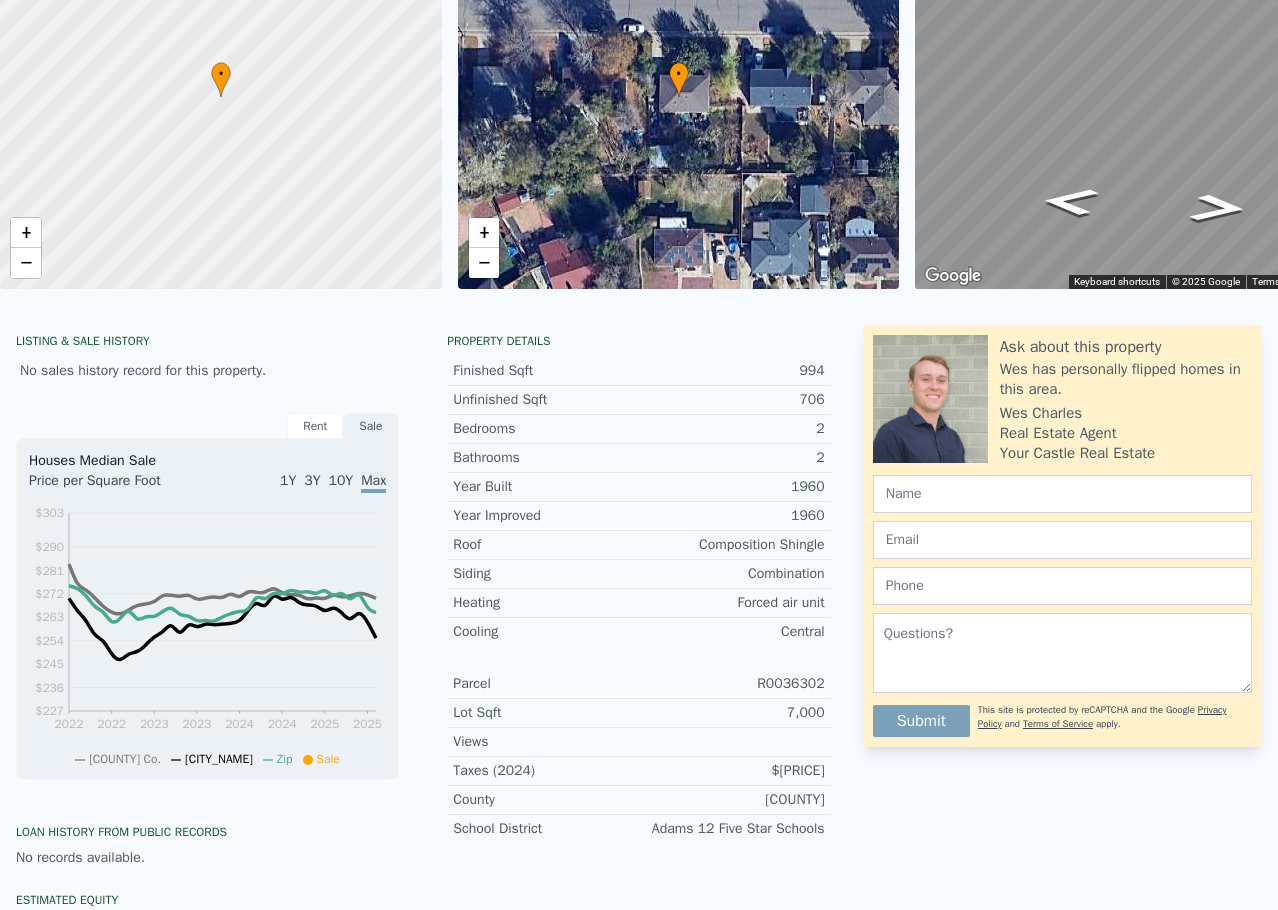 scroll, scrollTop: 0, scrollLeft: 0, axis: both 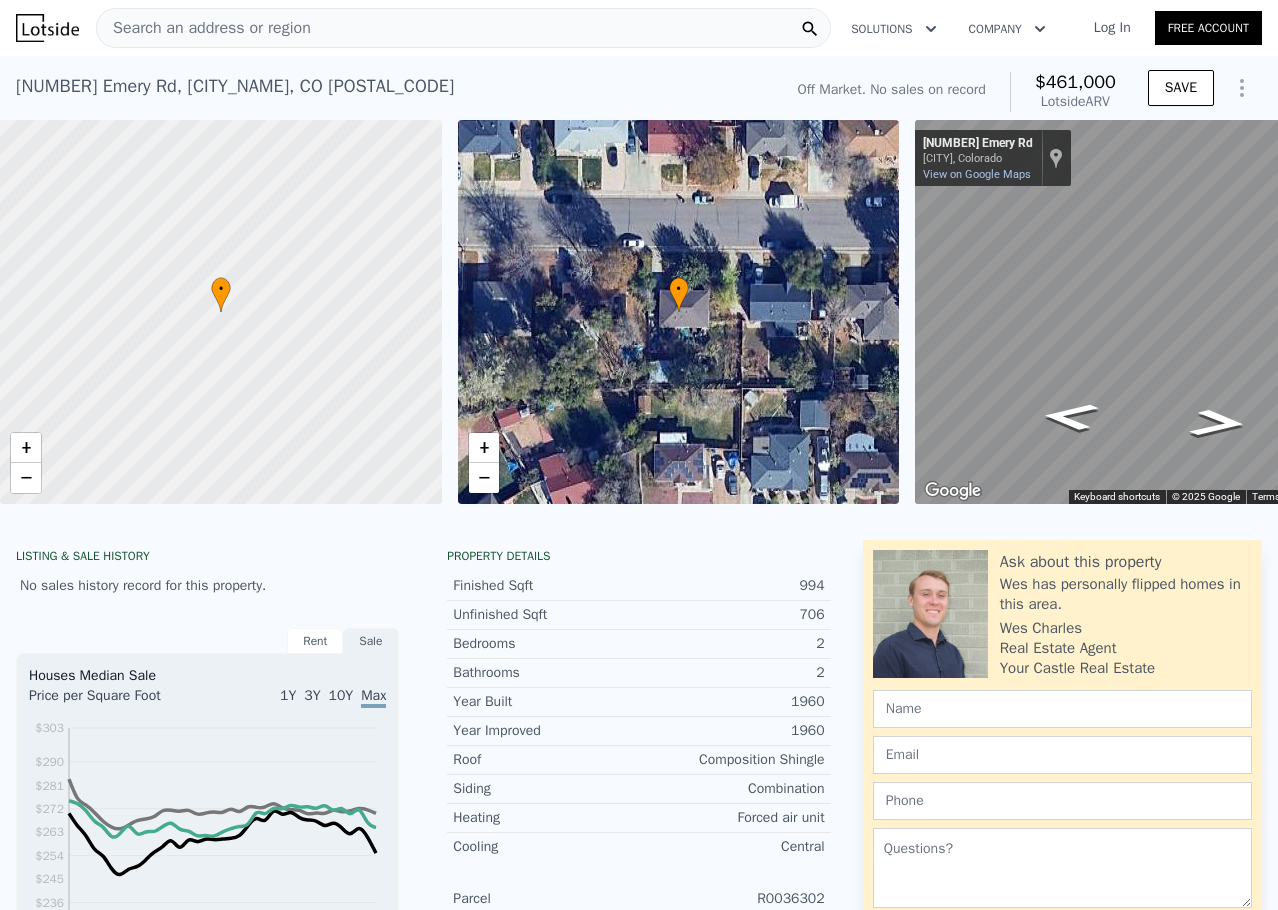 click on "Search an address or region" at bounding box center [463, 28] 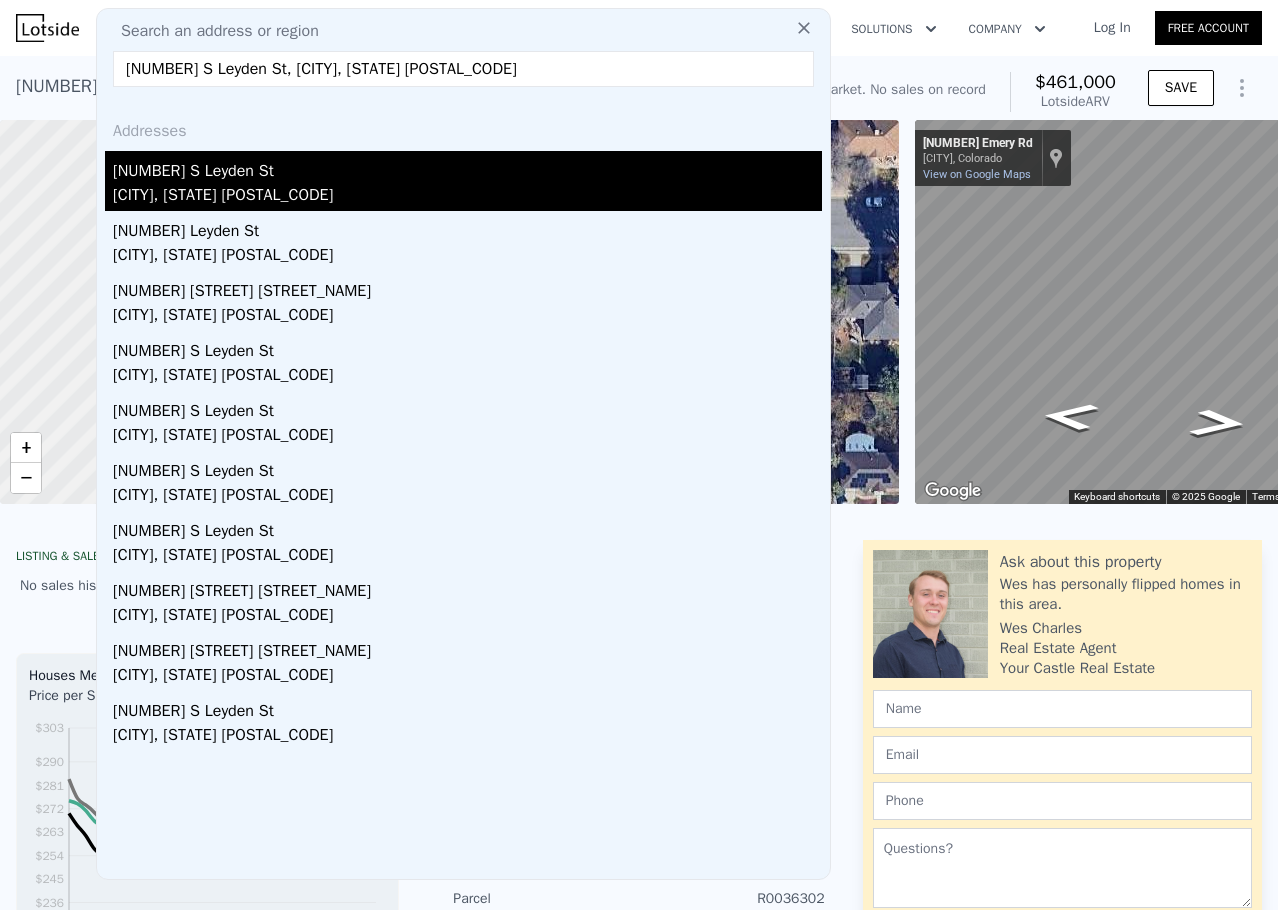 type on "[NUMBER] S Leyden St, [CITY], [STATE] [POSTAL_CODE]" 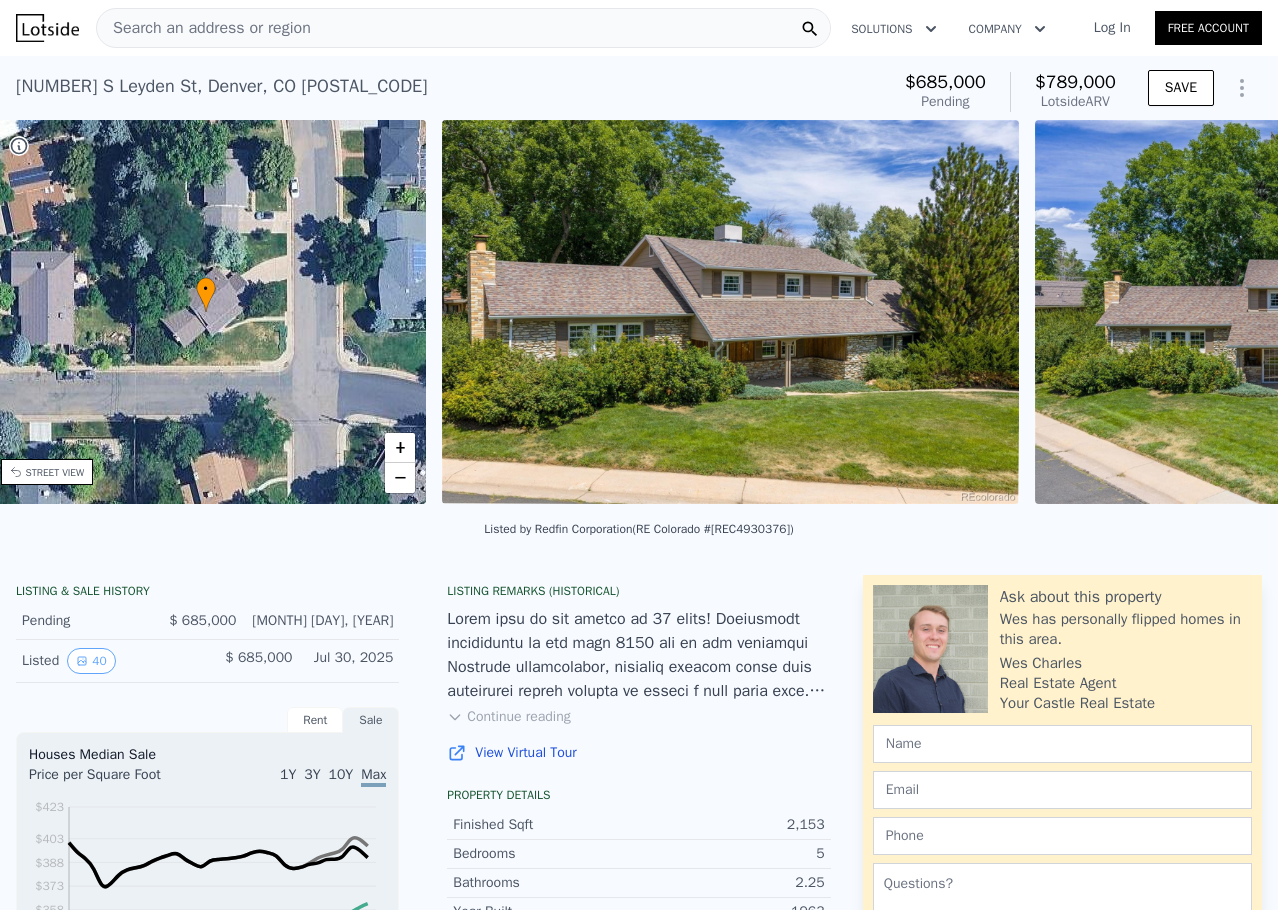 scroll, scrollTop: 0, scrollLeft: 466, axis: horizontal 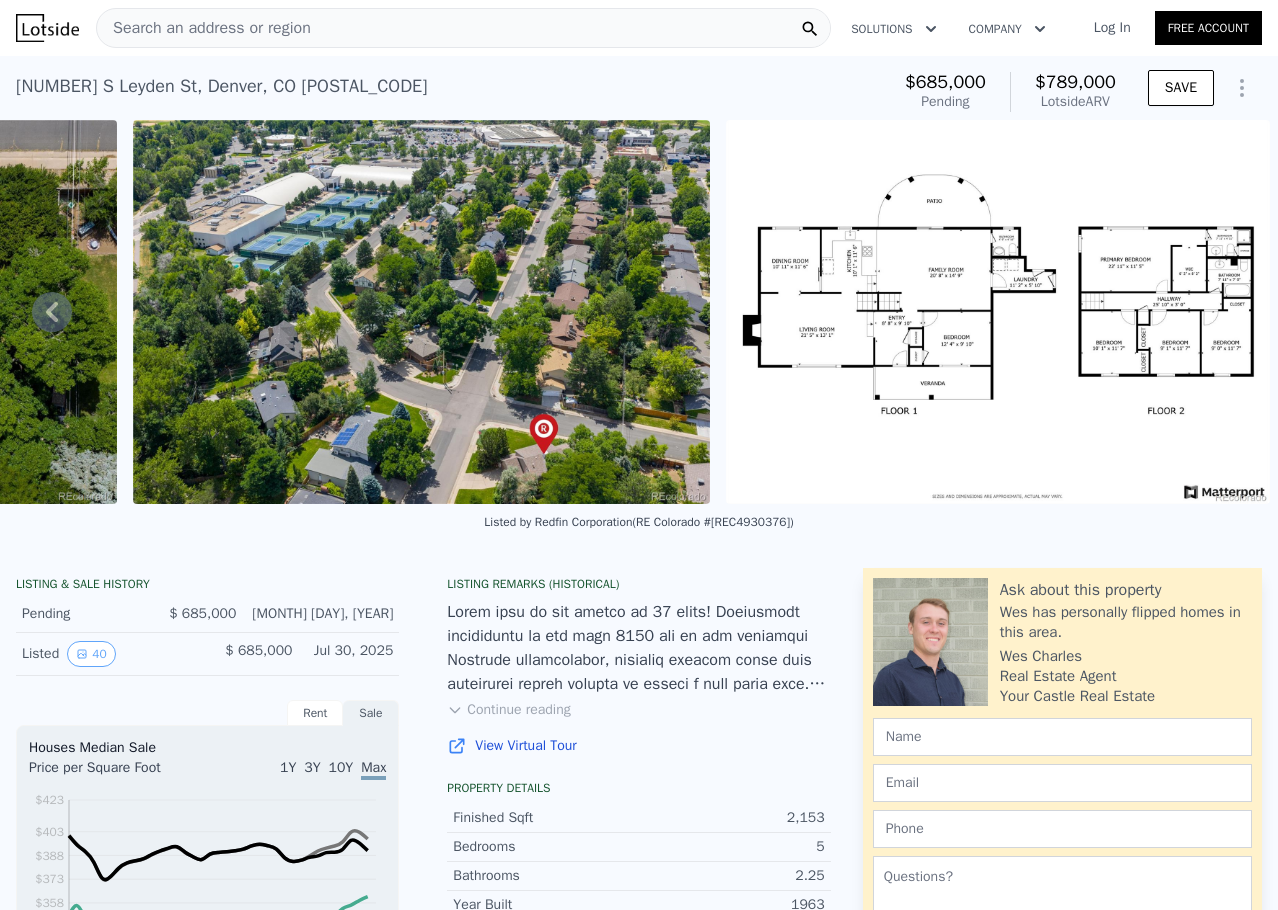 click at bounding box center (998, 312) 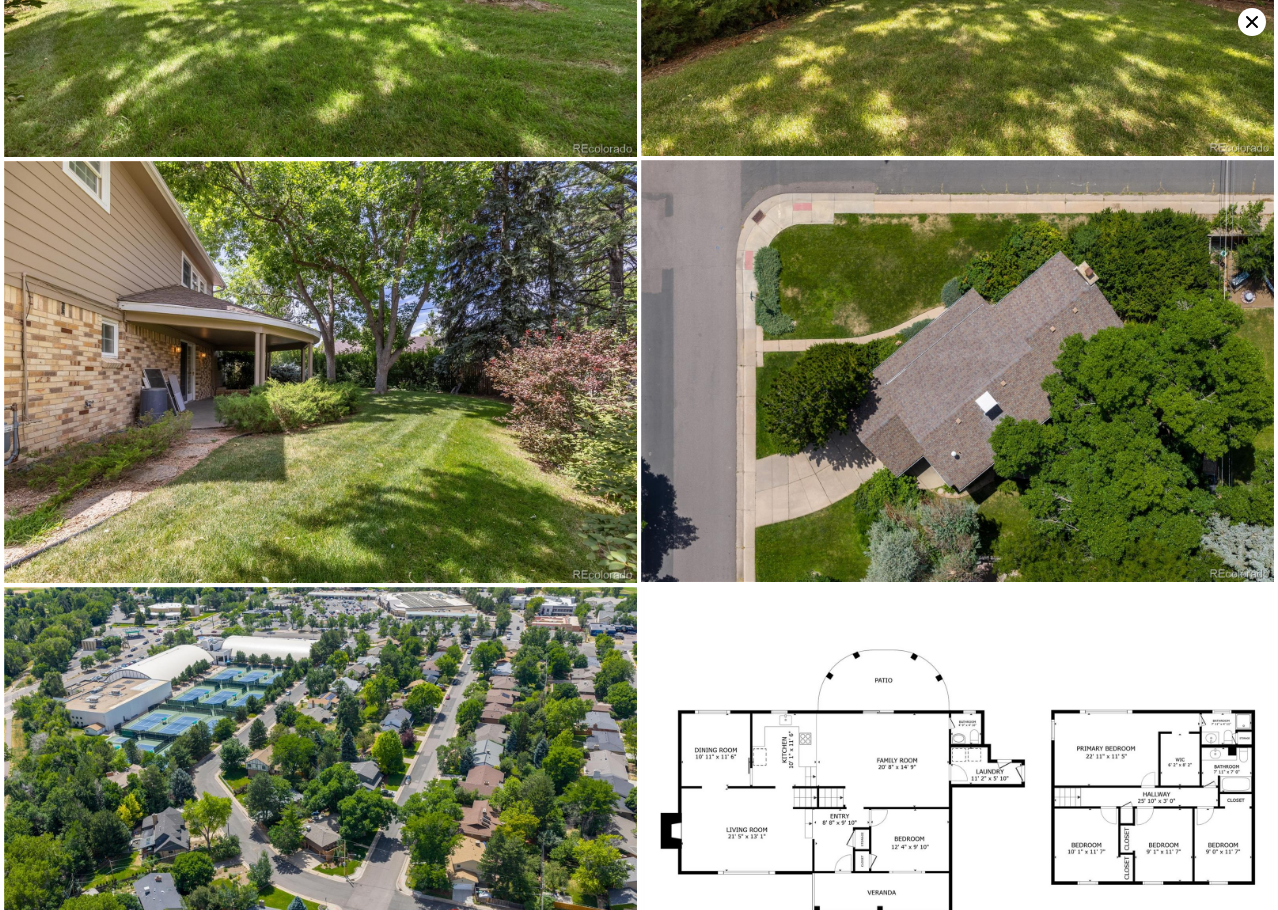 scroll, scrollTop: 7526, scrollLeft: 0, axis: vertical 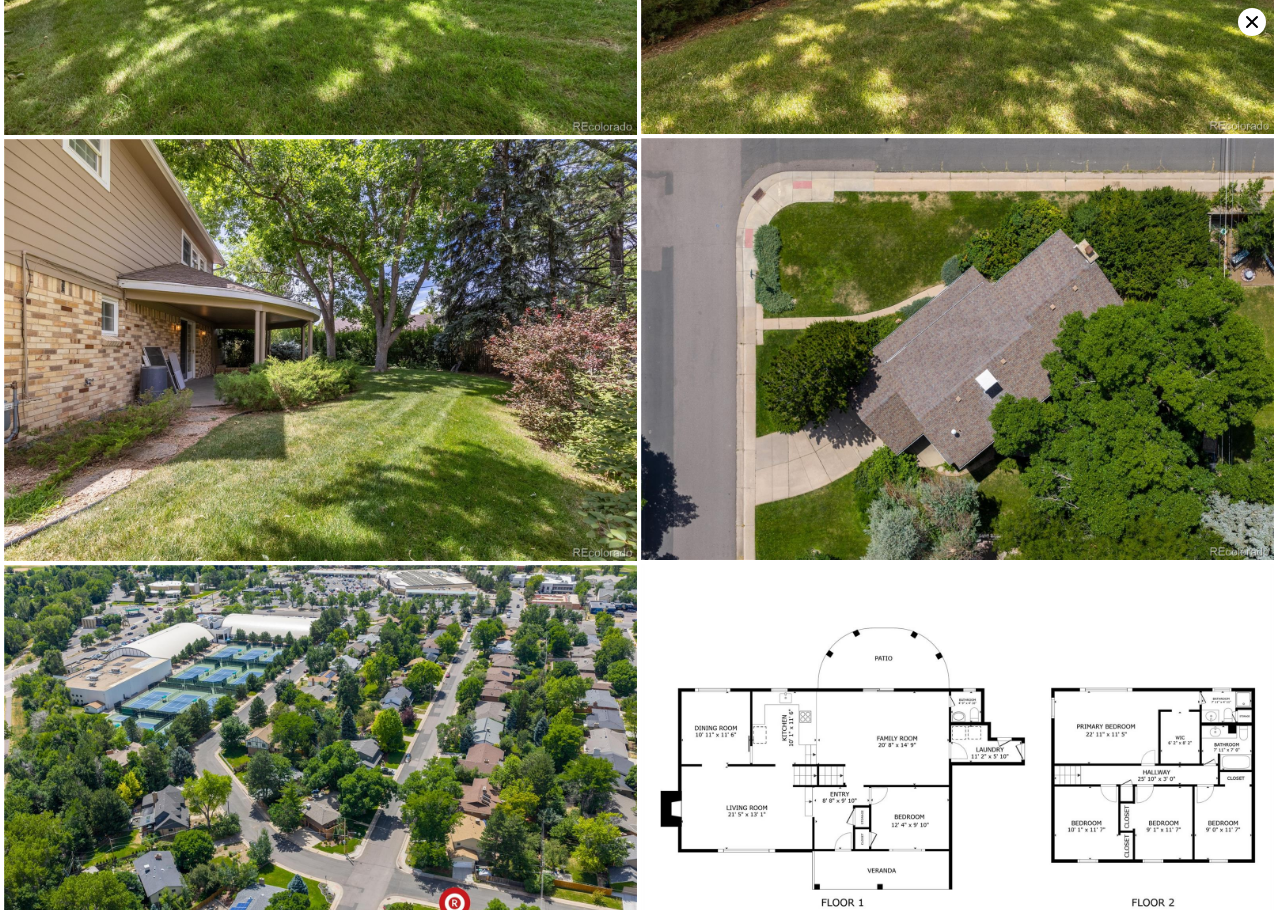 click at bounding box center (957, 787) 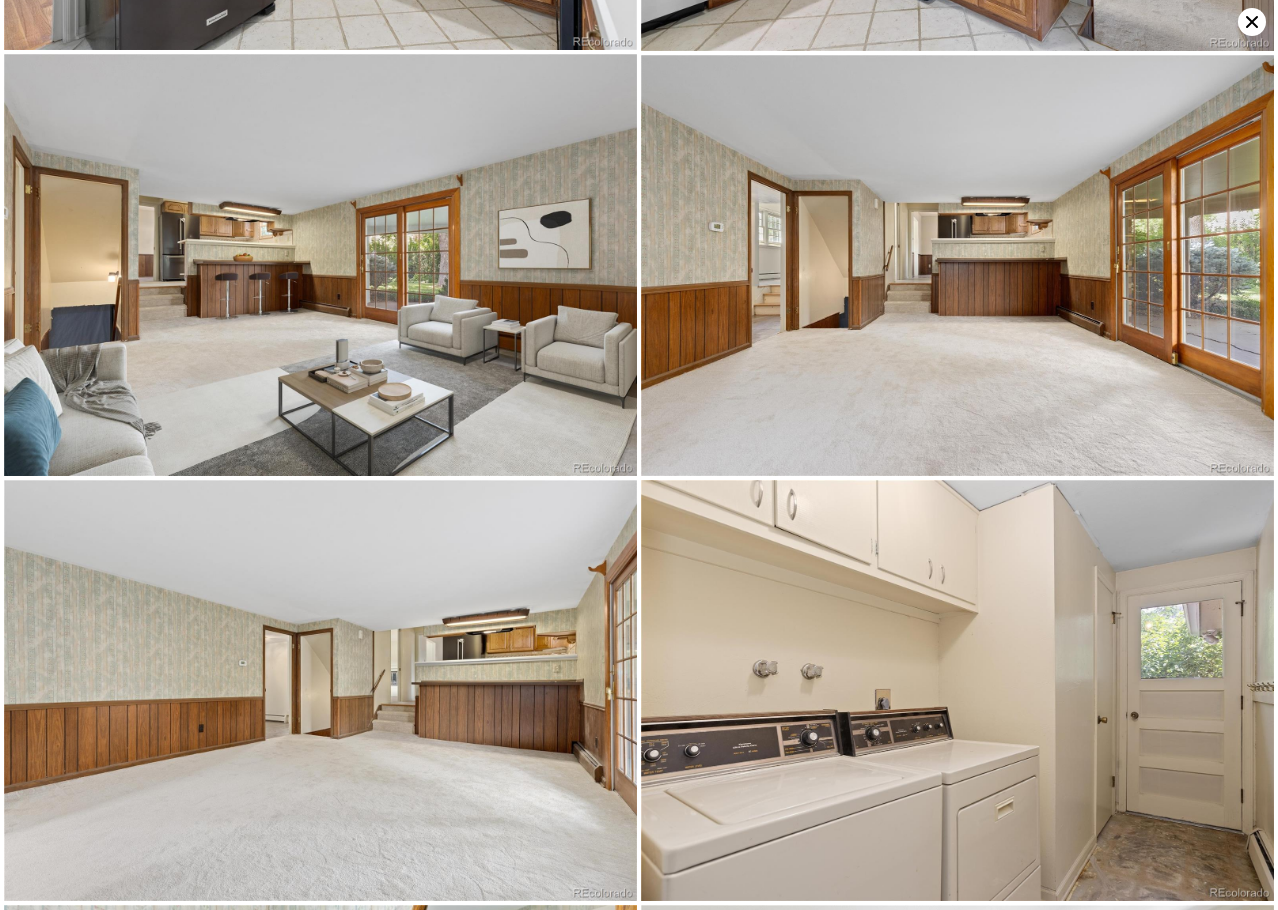 scroll, scrollTop: 2526, scrollLeft: 0, axis: vertical 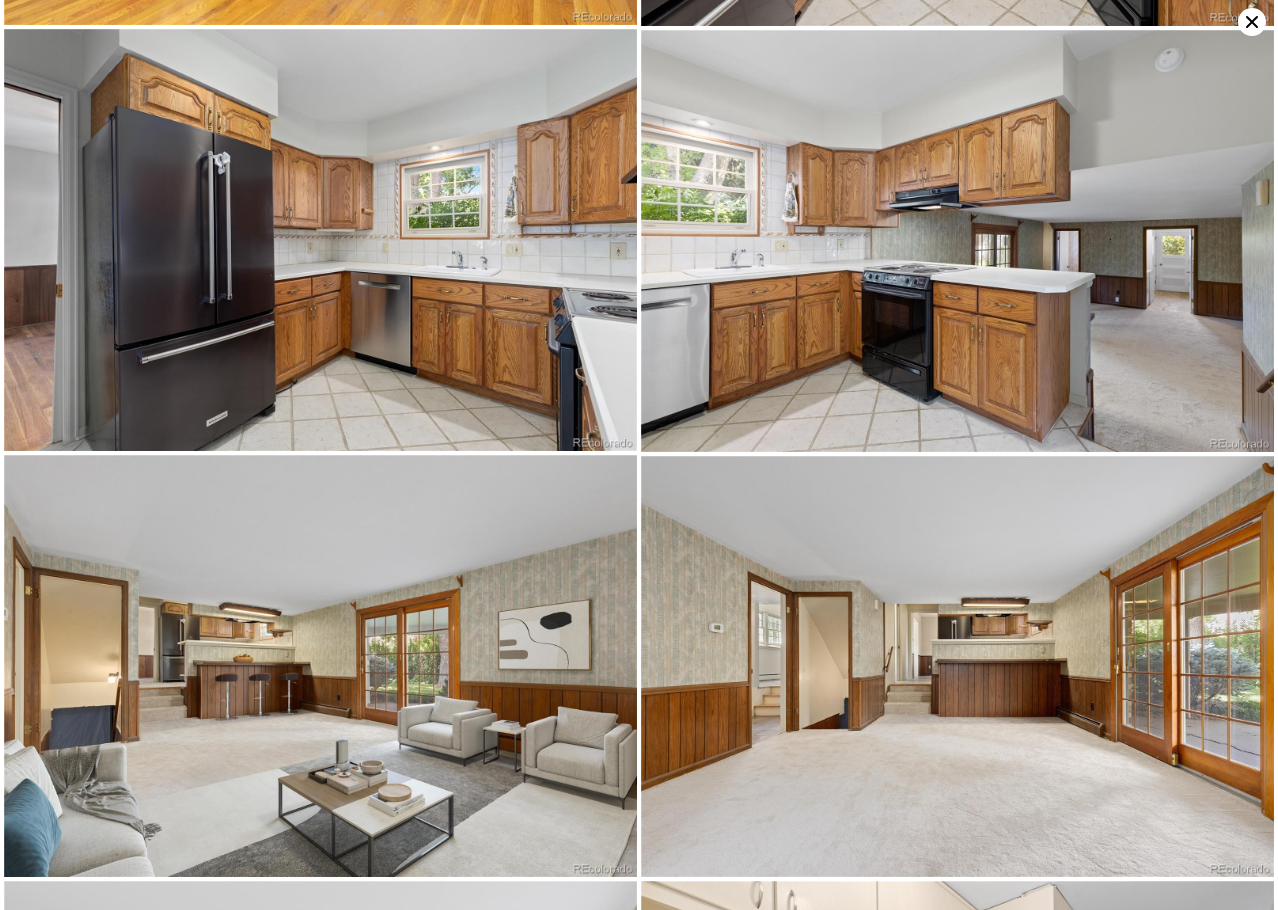 click 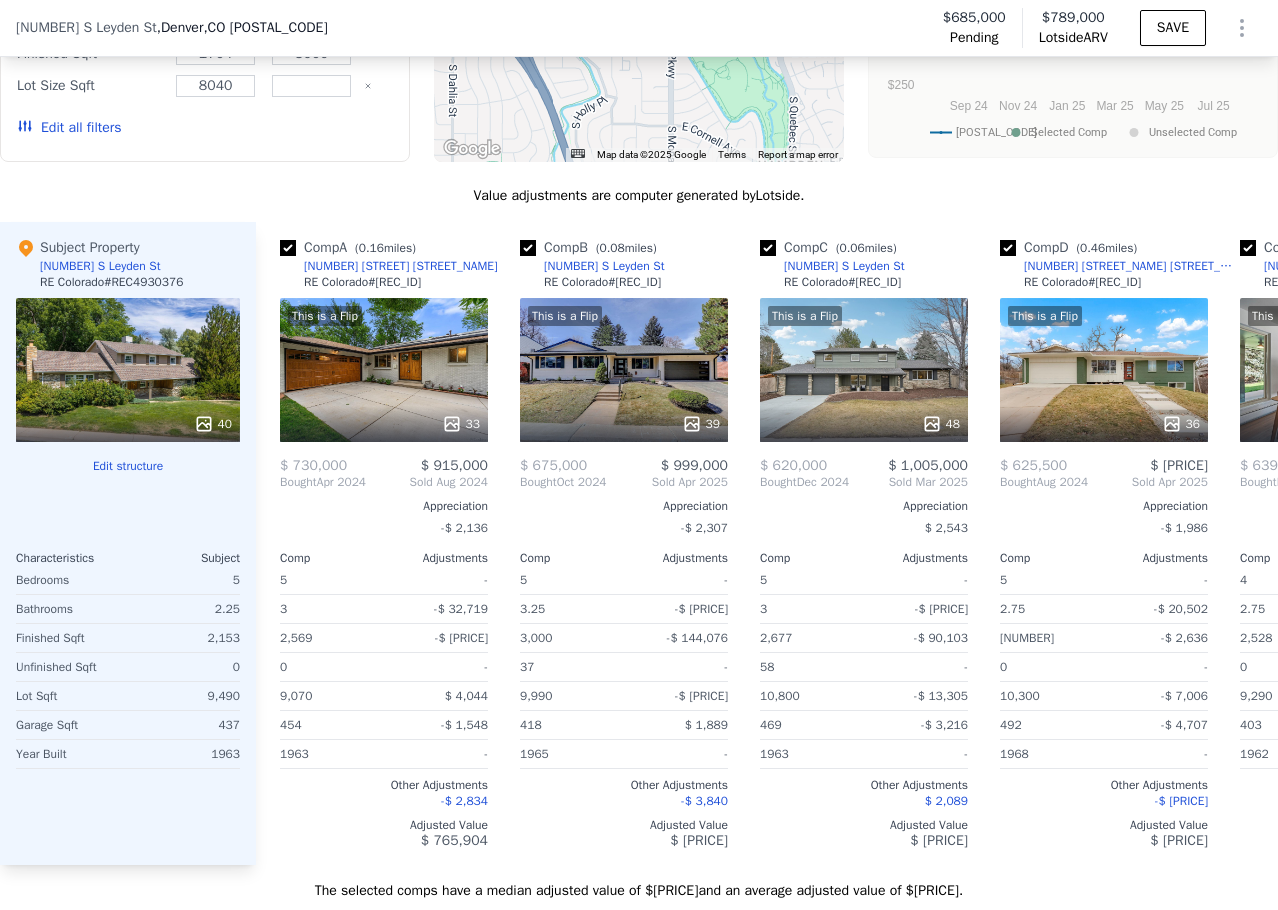 scroll, scrollTop: 2292, scrollLeft: 0, axis: vertical 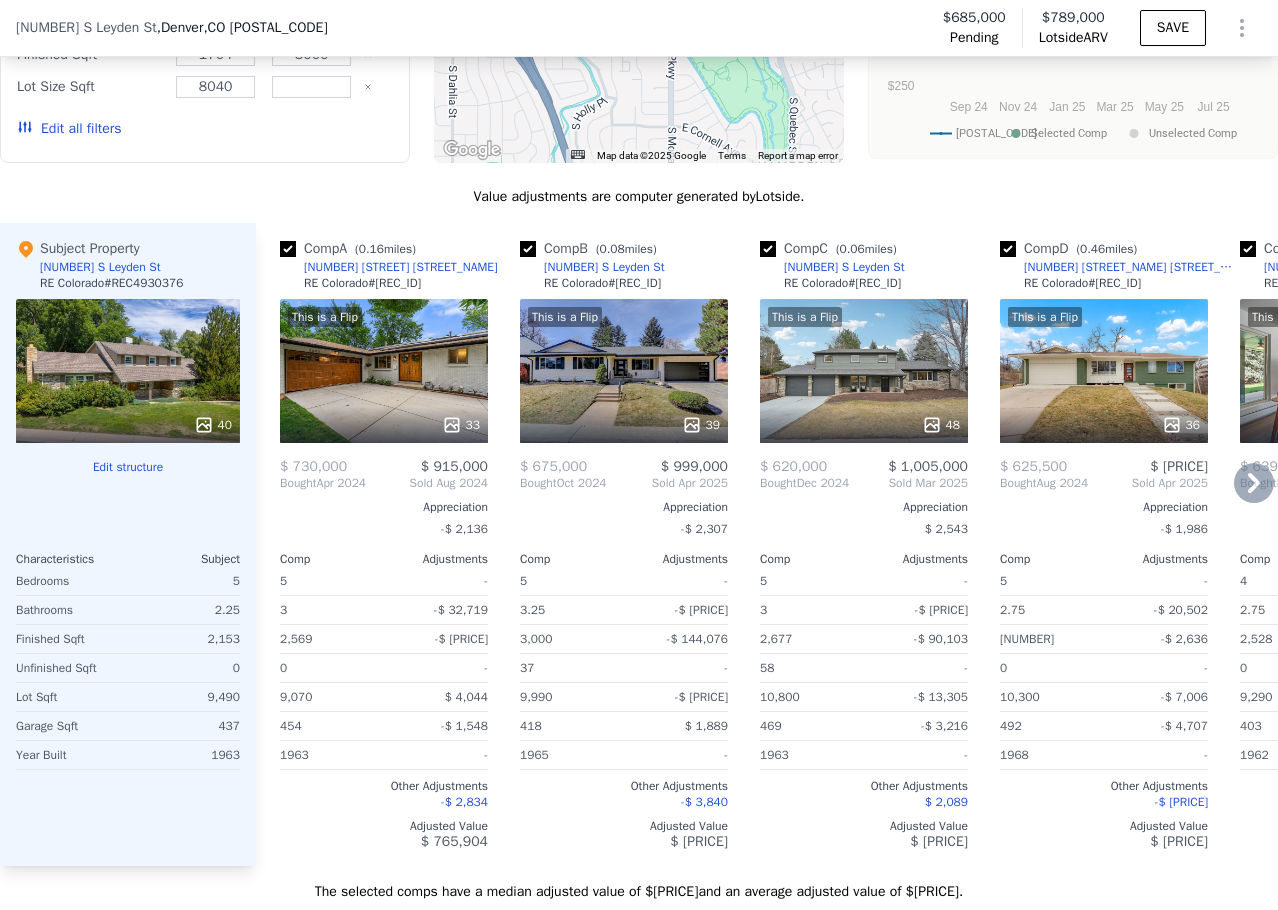 click on "This is a Flip 33" at bounding box center (384, 371) 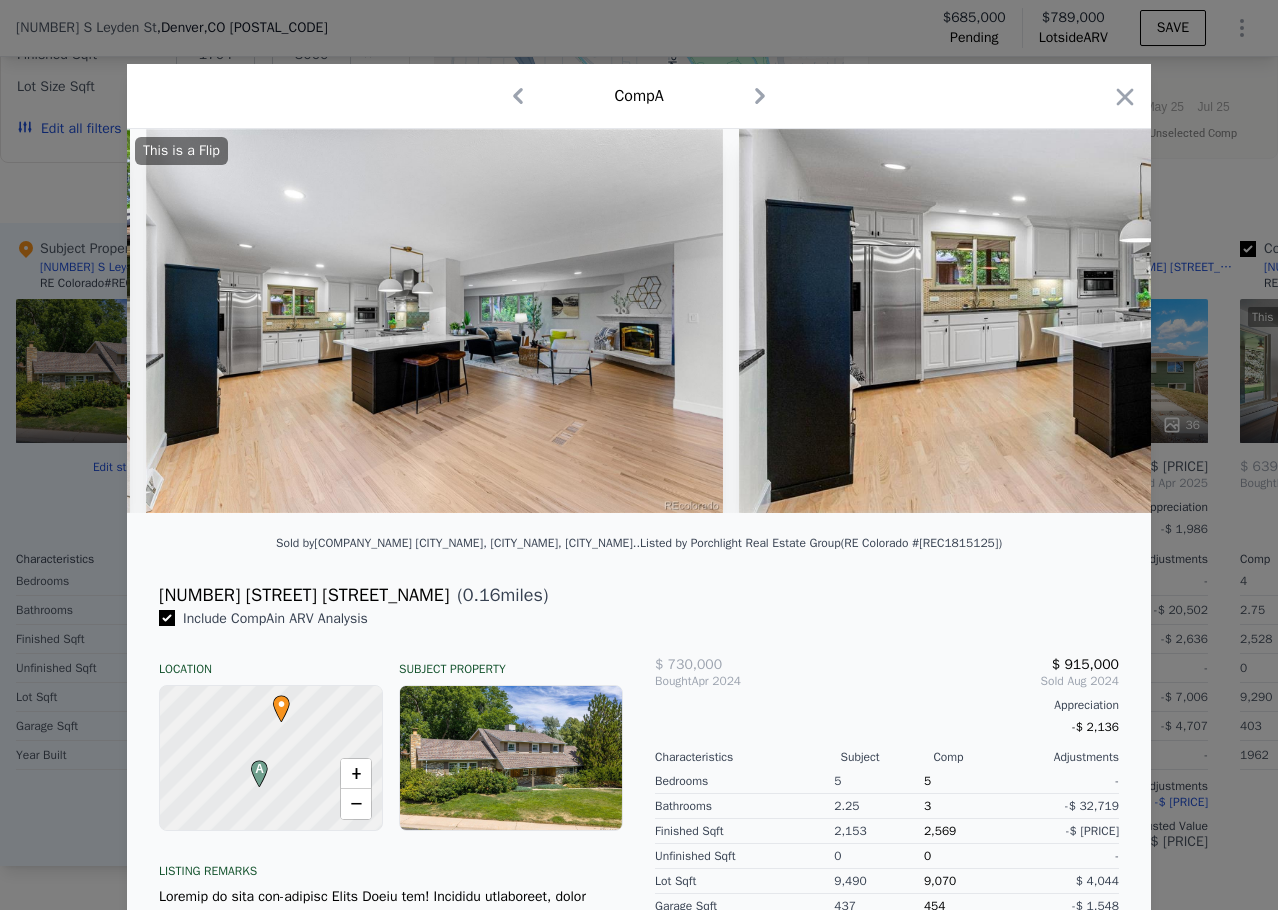 scroll, scrollTop: 0, scrollLeft: 653, axis: horizontal 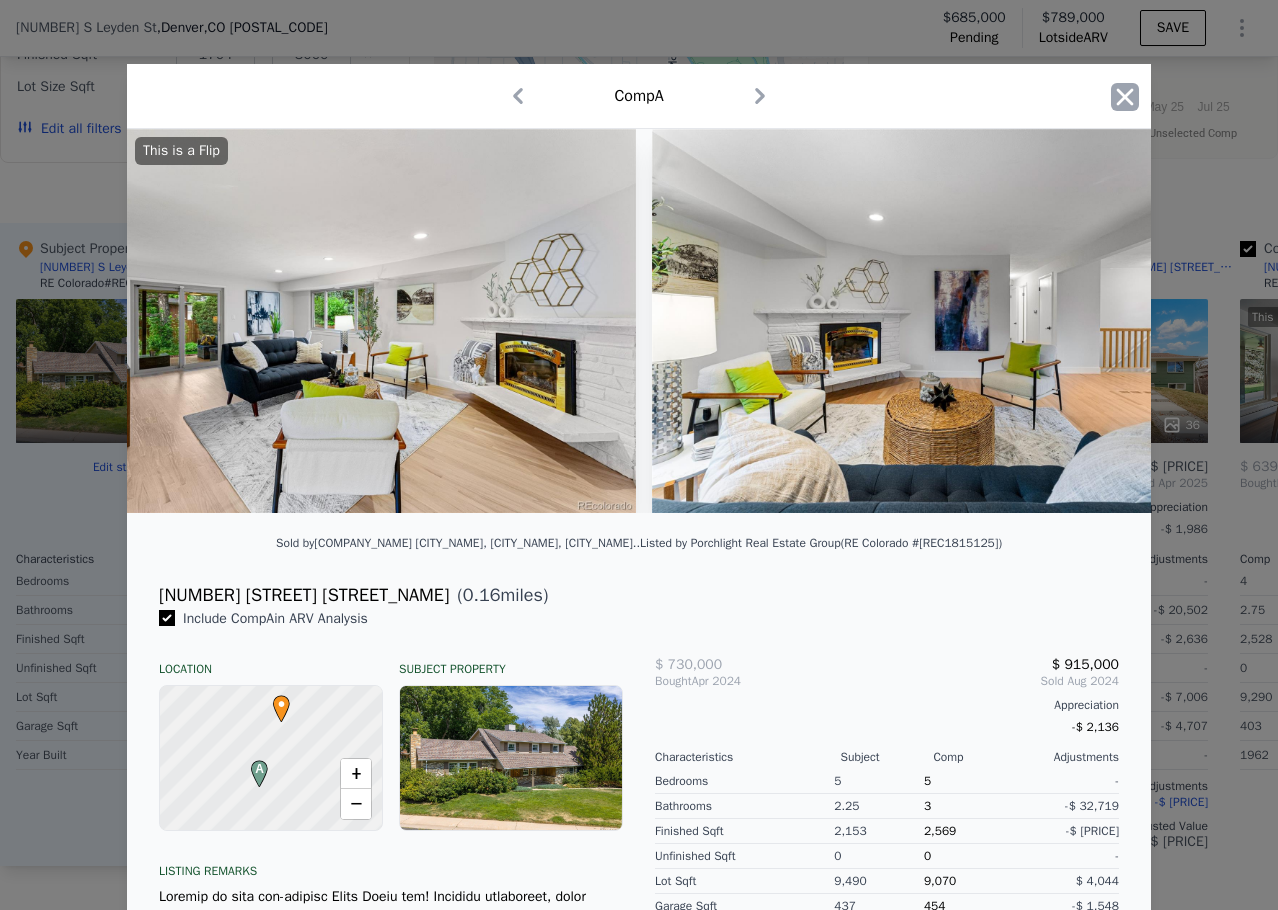 click 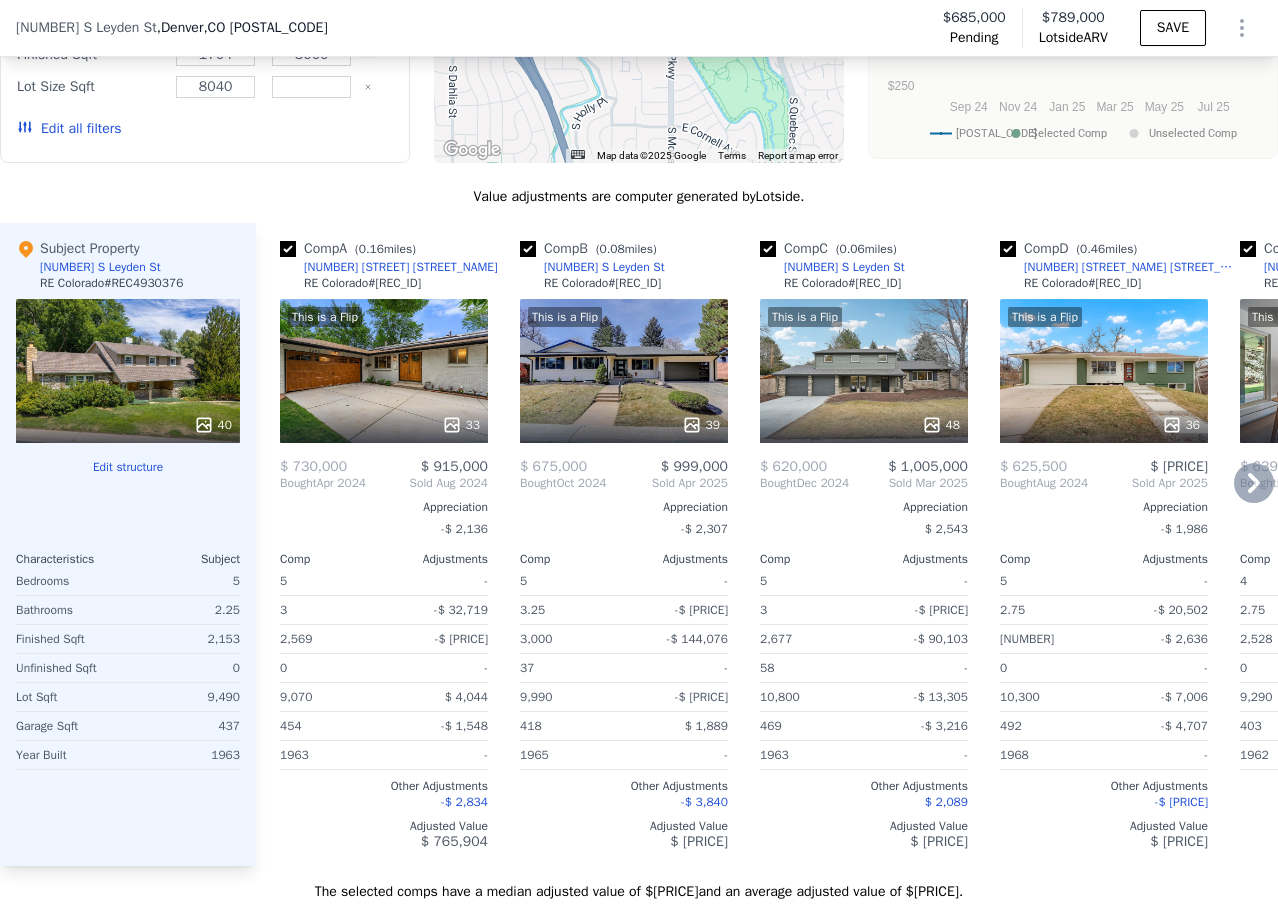 click on "This is a Flip 39" at bounding box center (624, 371) 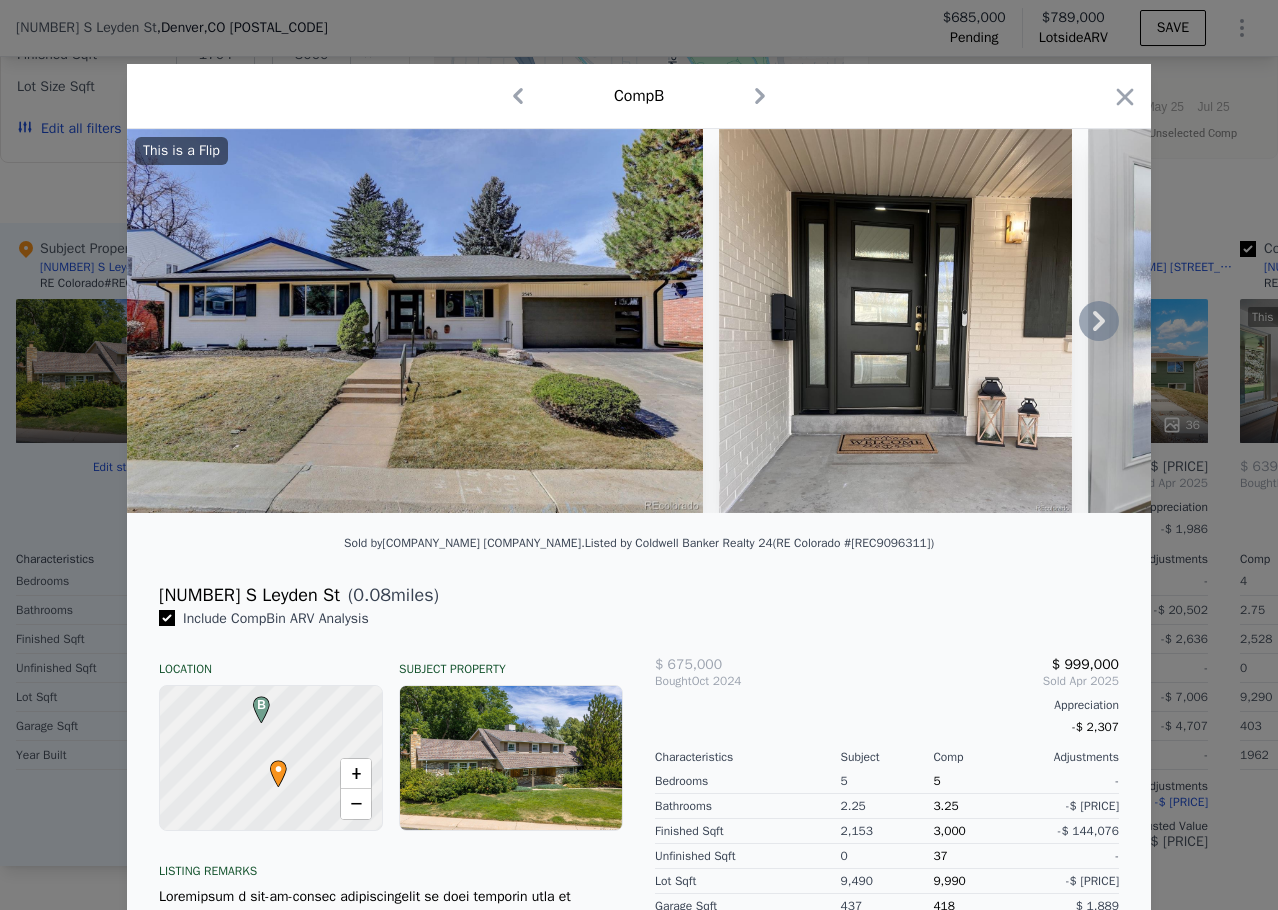 click 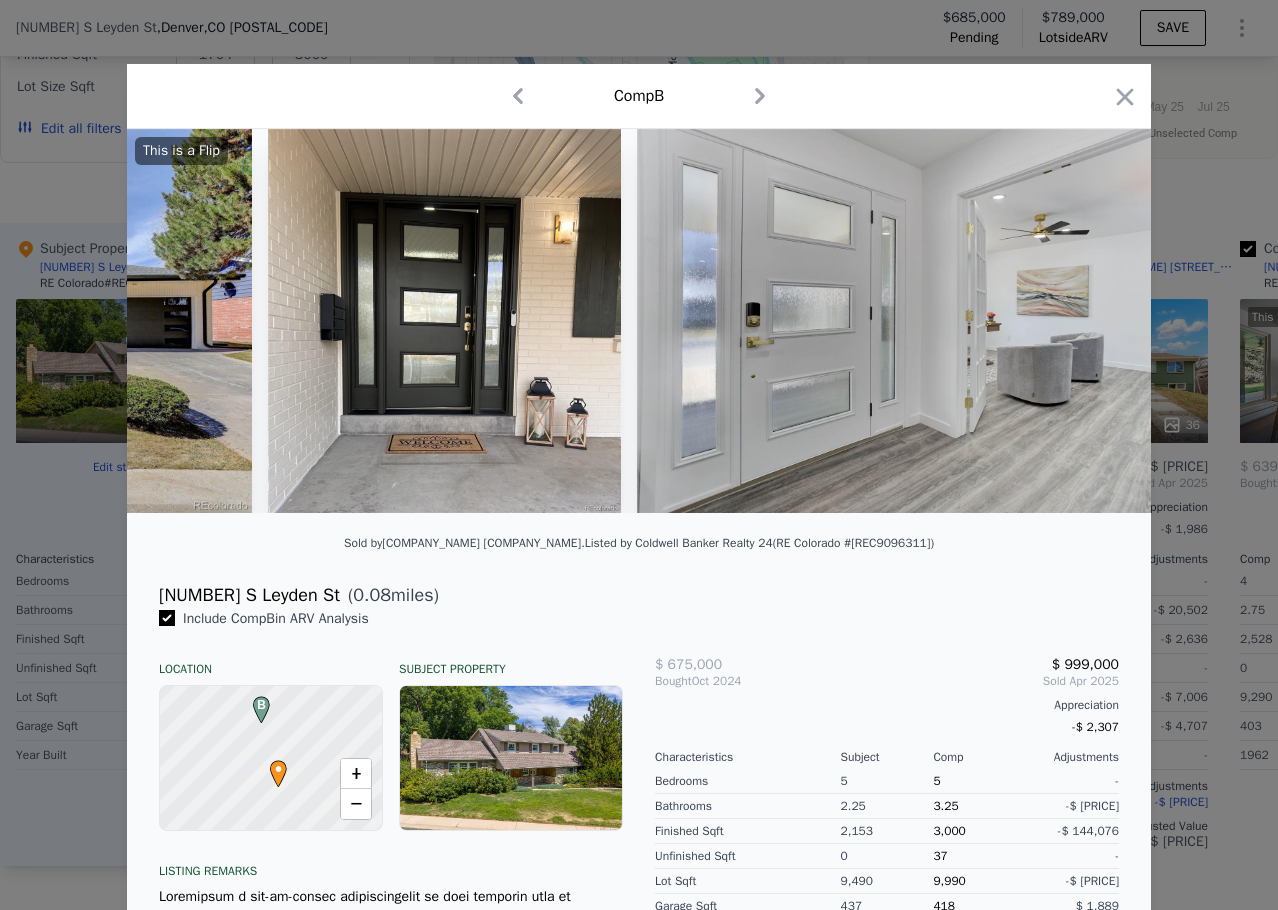 scroll, scrollTop: 0, scrollLeft: 480, axis: horizontal 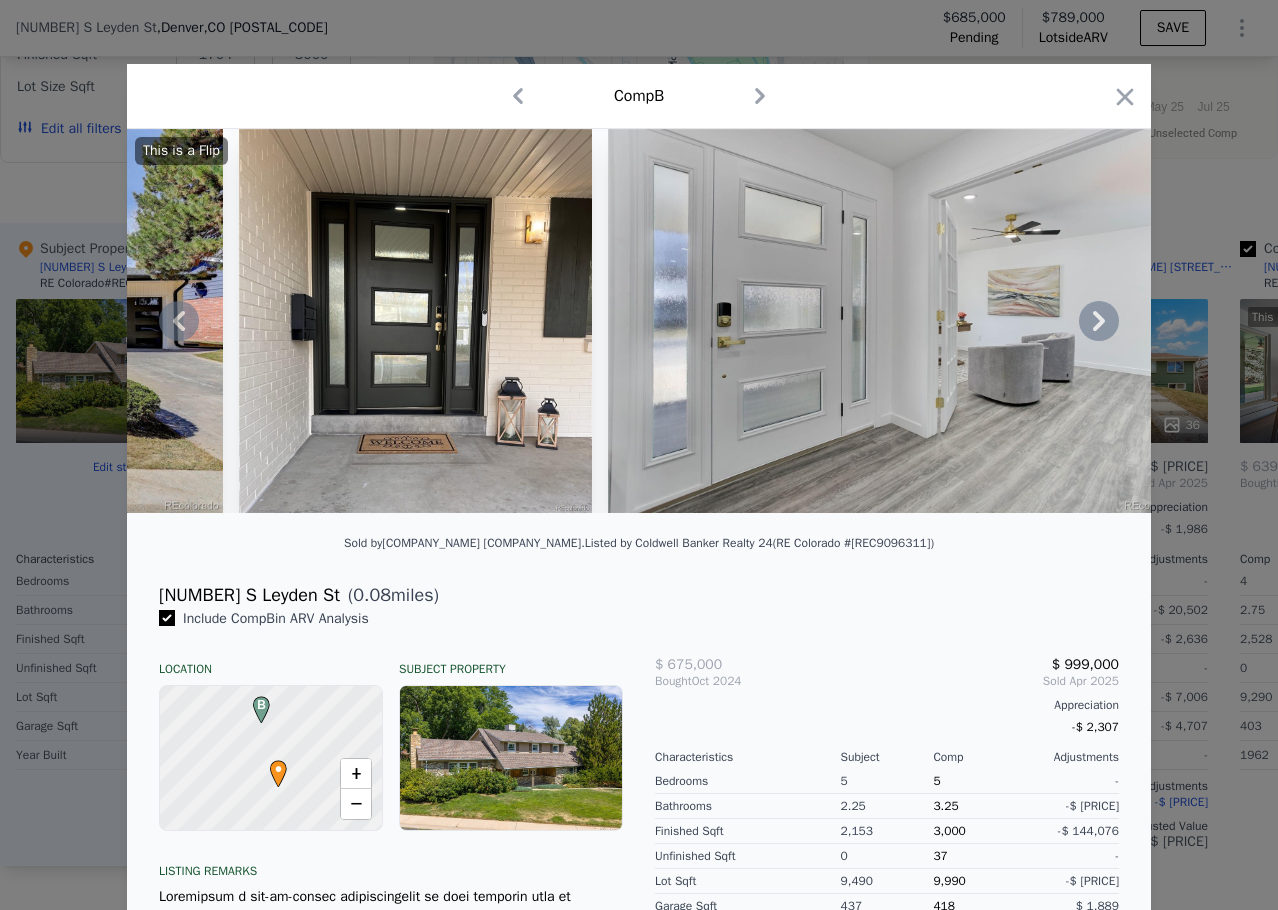 click 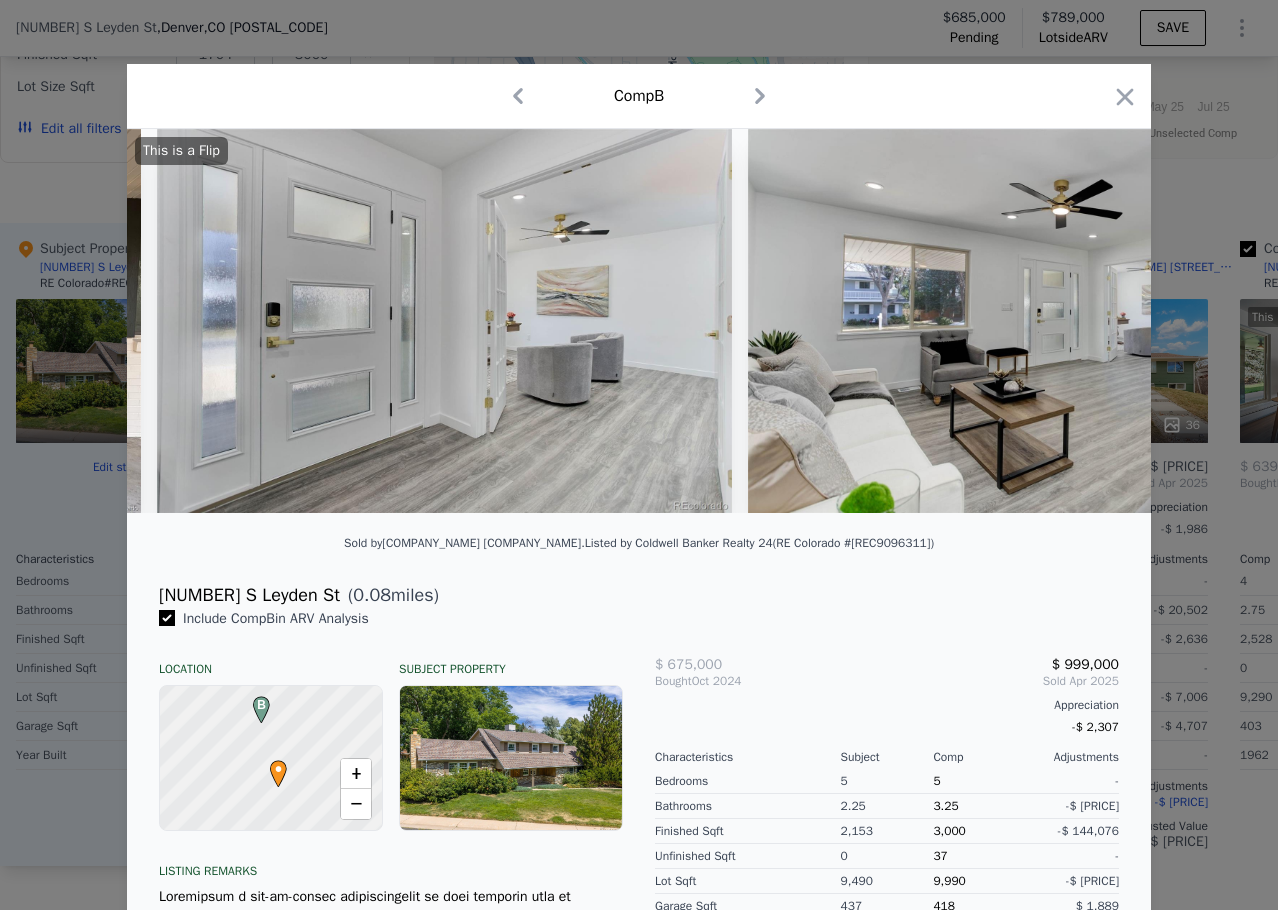 scroll, scrollTop: 0, scrollLeft: 960, axis: horizontal 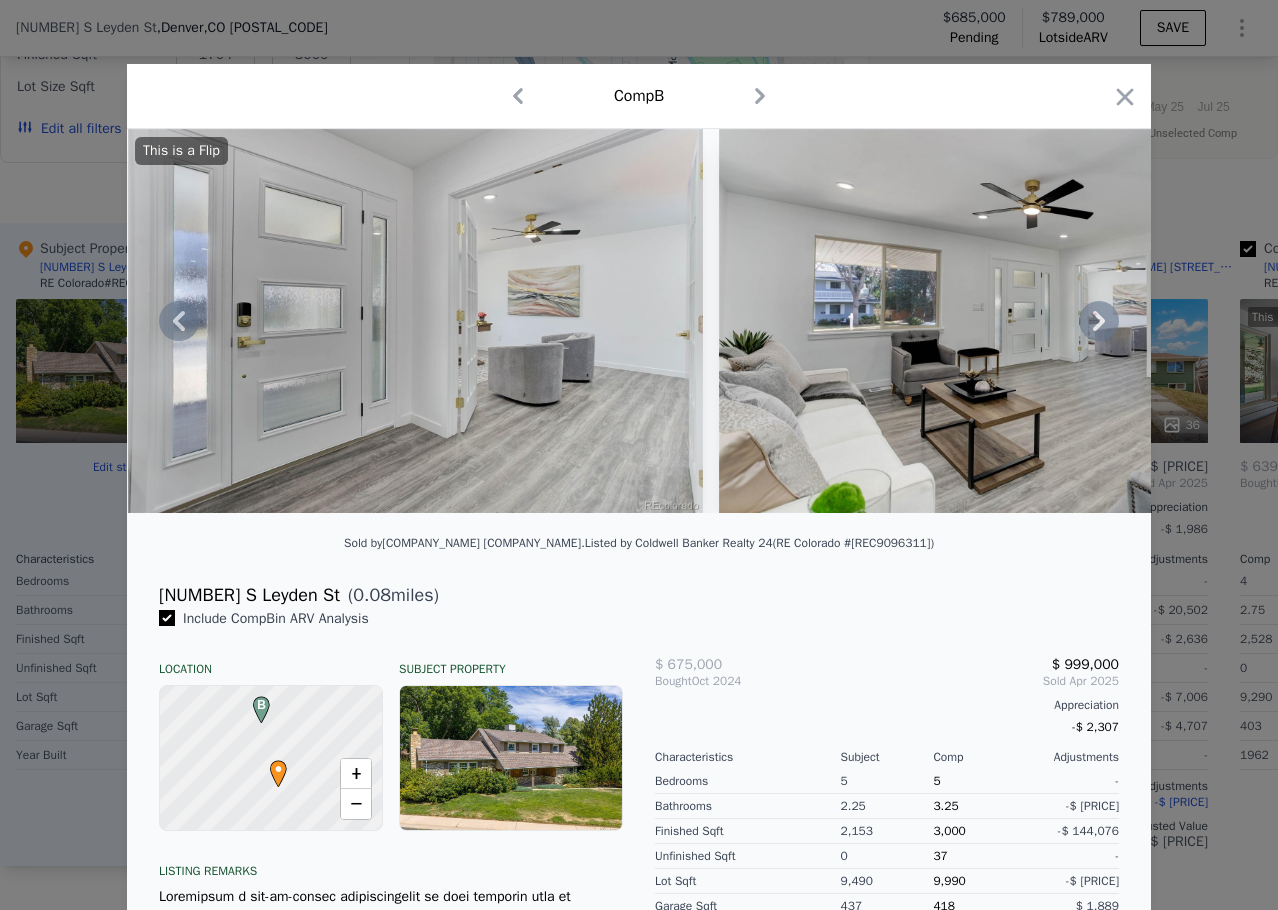click 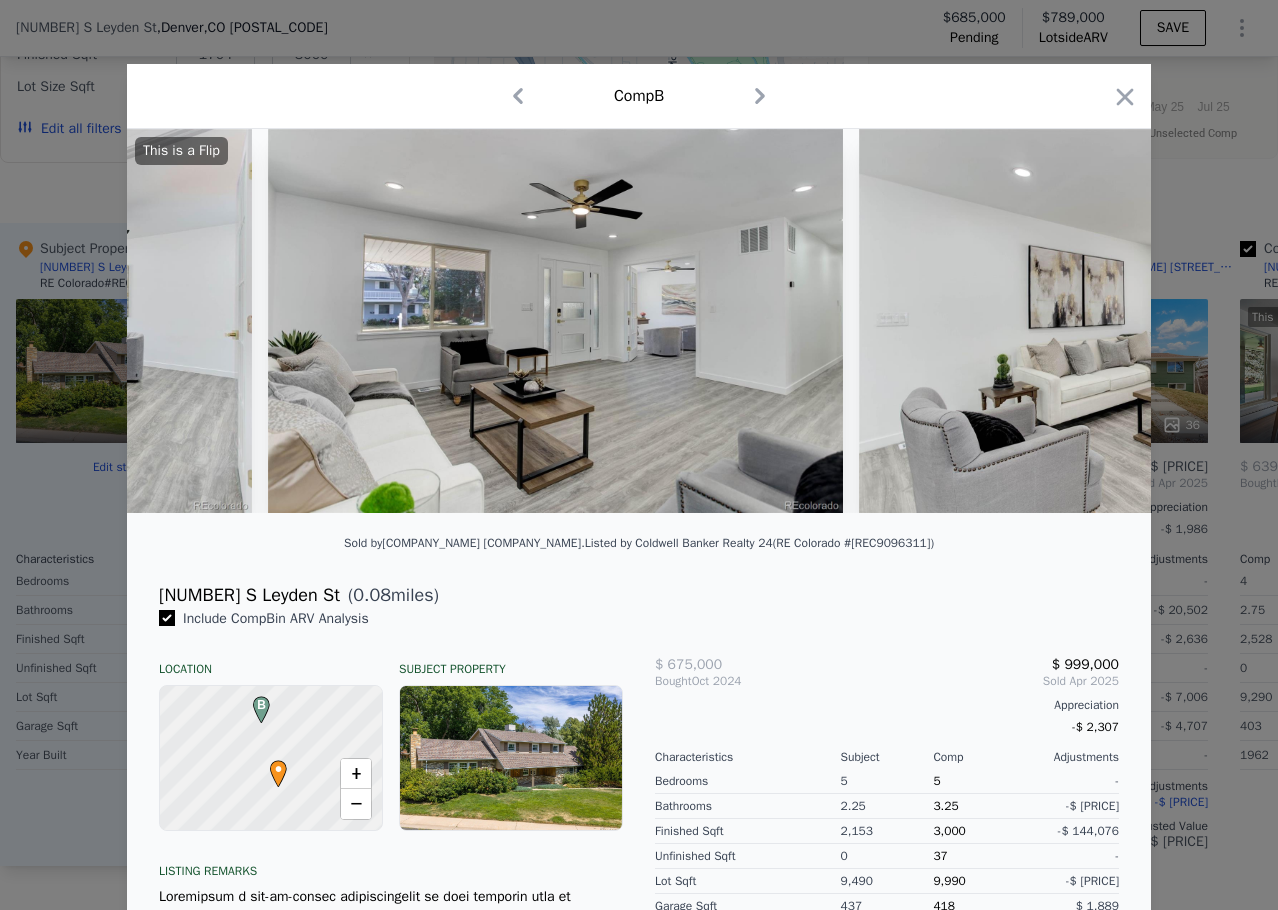 scroll, scrollTop: 0, scrollLeft: 1440, axis: horizontal 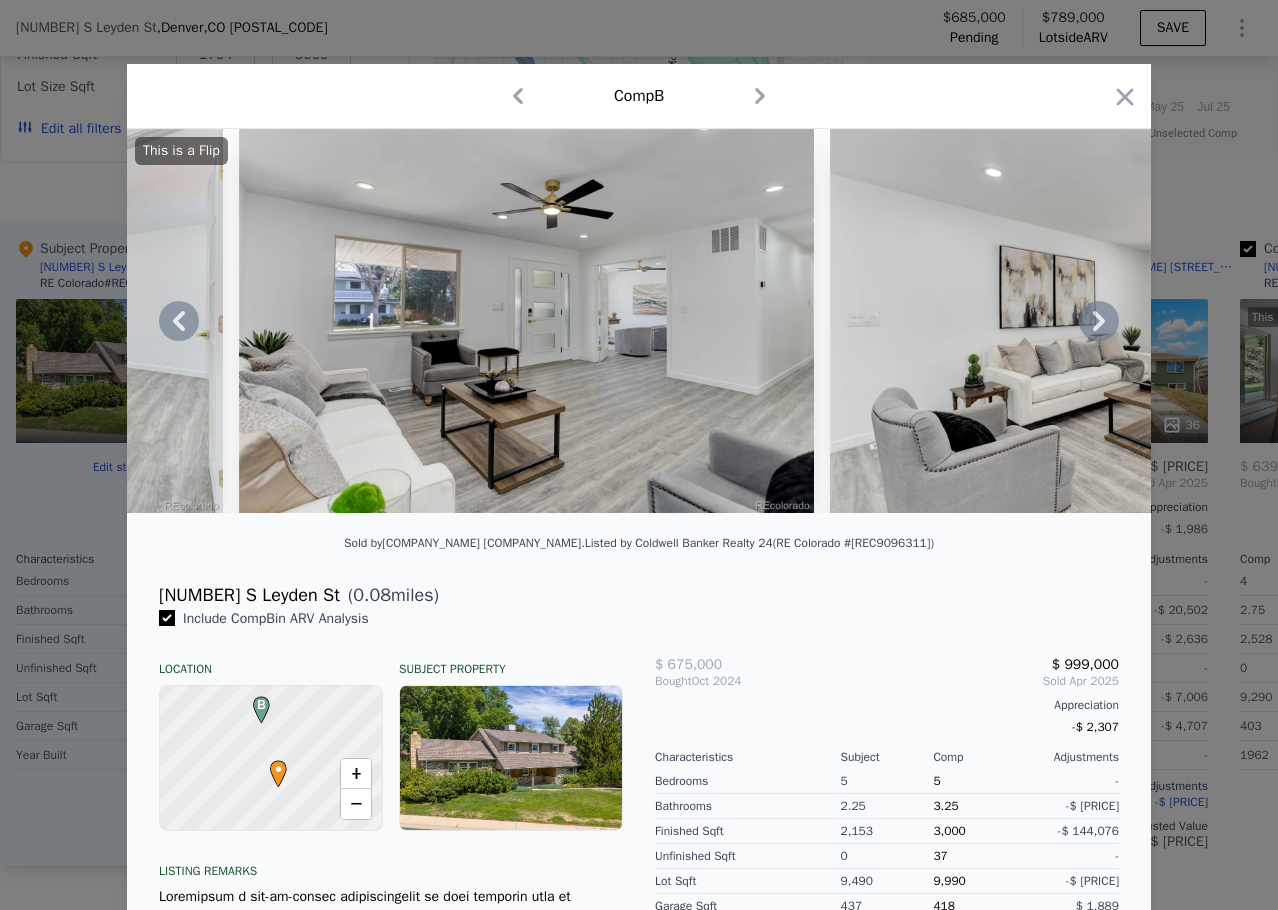 click 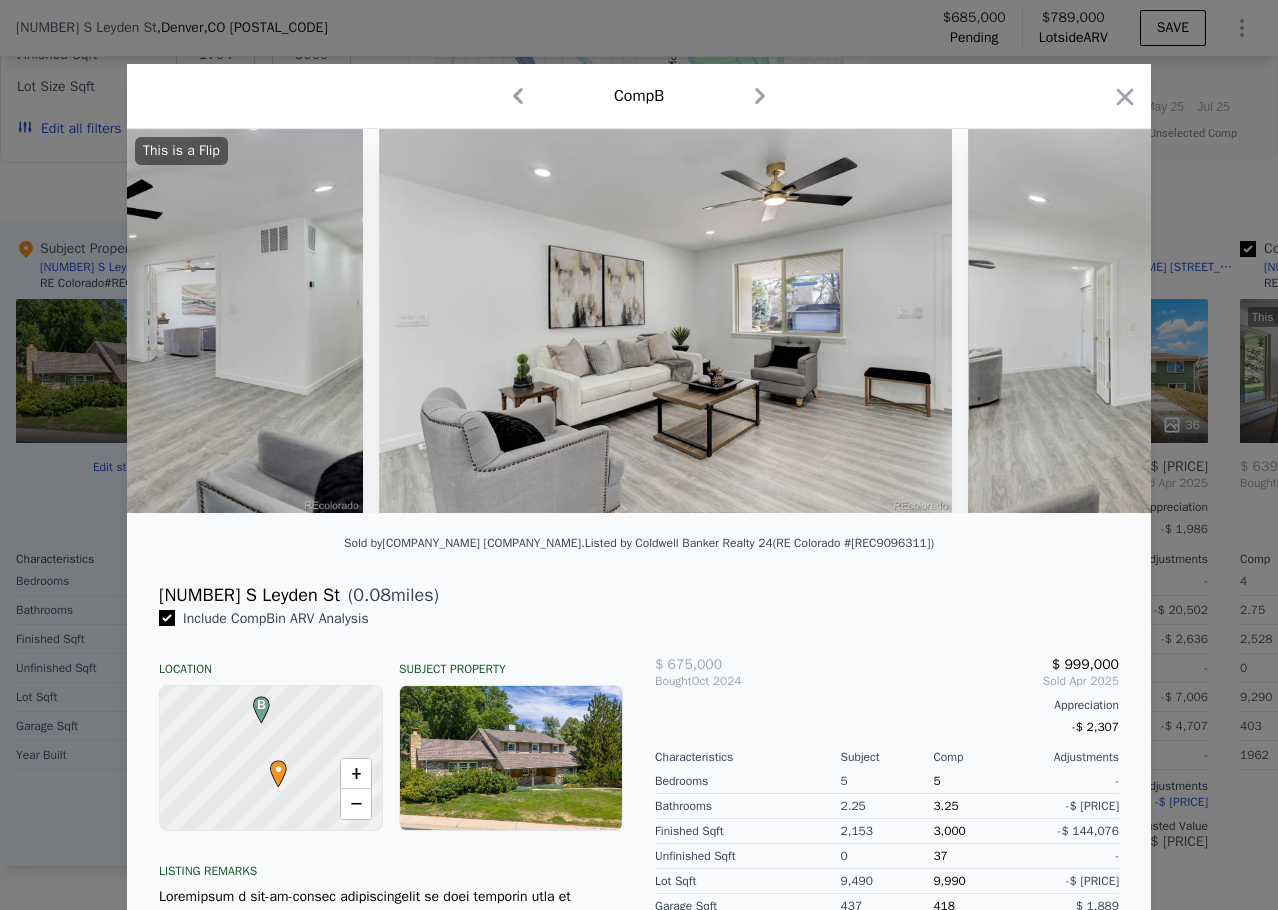 scroll, scrollTop: 0, scrollLeft: 1920, axis: horizontal 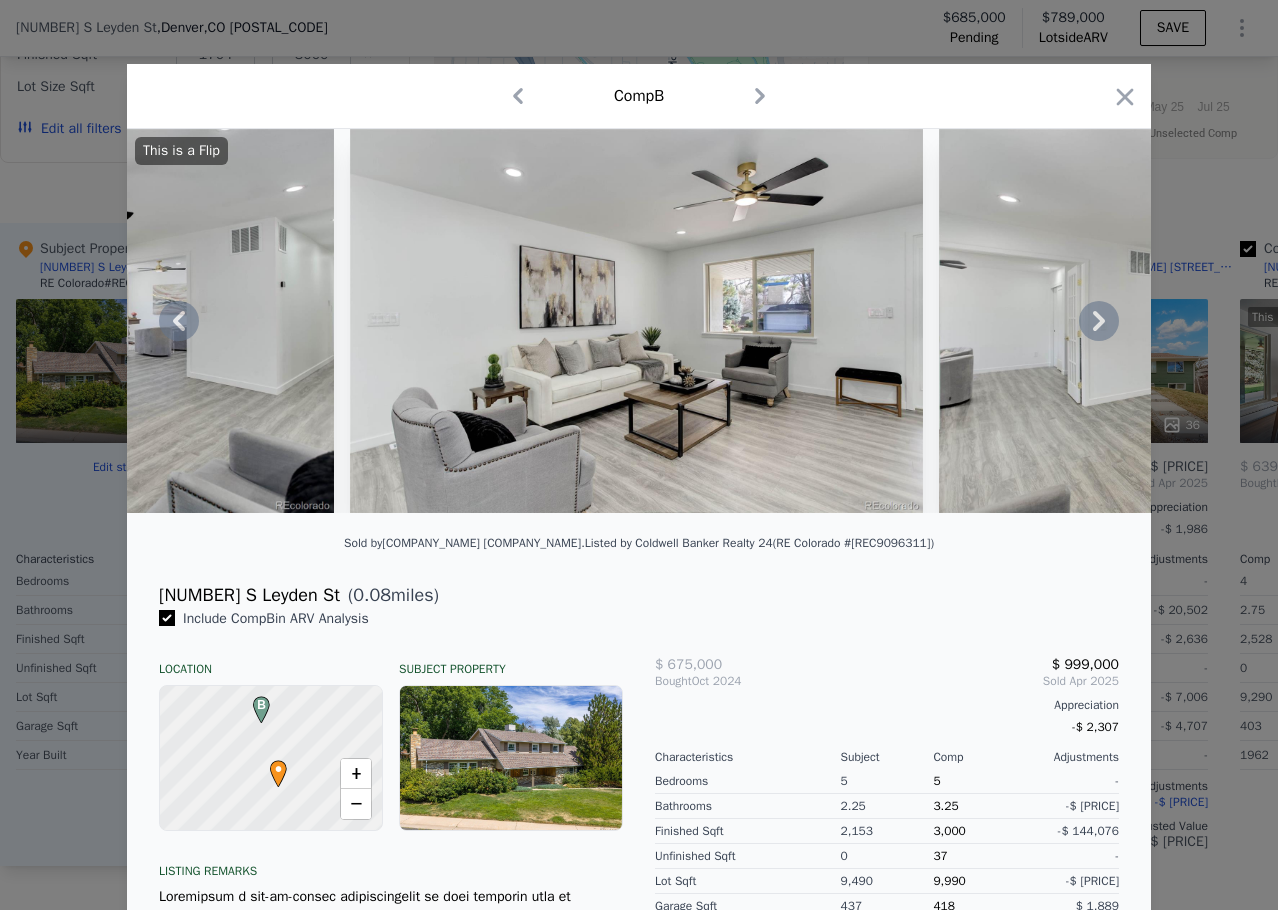 click 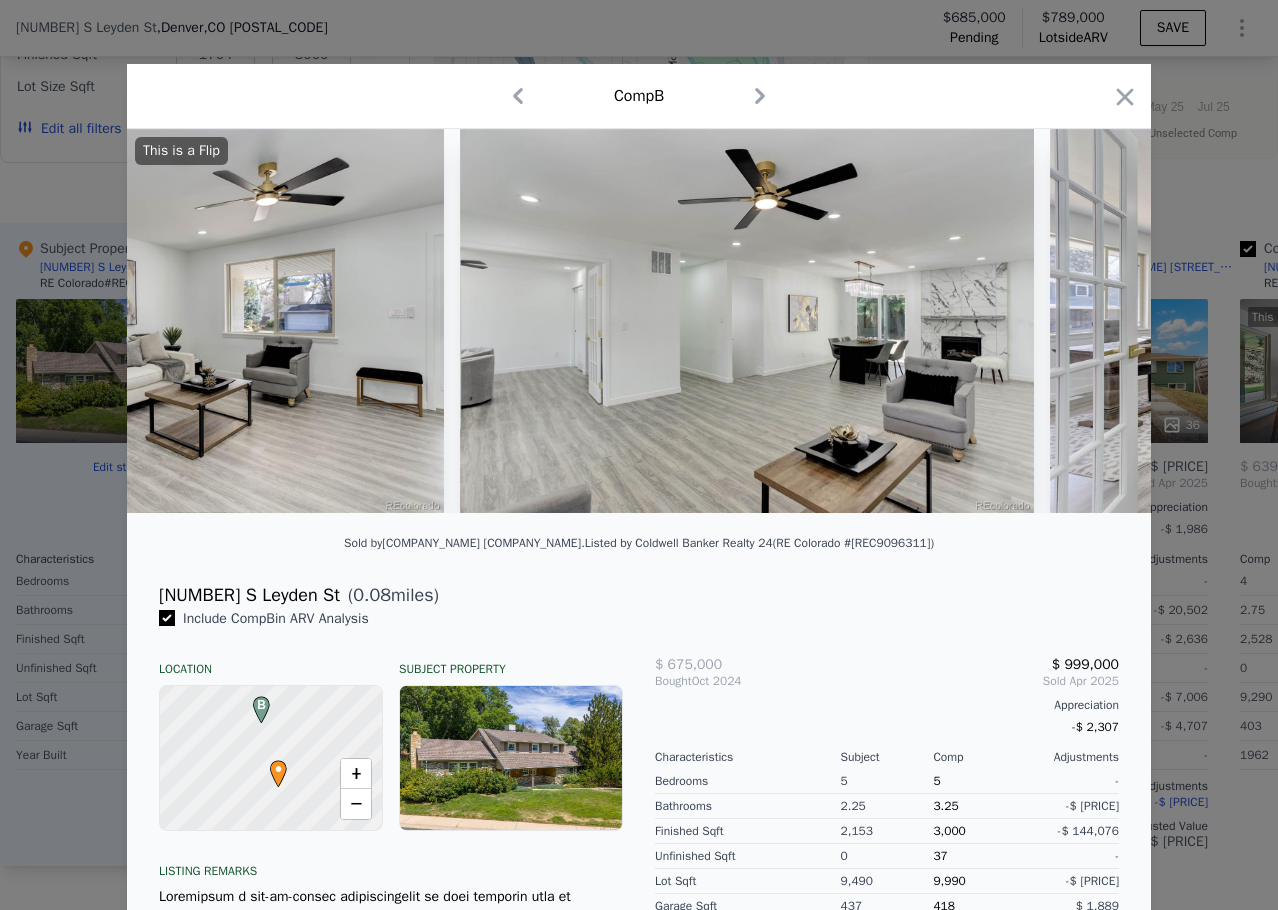 scroll, scrollTop: 0, scrollLeft: 2400, axis: horizontal 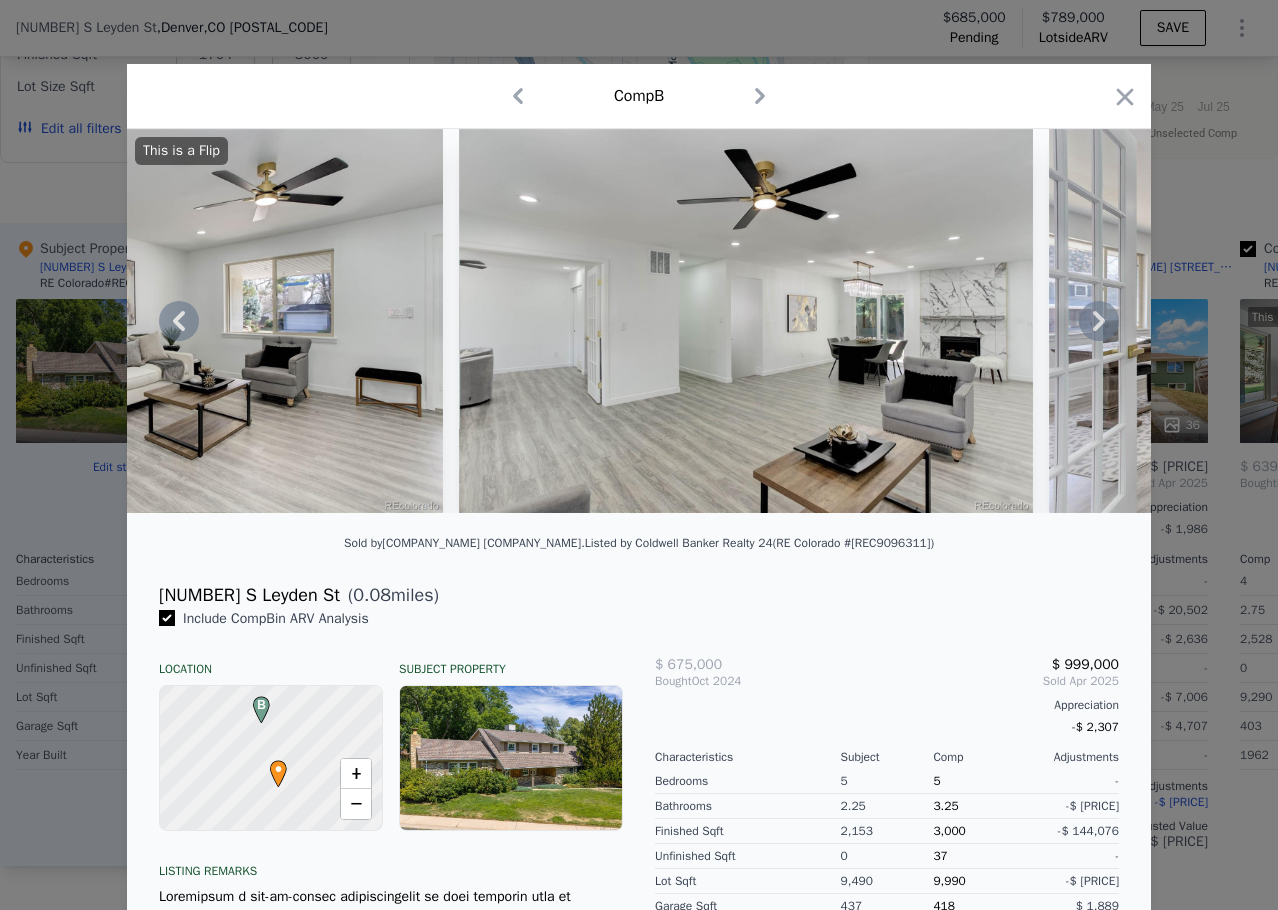 click 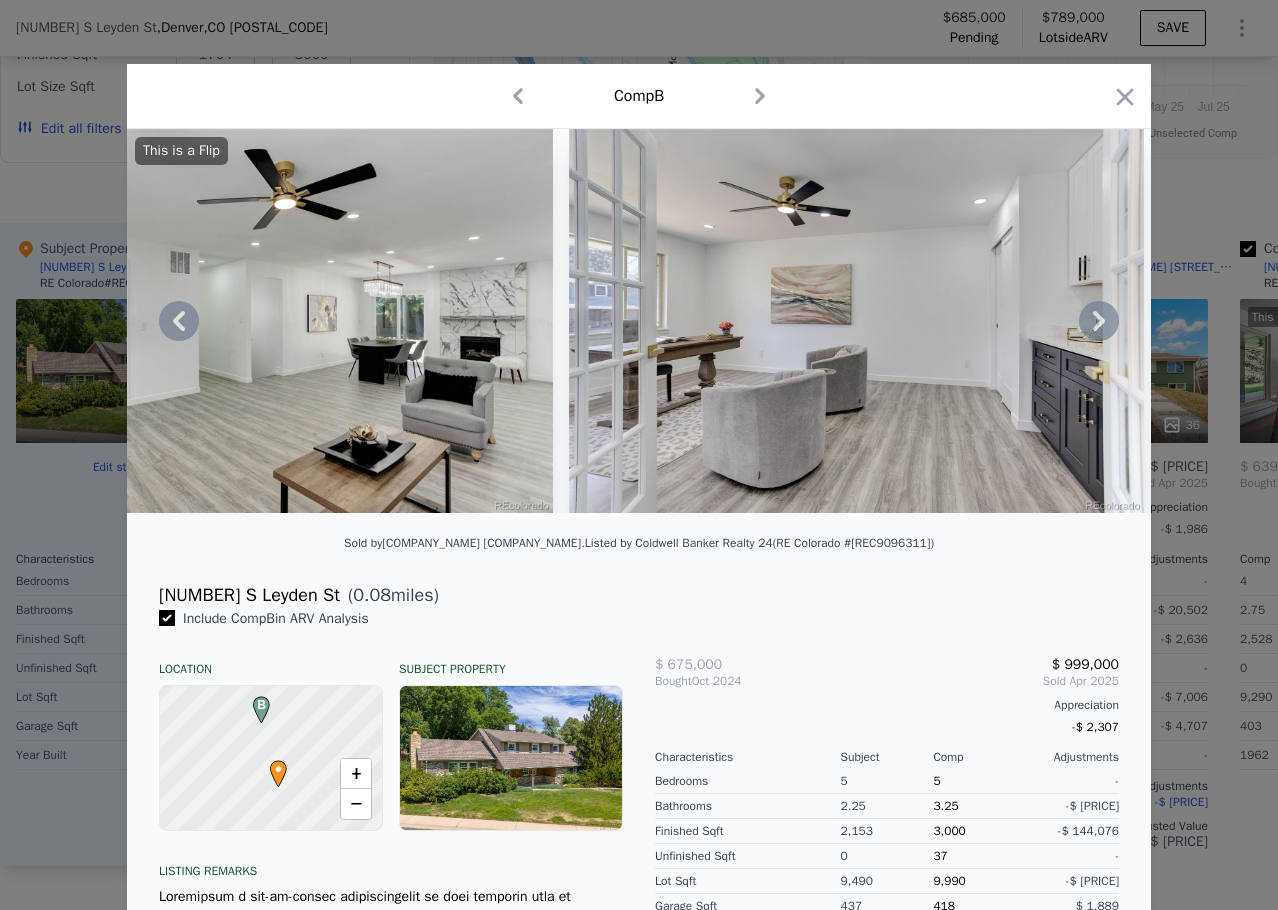 click 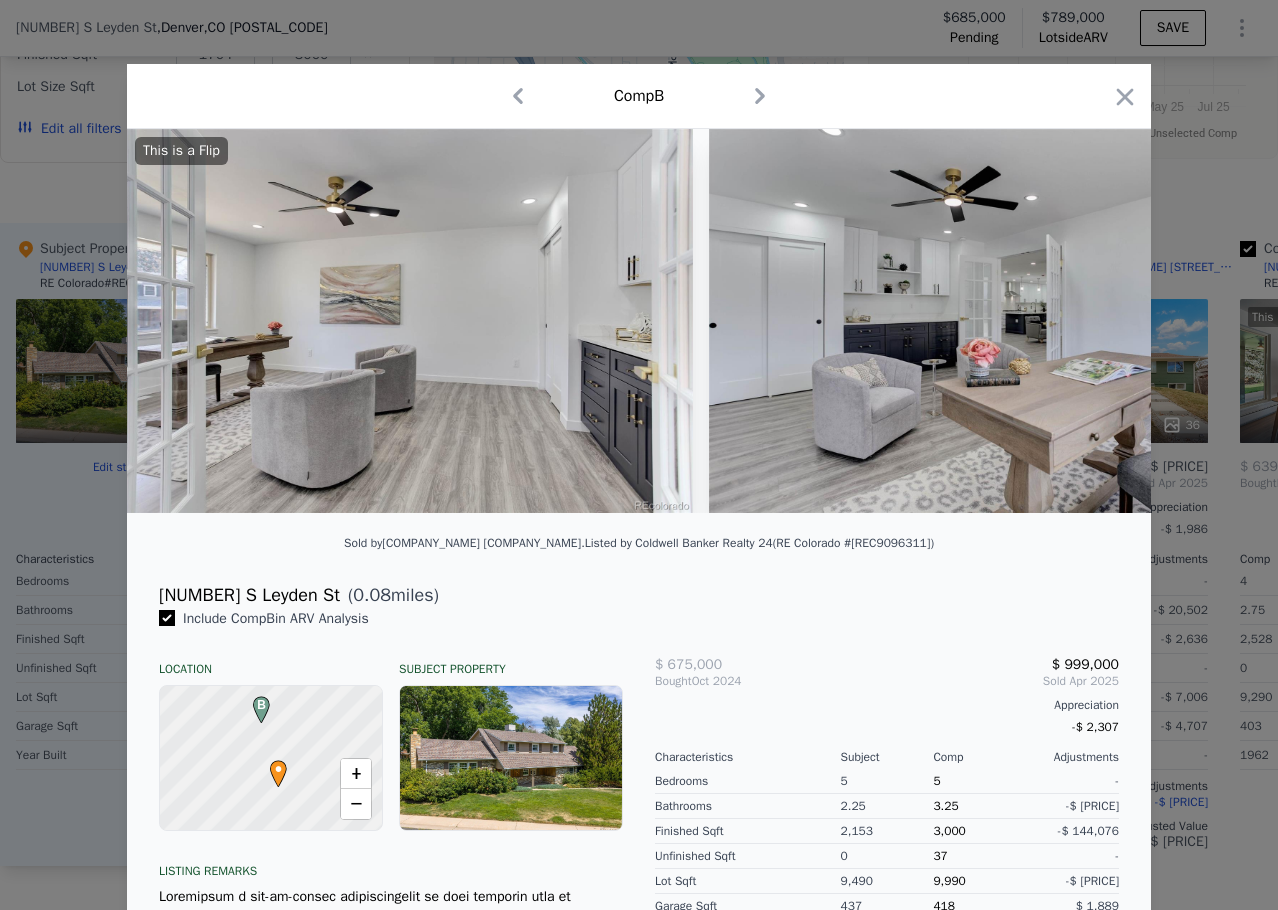scroll, scrollTop: 0, scrollLeft: 3360, axis: horizontal 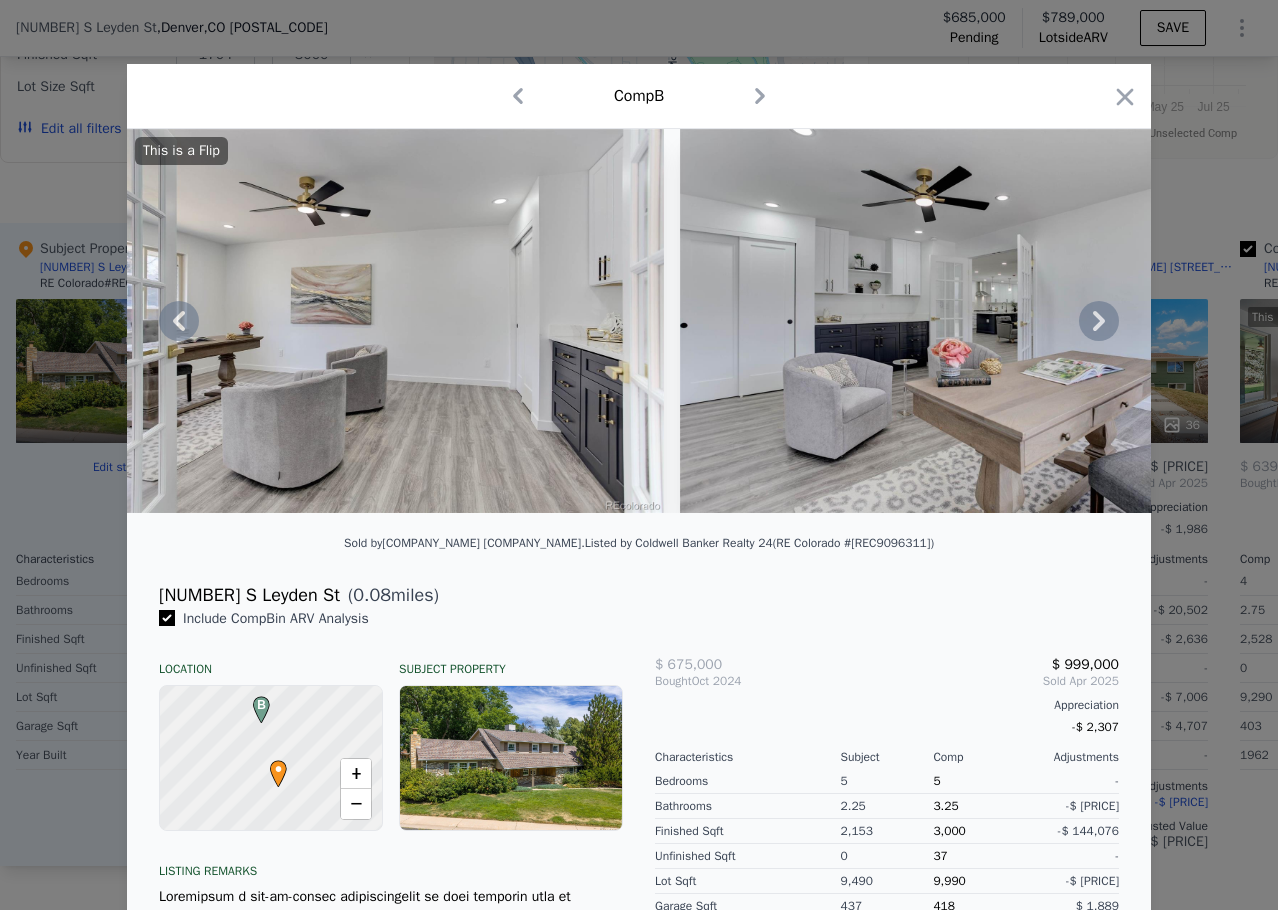 click 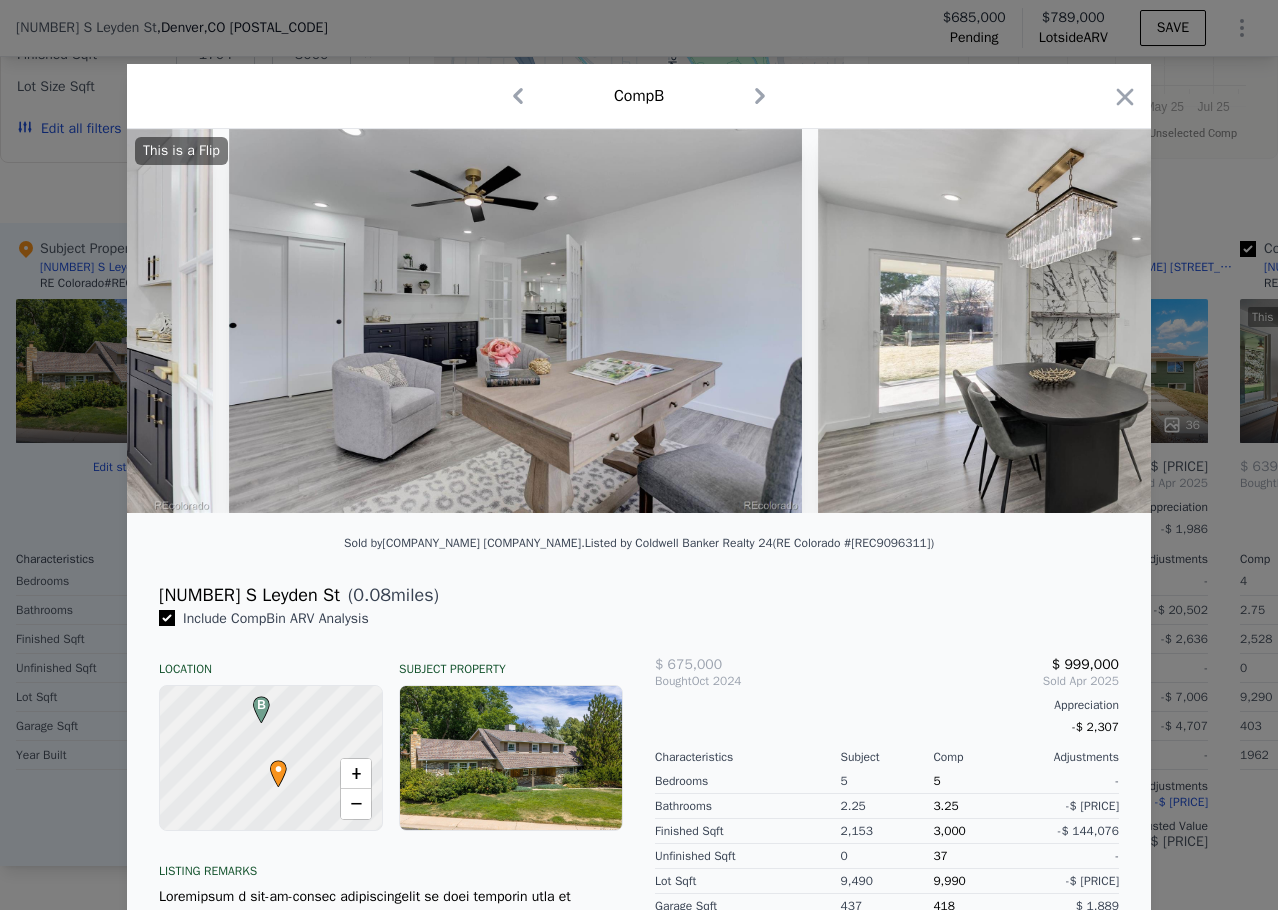 scroll, scrollTop: 0, scrollLeft: 3840, axis: horizontal 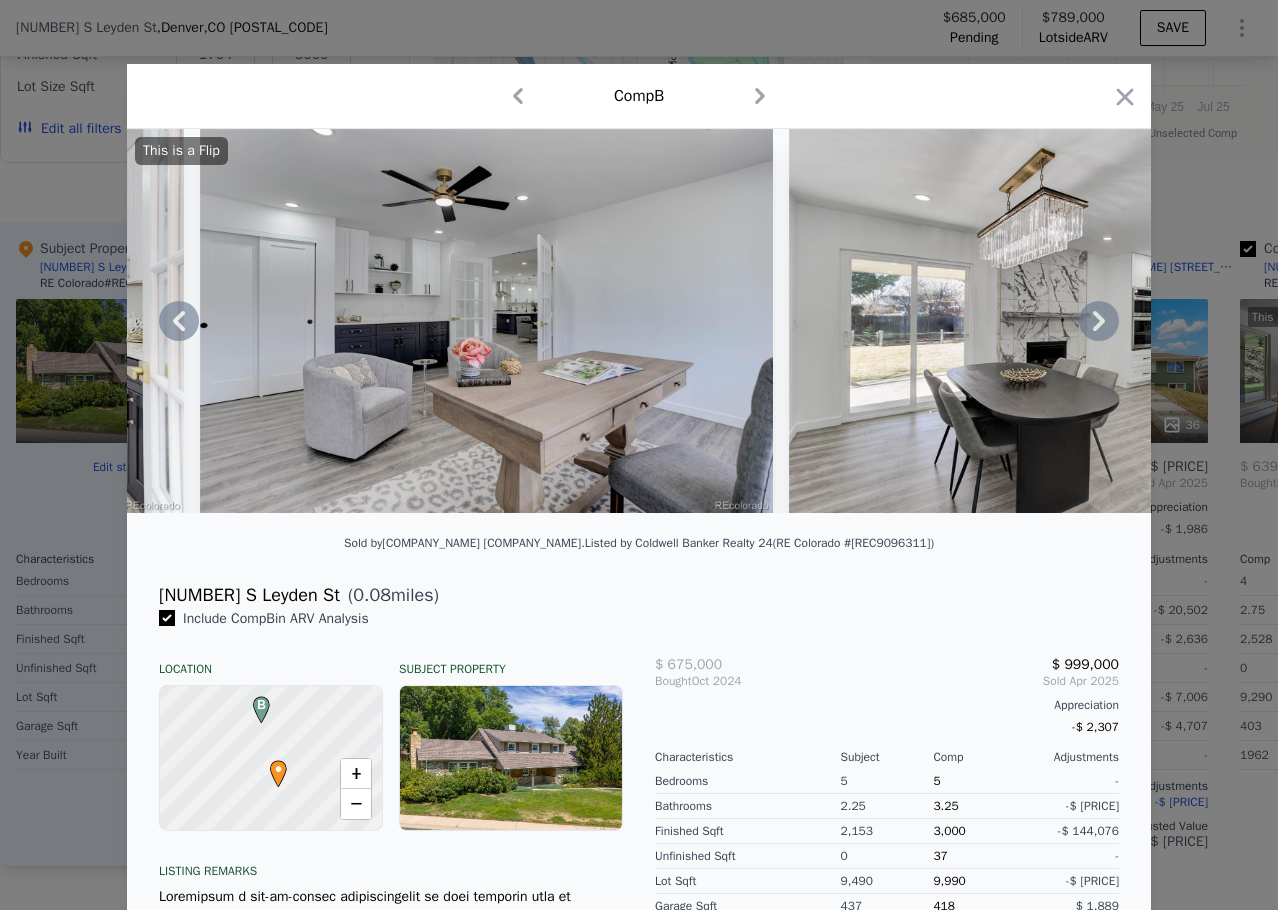 click 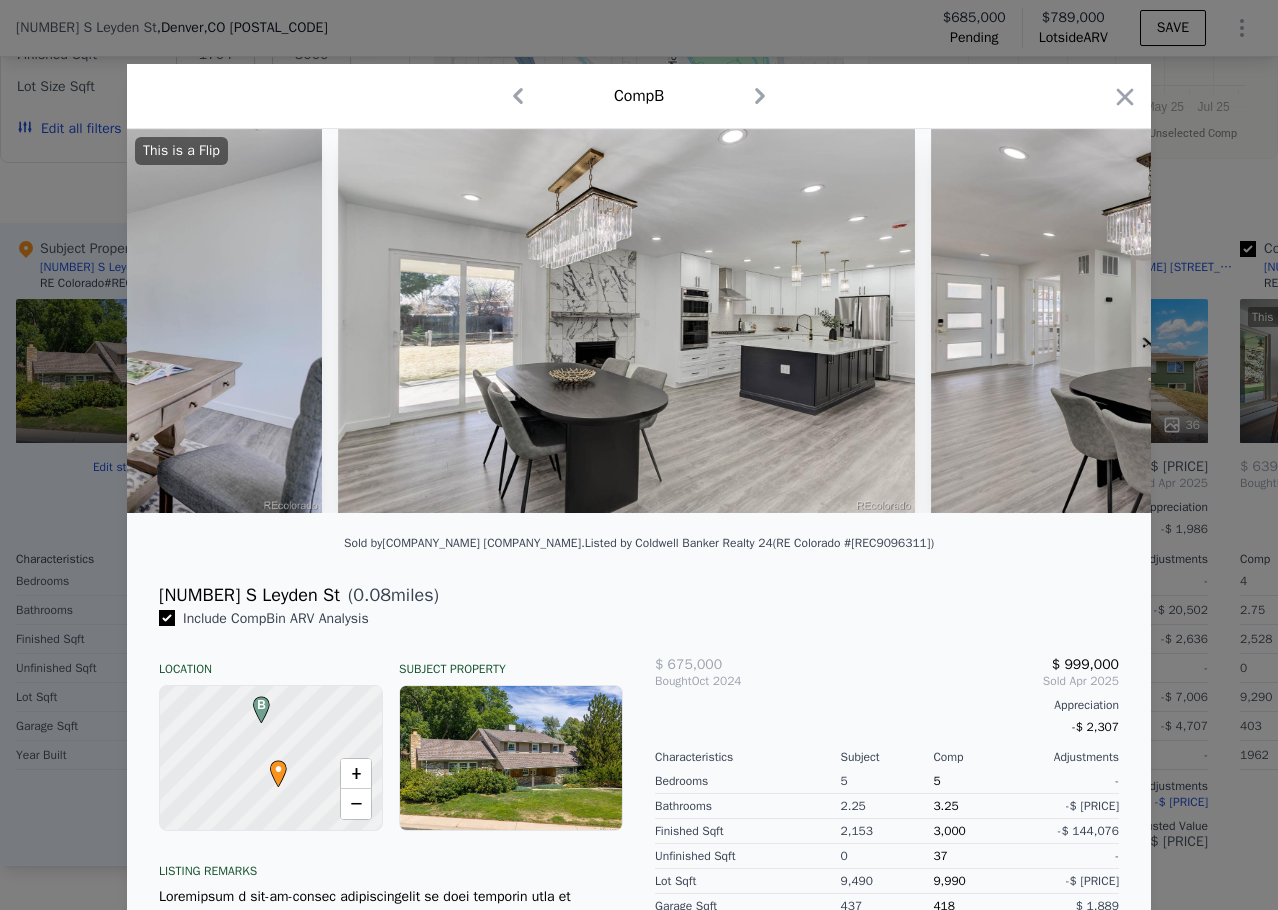 scroll, scrollTop: 0, scrollLeft: 4320, axis: horizontal 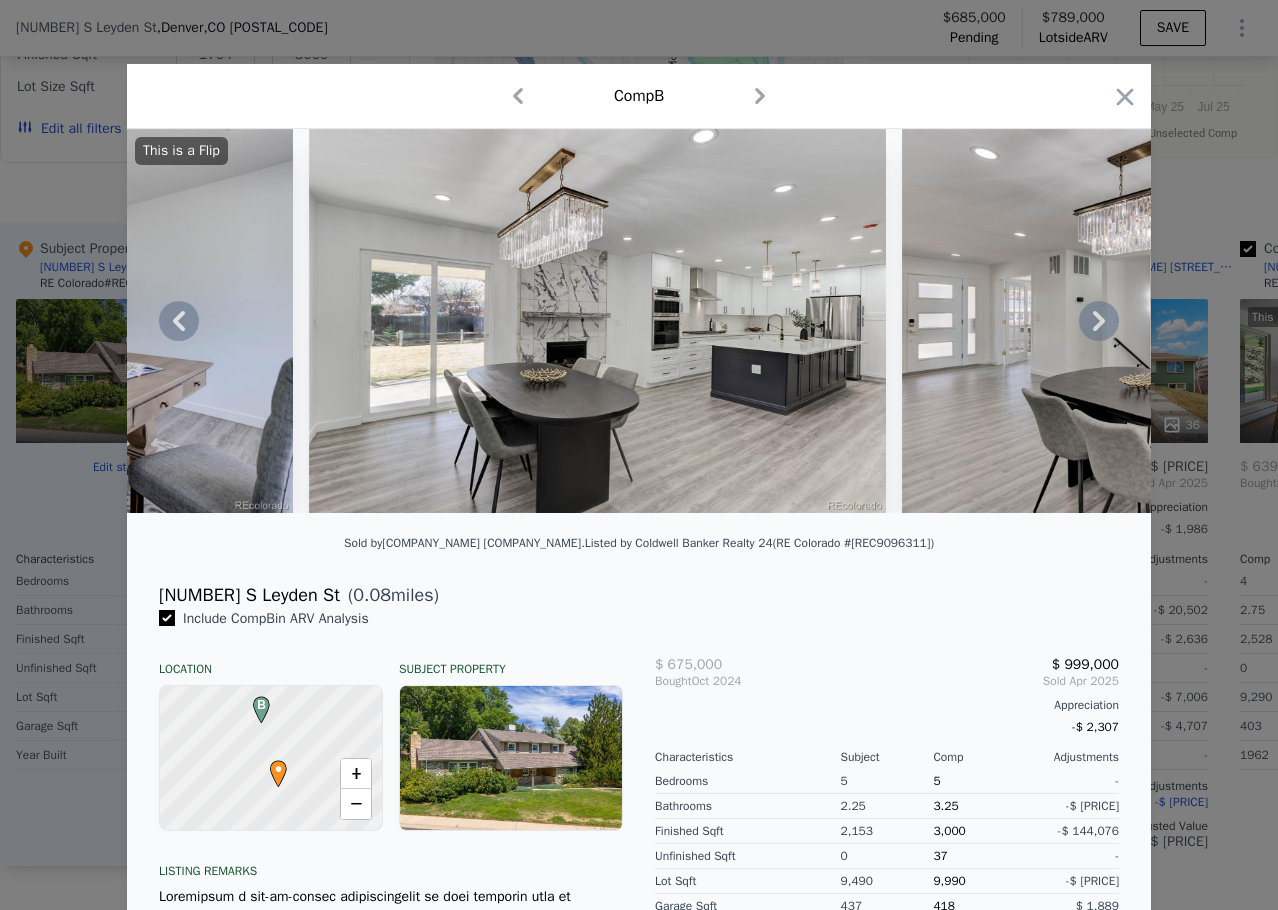 click 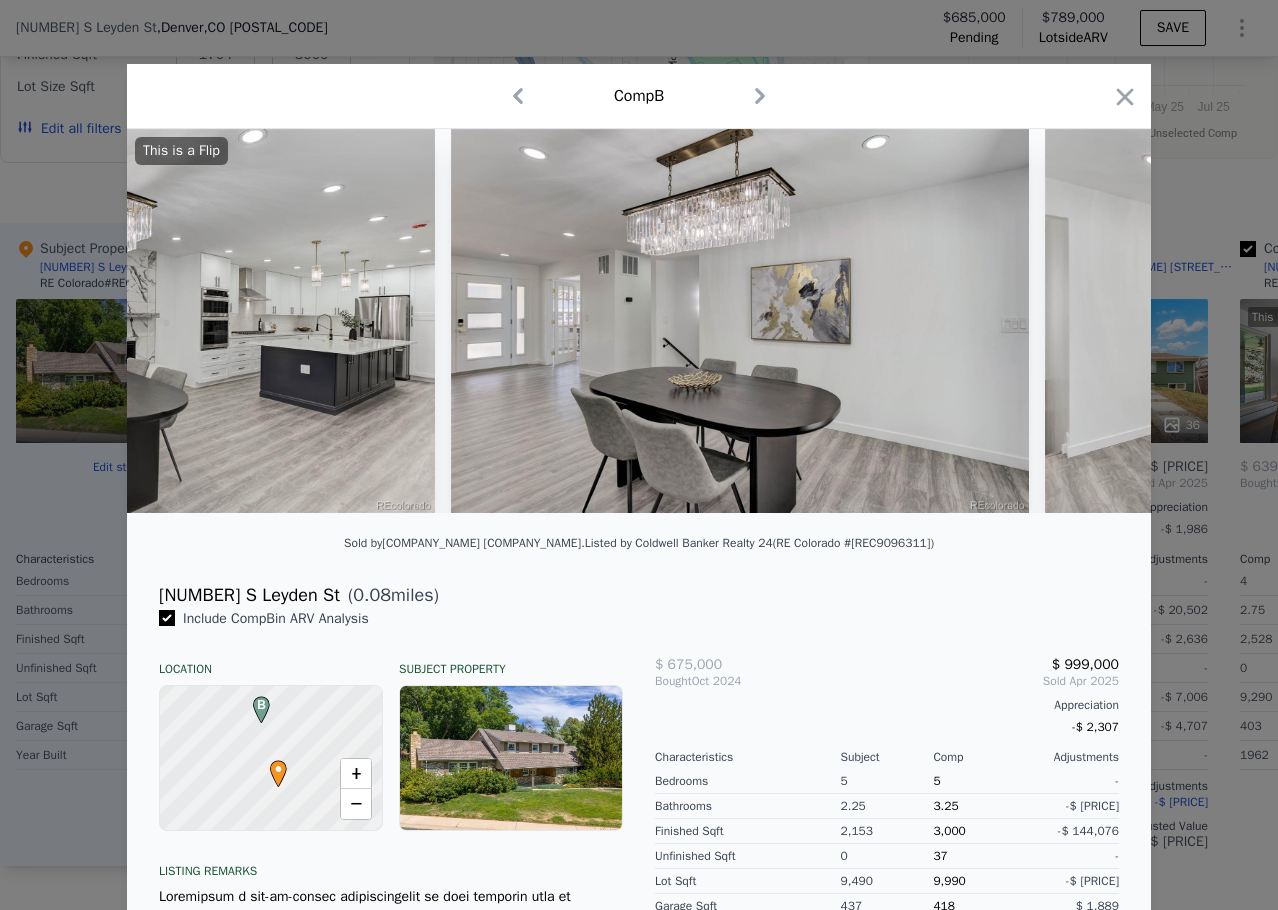 scroll, scrollTop: 0, scrollLeft: 4800, axis: horizontal 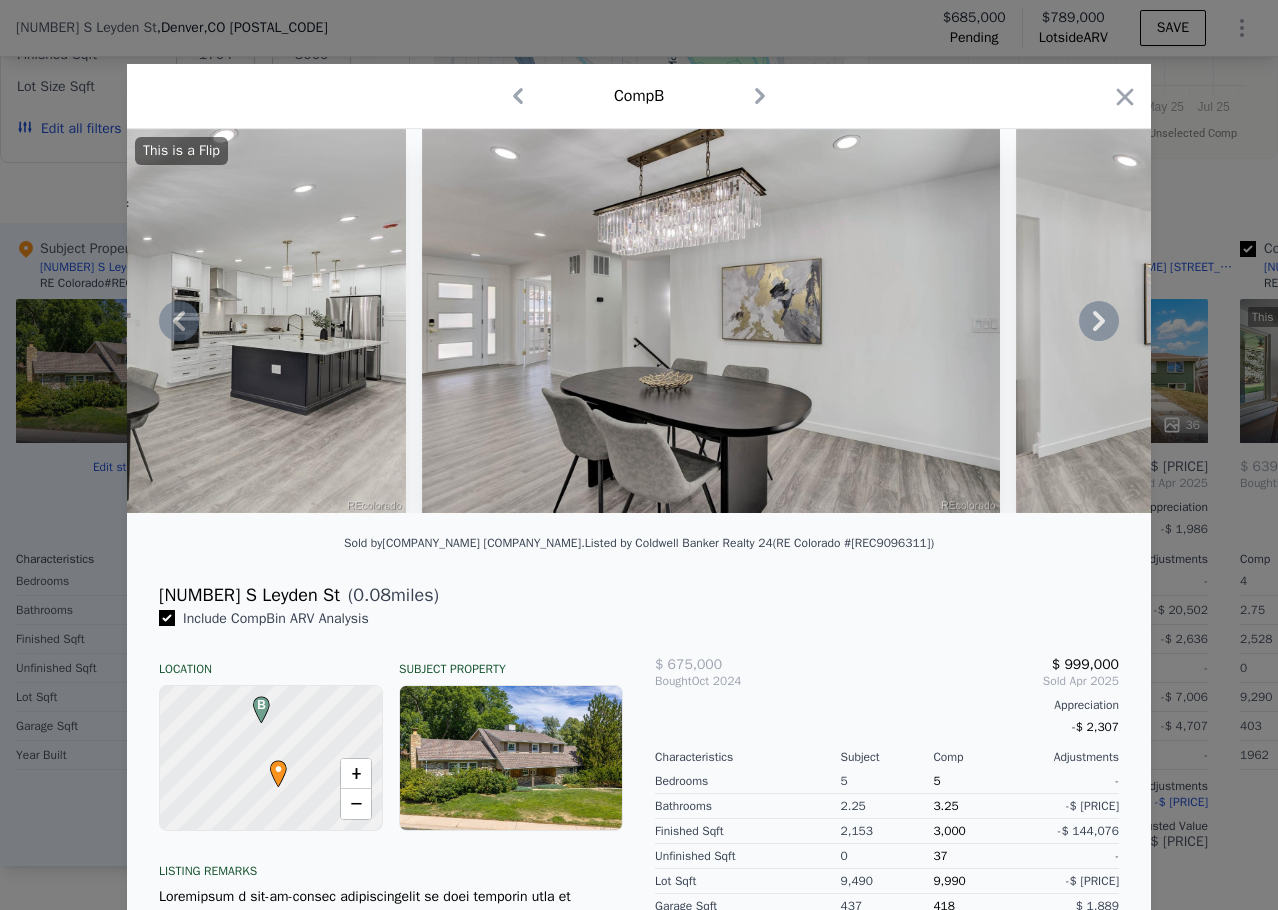 click 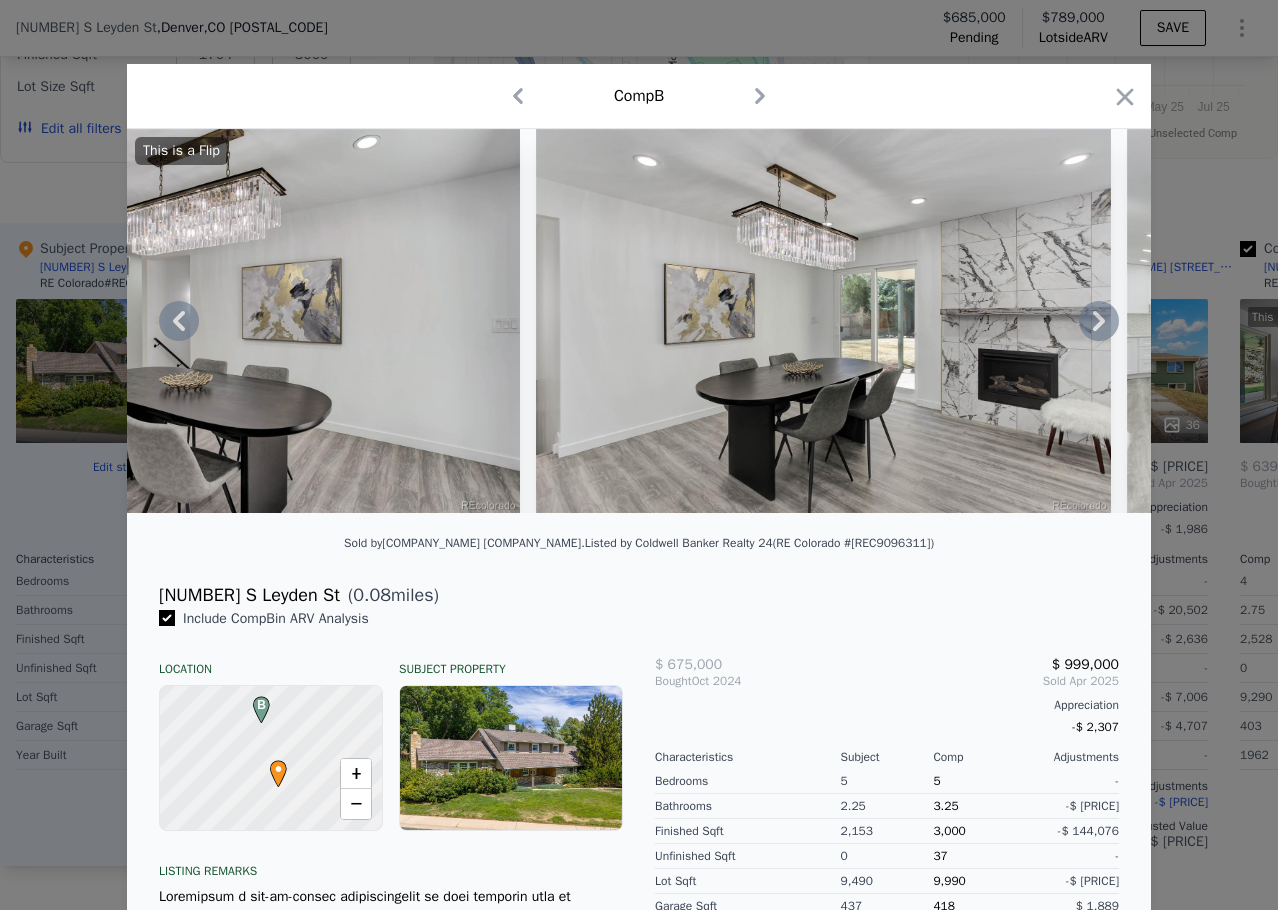 click 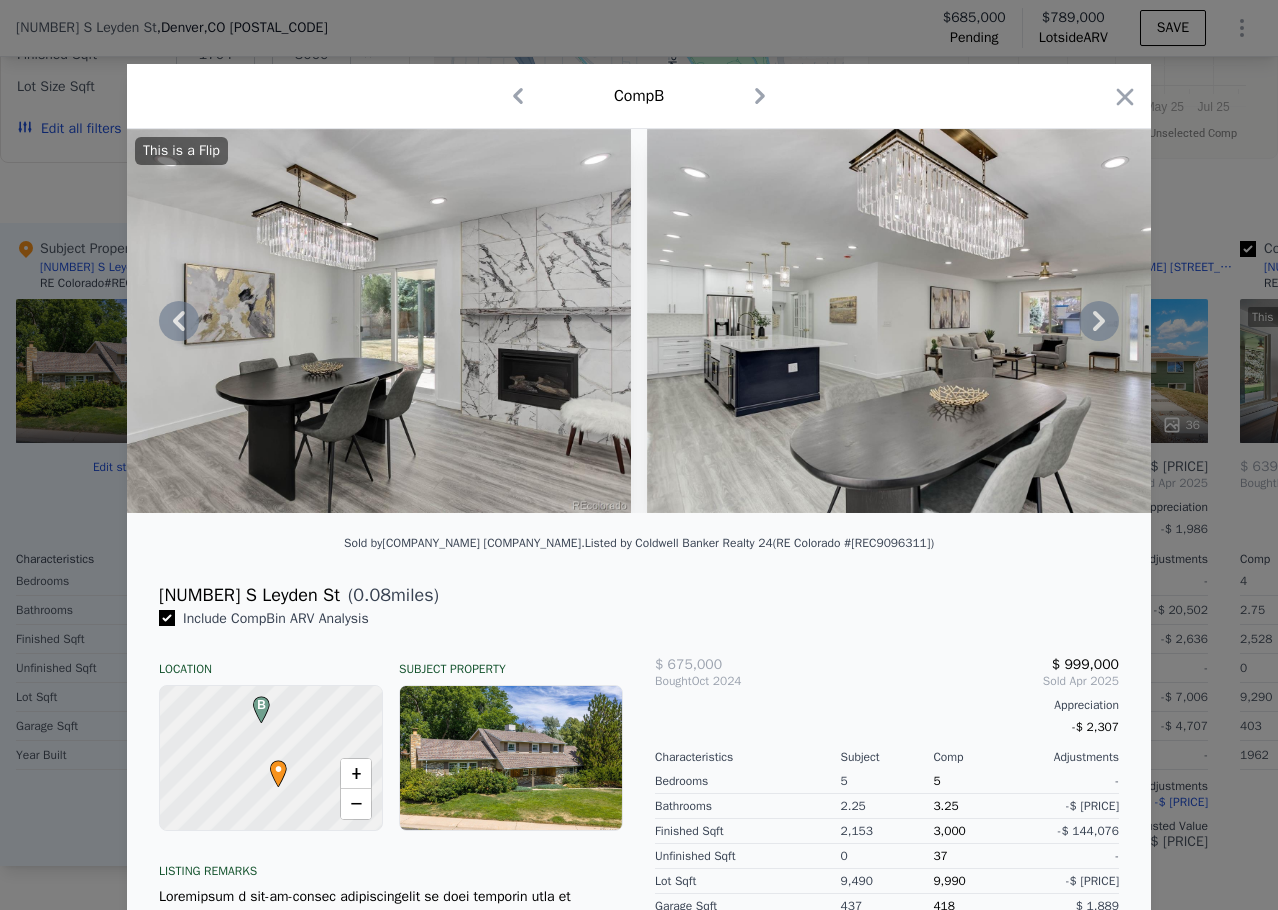 click 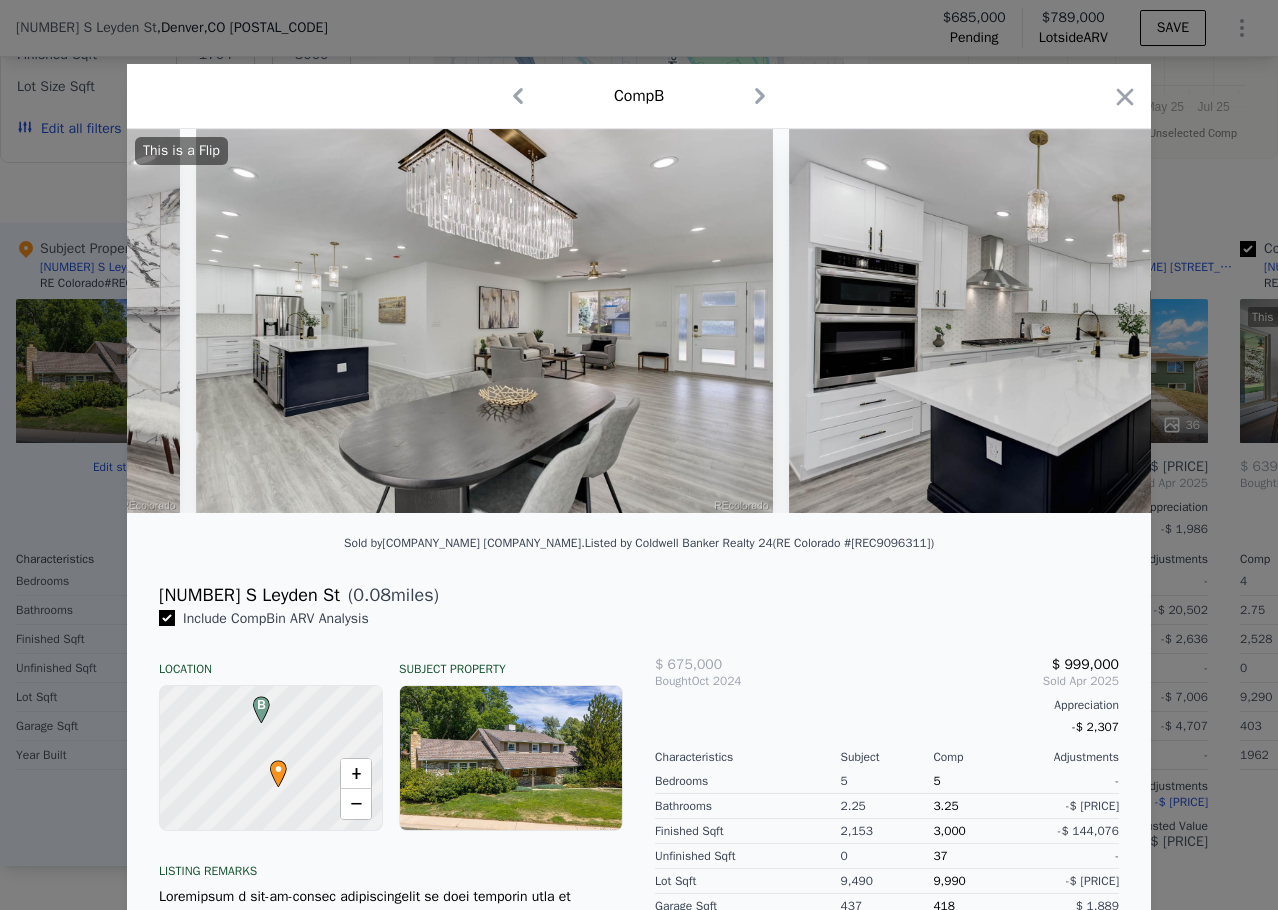 scroll, scrollTop: 0, scrollLeft: 6240, axis: horizontal 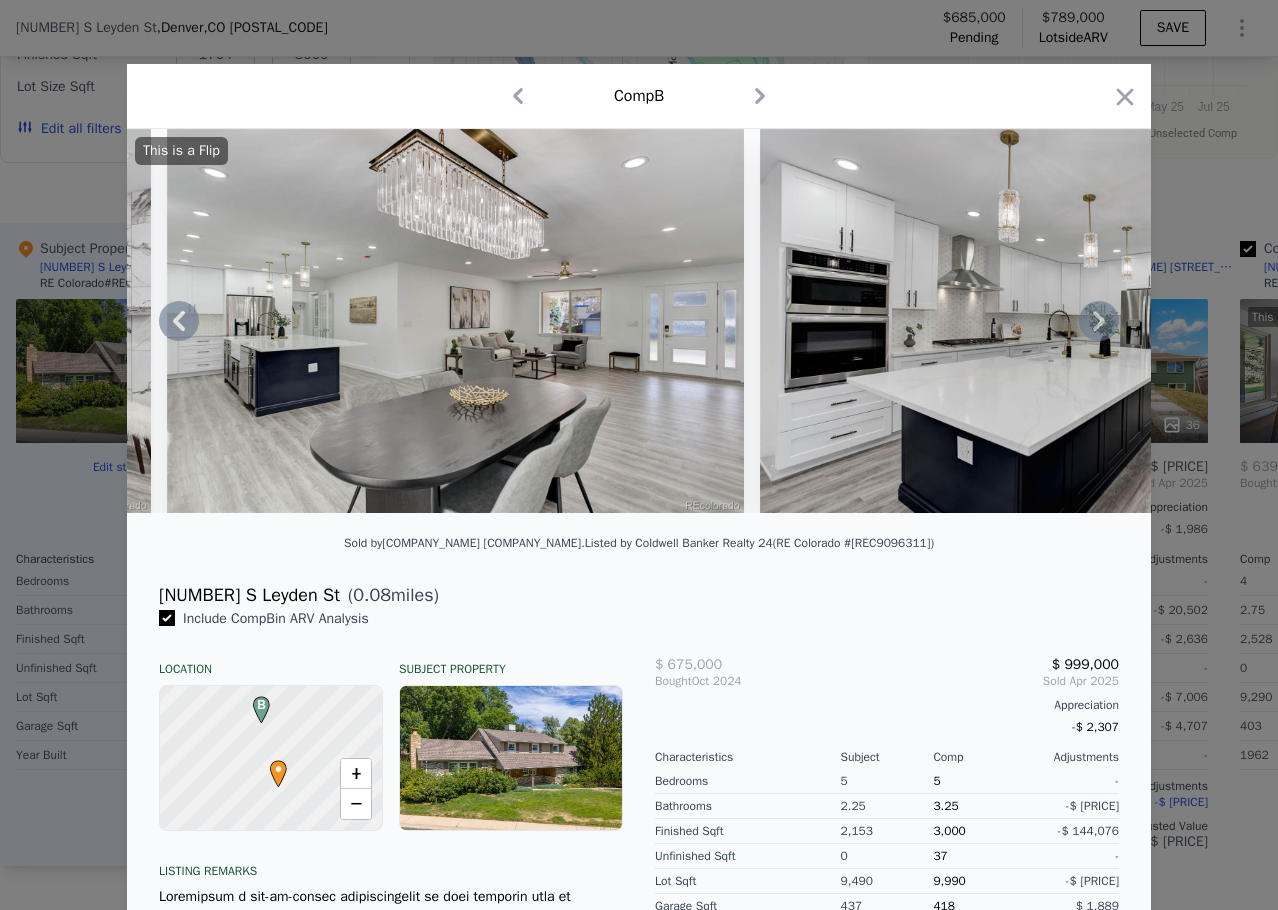 click on "This is a Flip" at bounding box center [639, 321] 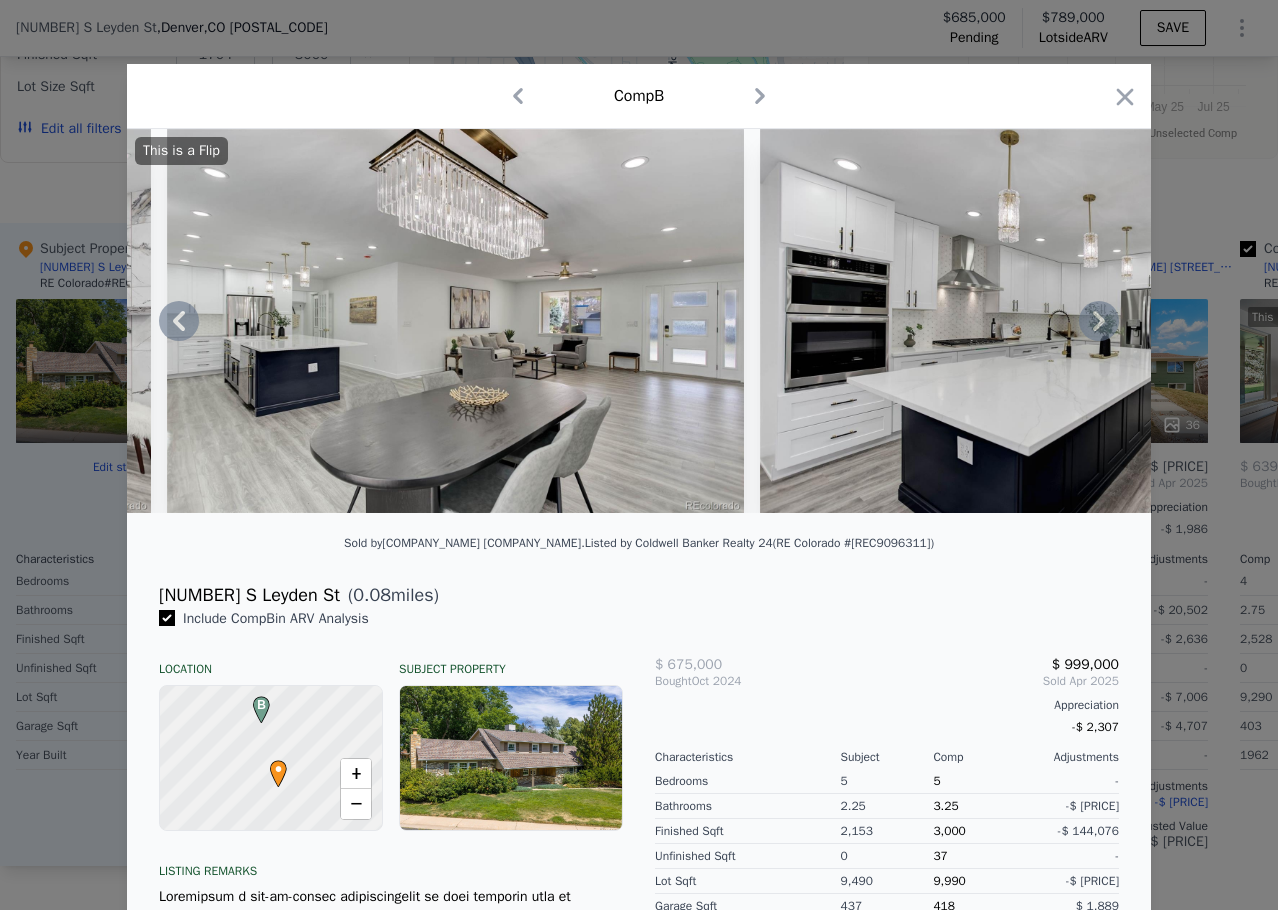 click 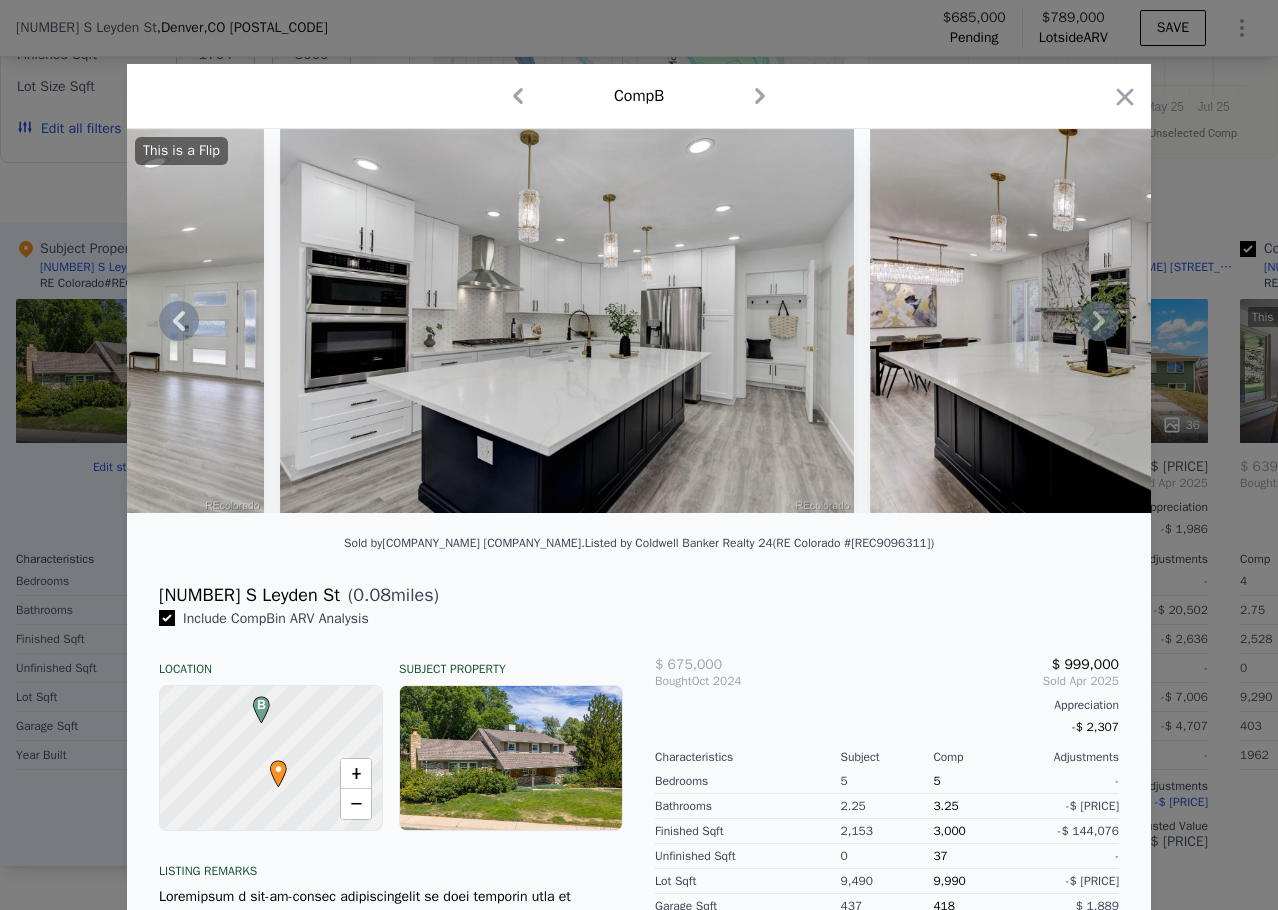 click 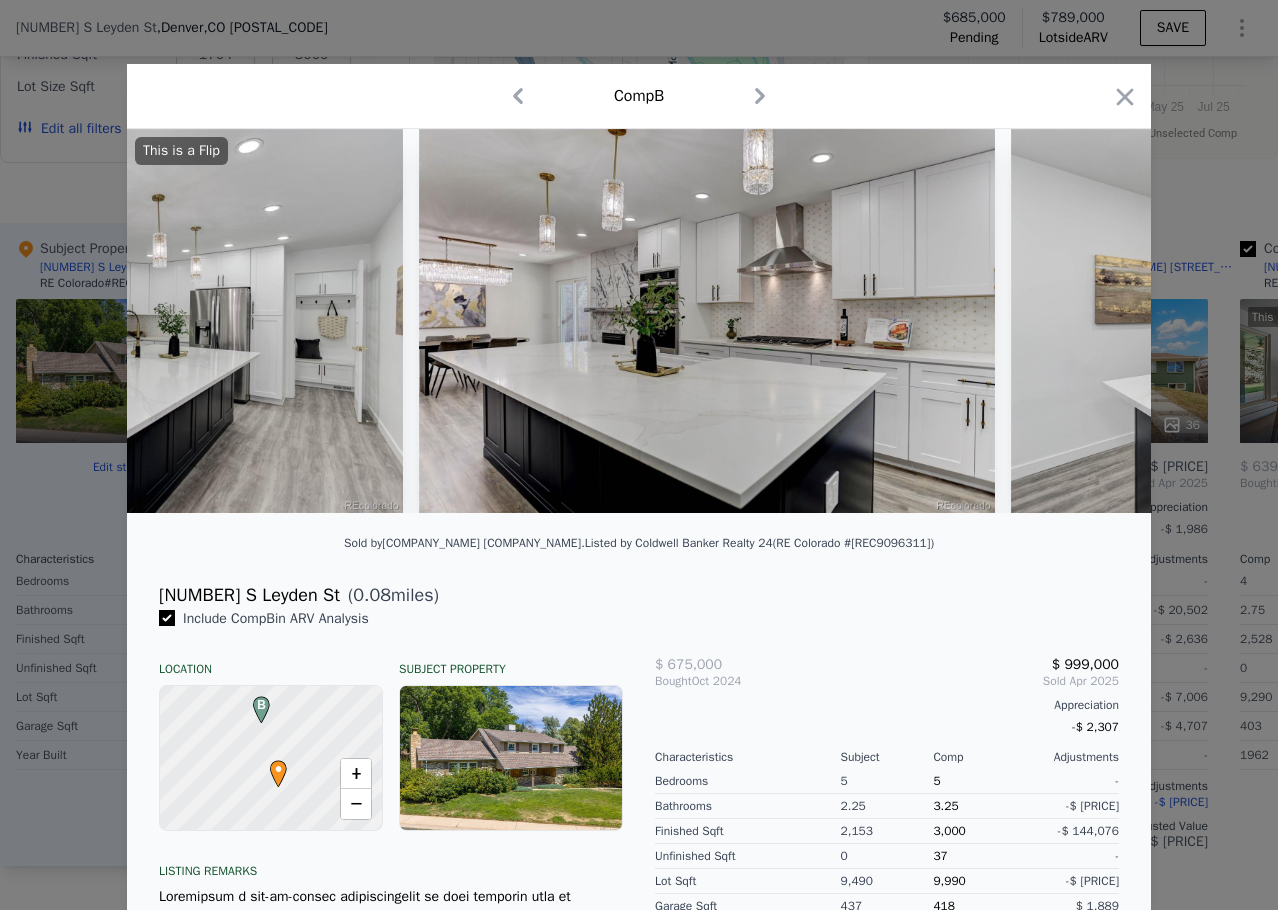 scroll, scrollTop: 0, scrollLeft: 7200, axis: horizontal 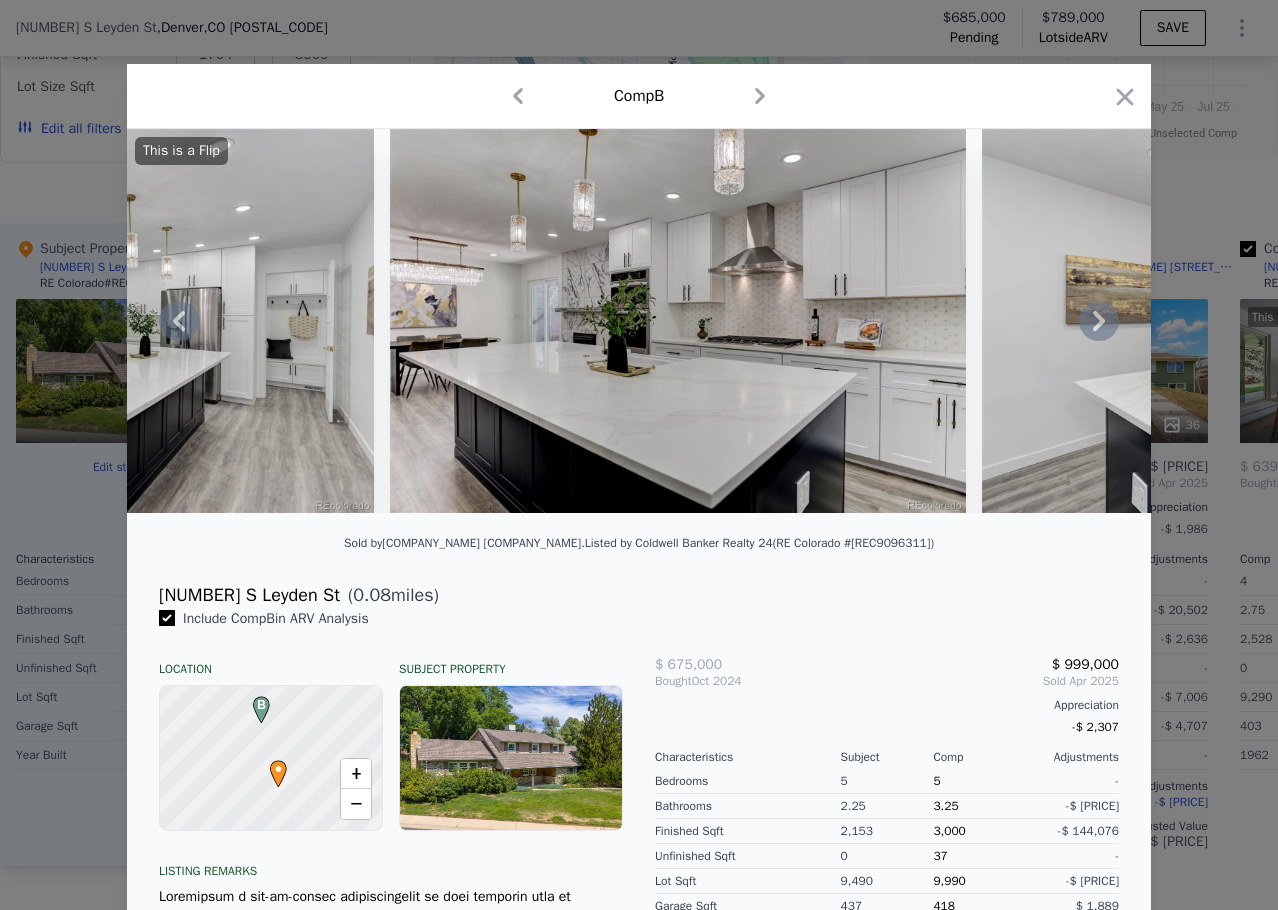 click 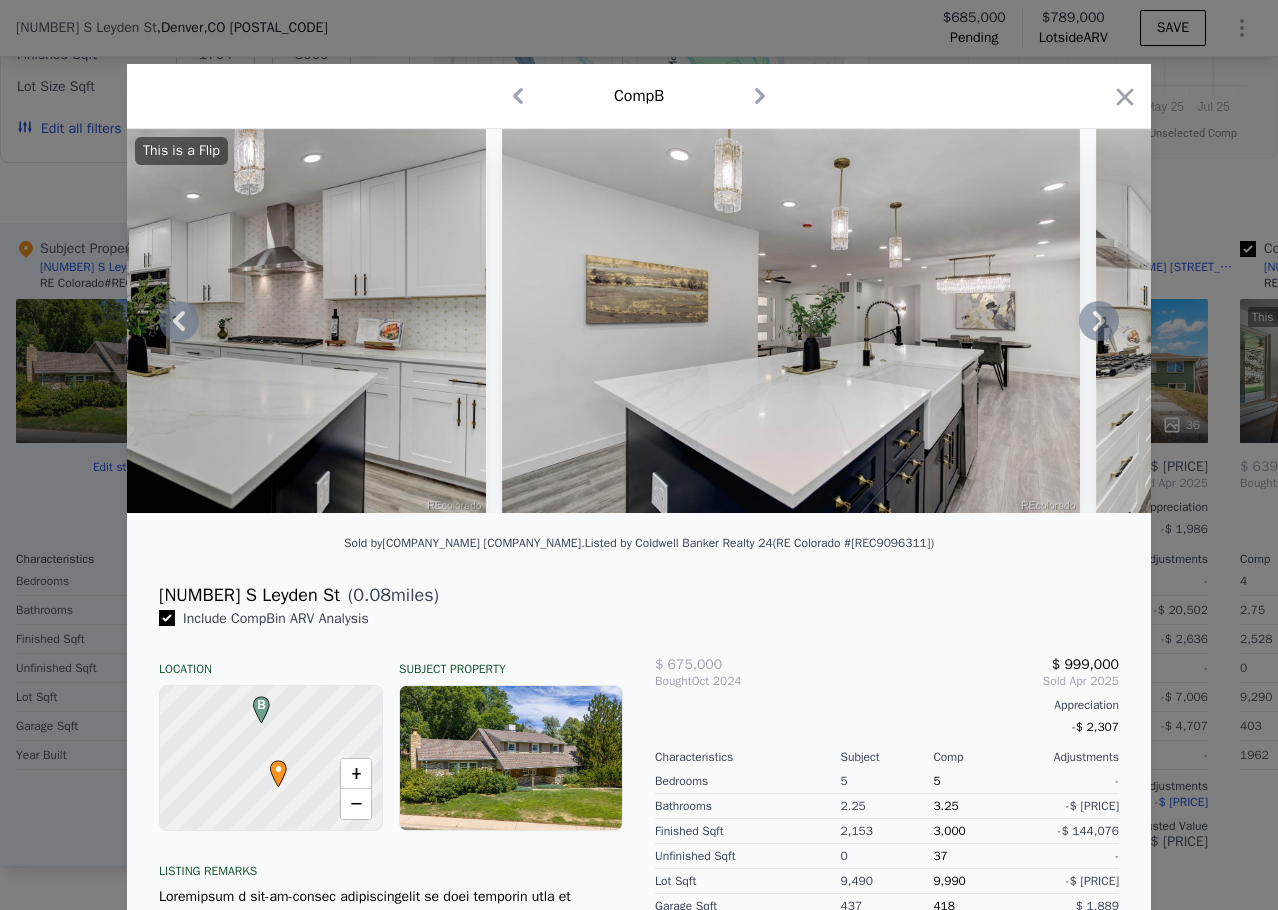 click 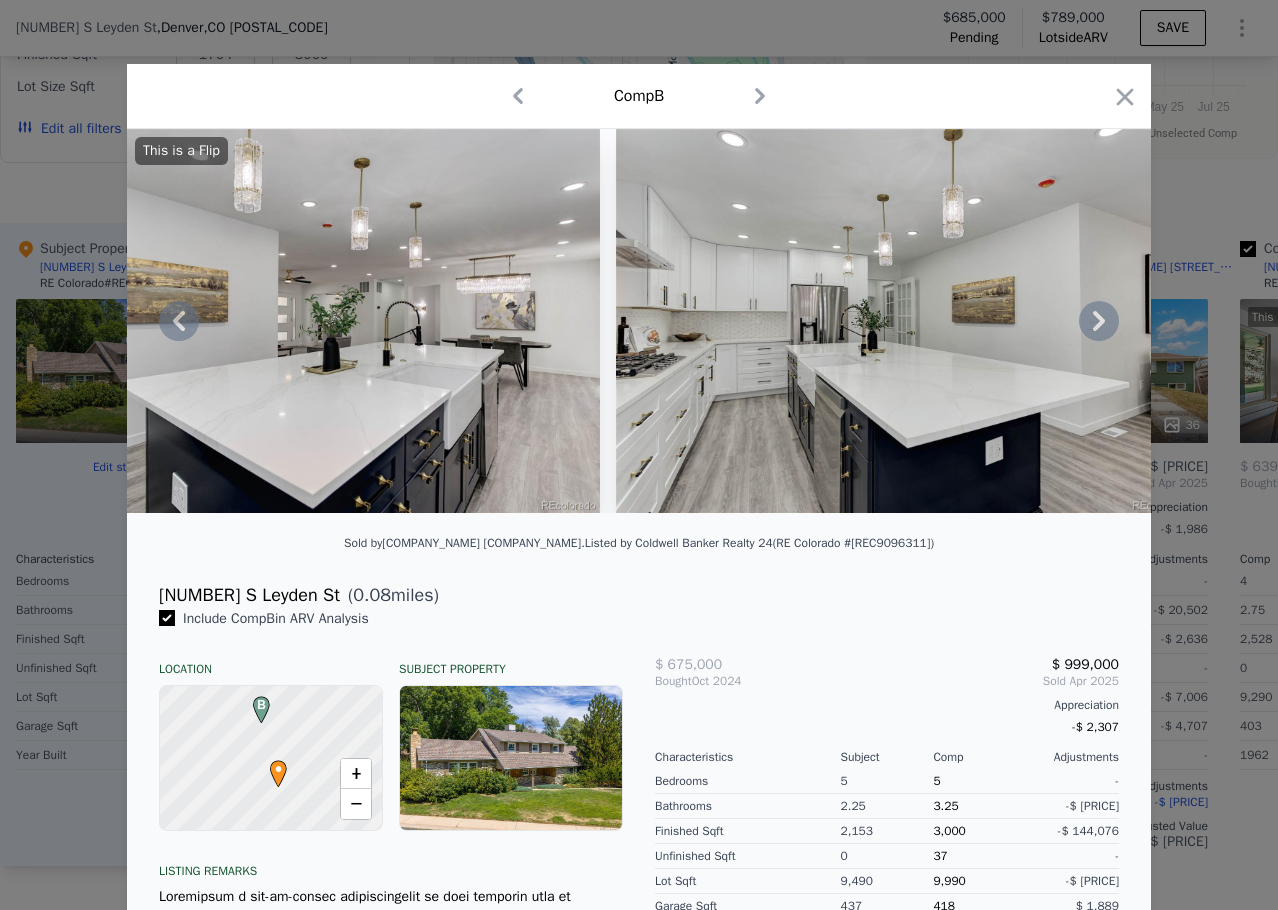 click 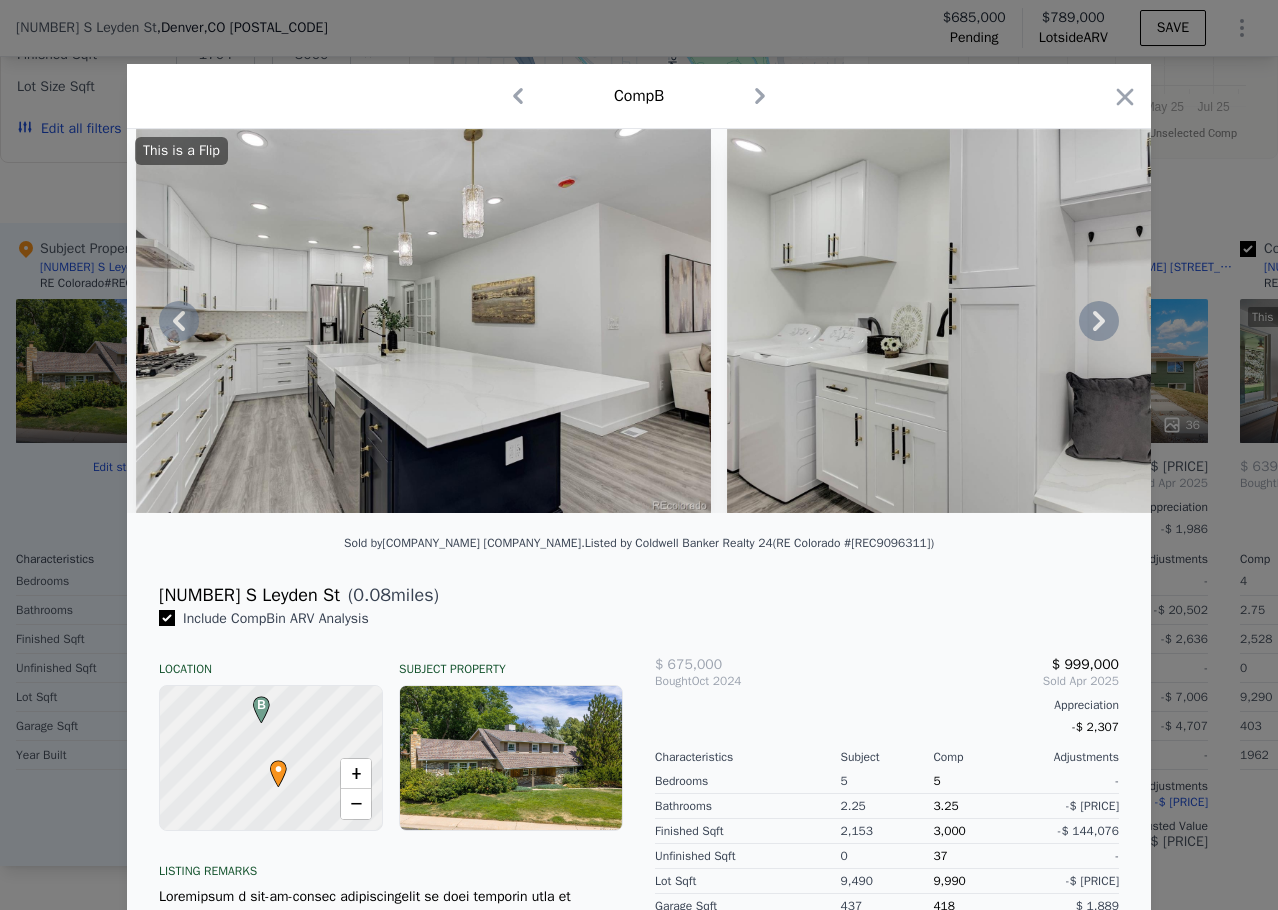 click 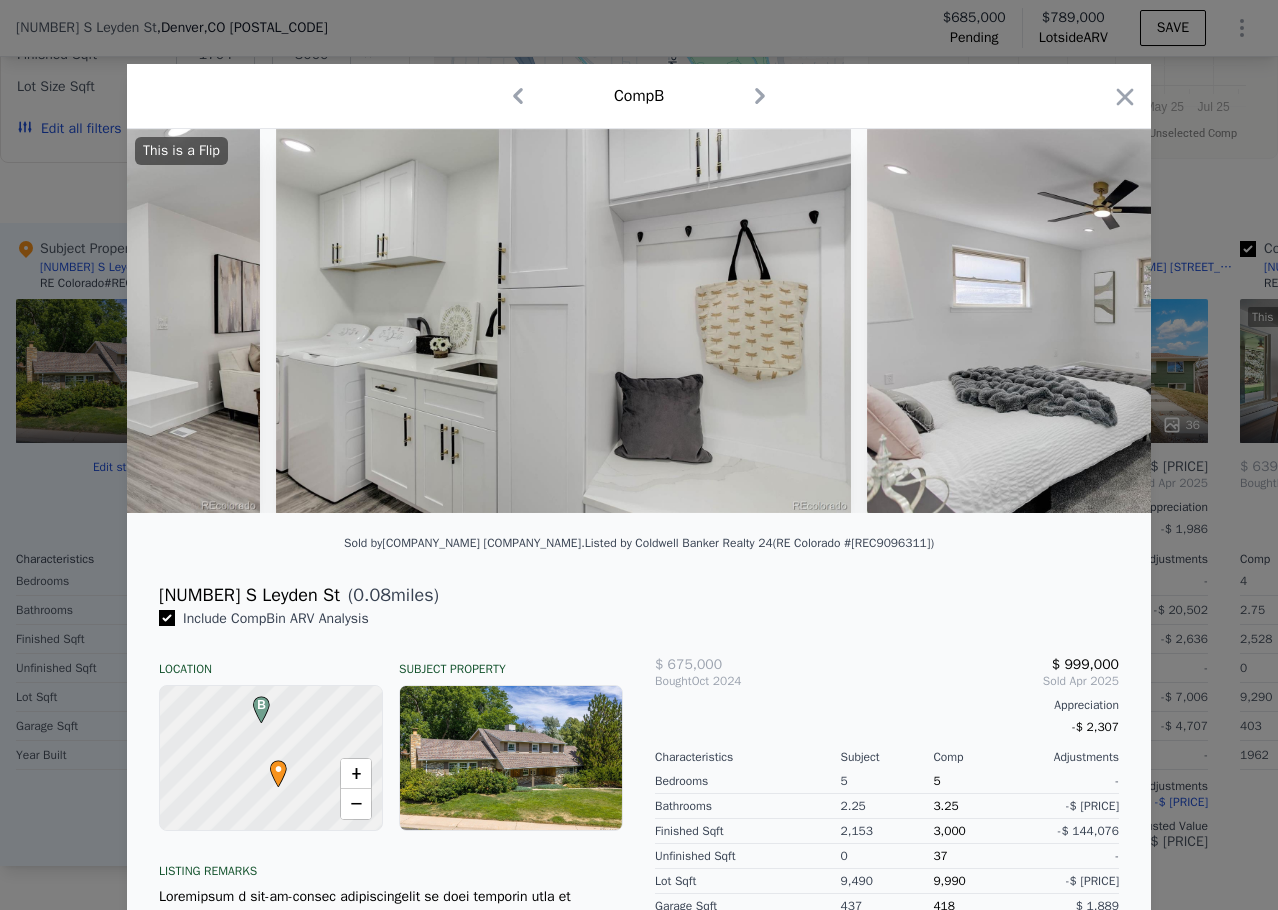 scroll, scrollTop: 0, scrollLeft: 9120, axis: horizontal 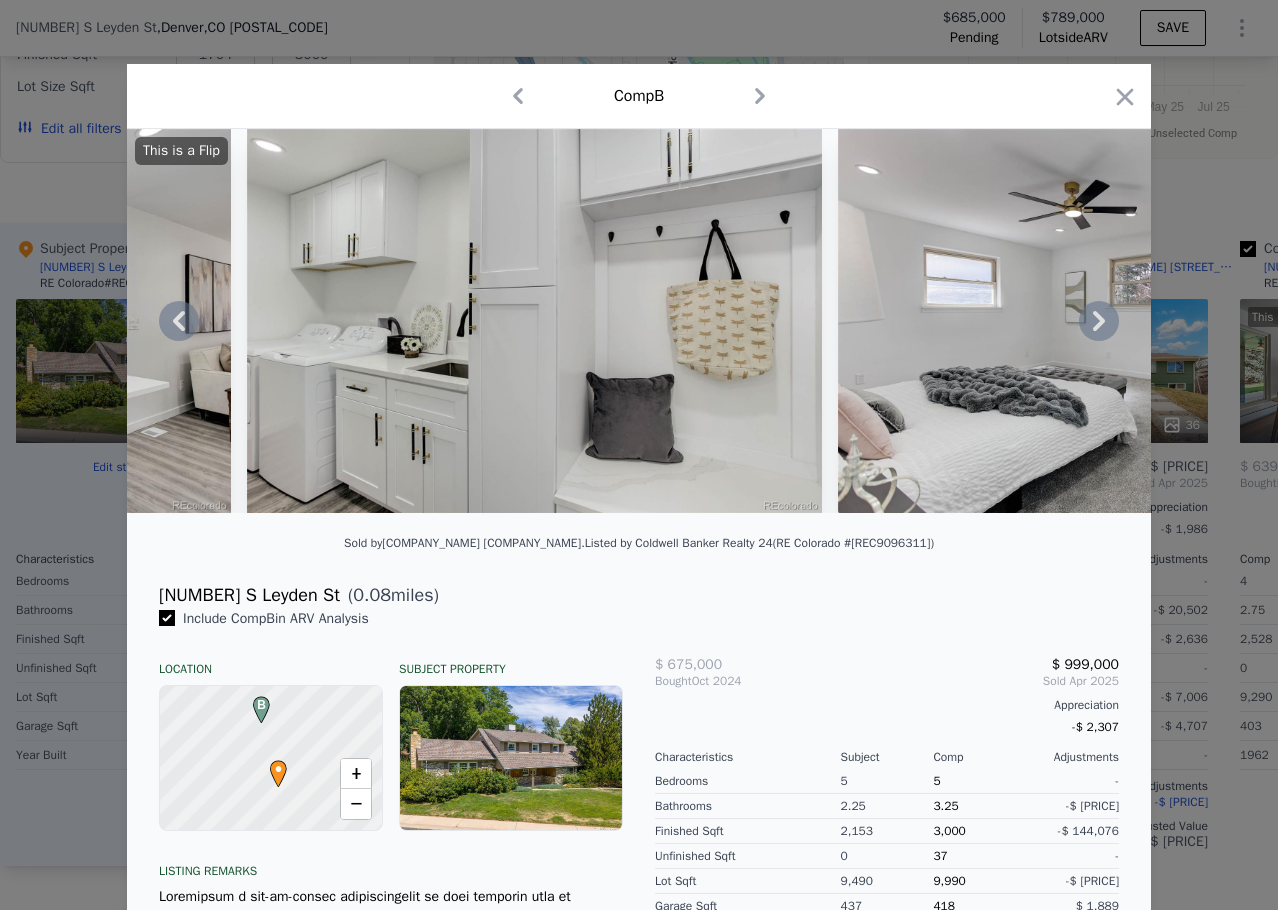 click 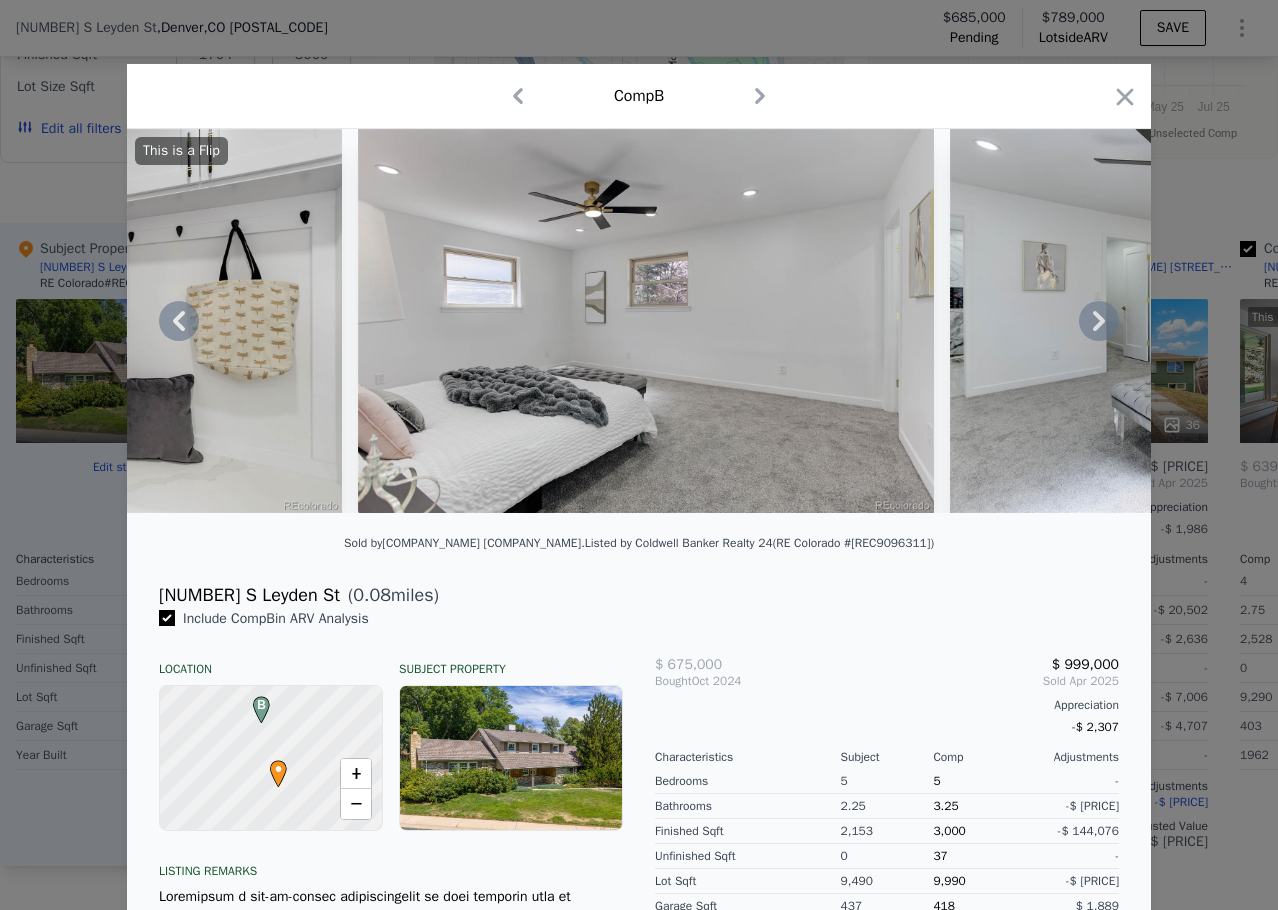 click 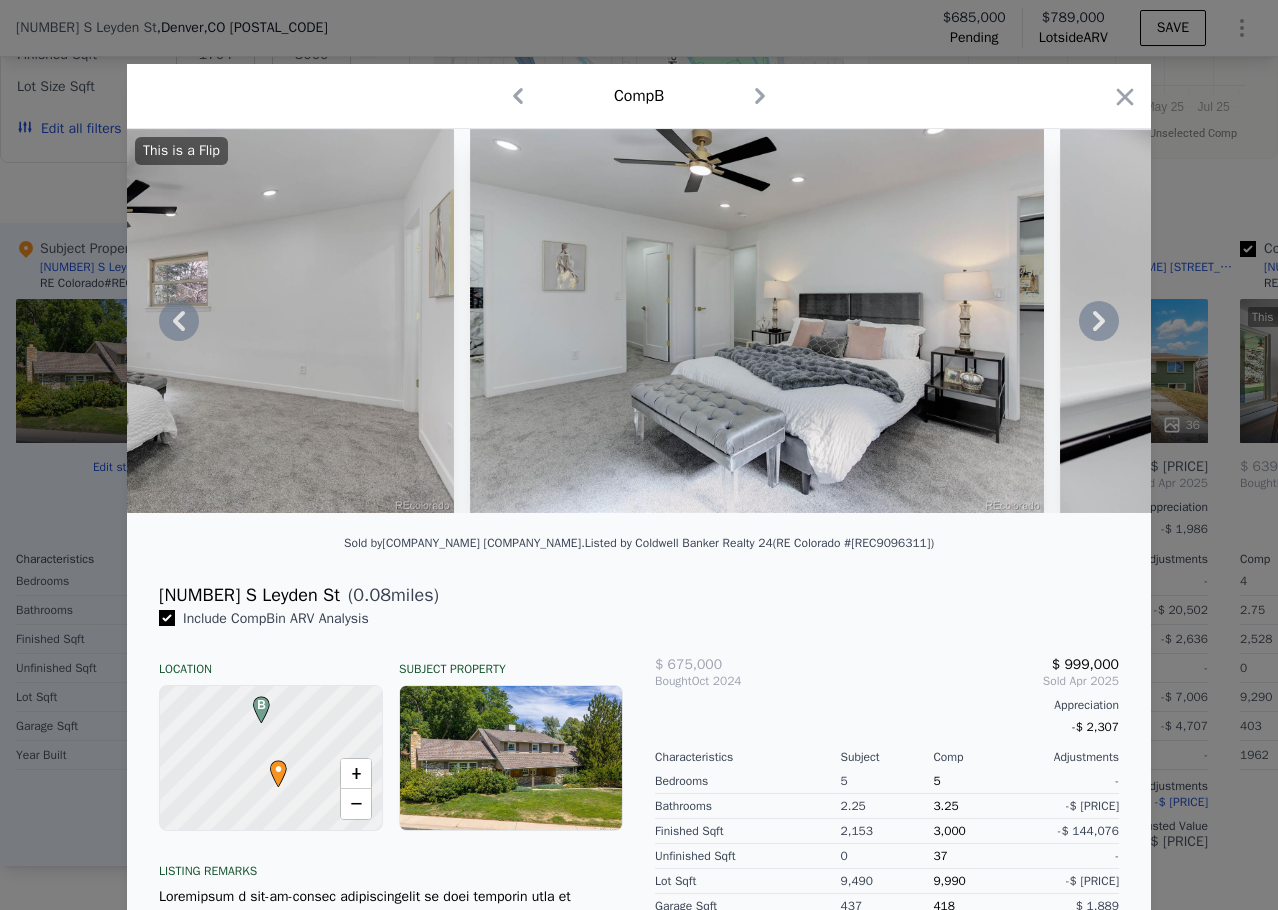 click 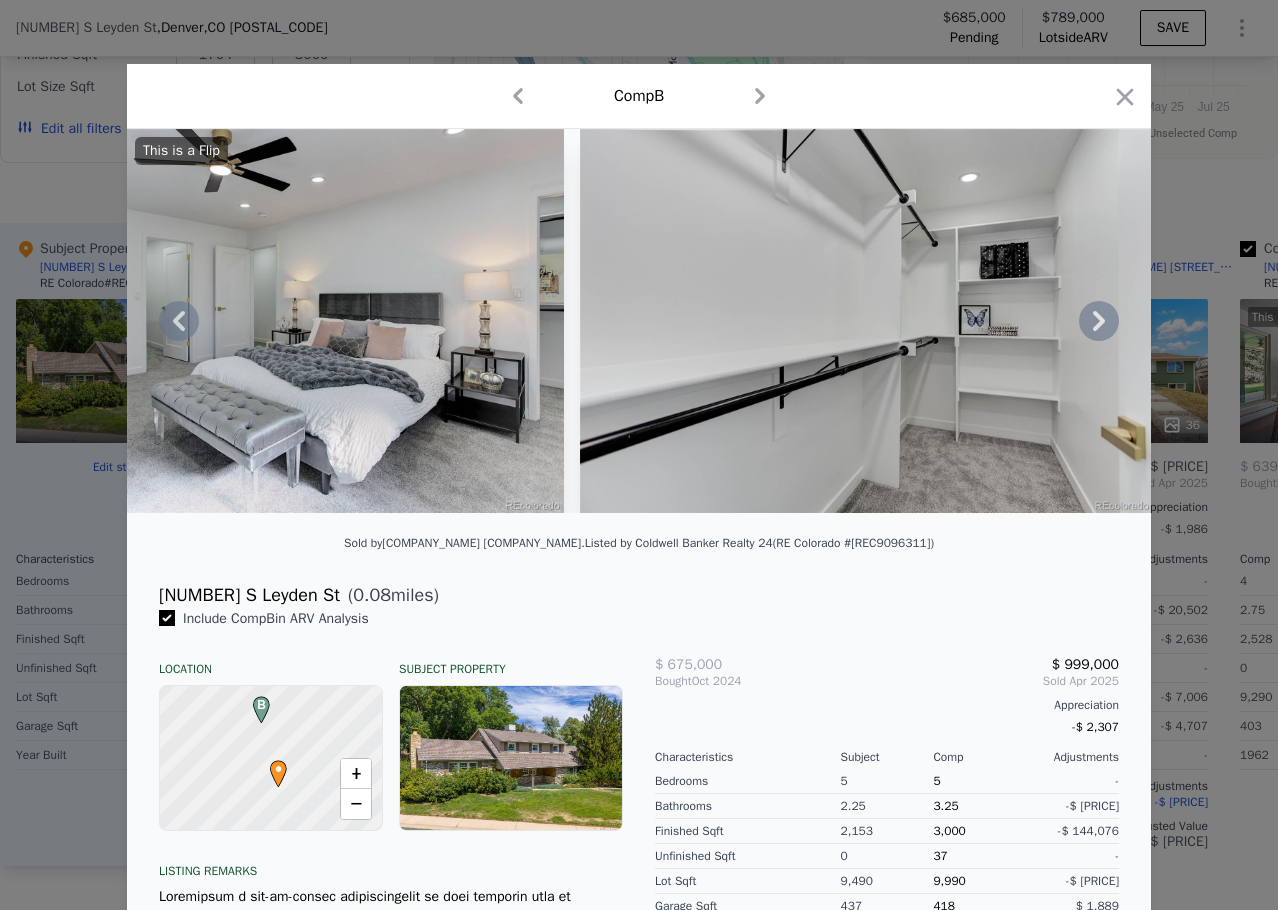 click 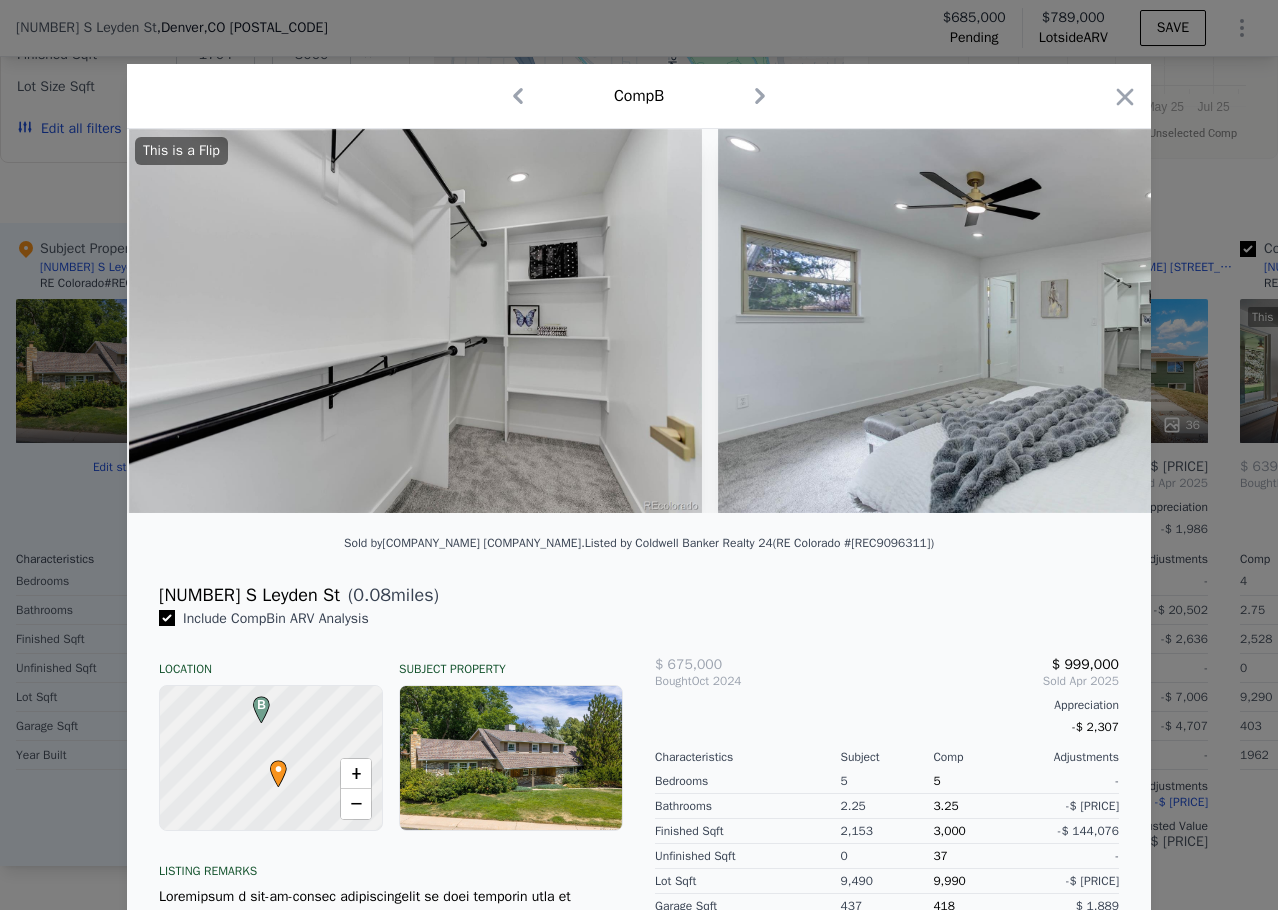 scroll, scrollTop: 0, scrollLeft: 11040, axis: horizontal 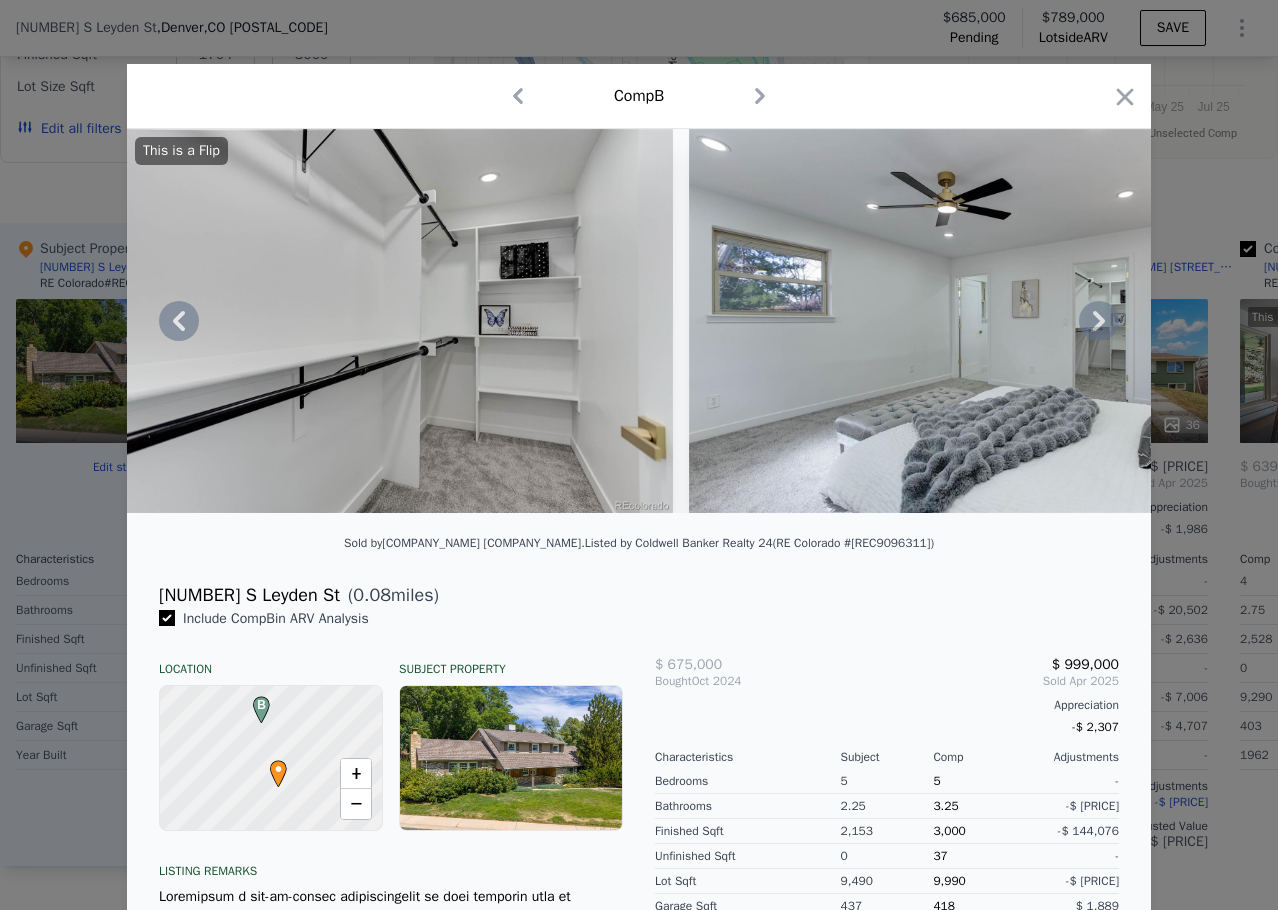 click on "This is a Flip" at bounding box center (639, 321) 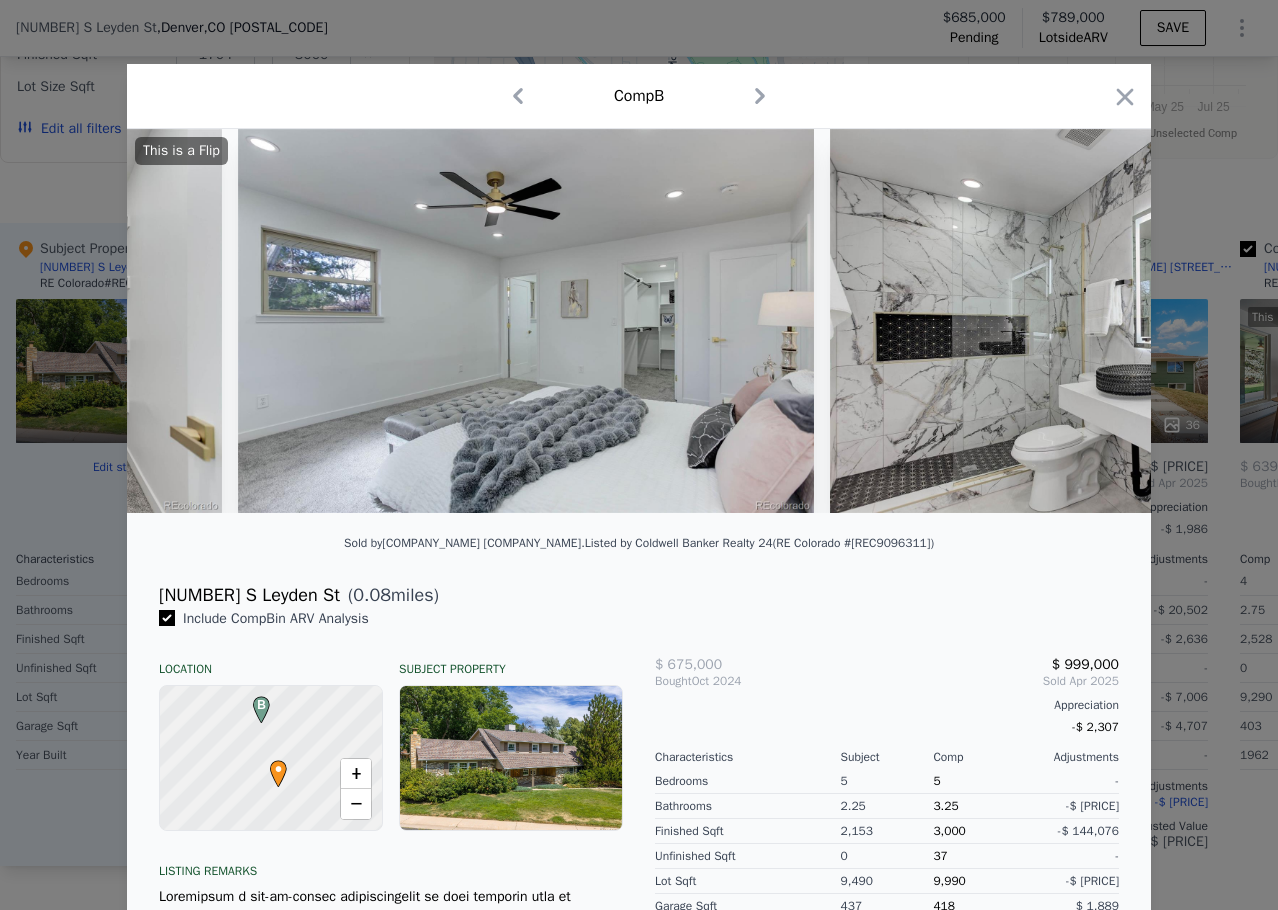 scroll, scrollTop: 0, scrollLeft: 11520, axis: horizontal 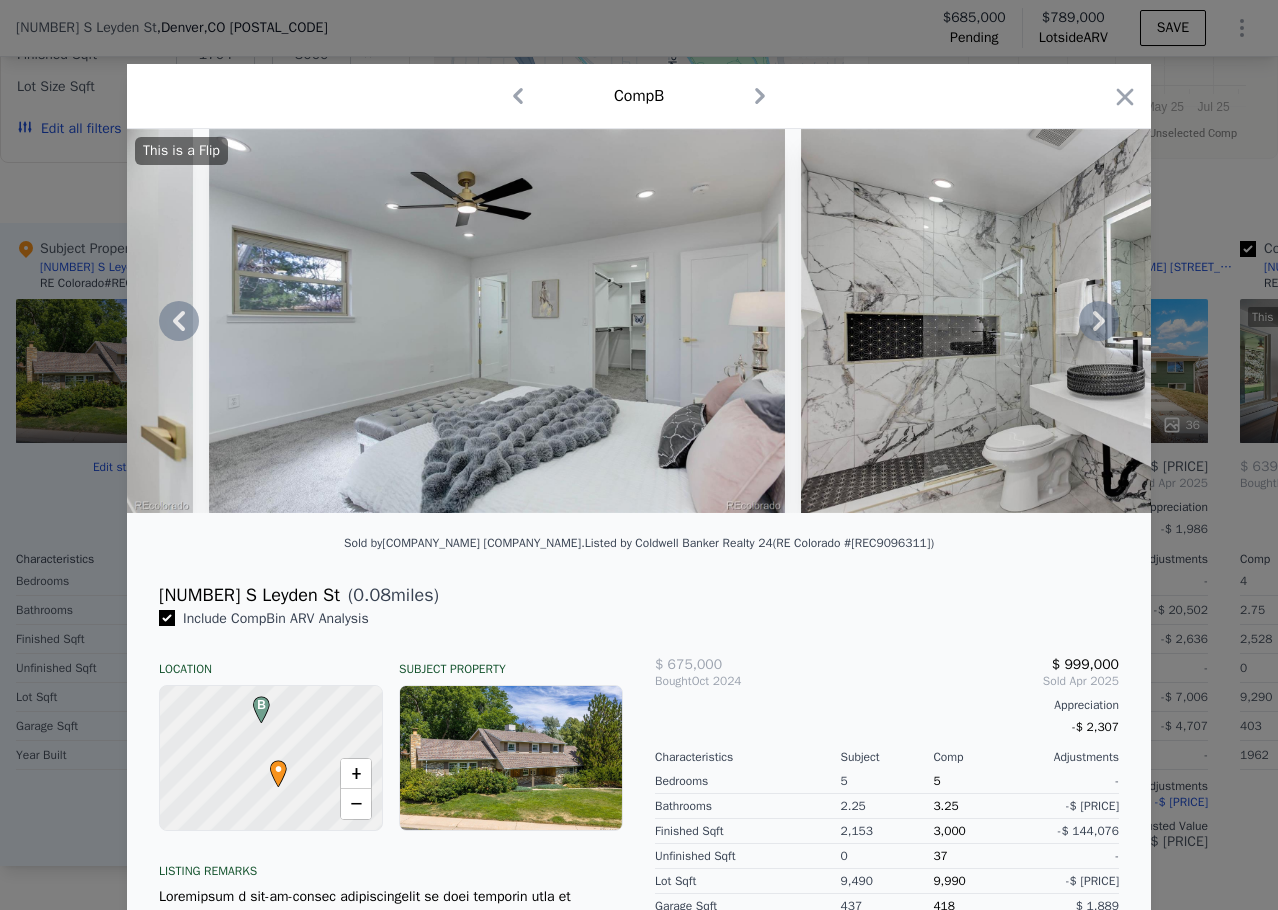 click 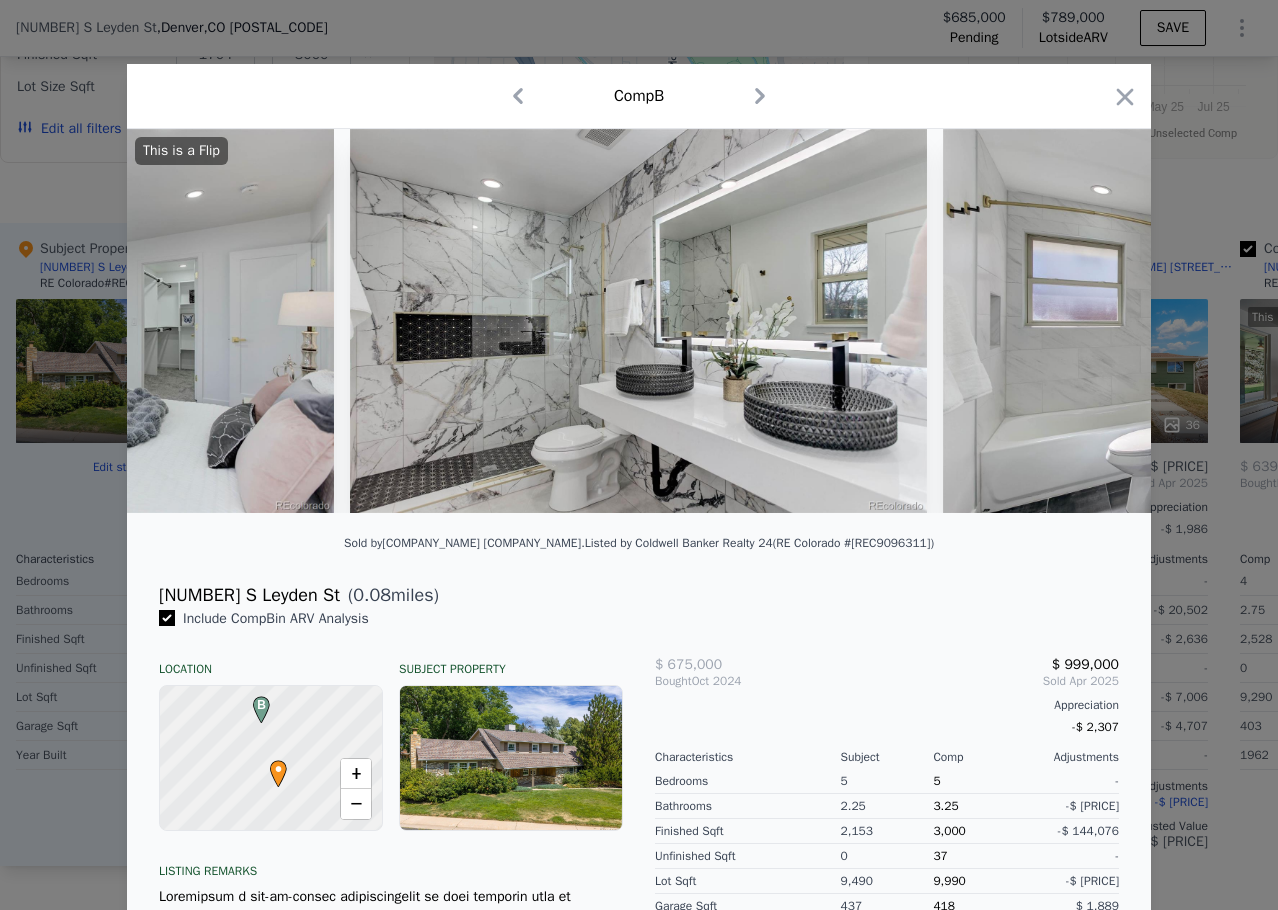scroll, scrollTop: 0, scrollLeft: 12000, axis: horizontal 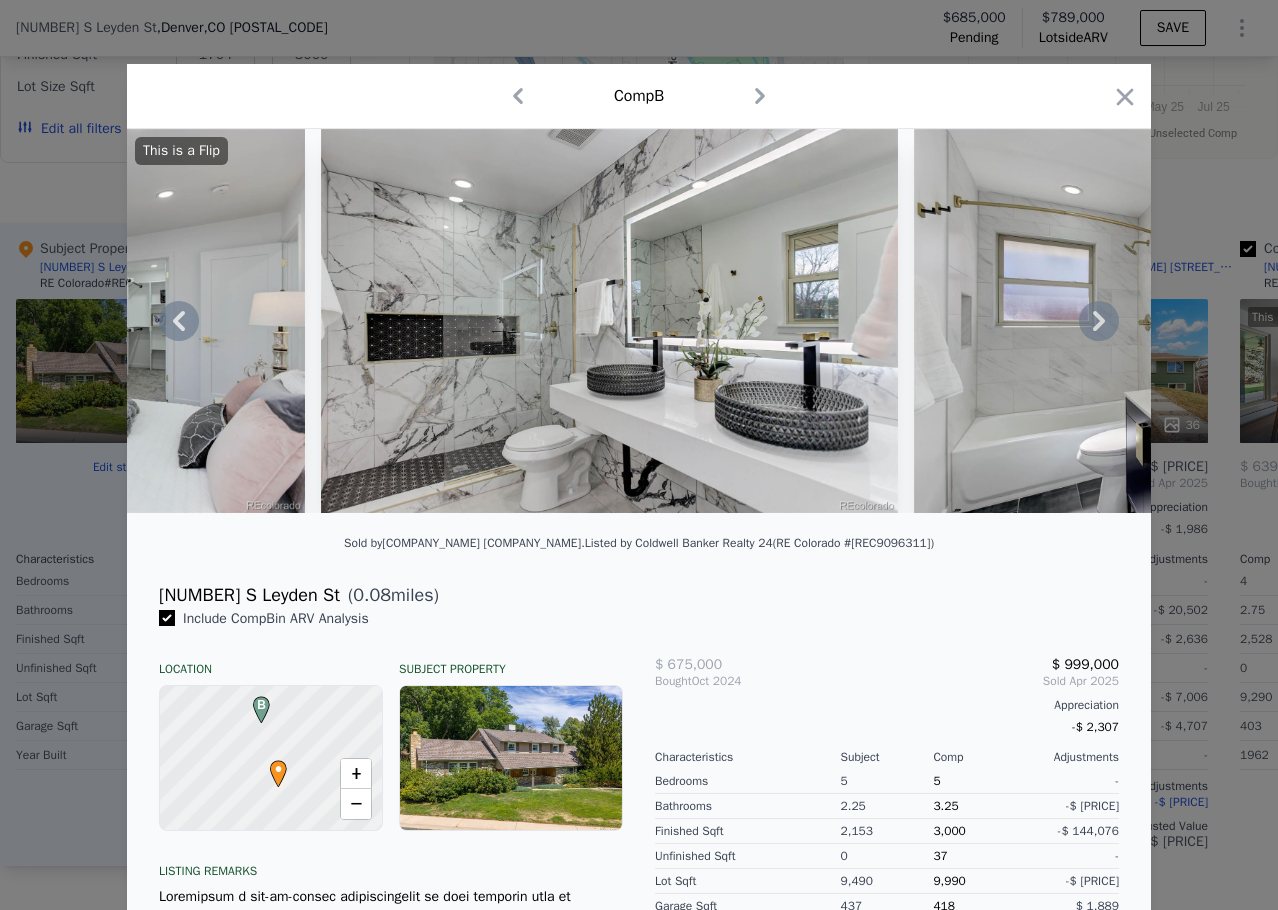 click 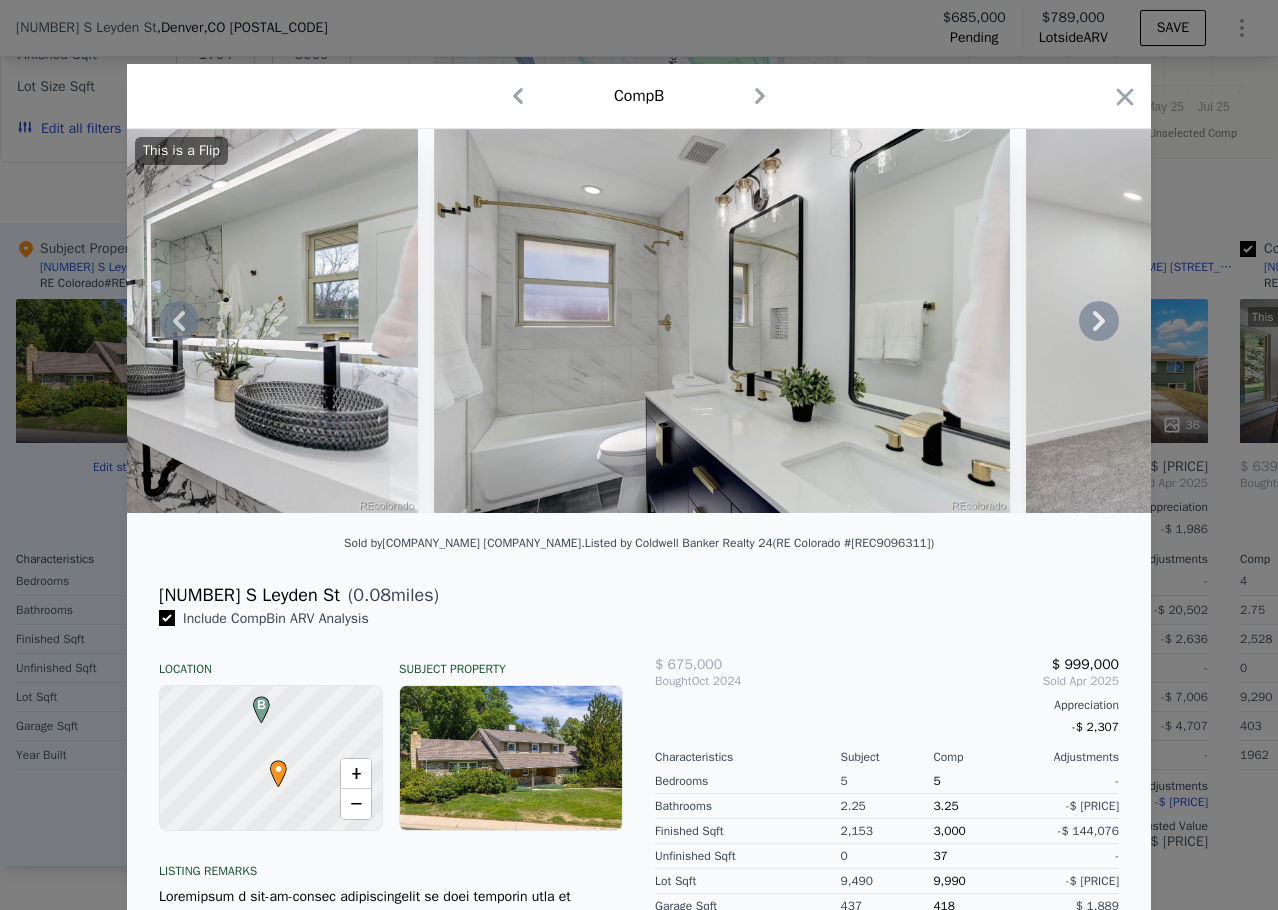 click 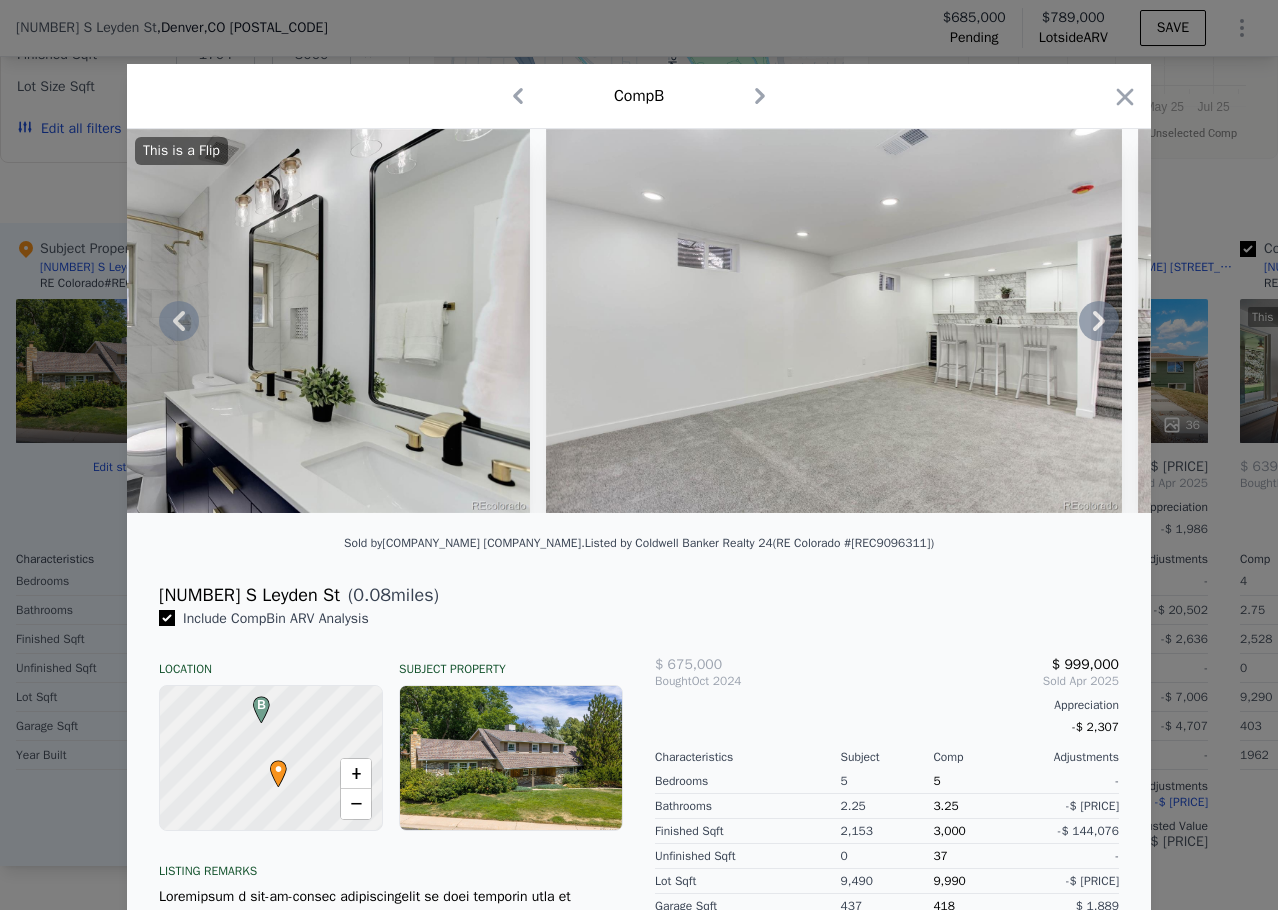 click 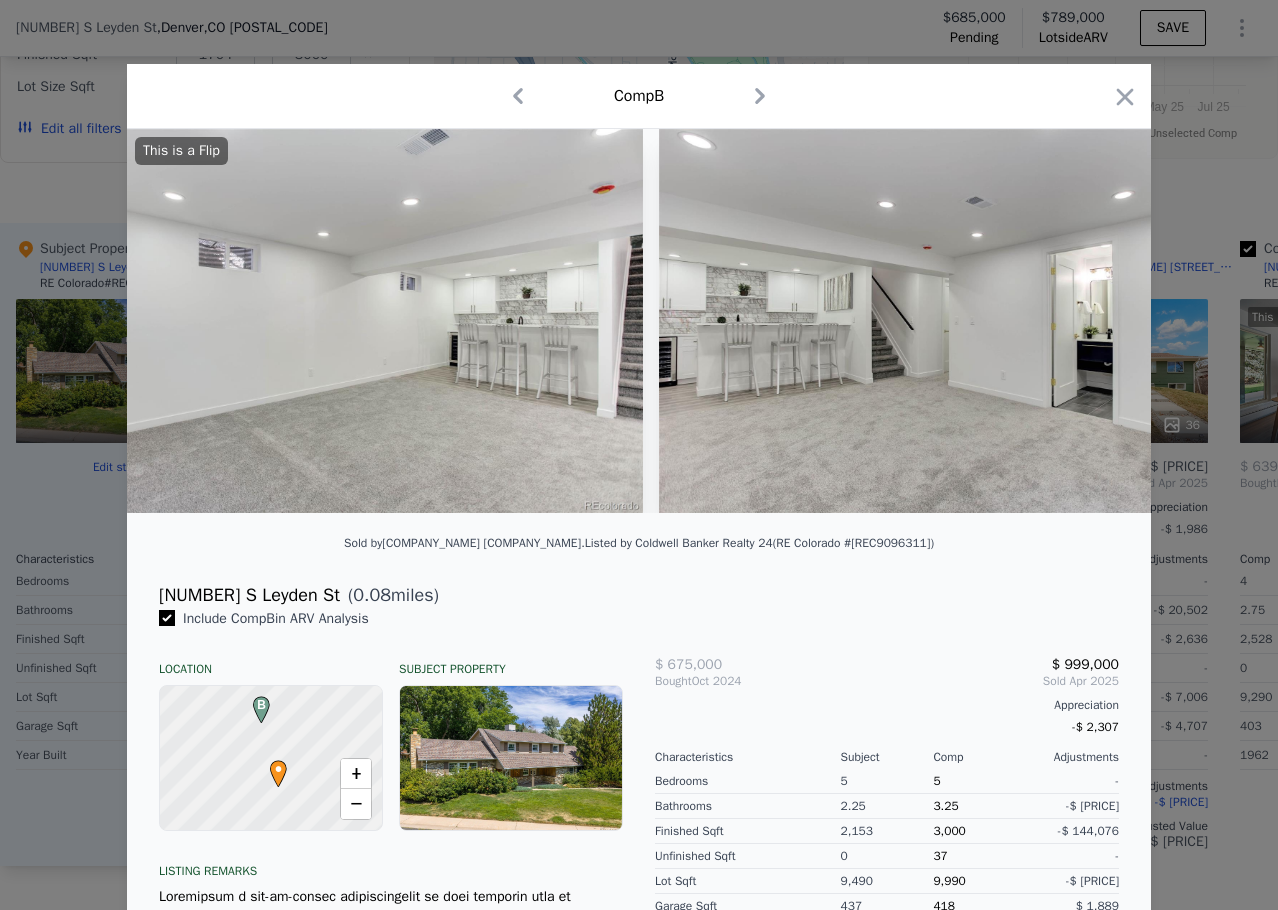 scroll, scrollTop: 0, scrollLeft: 13440, axis: horizontal 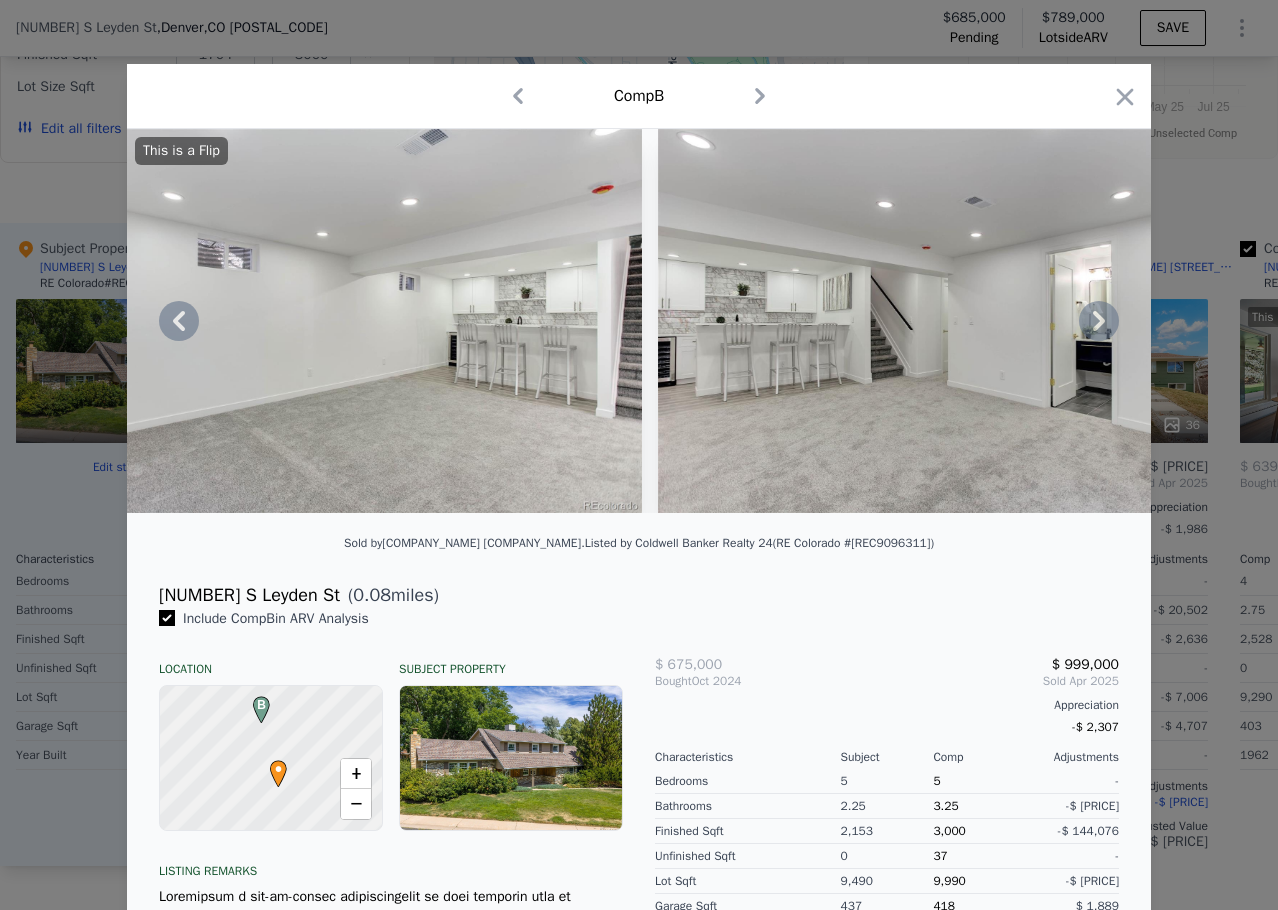 click 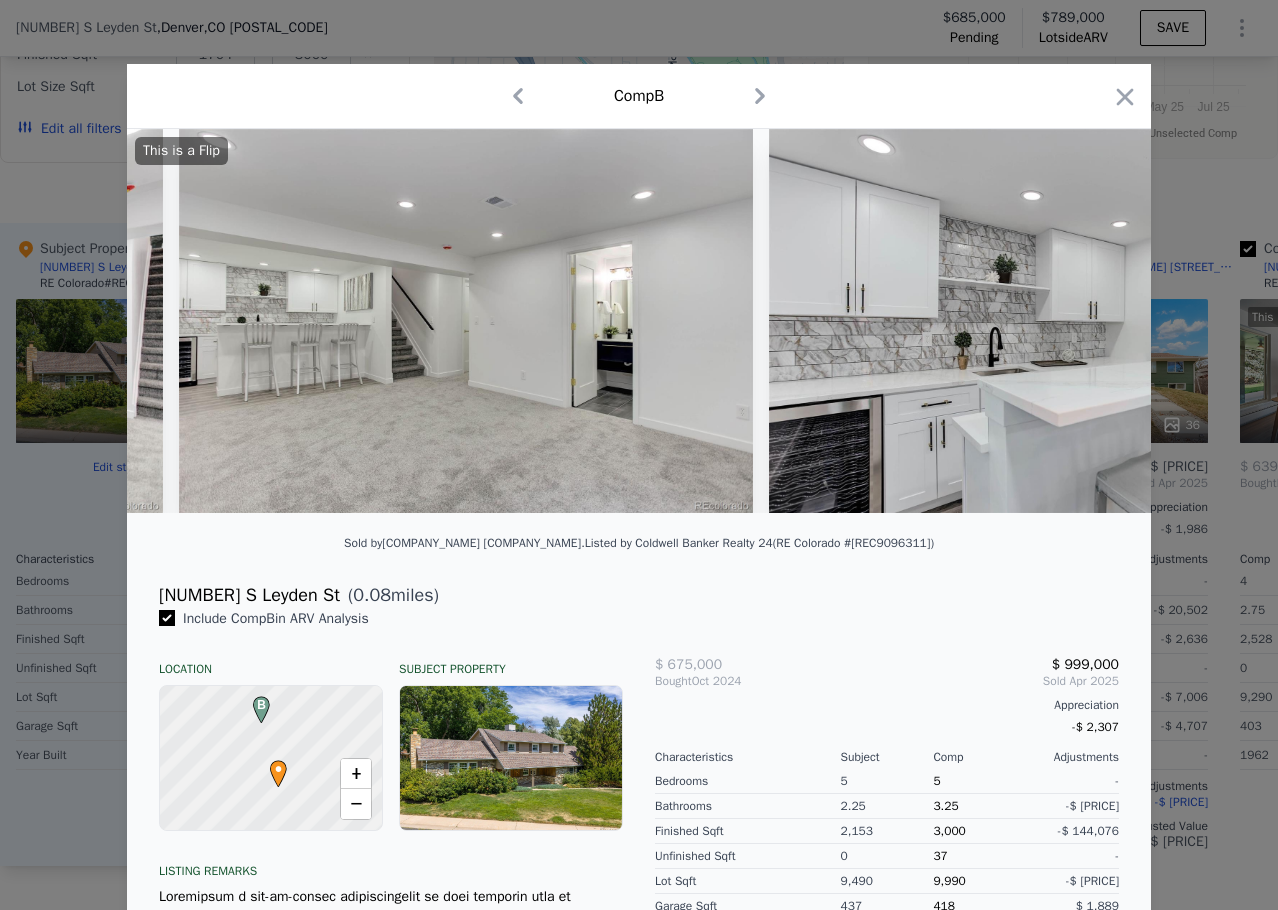 scroll, scrollTop: 0, scrollLeft: 13920, axis: horizontal 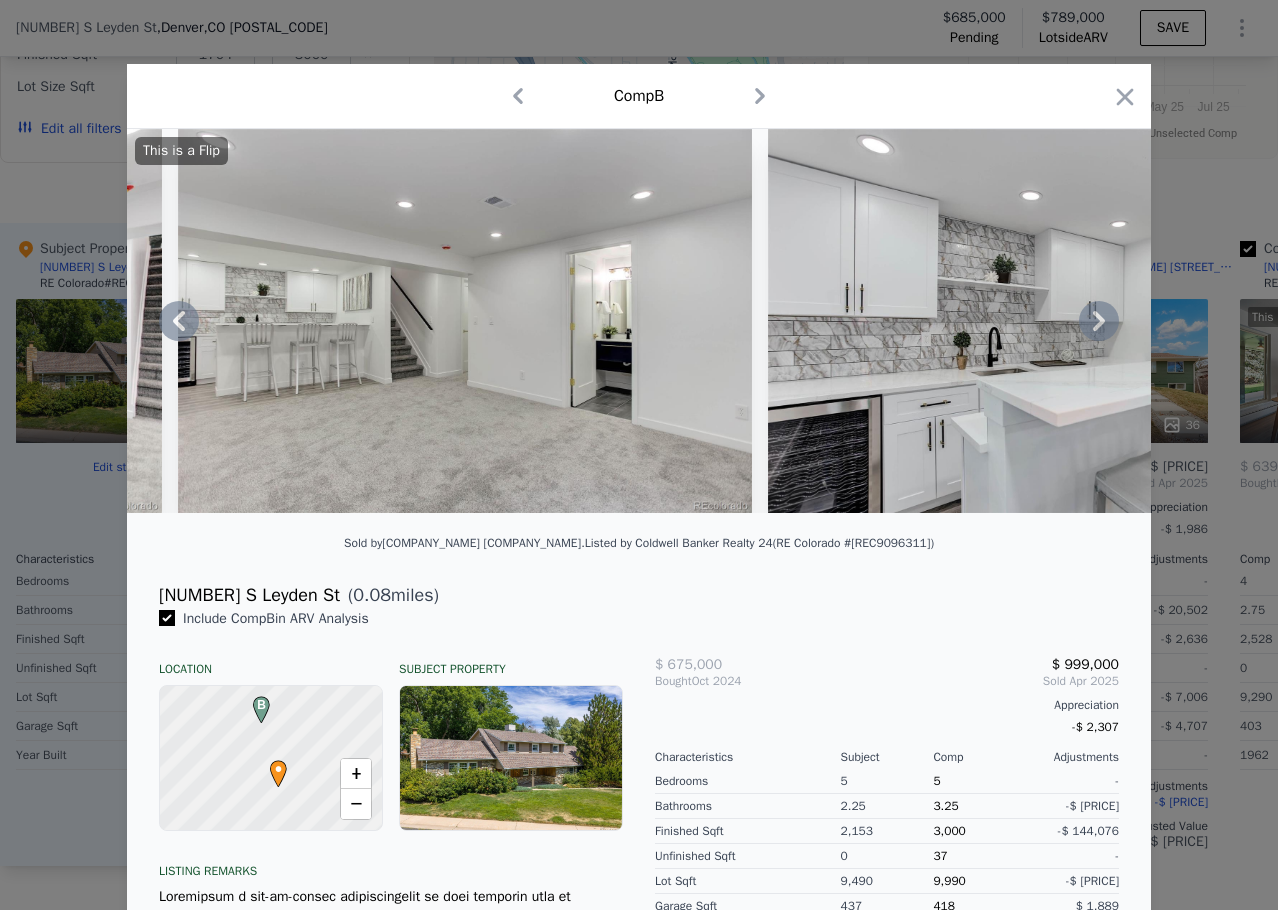 click 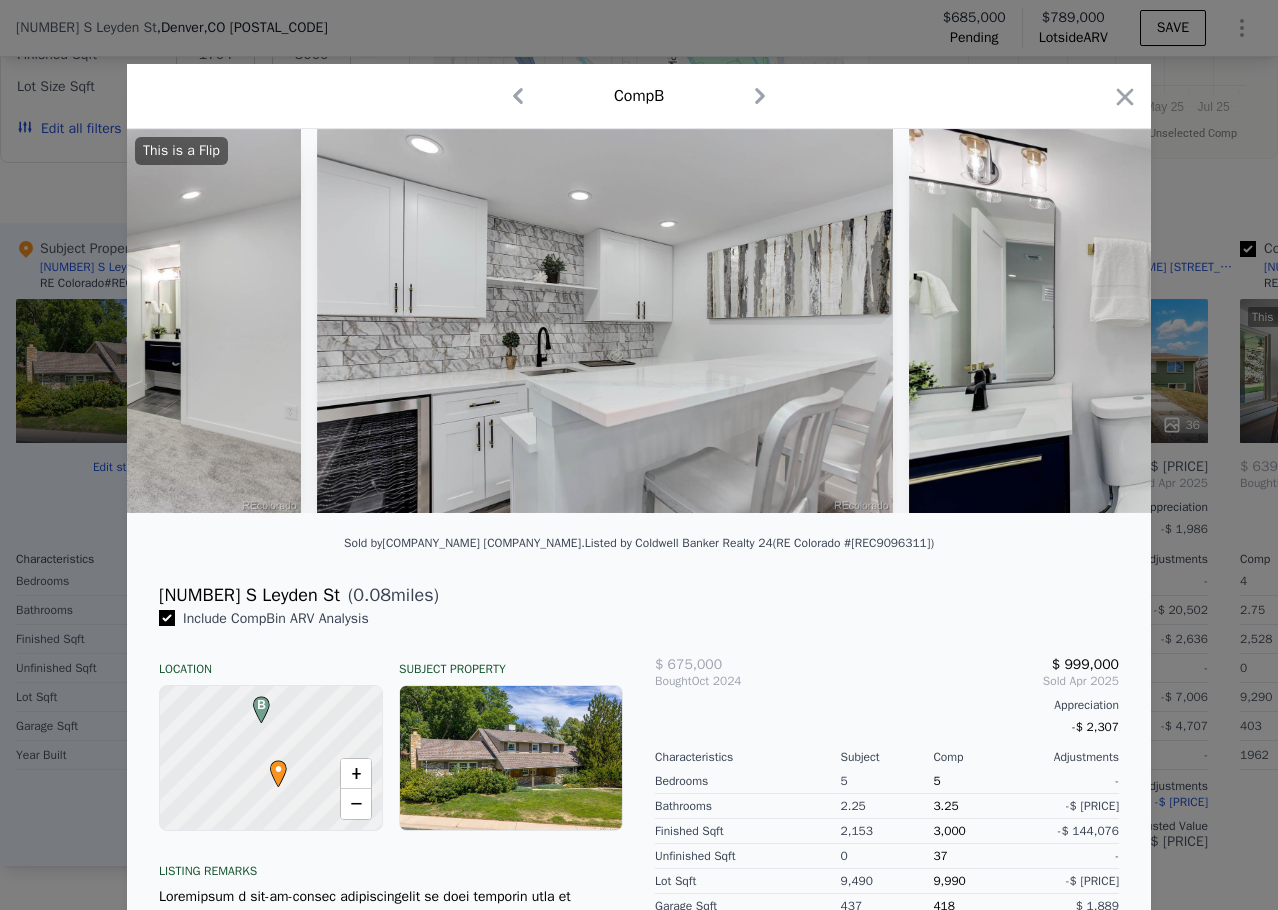 scroll, scrollTop: 0, scrollLeft: 14400, axis: horizontal 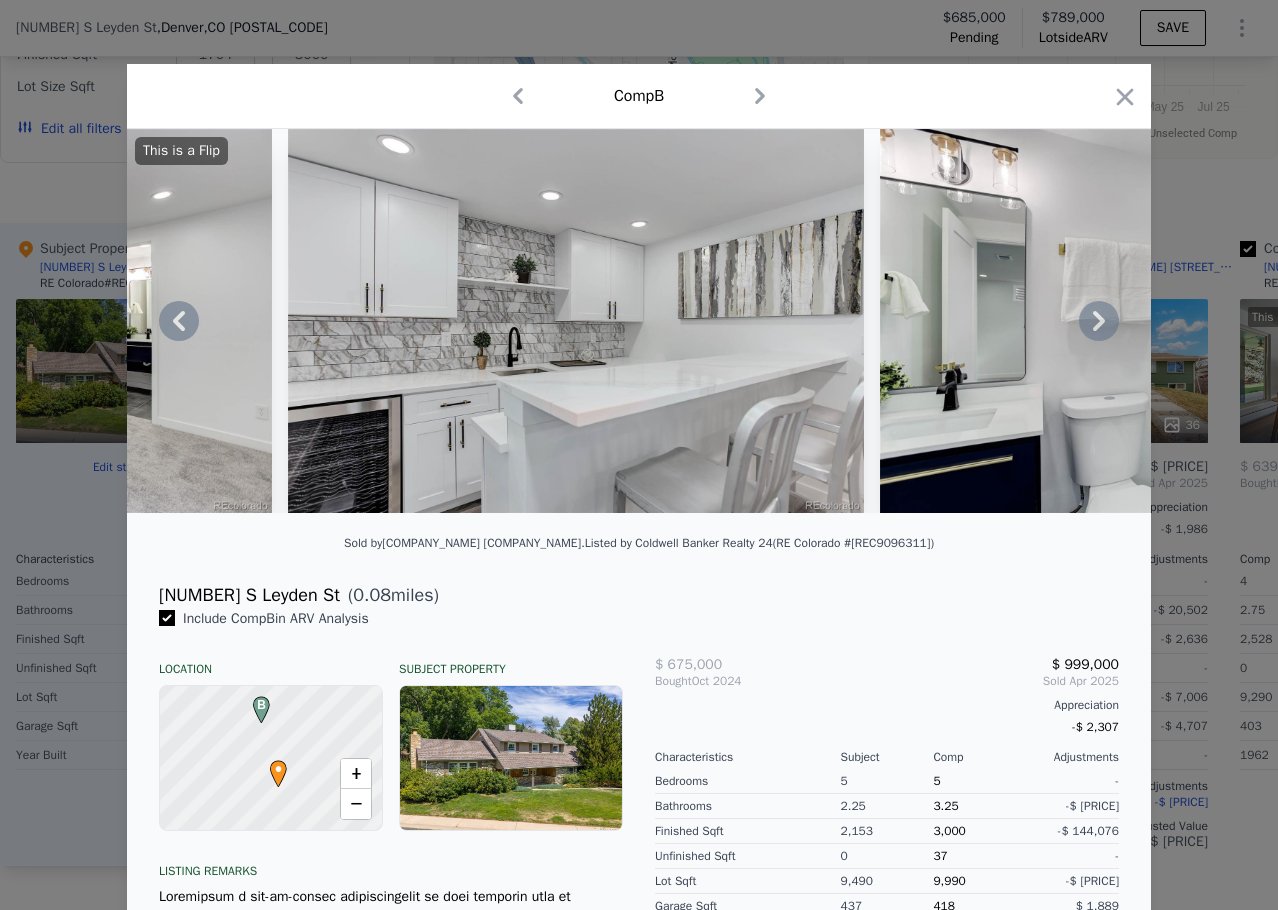 click 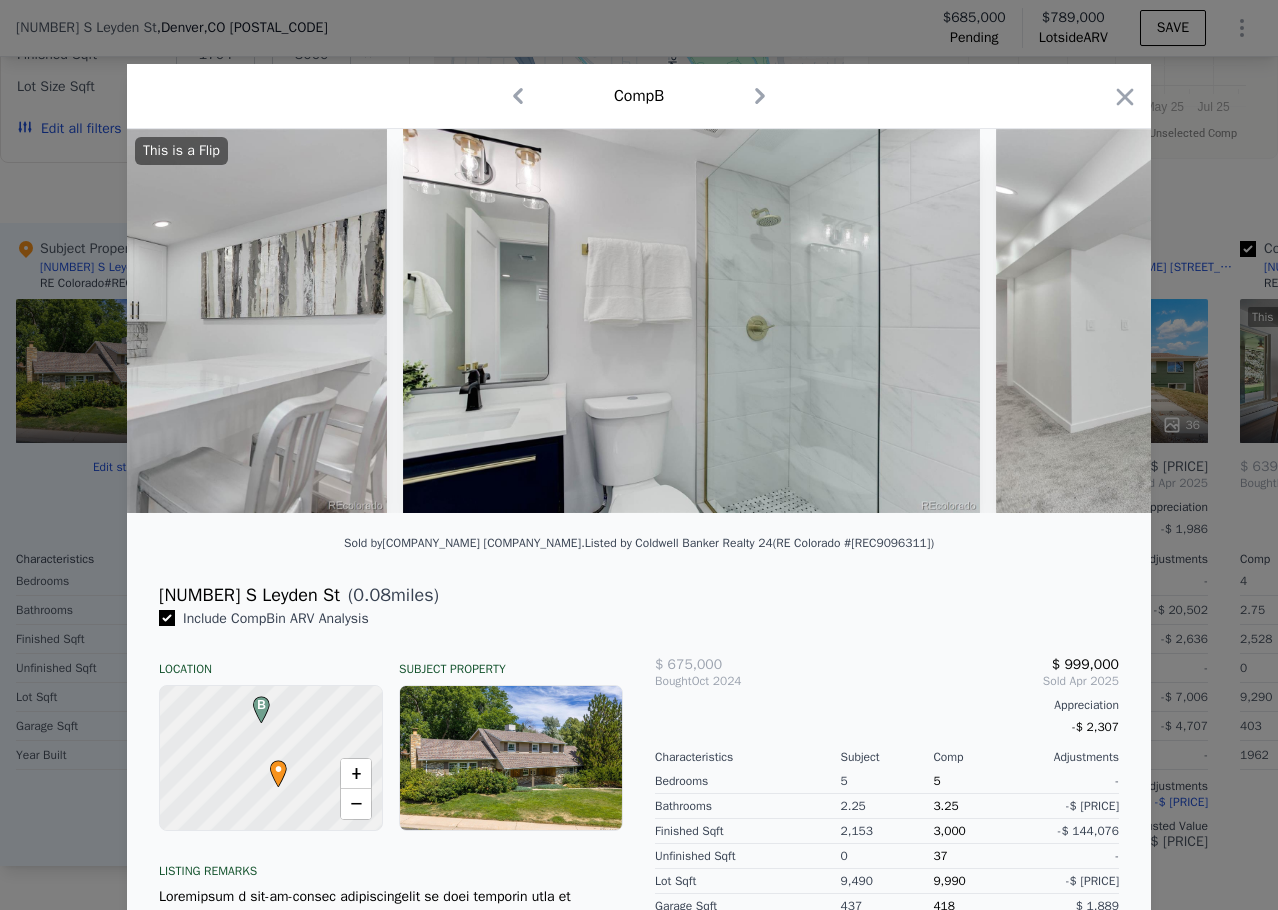 scroll, scrollTop: 0, scrollLeft: 14880, axis: horizontal 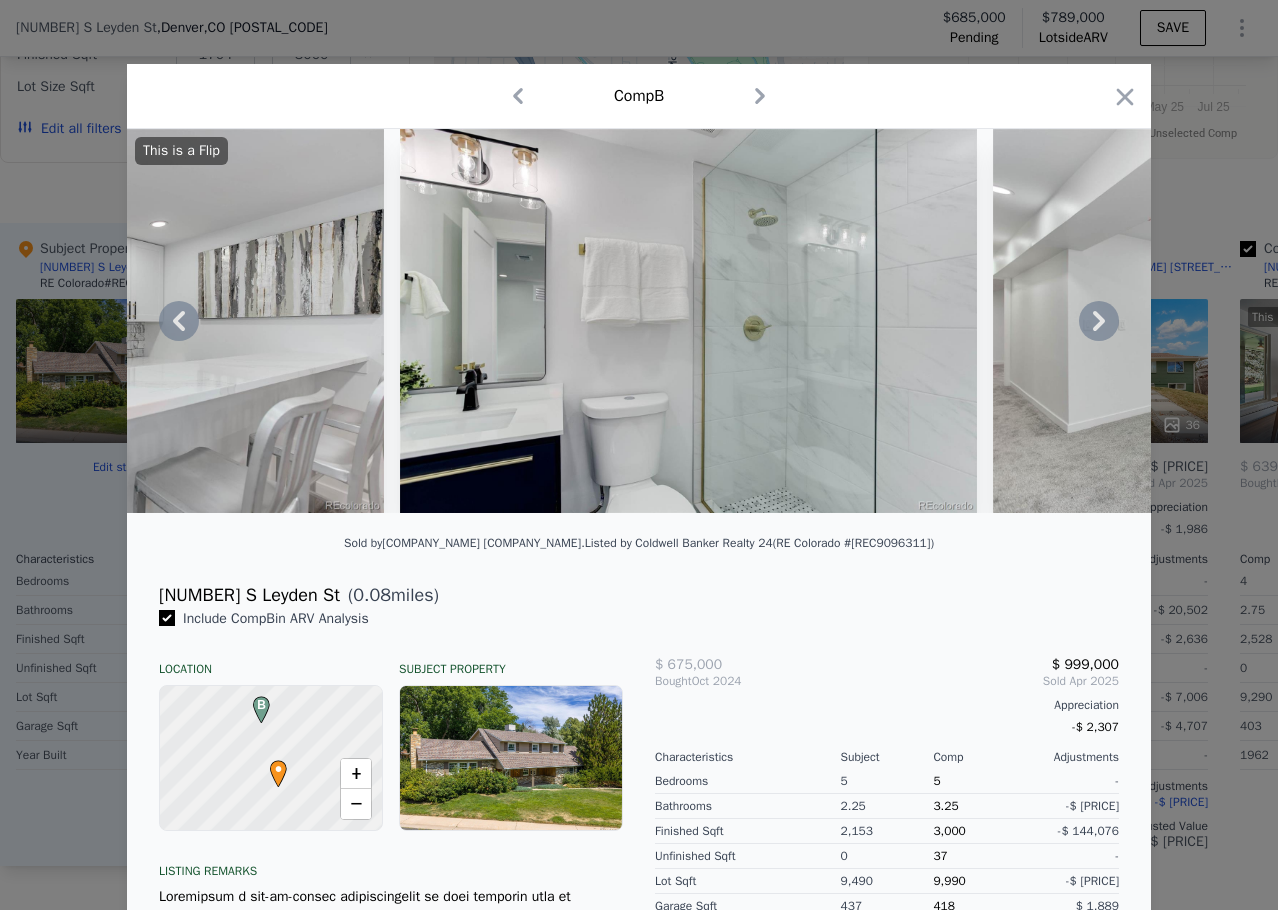 click 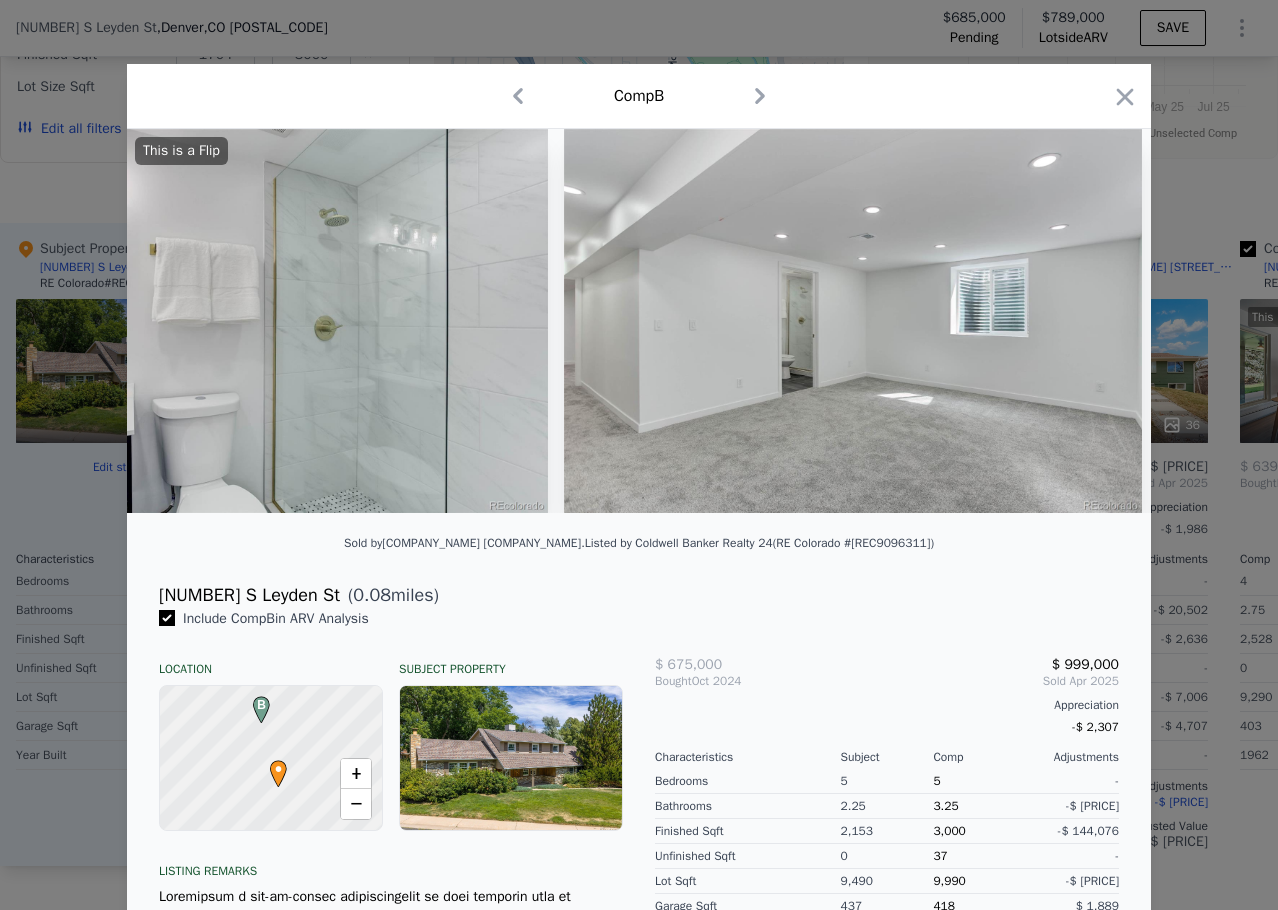scroll, scrollTop: 0, scrollLeft: 15360, axis: horizontal 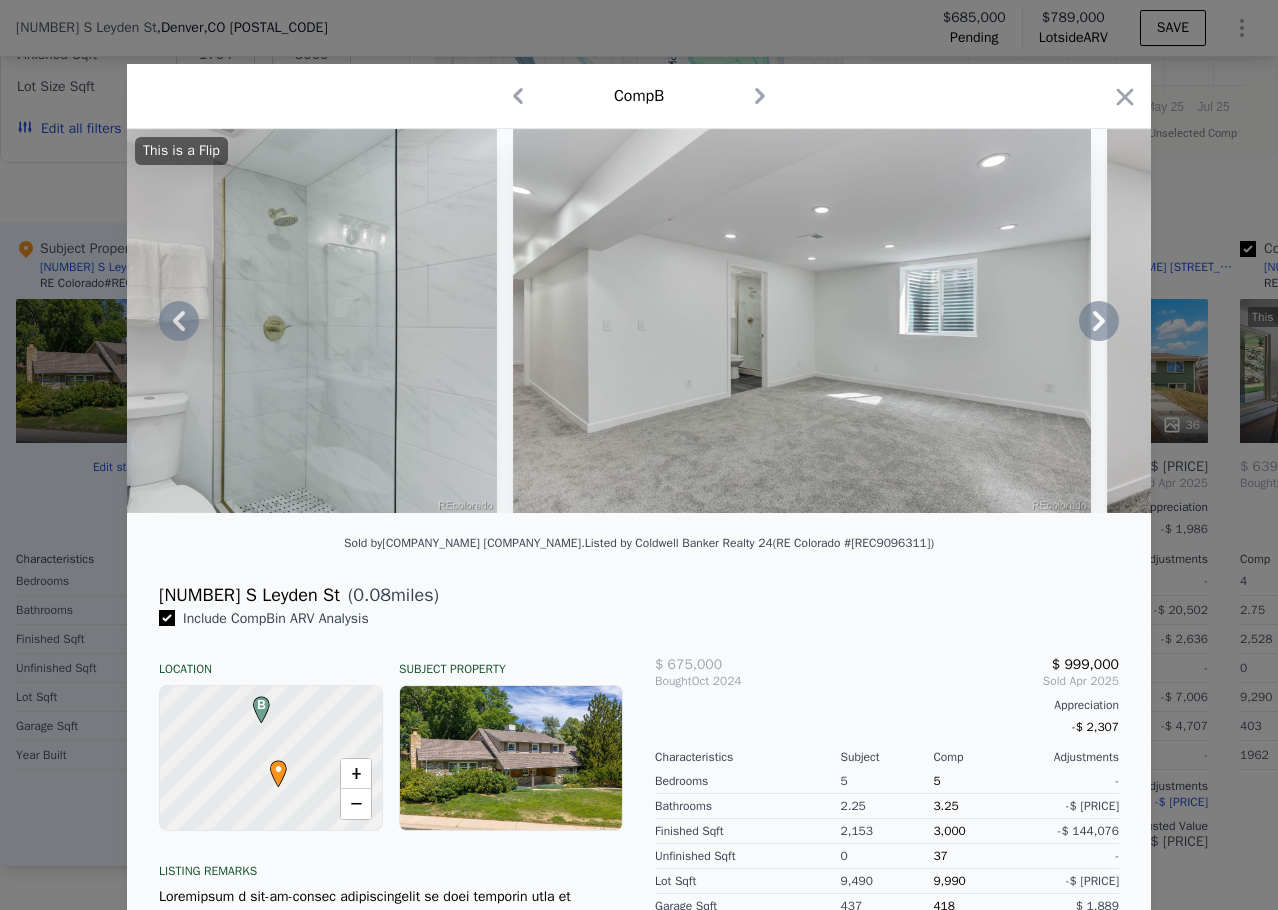 click 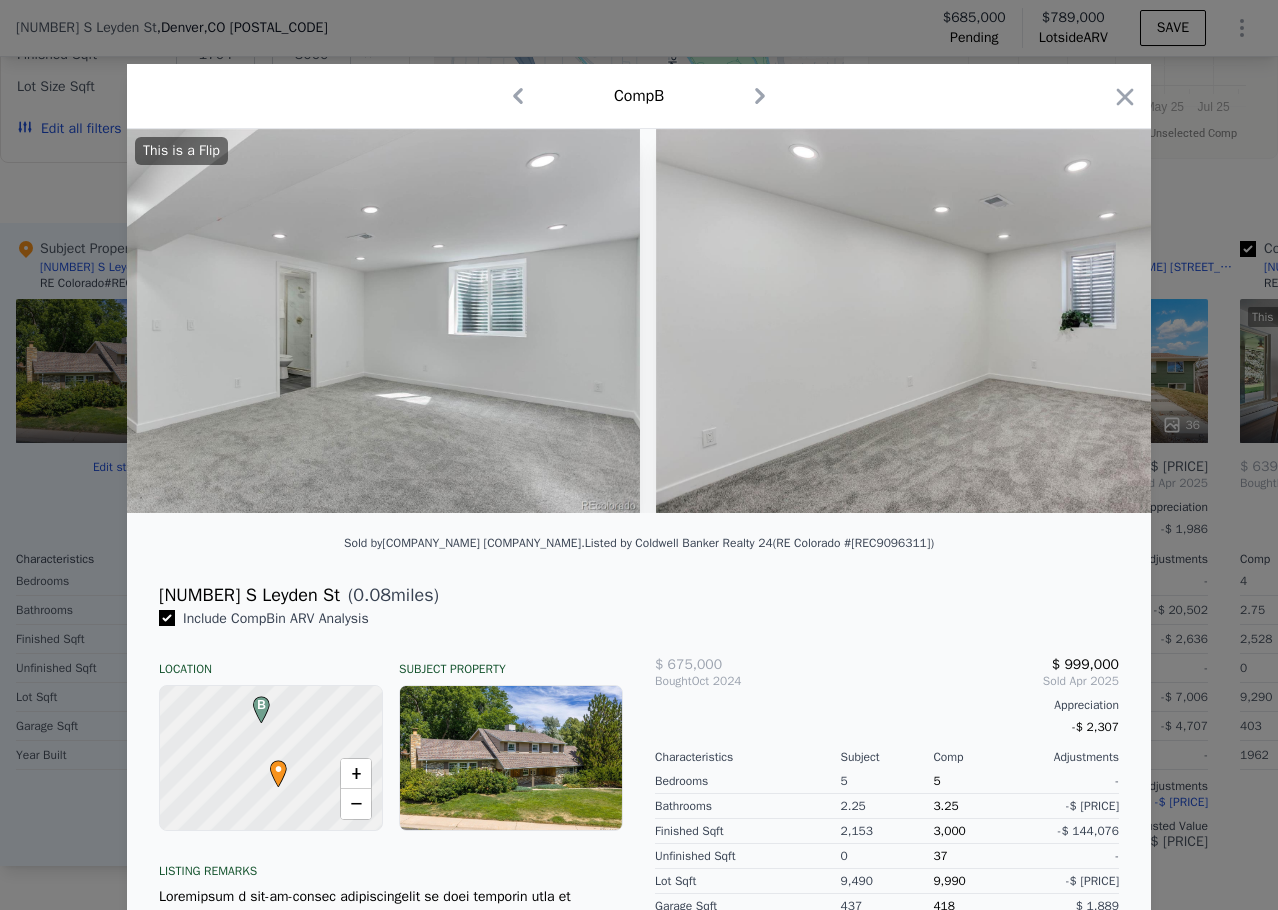 scroll, scrollTop: 0, scrollLeft: 15840, axis: horizontal 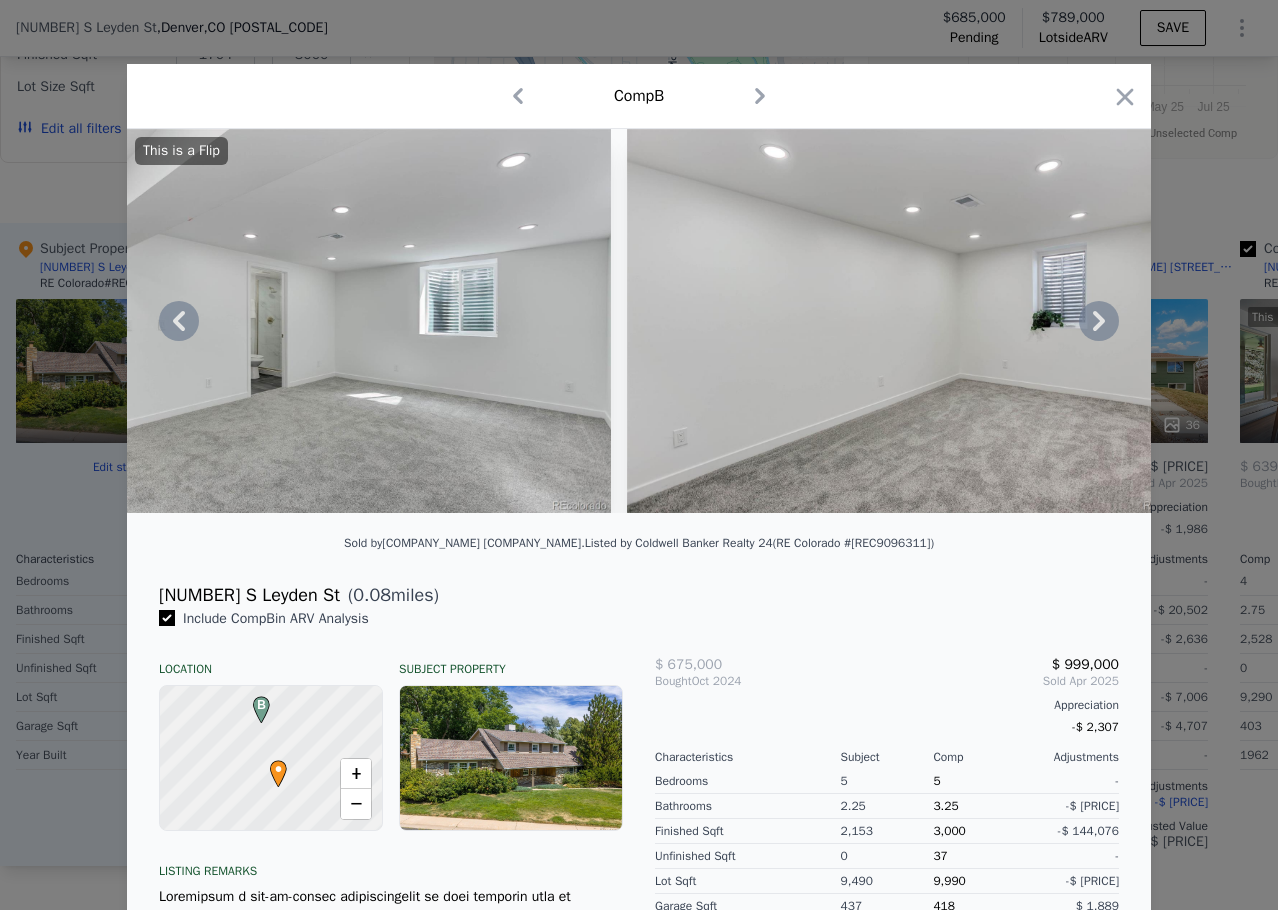 click 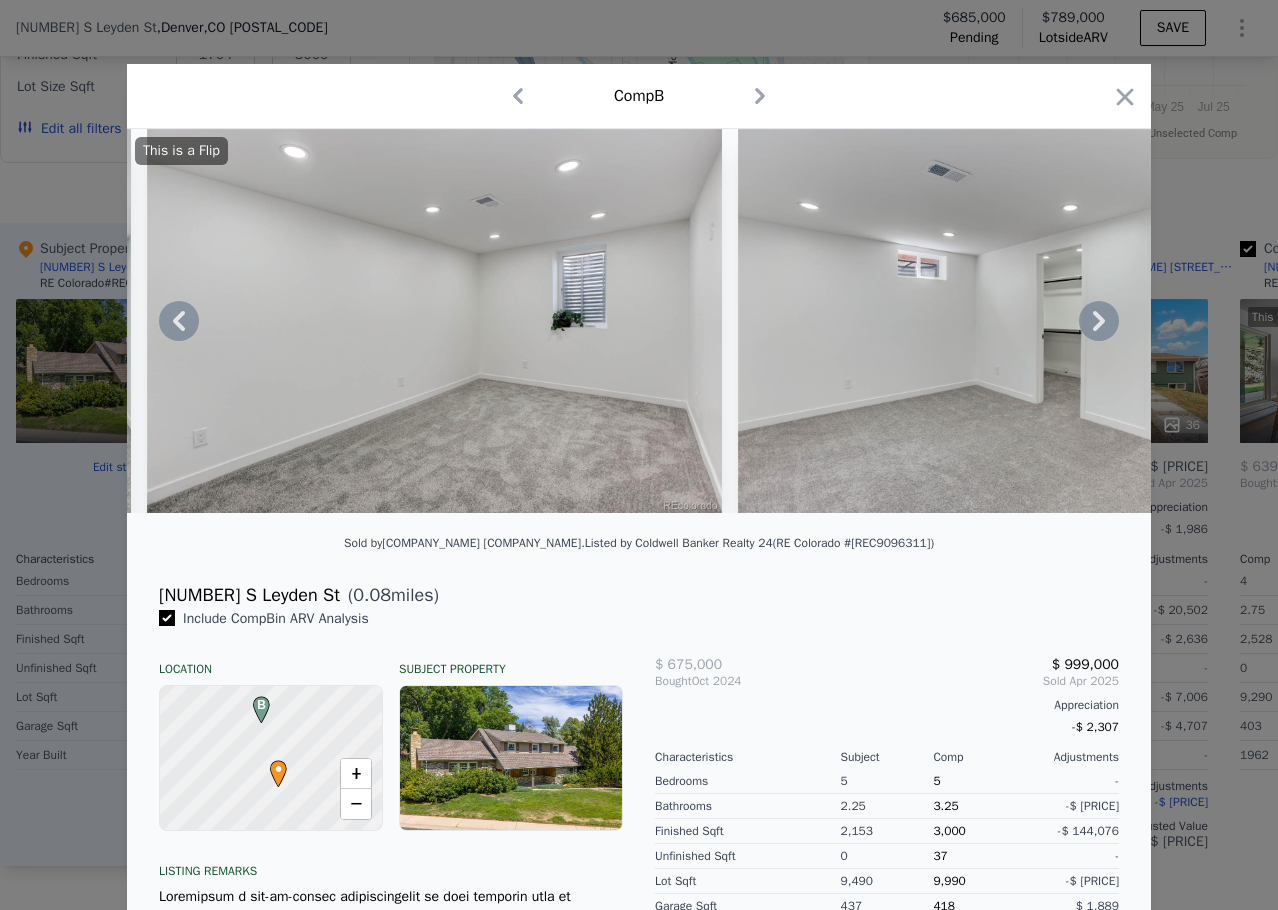click 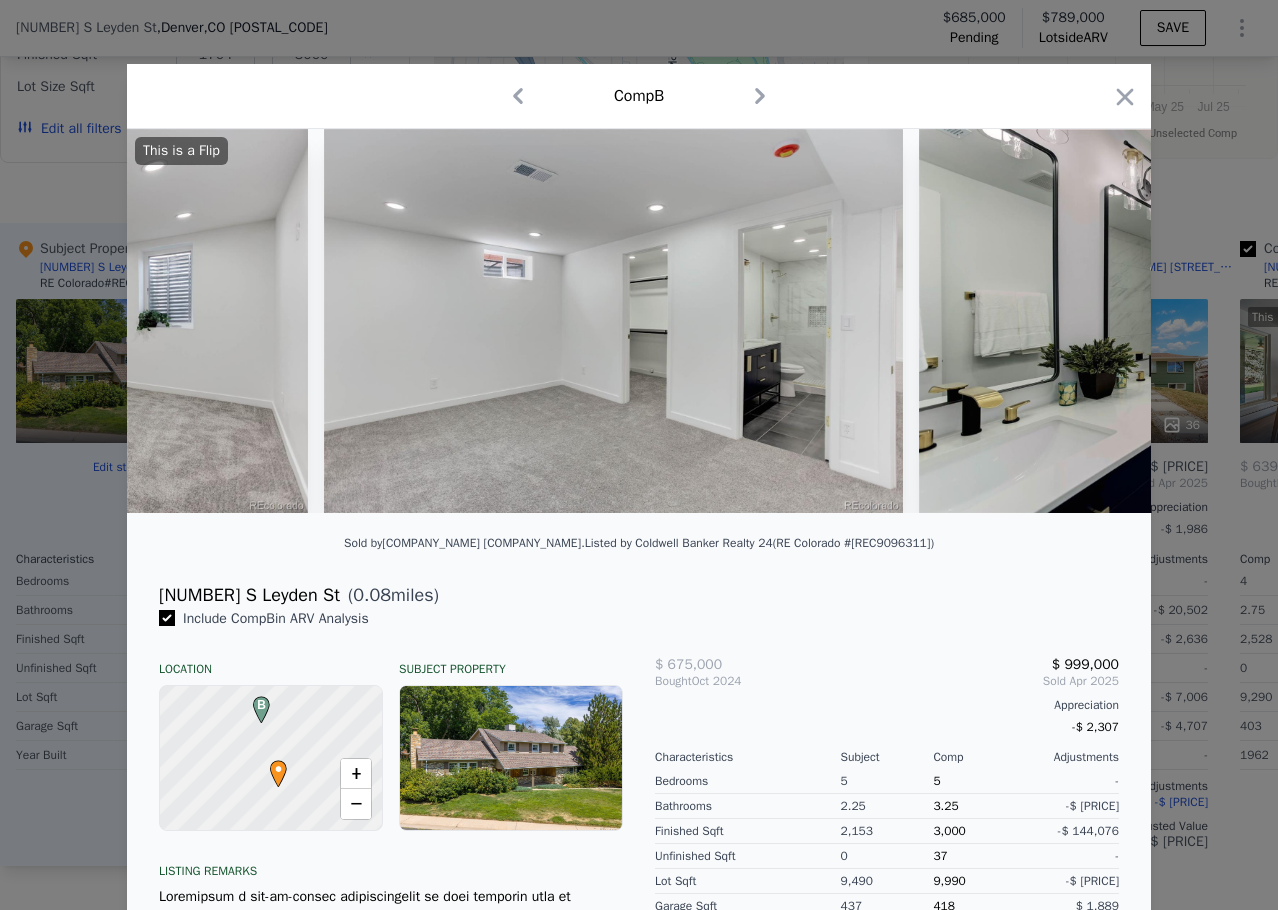scroll, scrollTop: 0, scrollLeft: 16800, axis: horizontal 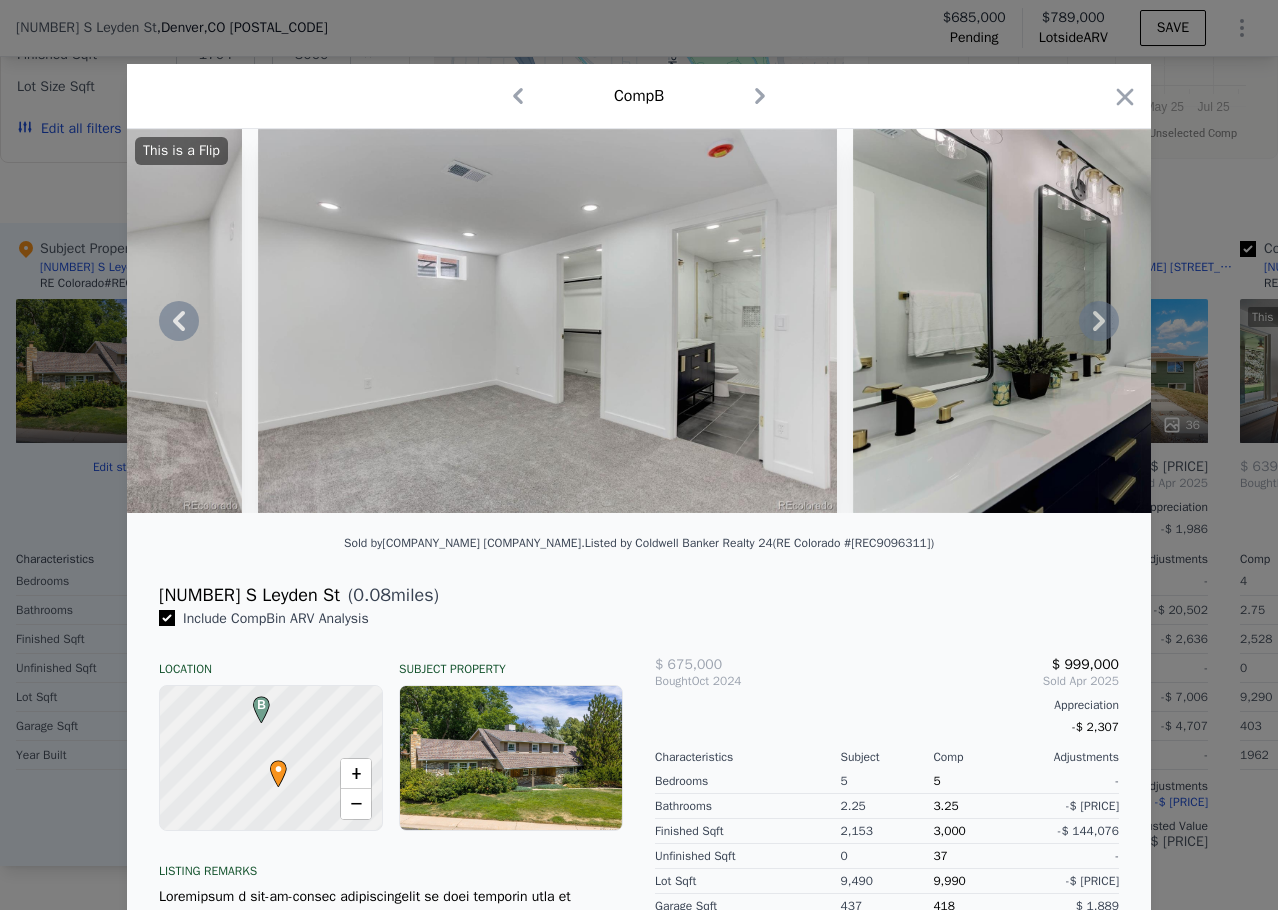click 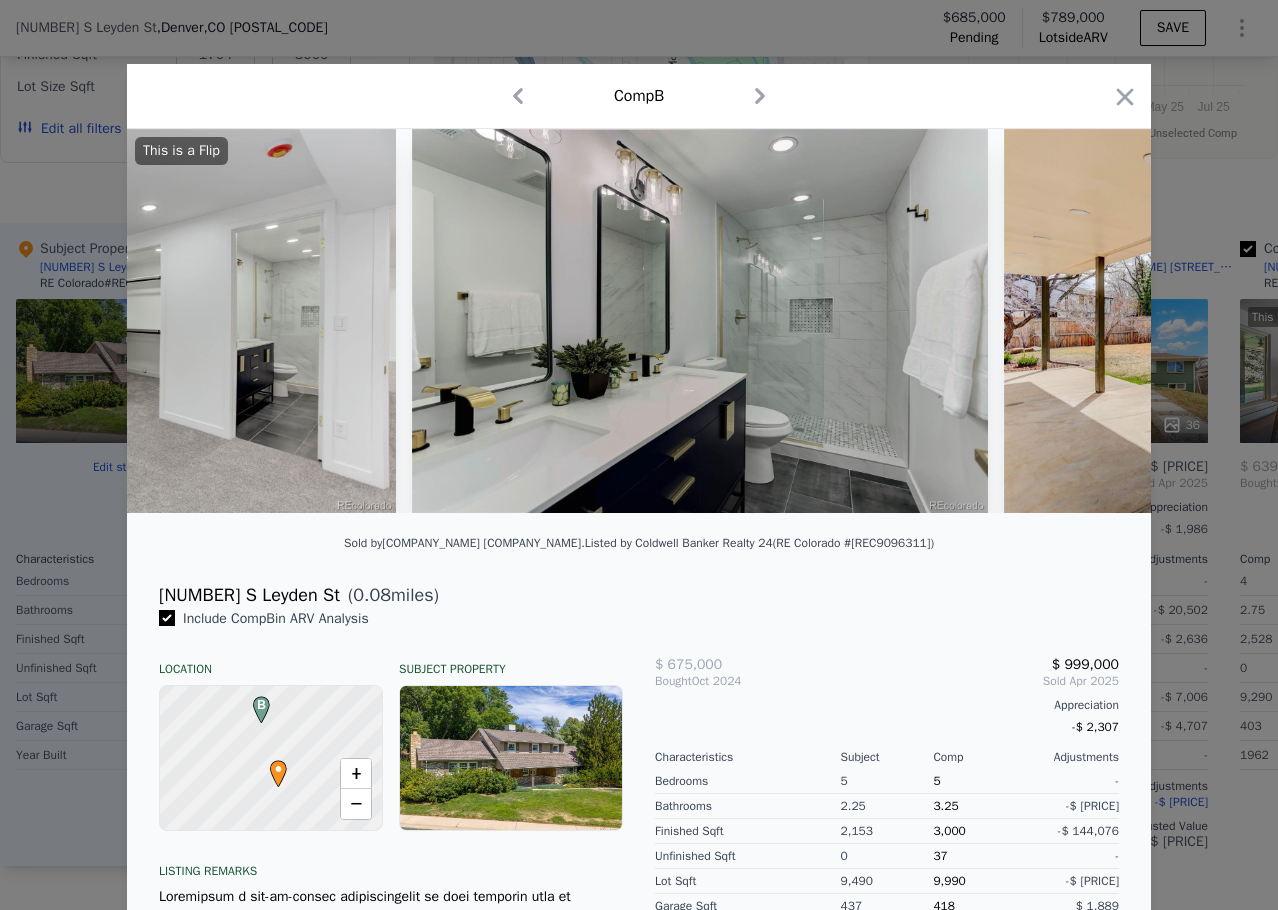 scroll, scrollTop: 0, scrollLeft: 17280, axis: horizontal 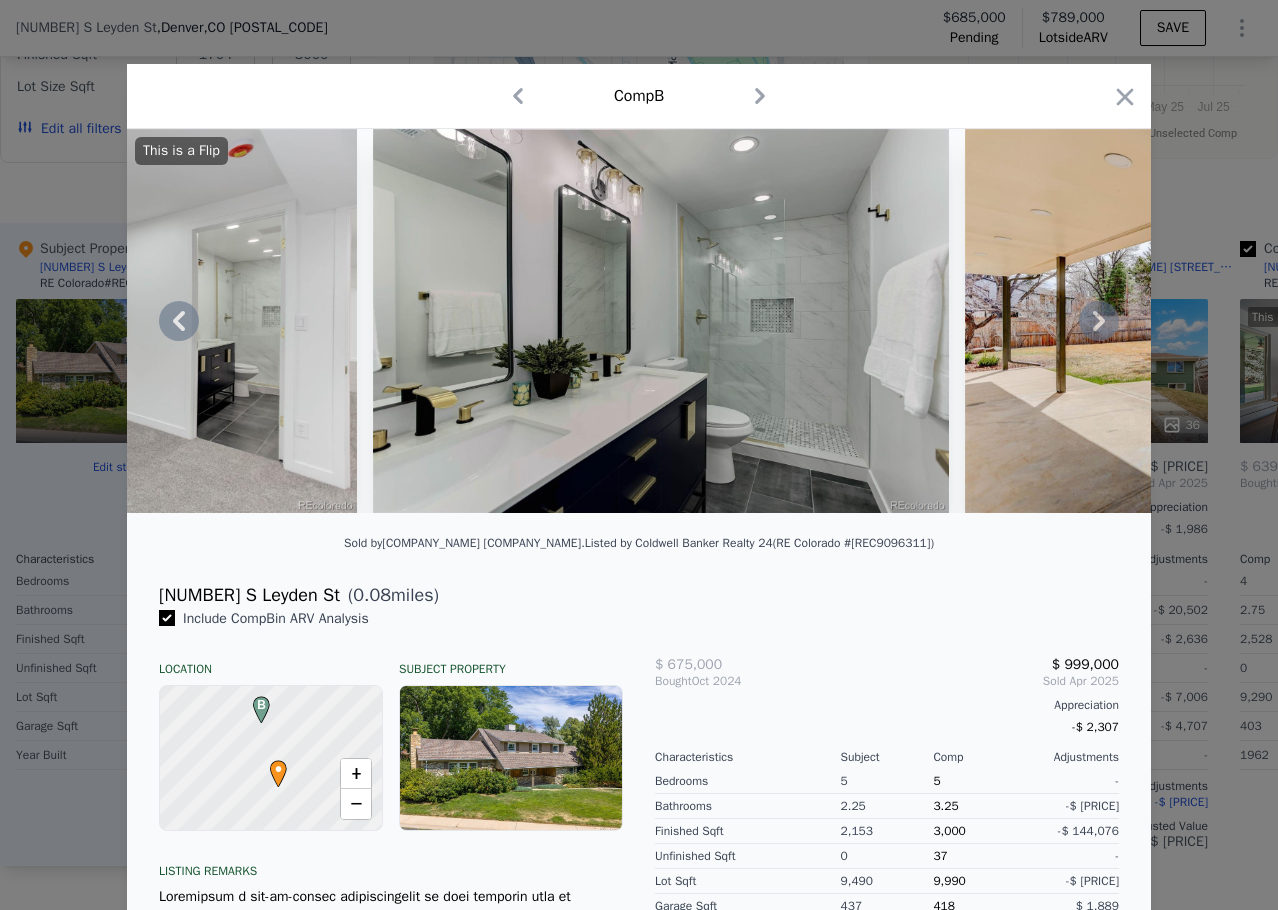 click 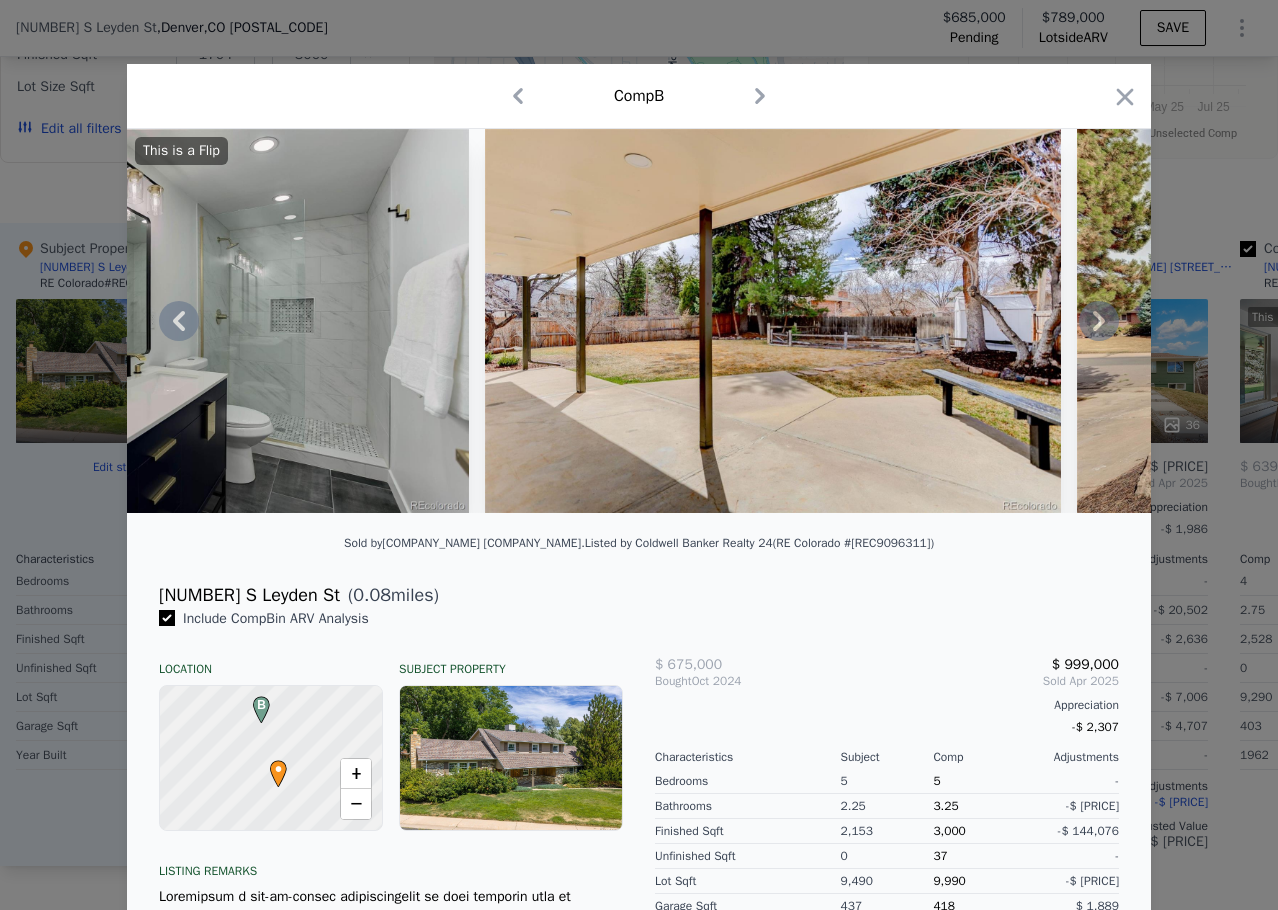 click 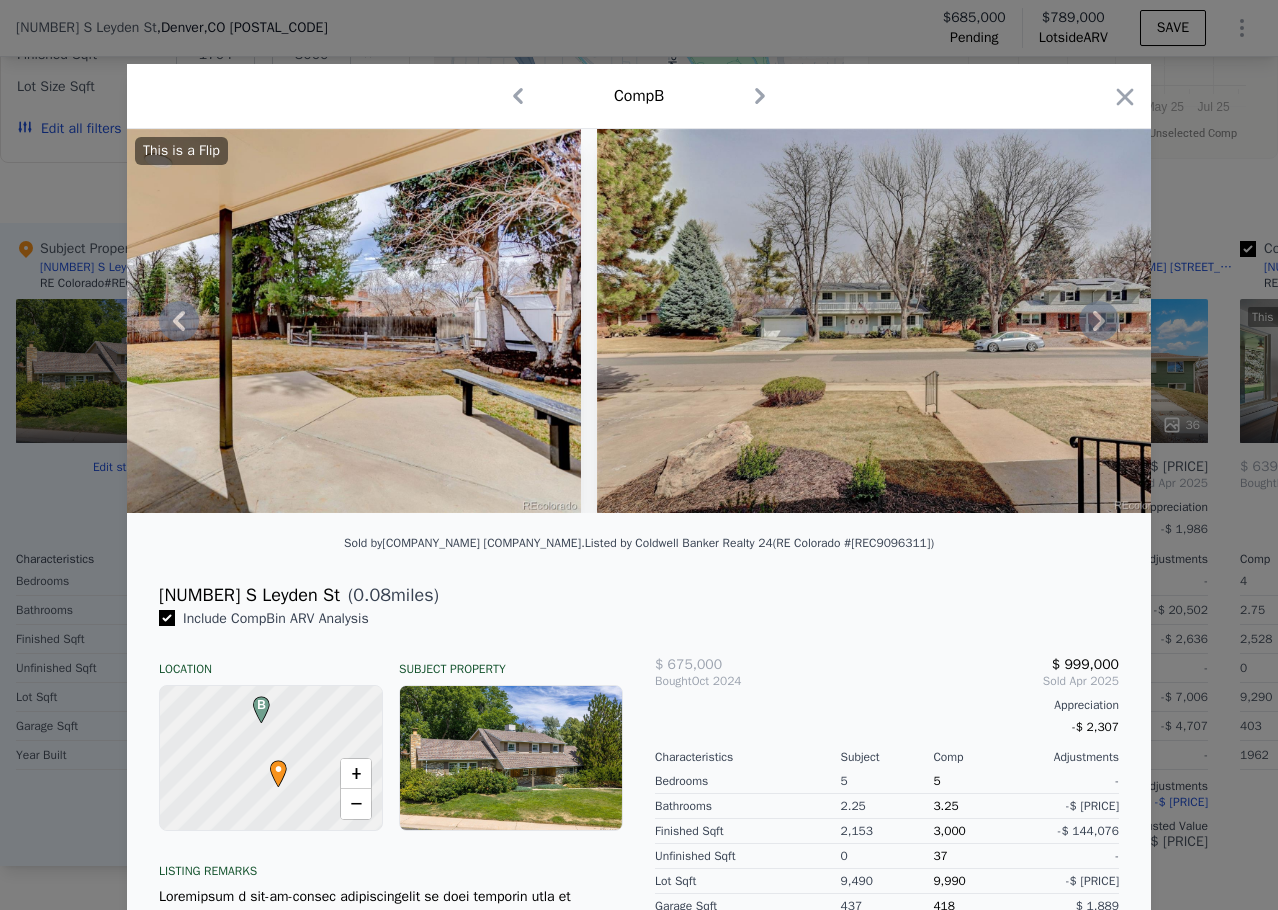 click 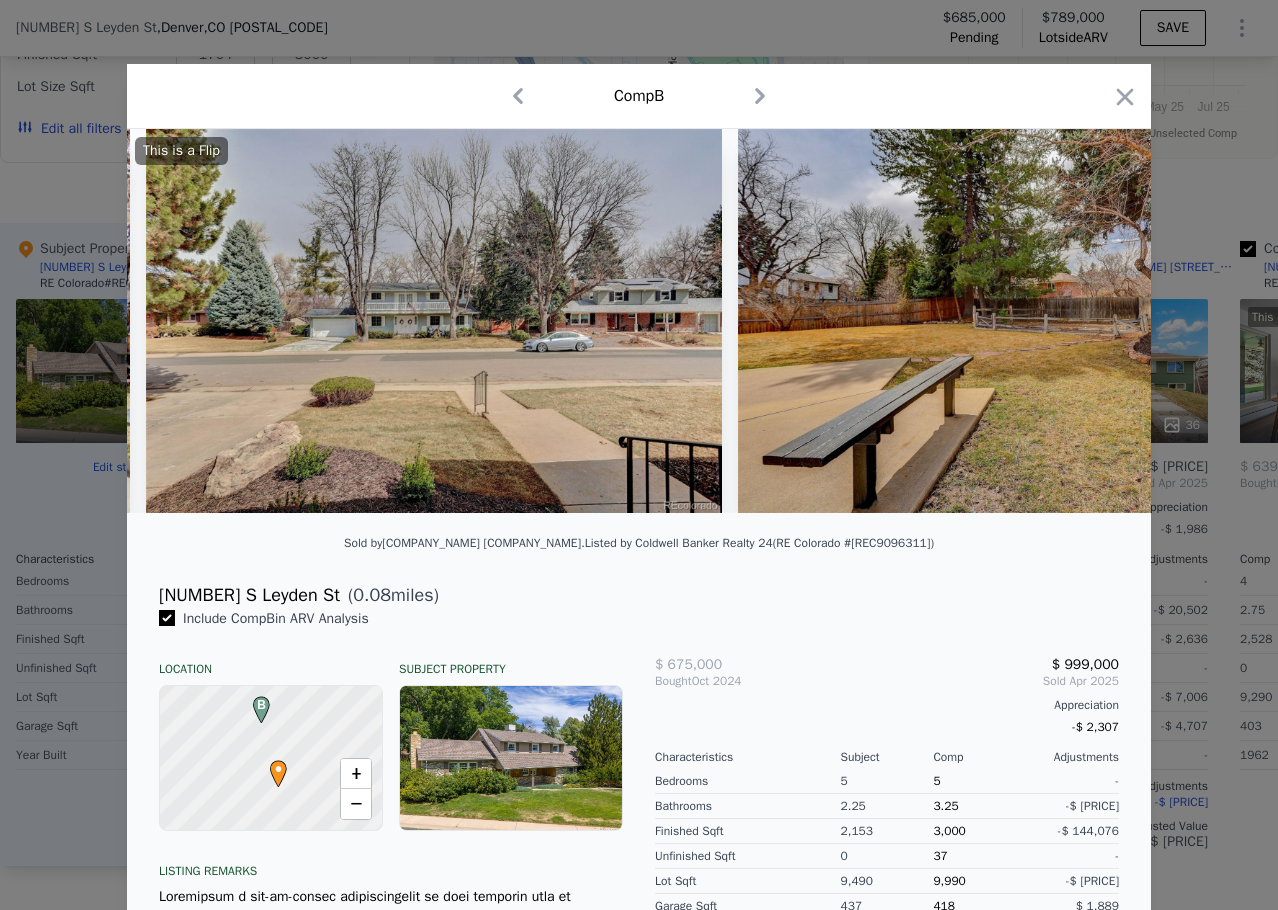 scroll, scrollTop: 0, scrollLeft: 18720, axis: horizontal 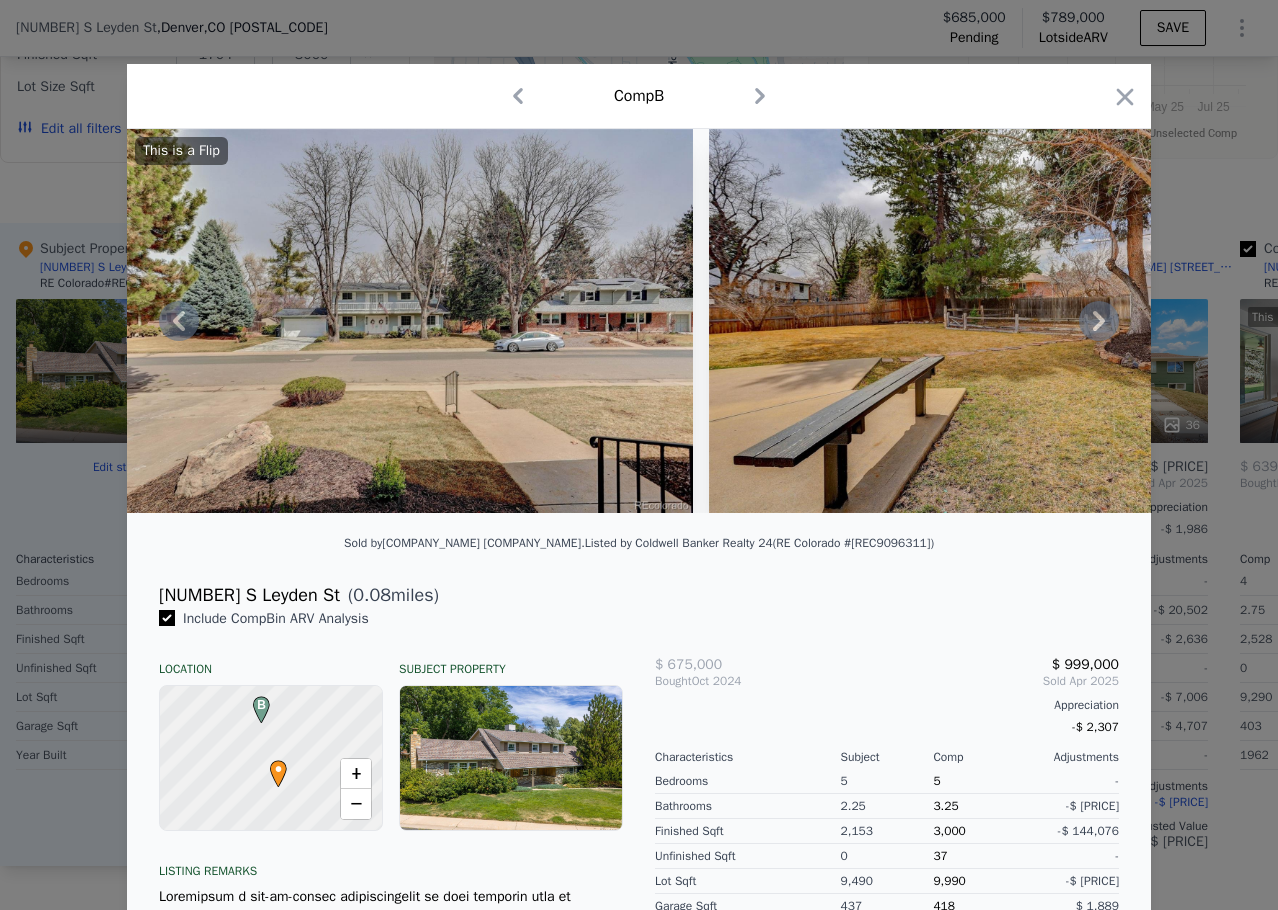 click 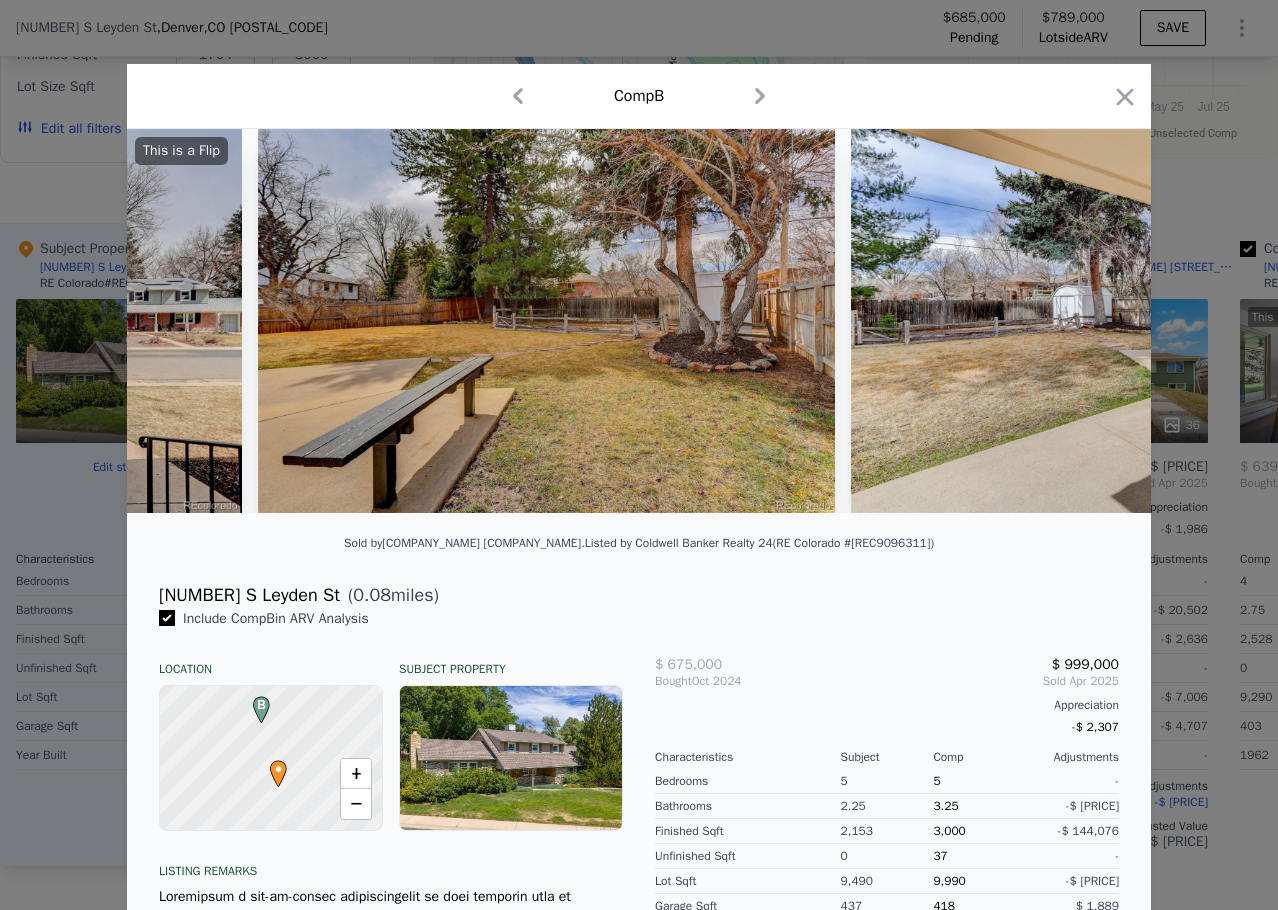 scroll, scrollTop: 0, scrollLeft: 19200, axis: horizontal 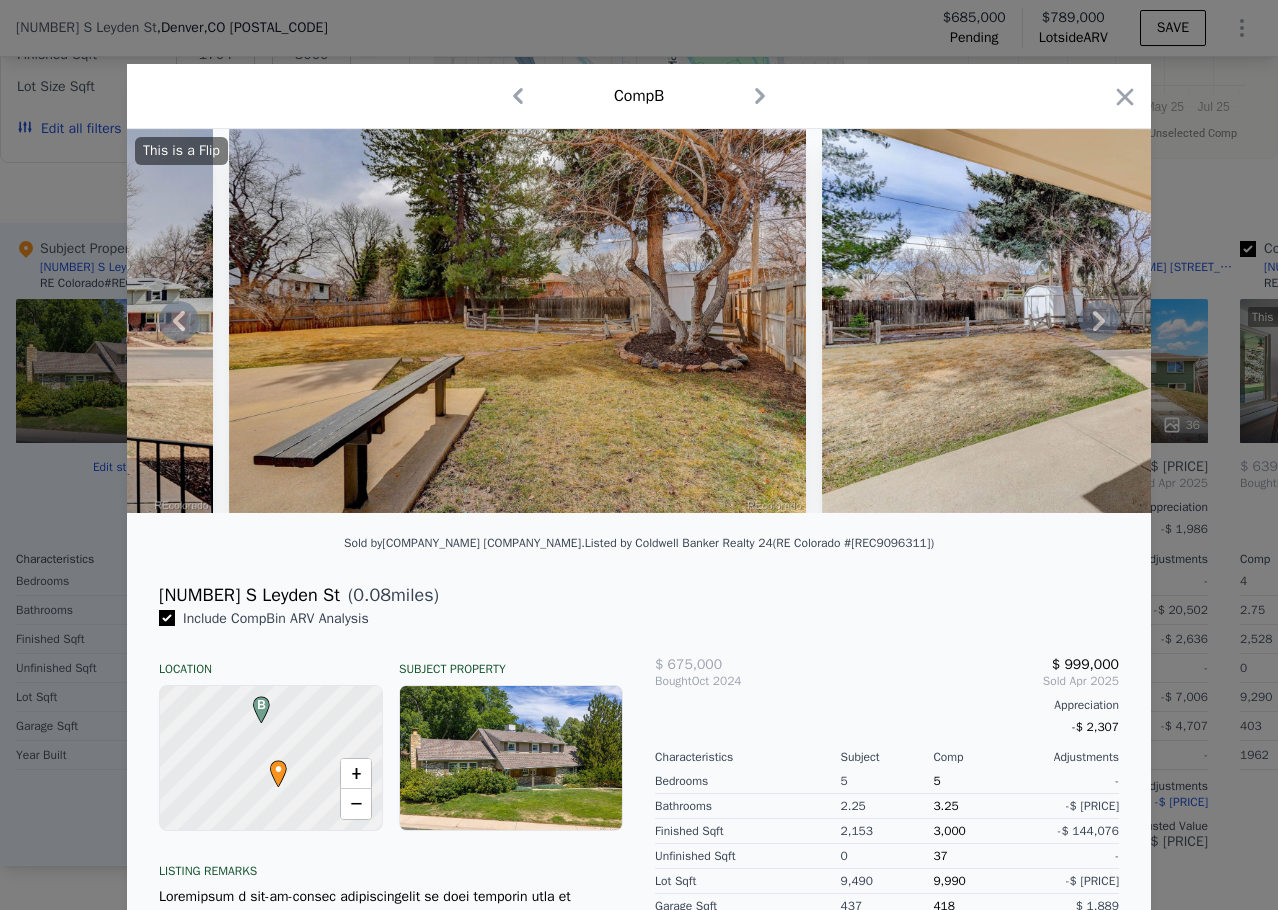 click 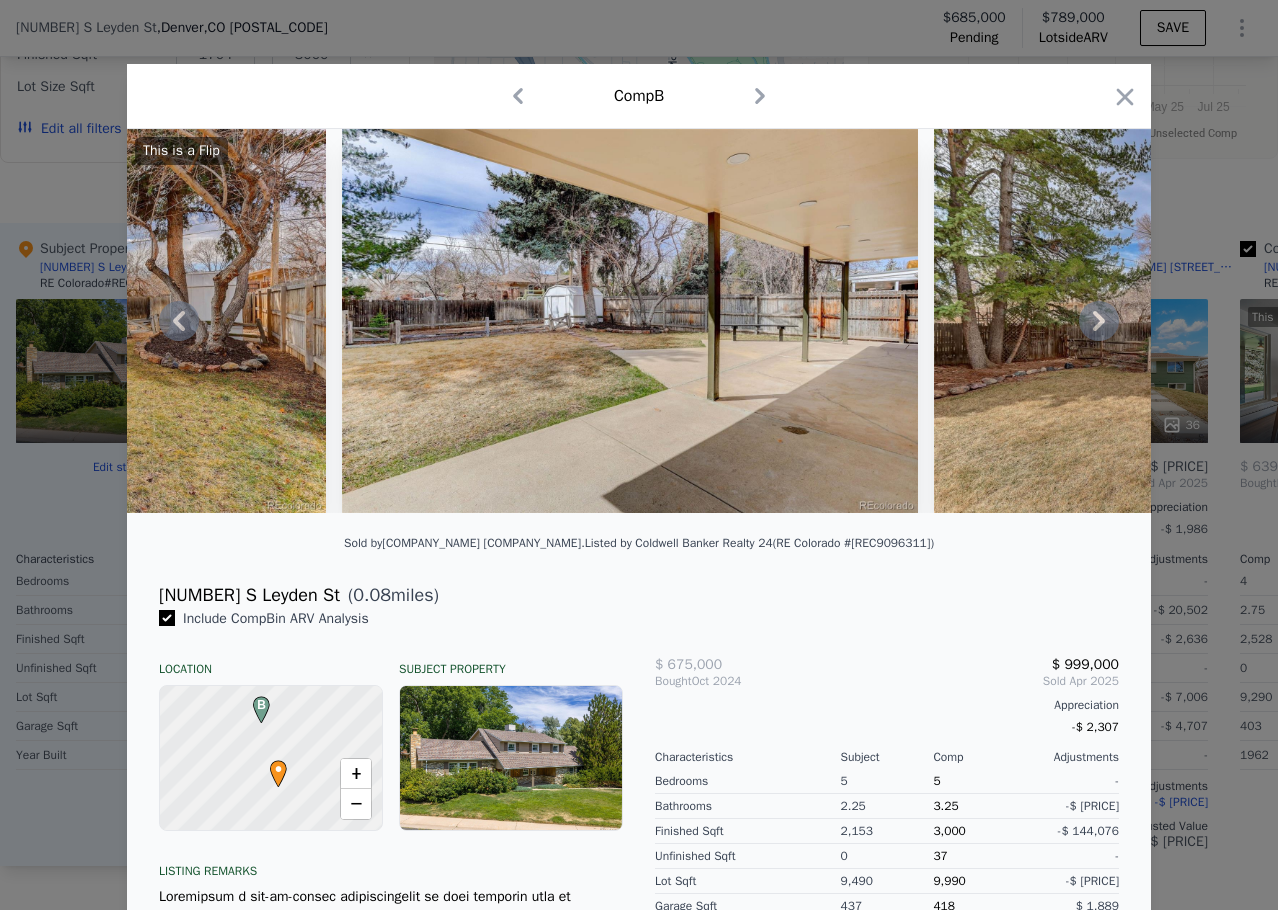 click 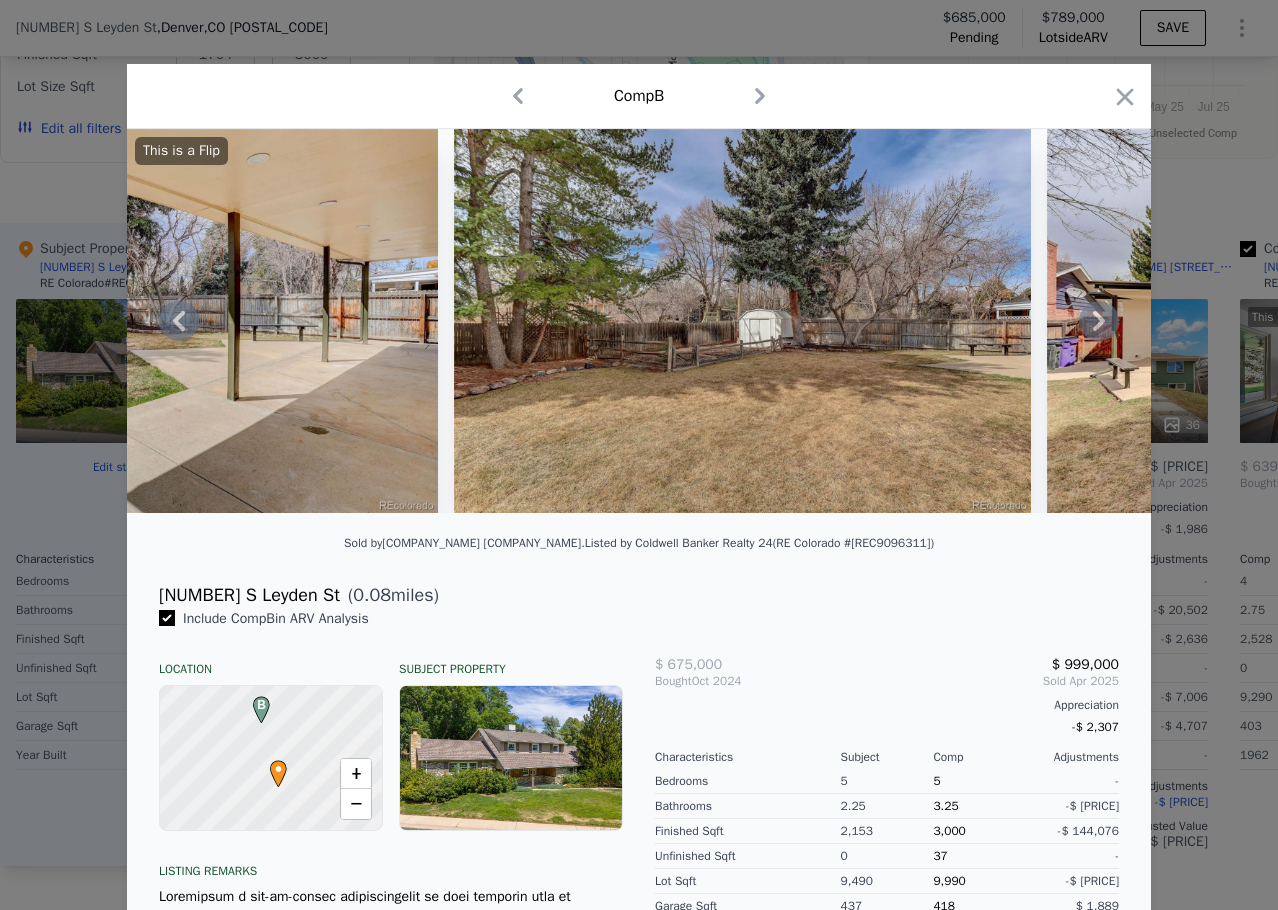 click 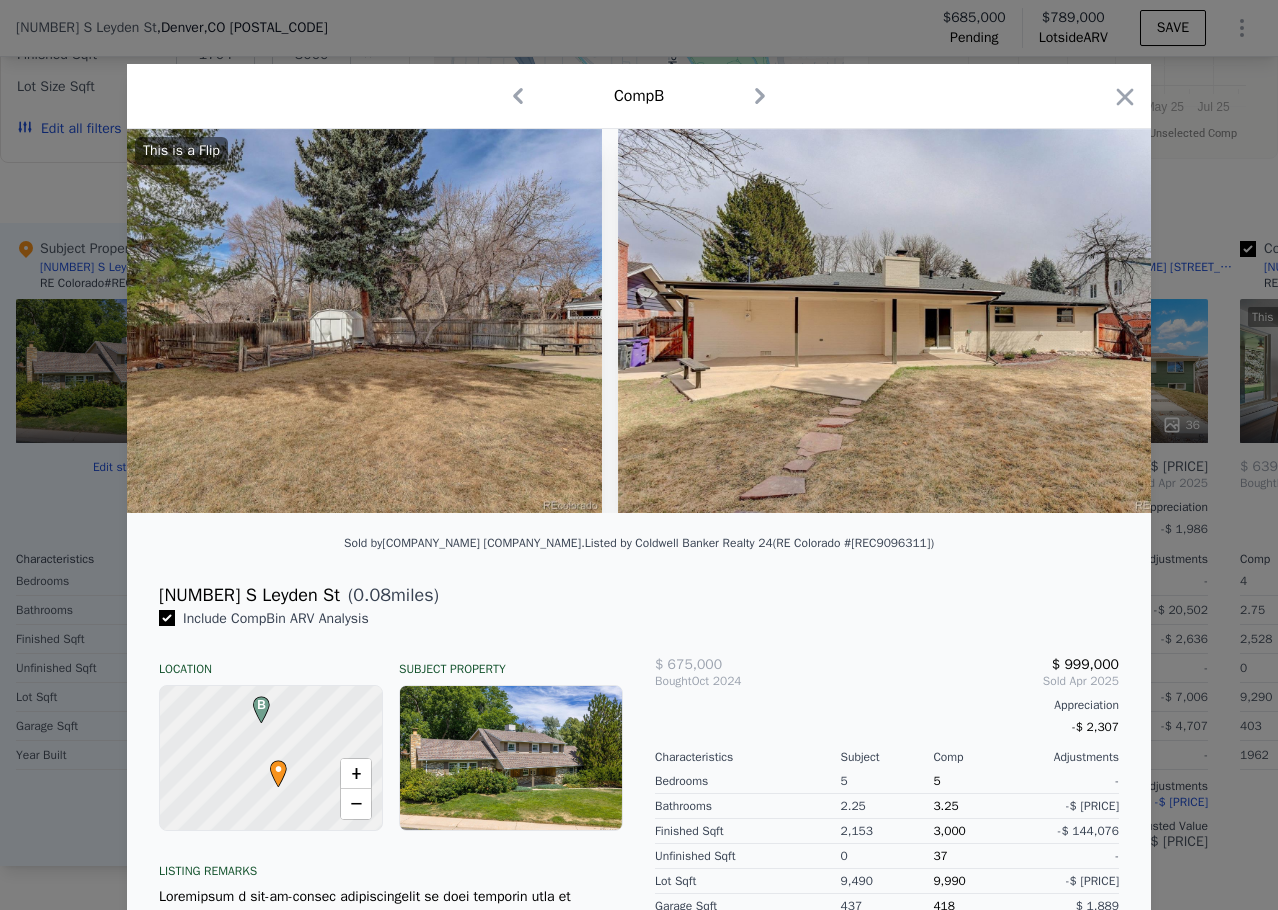 scroll, scrollTop: 0, scrollLeft: 20640, axis: horizontal 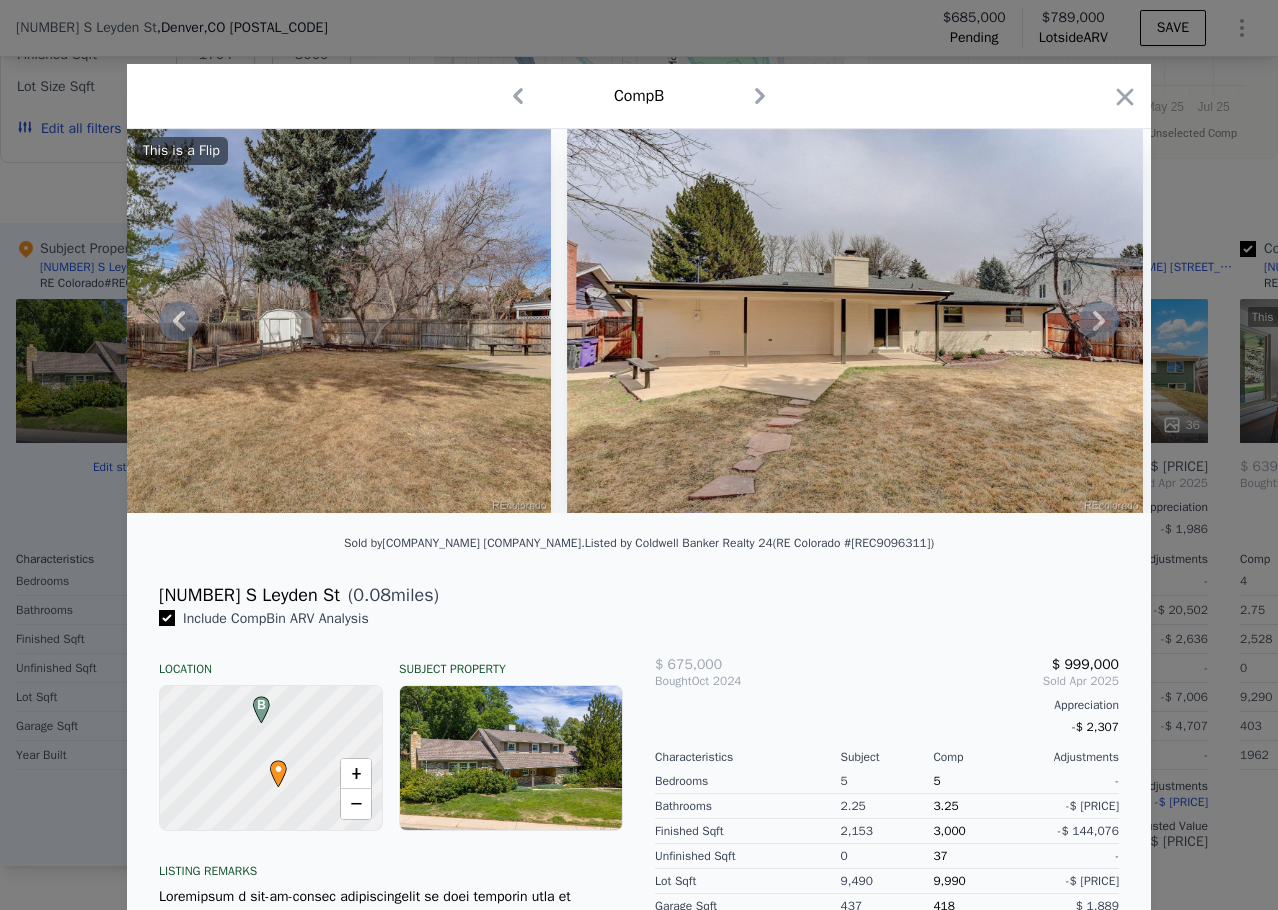 click 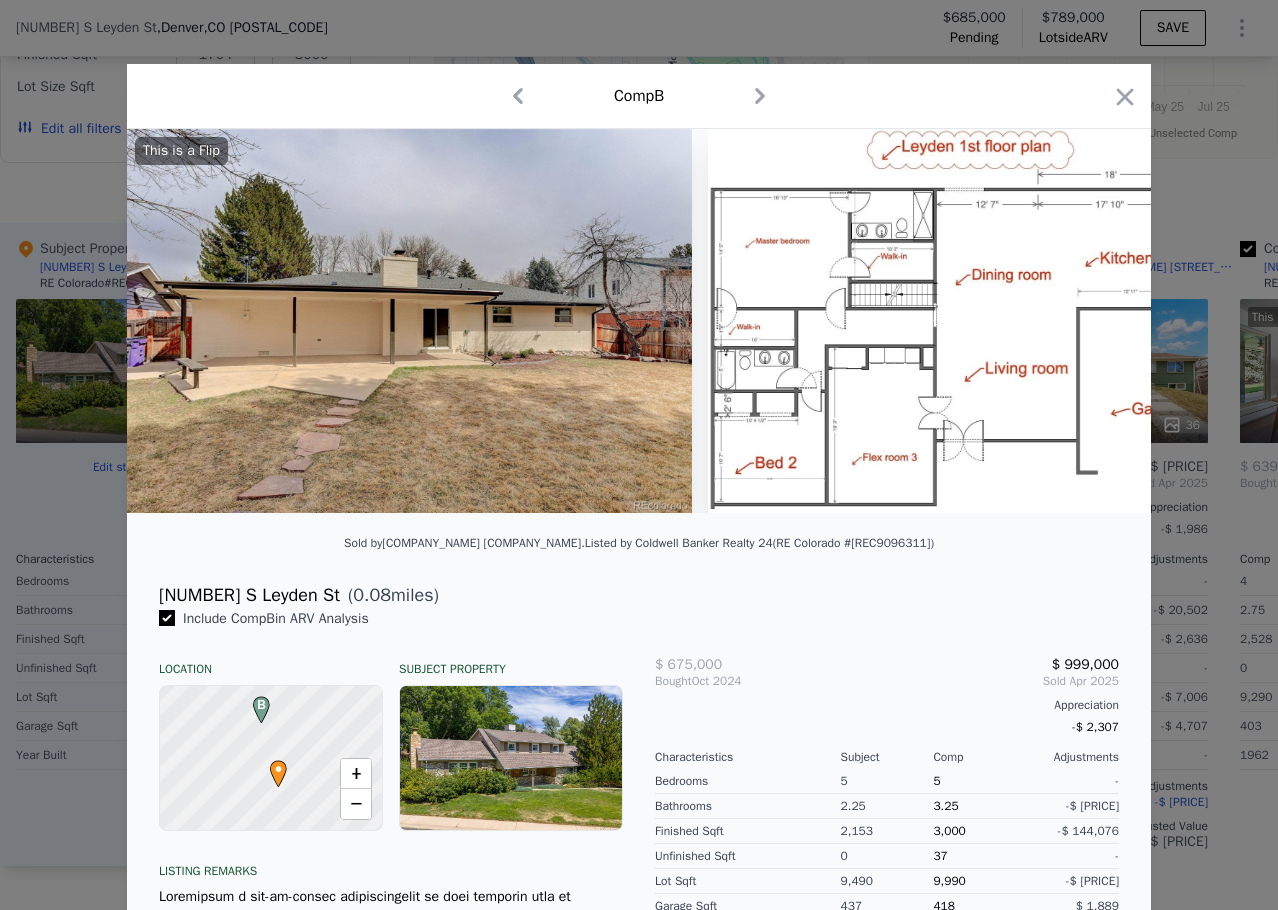 scroll, scrollTop: 0, scrollLeft: 21120, axis: horizontal 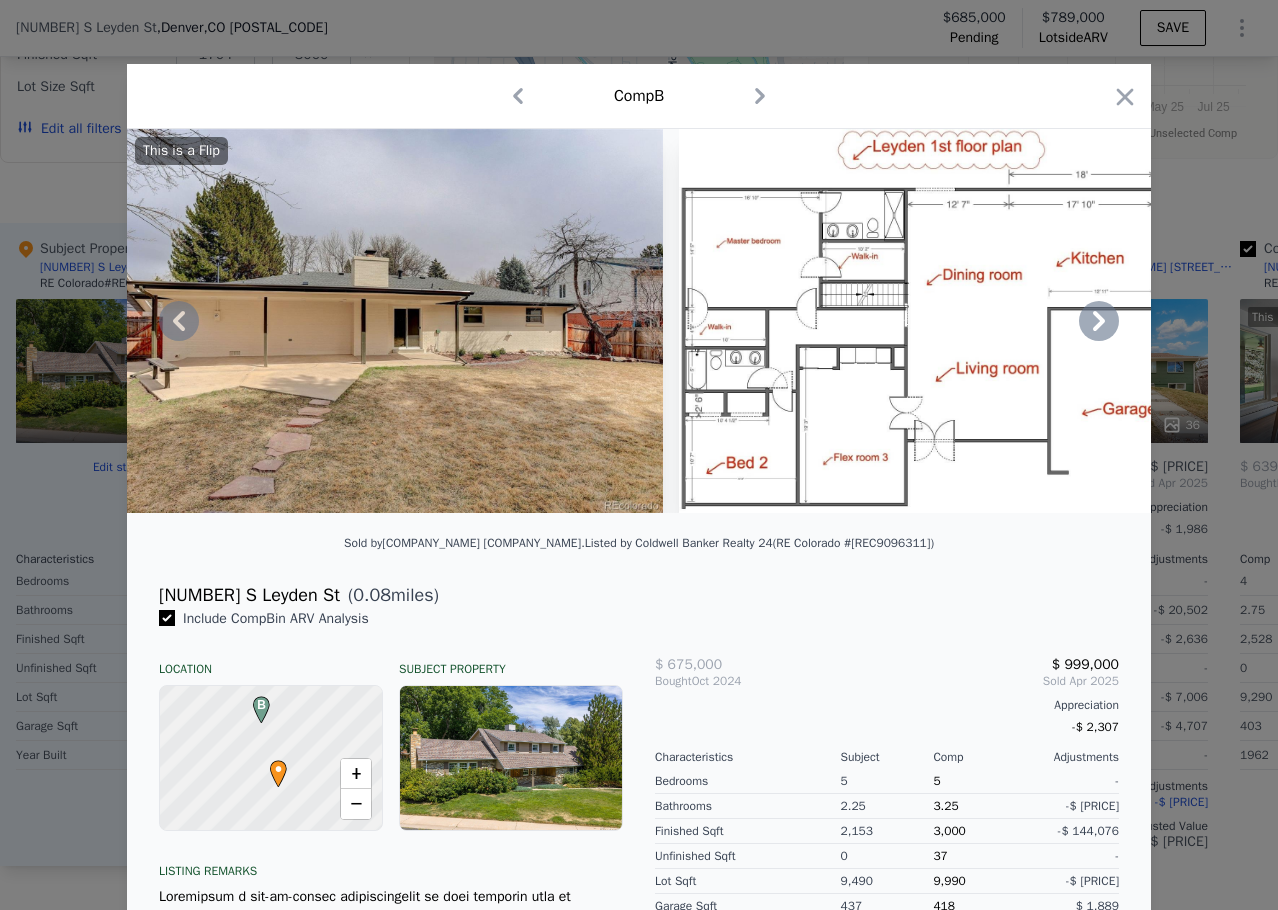 click 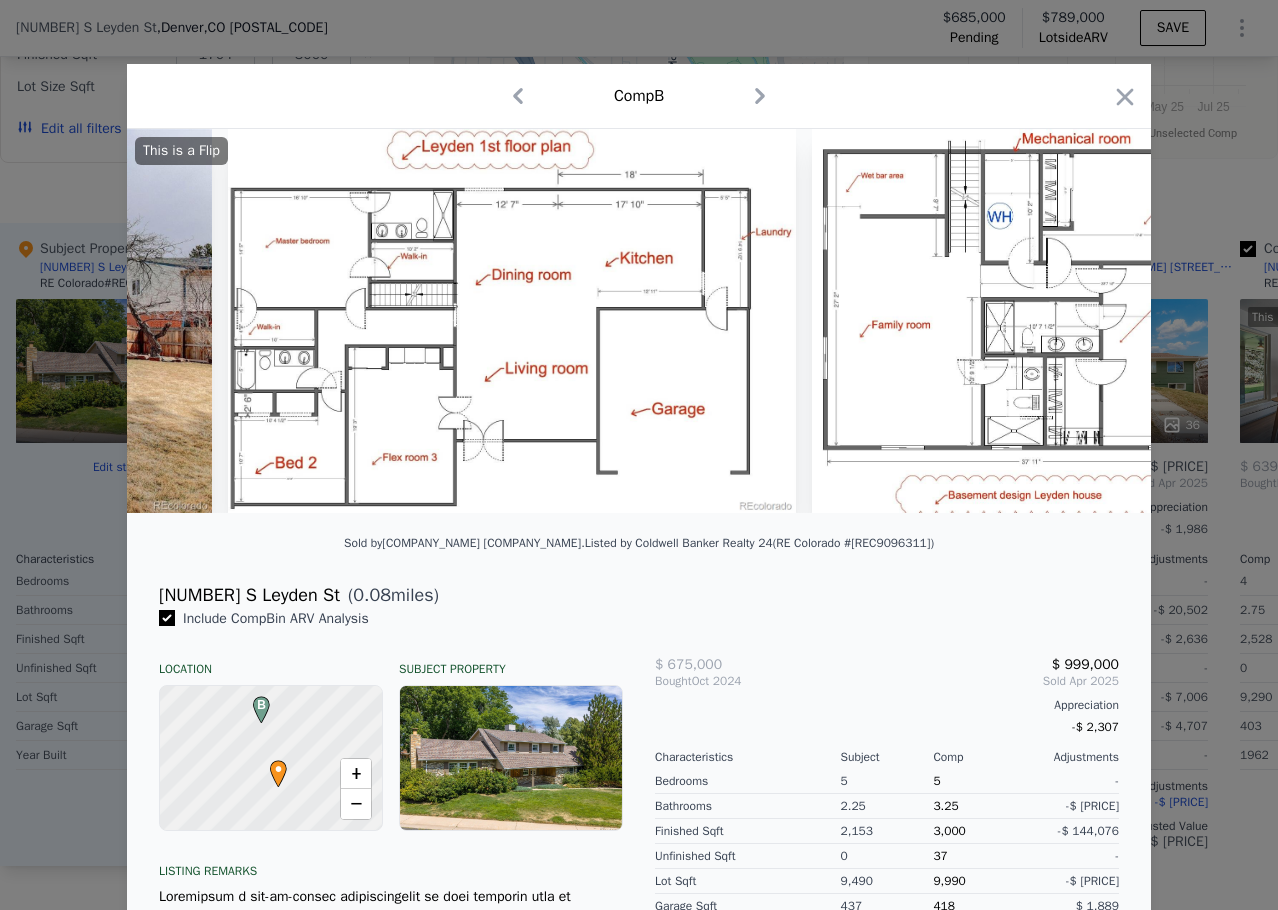 scroll, scrollTop: 0, scrollLeft: 21600, axis: horizontal 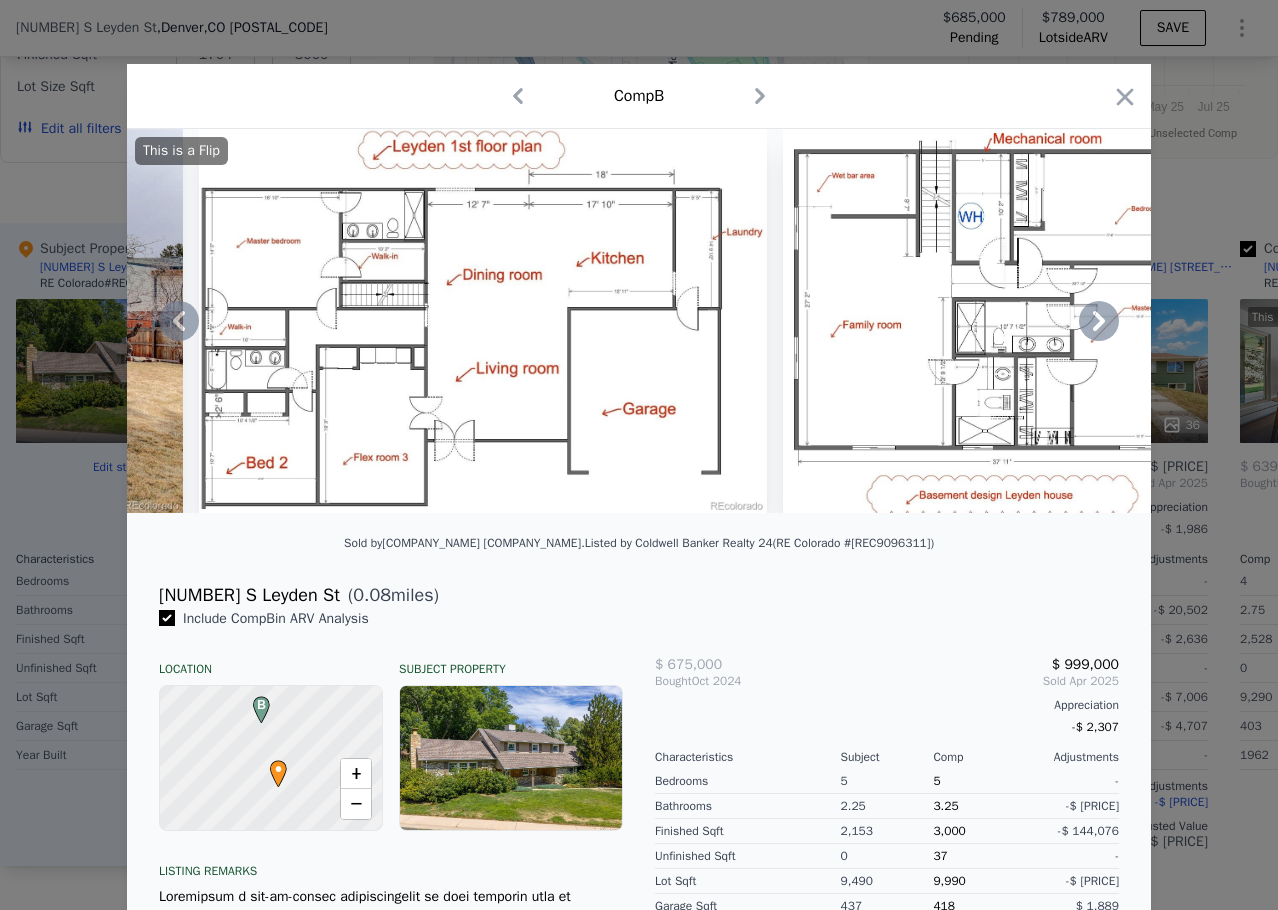 drag, startPoint x: 1087, startPoint y: 320, endPoint x: 1073, endPoint y: 329, distance: 16.643316 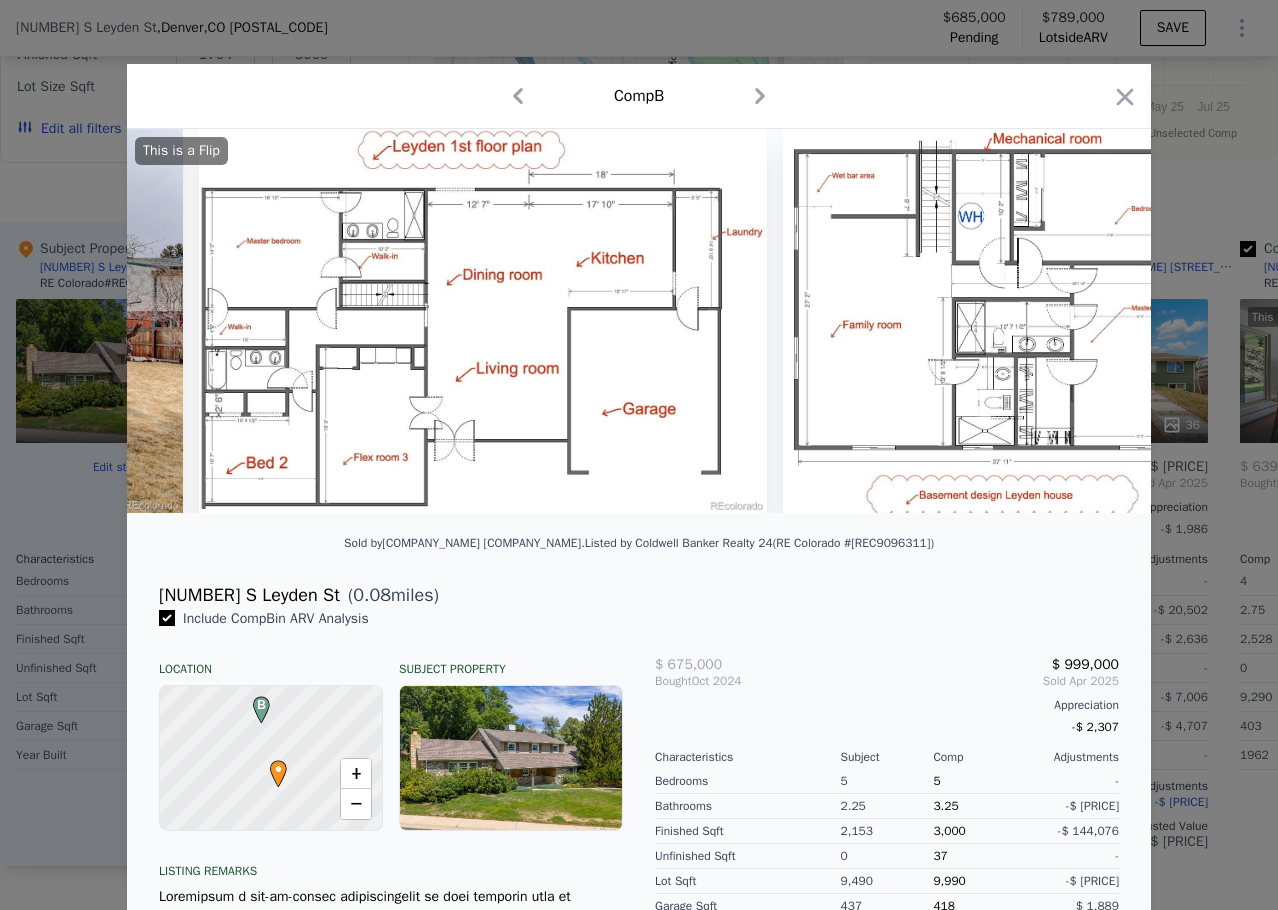 scroll, scrollTop: 0, scrollLeft: 21670, axis: horizontal 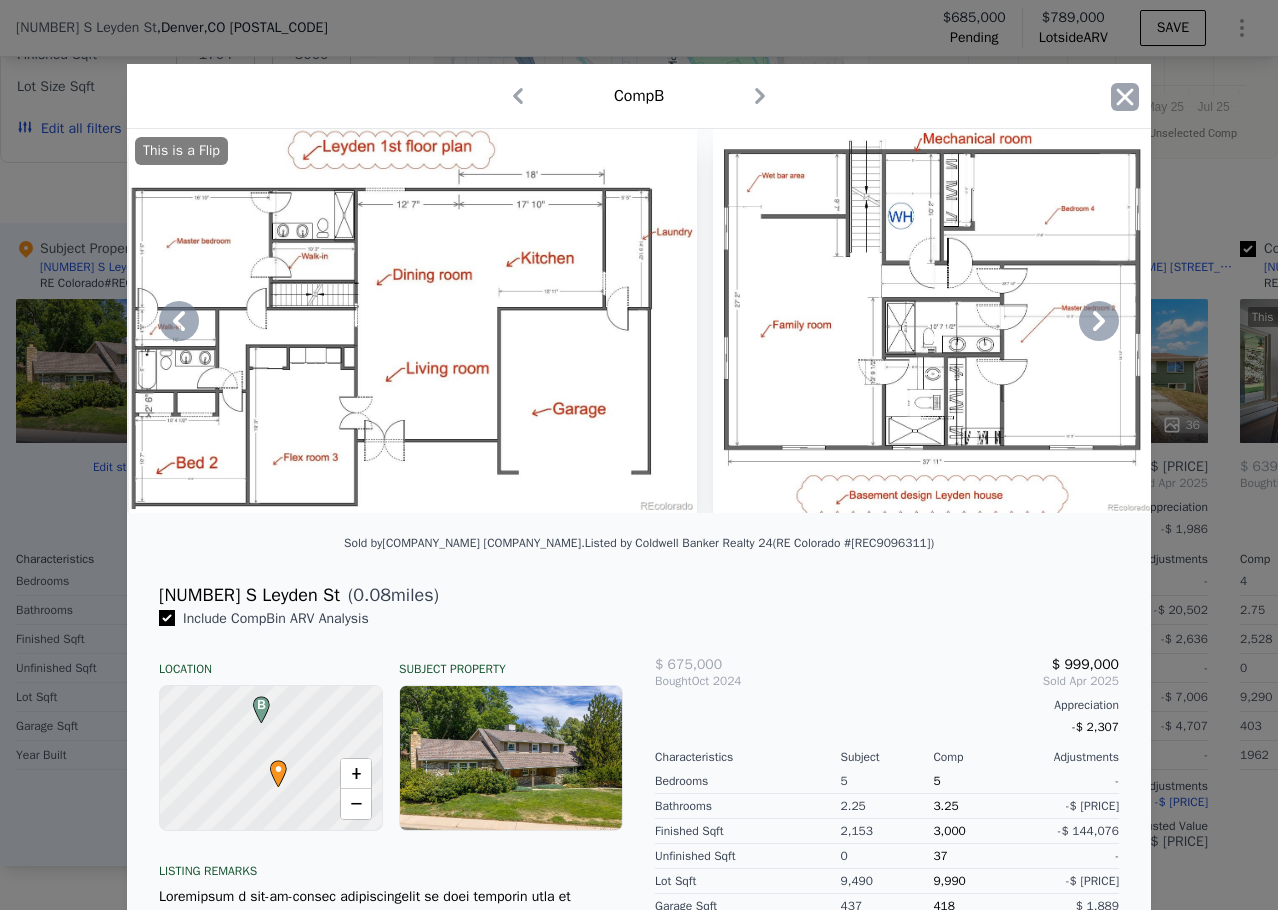 click 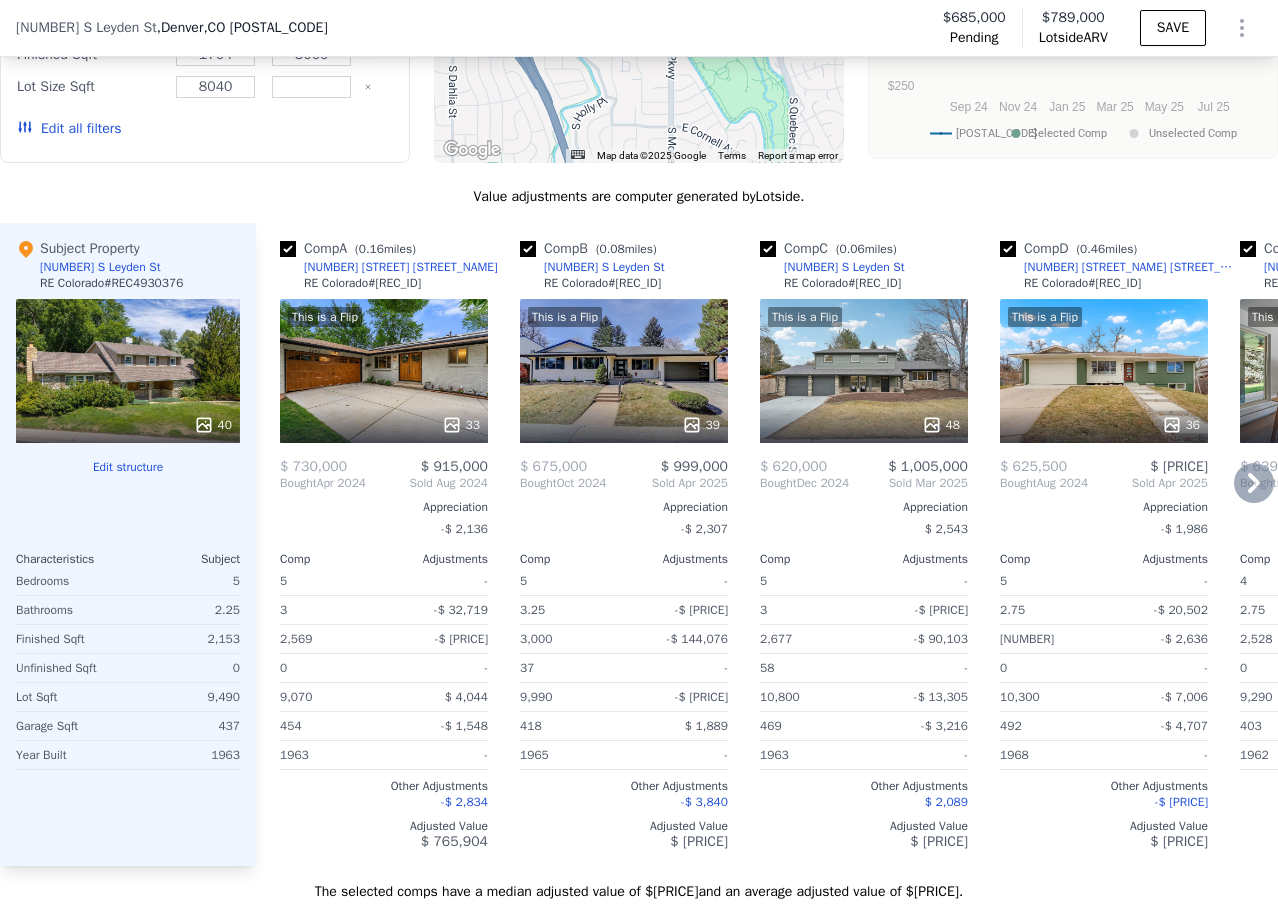 click on "This is a Flip [NUMBER]" at bounding box center [864, 371] 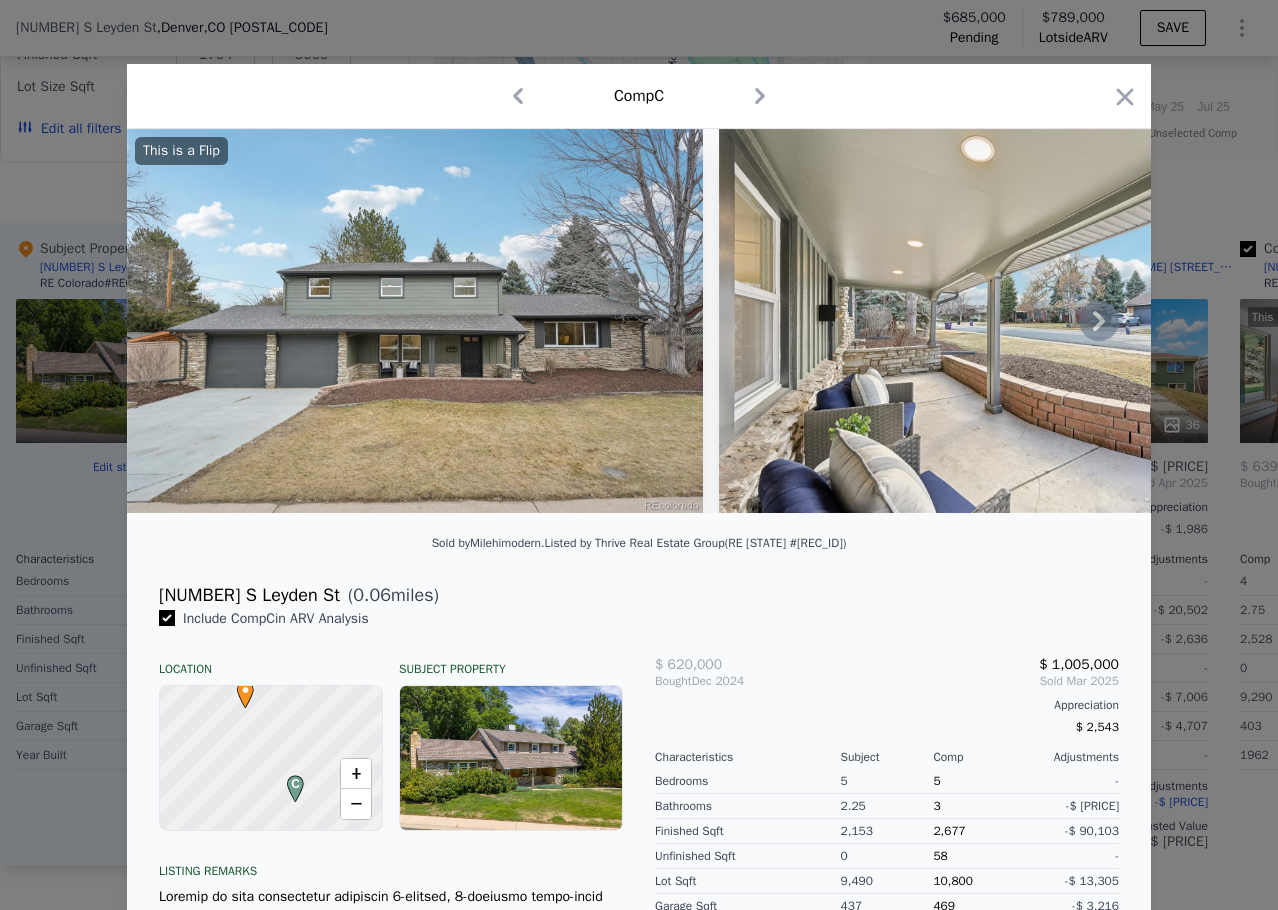click 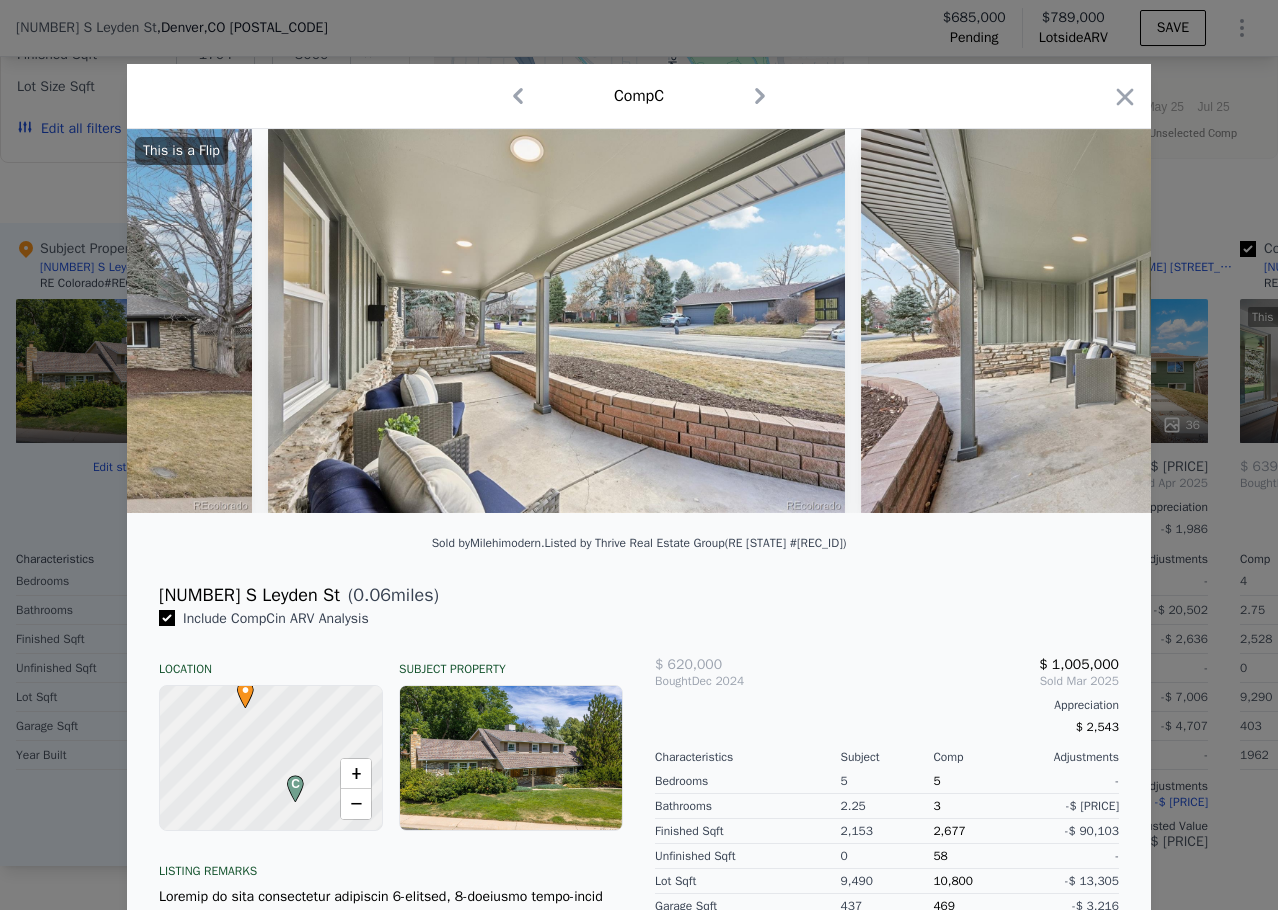 scroll, scrollTop: 0, scrollLeft: 480, axis: horizontal 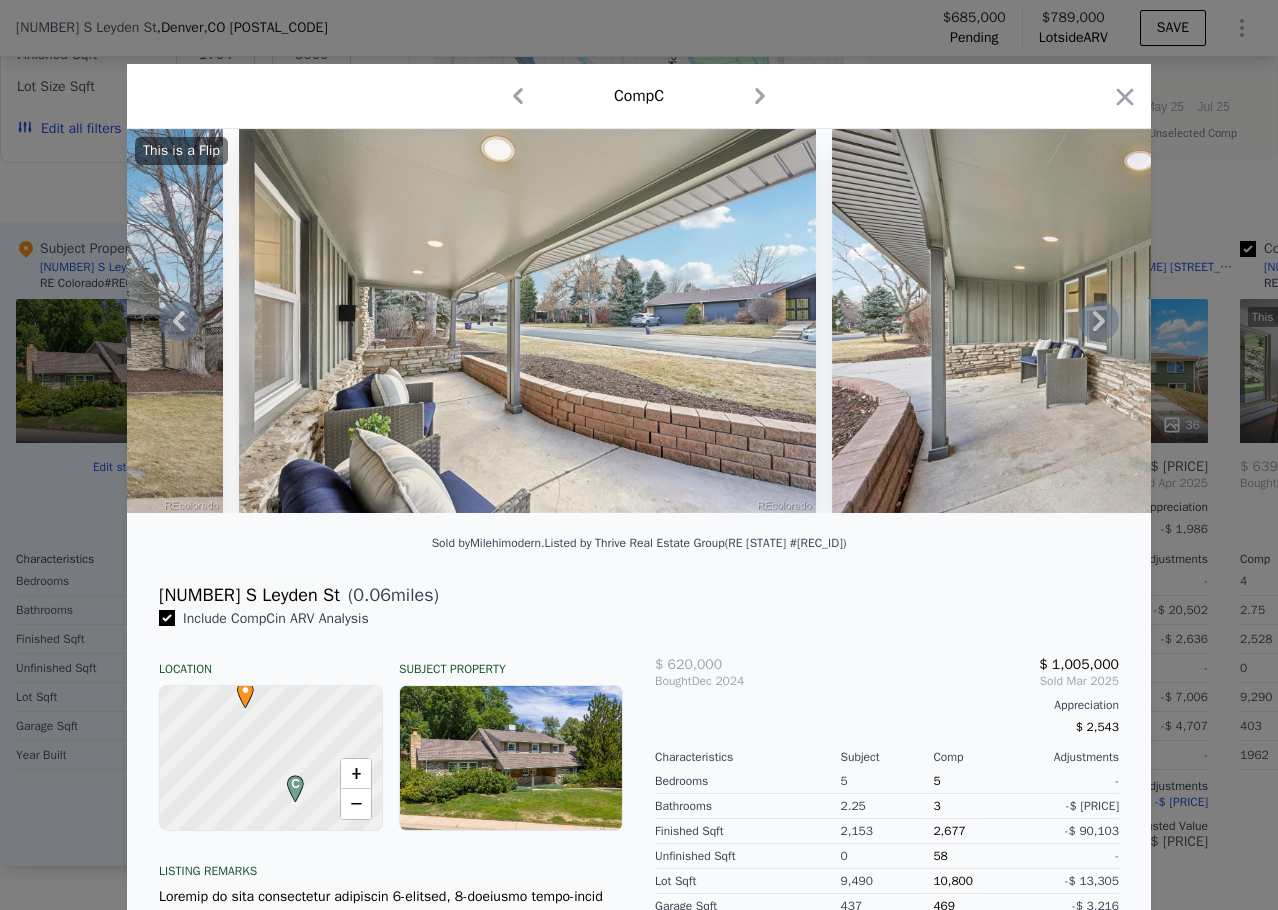 click 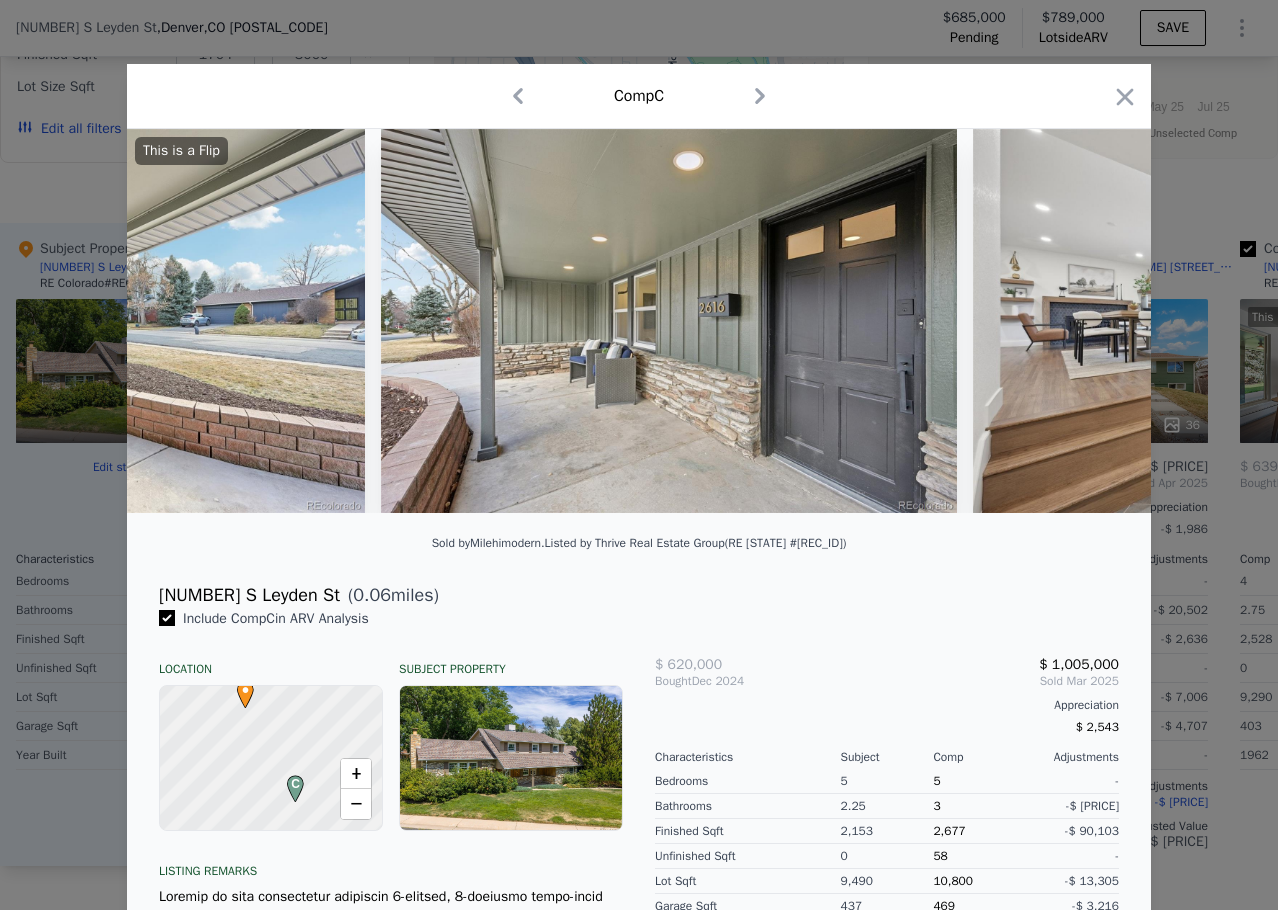 scroll, scrollTop: 0, scrollLeft: 960, axis: horizontal 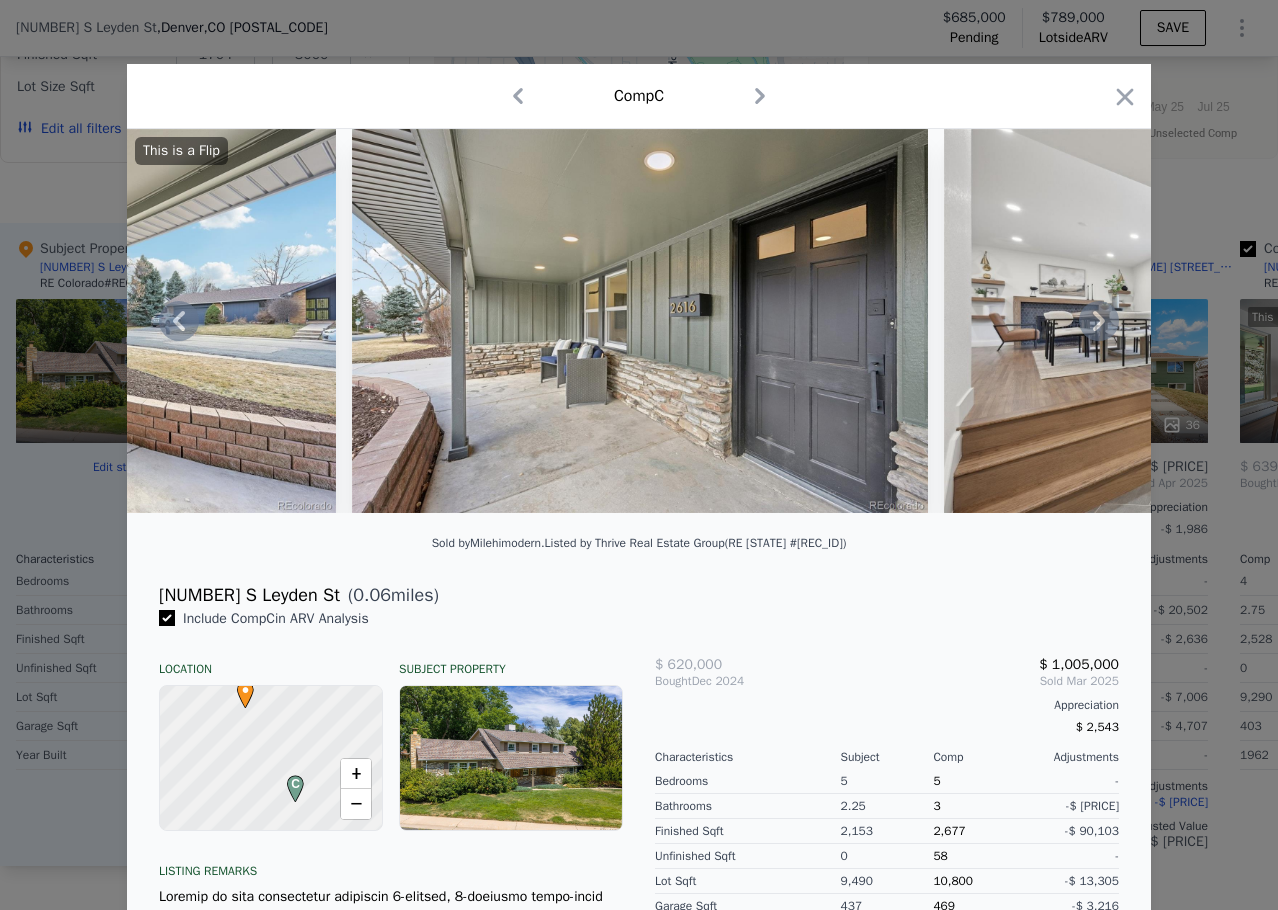 click 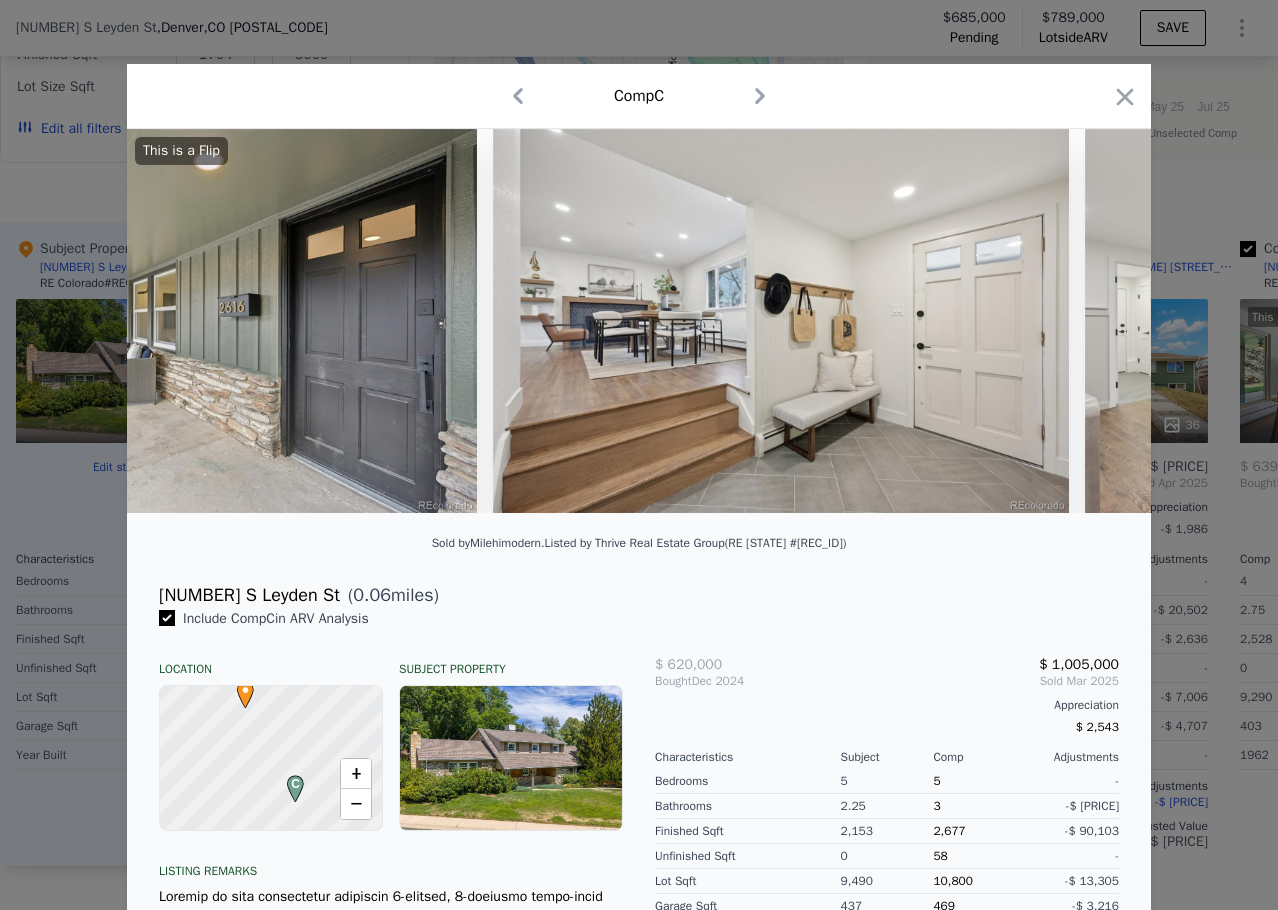 scroll, scrollTop: 0, scrollLeft: 1440, axis: horizontal 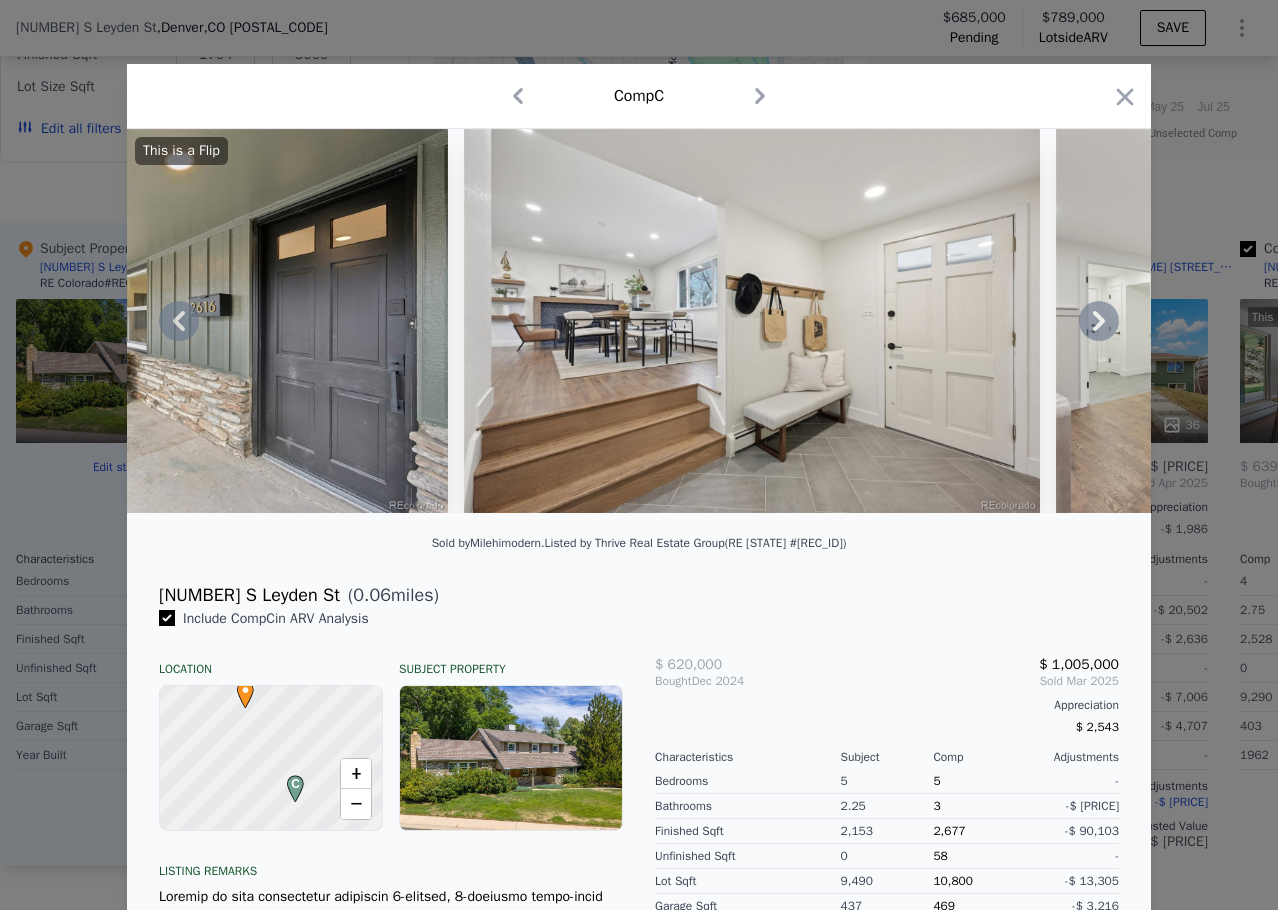 click 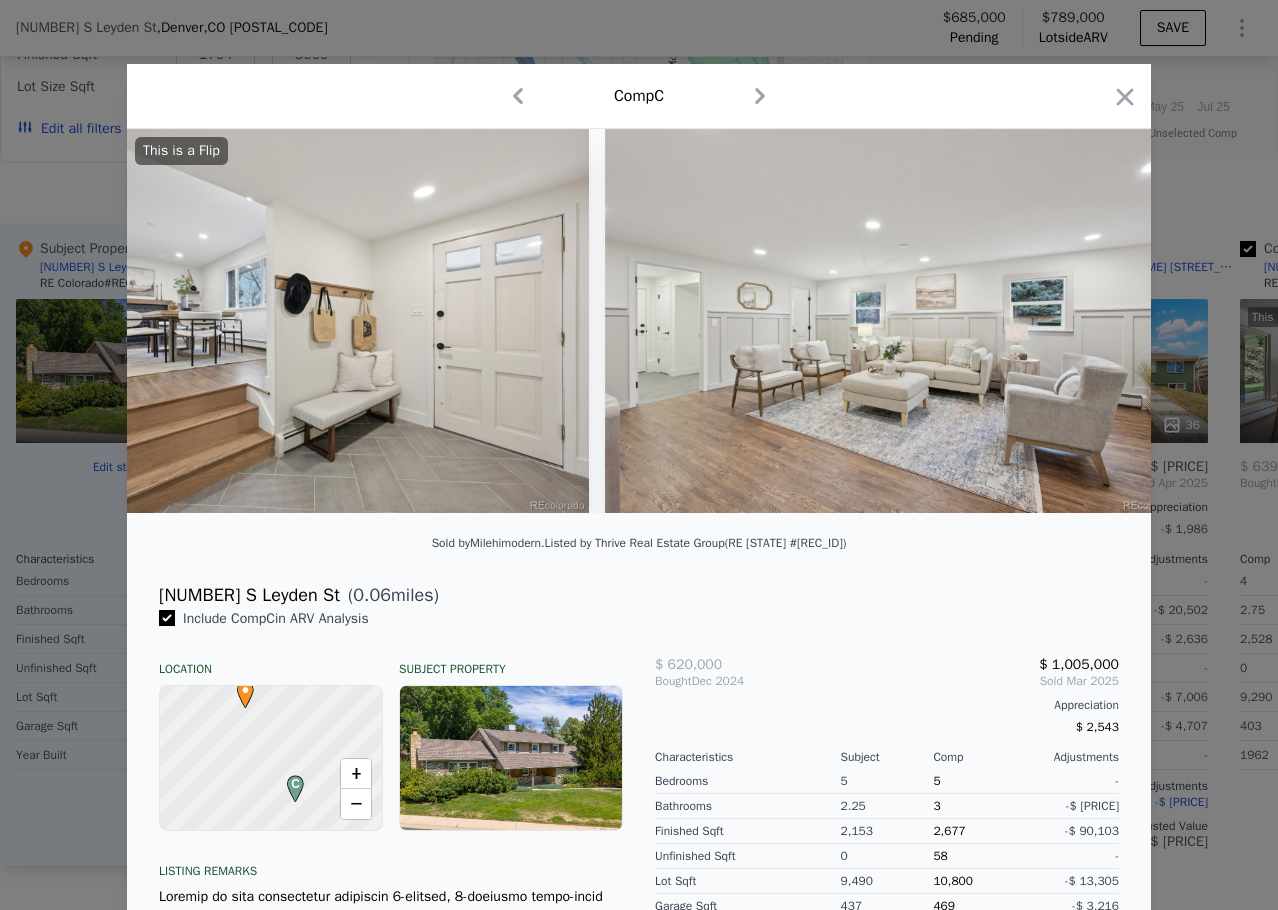 scroll, scrollTop: 0, scrollLeft: 1920, axis: horizontal 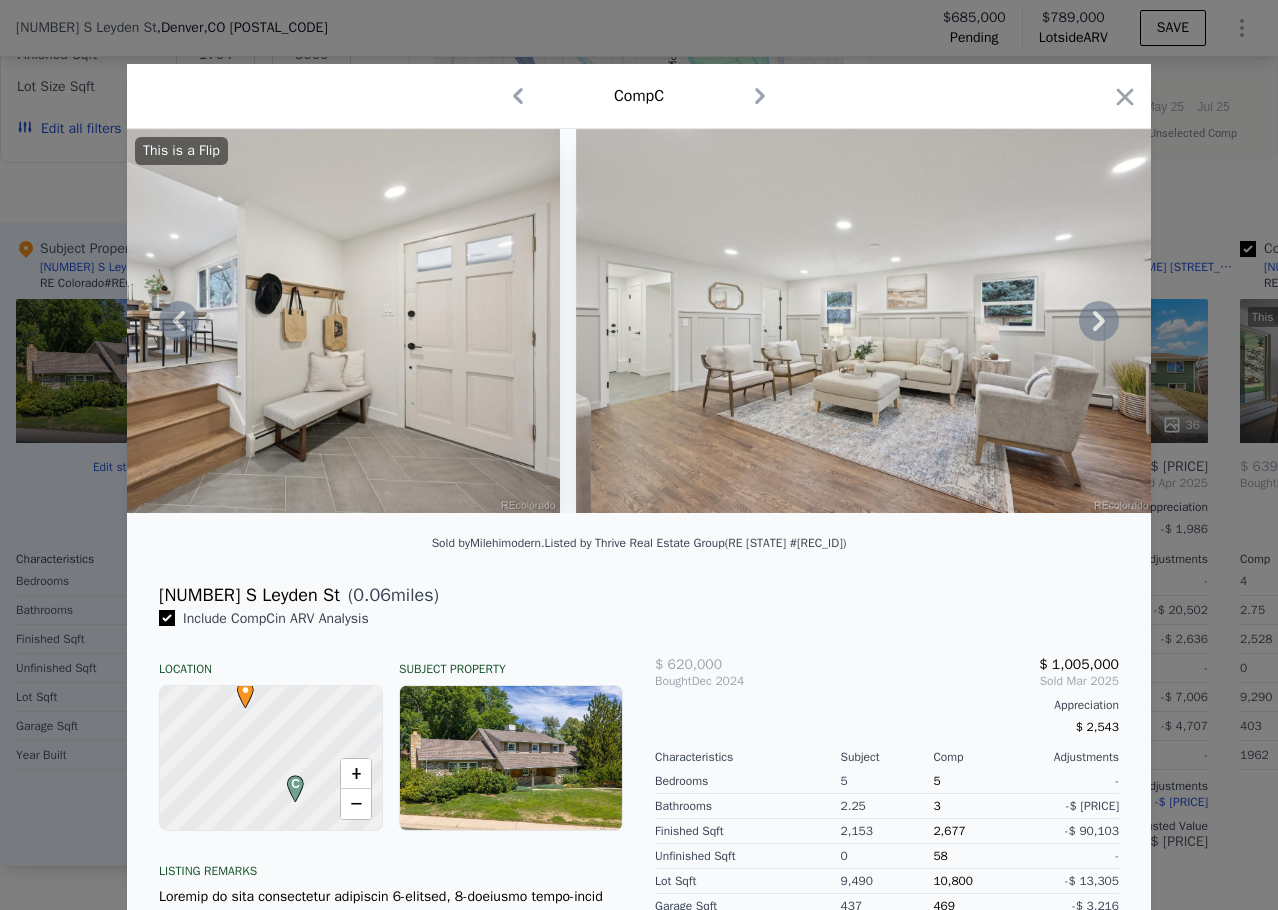 click 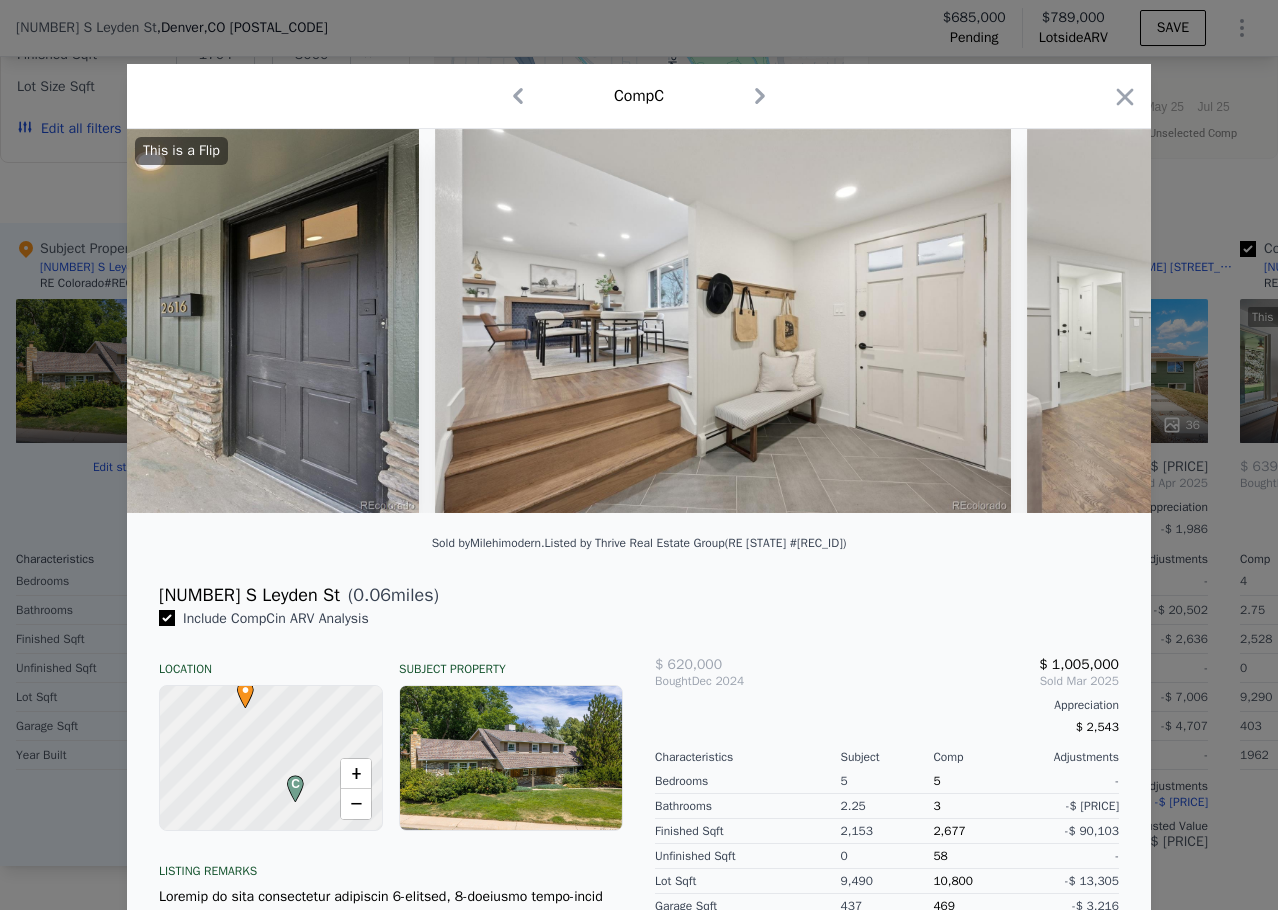 scroll, scrollTop: 0, scrollLeft: 1440, axis: horizontal 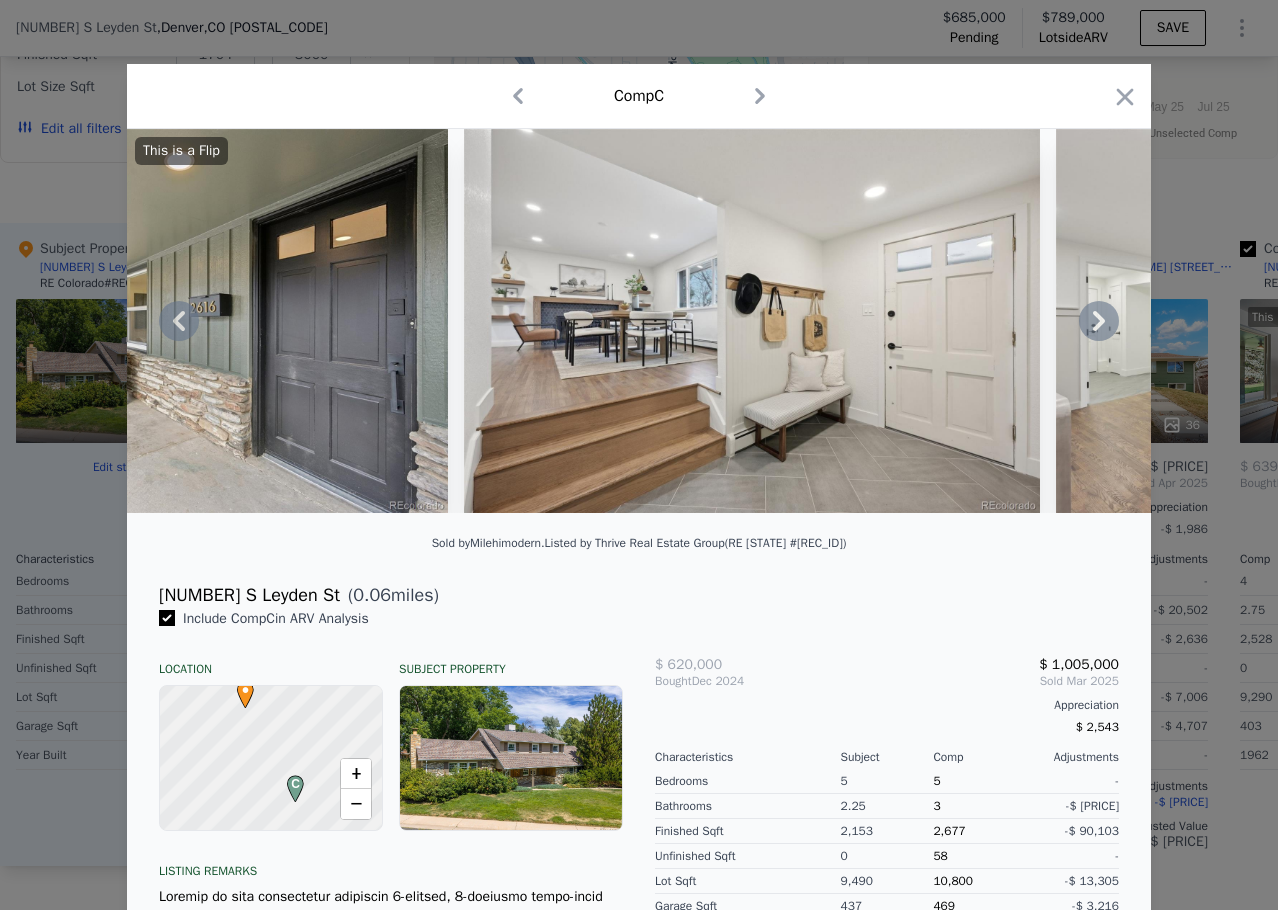 click 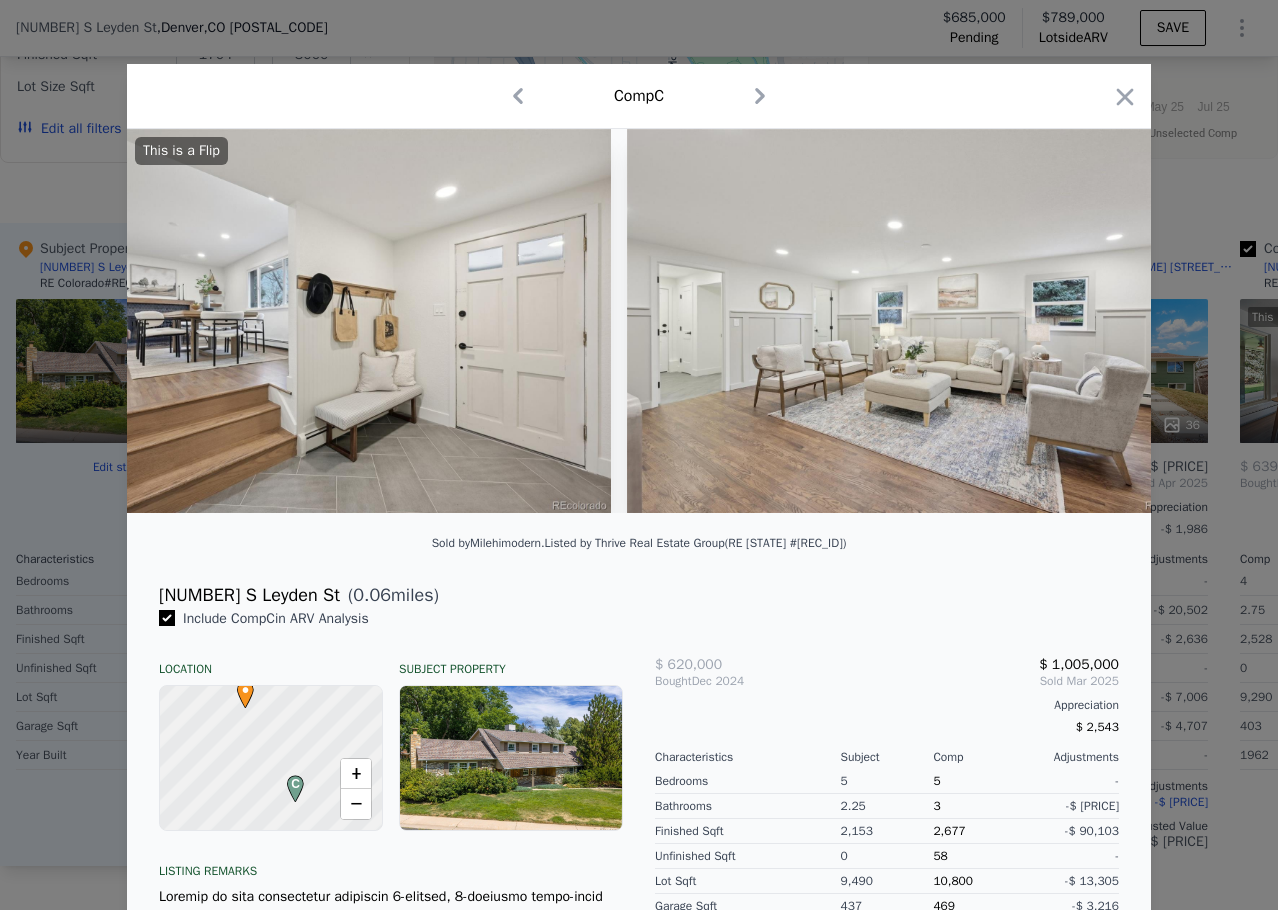 scroll, scrollTop: 0, scrollLeft: 1920, axis: horizontal 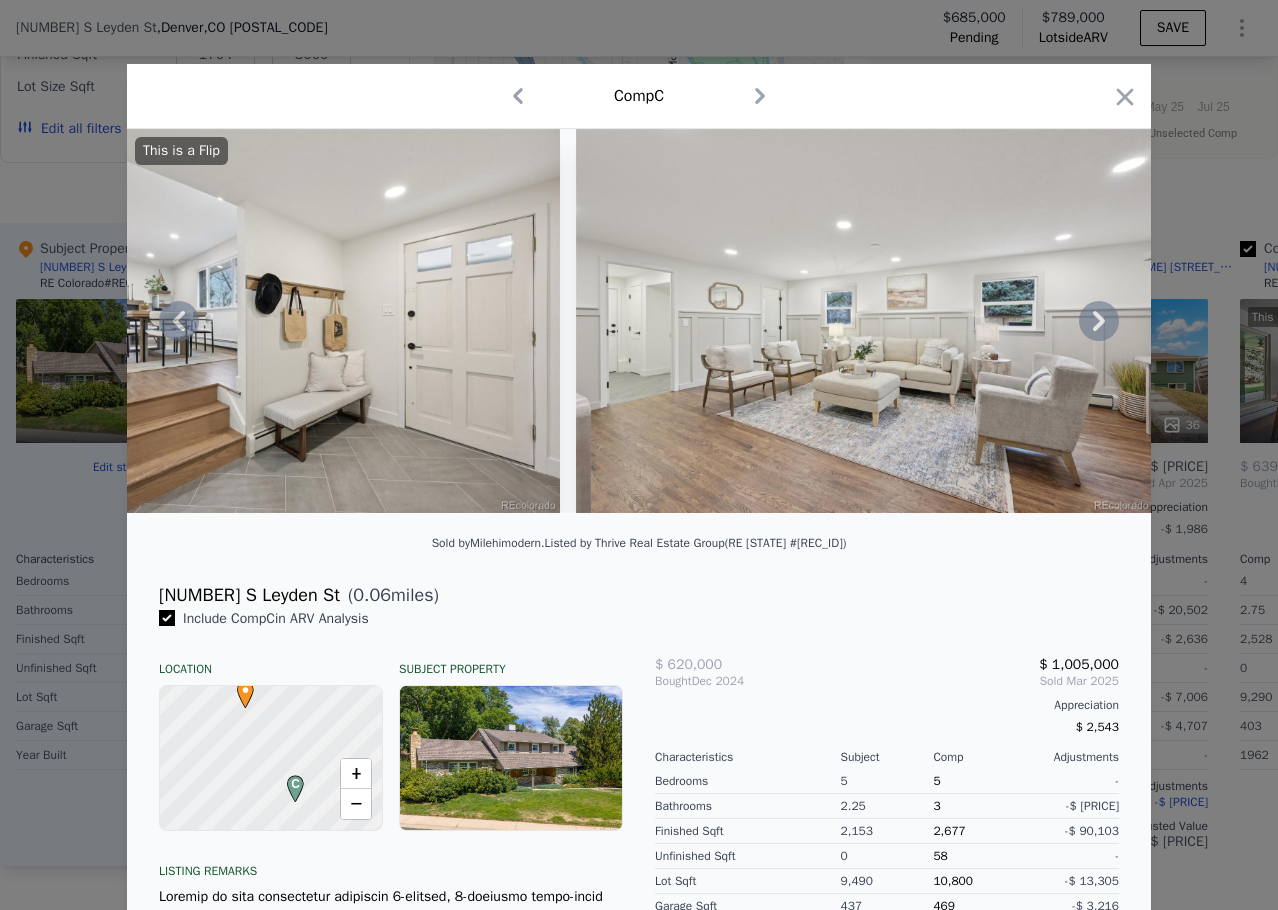 click 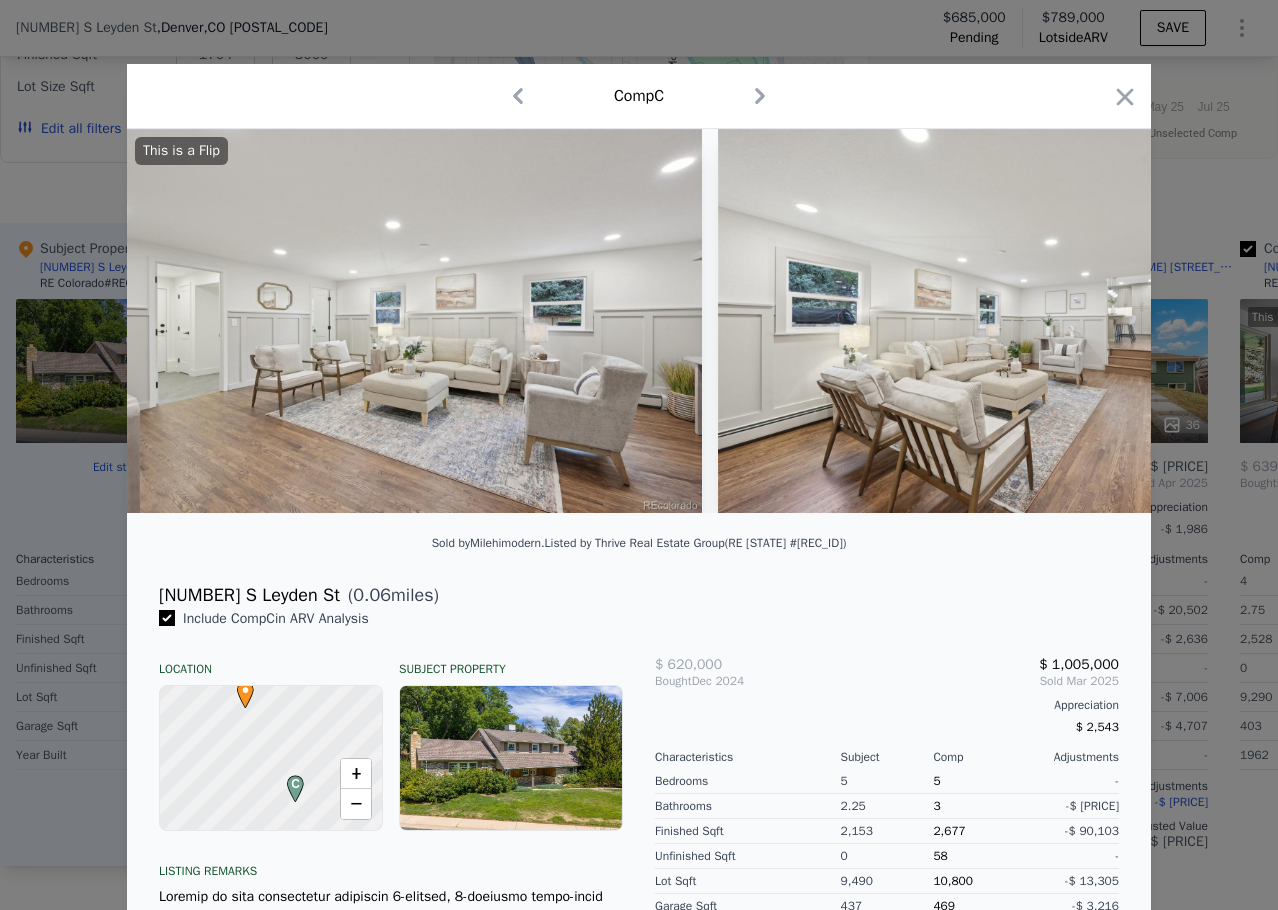scroll, scrollTop: 0, scrollLeft: 2400, axis: horizontal 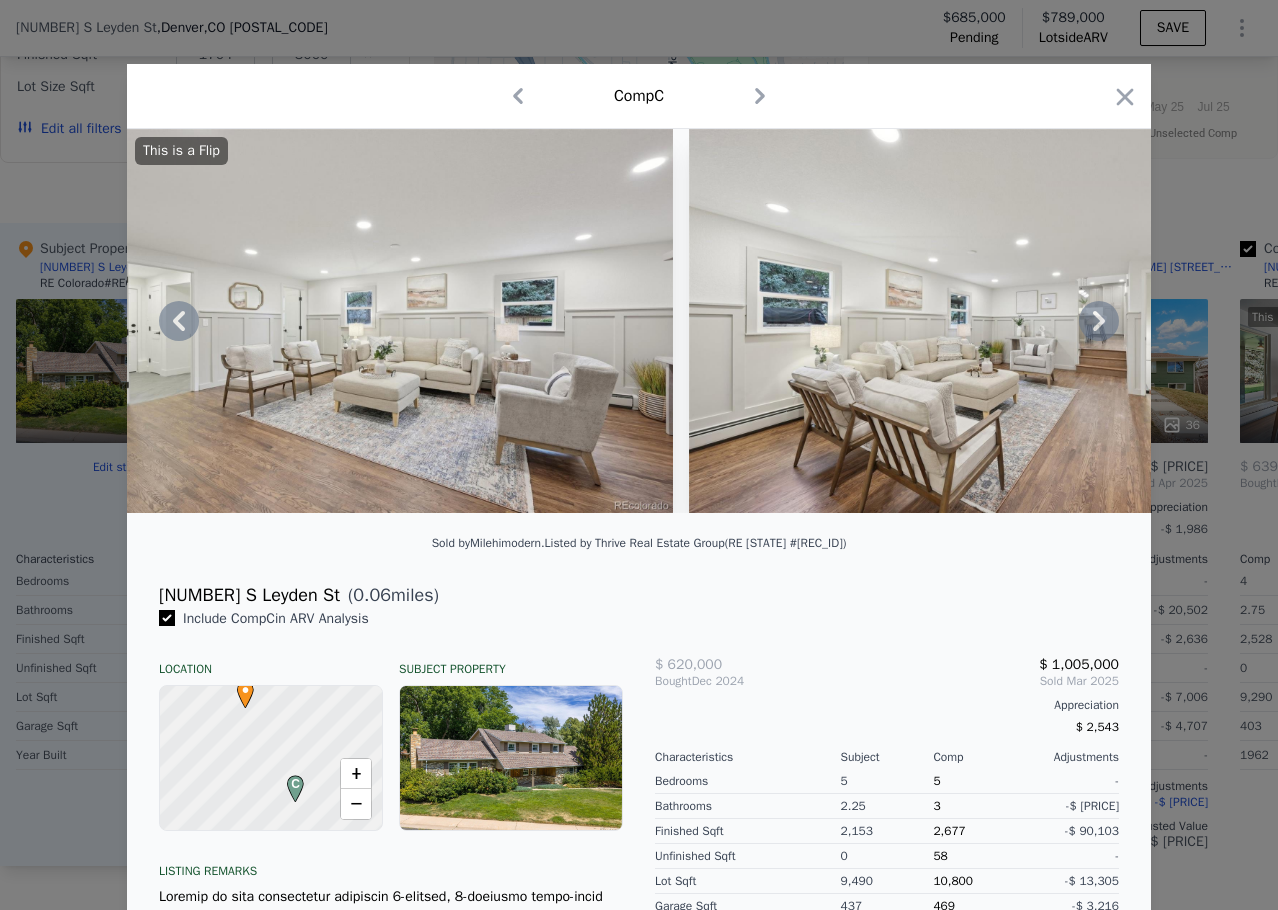 click 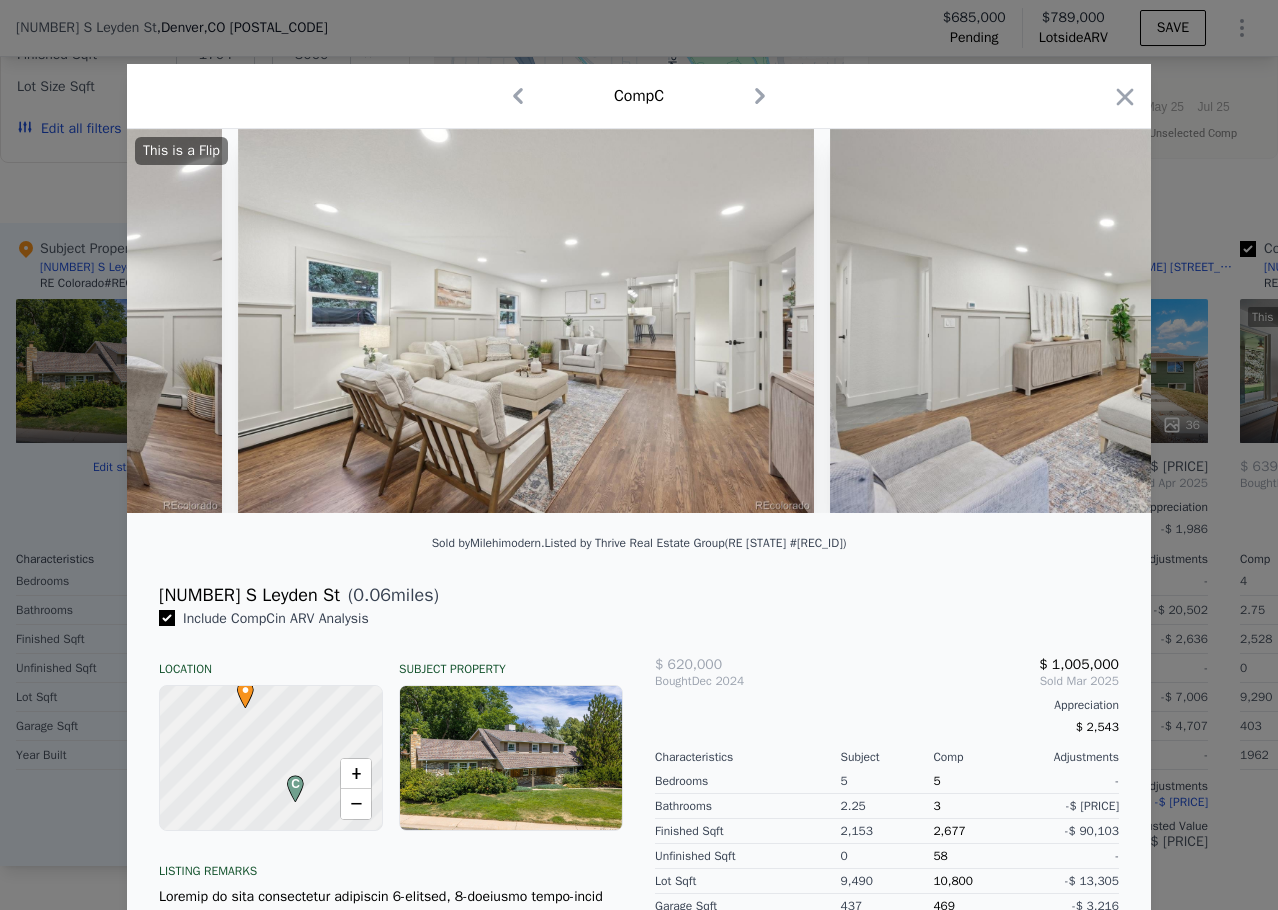 scroll, scrollTop: 0, scrollLeft: 2880, axis: horizontal 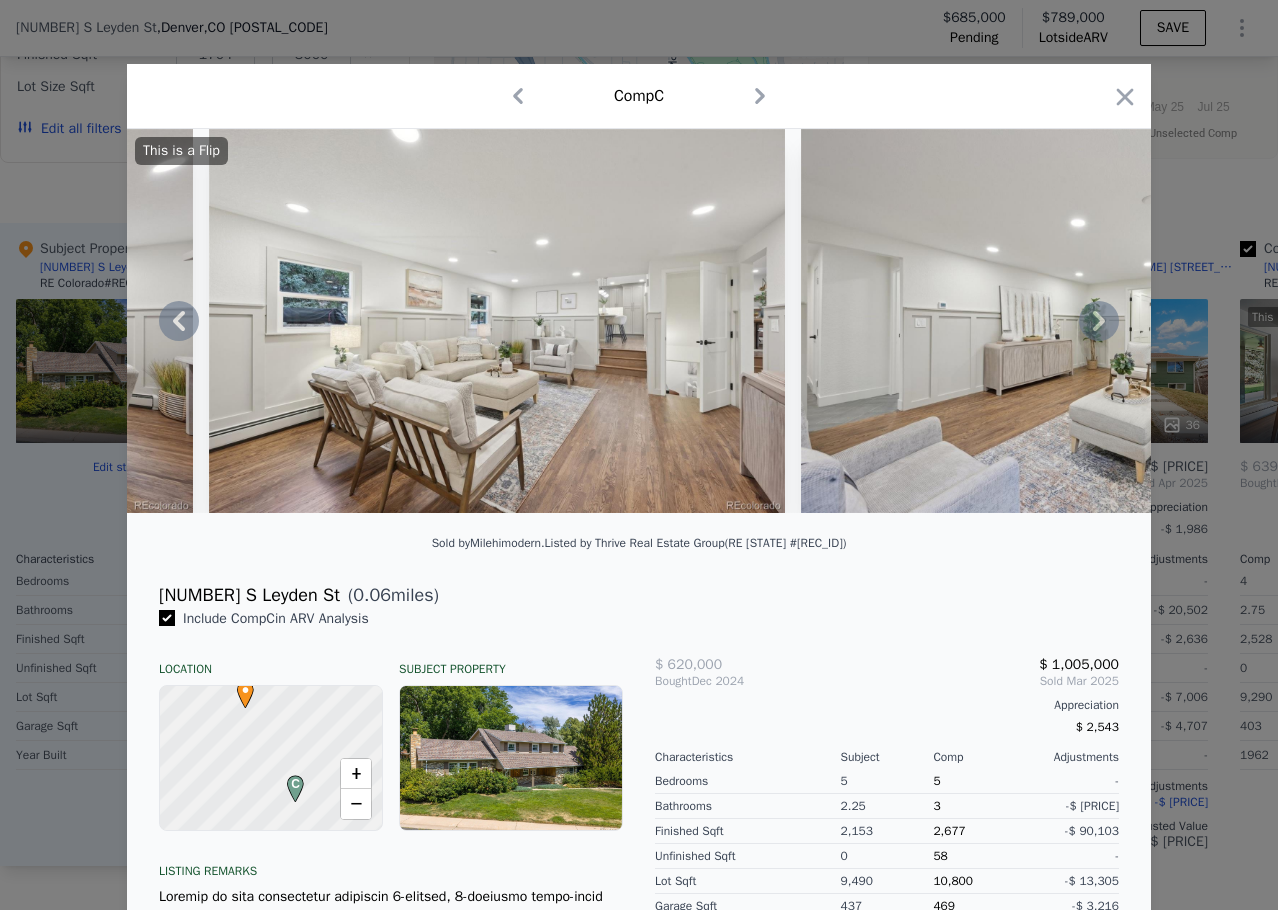 click 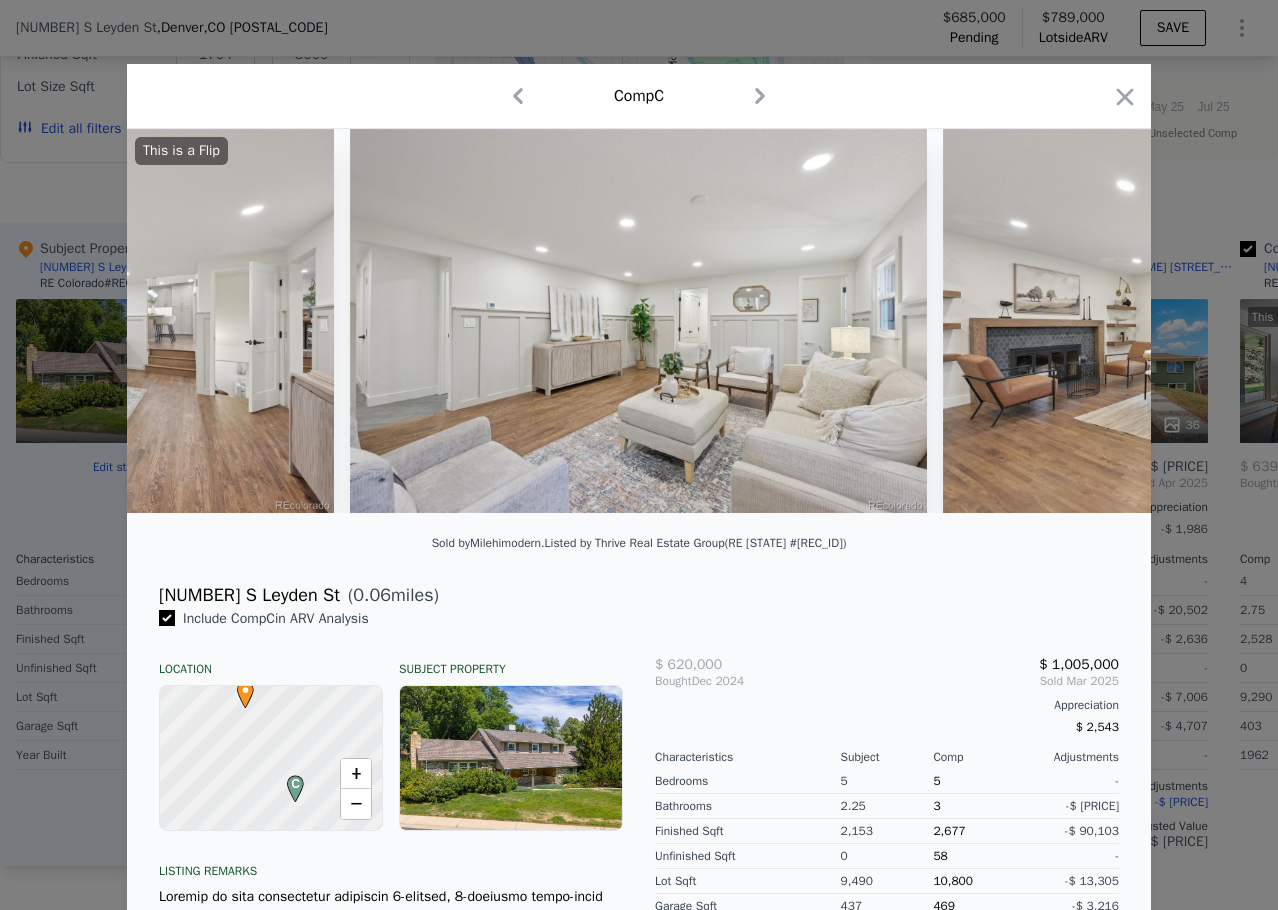 scroll, scrollTop: 0, scrollLeft: 3360, axis: horizontal 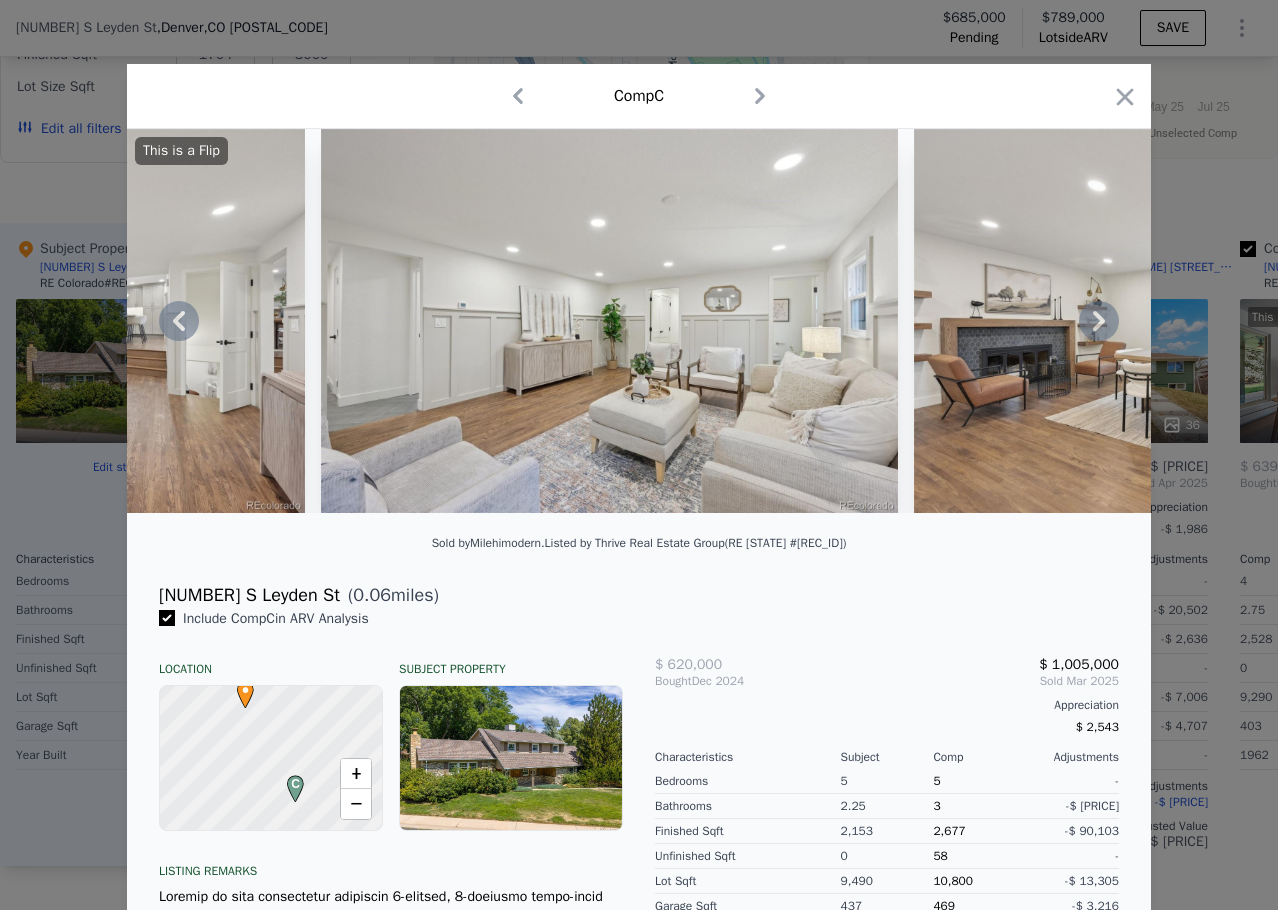 click 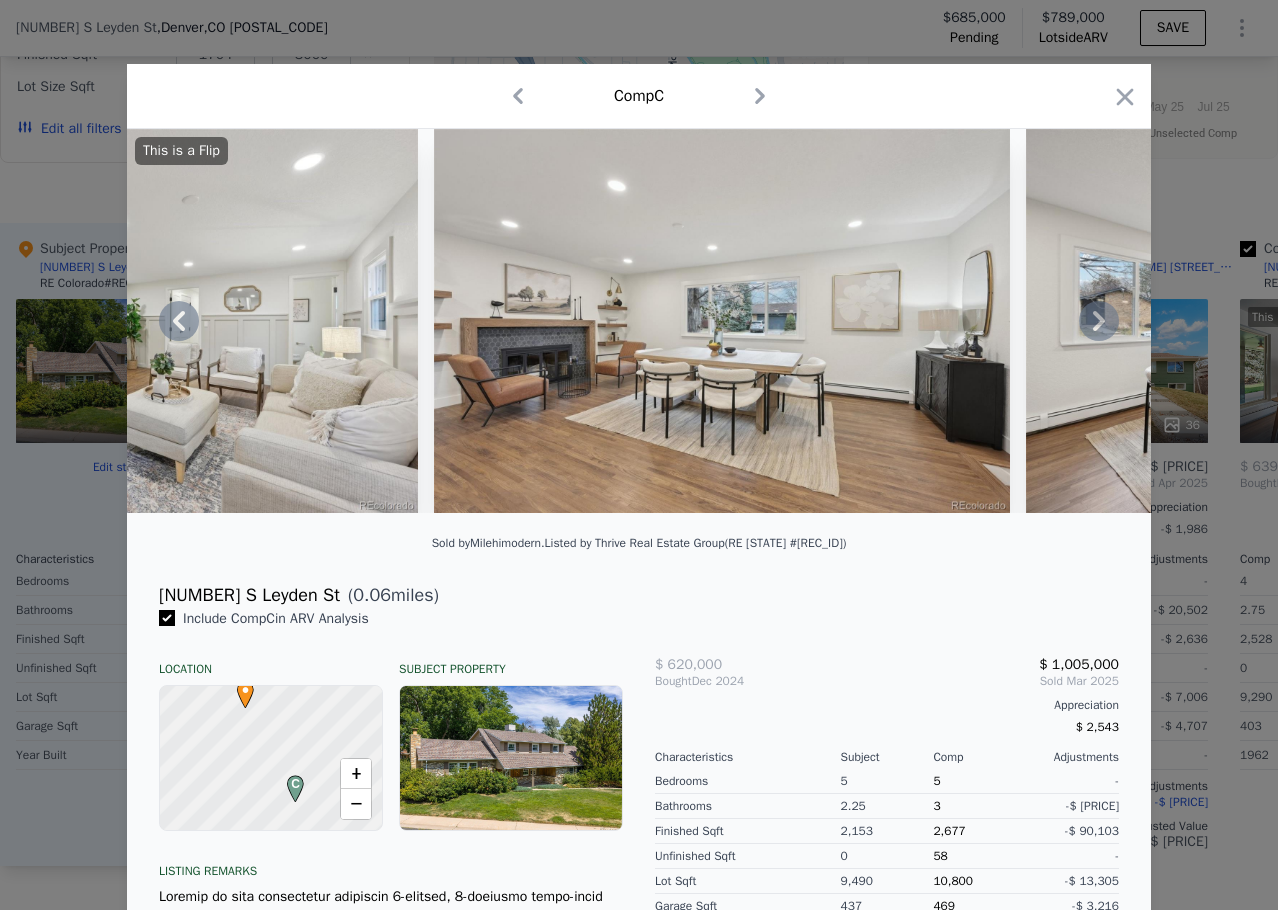 click 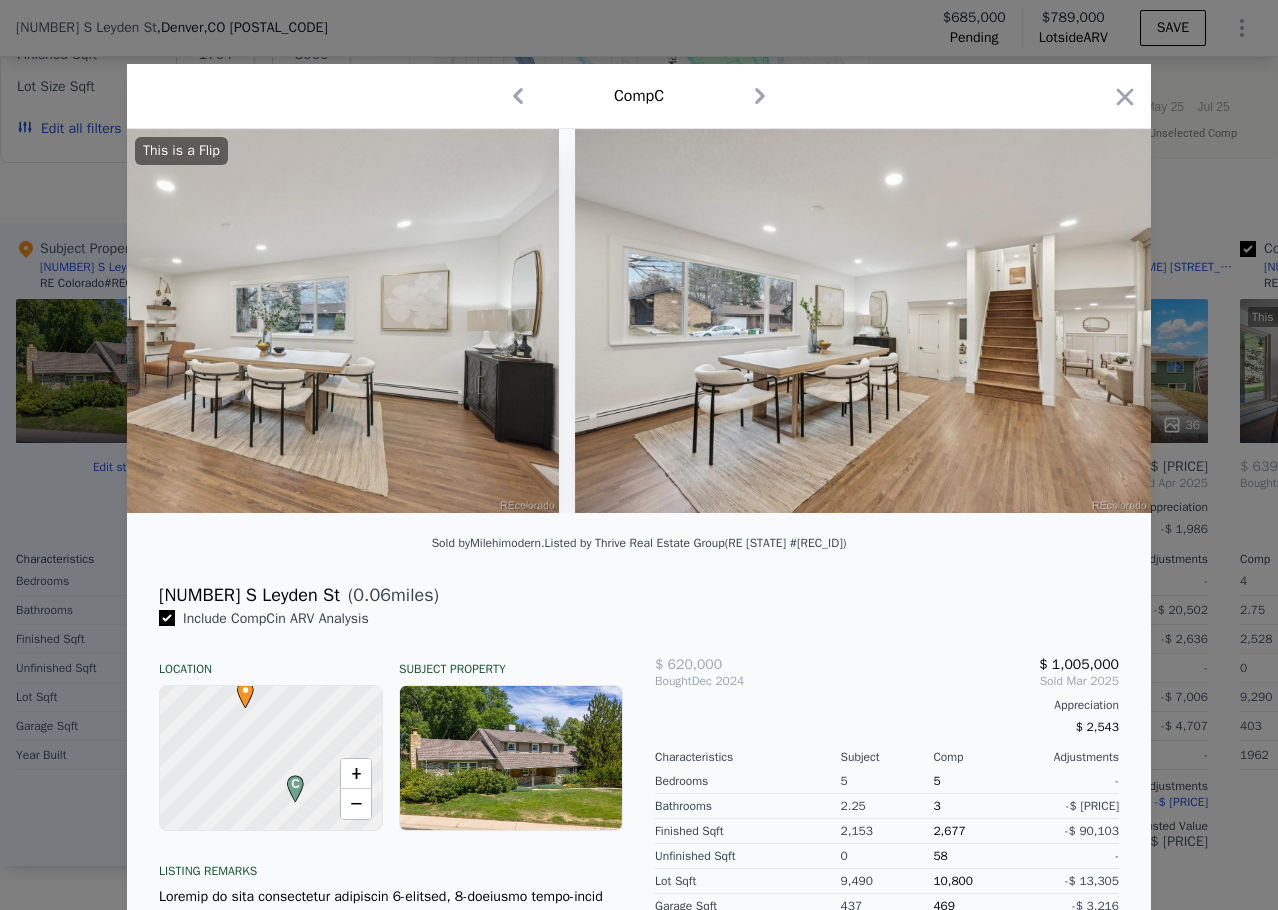 scroll, scrollTop: 0, scrollLeft: 4320, axis: horizontal 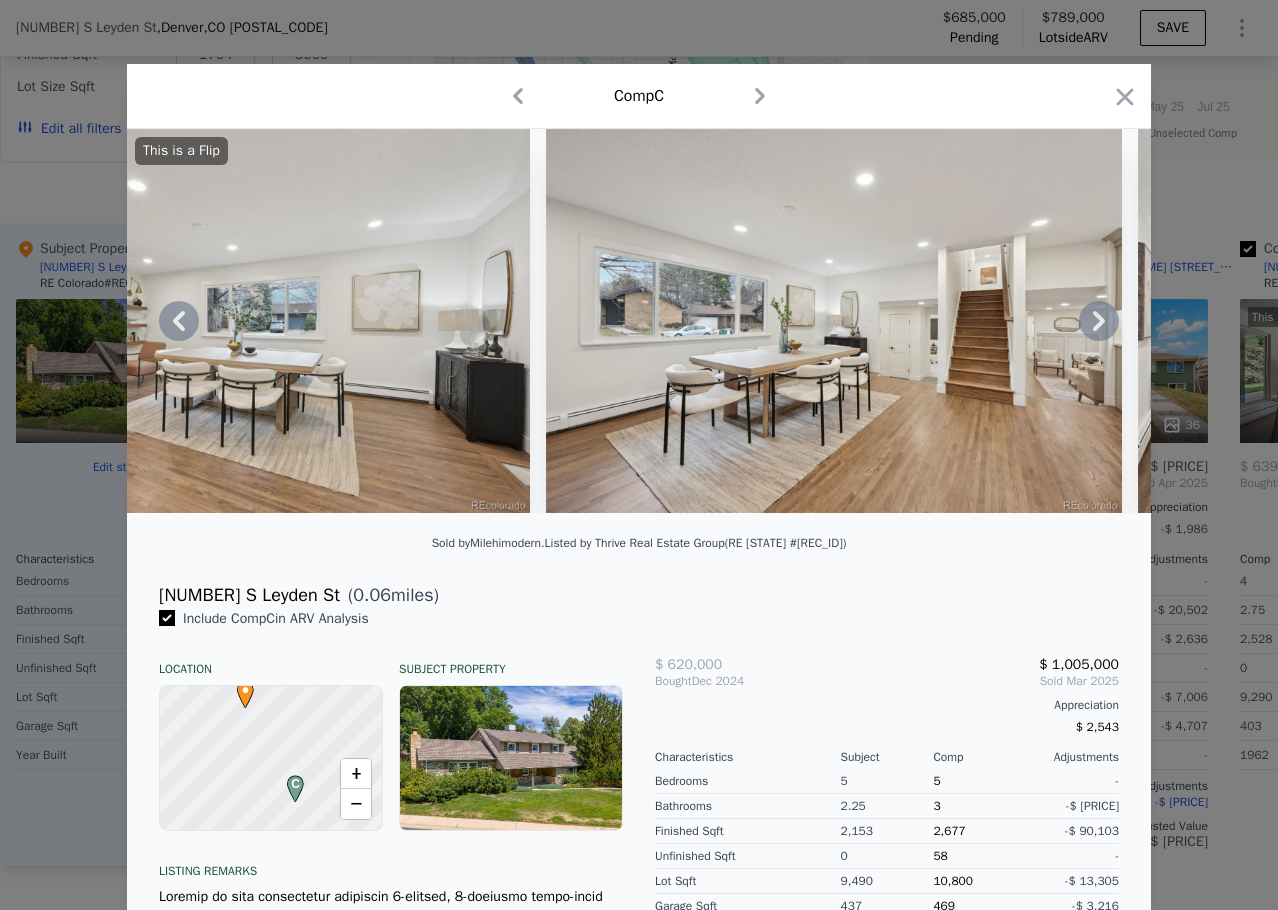 click 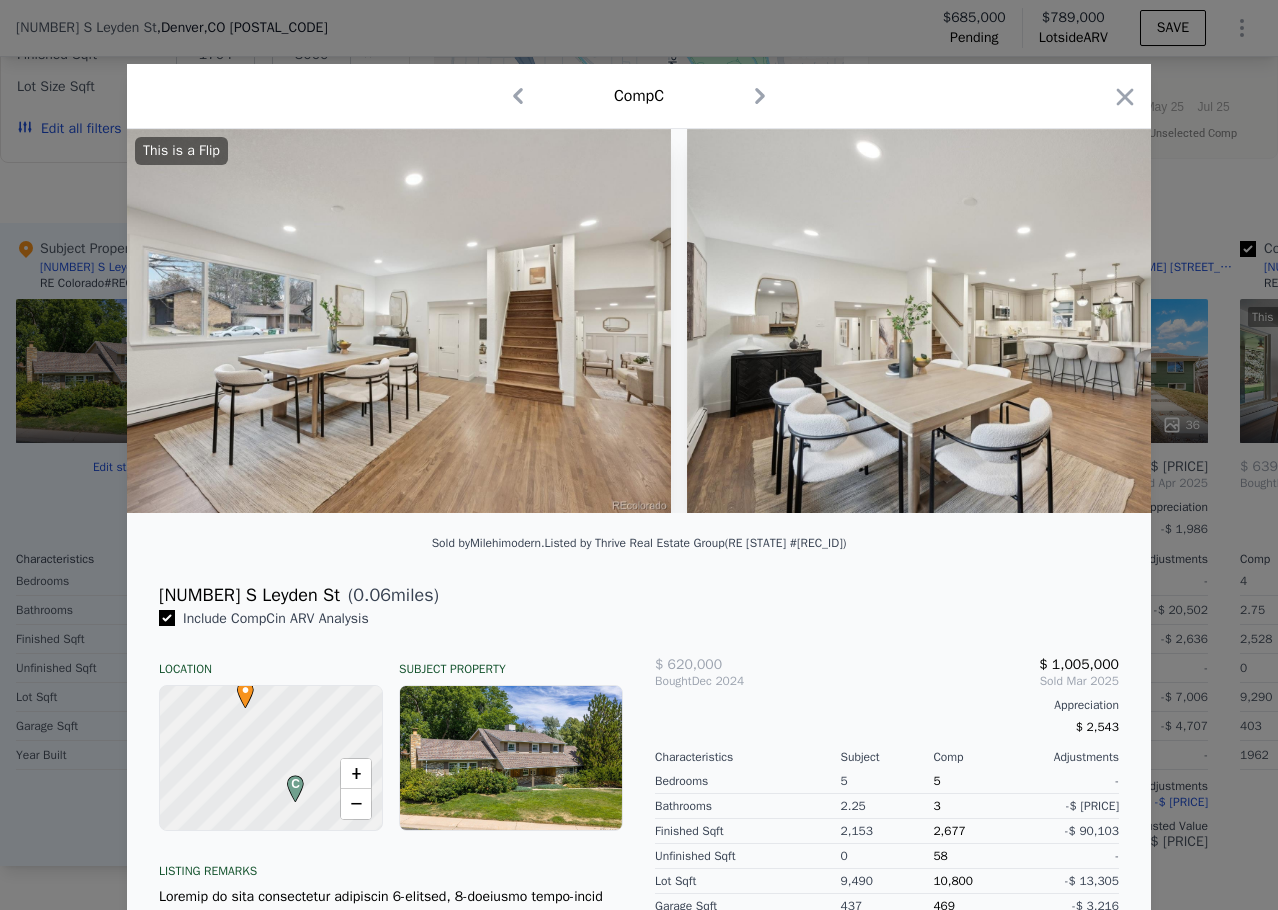 scroll, scrollTop: 0, scrollLeft: 4800, axis: horizontal 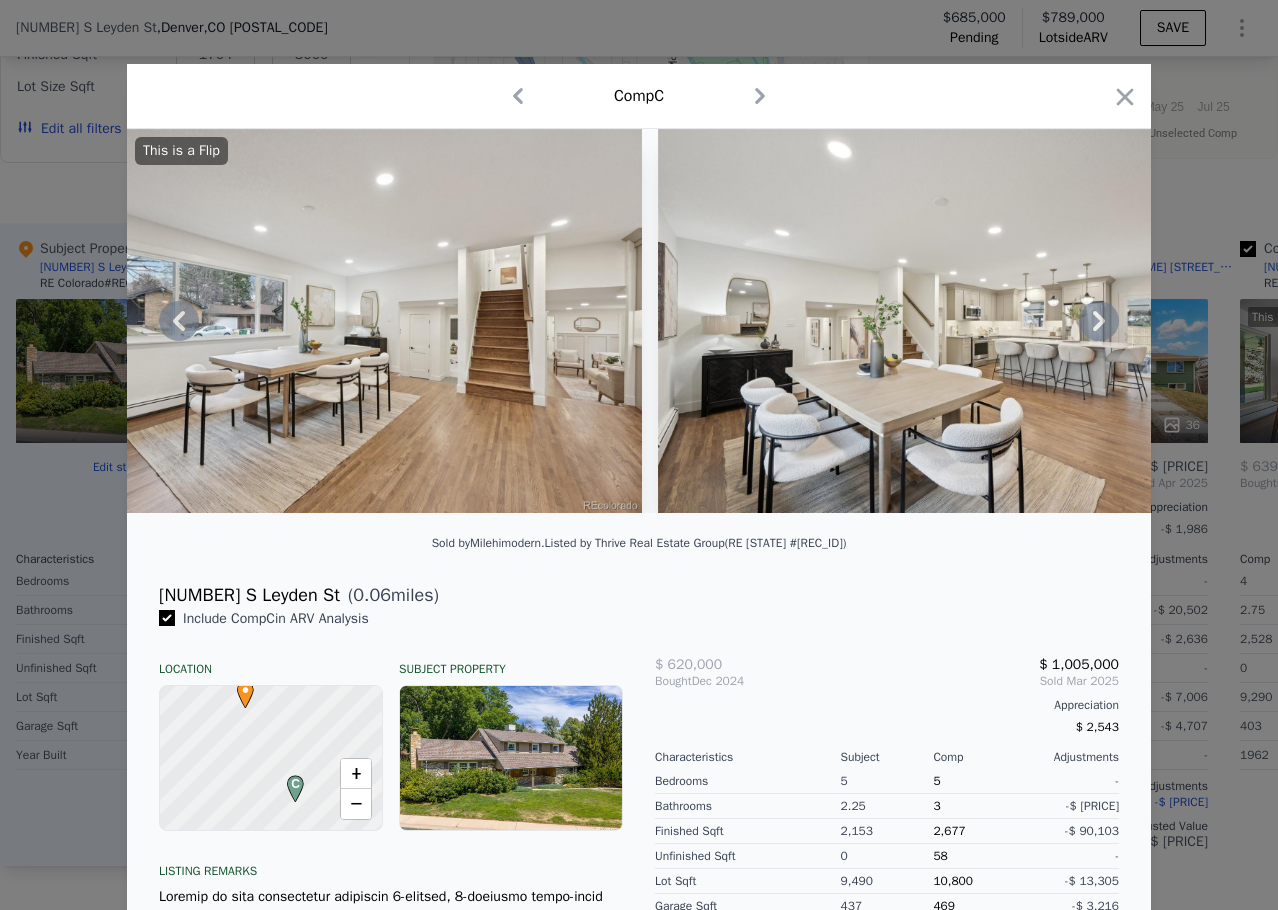 click 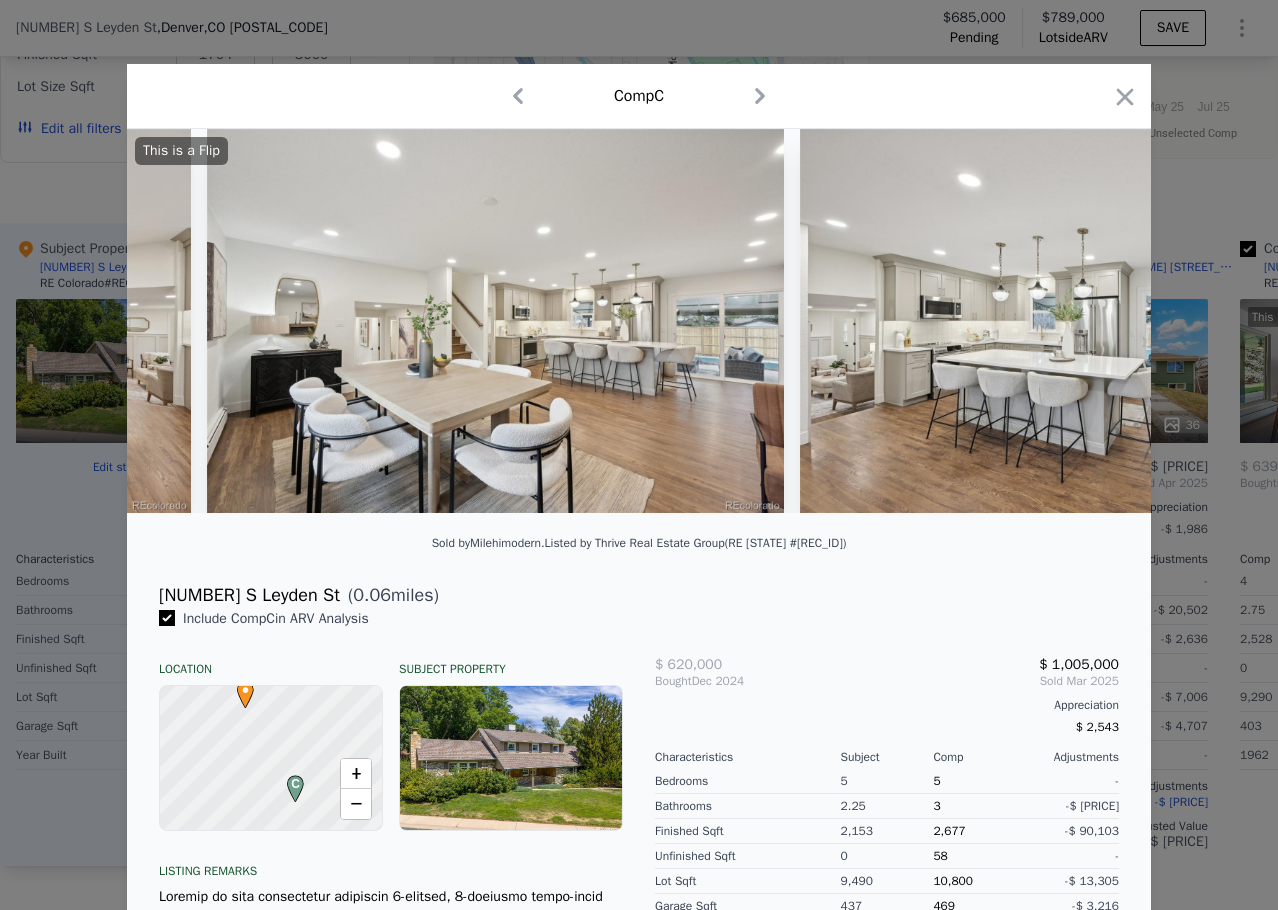 scroll, scrollTop: 0, scrollLeft: 5280, axis: horizontal 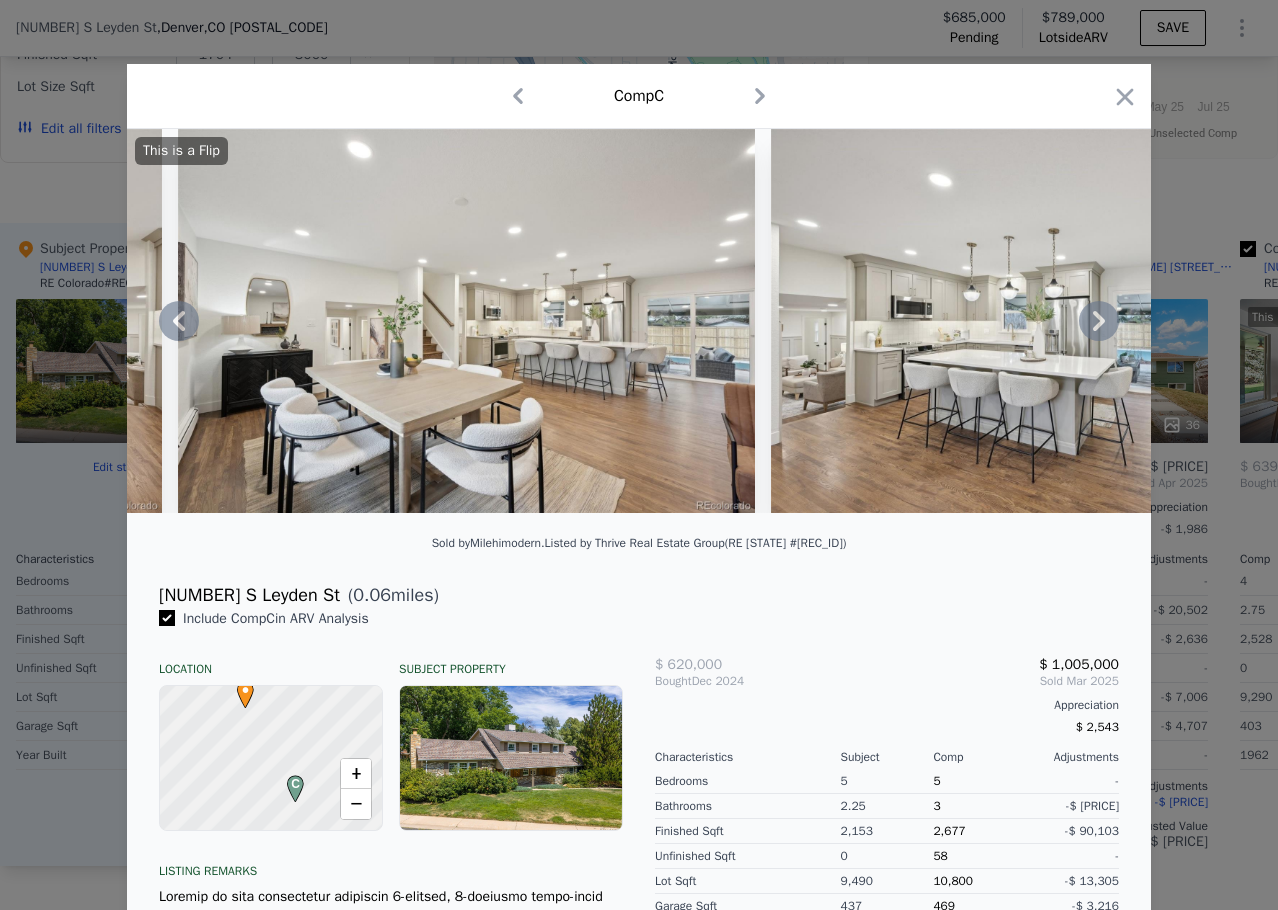 click 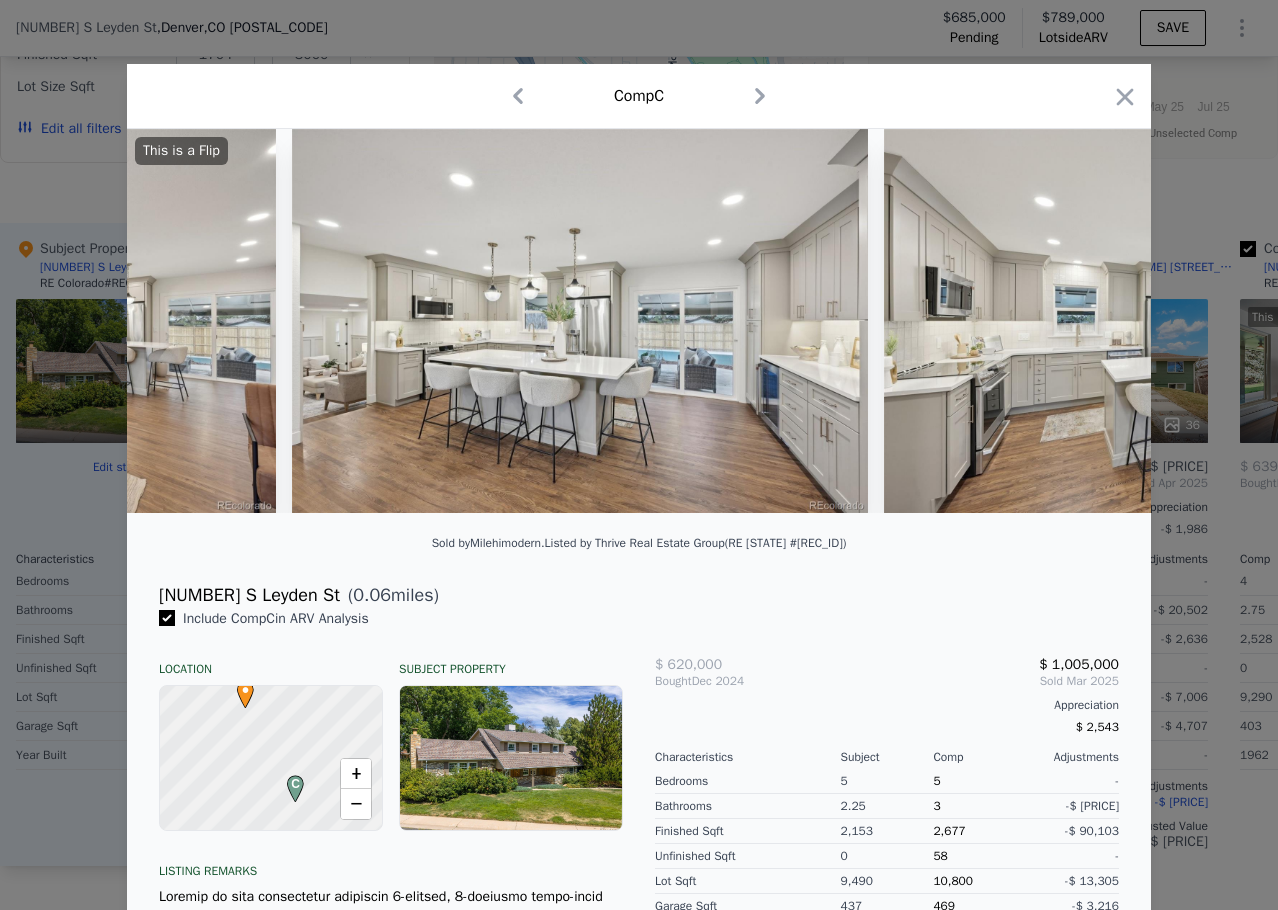 scroll, scrollTop: 0, scrollLeft: 5760, axis: horizontal 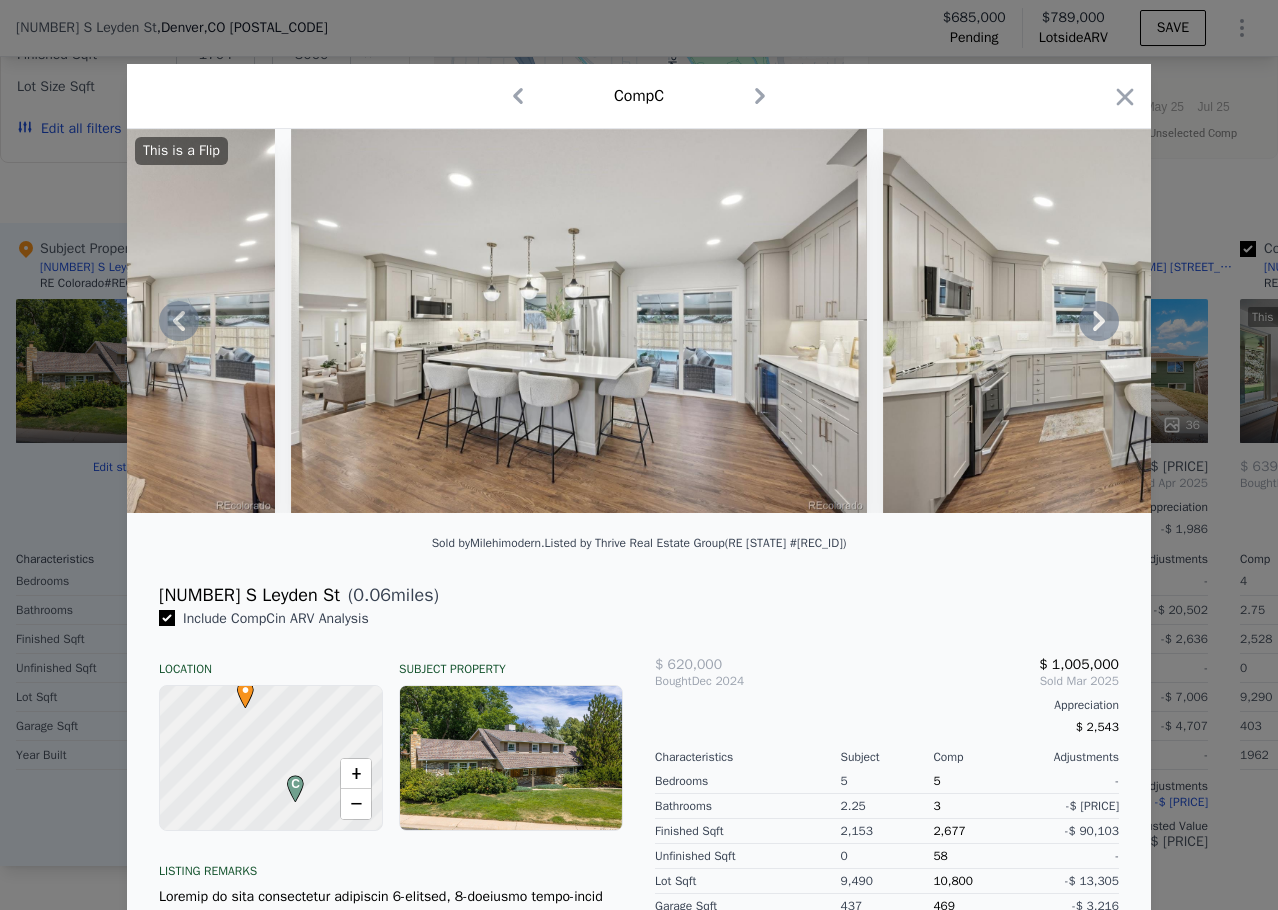 click 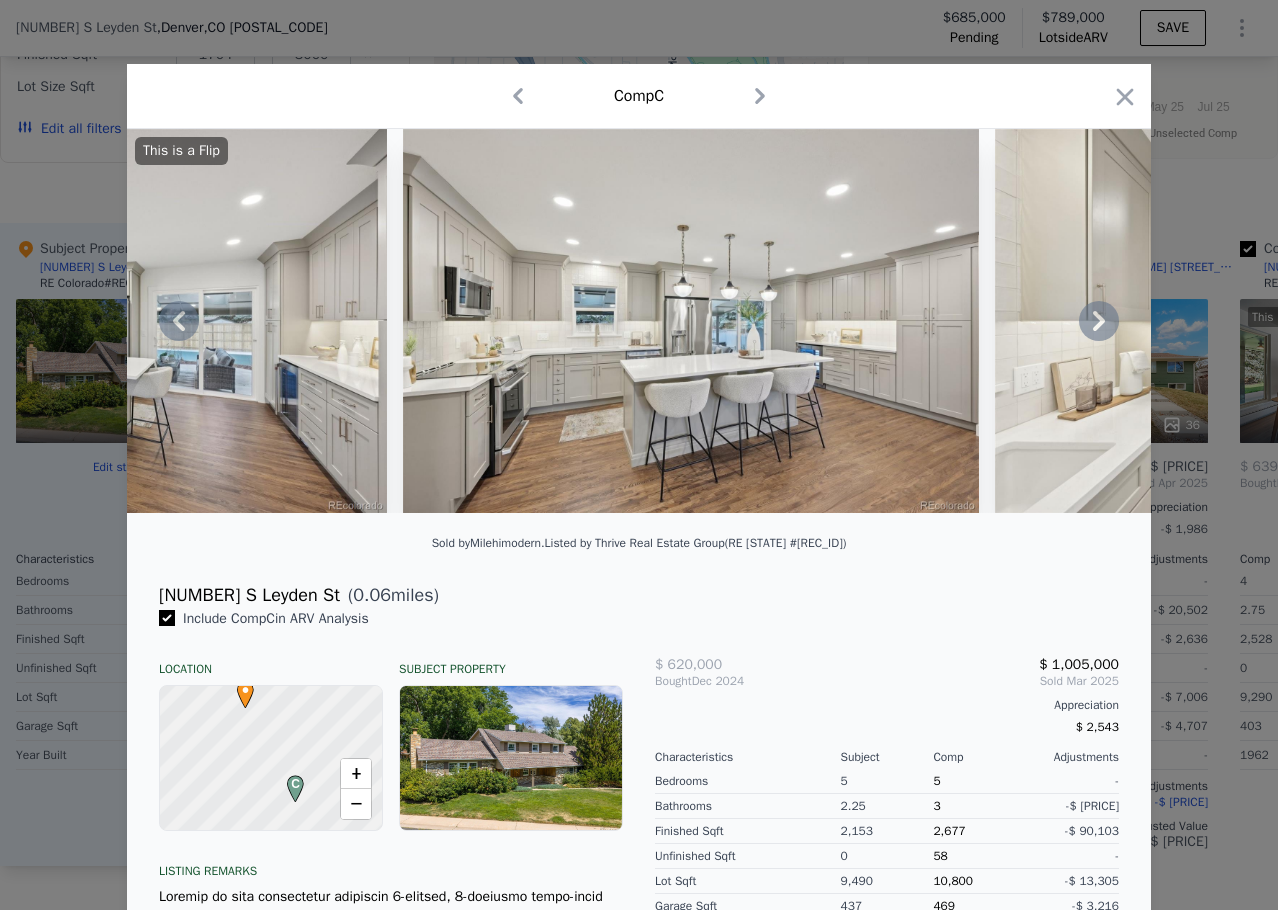 click 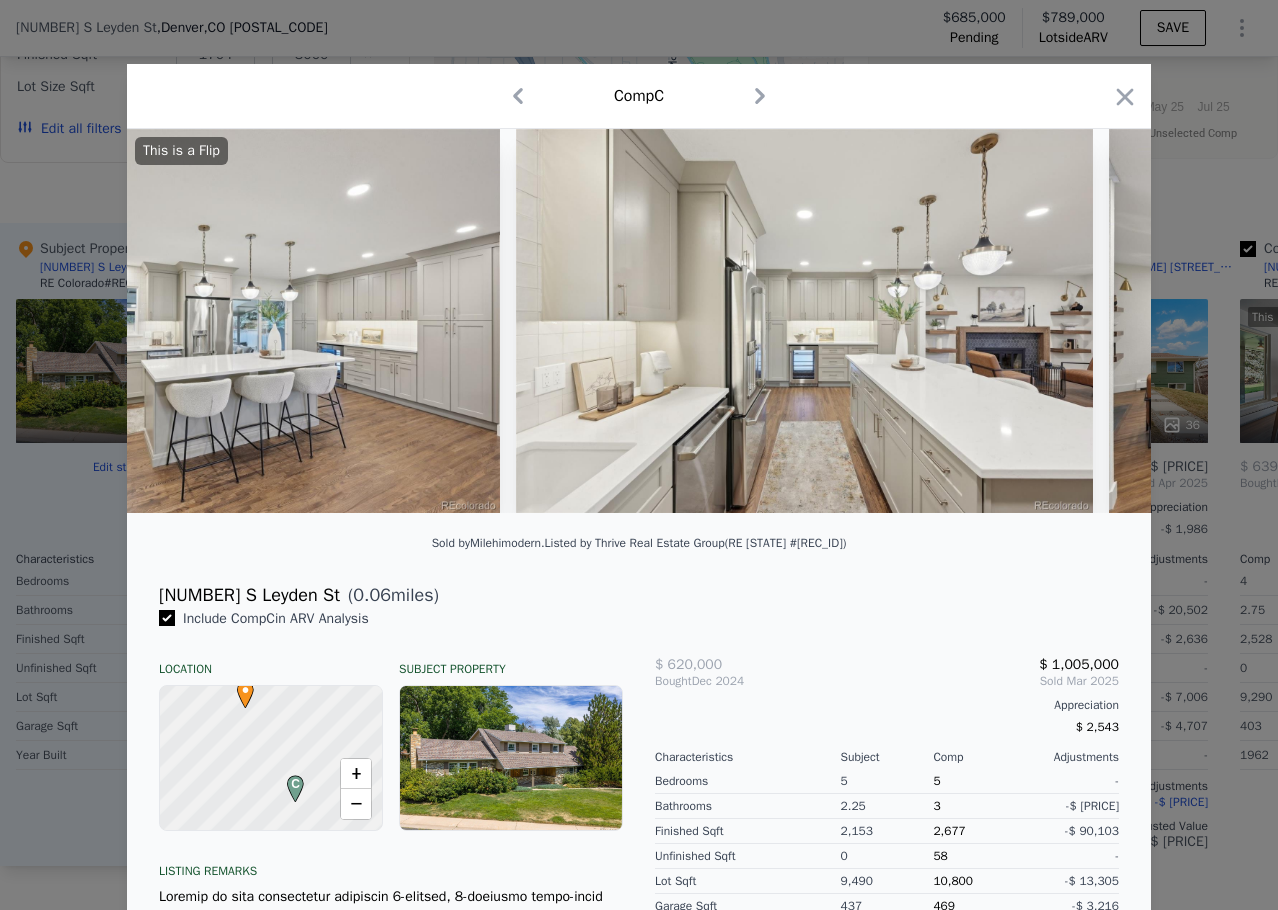 scroll, scrollTop: 0, scrollLeft: 6720, axis: horizontal 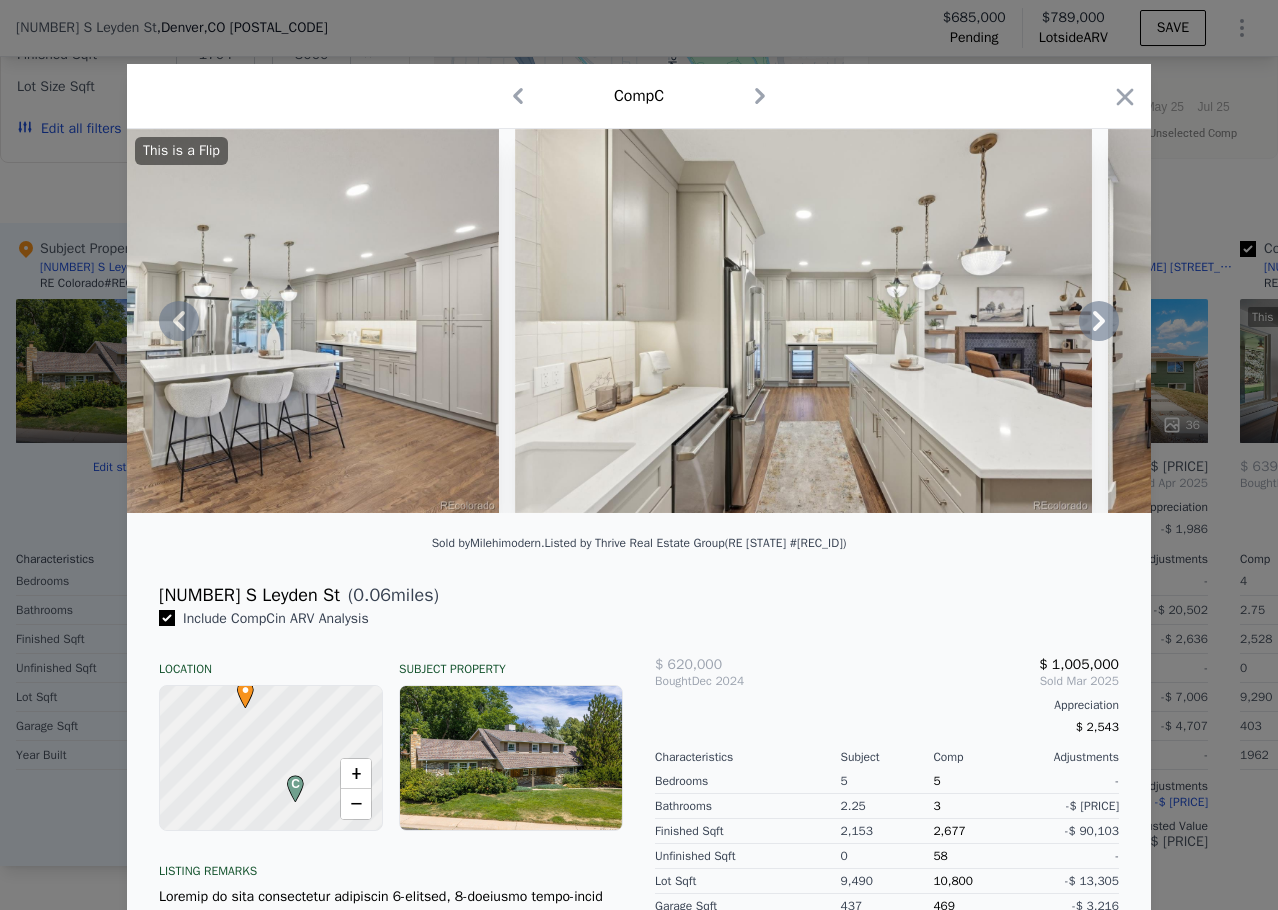 click 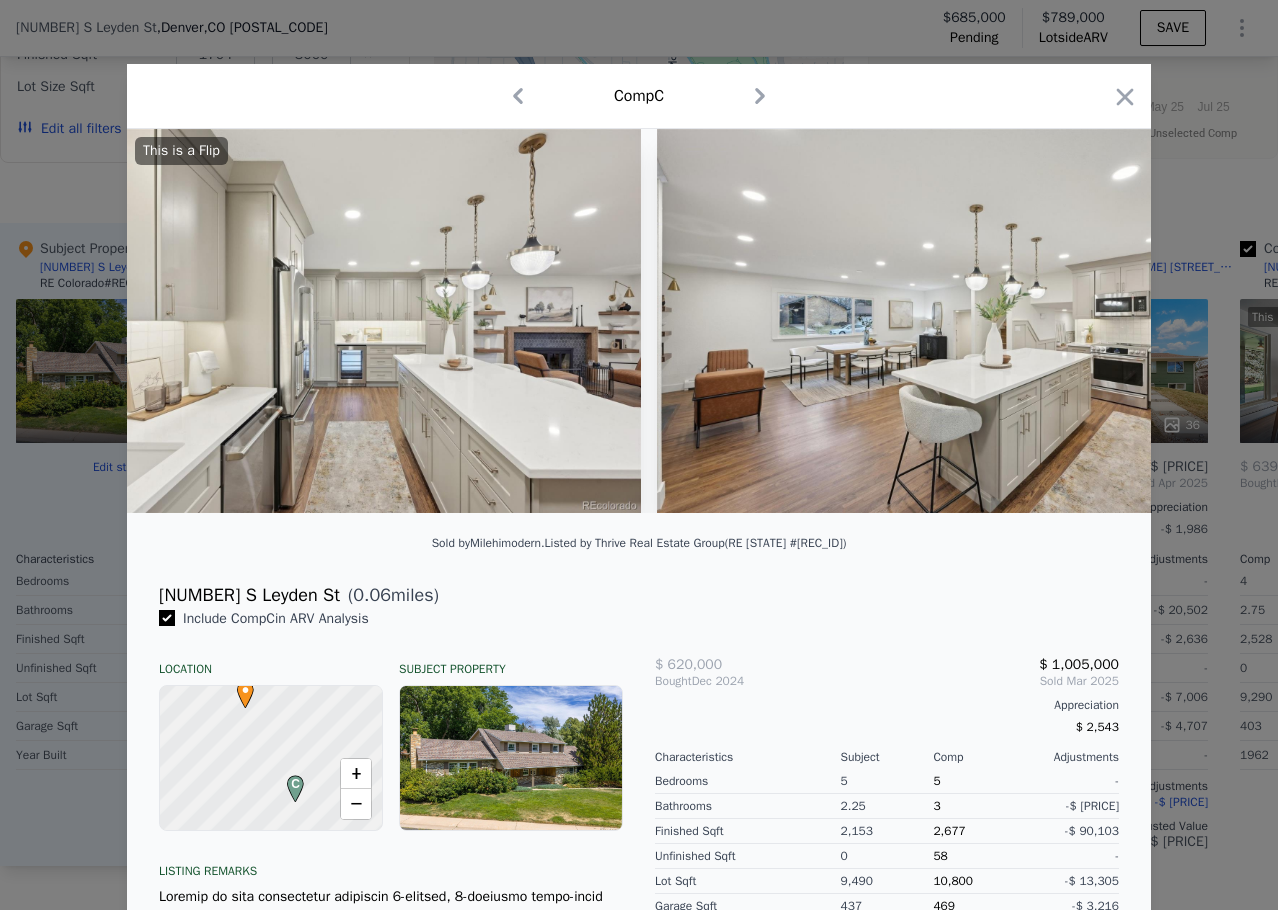 scroll, scrollTop: 0, scrollLeft: 7200, axis: horizontal 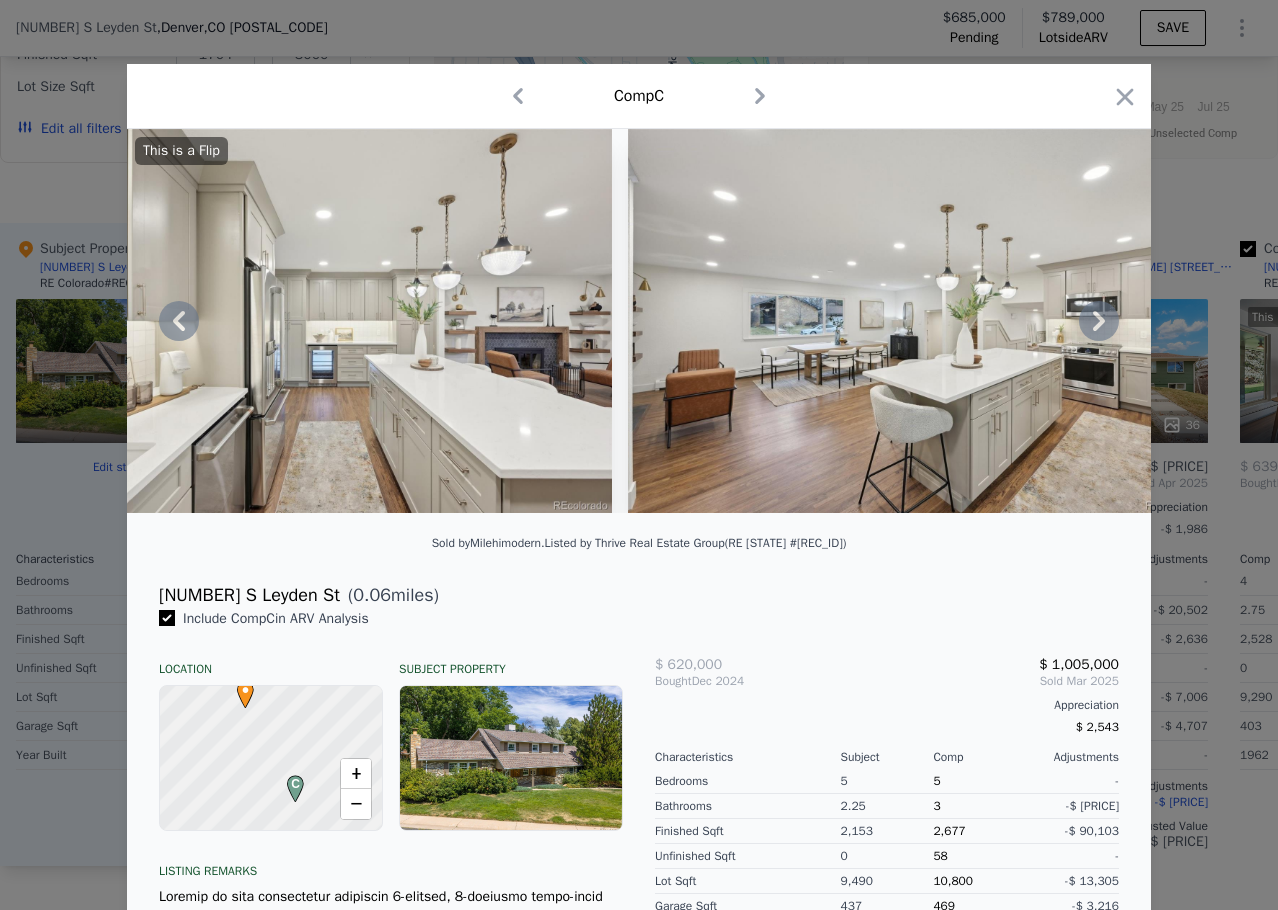click 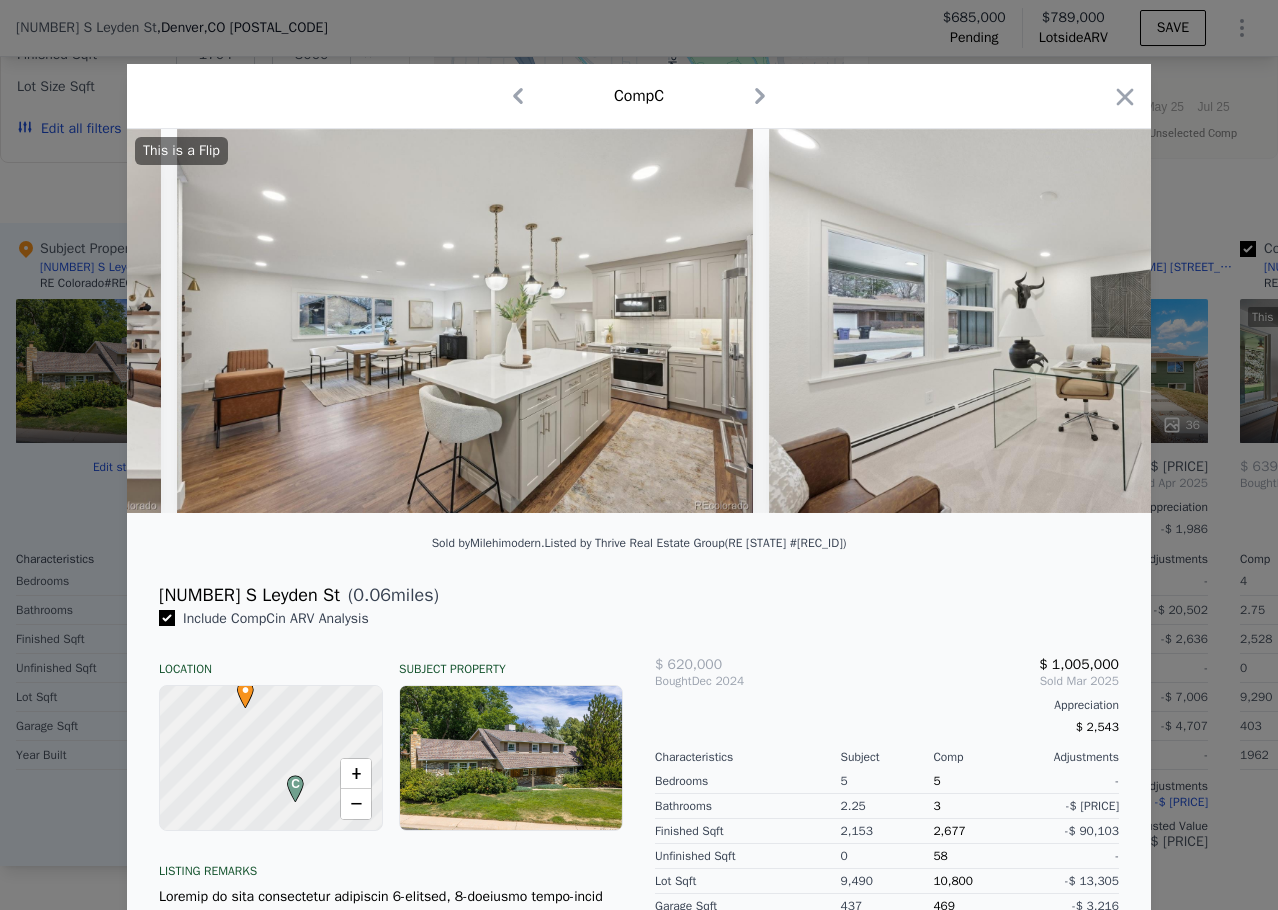scroll, scrollTop: 0, scrollLeft: 7680, axis: horizontal 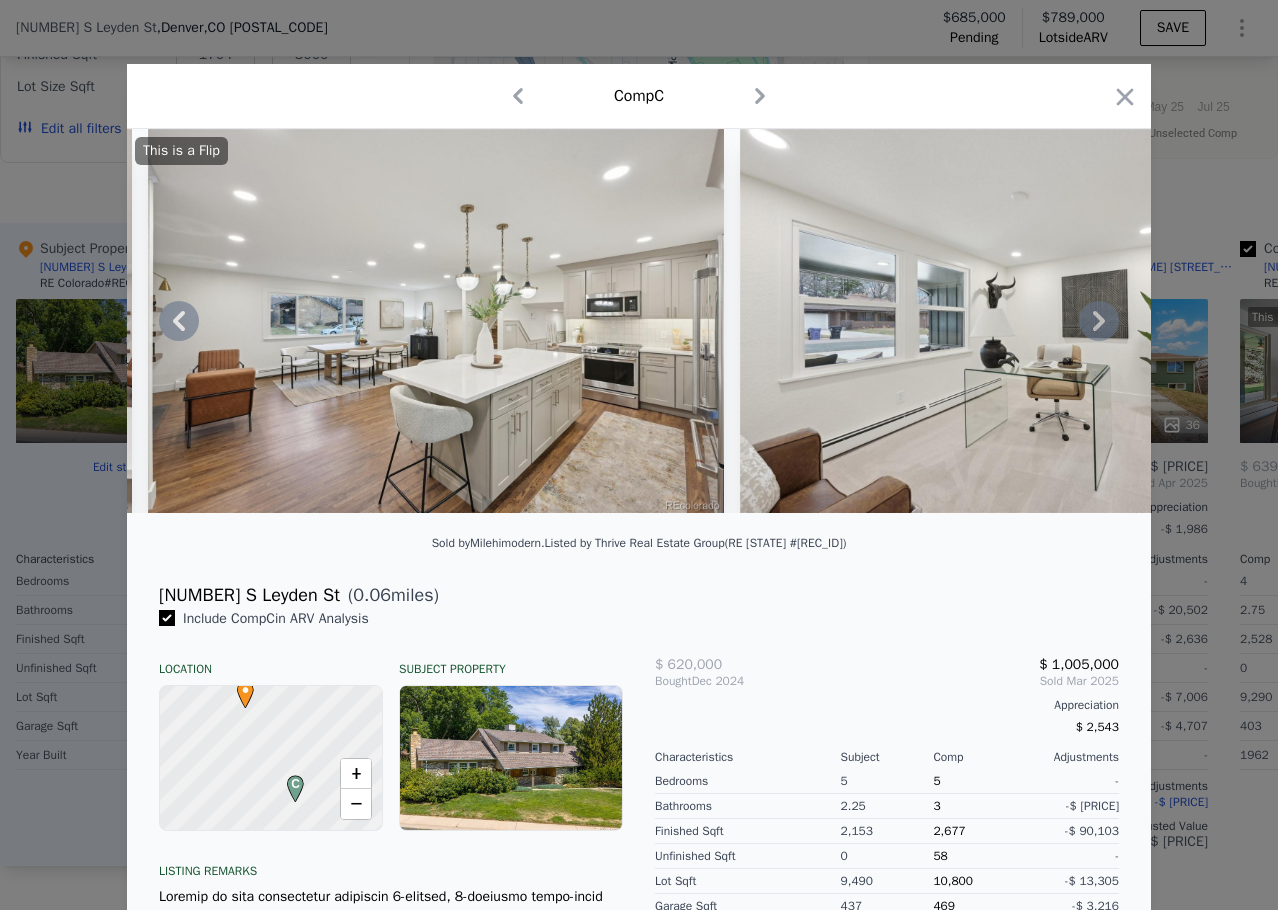 click 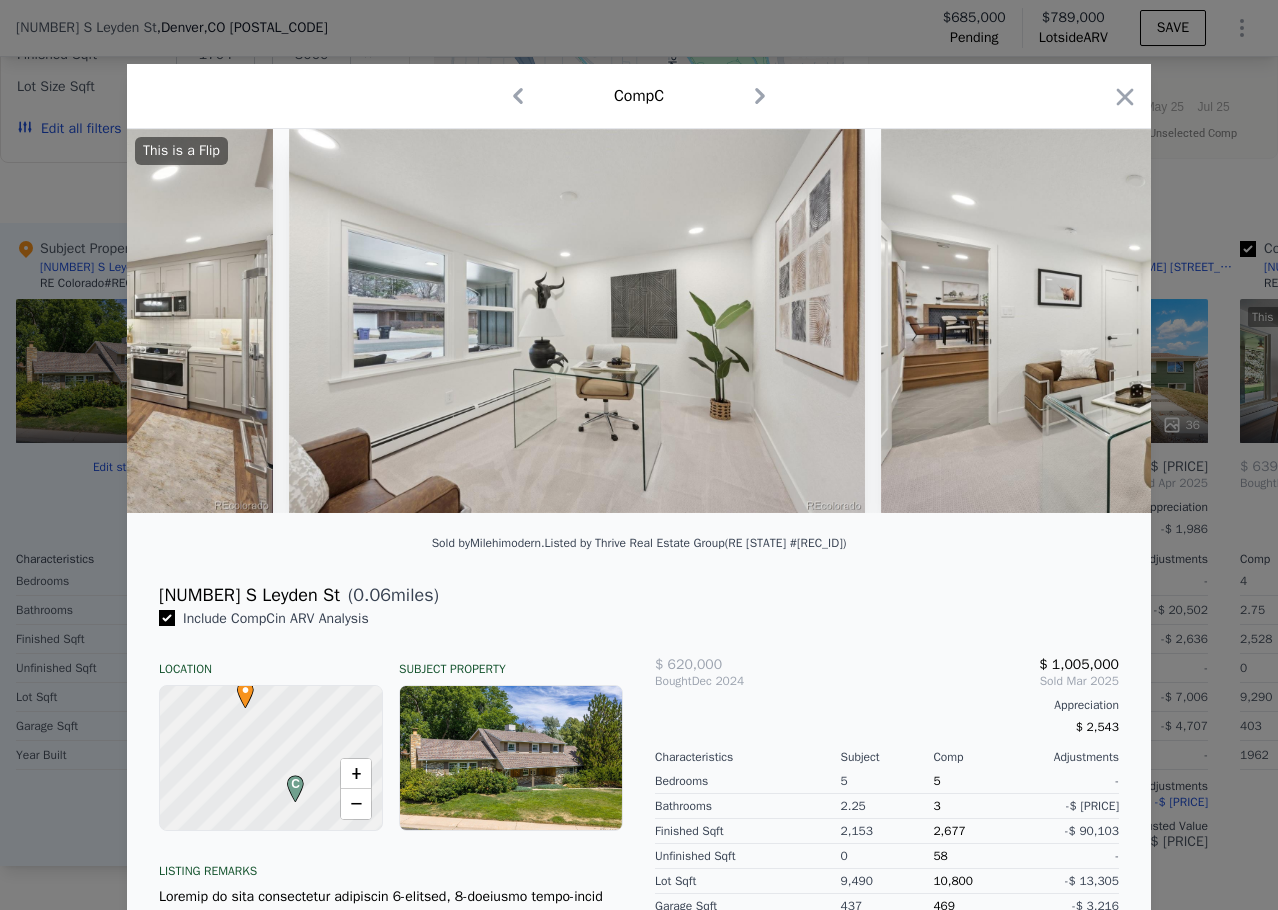 scroll, scrollTop: 0, scrollLeft: 8160, axis: horizontal 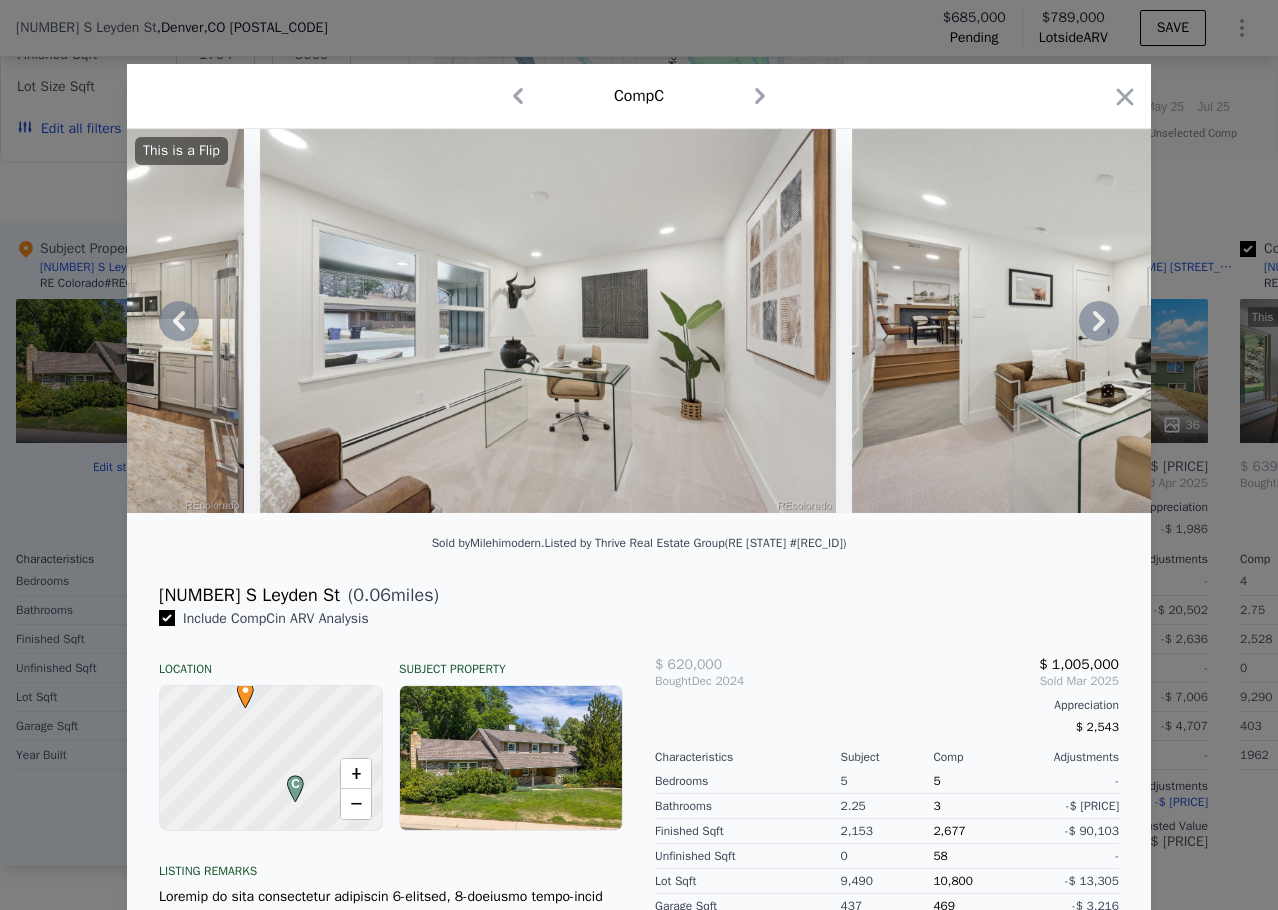 click 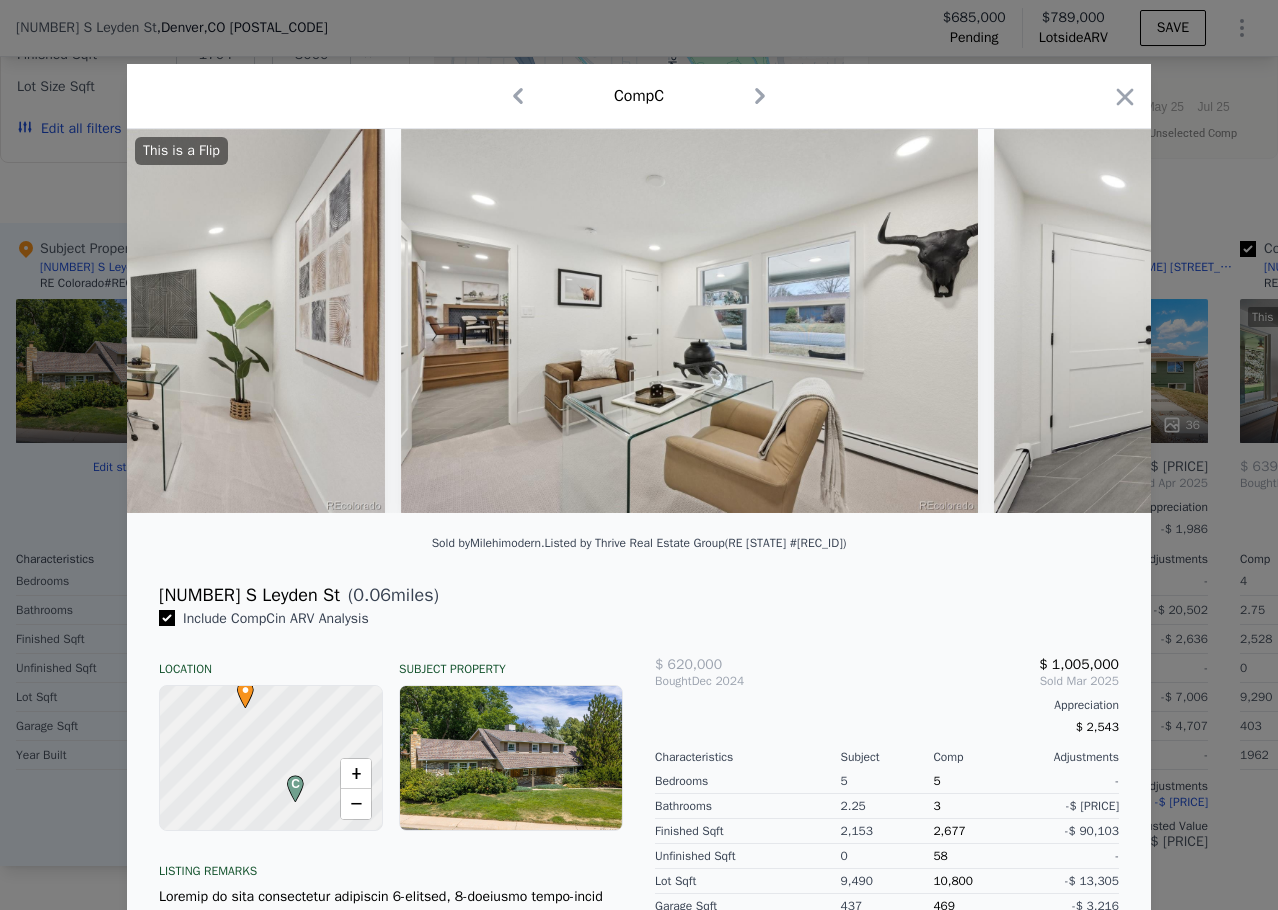 scroll, scrollTop: 0, scrollLeft: 8640, axis: horizontal 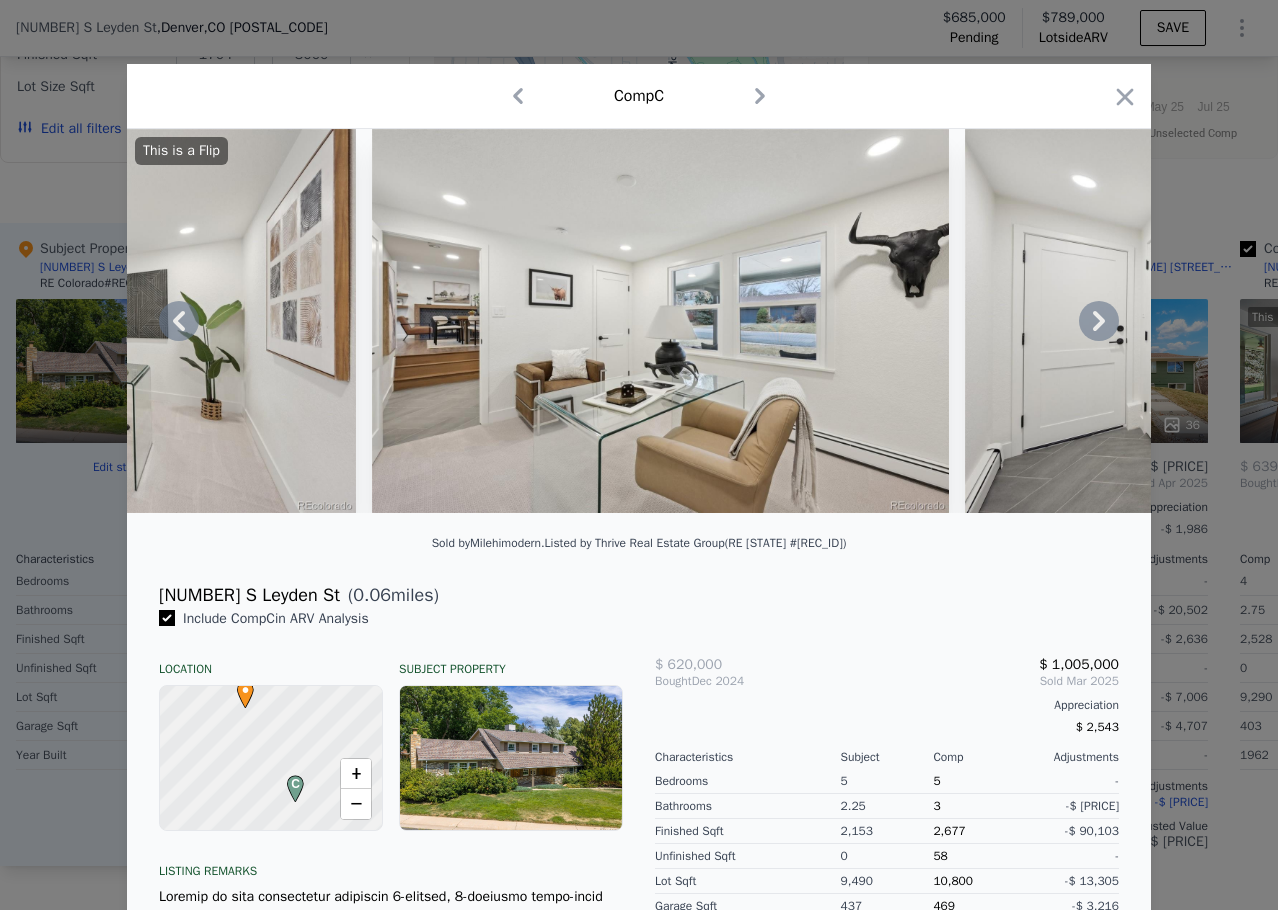 click 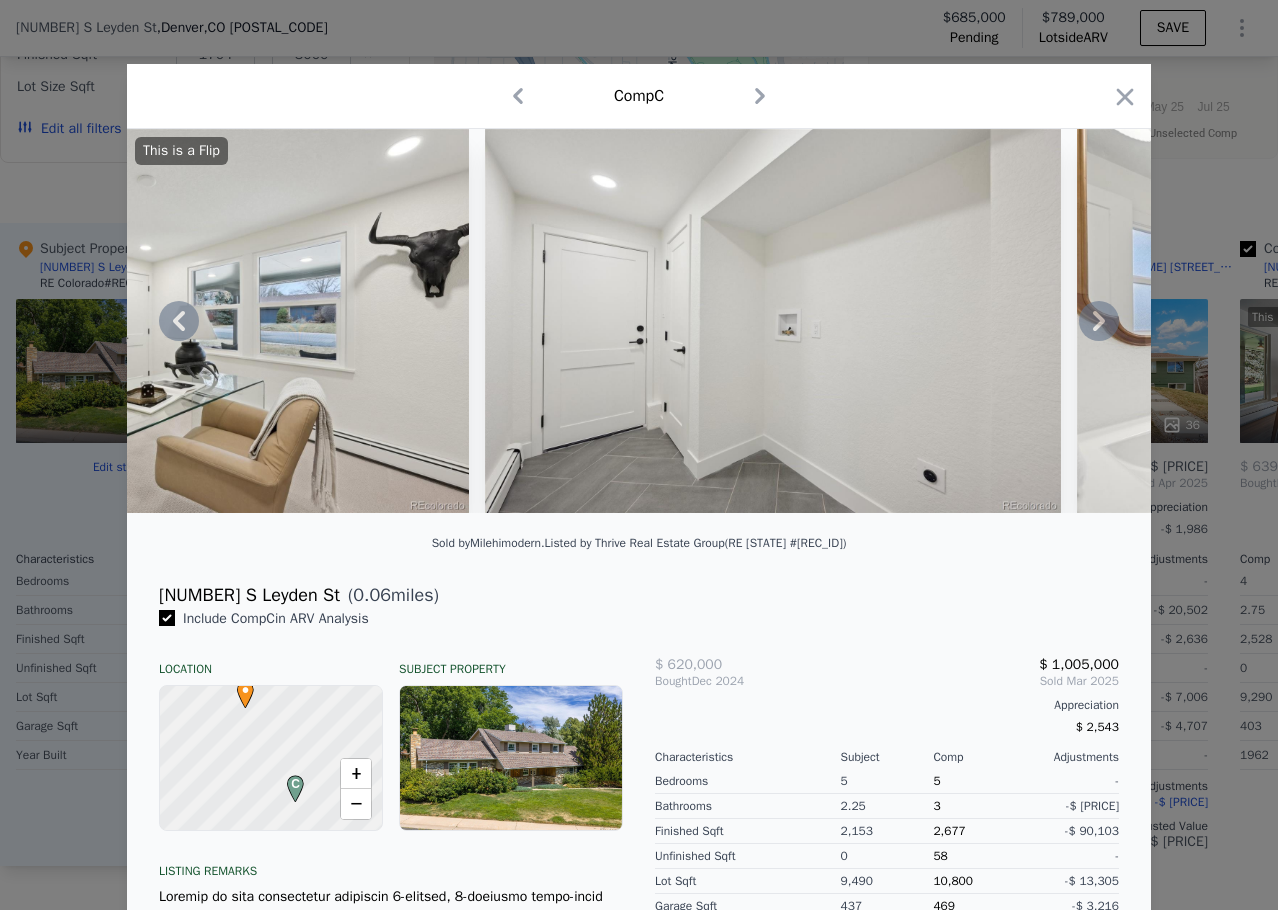 click 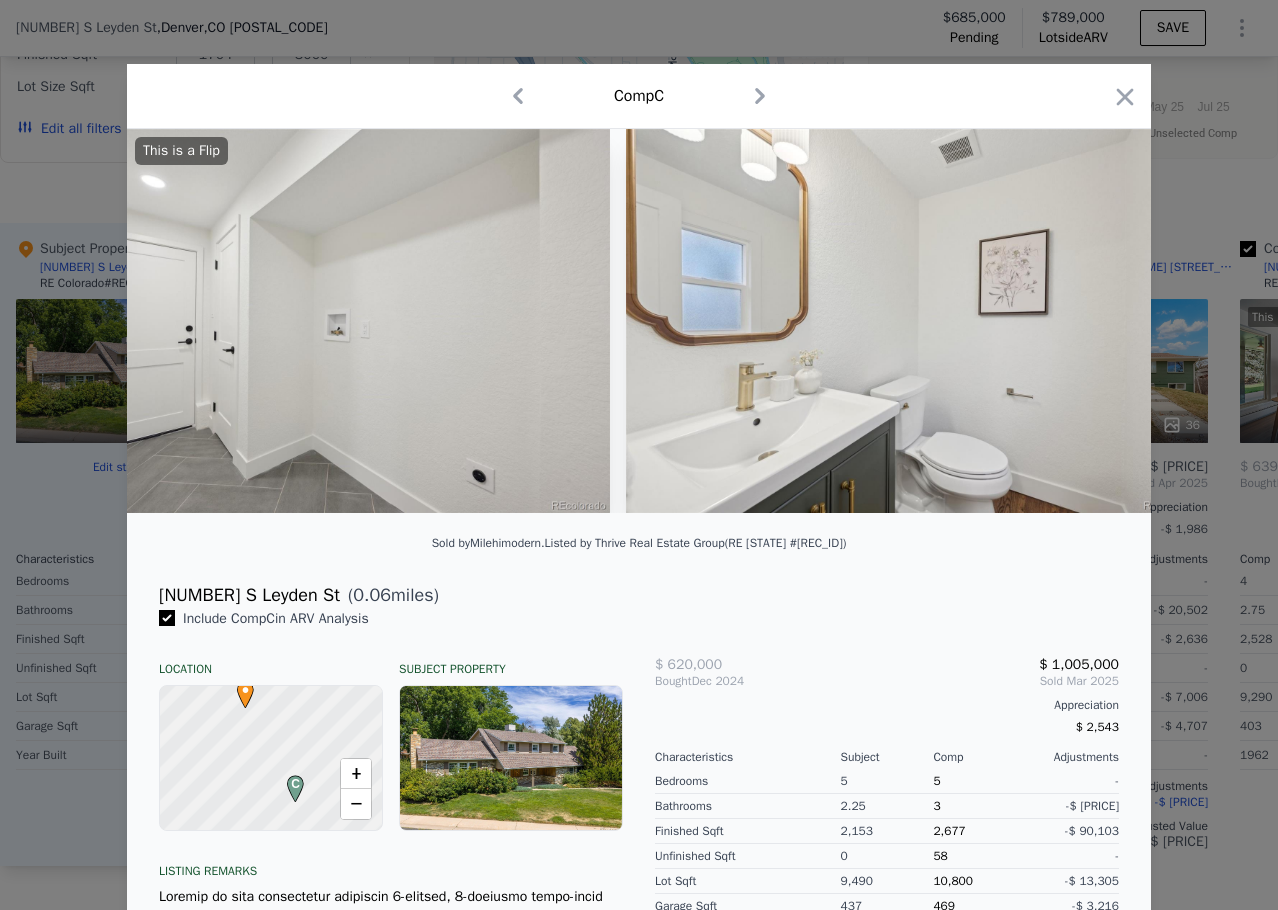 scroll, scrollTop: 0, scrollLeft: 9600, axis: horizontal 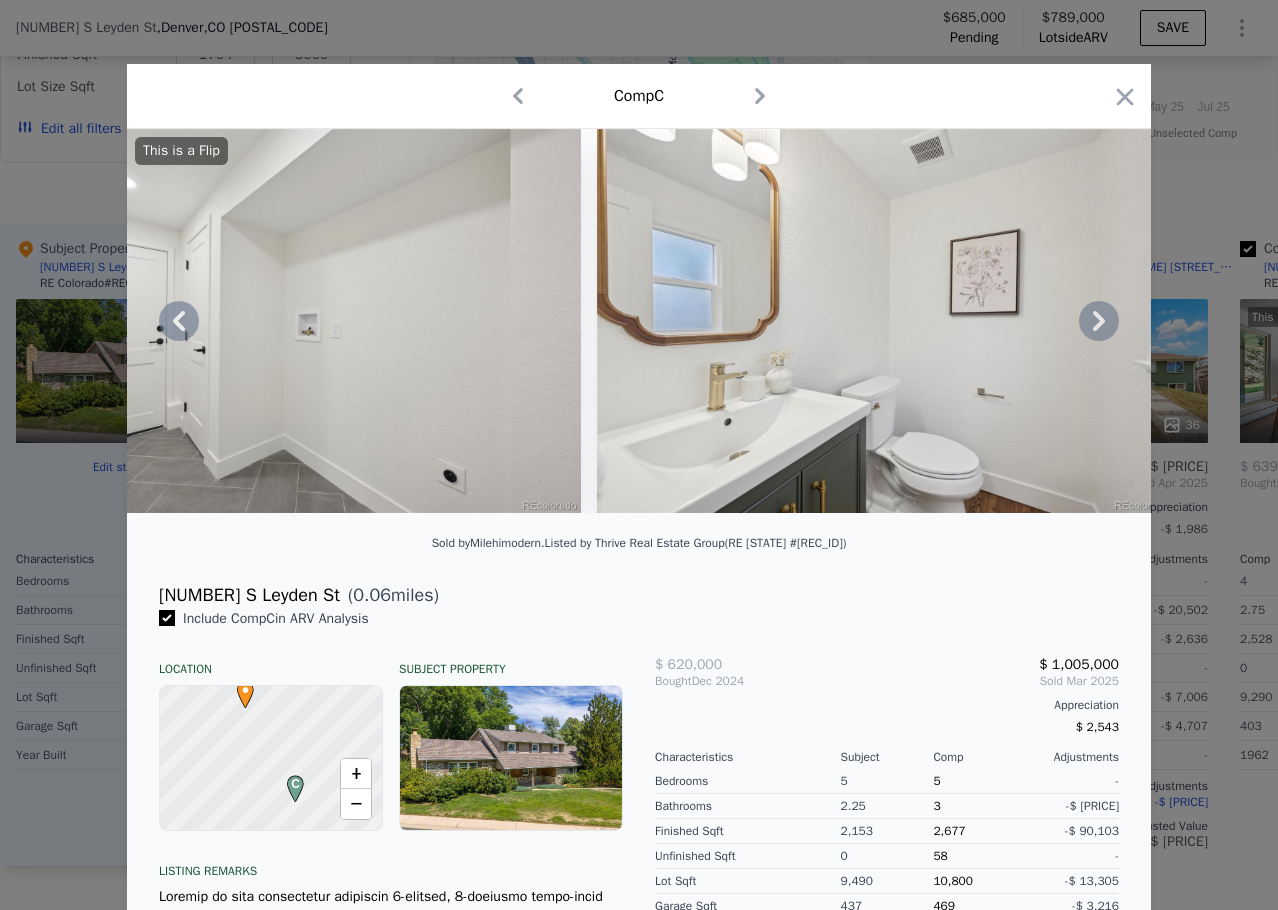 click 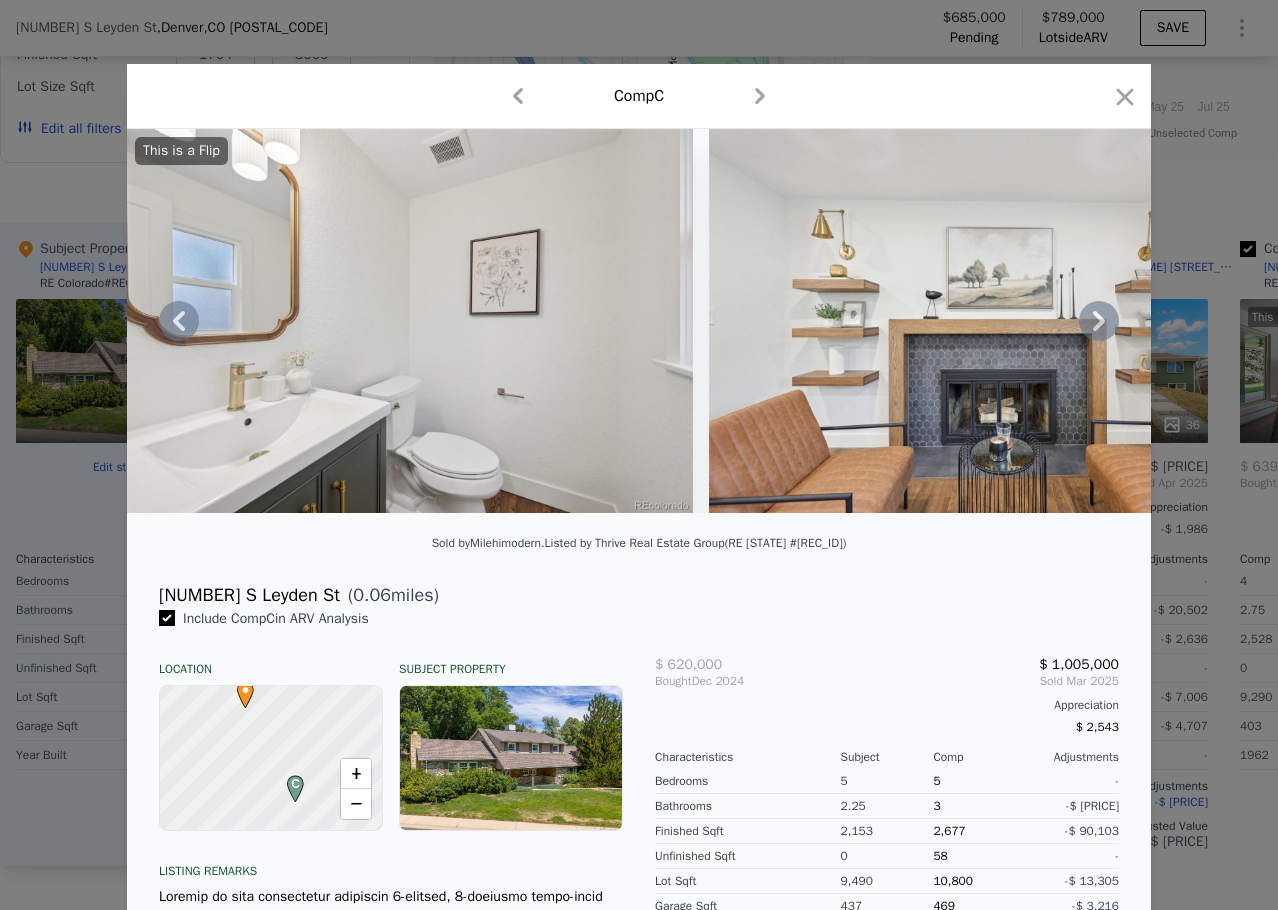 click 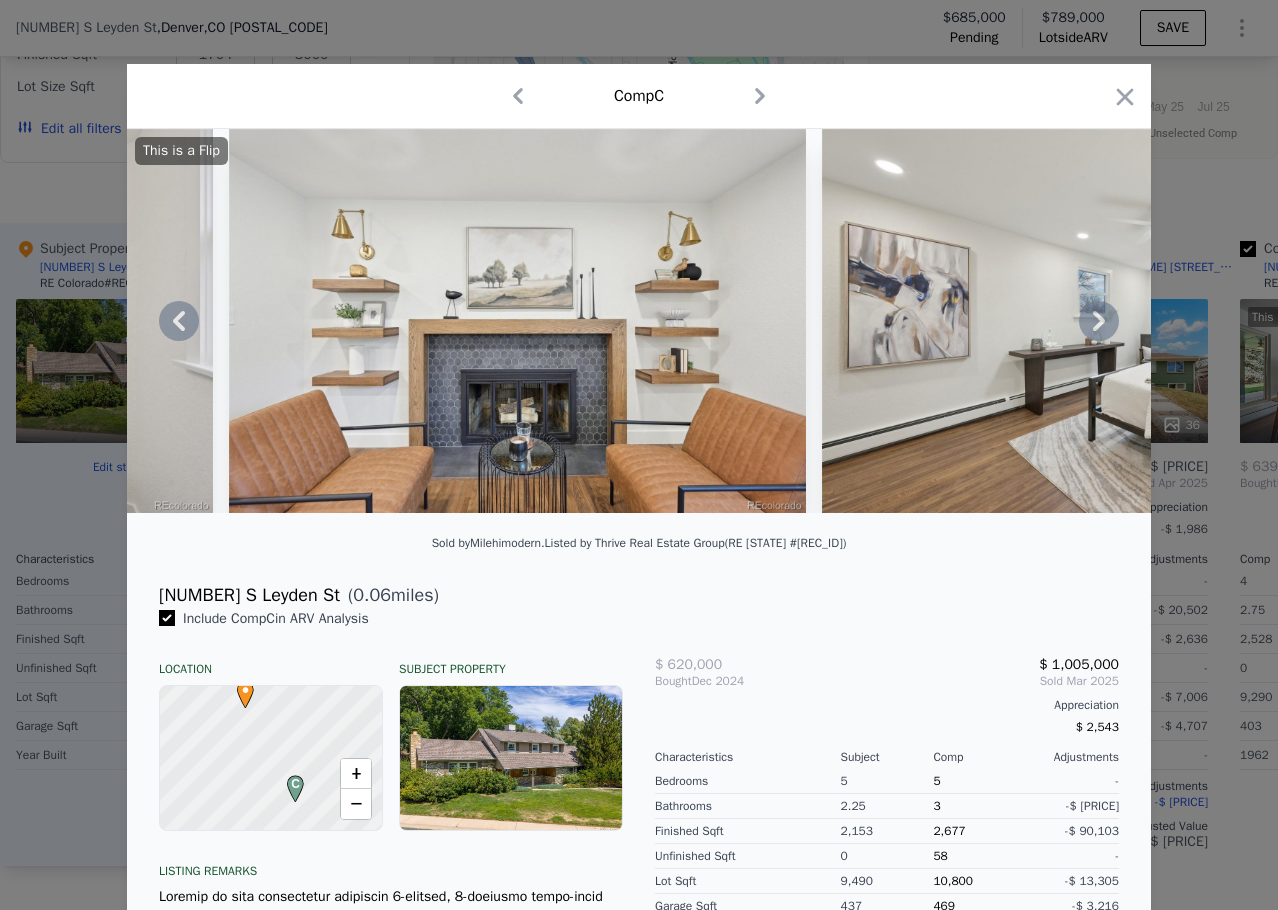 click 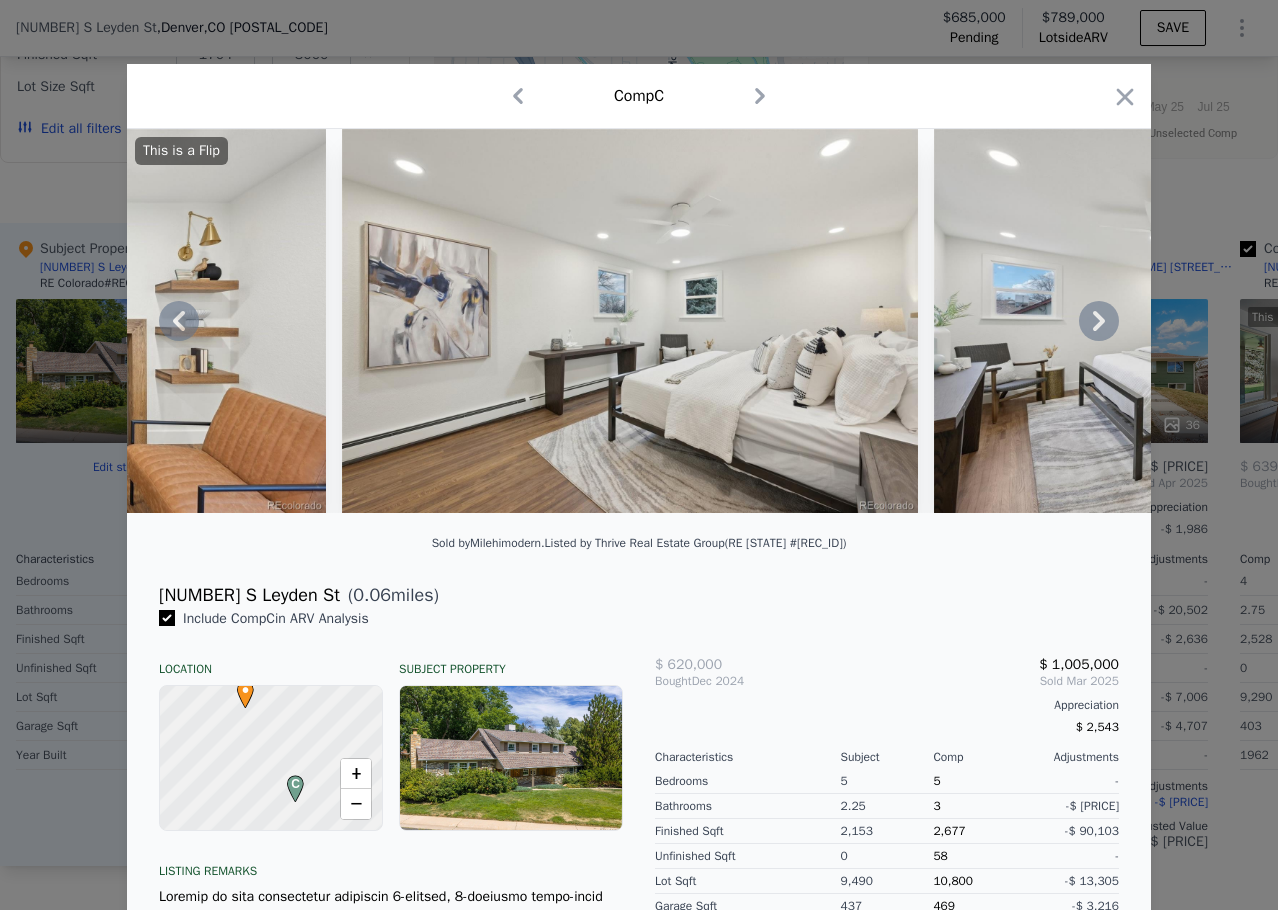 click 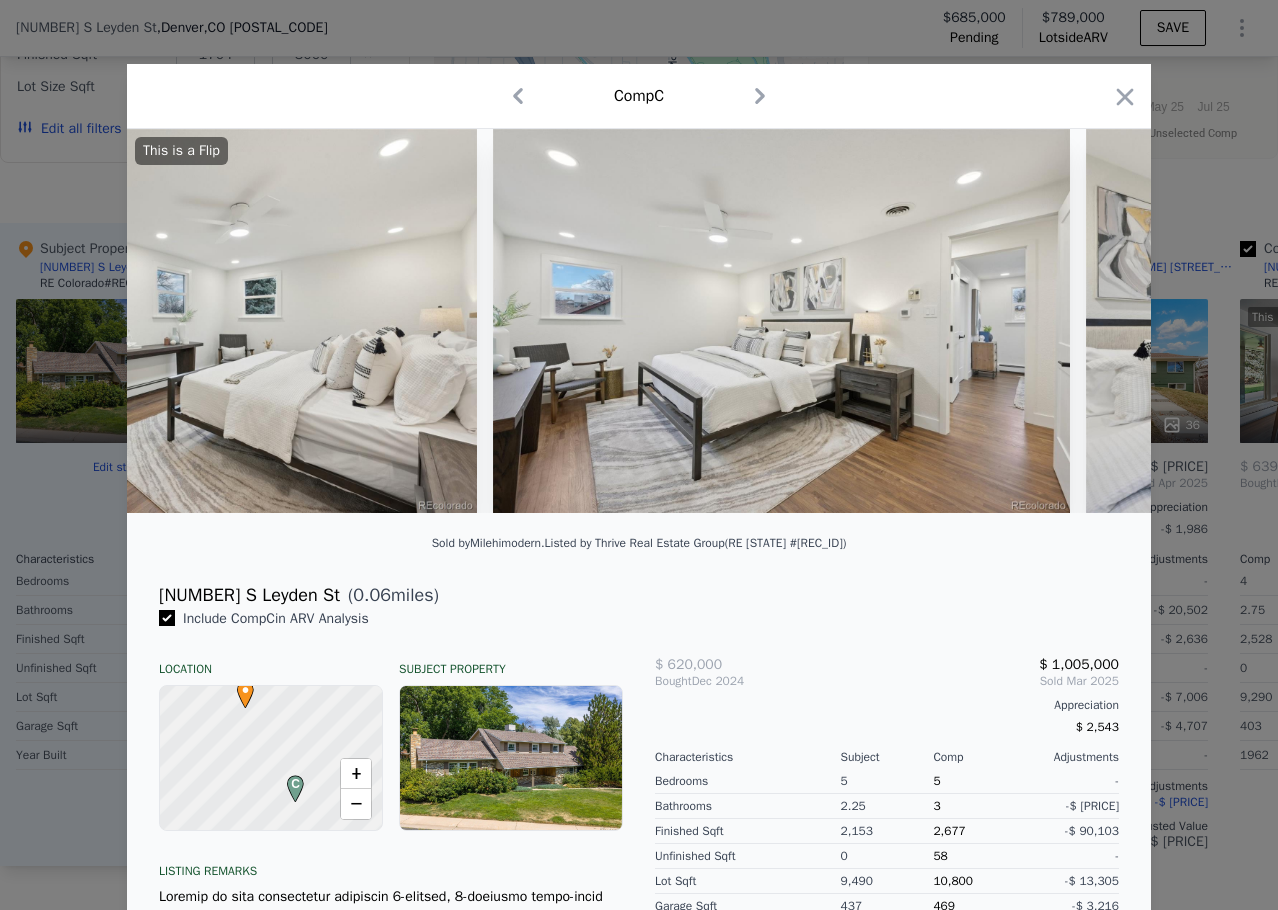 scroll, scrollTop: 0, scrollLeft: 11520, axis: horizontal 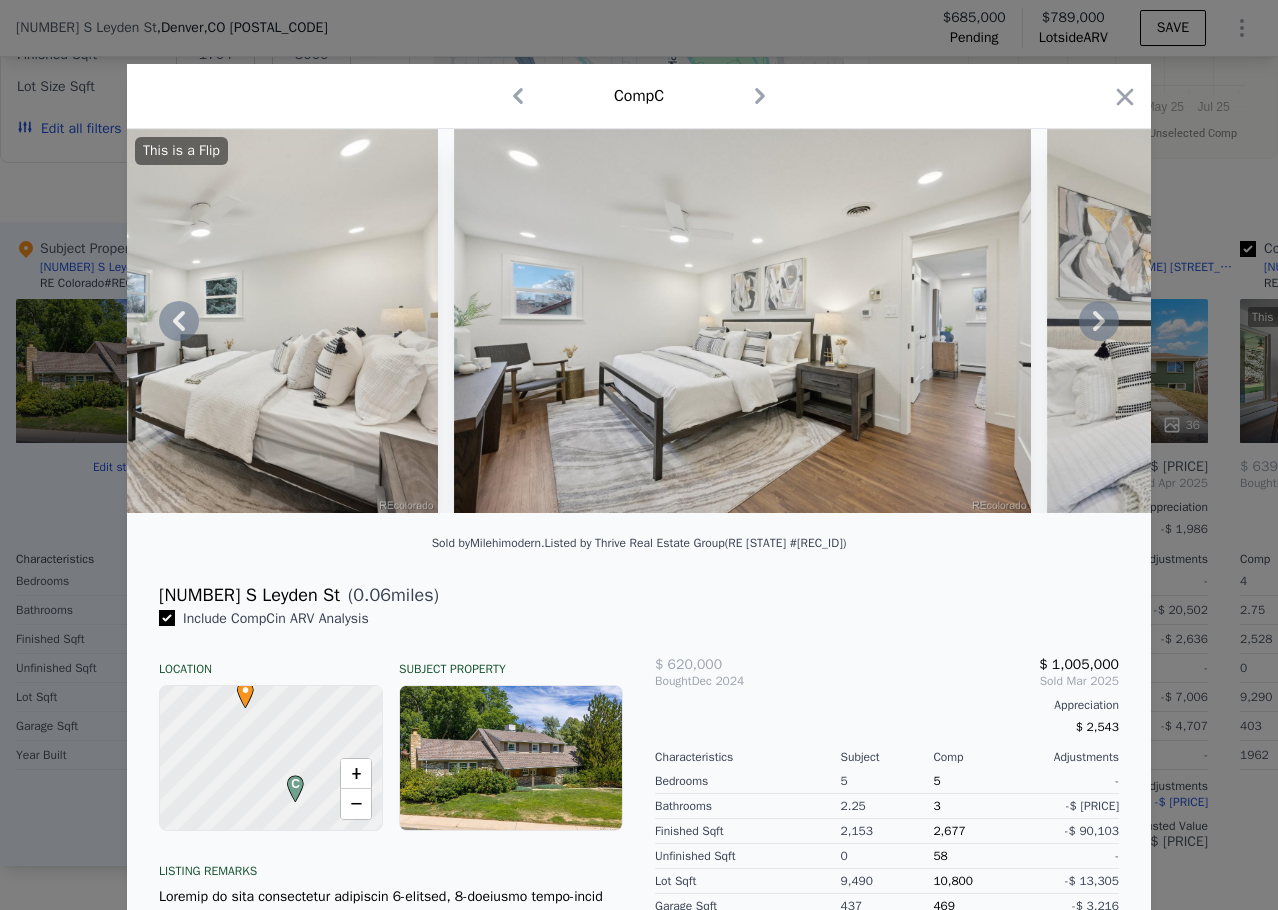 click 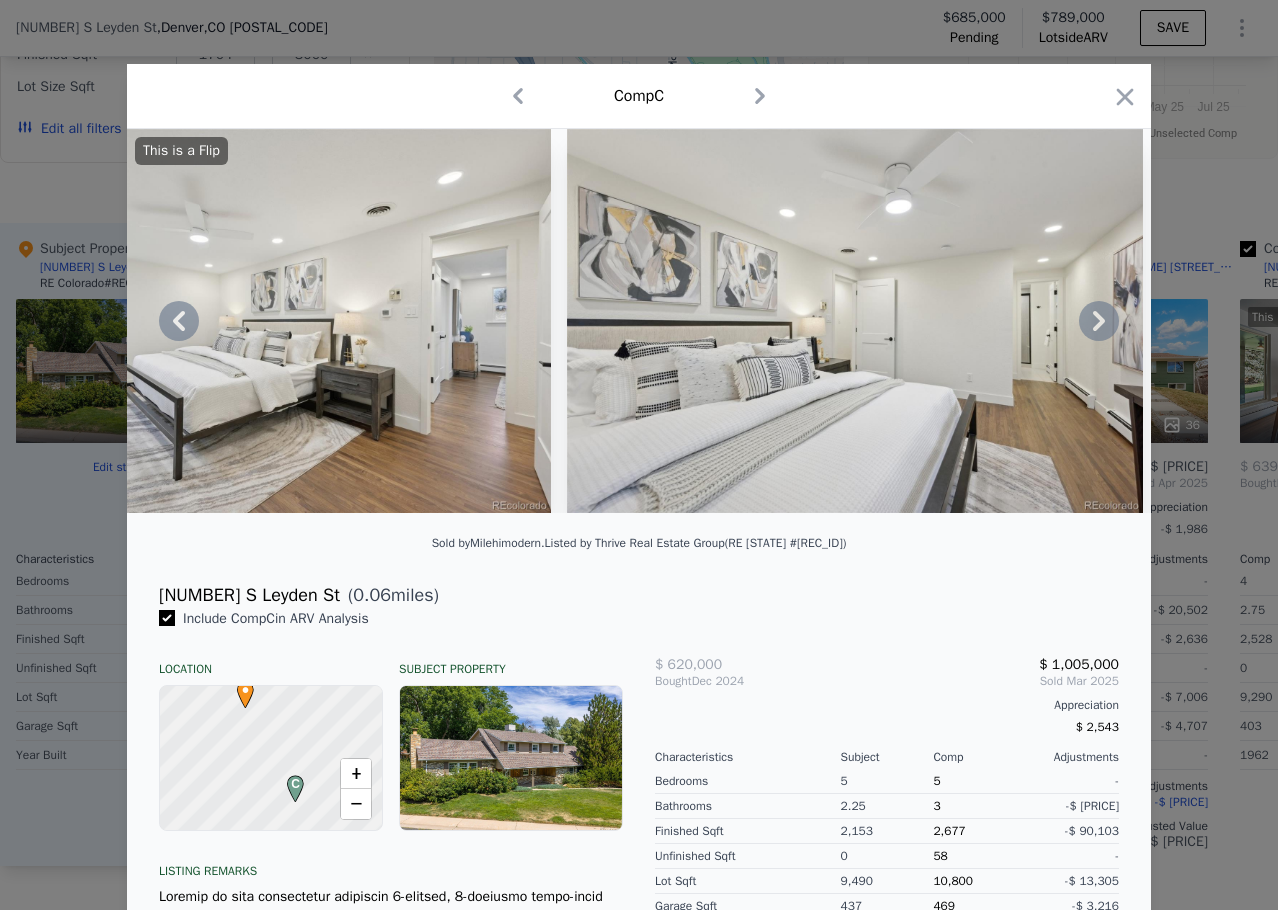 click 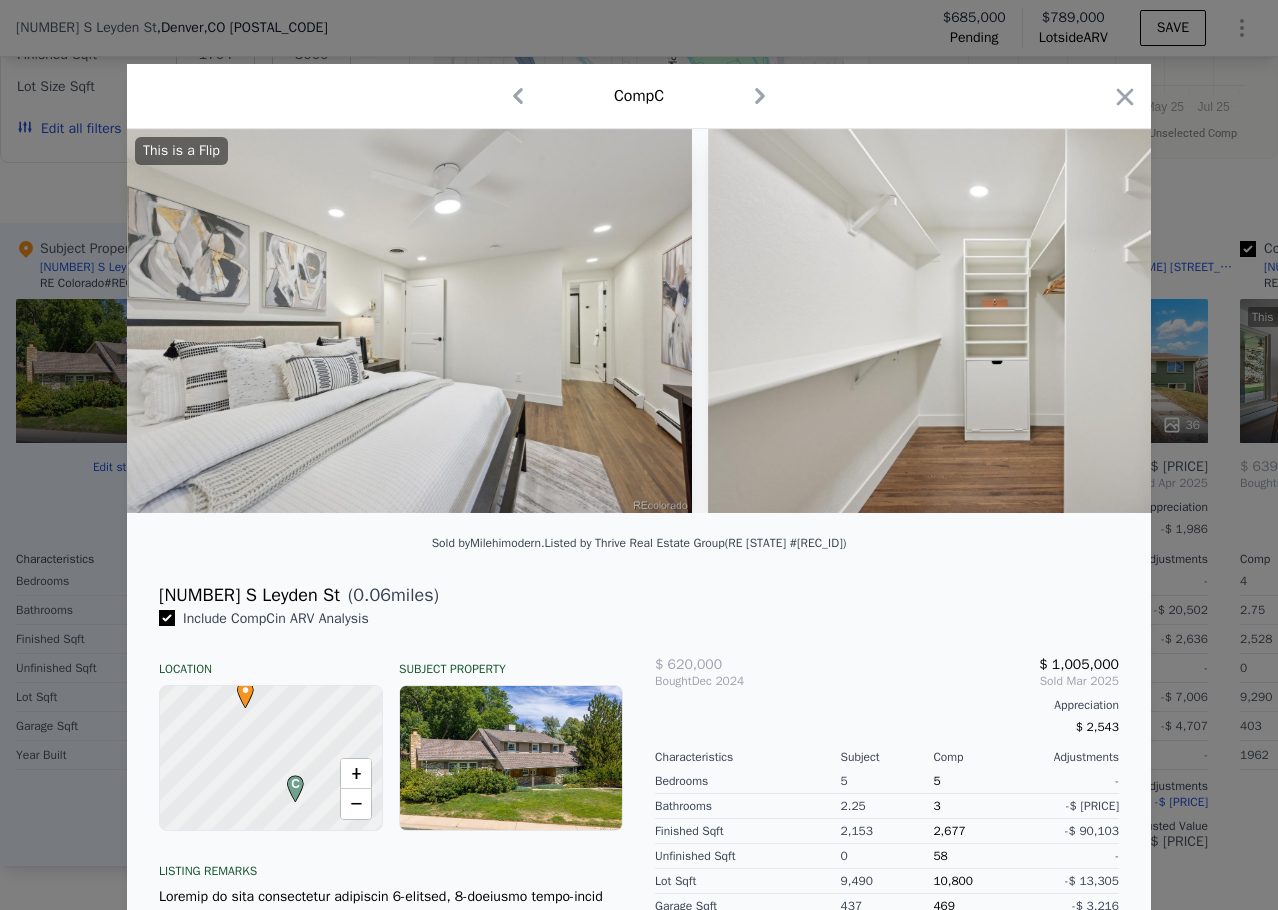 scroll, scrollTop: 0, scrollLeft: 12480, axis: horizontal 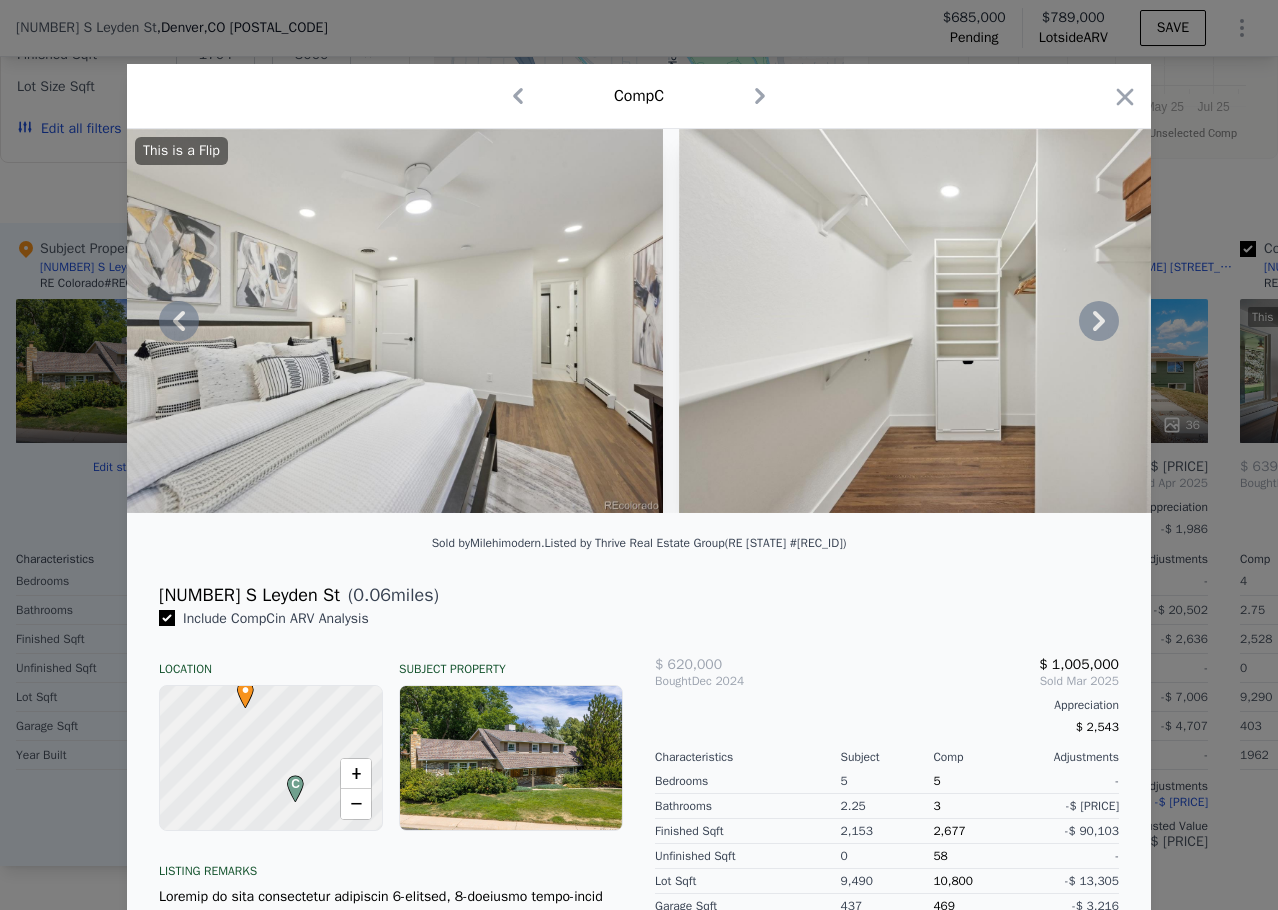 click 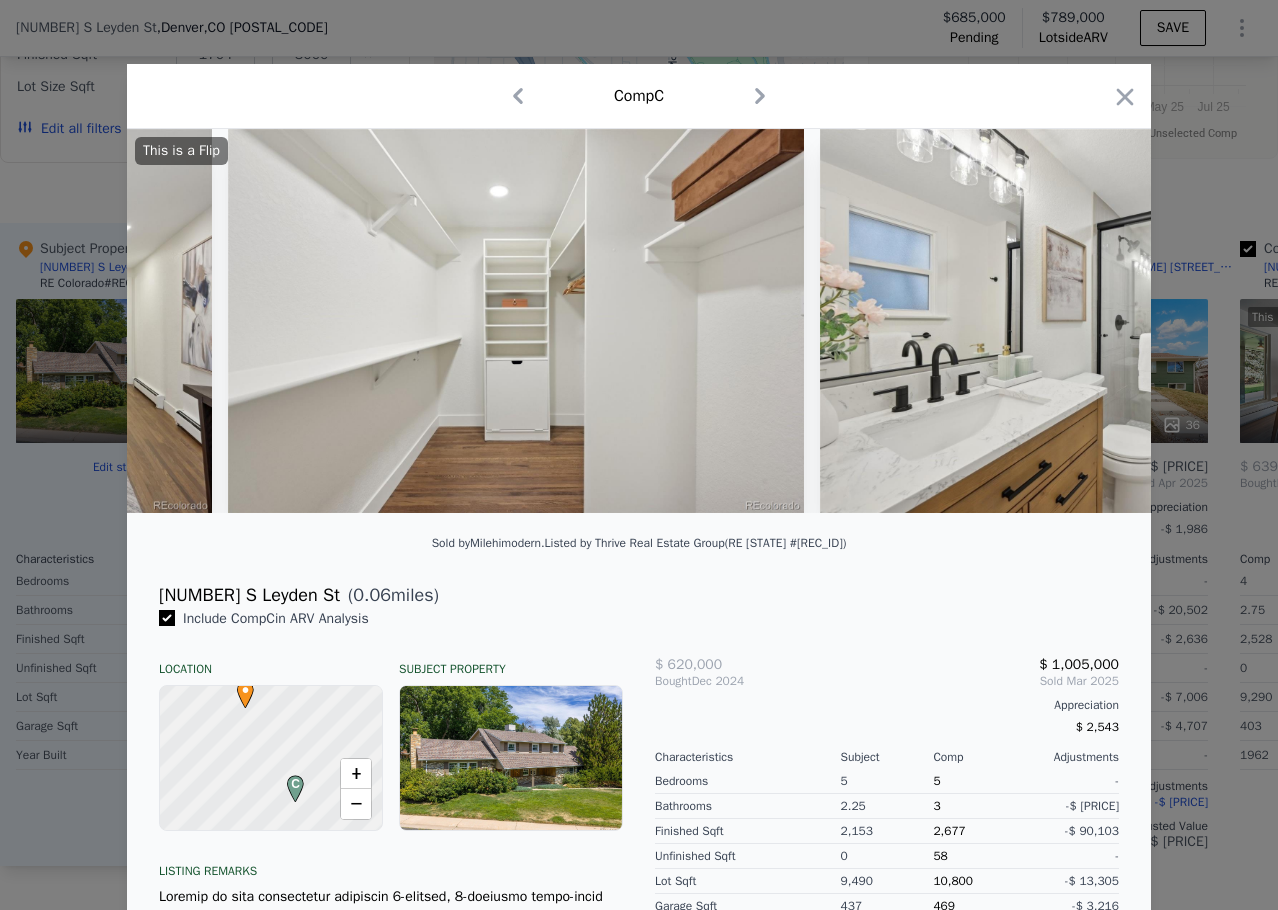 scroll, scrollTop: 0, scrollLeft: 12960, axis: horizontal 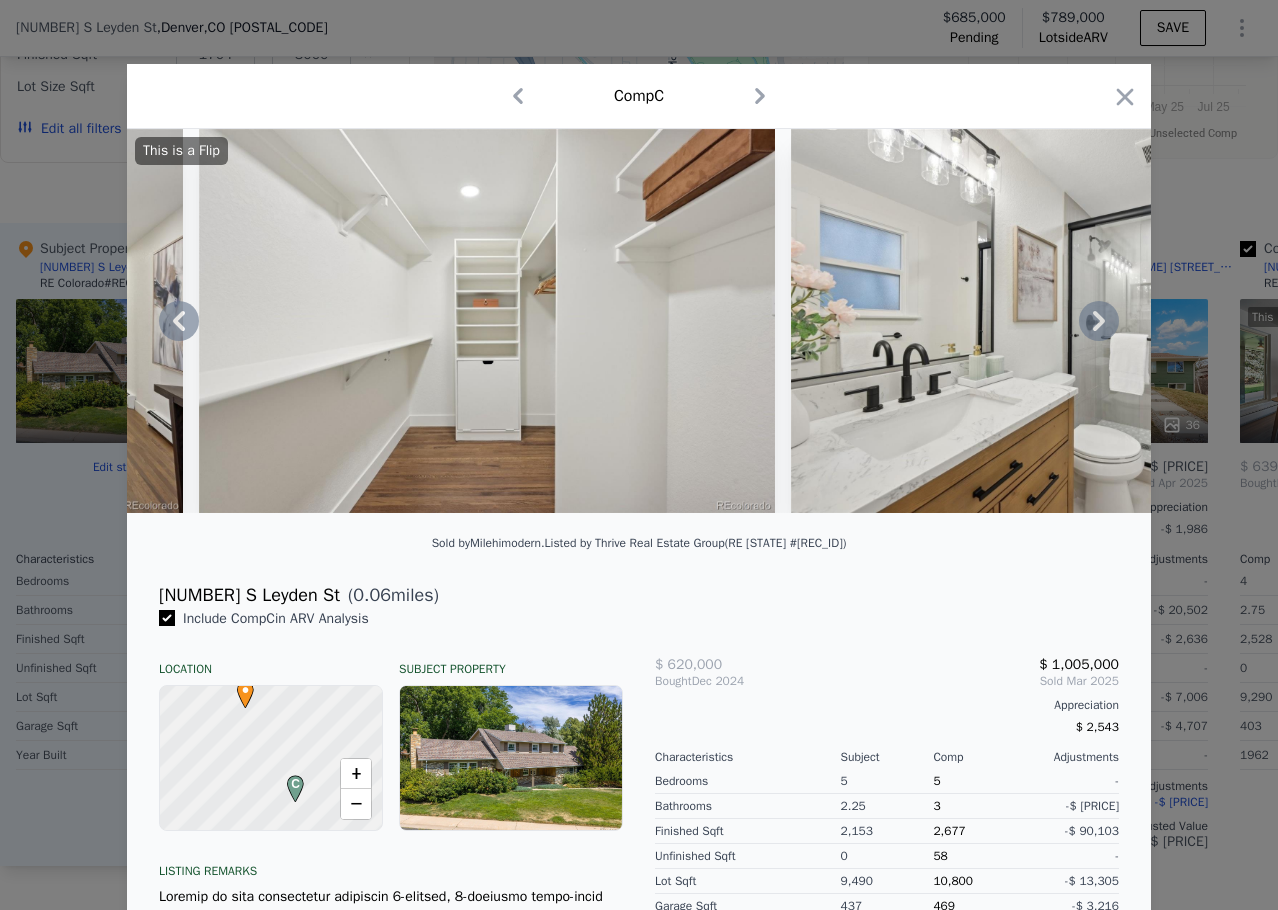 click 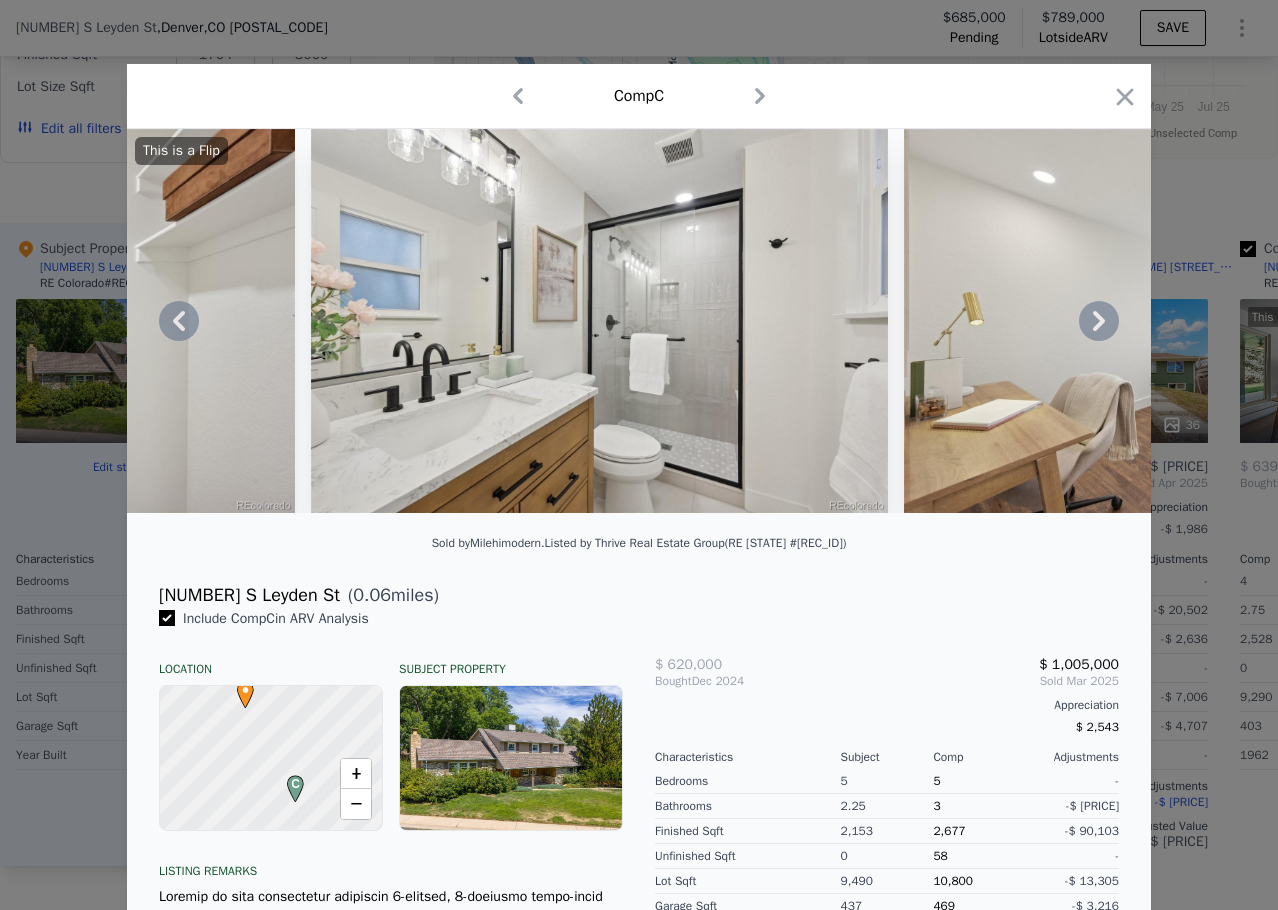 click 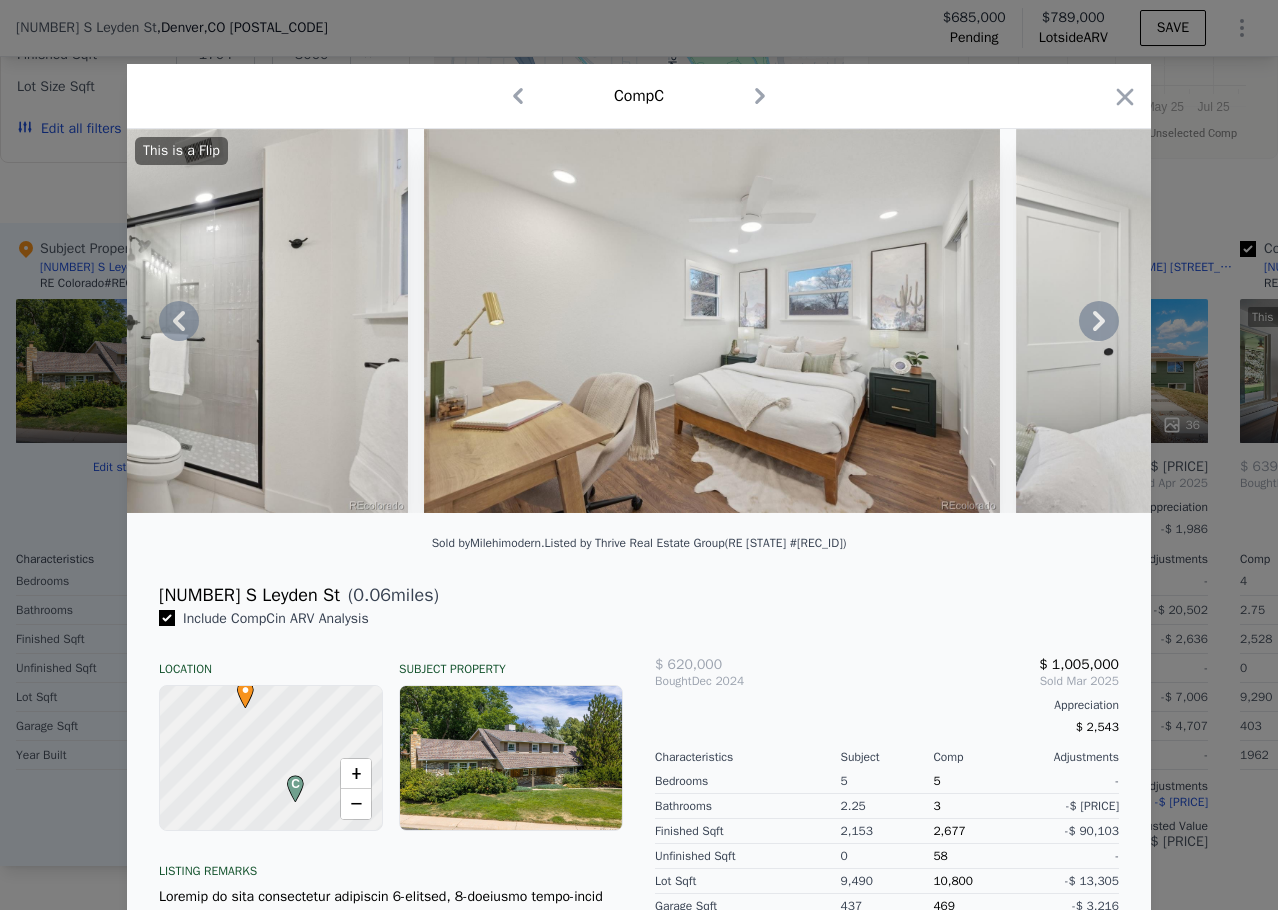 click 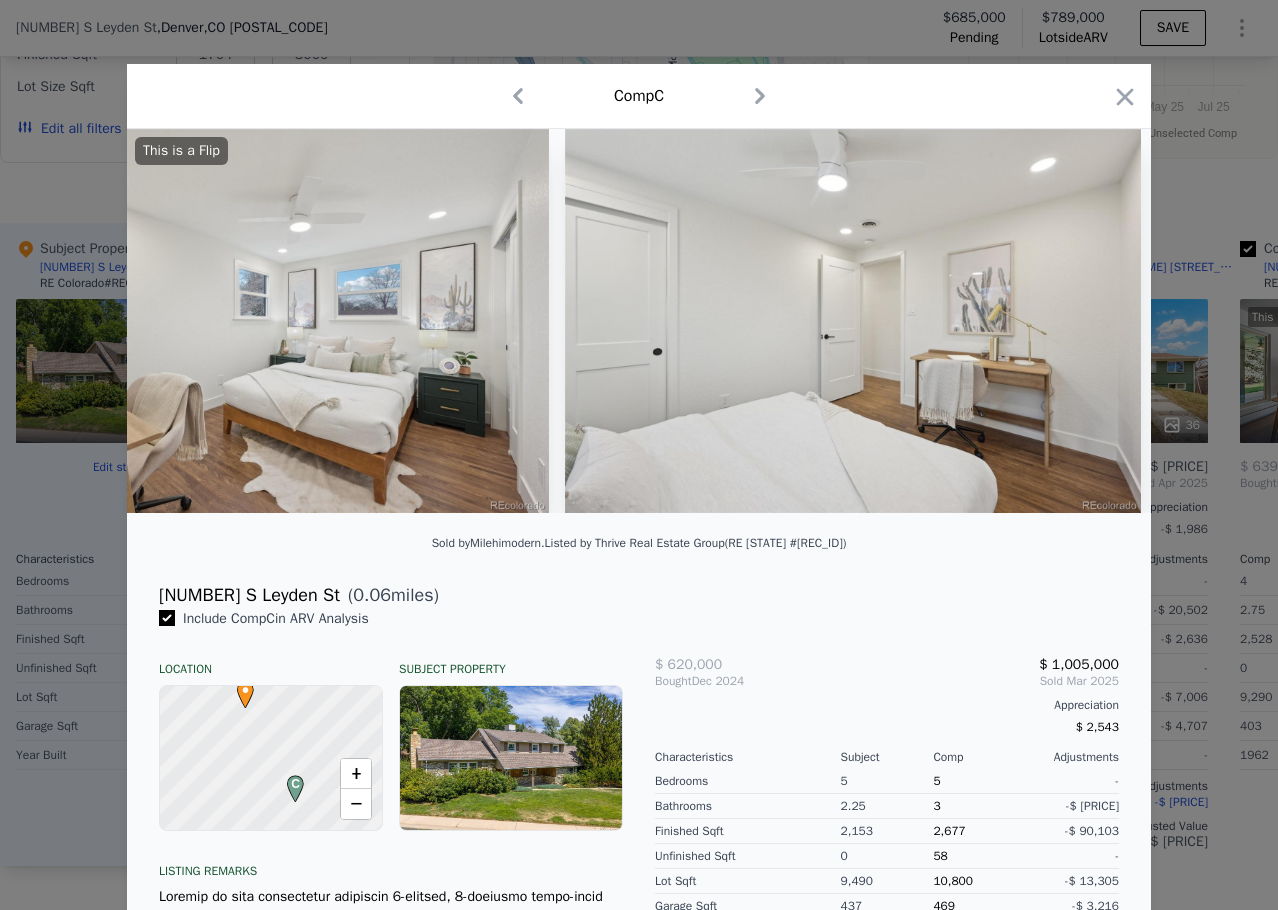 scroll, scrollTop: 0, scrollLeft: 14400, axis: horizontal 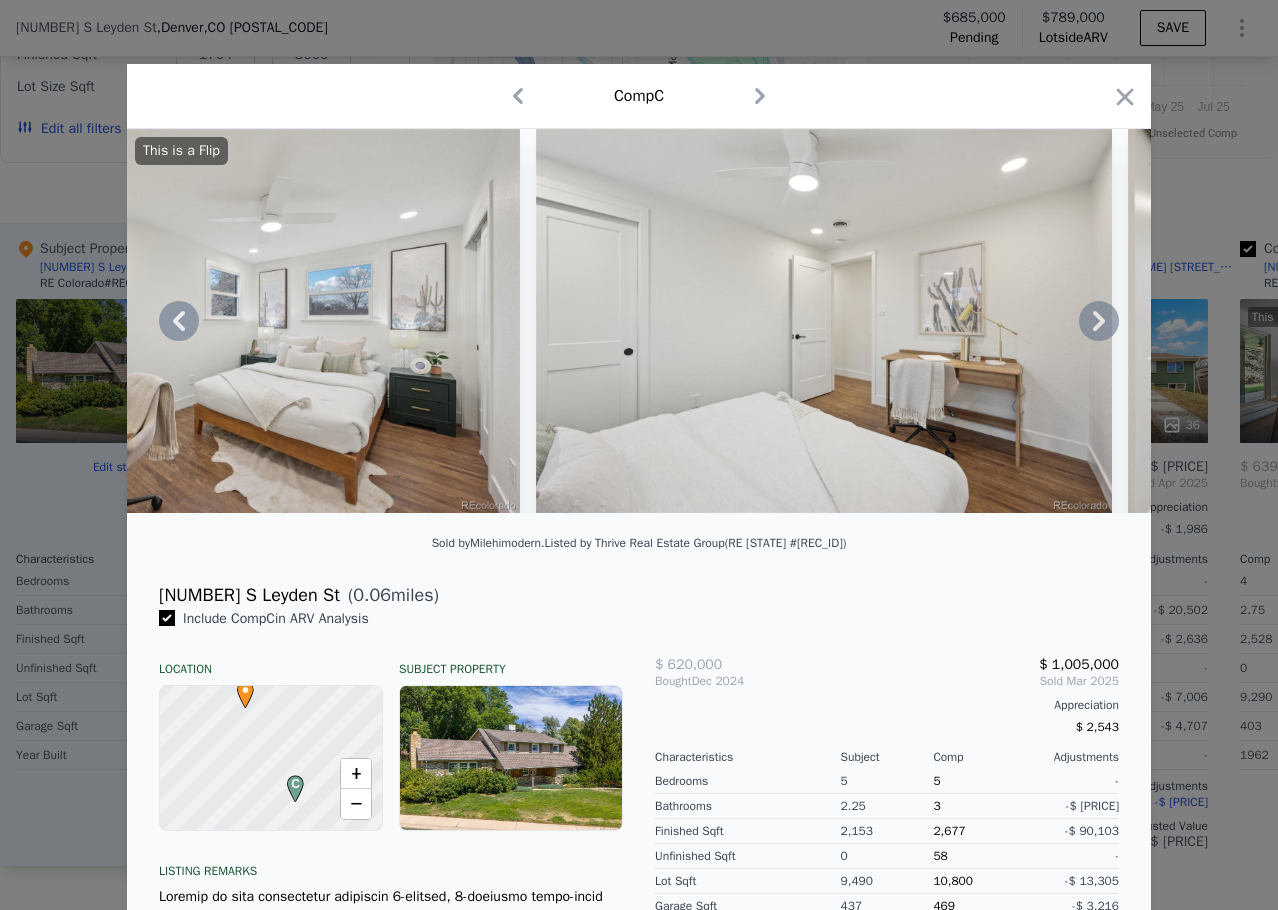 click on "This is a Flip" at bounding box center (639, 321) 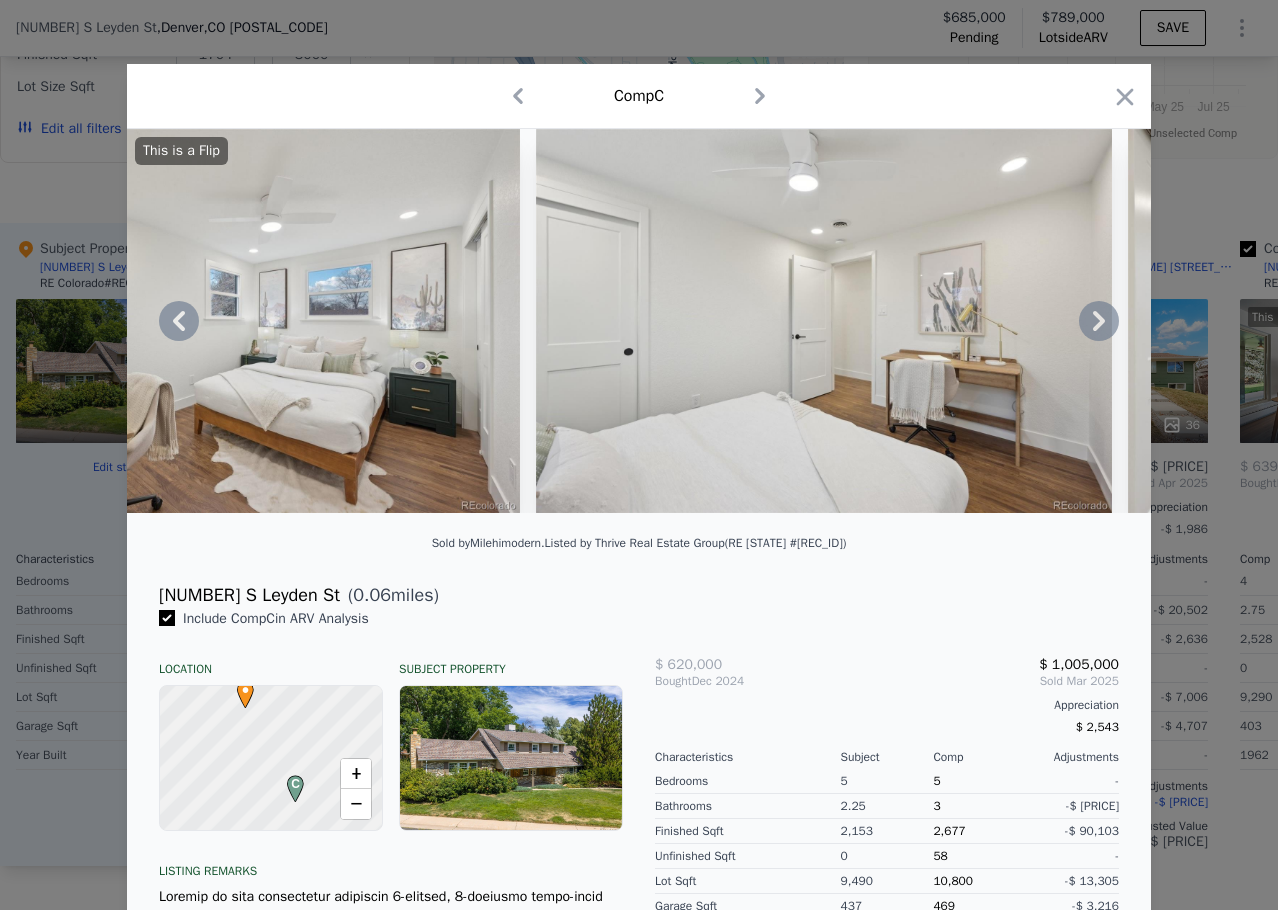 click 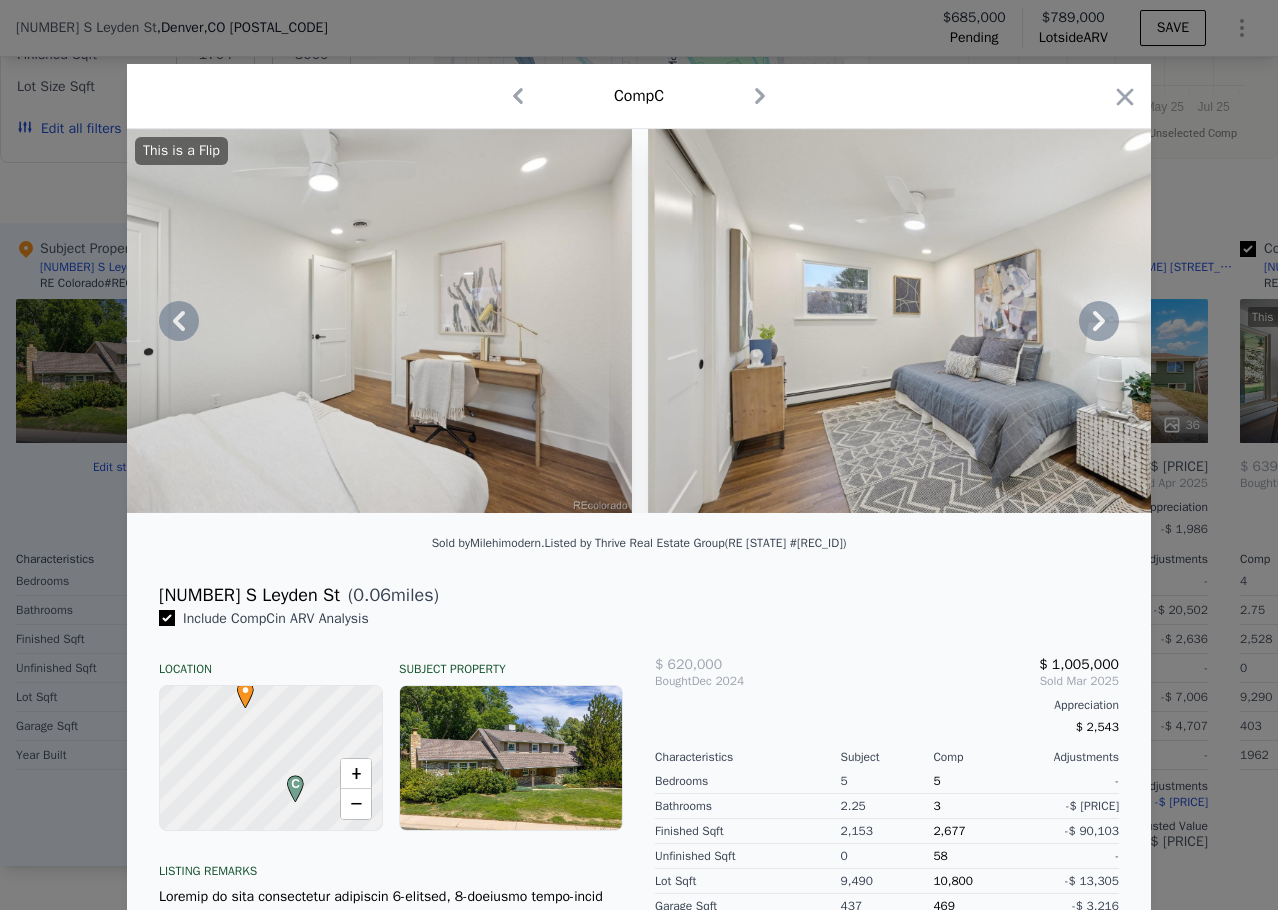 click 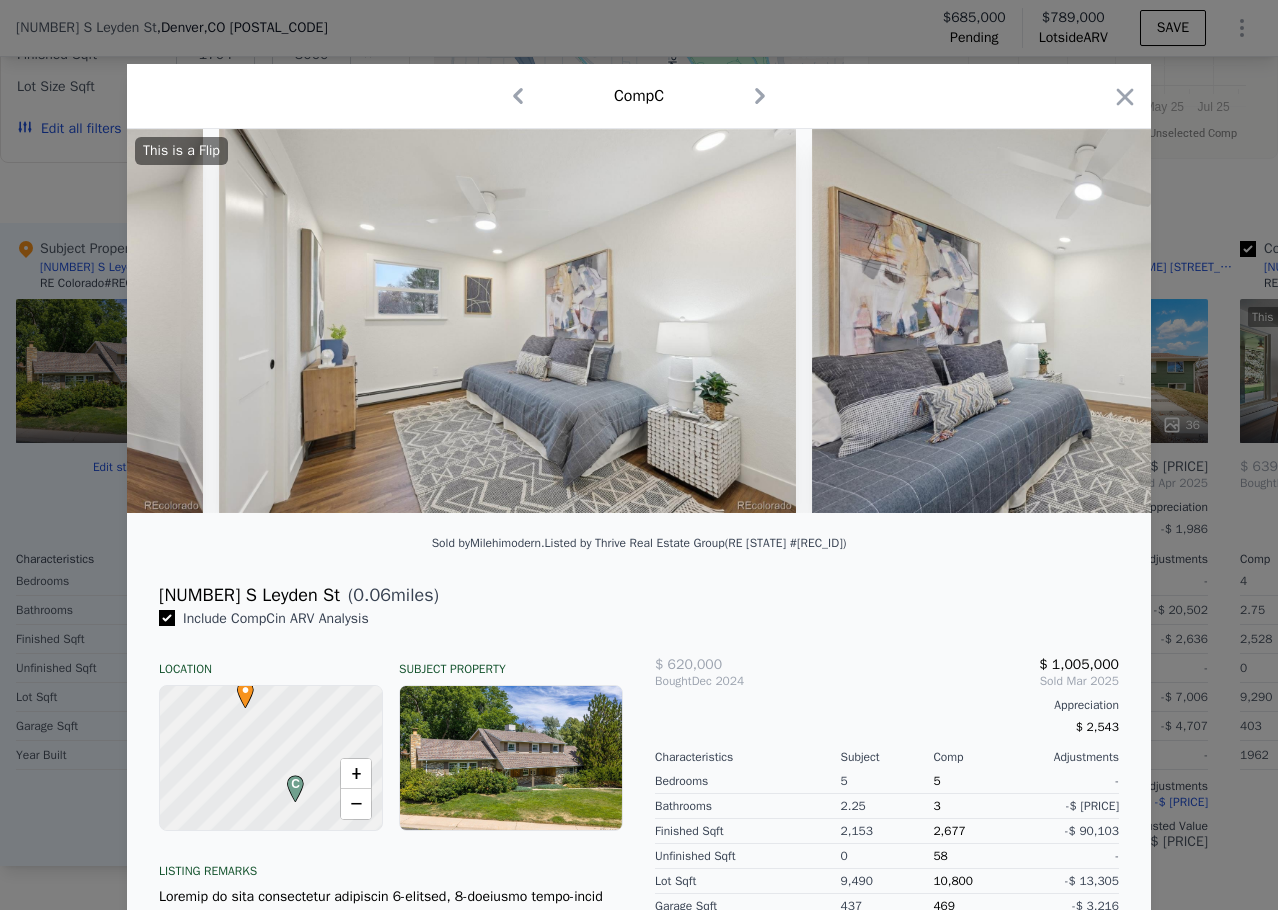scroll, scrollTop: 0, scrollLeft: 15360, axis: horizontal 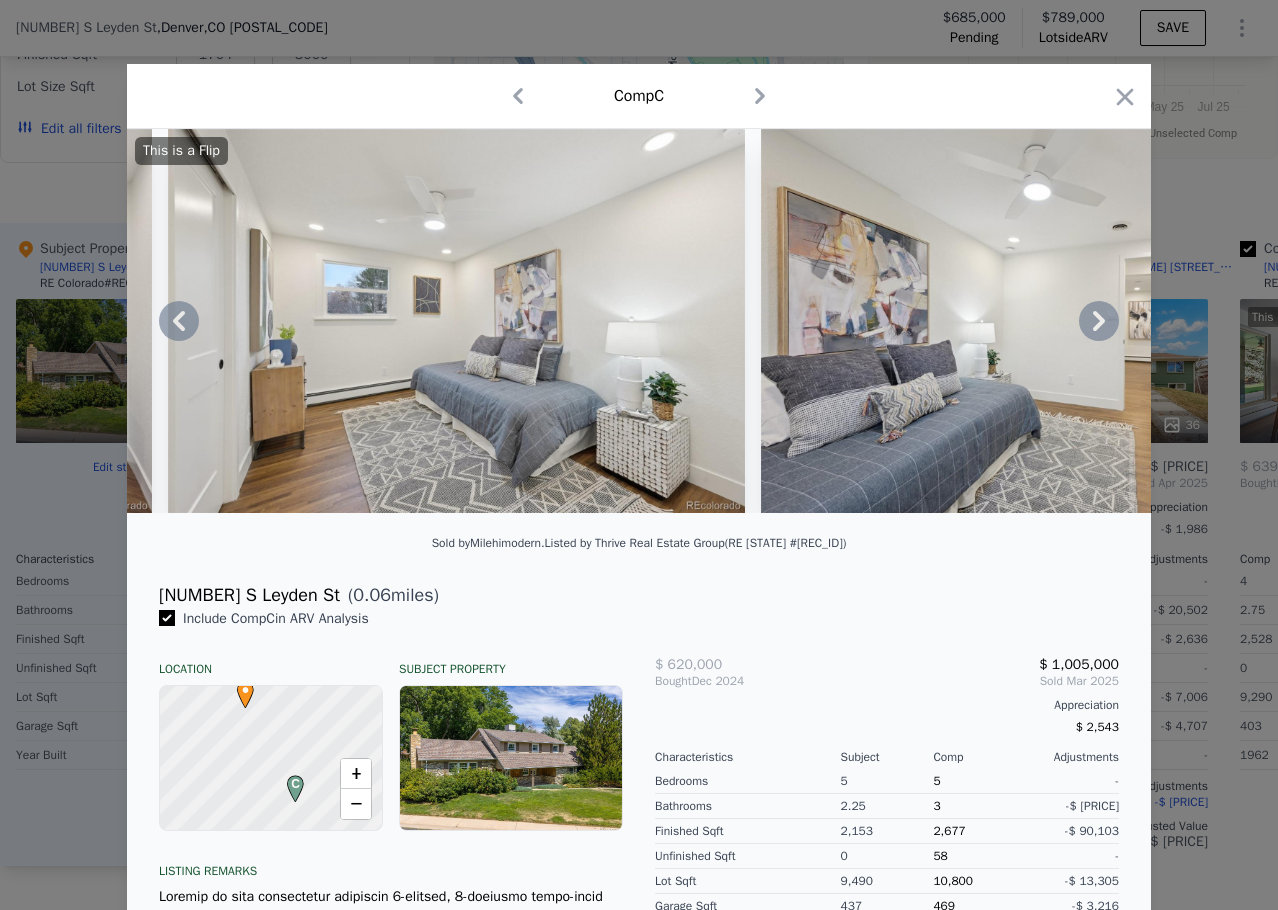 click 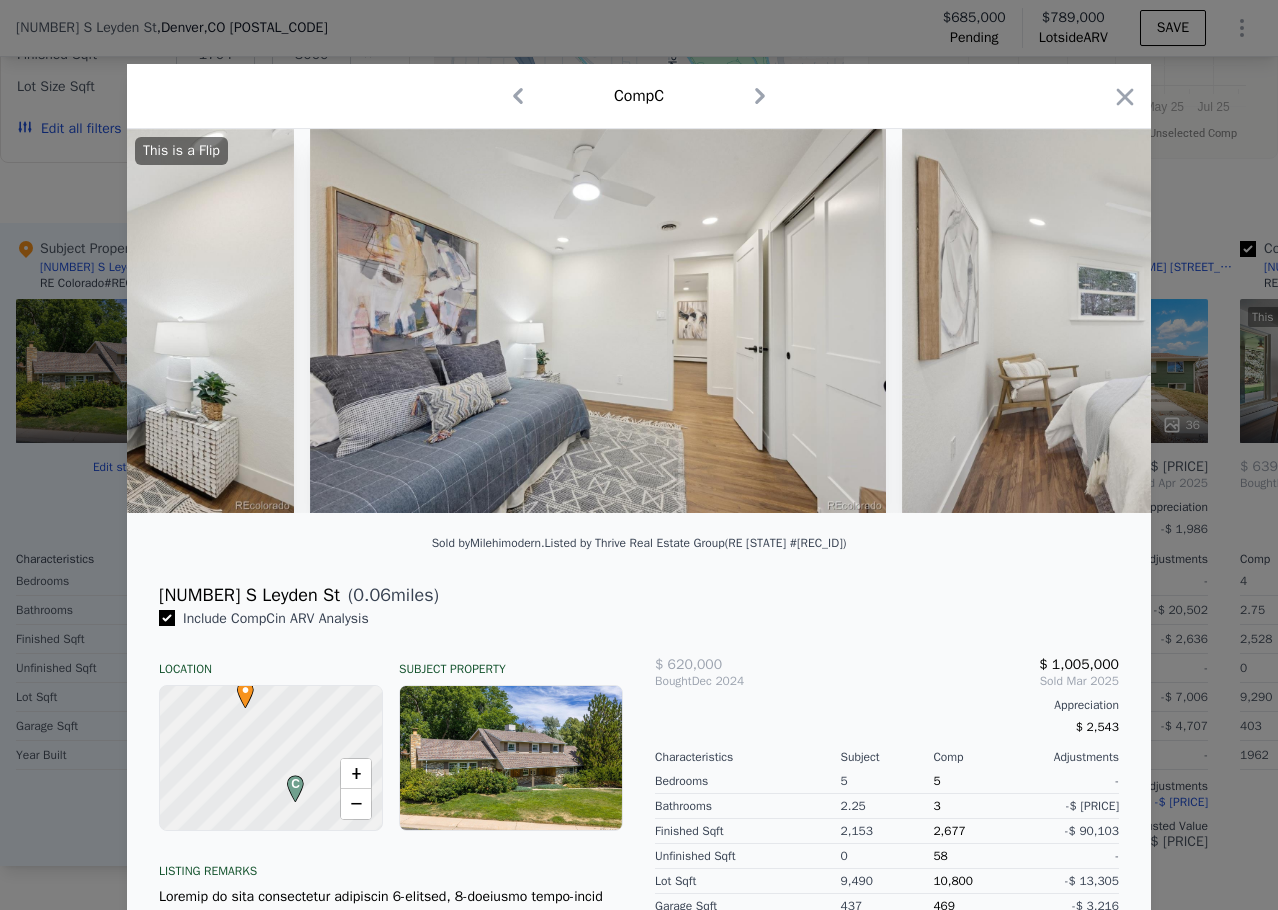 scroll, scrollTop: 0, scrollLeft: 15840, axis: horizontal 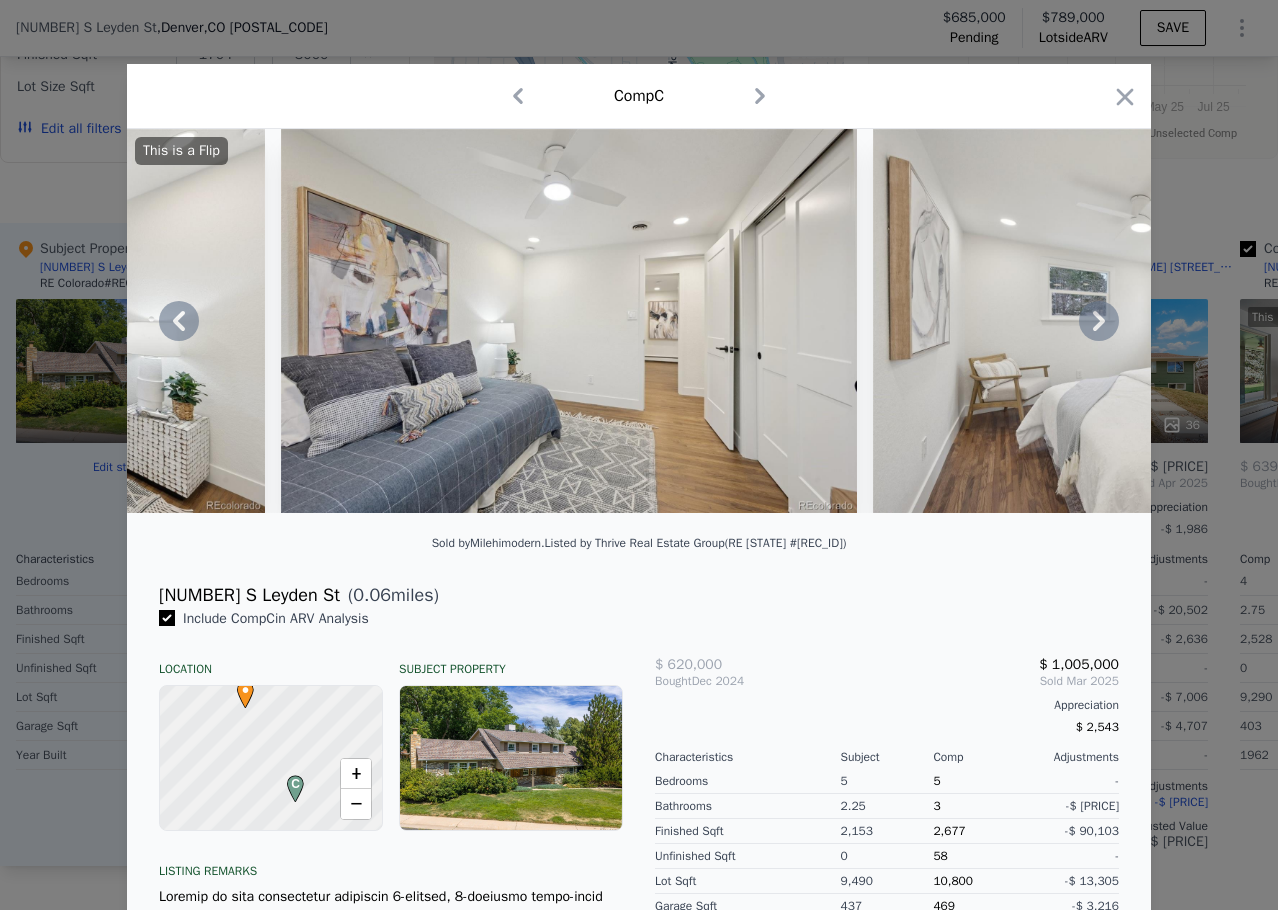 click 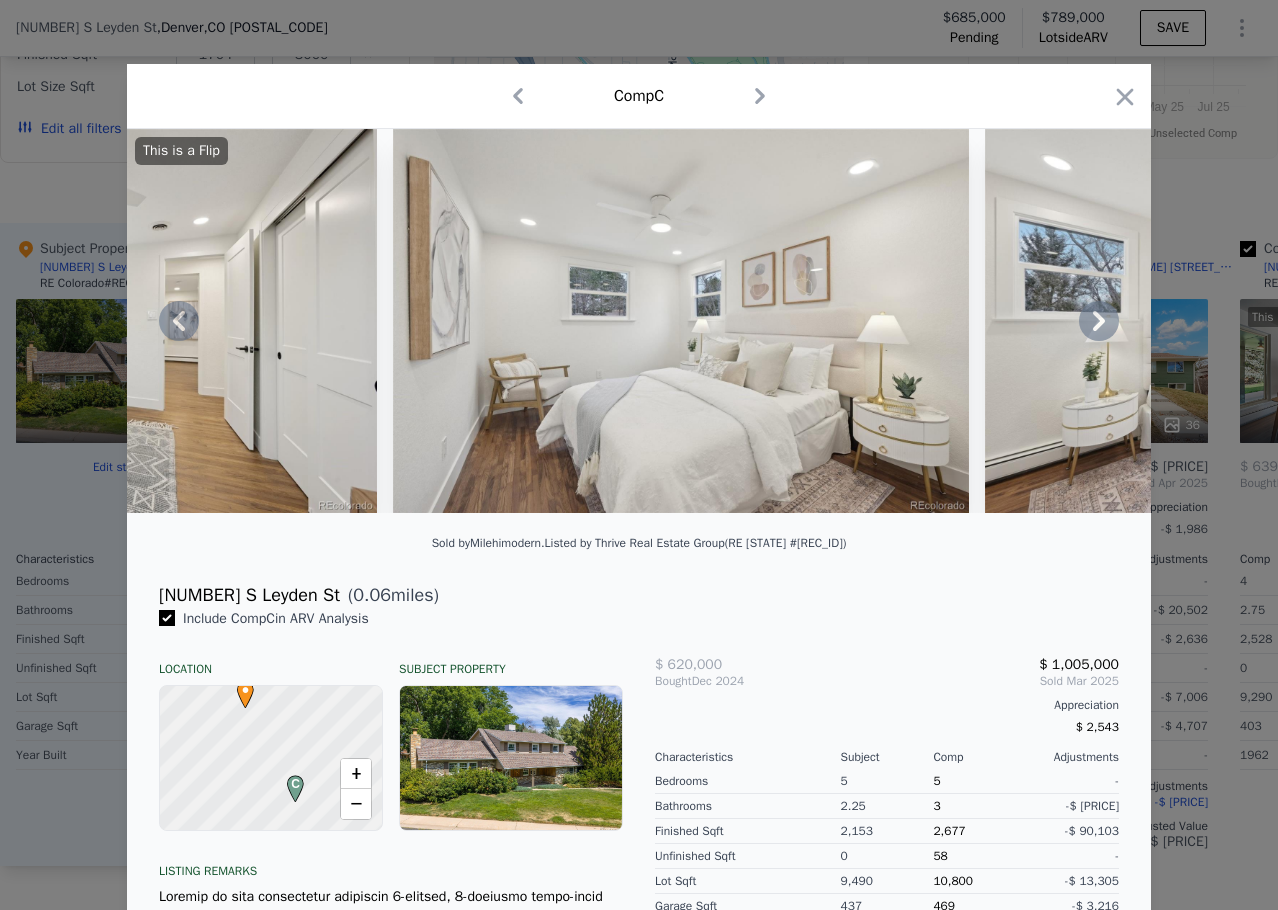 click 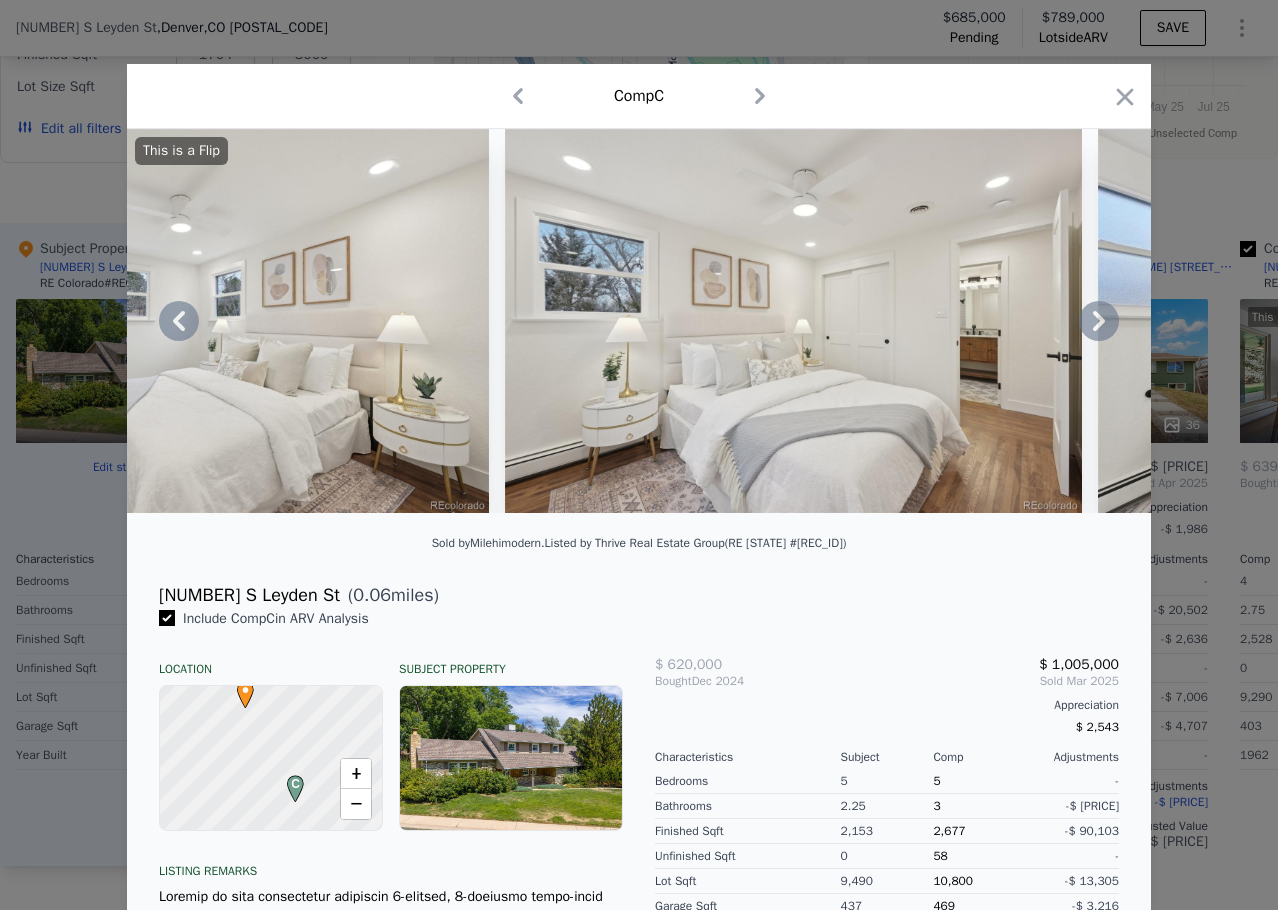 click 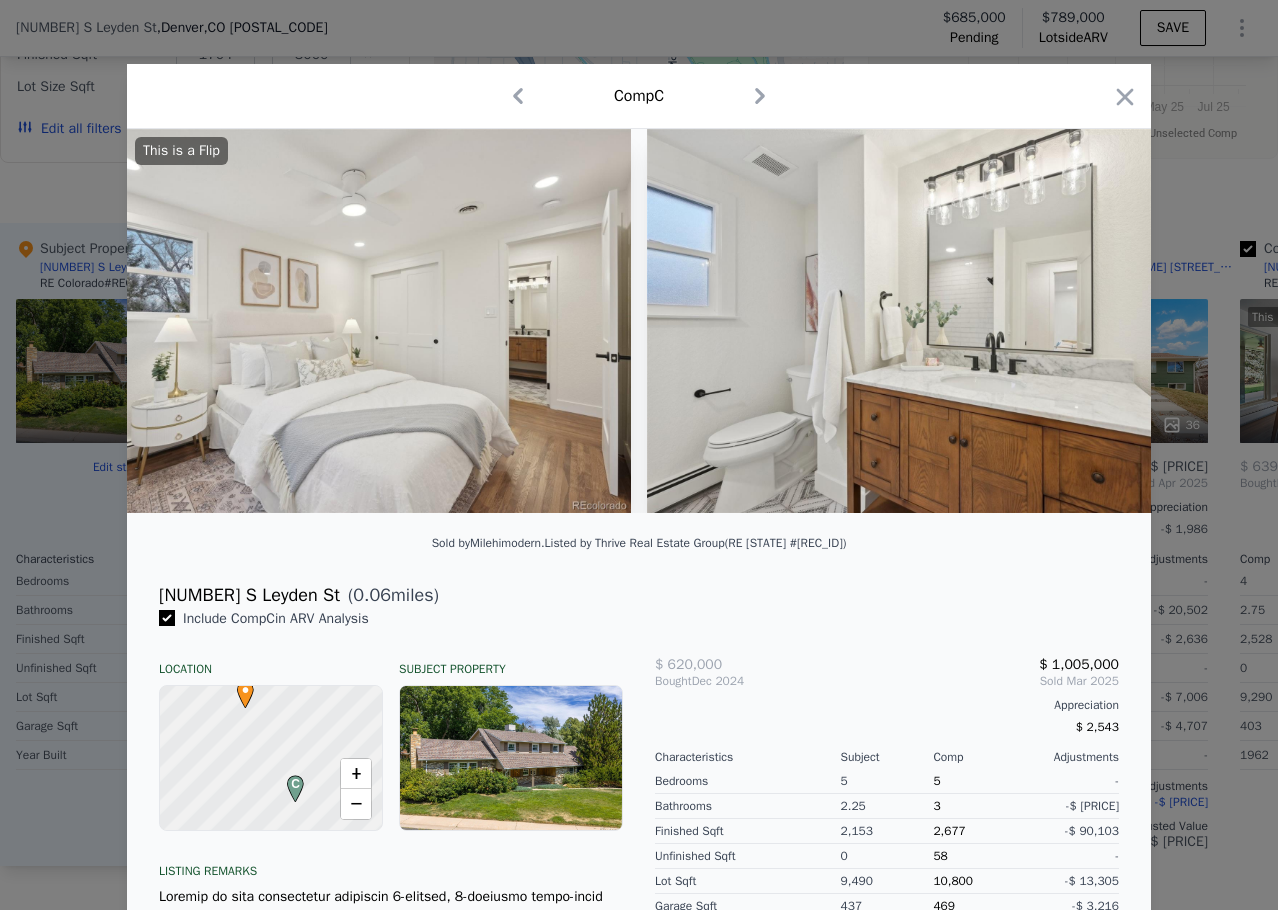 scroll, scrollTop: 0, scrollLeft: 17280, axis: horizontal 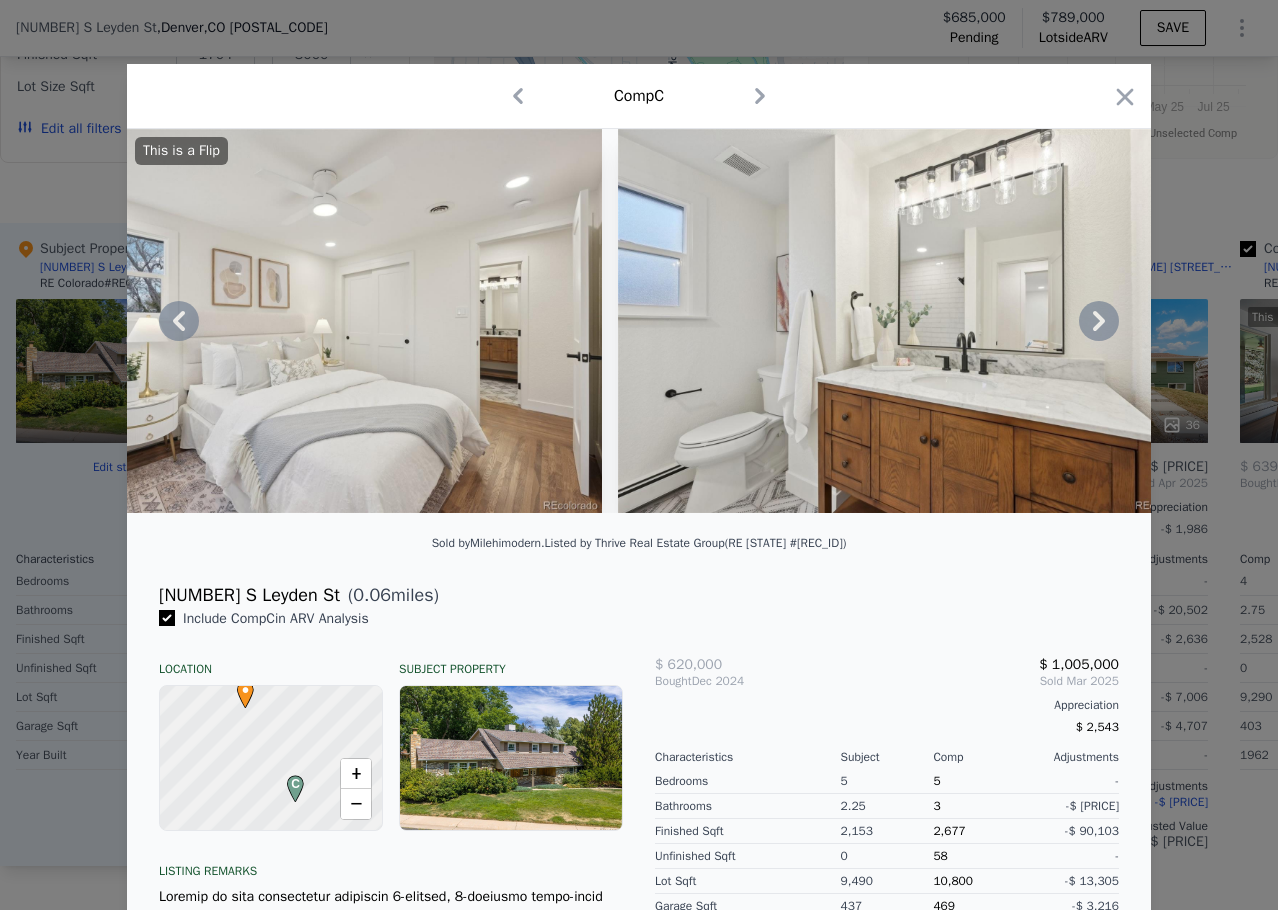 click 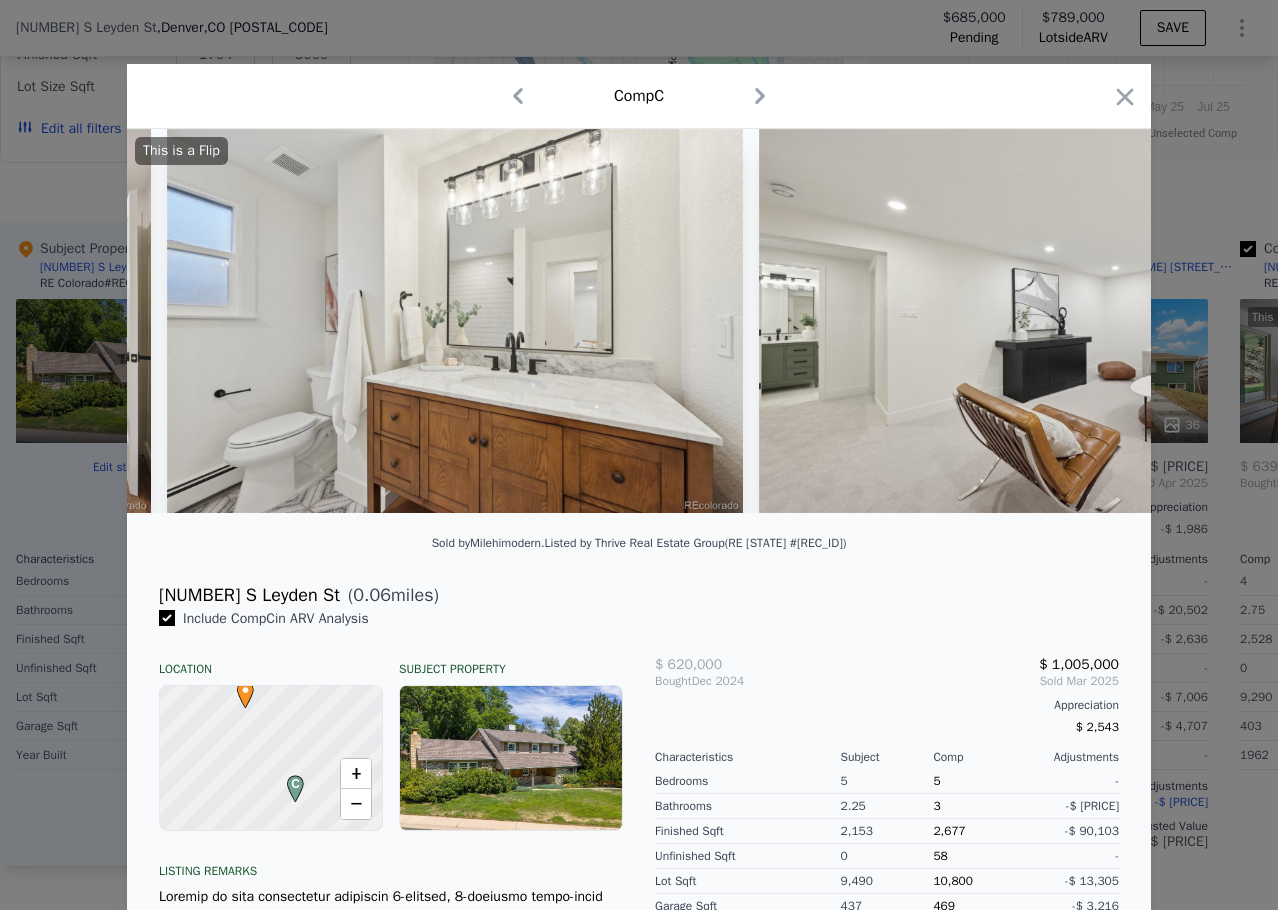 scroll, scrollTop: 0, scrollLeft: 17760, axis: horizontal 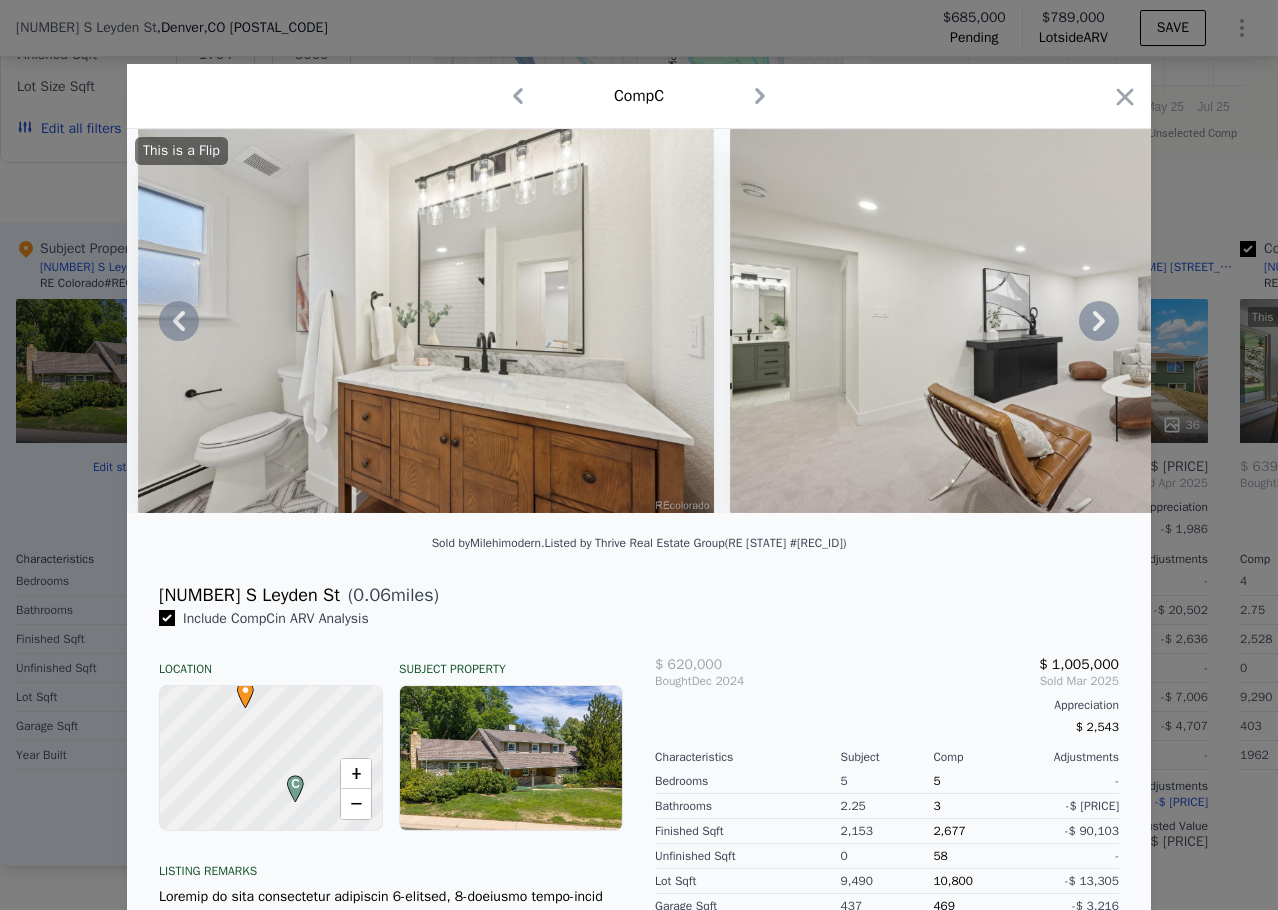 click 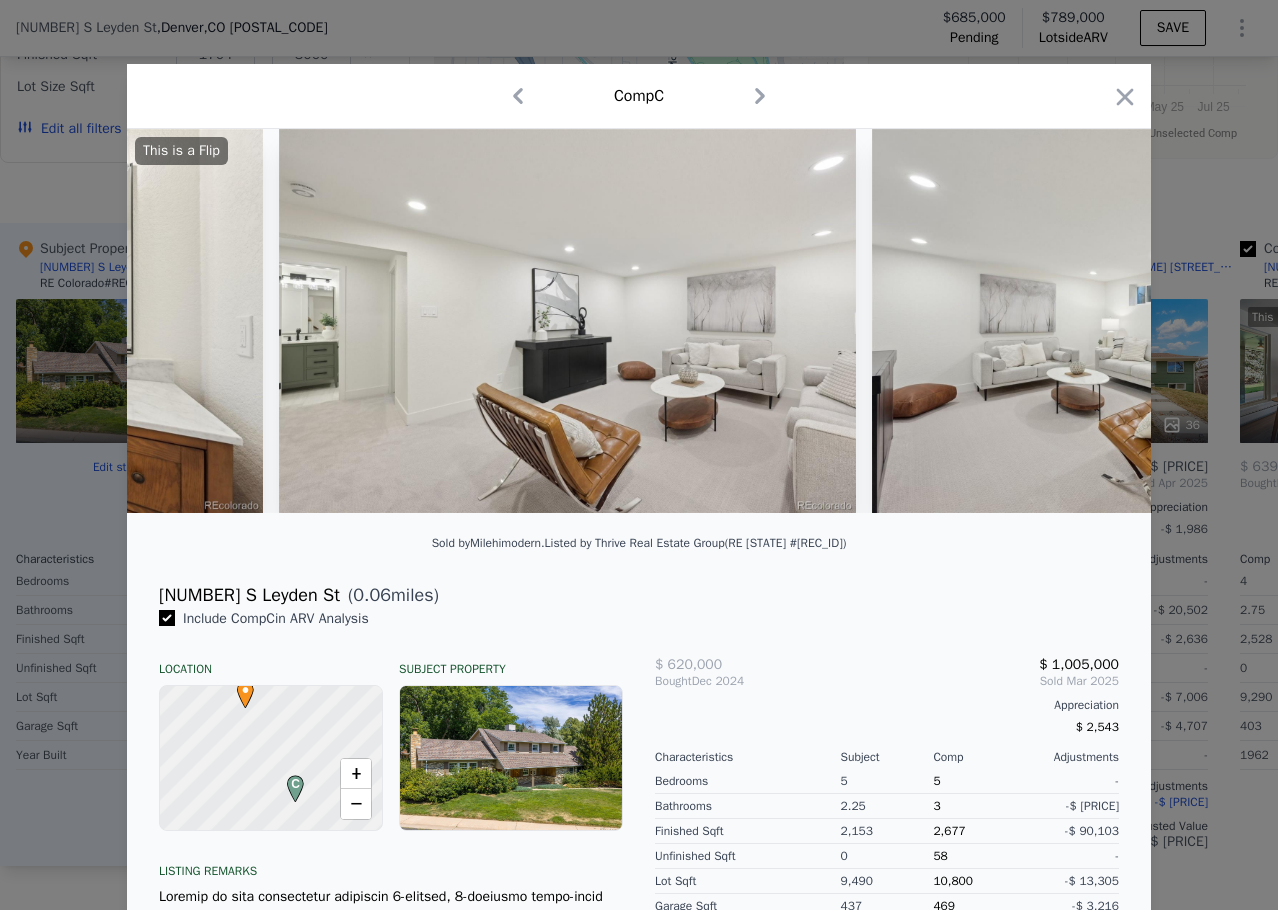 scroll, scrollTop: 0, scrollLeft: 18240, axis: horizontal 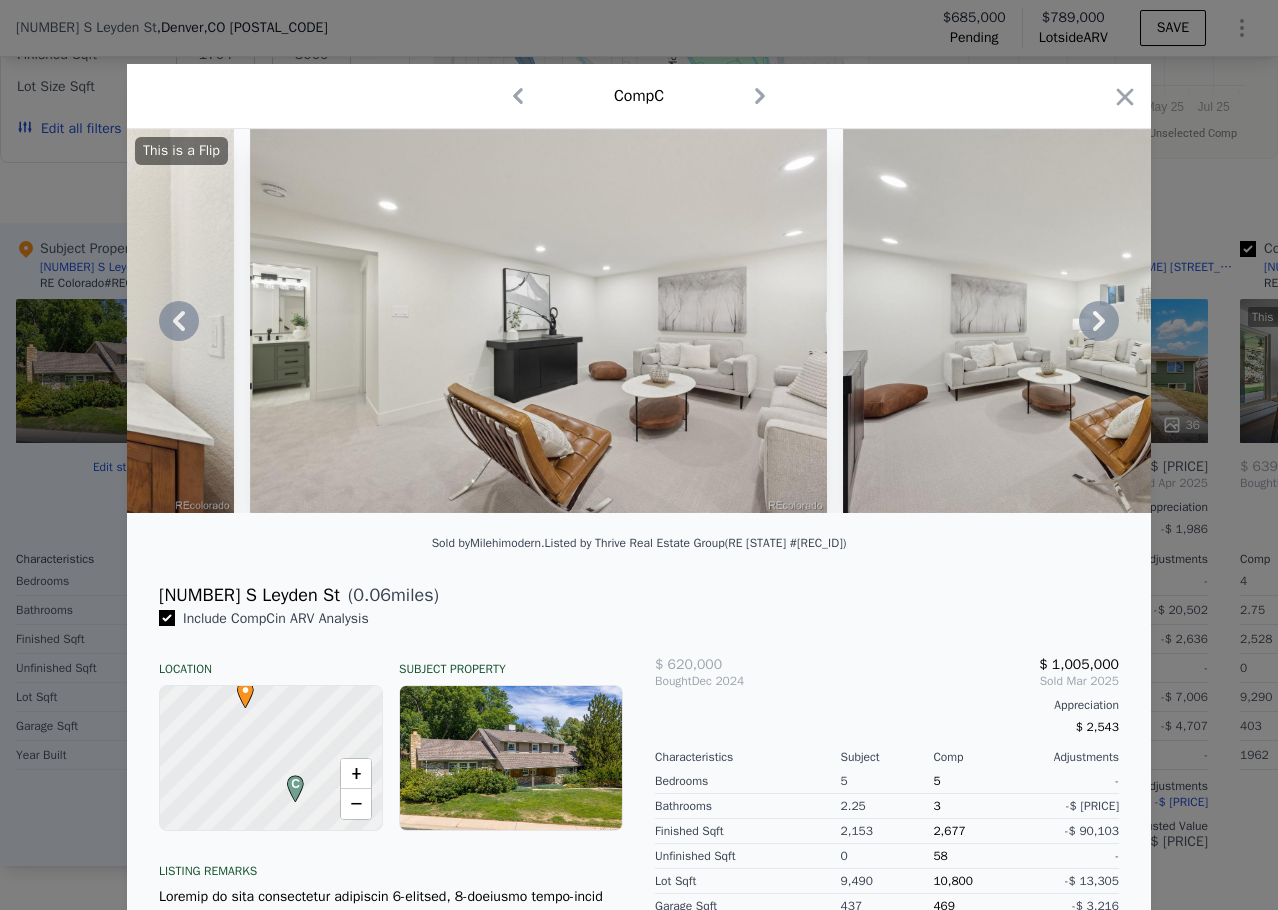 click 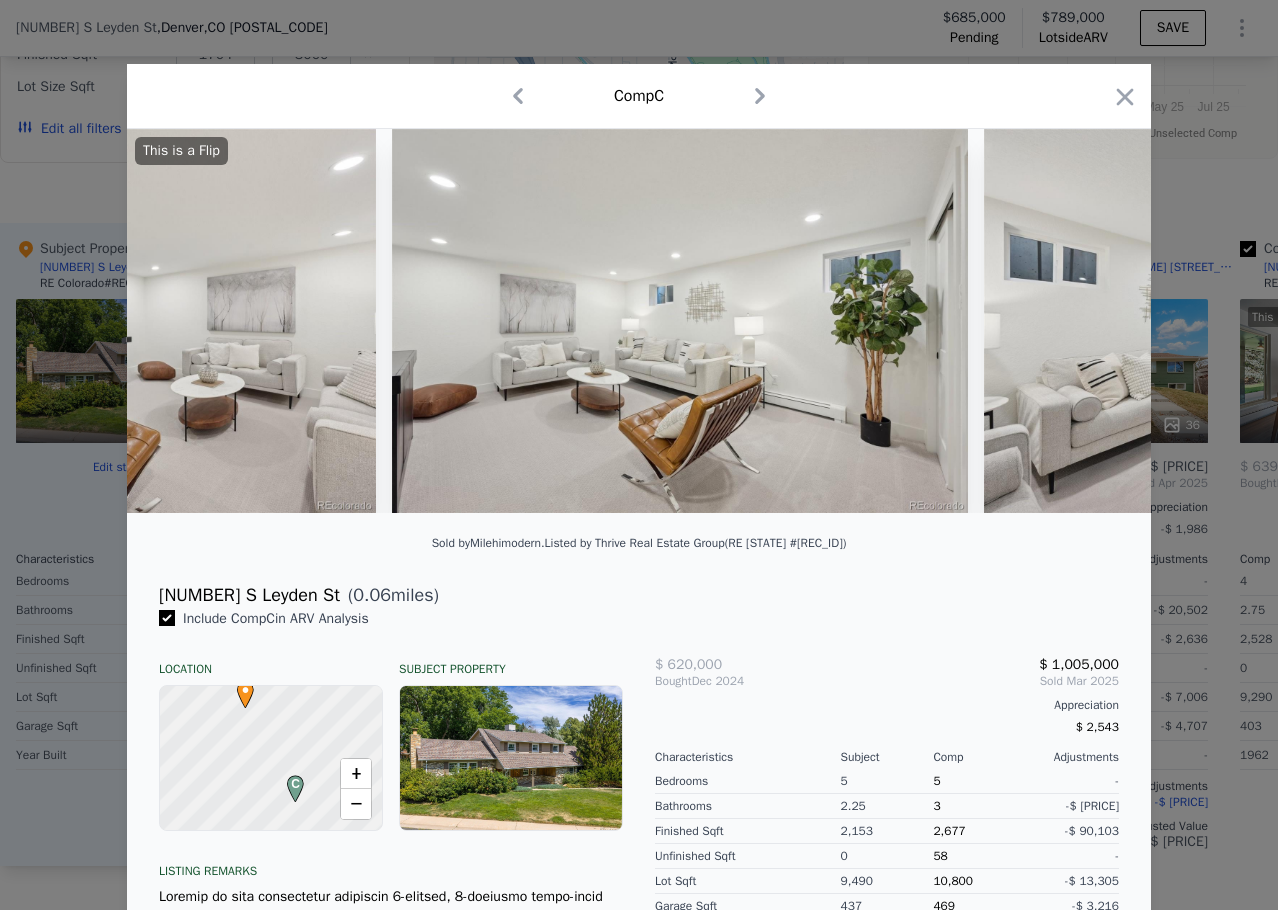 scroll, scrollTop: 0, scrollLeft: 18720, axis: horizontal 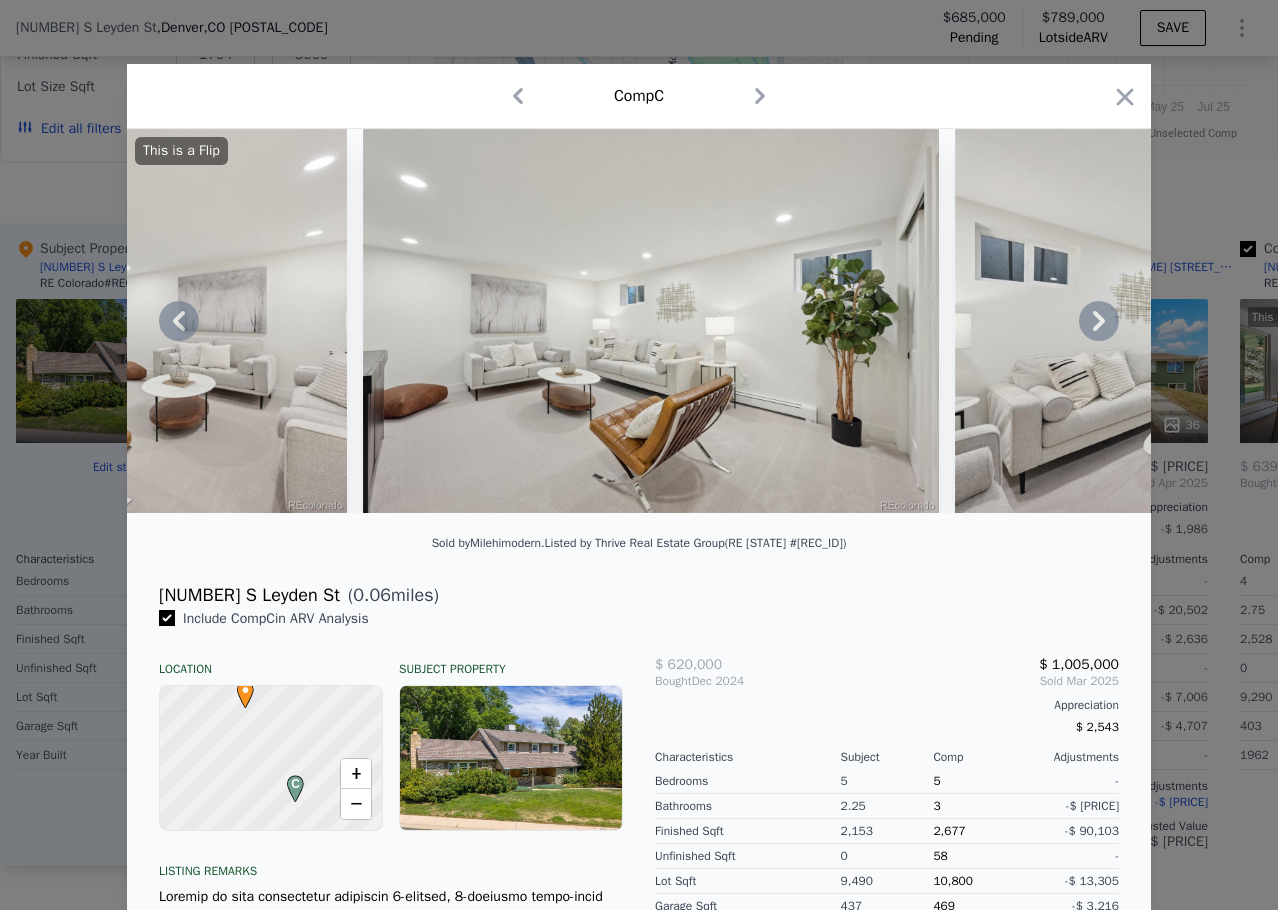 click 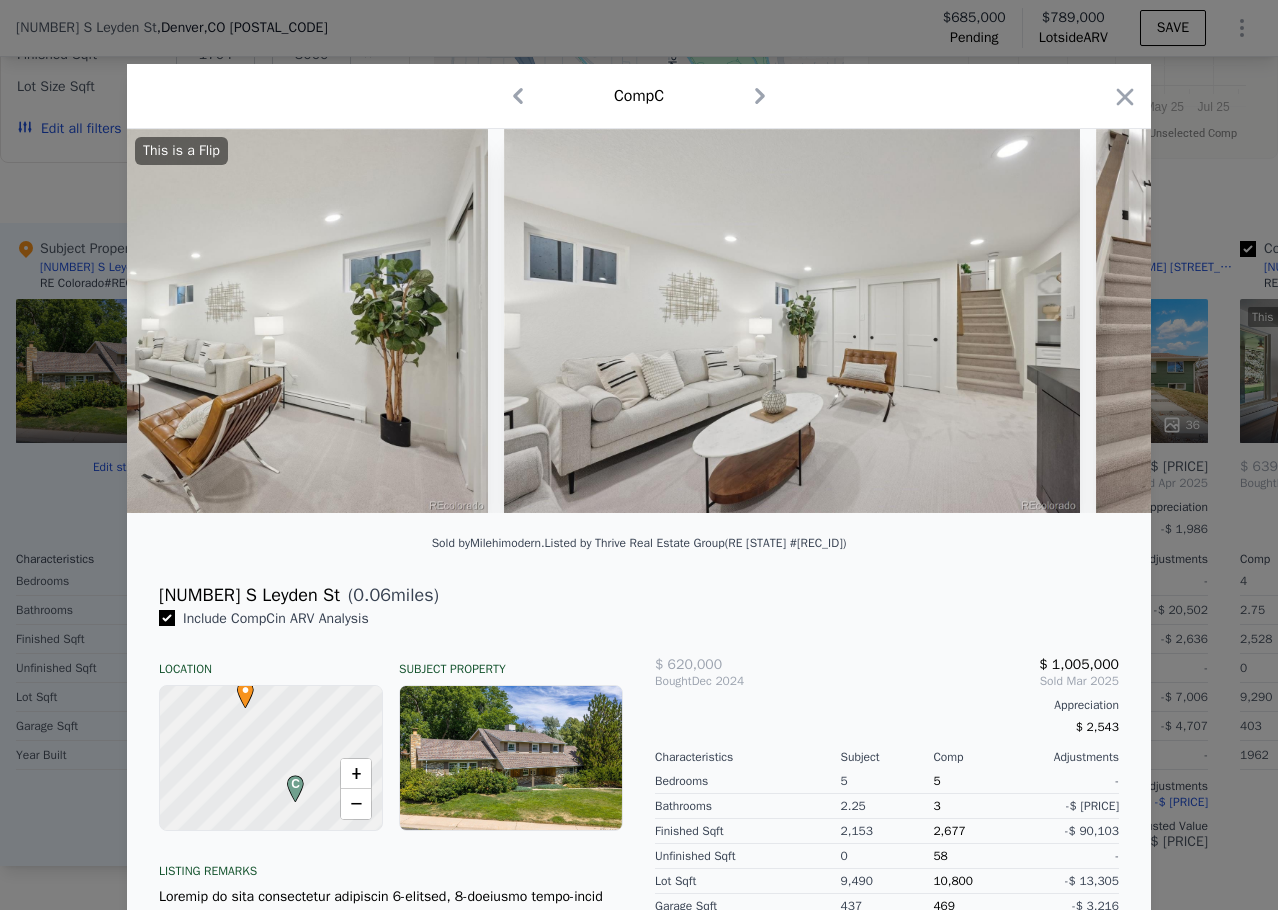scroll, scrollTop: 0, scrollLeft: 19200, axis: horizontal 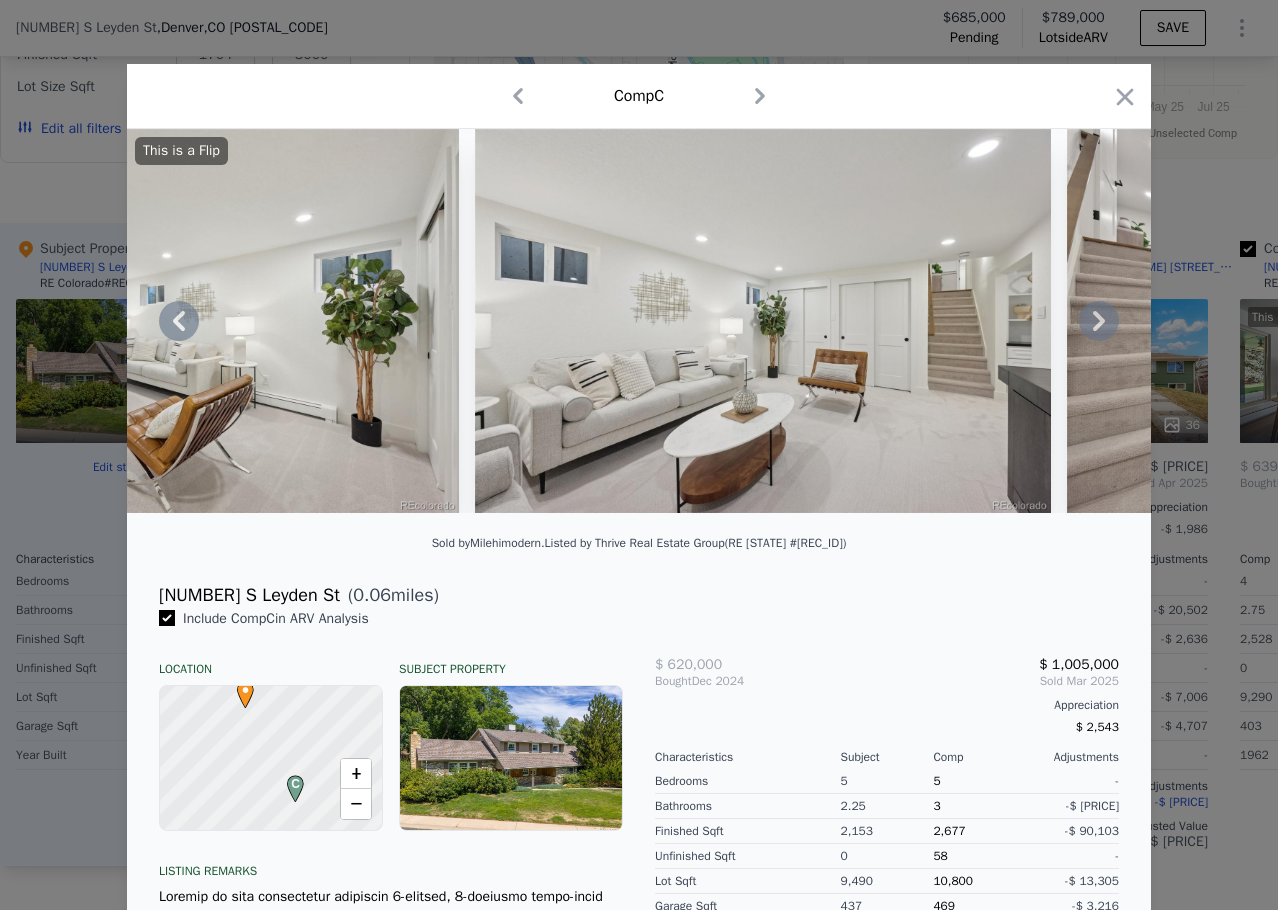 click 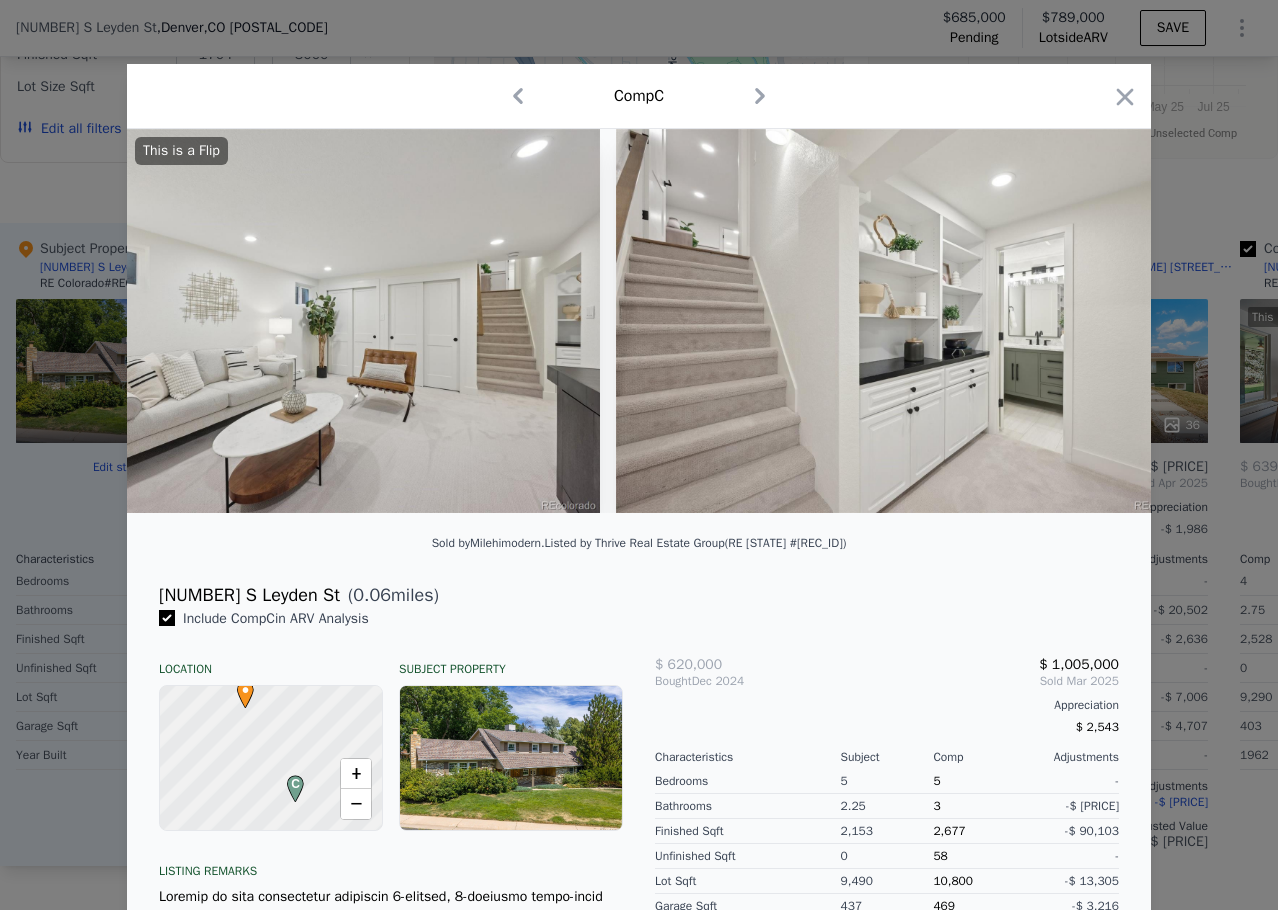 scroll, scrollTop: 0, scrollLeft: 19680, axis: horizontal 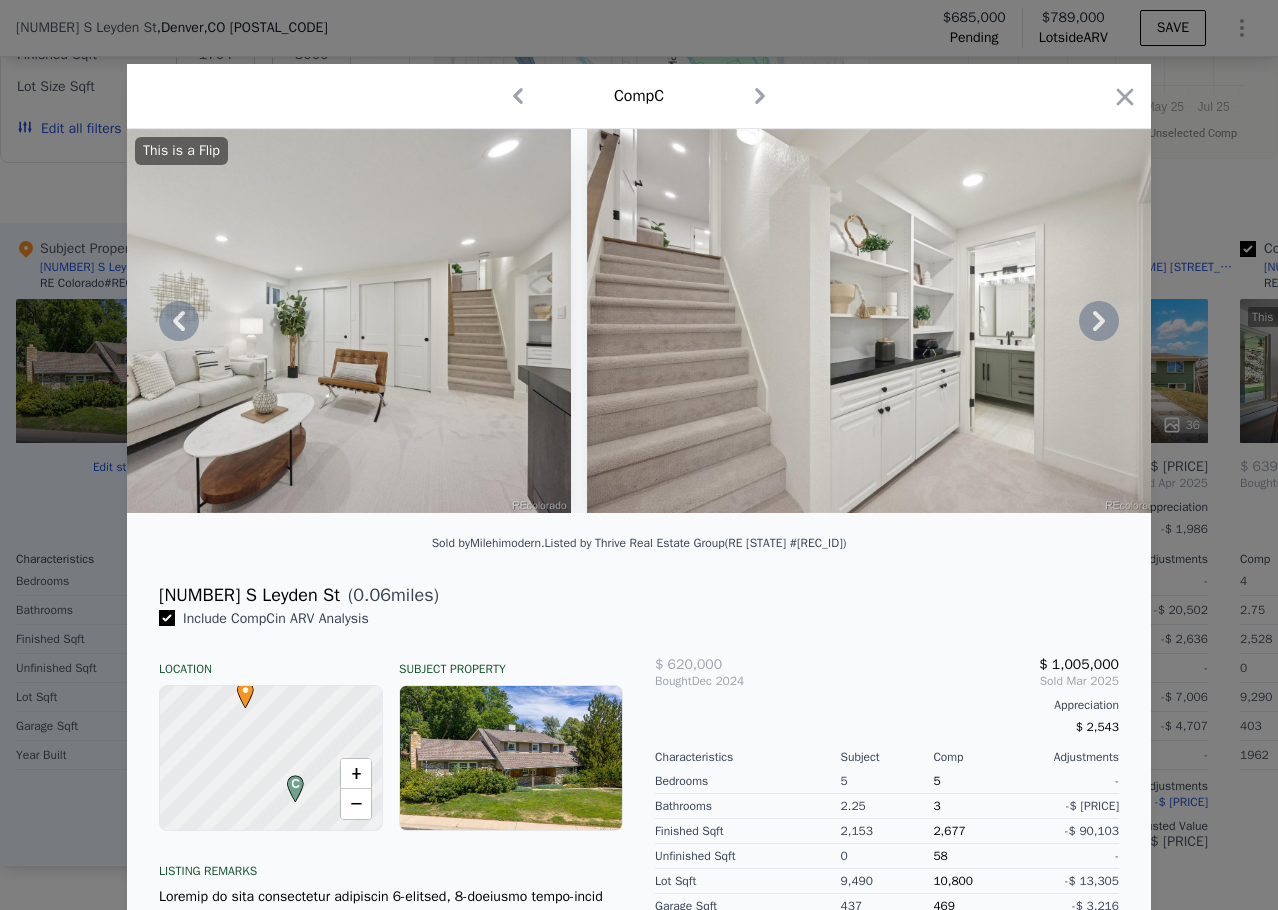 click 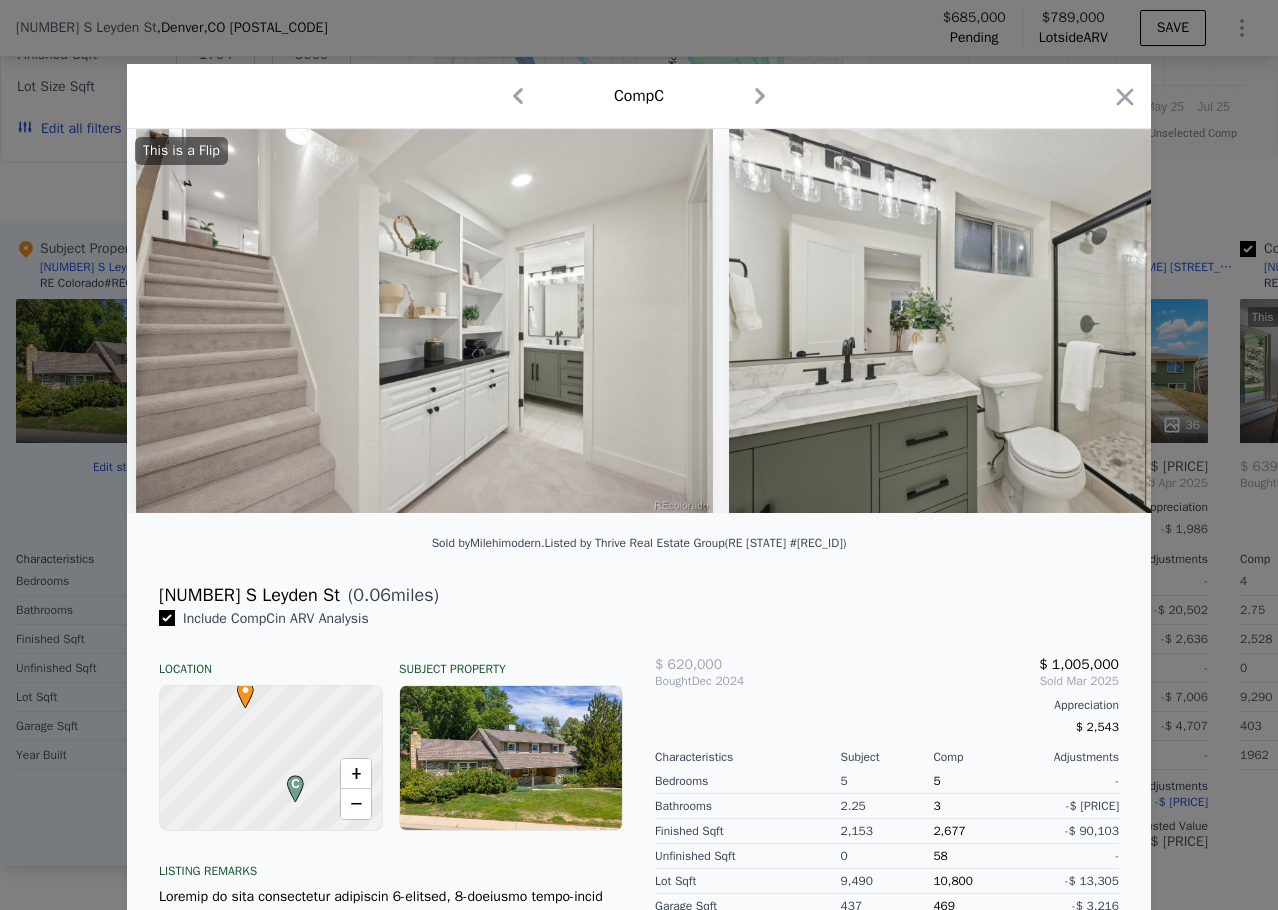 scroll, scrollTop: 0, scrollLeft: 20160, axis: horizontal 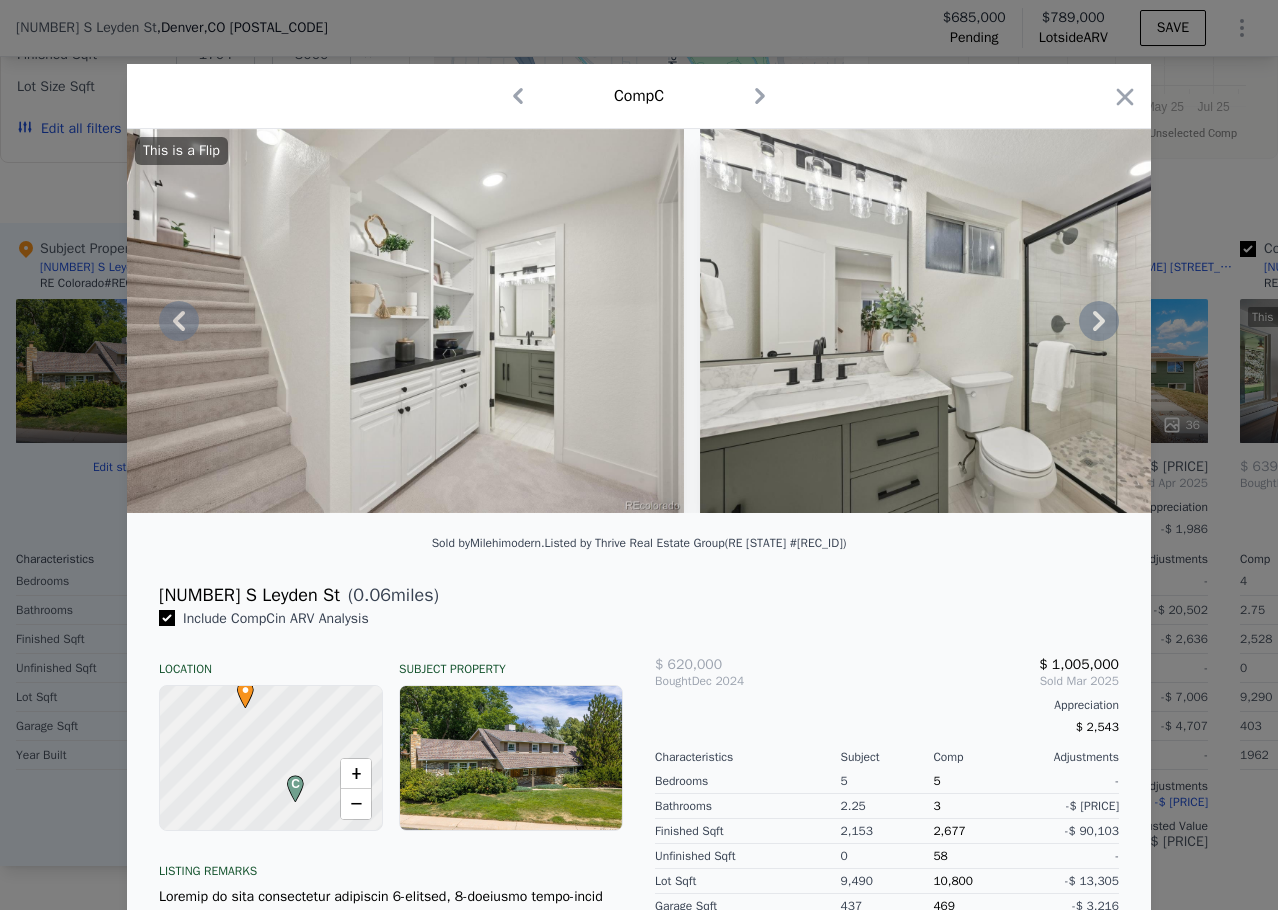 click 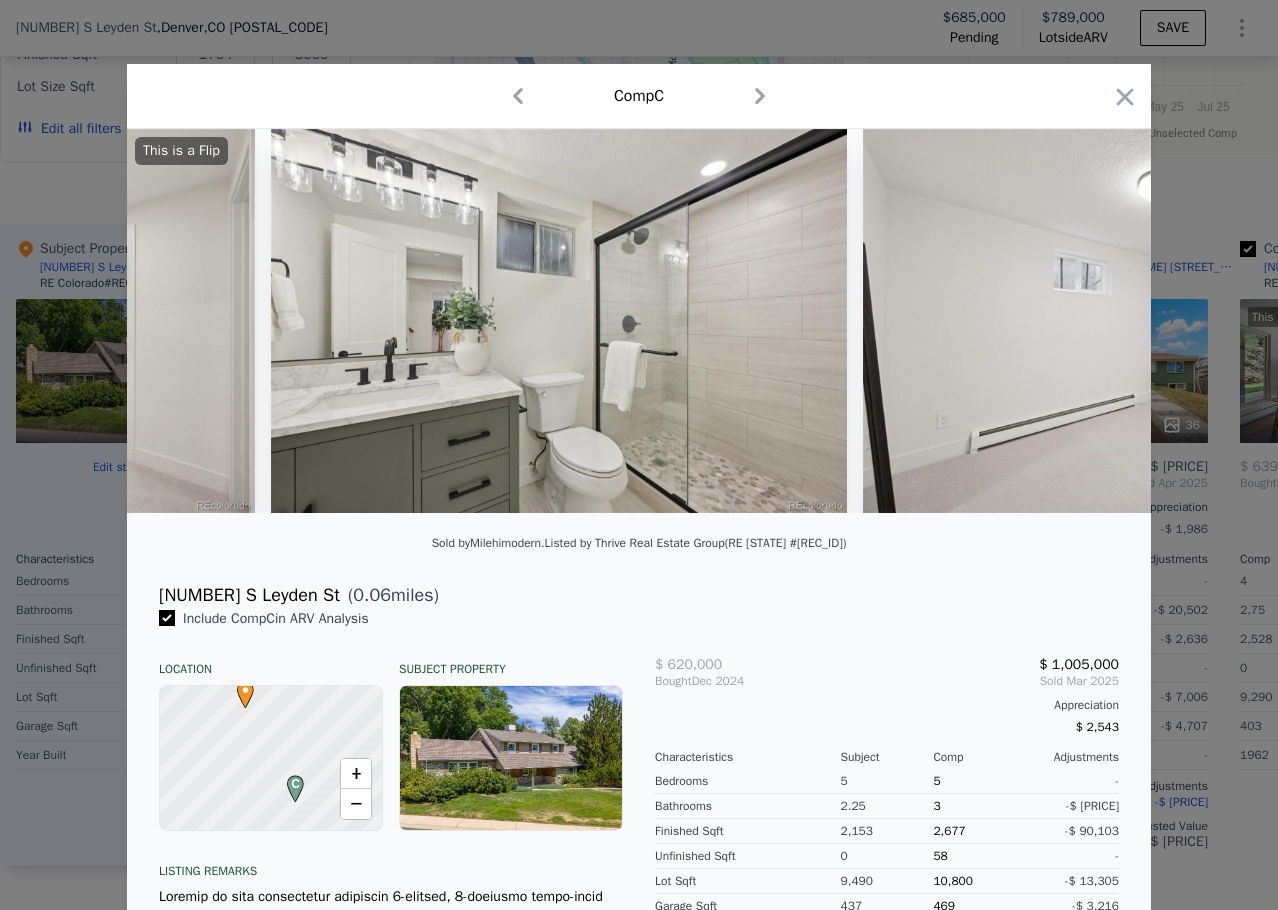 scroll, scrollTop: 0, scrollLeft: 20640, axis: horizontal 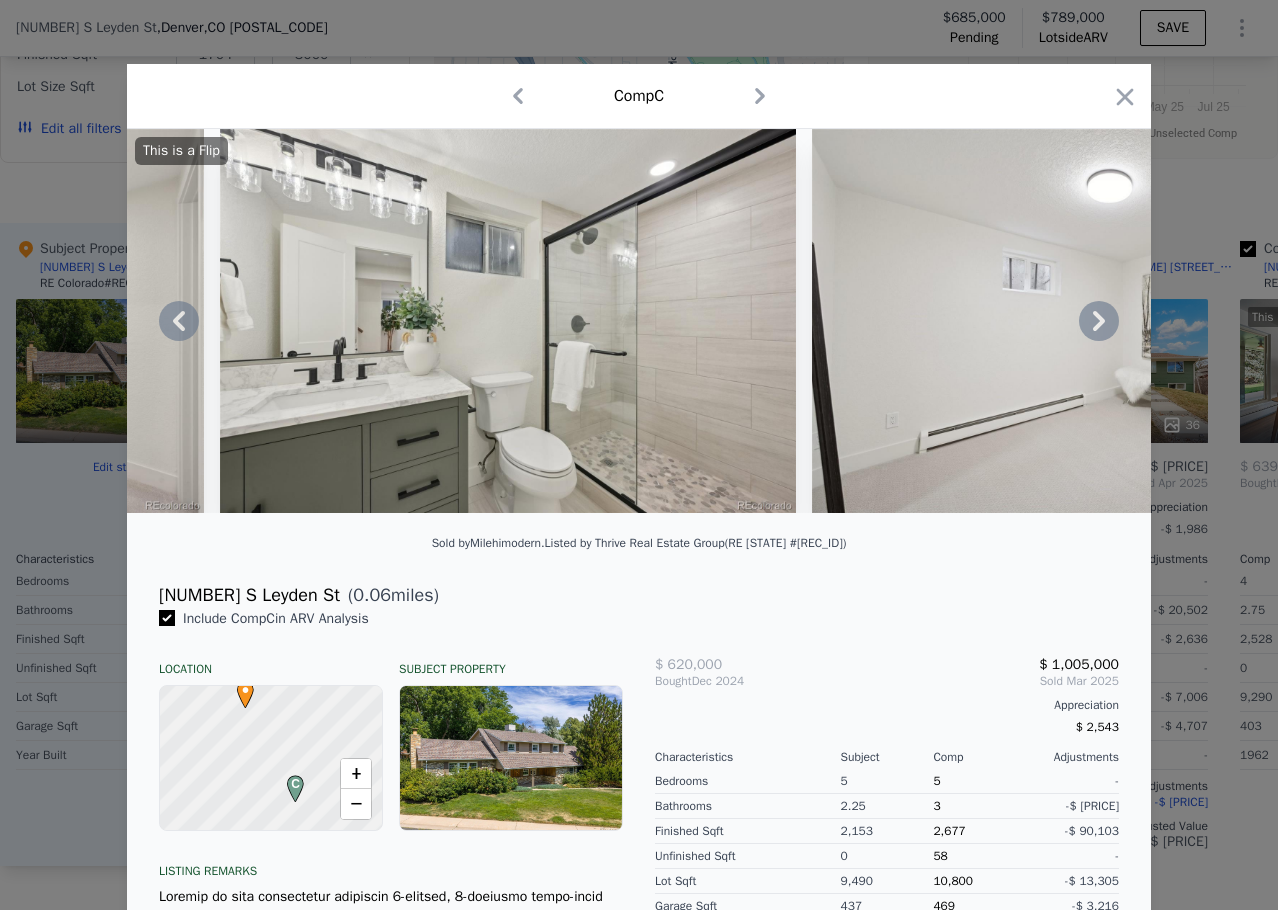 click 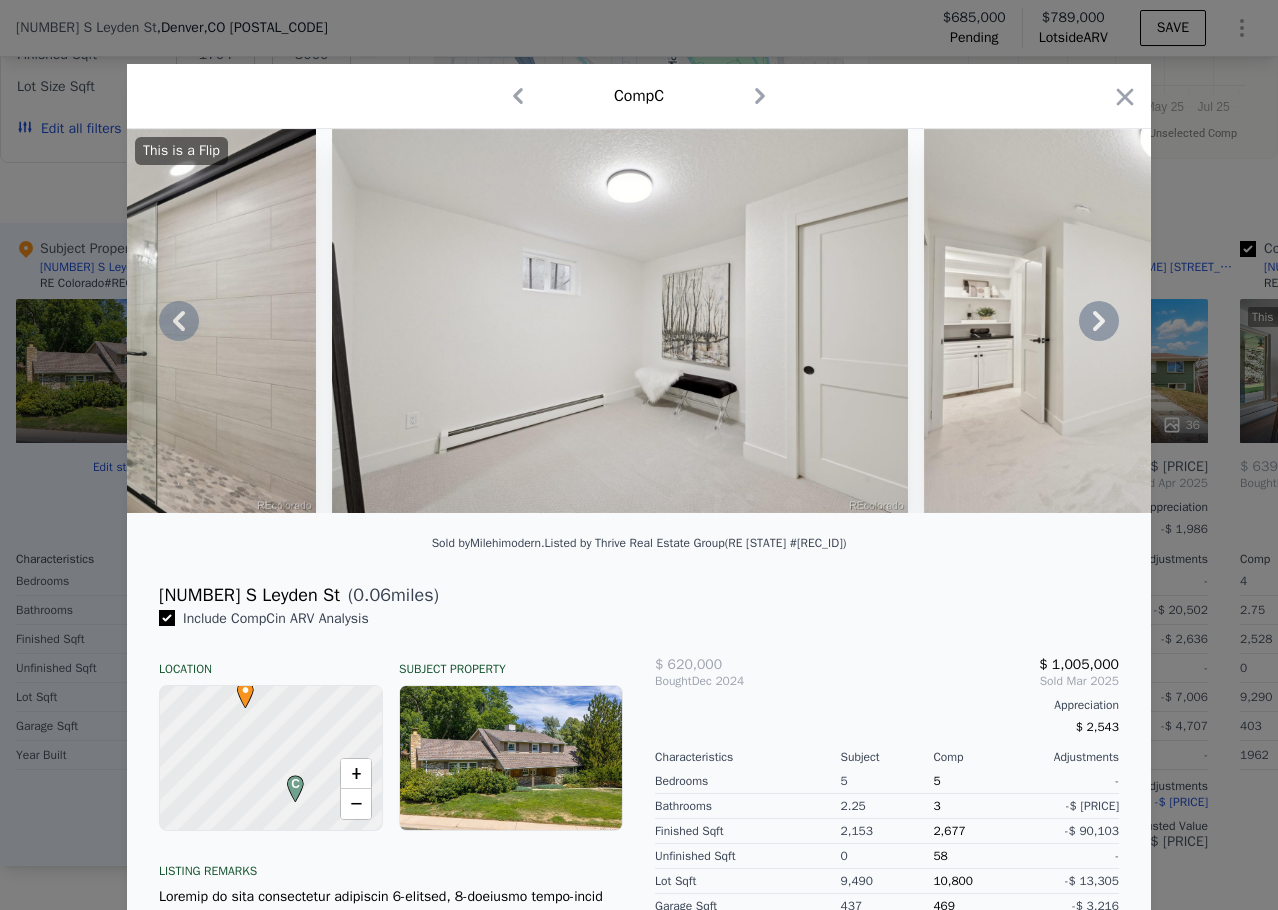 click 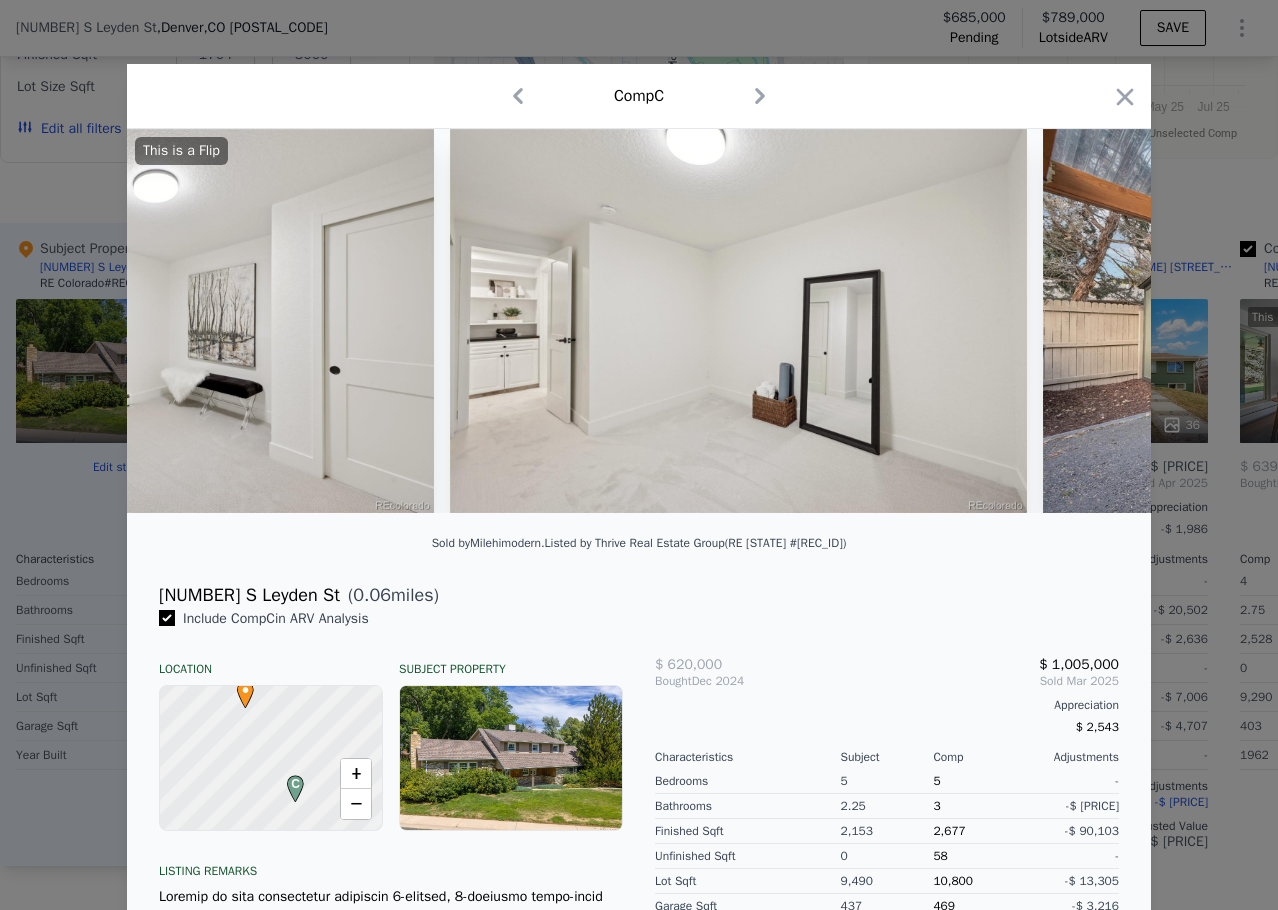 scroll, scrollTop: 0, scrollLeft: 21600, axis: horizontal 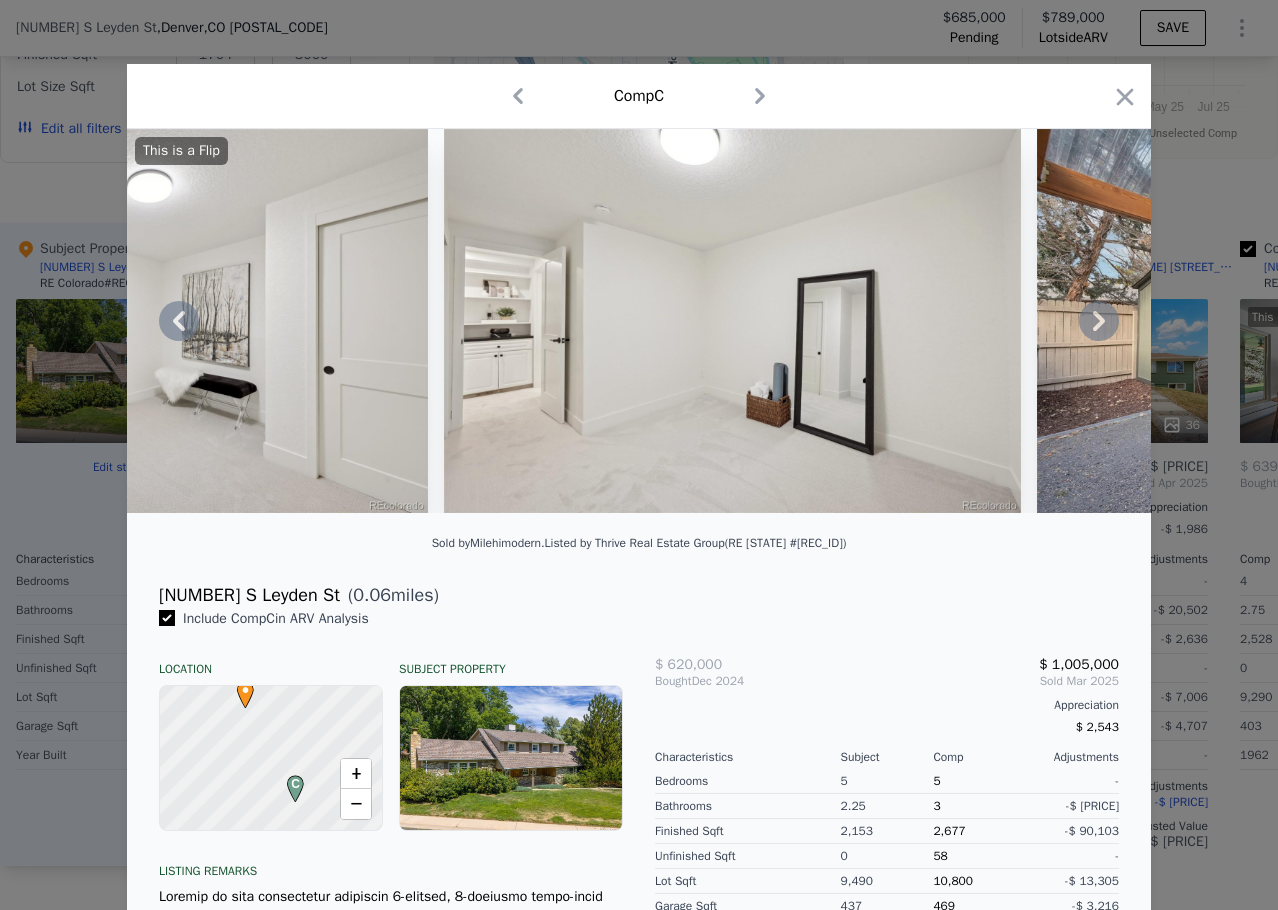 click 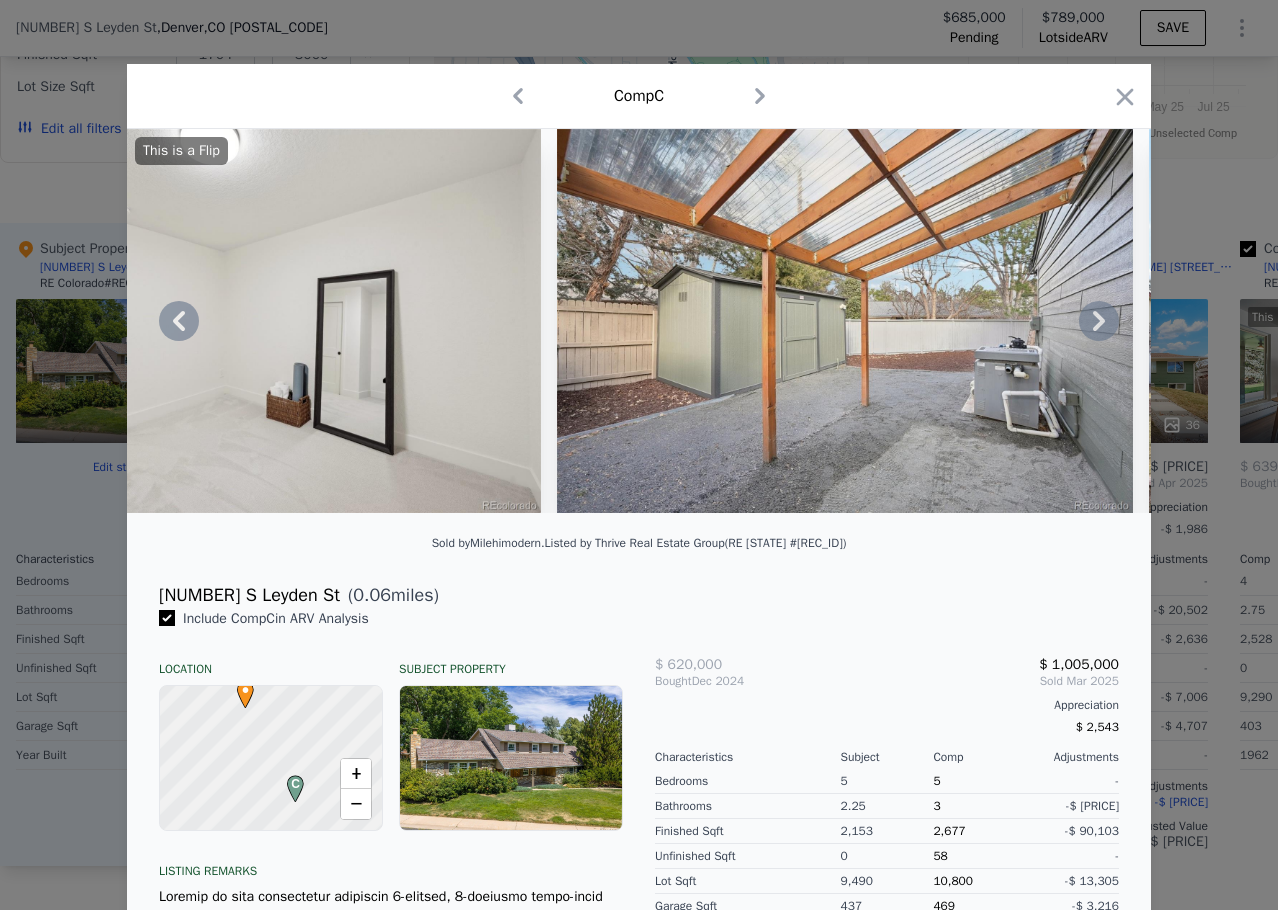 click 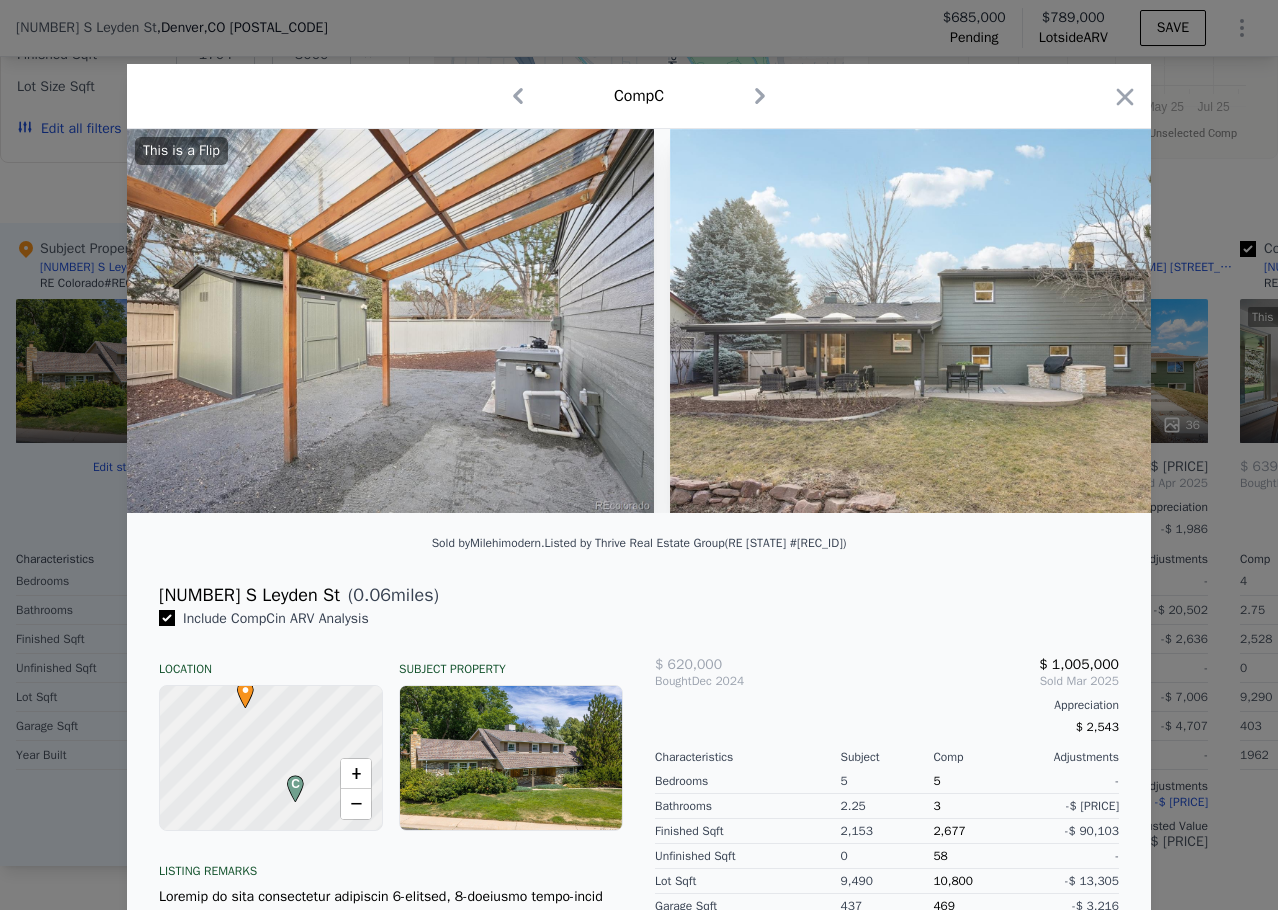 scroll, scrollTop: 0, scrollLeft: 22560, axis: horizontal 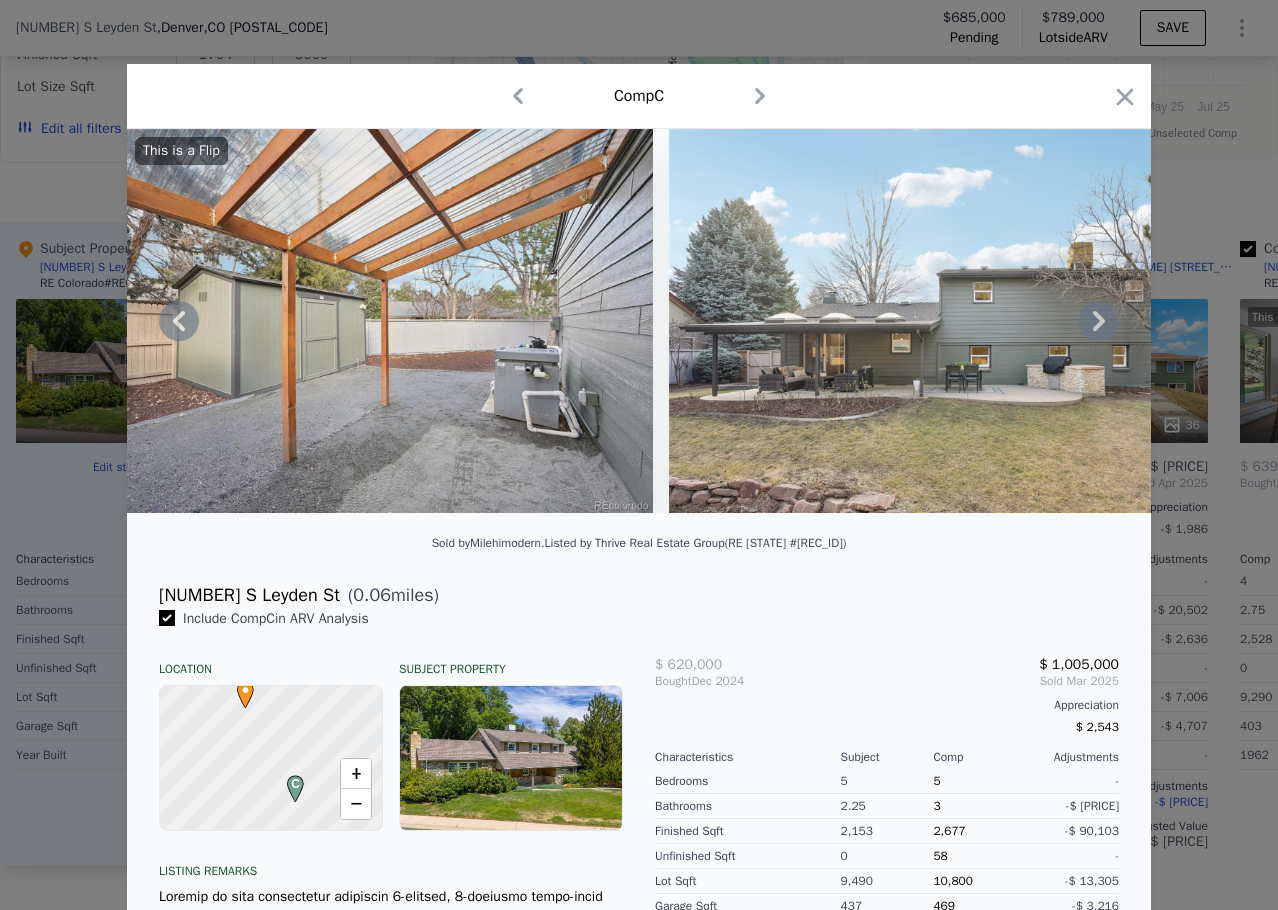 click 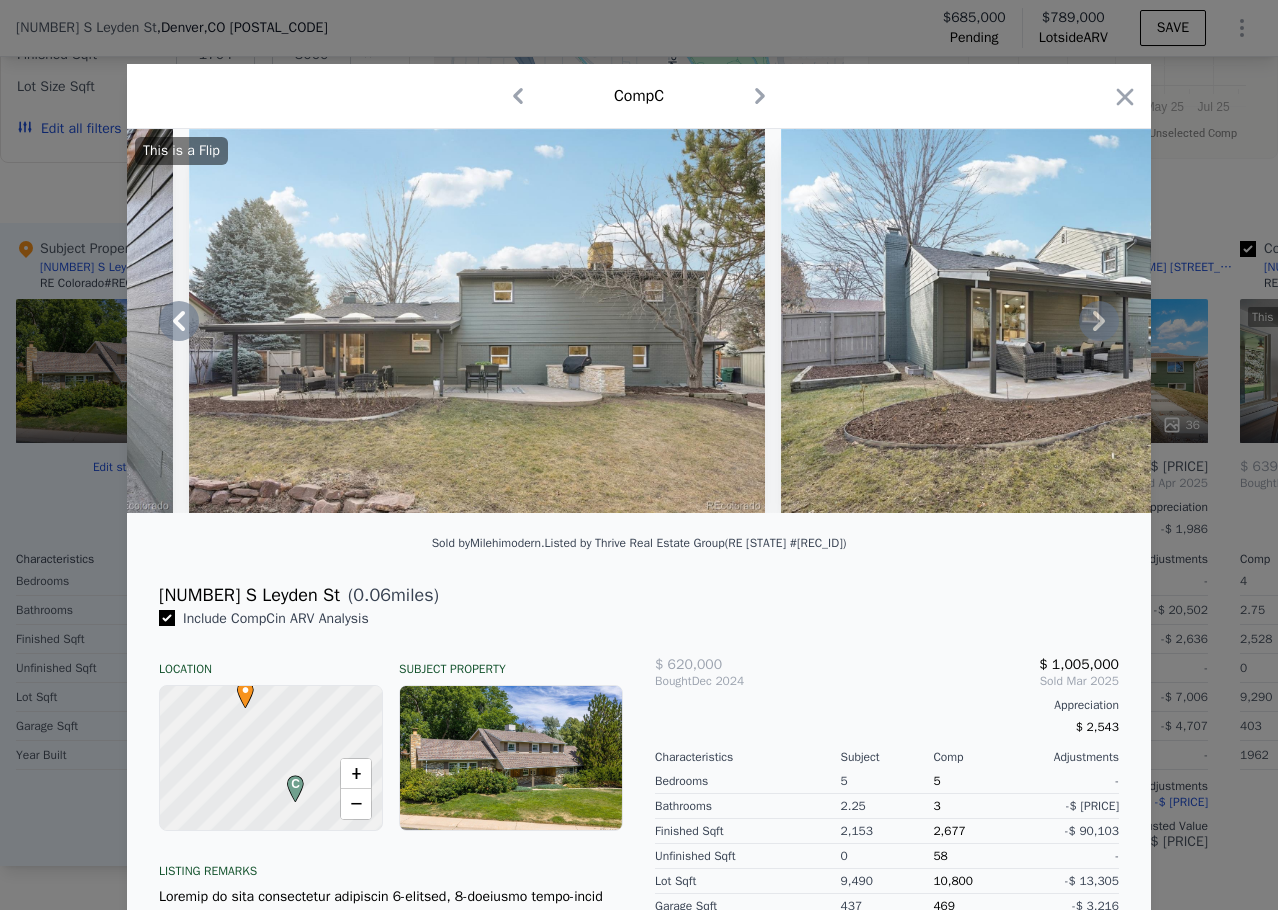 click 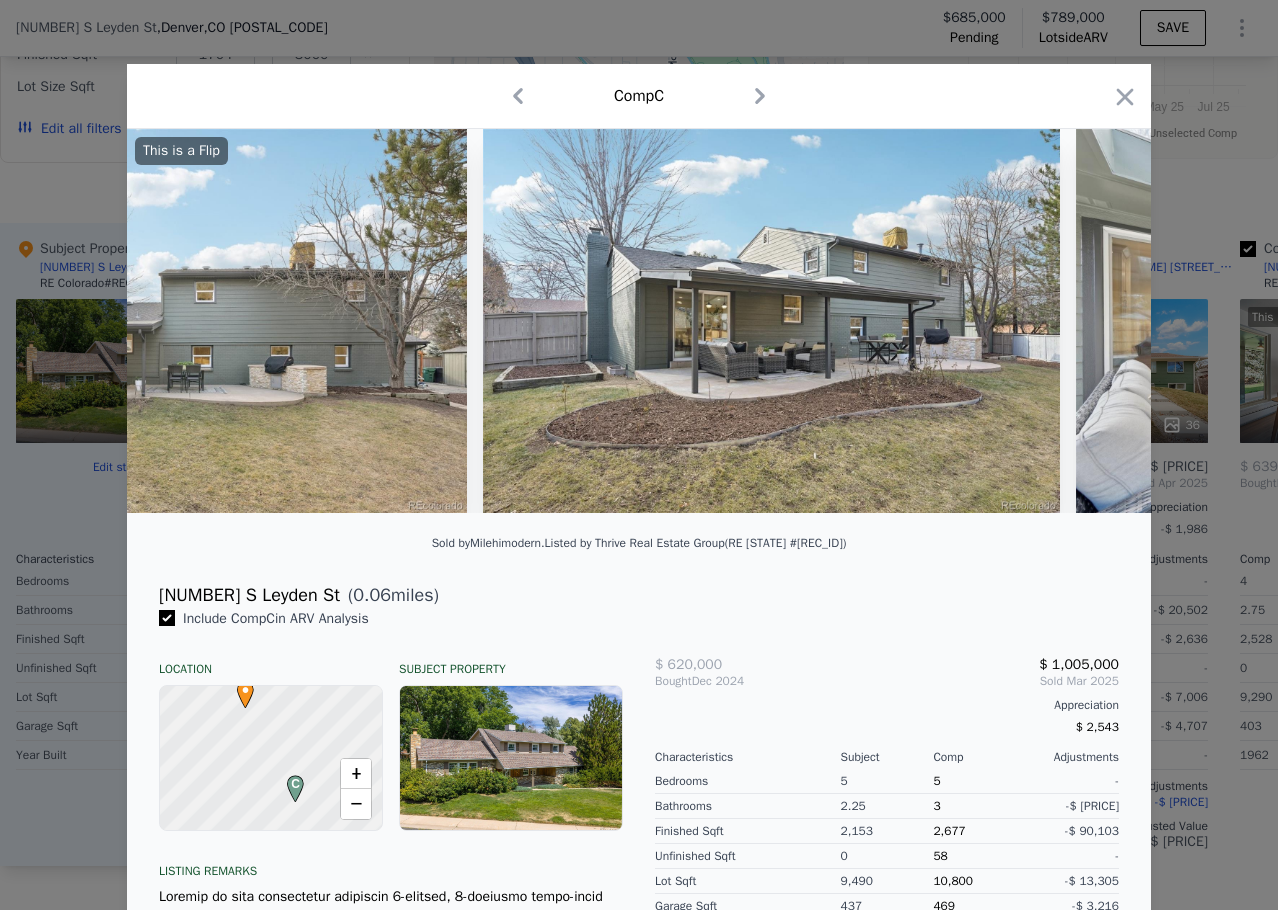 scroll, scrollTop: 0, scrollLeft: 23520, axis: horizontal 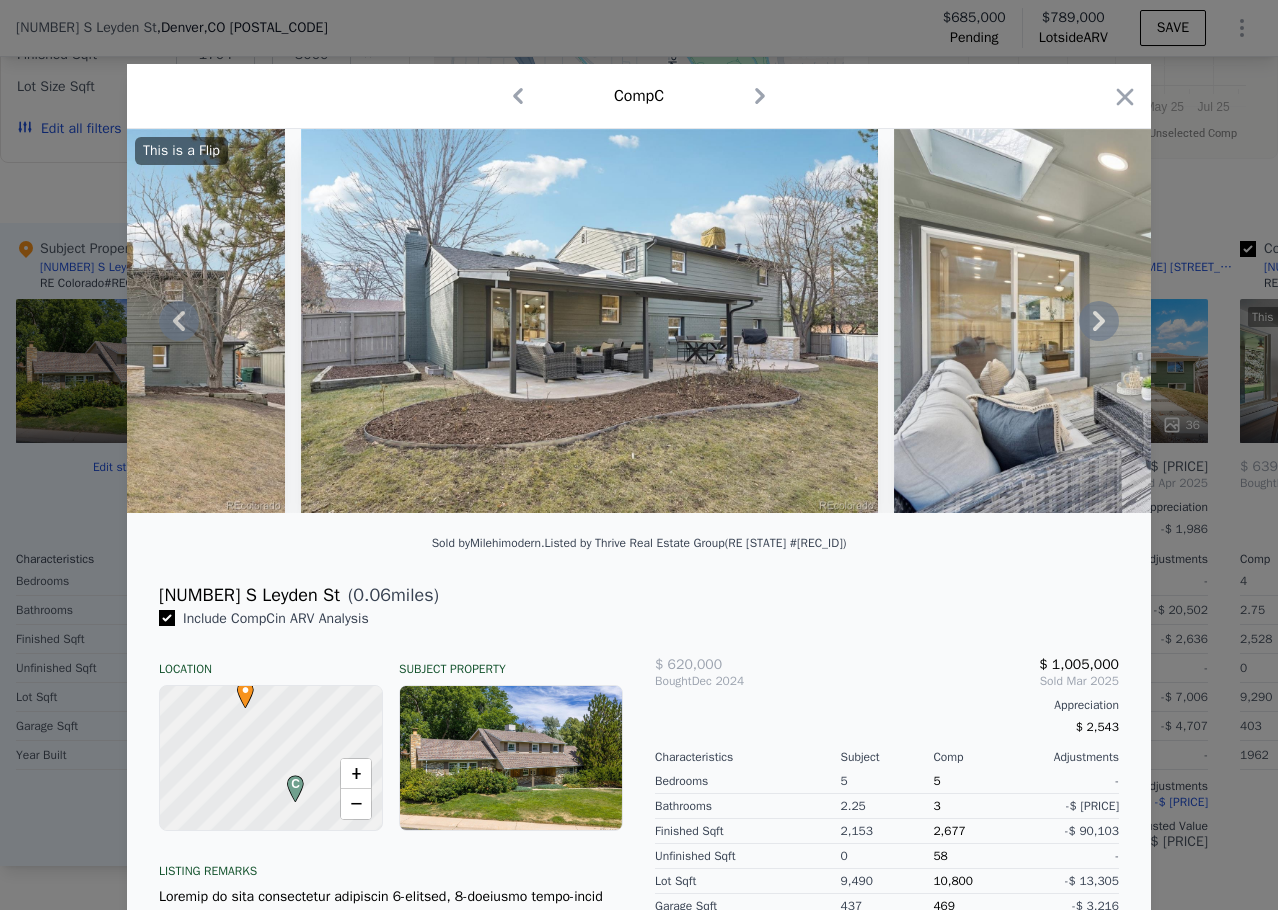 click 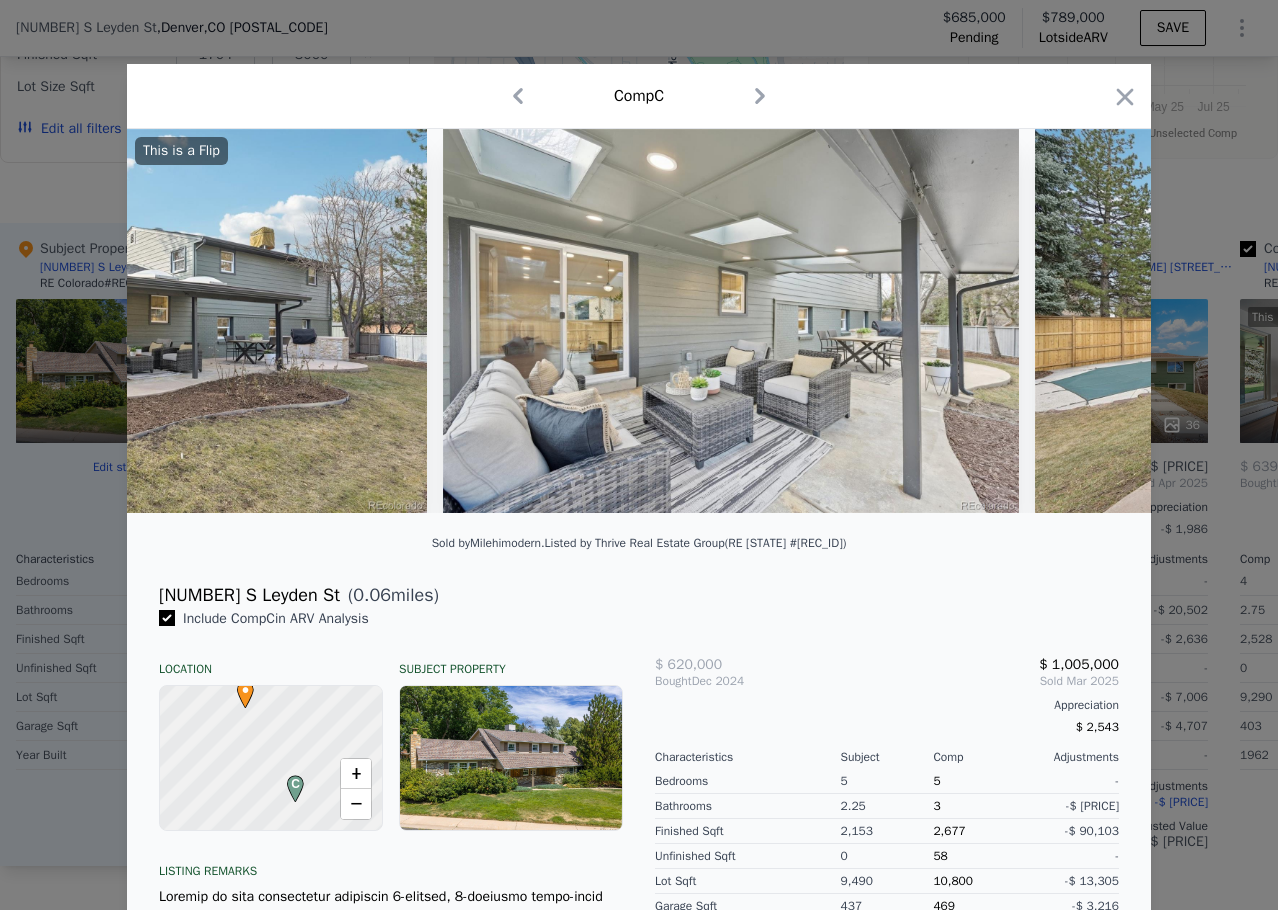 scroll, scrollTop: 0, scrollLeft: 24000, axis: horizontal 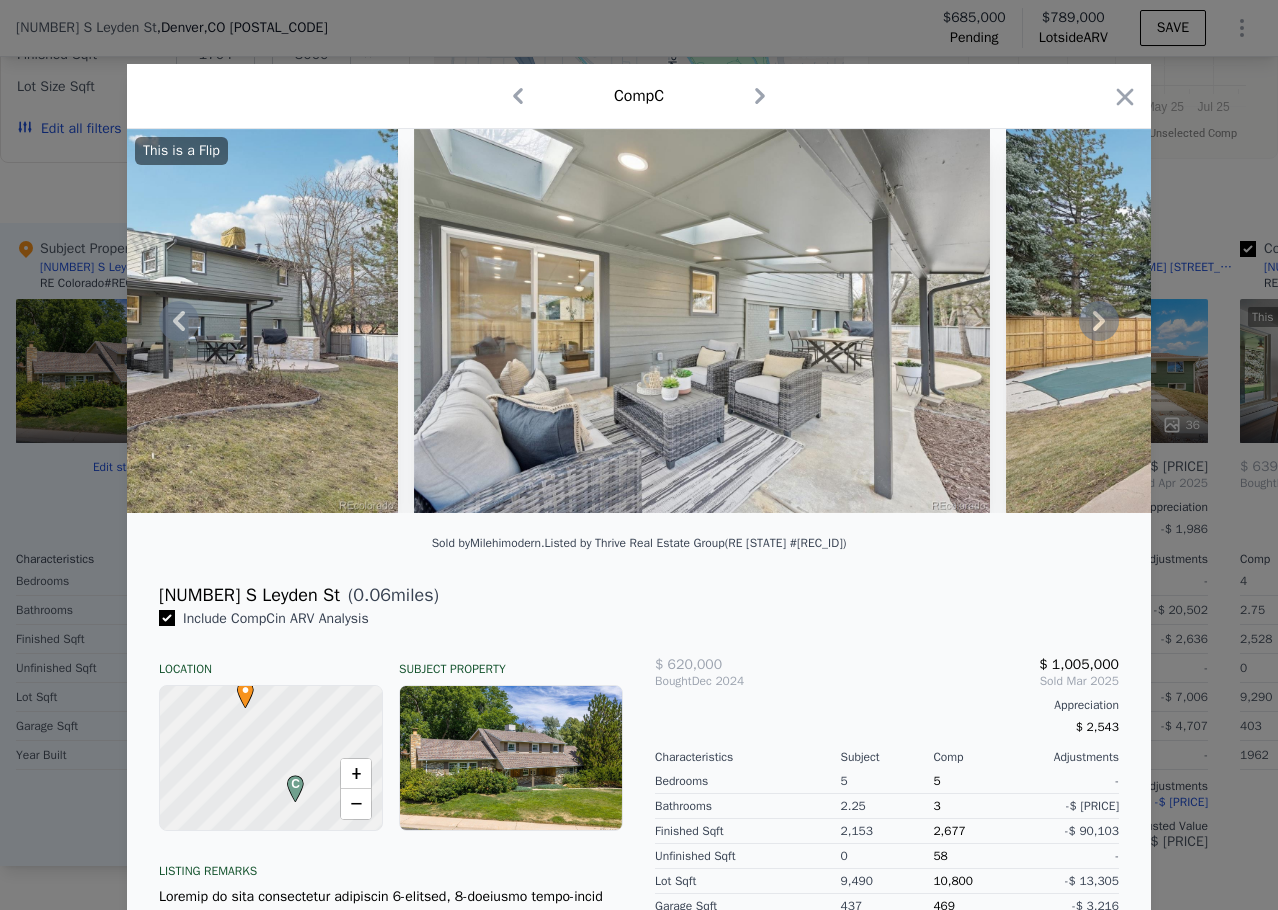 click 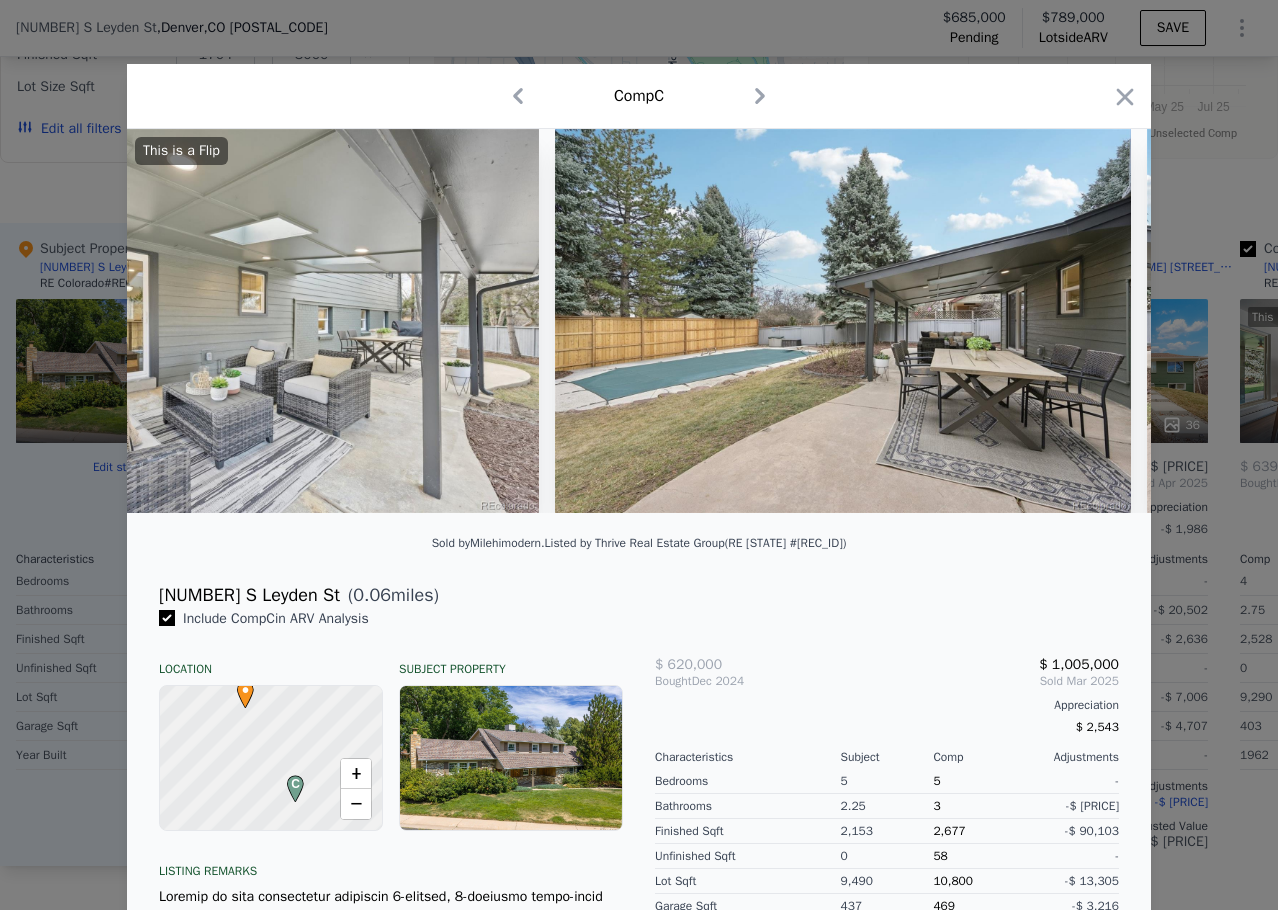scroll, scrollTop: 0, scrollLeft: 24480, axis: horizontal 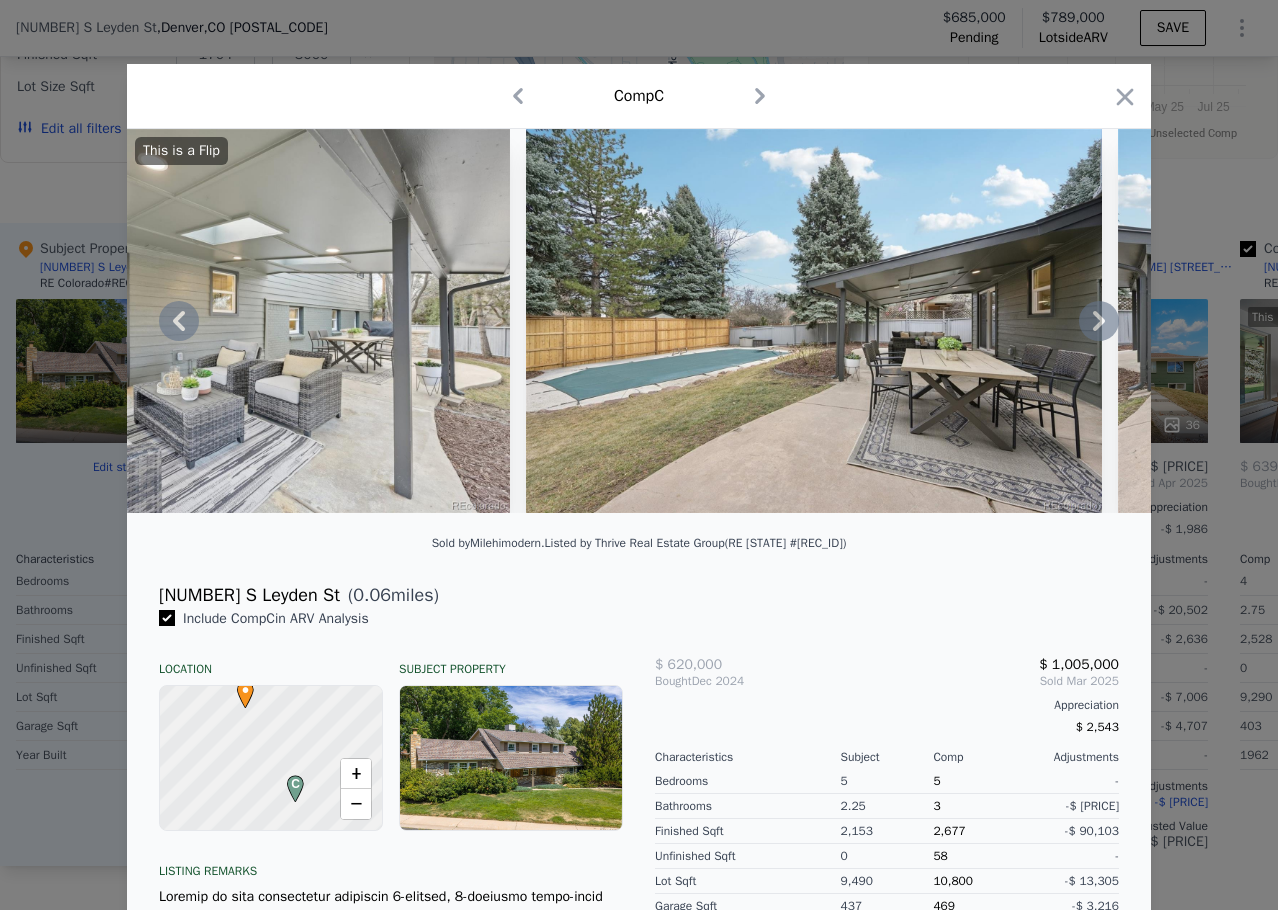 click 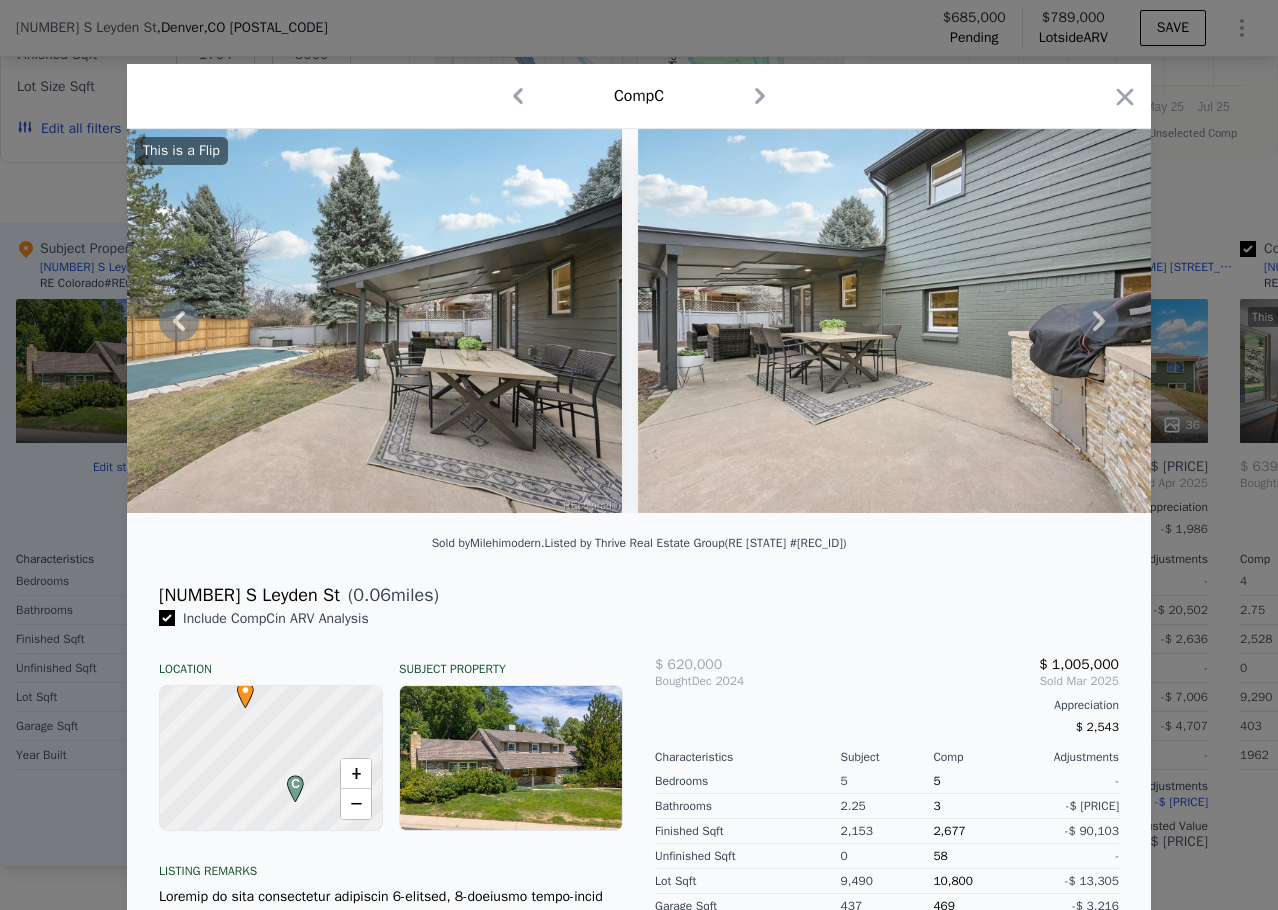 click 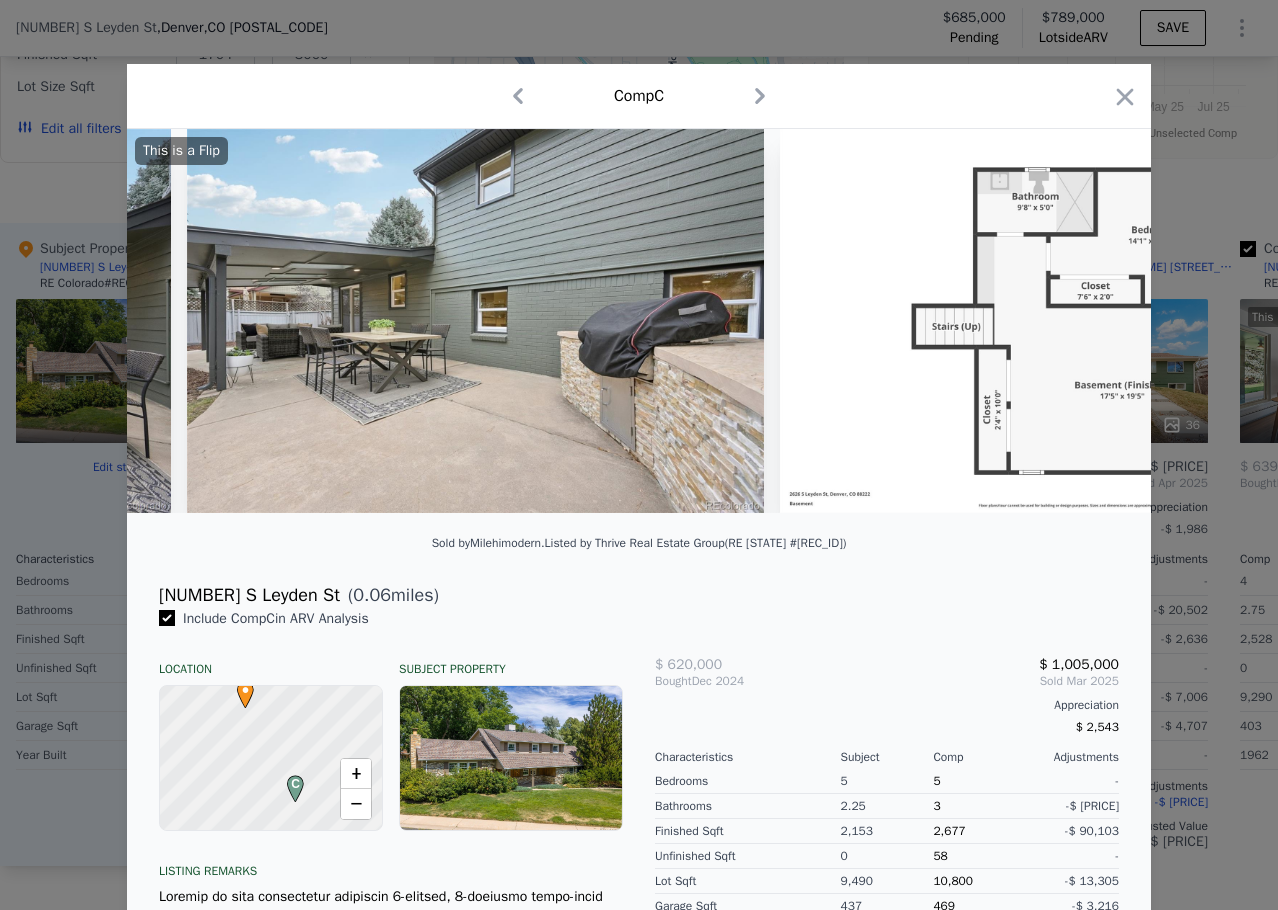scroll, scrollTop: 0, scrollLeft: 25440, axis: horizontal 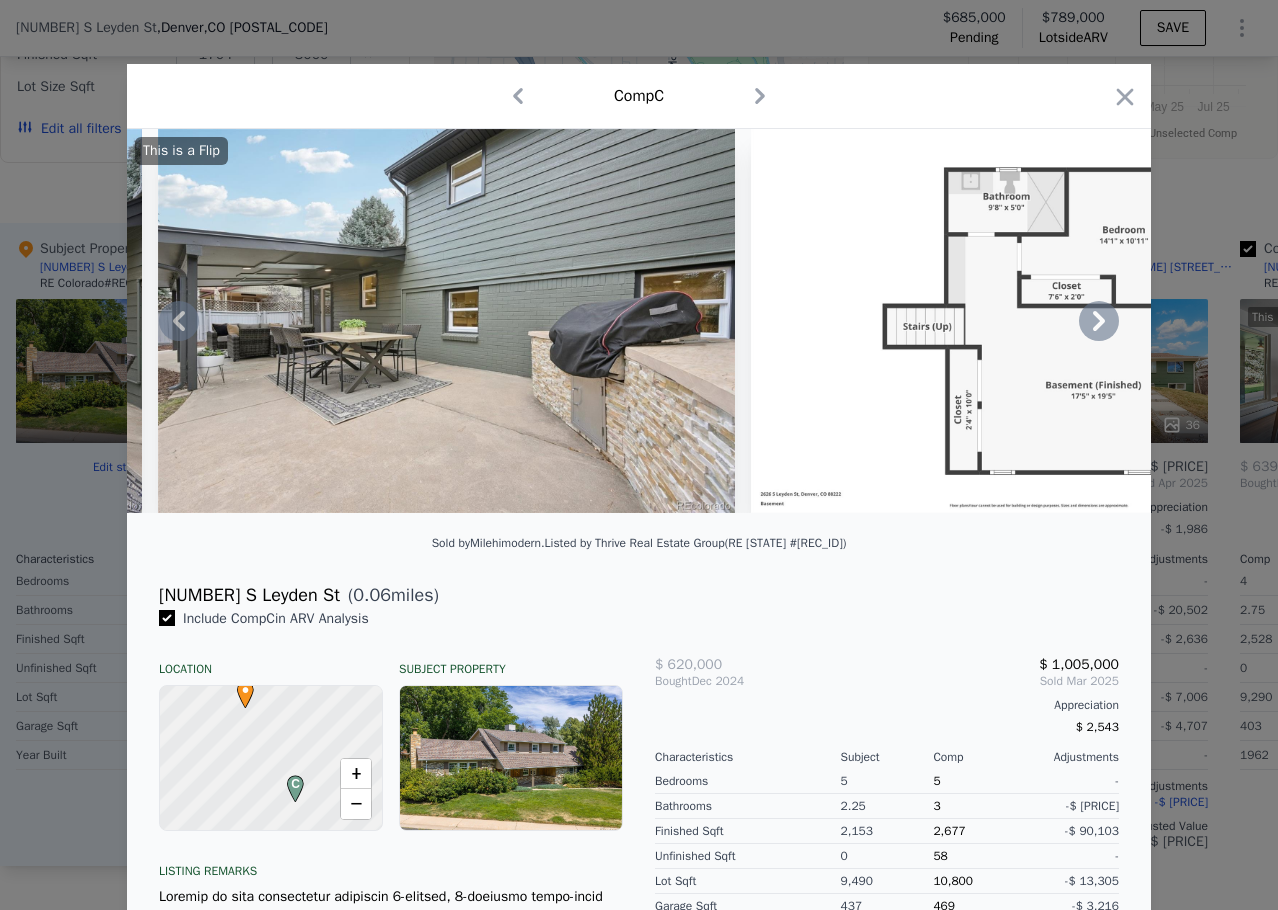 click 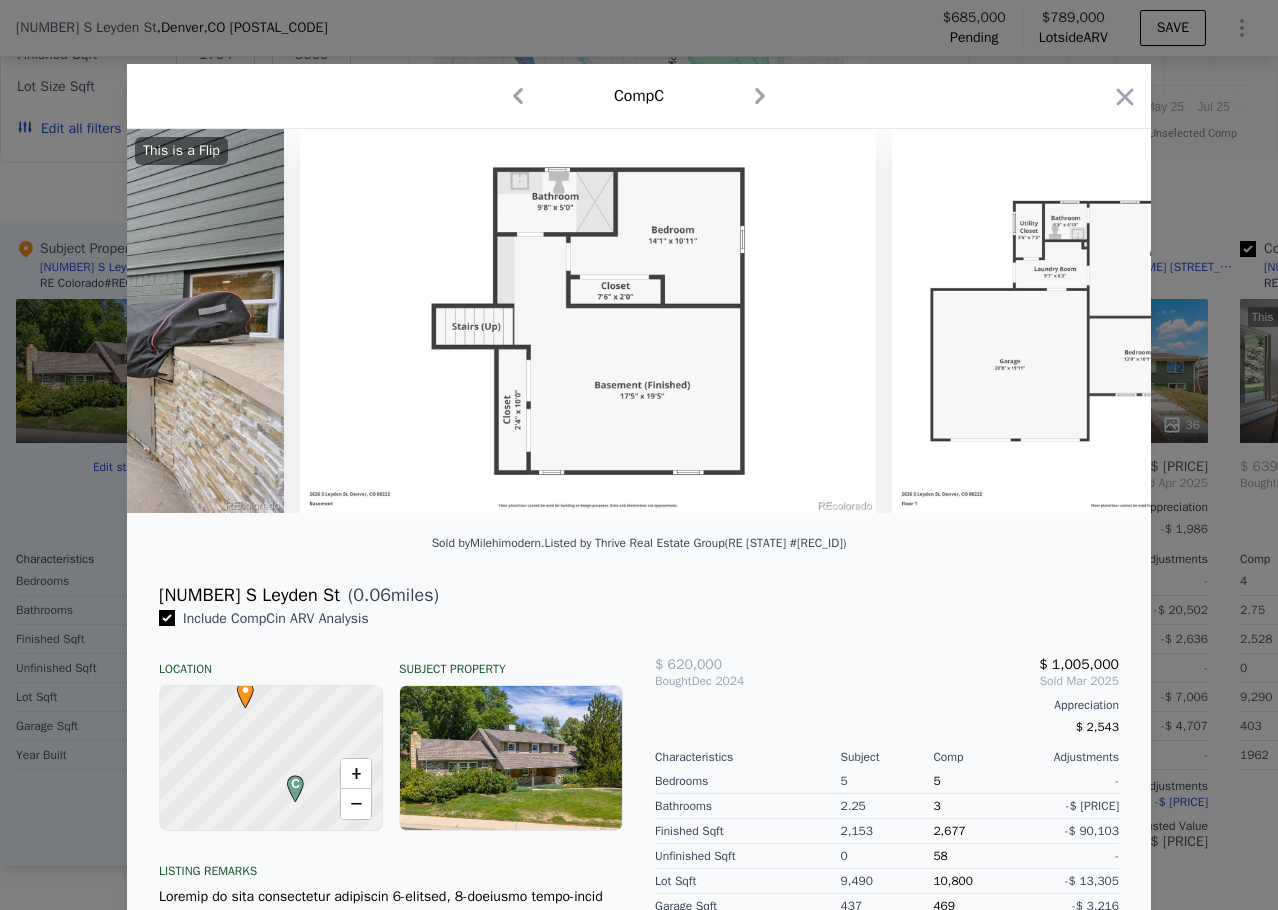 scroll, scrollTop: 0, scrollLeft: 25920, axis: horizontal 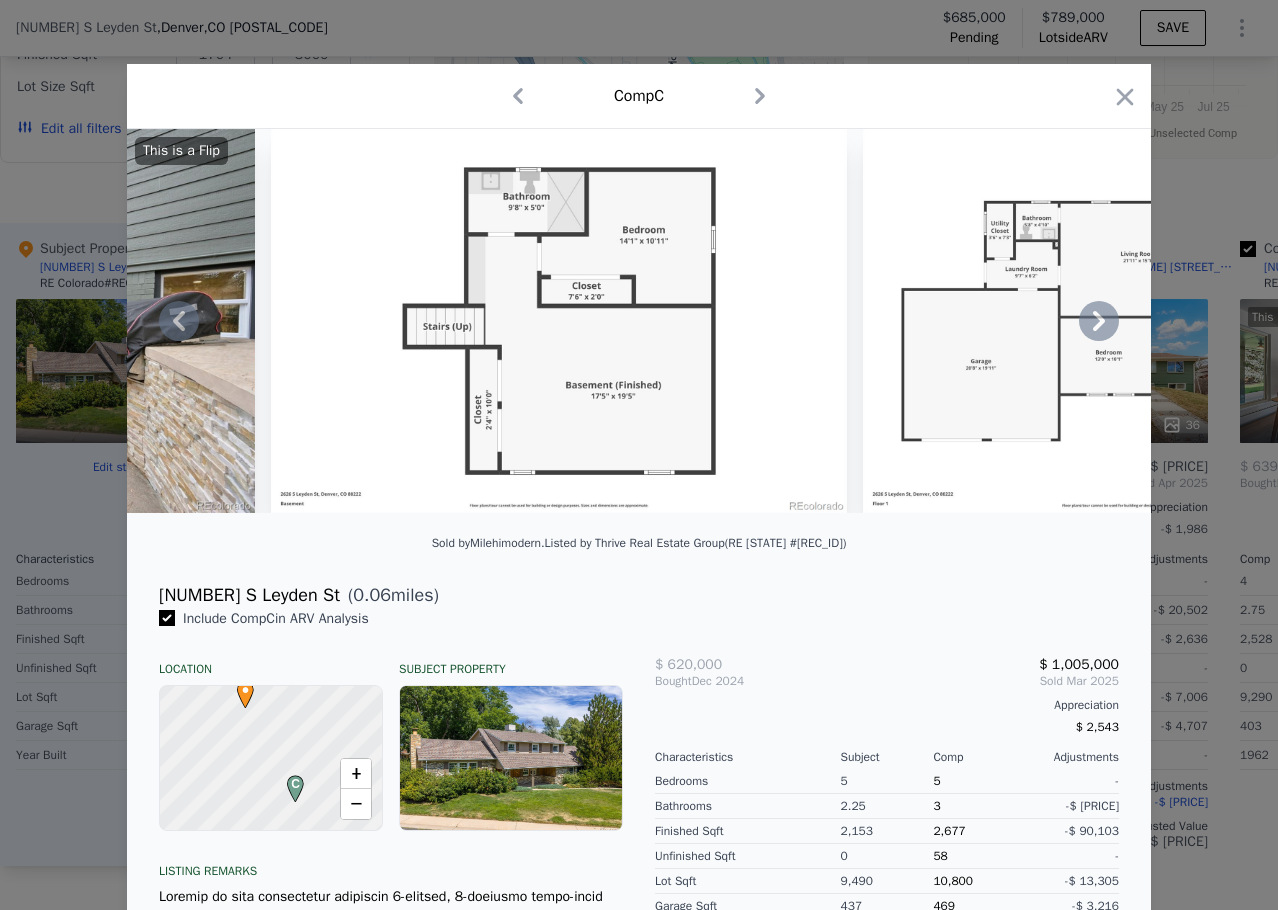 click 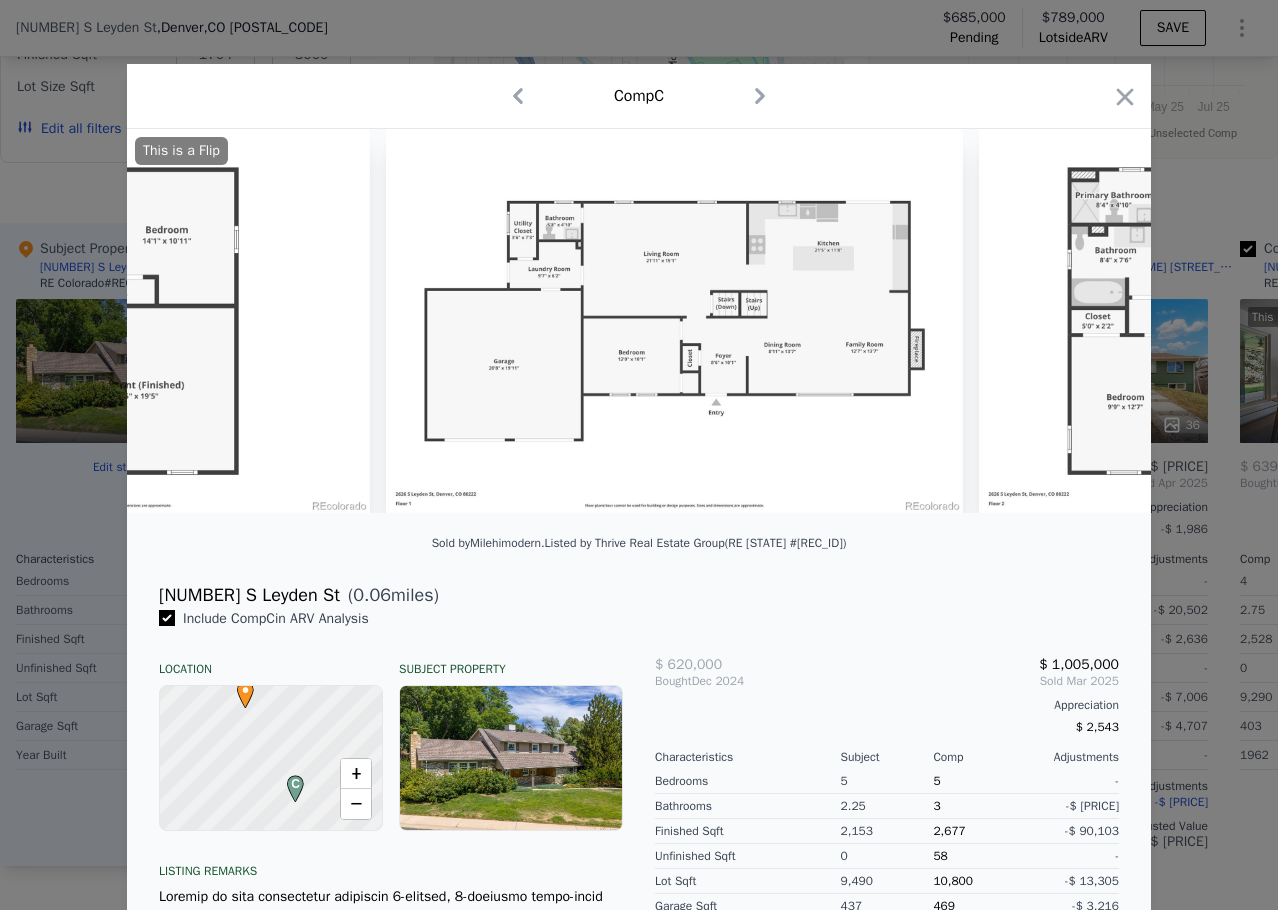 scroll, scrollTop: 0, scrollLeft: 26400, axis: horizontal 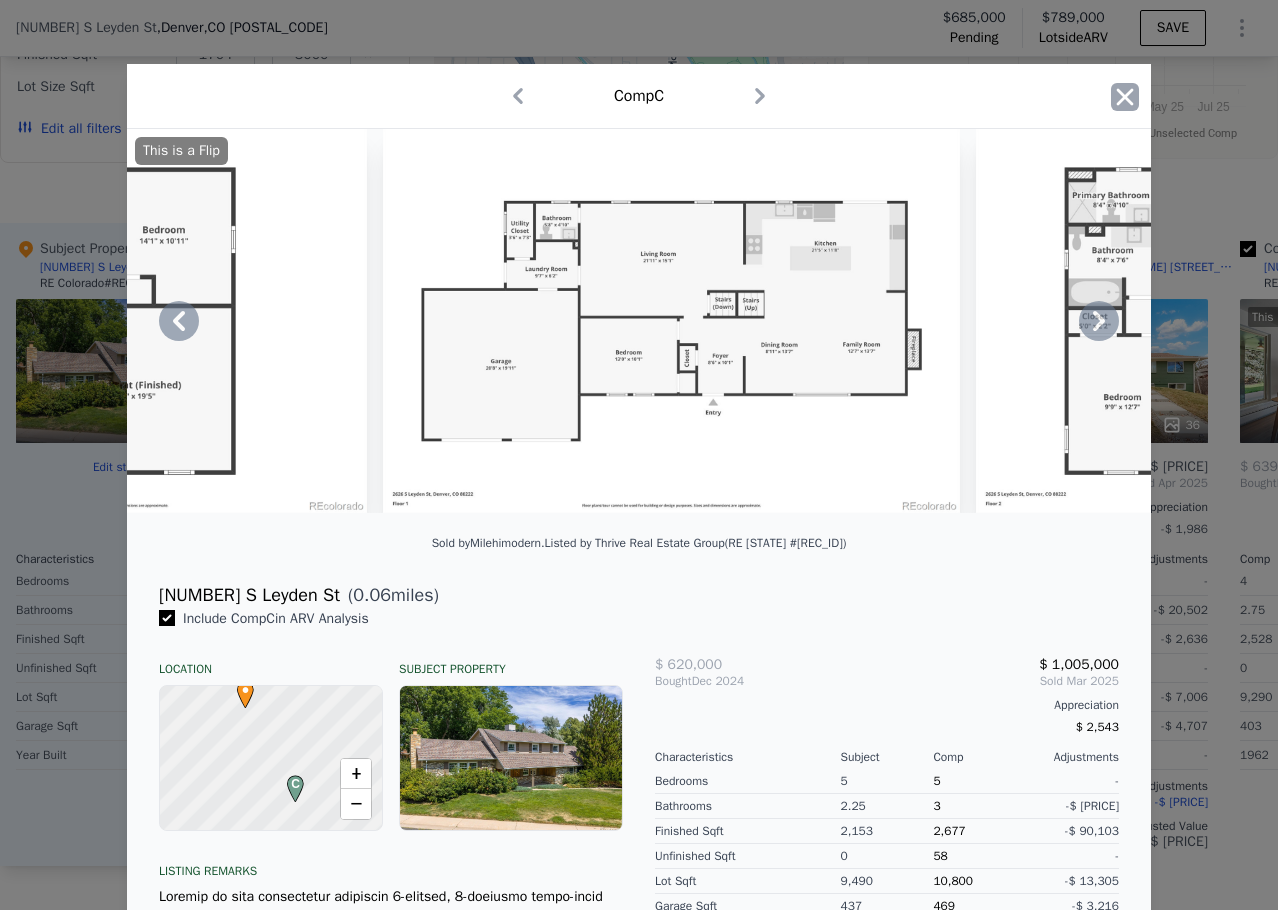 click 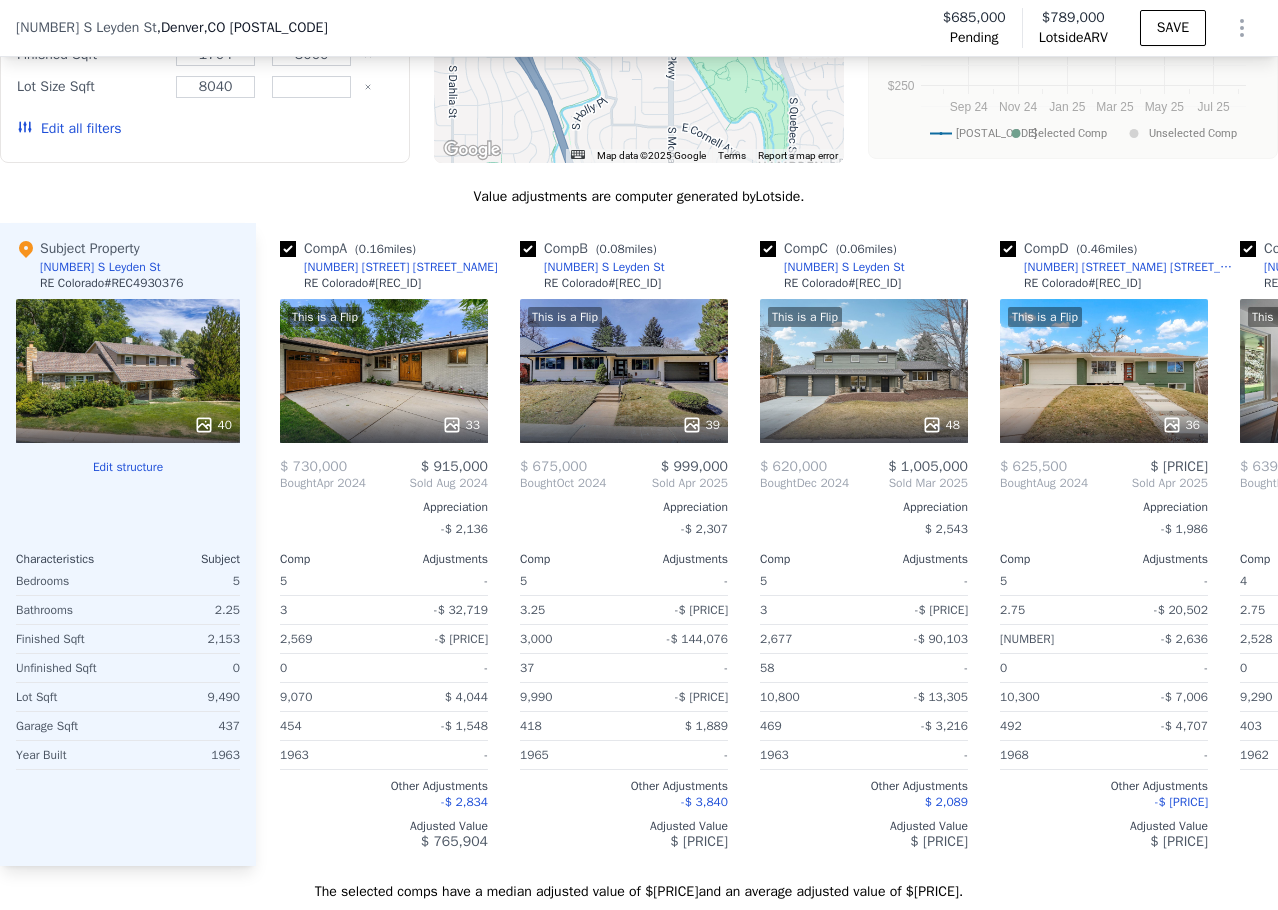 click on "40" at bounding box center [128, 371] 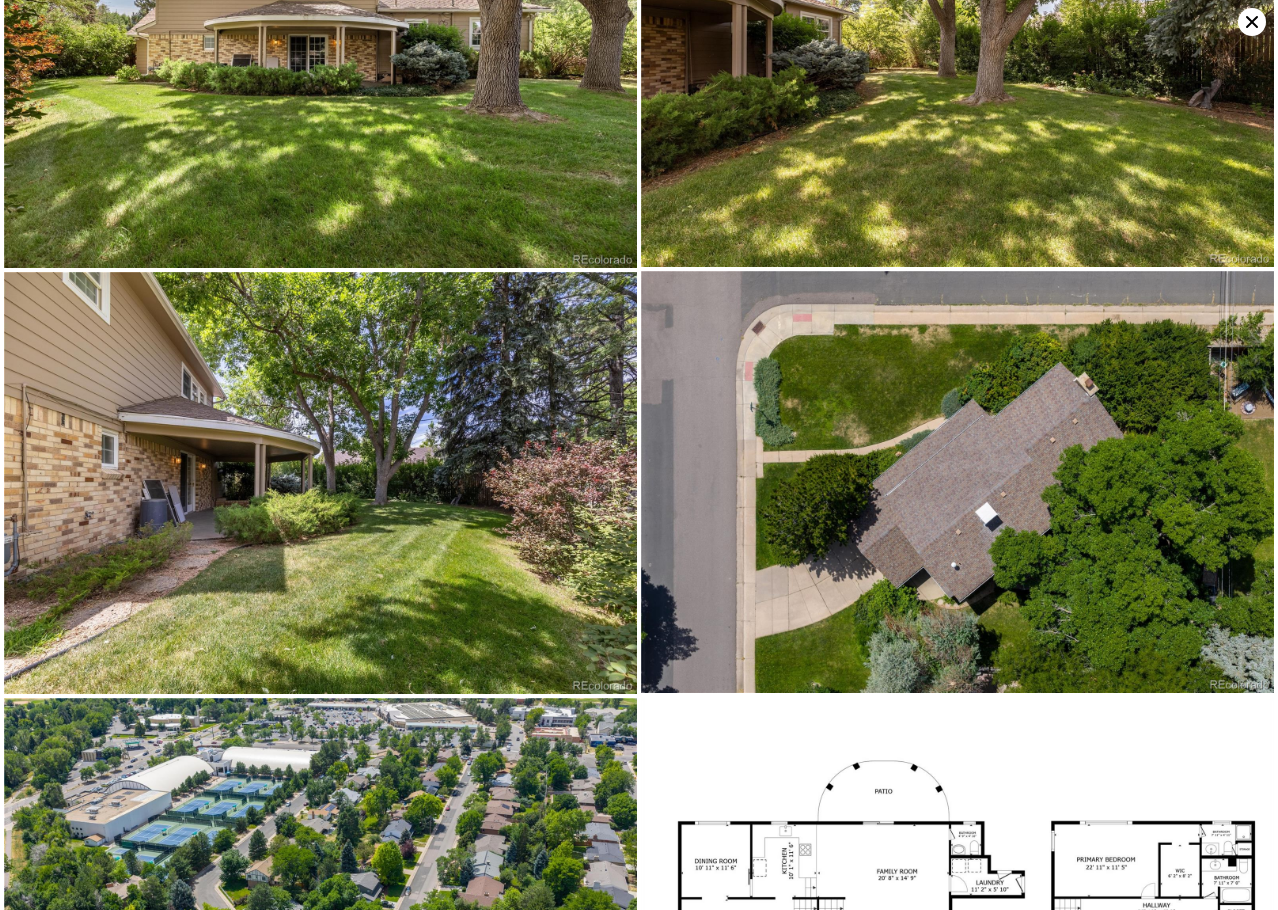 scroll, scrollTop: 7526, scrollLeft: 0, axis: vertical 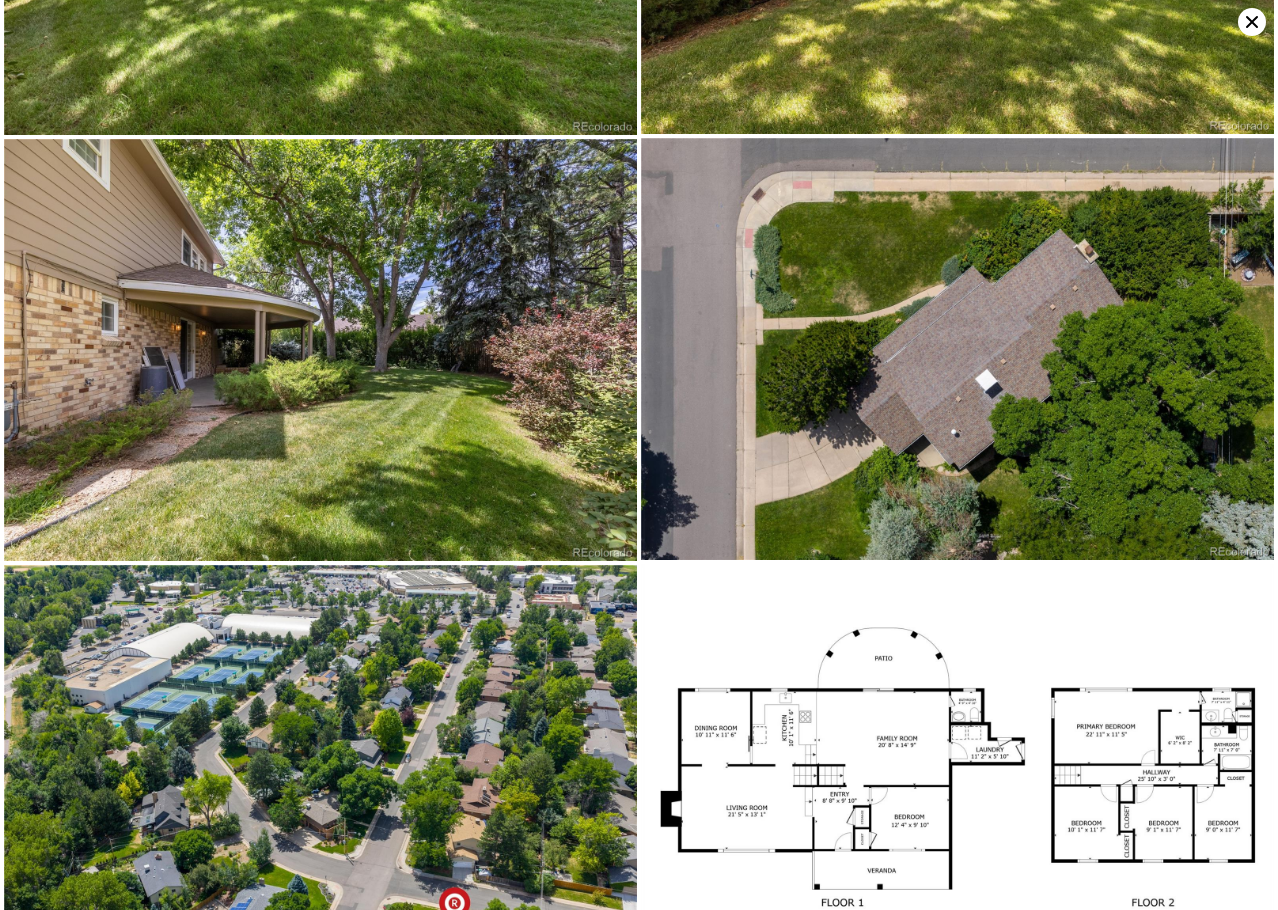 click at bounding box center (957, 787) 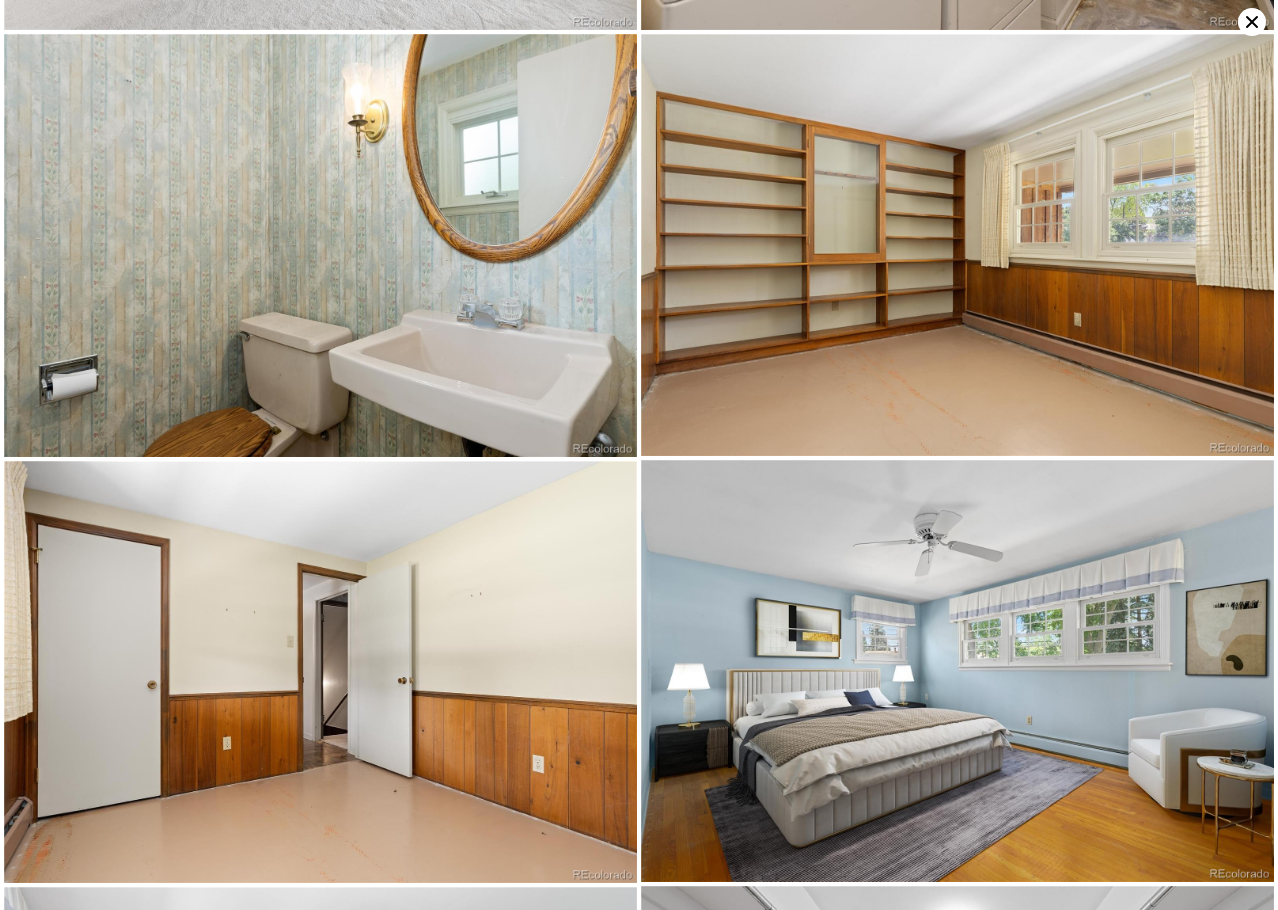 scroll, scrollTop: 3787, scrollLeft: 0, axis: vertical 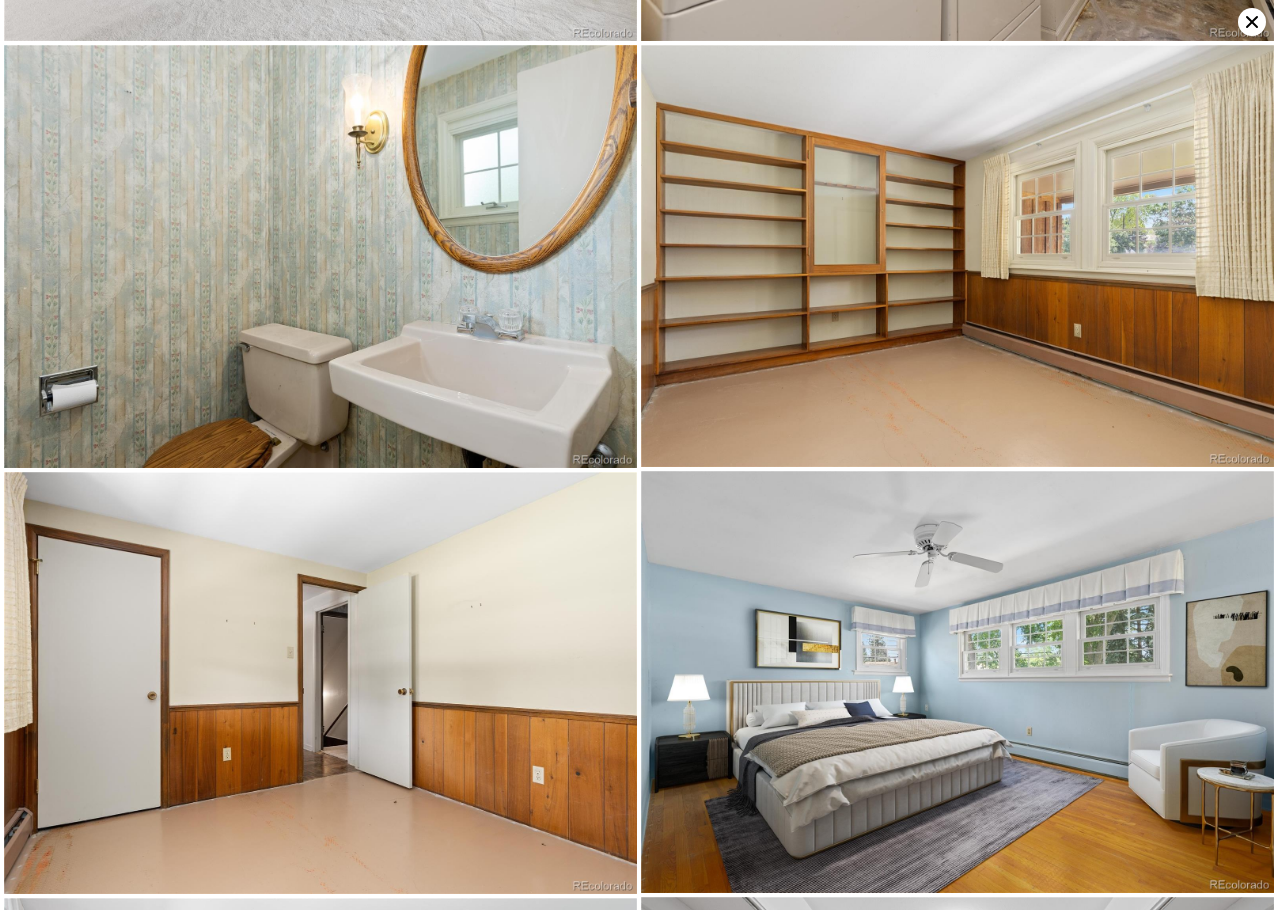 click 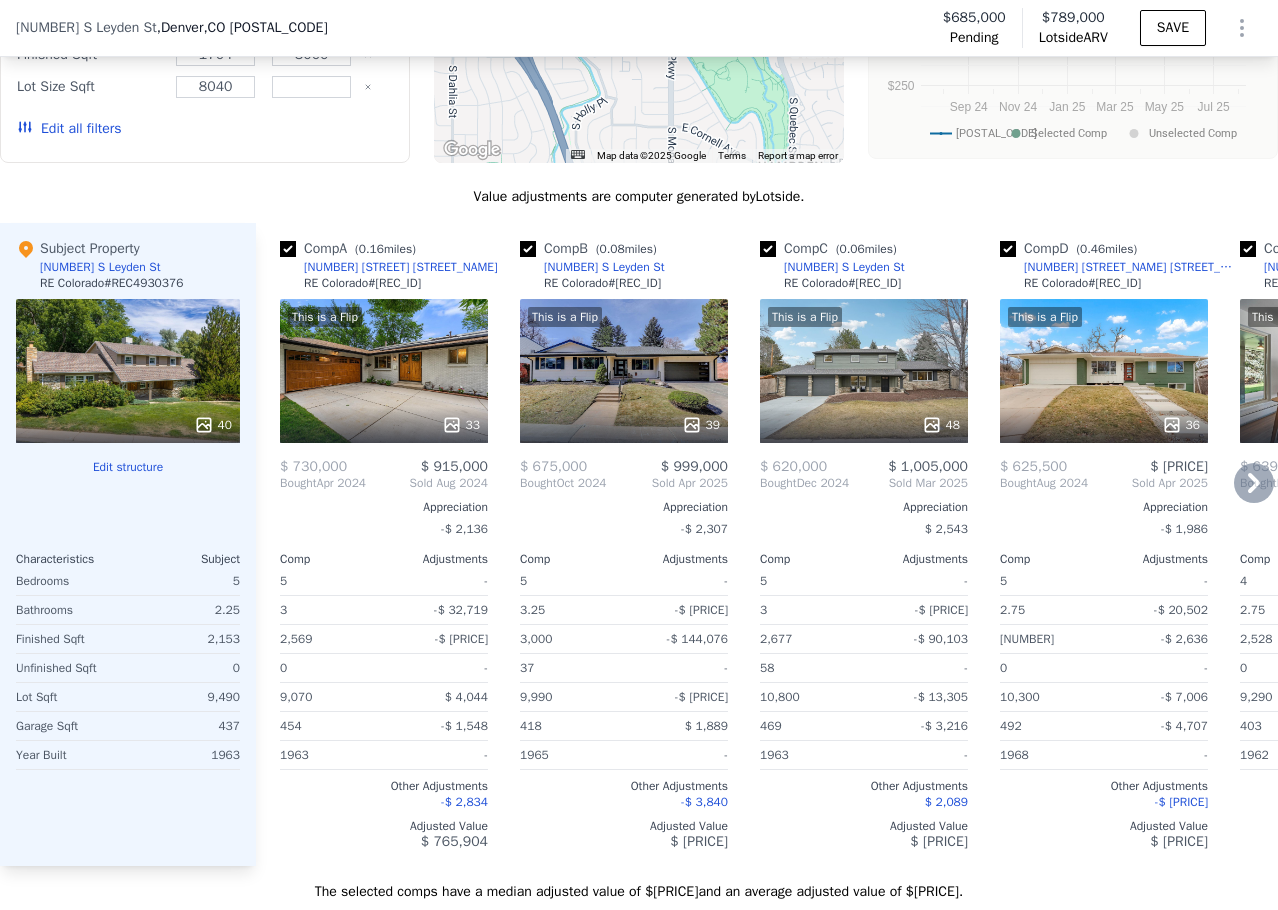 click on "This is a Flip [NUMBER]" at bounding box center [864, 371] 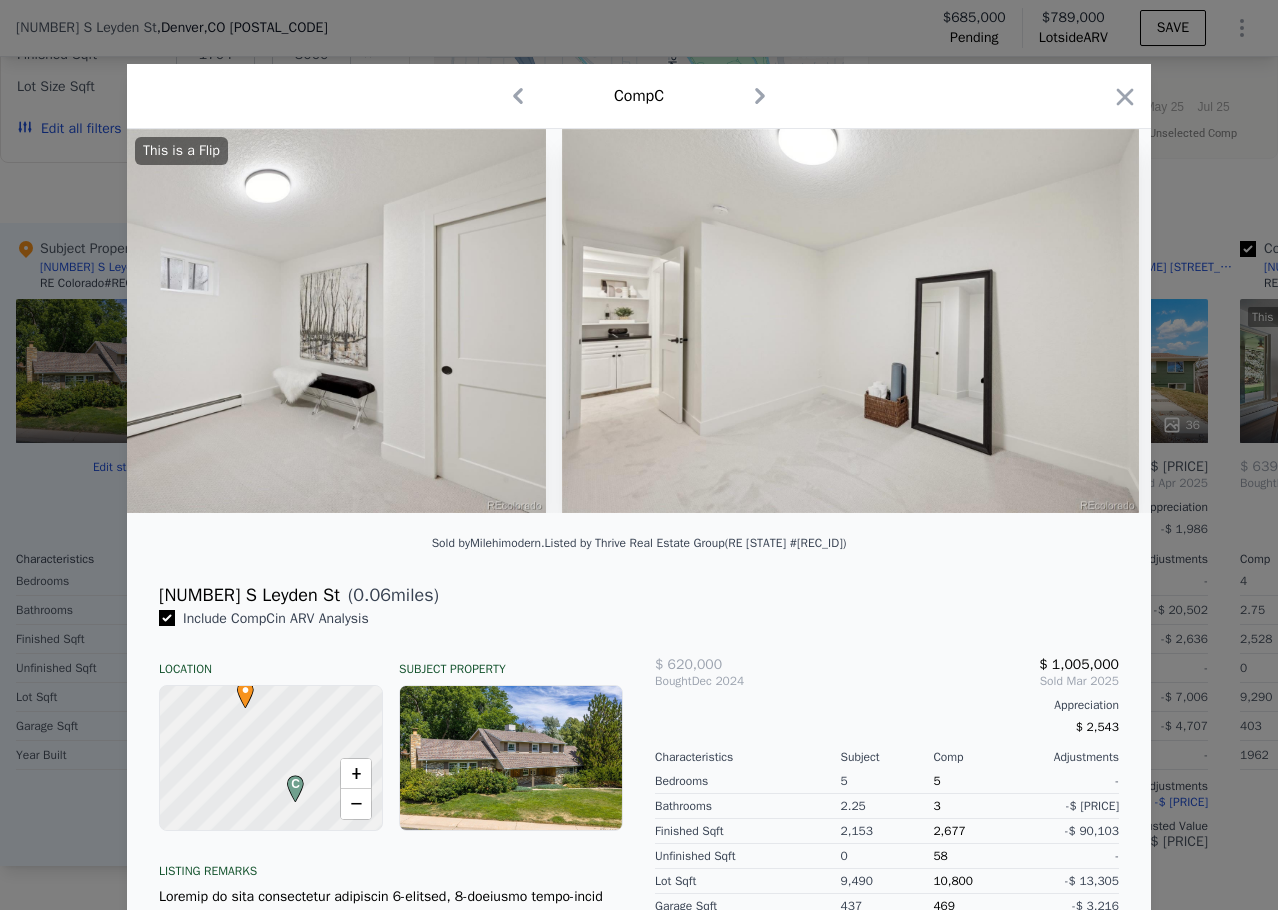 scroll, scrollTop: 0, scrollLeft: 22375, axis: horizontal 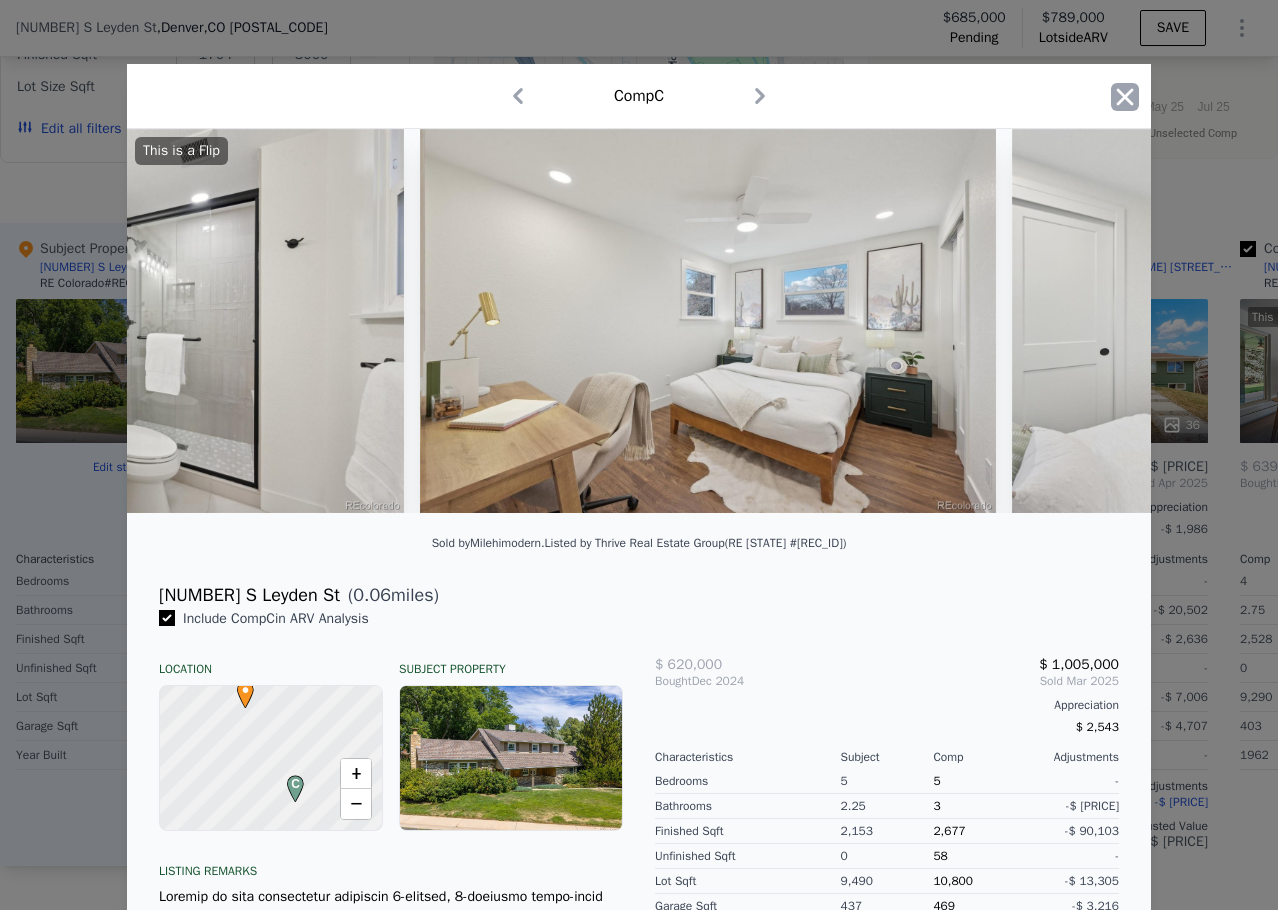 click 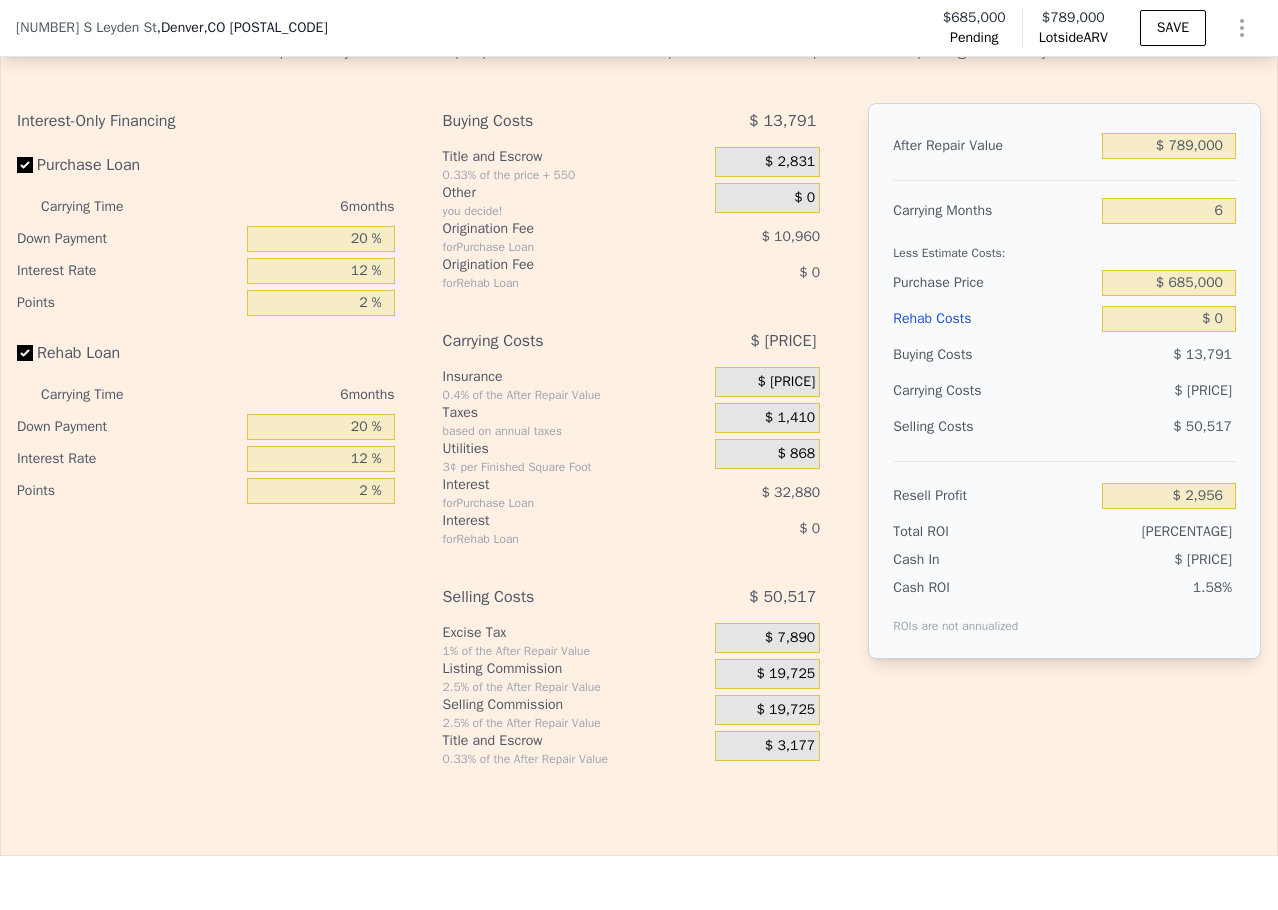 scroll, scrollTop: 3391, scrollLeft: 0, axis: vertical 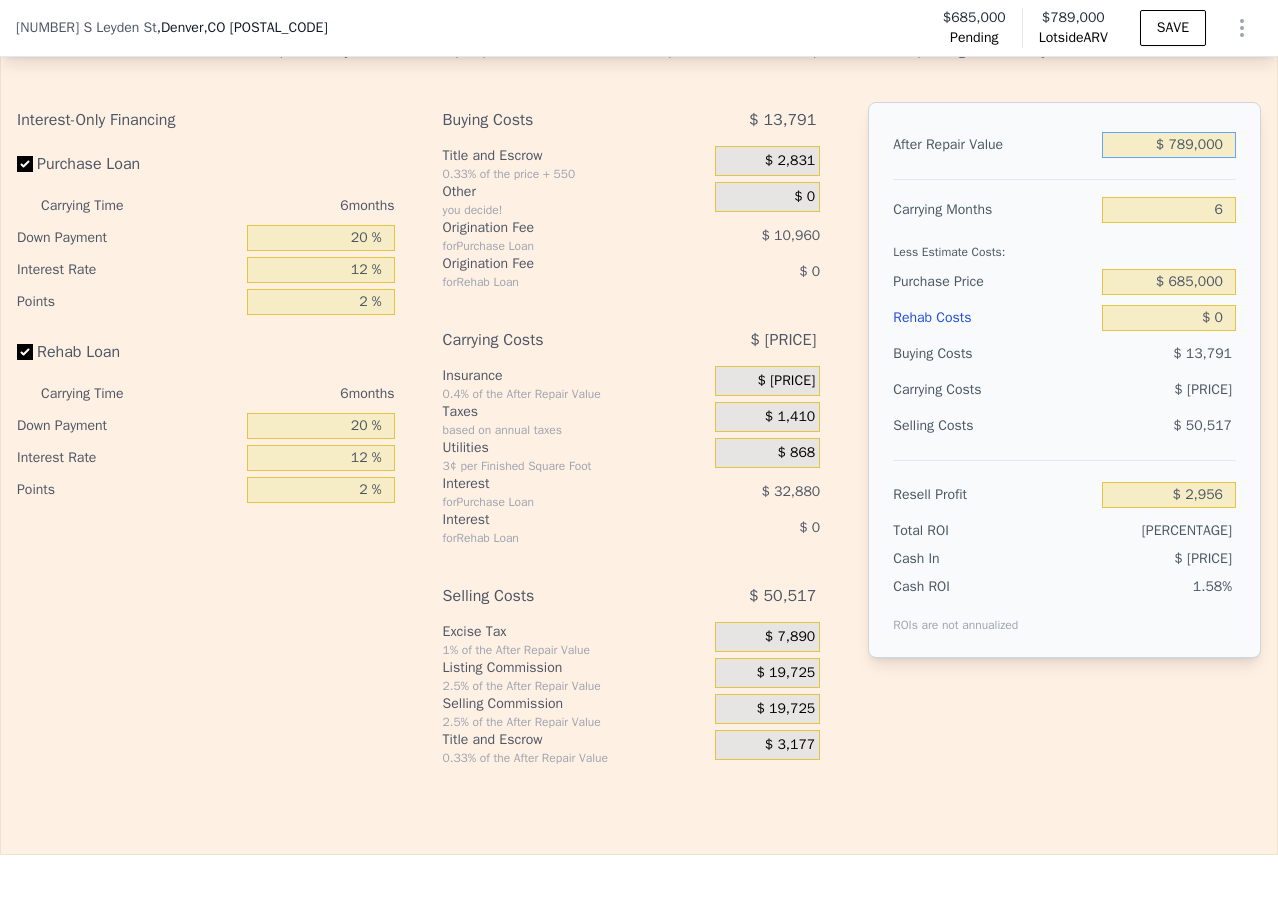 drag, startPoint x: 1161, startPoint y: 177, endPoint x: 1178, endPoint y: 177, distance: 17 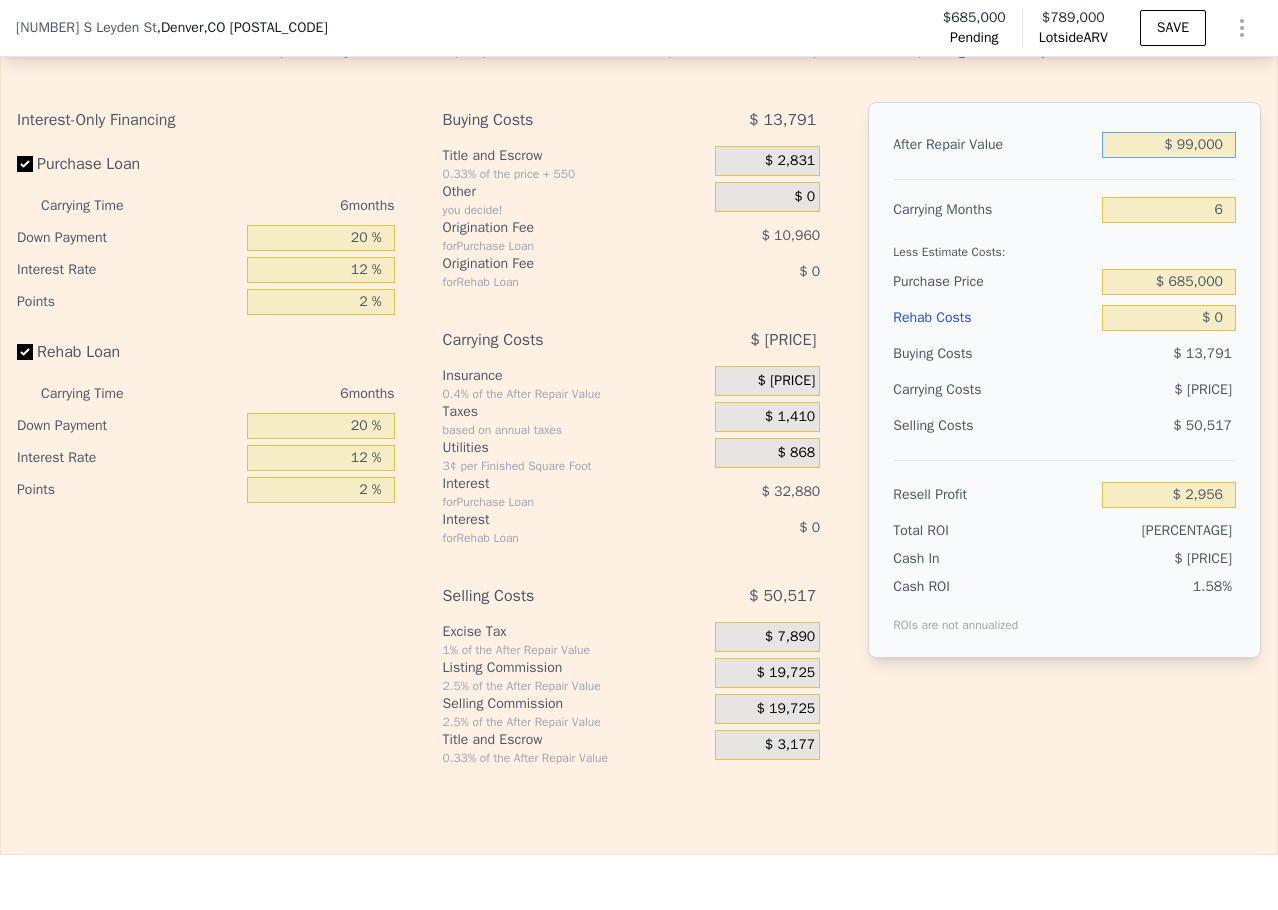 type on "$ 999,000" 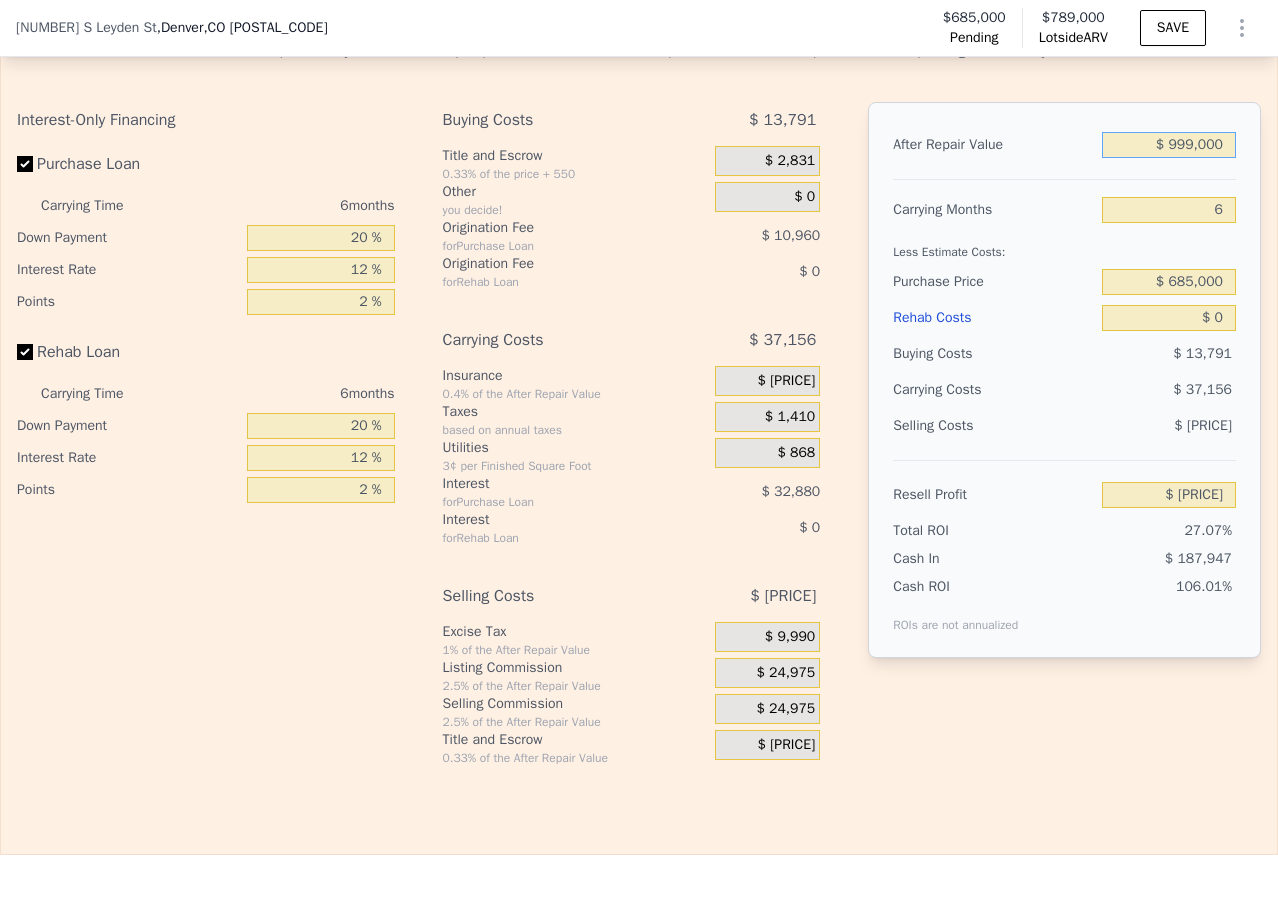 type on "$ [PRICE]" 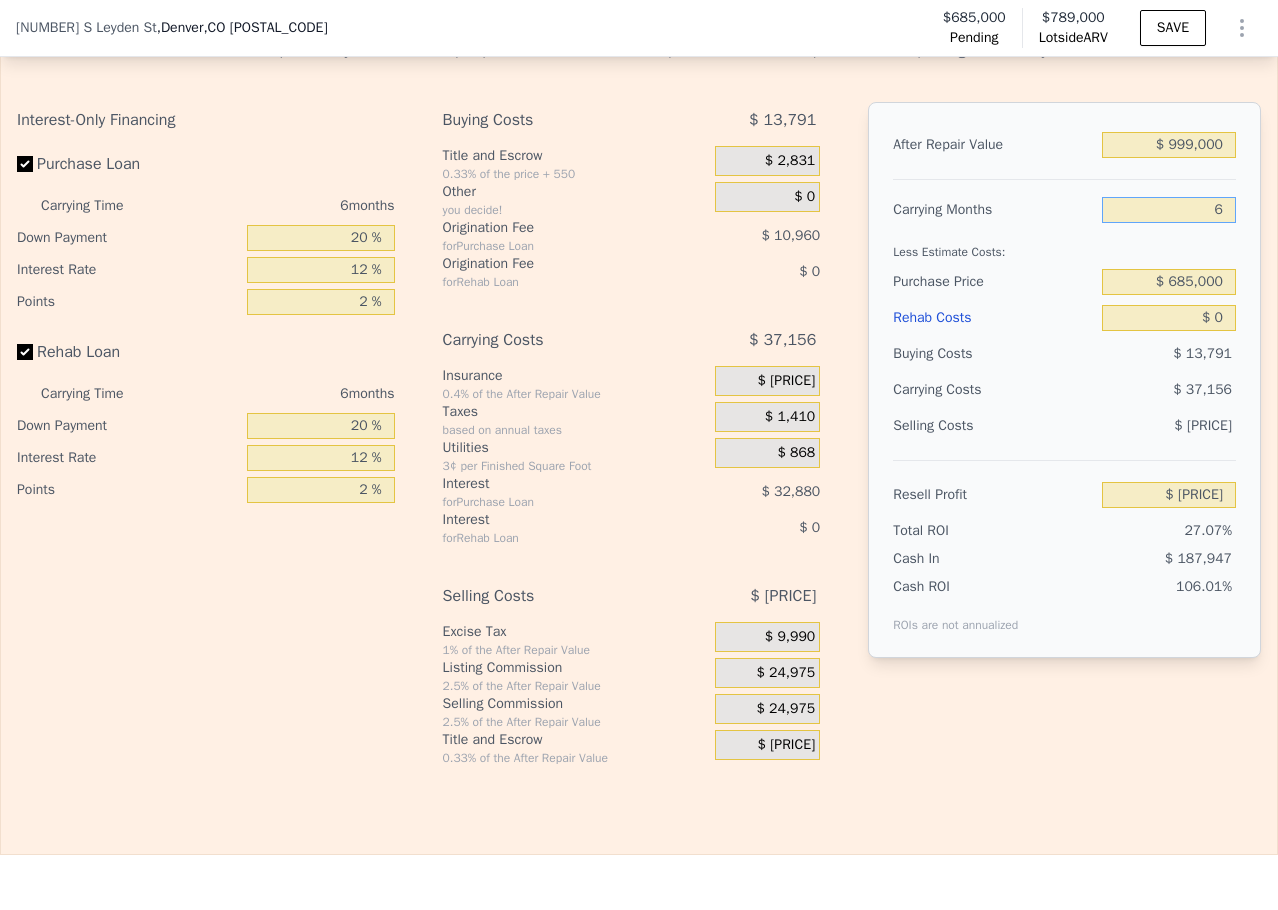 click on "6" at bounding box center [1169, 210] 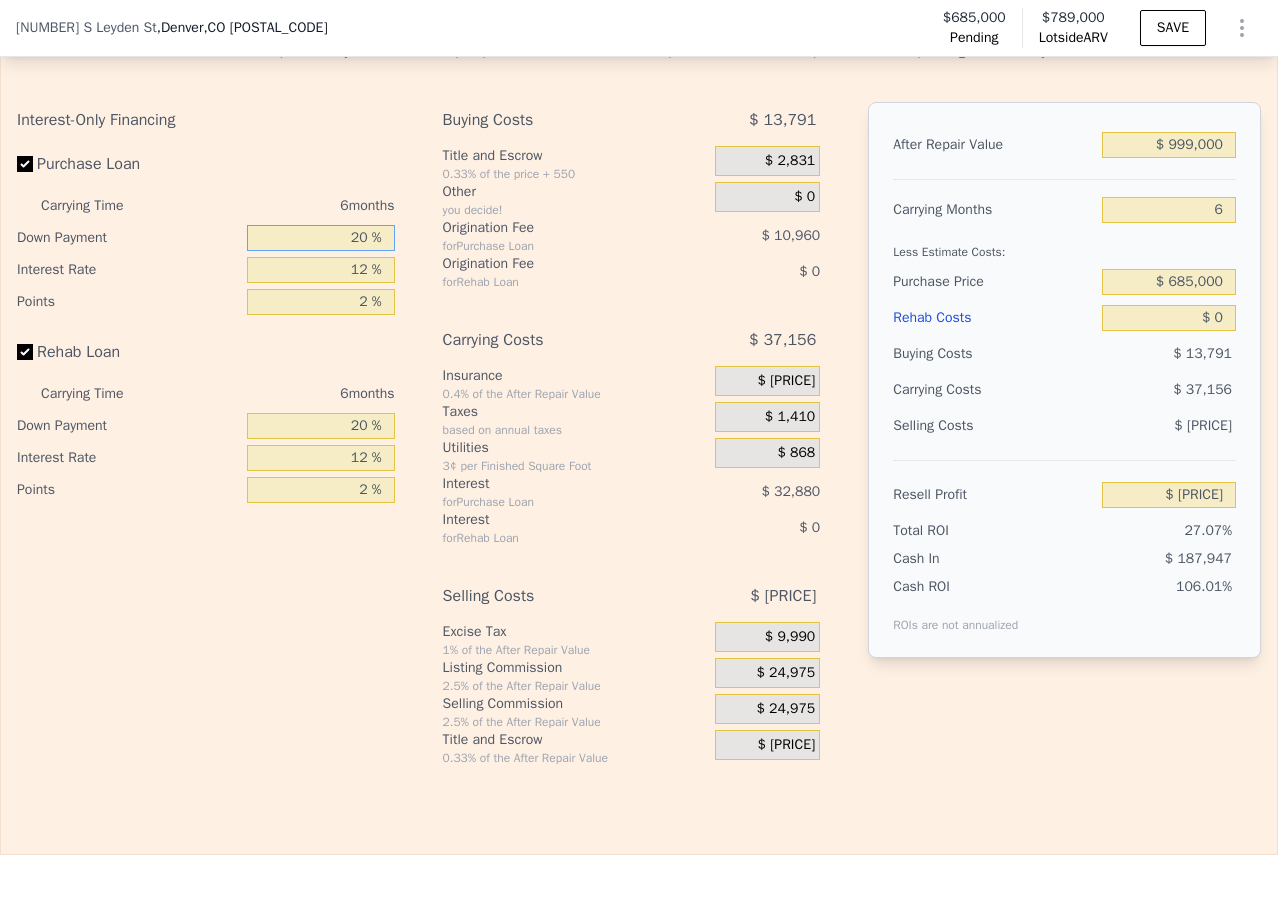 click on "20 %" at bounding box center (321, 238) 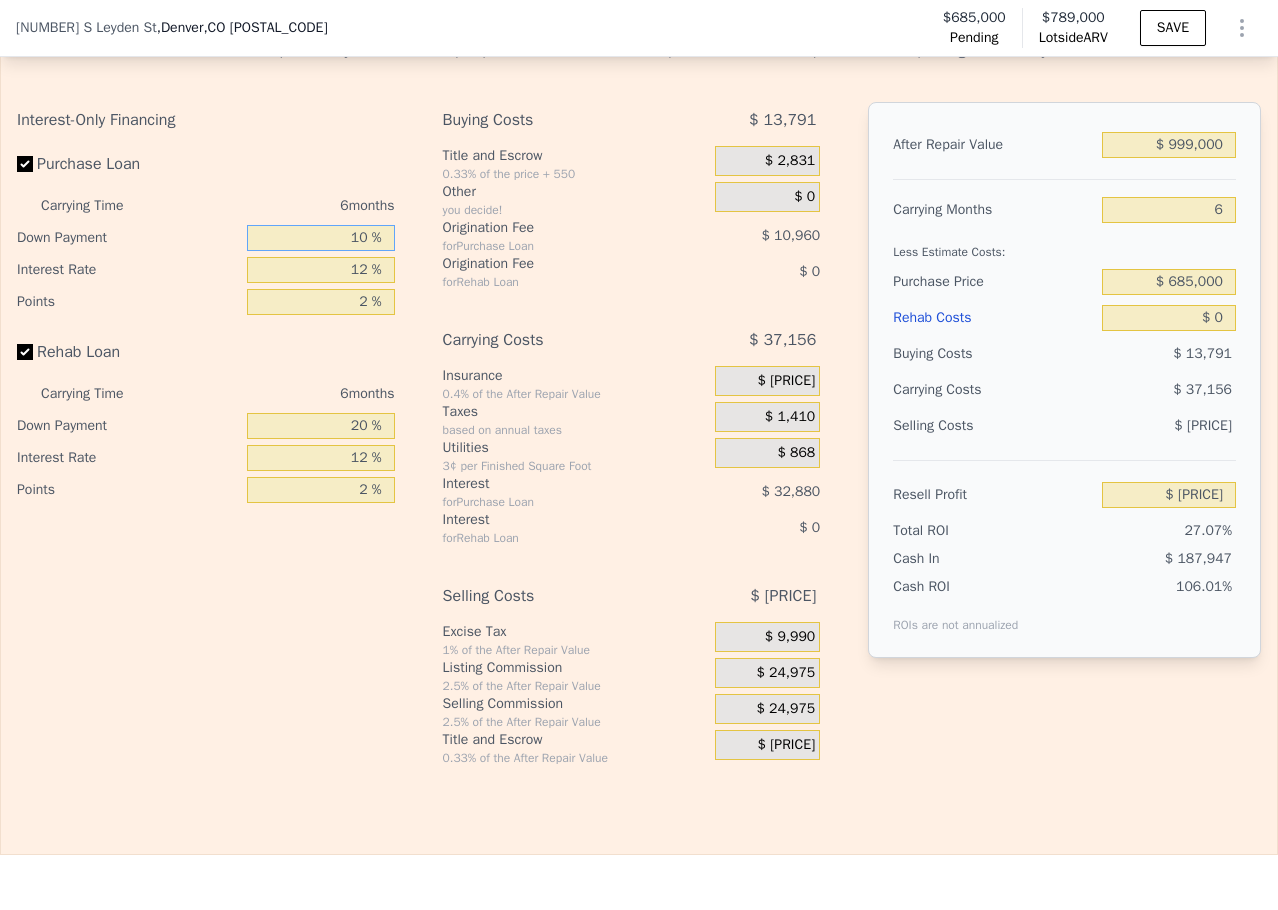 type on "$ 193,756" 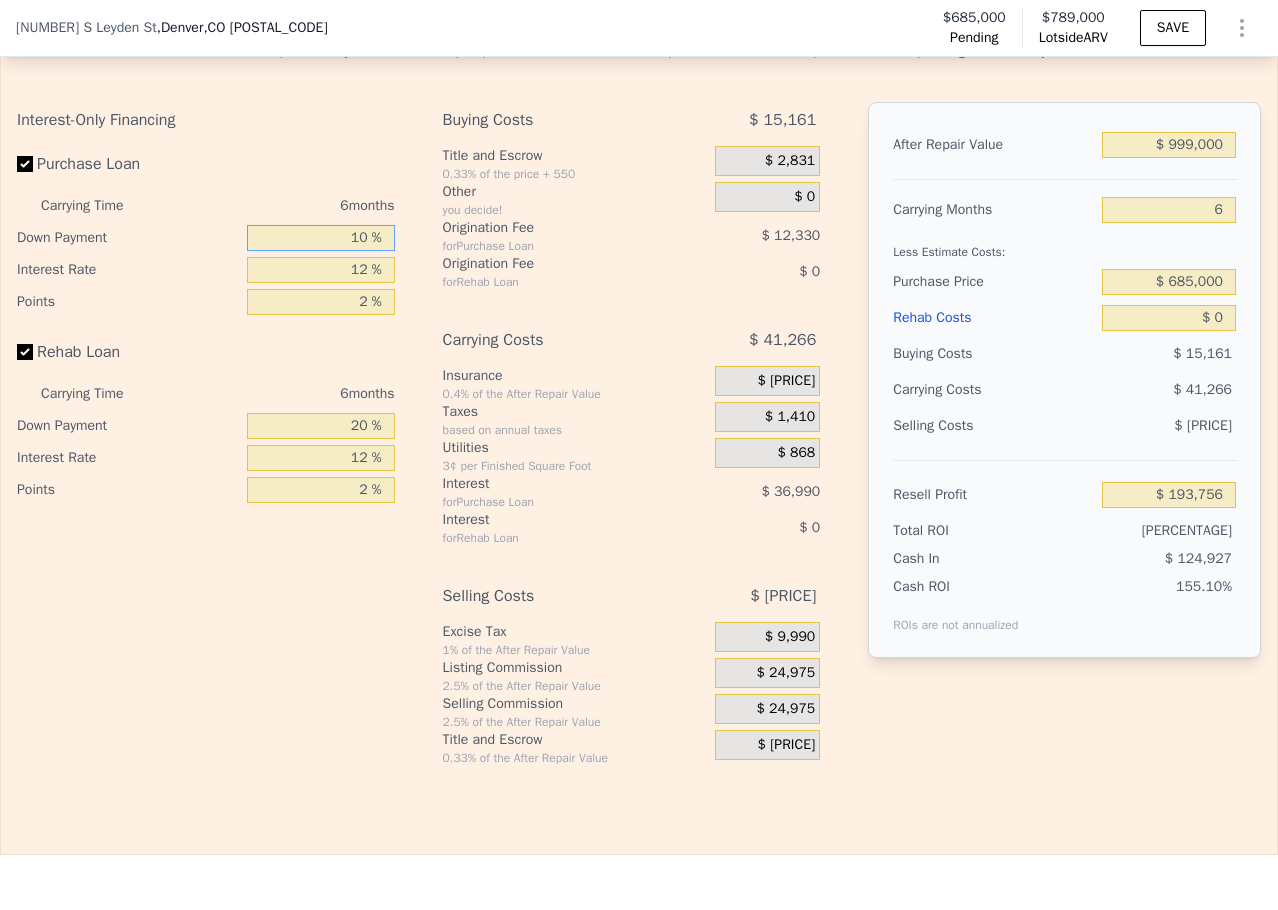 type on "10 %" 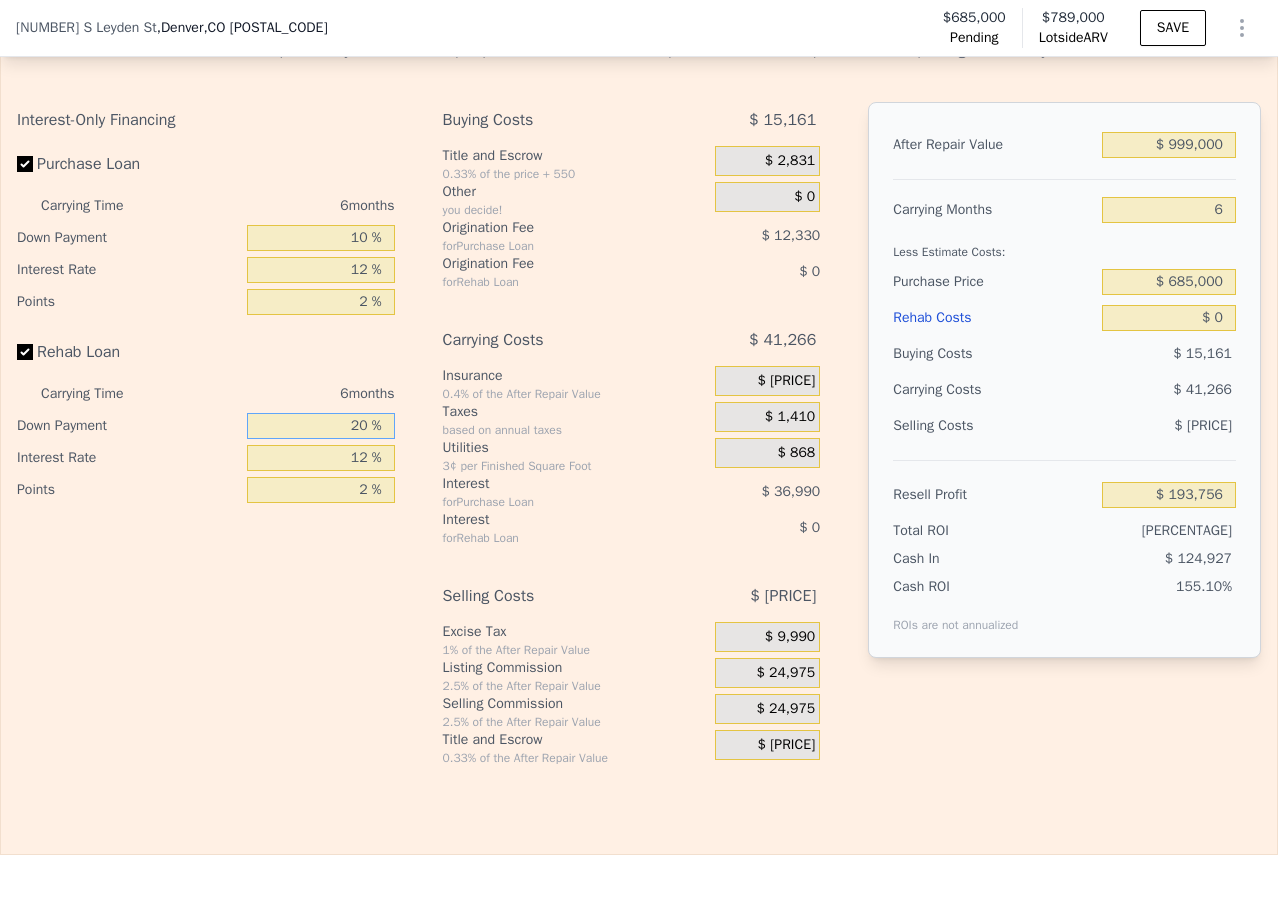 click on "20 %" at bounding box center (321, 426) 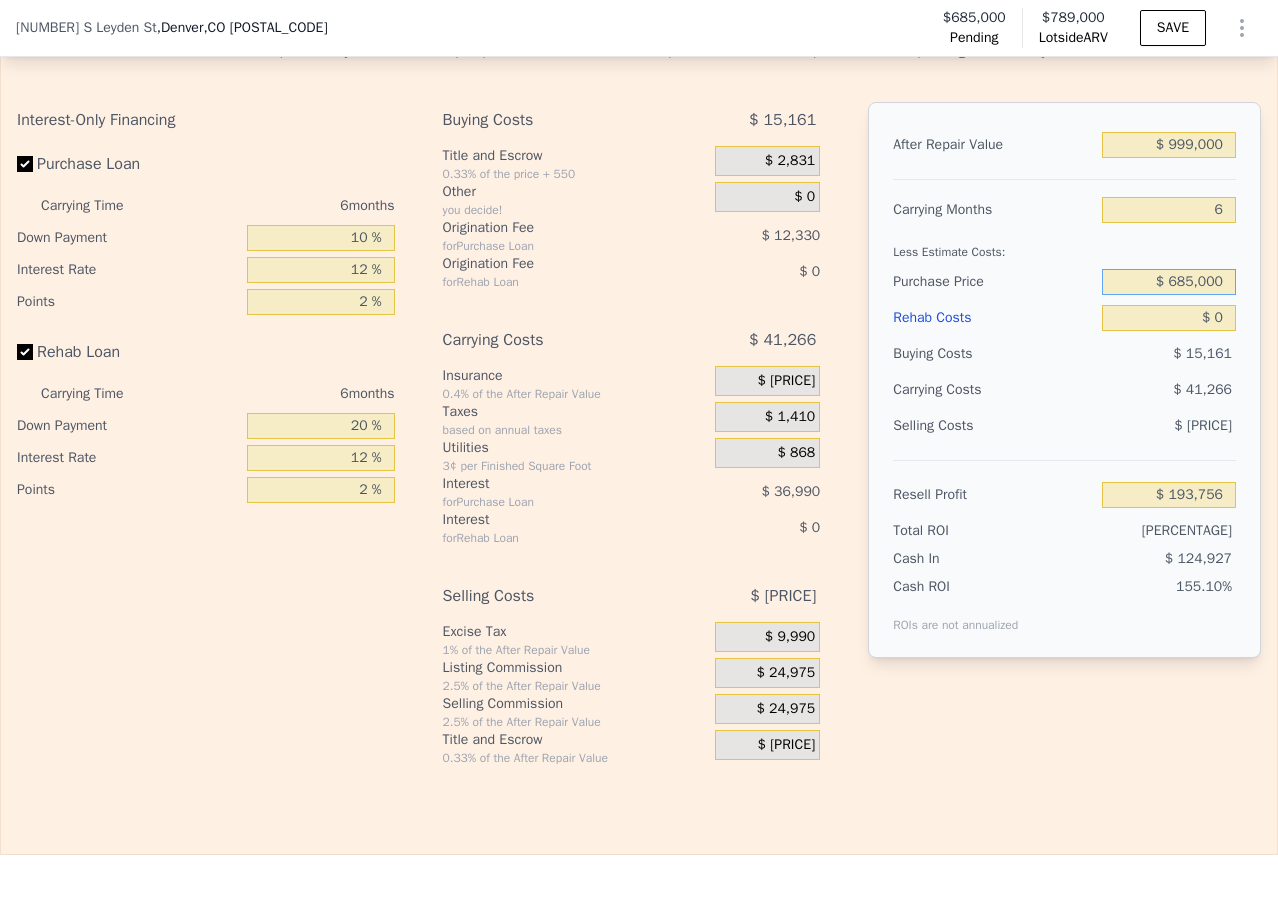 drag, startPoint x: 1167, startPoint y: 313, endPoint x: 1180, endPoint y: 309, distance: 13.601471 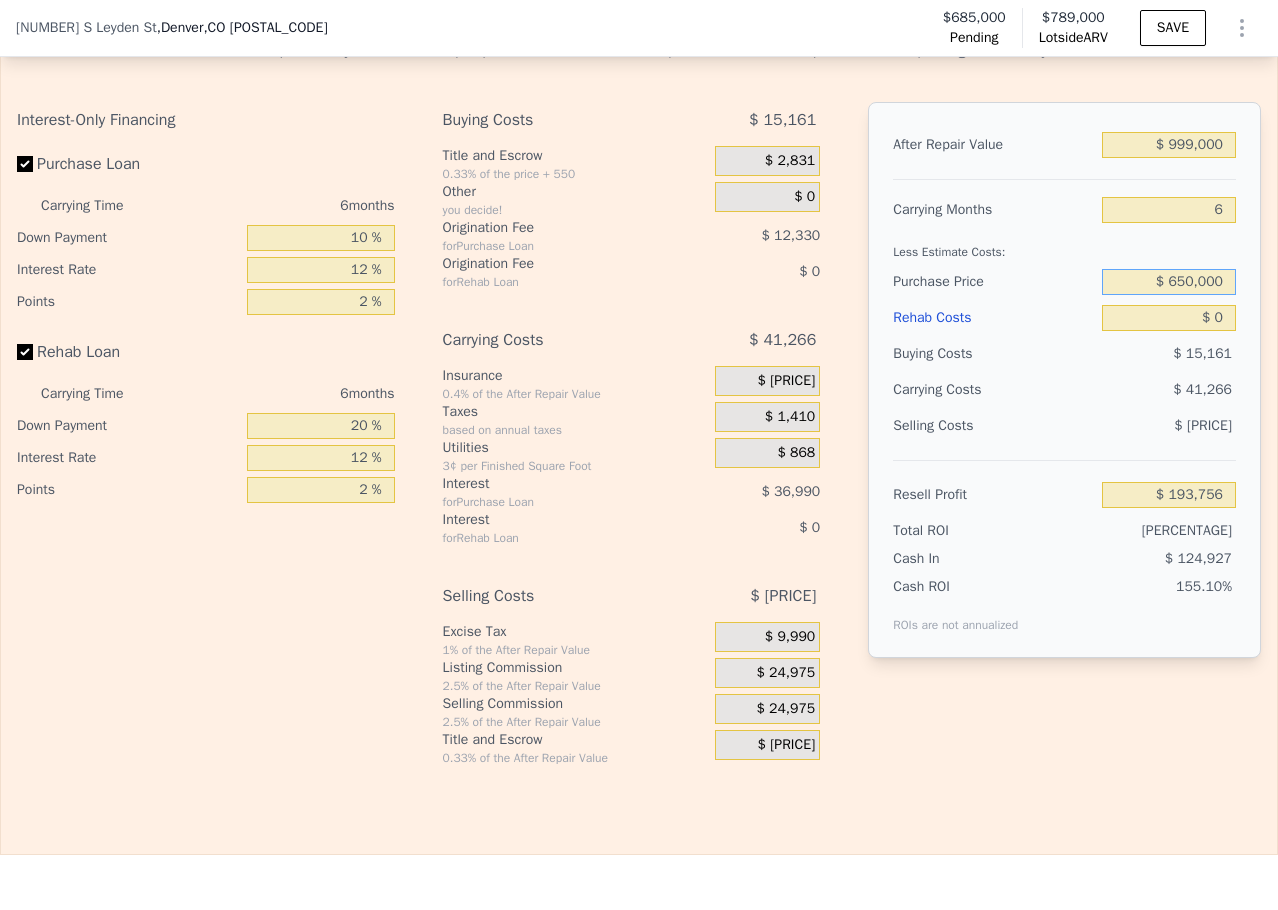 type on "$ 650,000" 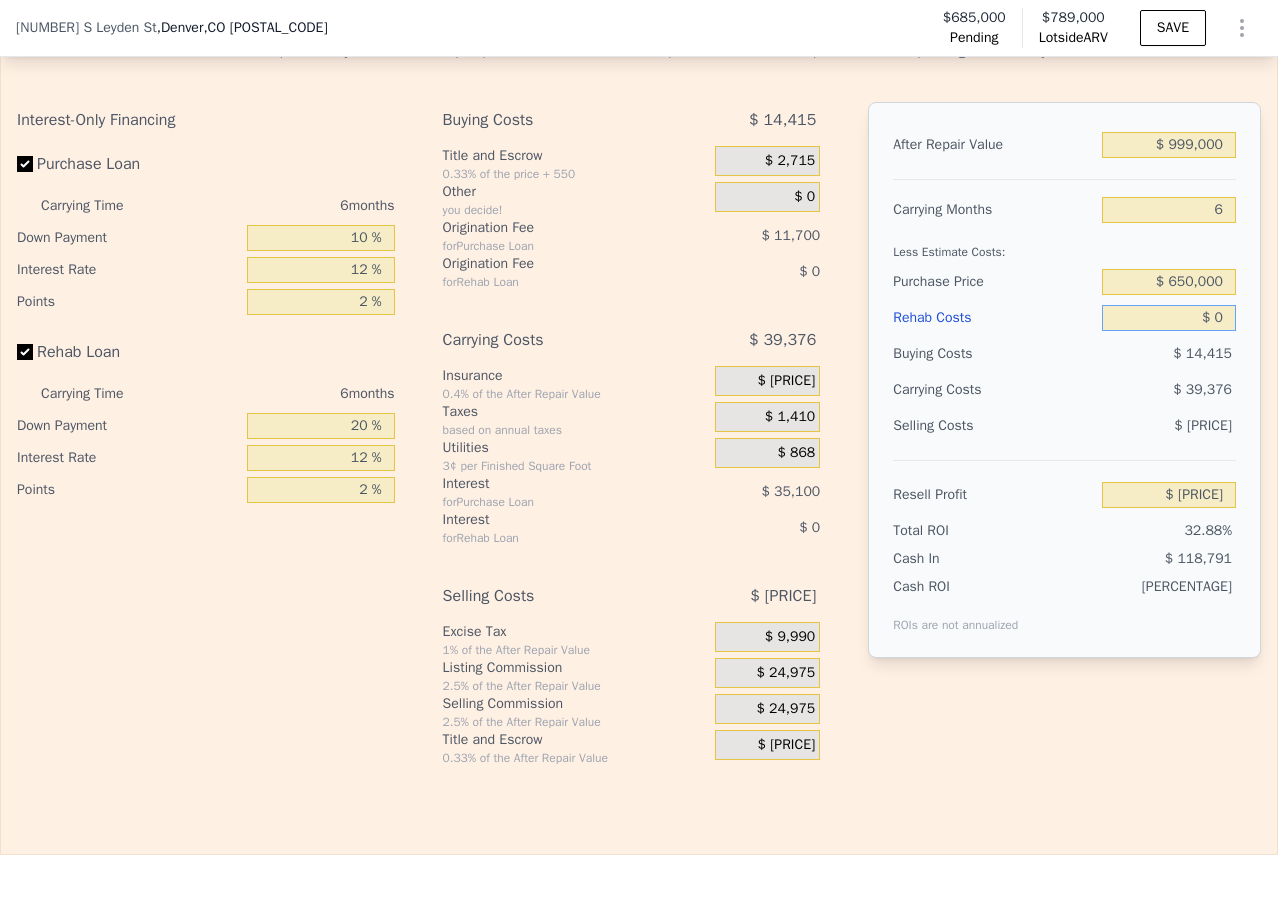 drag, startPoint x: 1200, startPoint y: 349, endPoint x: 1210, endPoint y: 346, distance: 10.440307 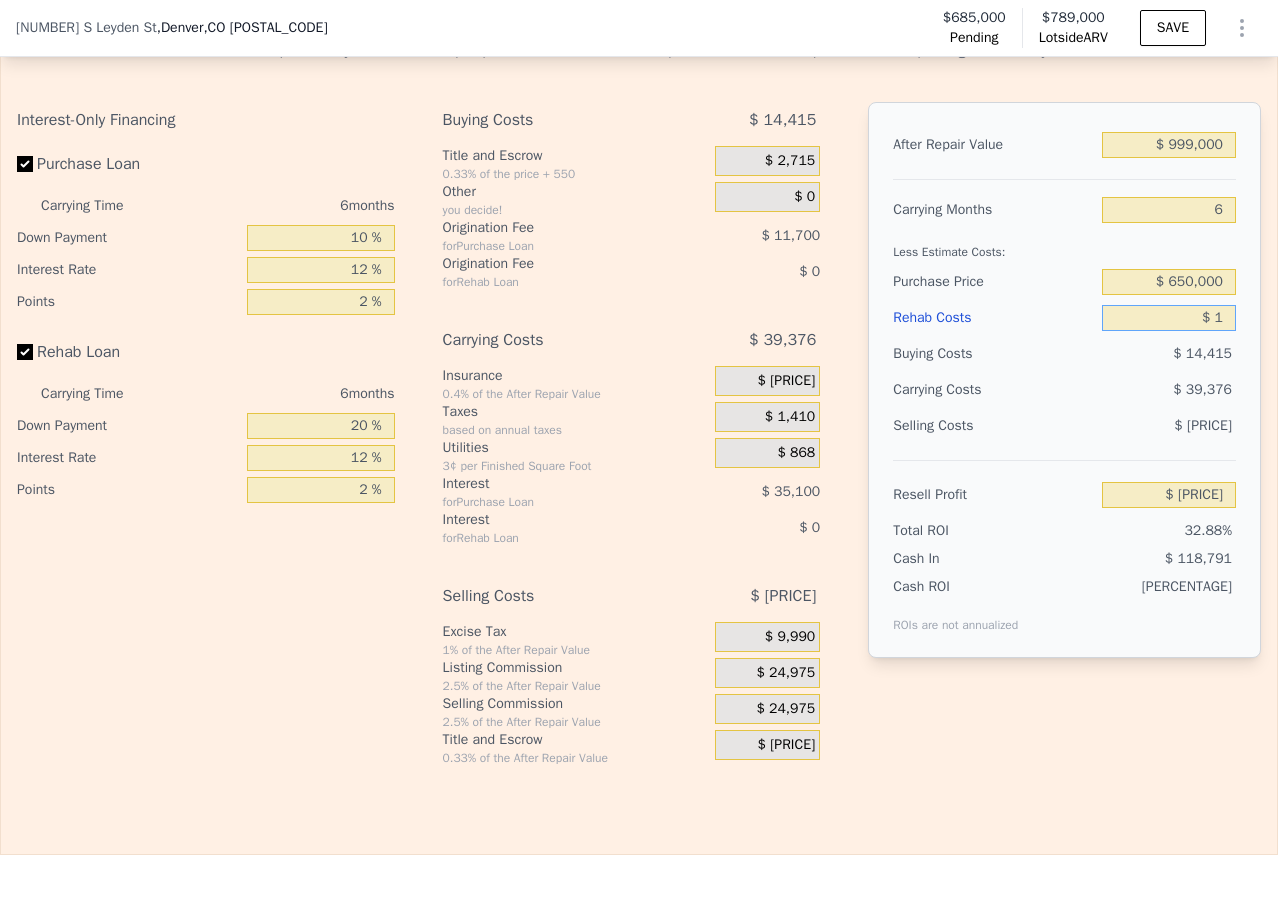 type on "$ 15" 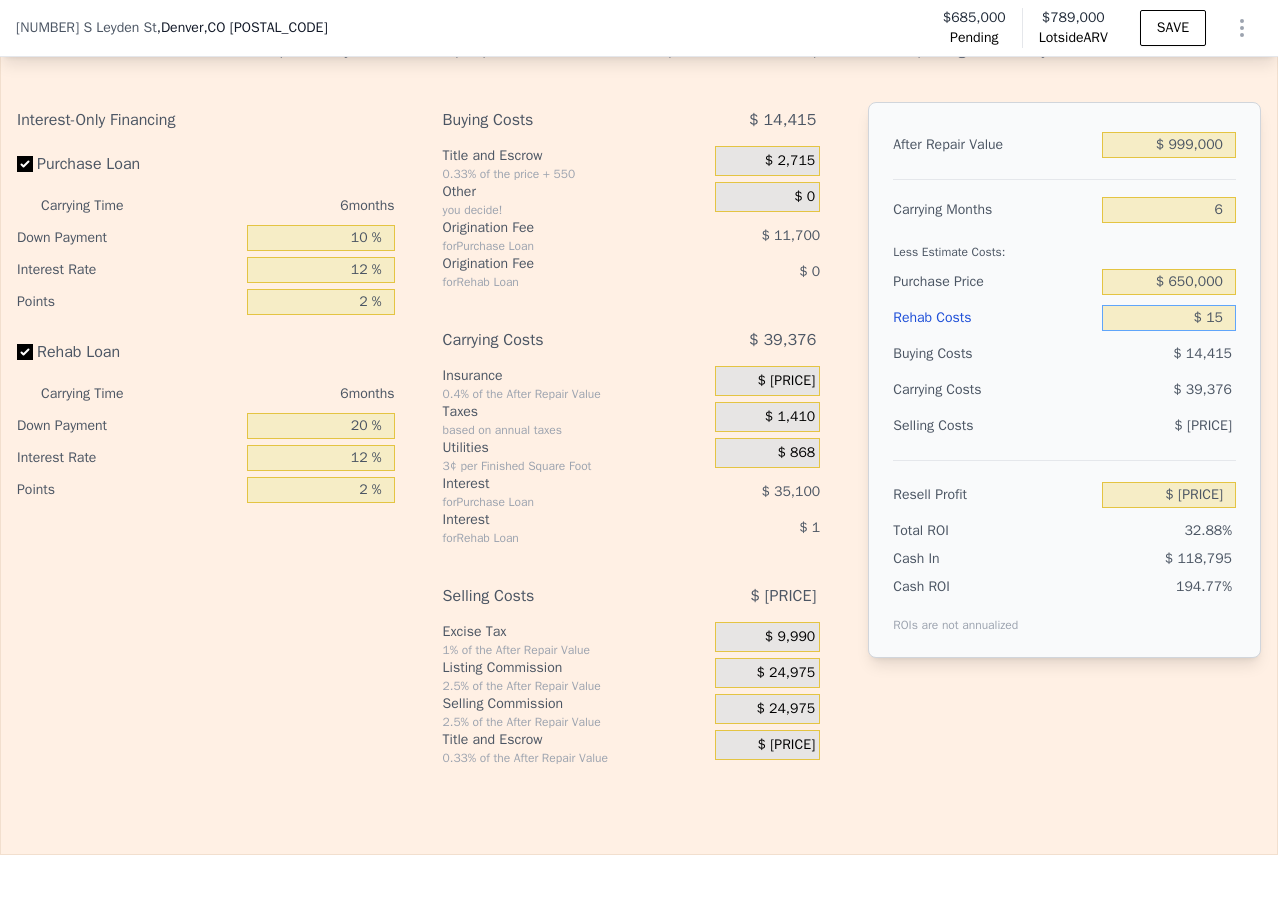 type on "$ 231,377" 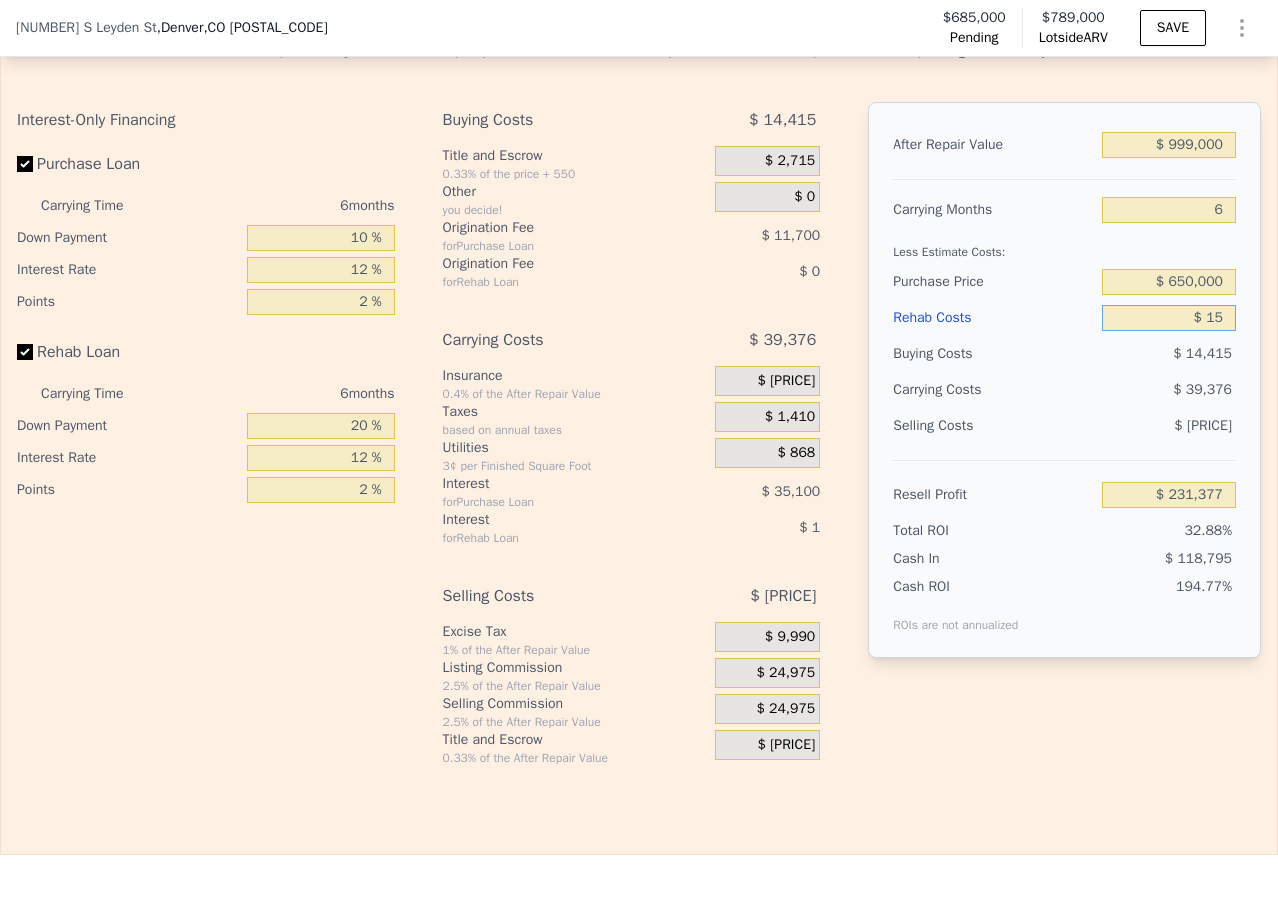 type on "$ 150" 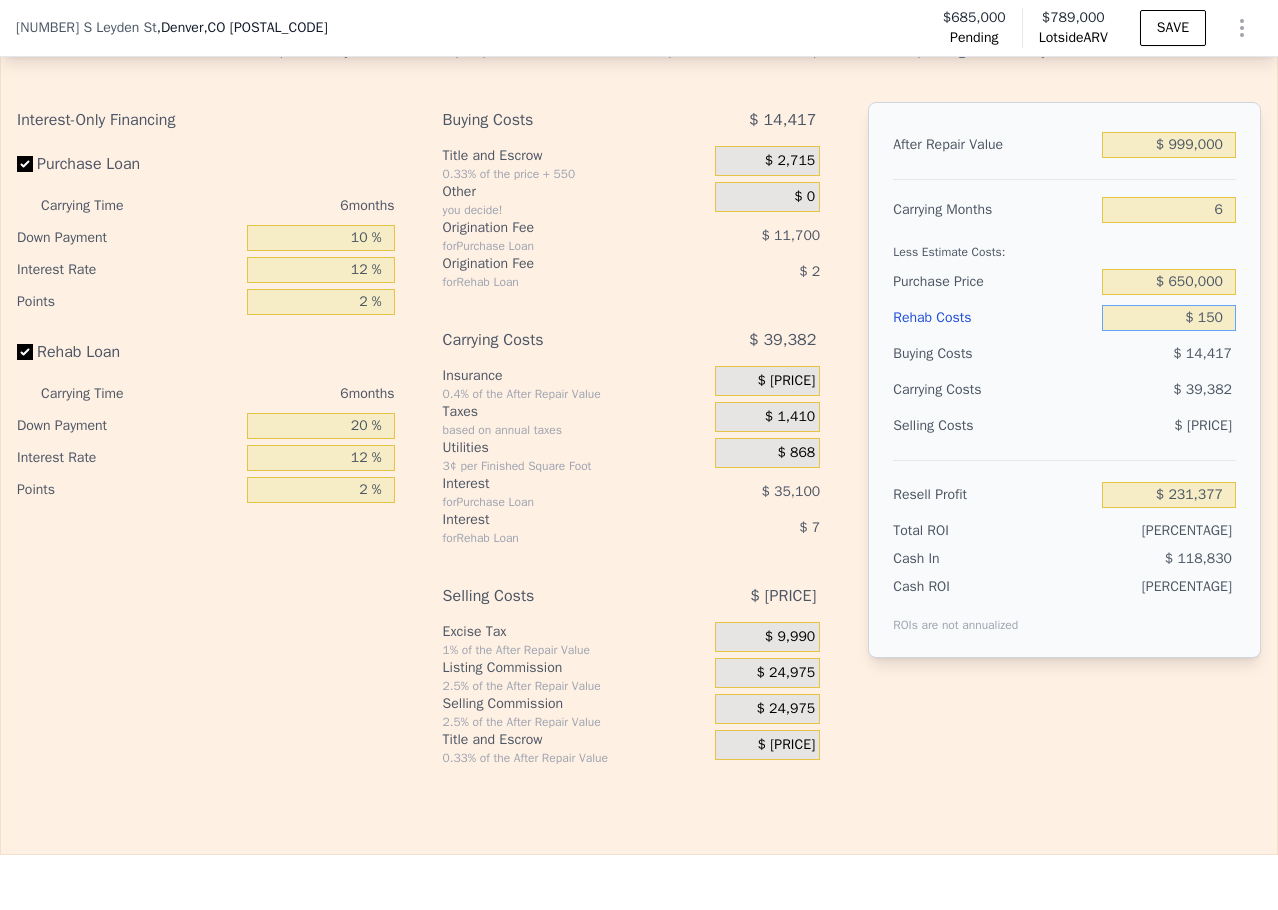 type on "$ [PRICE]" 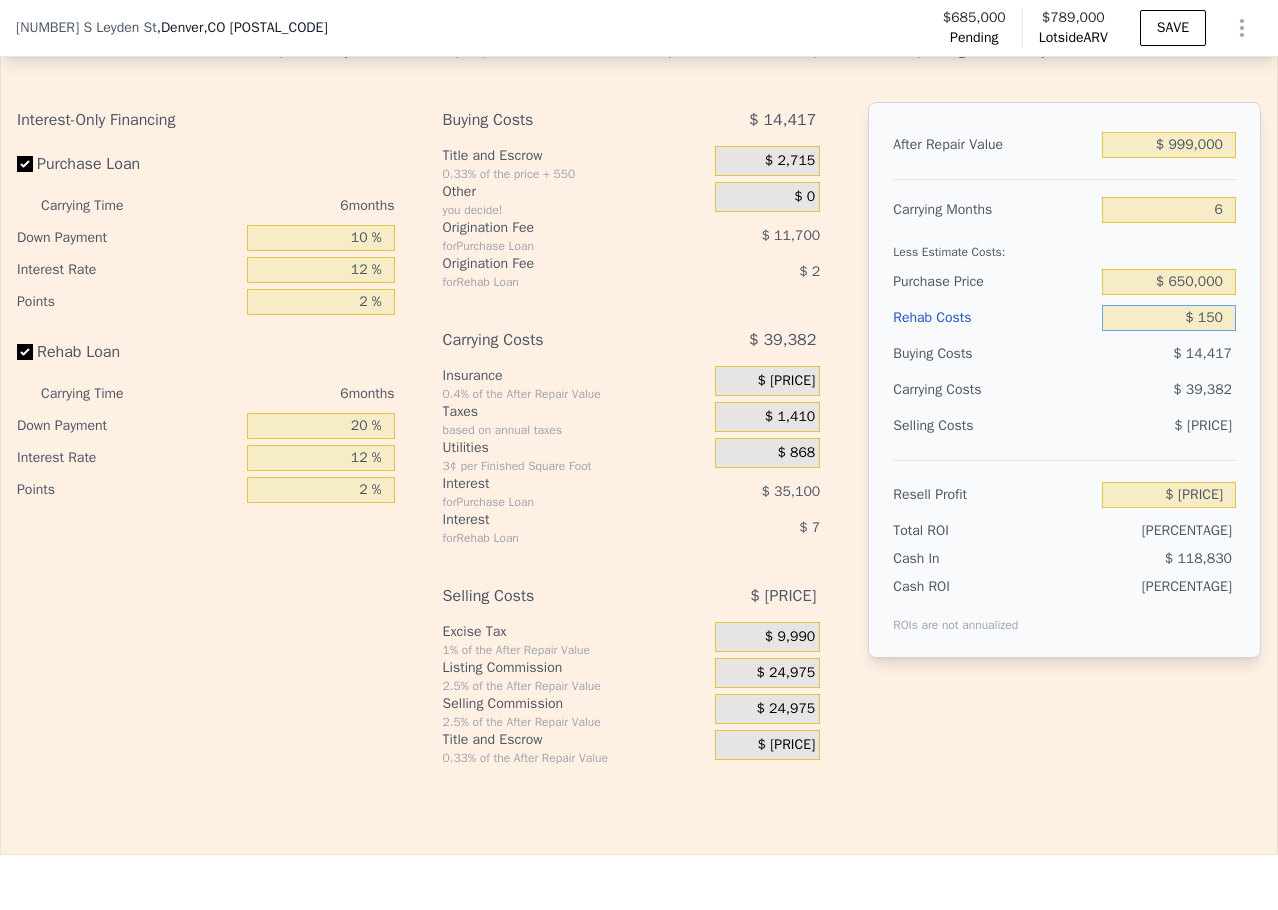 type on "$ 1,500" 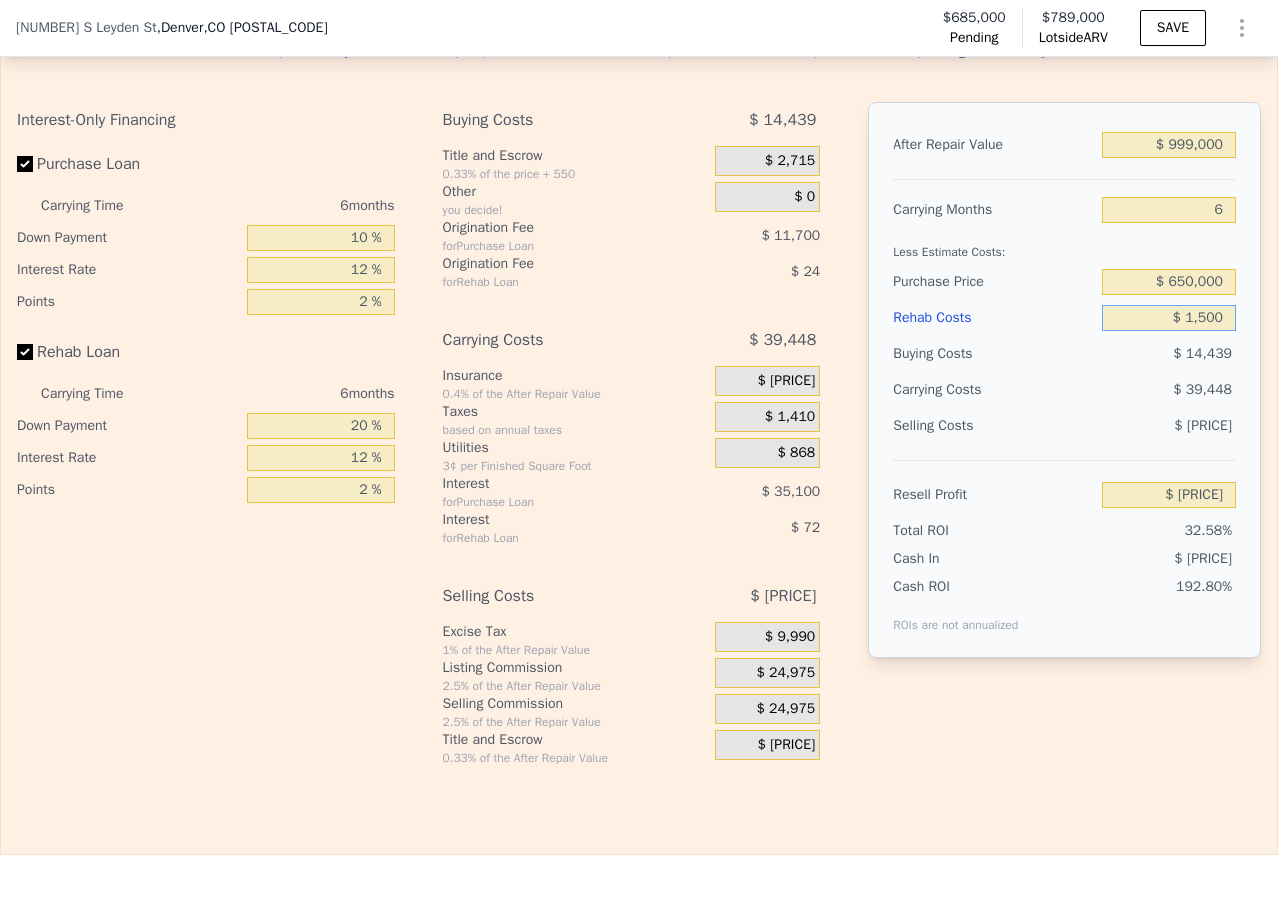 type on "$ [PRICE]" 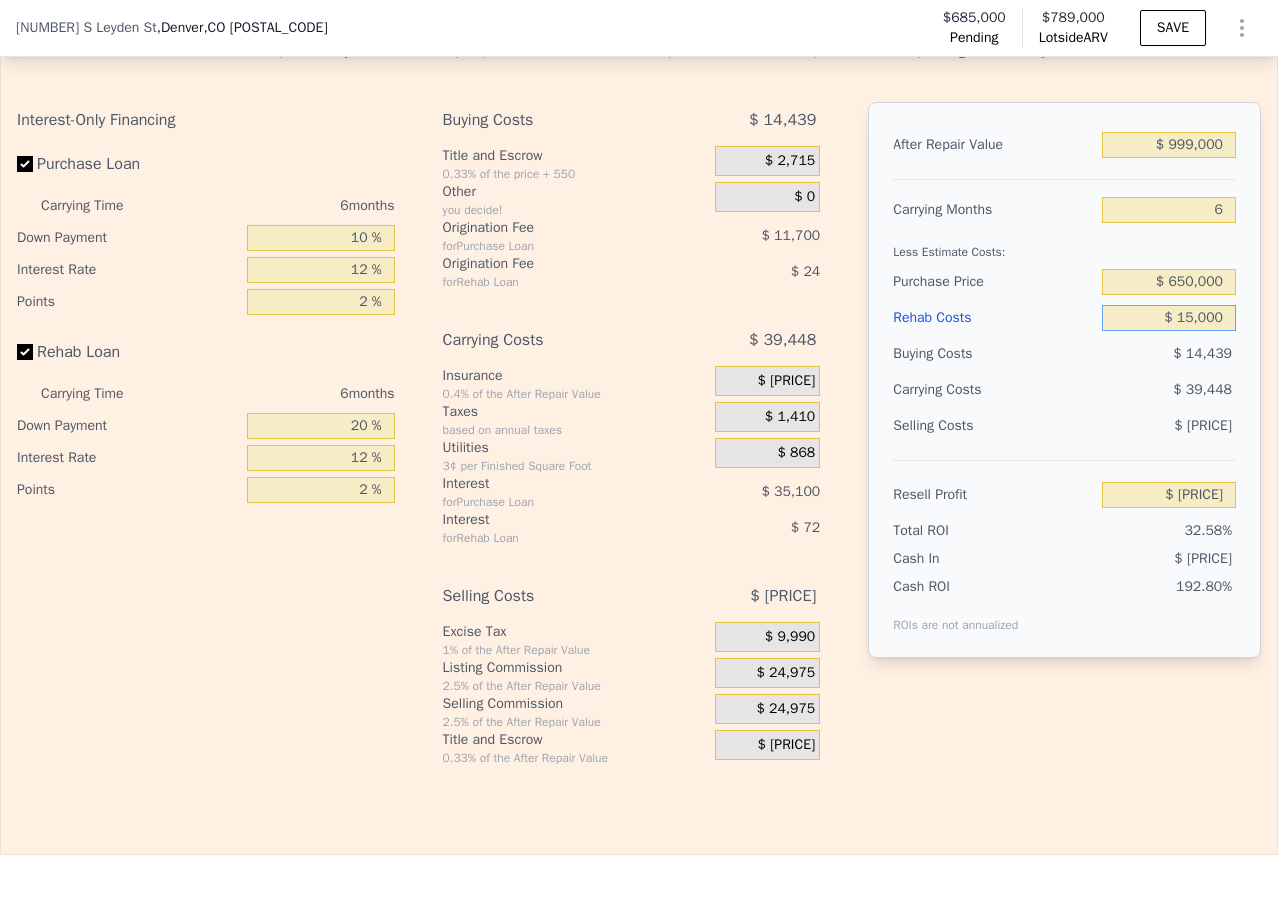 type on "$ 150,000" 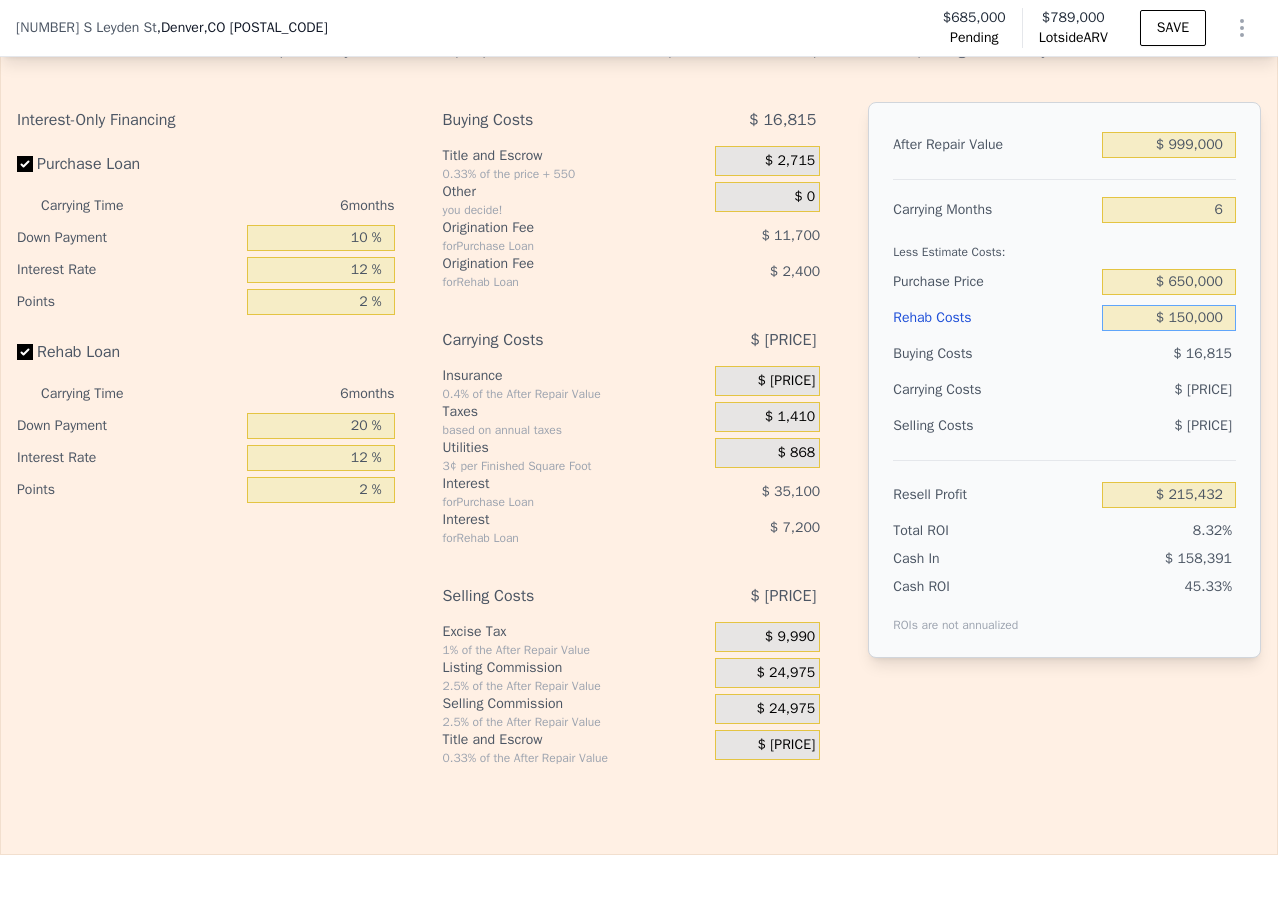 type on "$ [PRICE]" 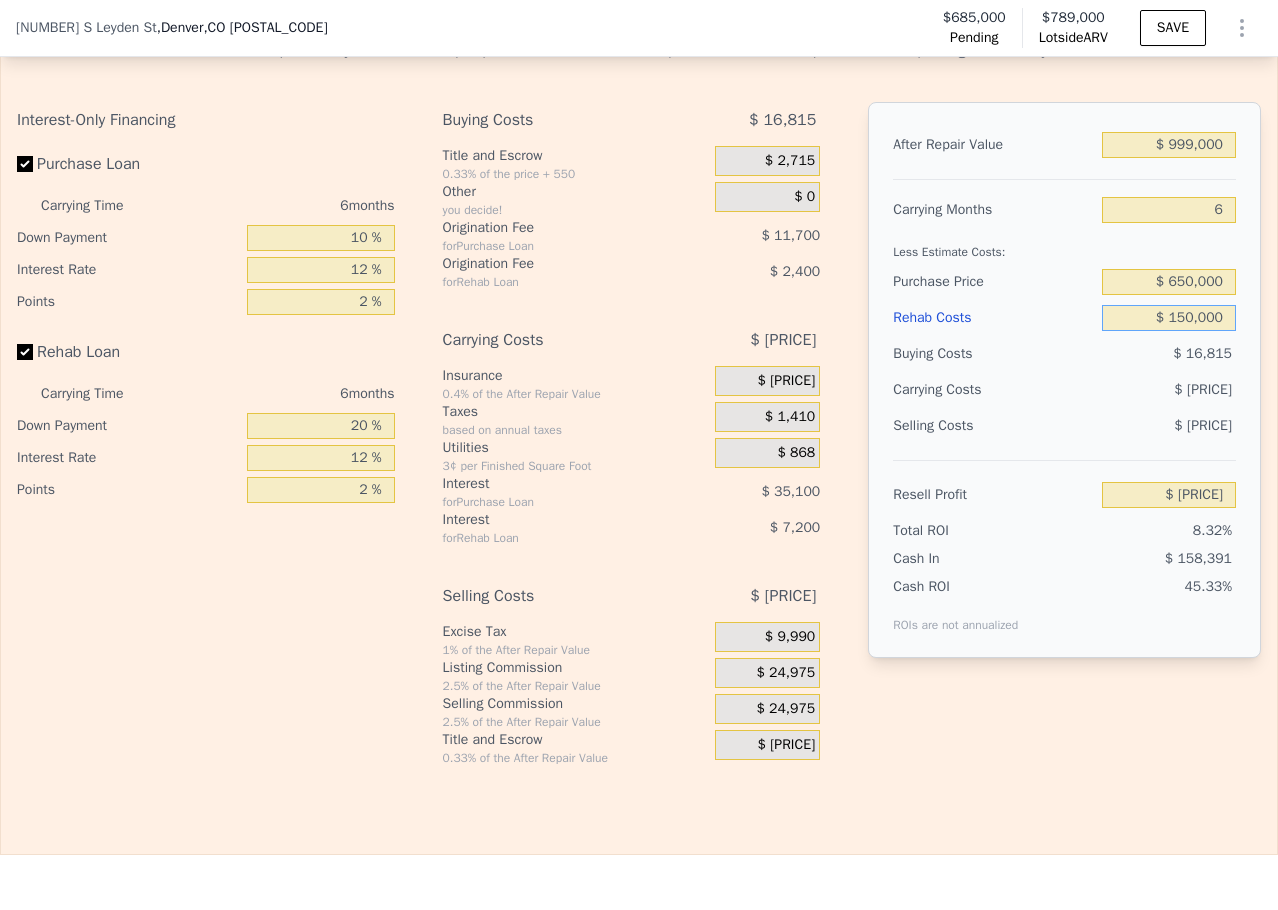 type on "$ 150,000" 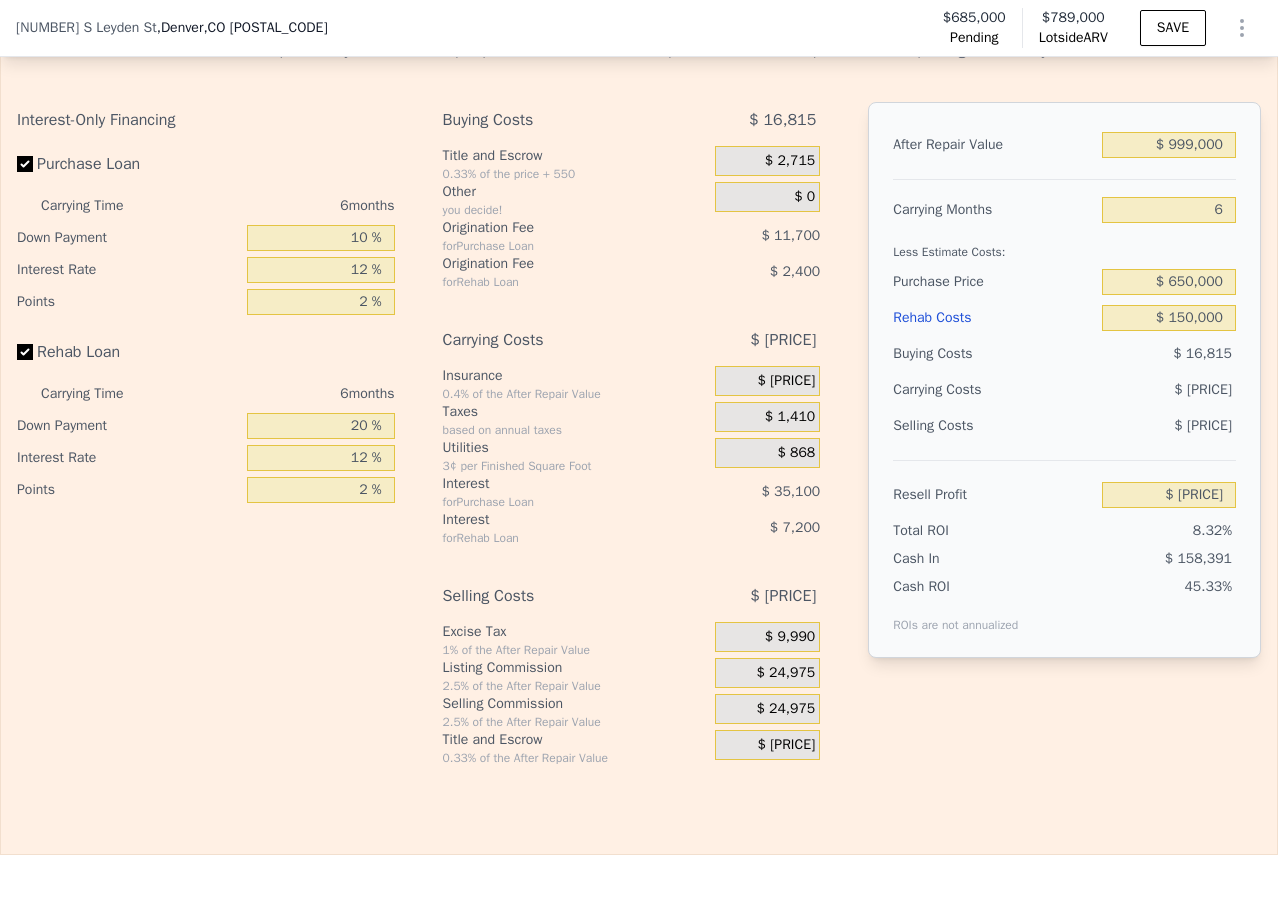click on "$ 16,815" at bounding box center [1202, 353] 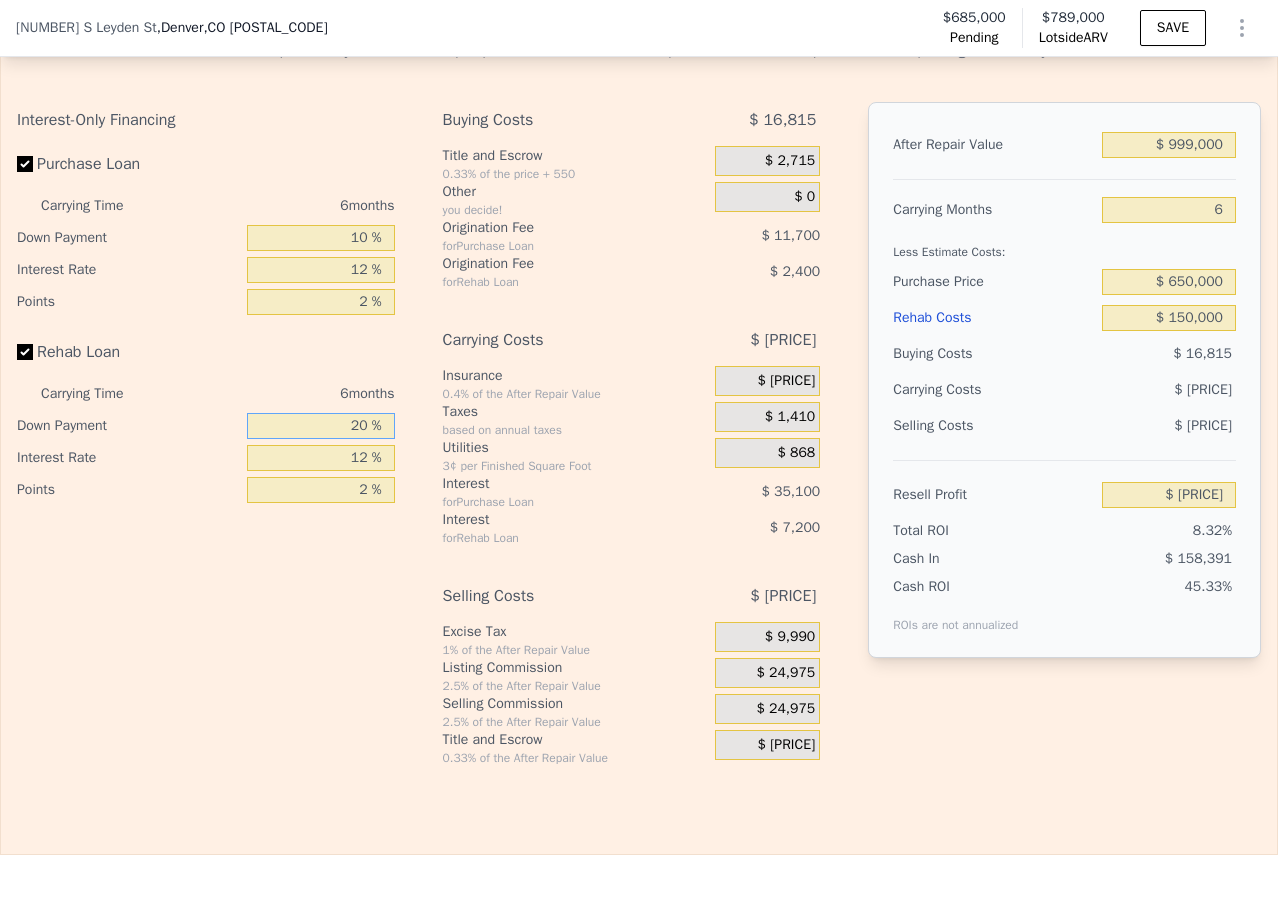 click on "20 %" at bounding box center (321, 426) 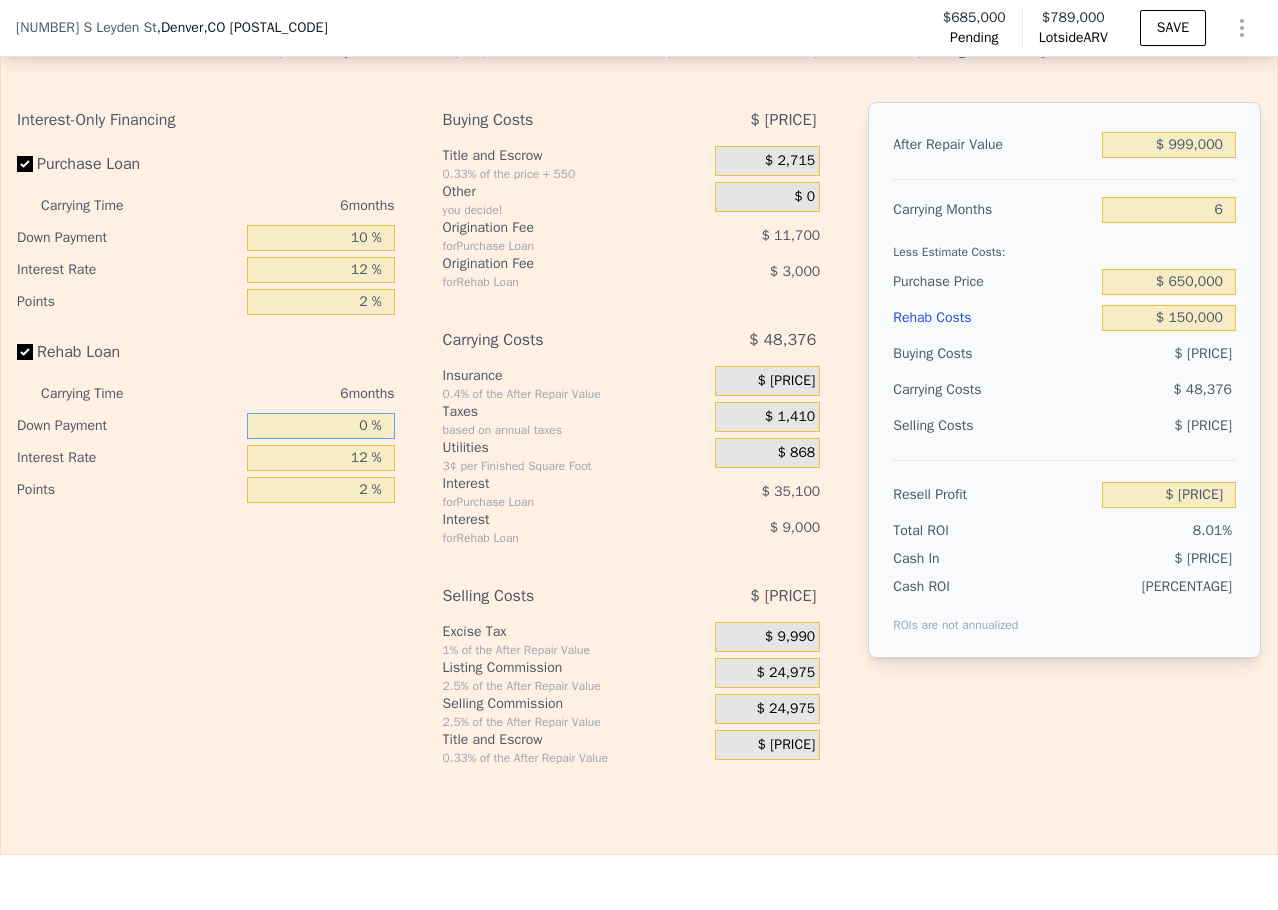 type on "$ 69,392" 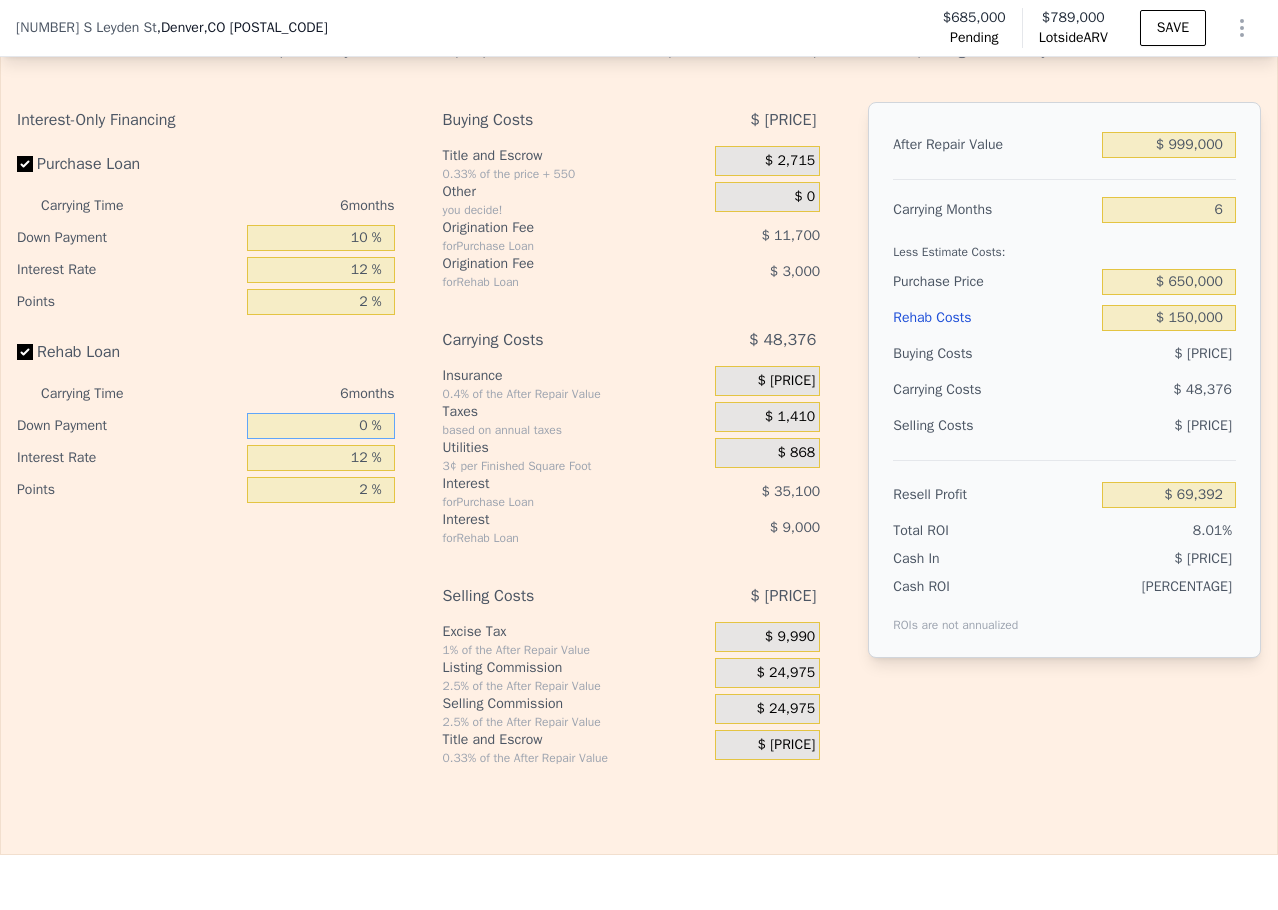 type on "0 %" 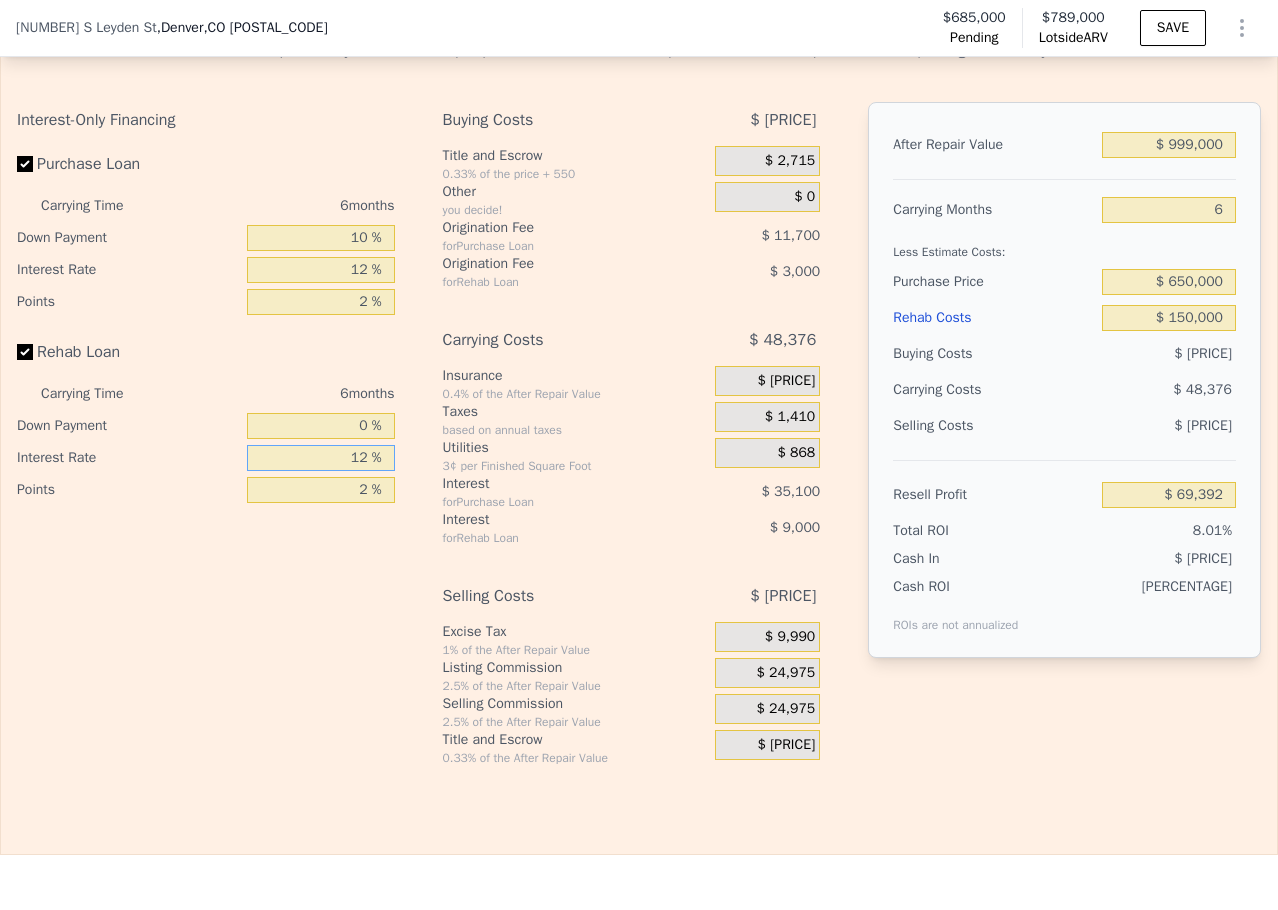 click on "12 %" at bounding box center (321, 458) 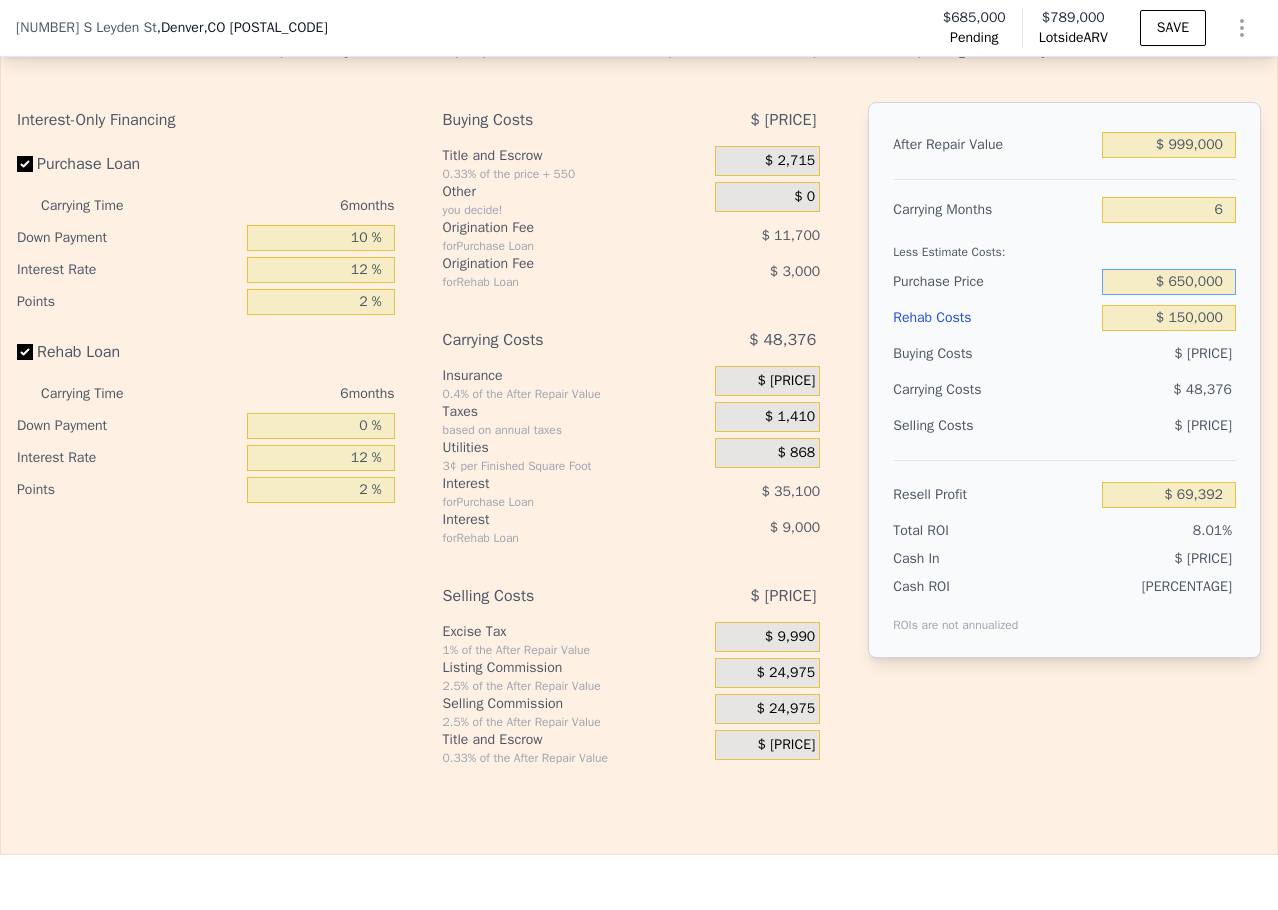 click on "$ 650,000" at bounding box center [1169, 282] 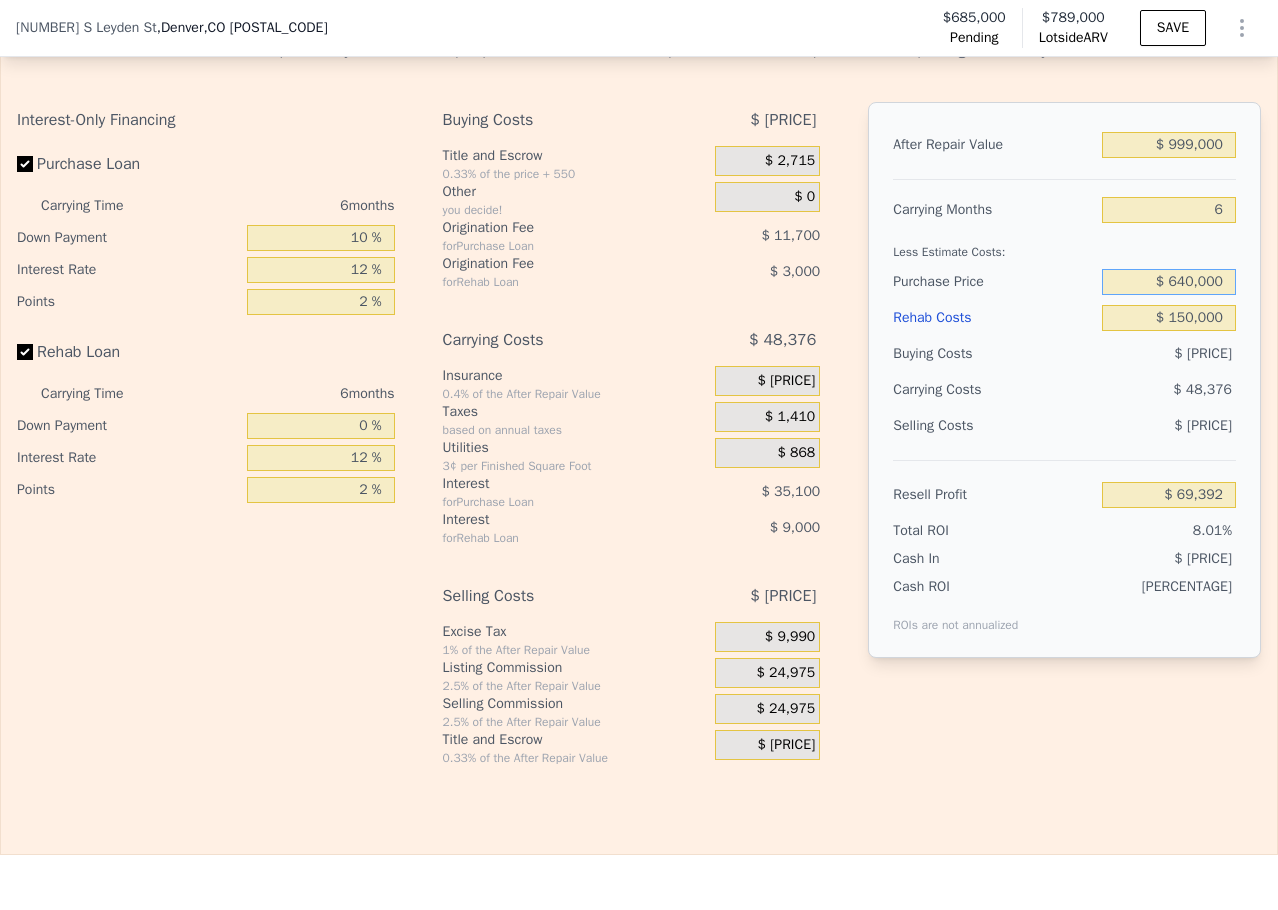 type on "$ 640,000" 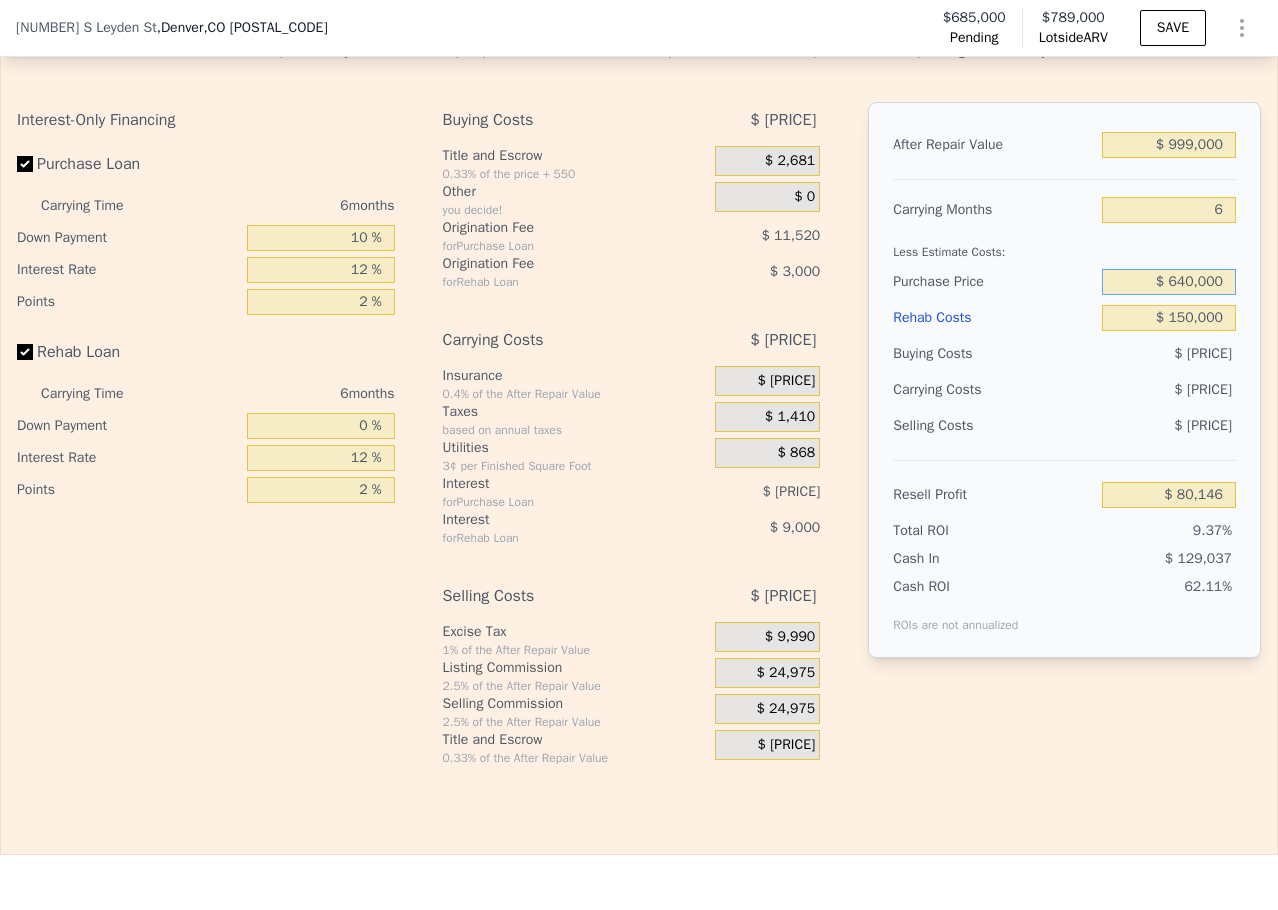 click on "$ 640,000" at bounding box center [1169, 282] 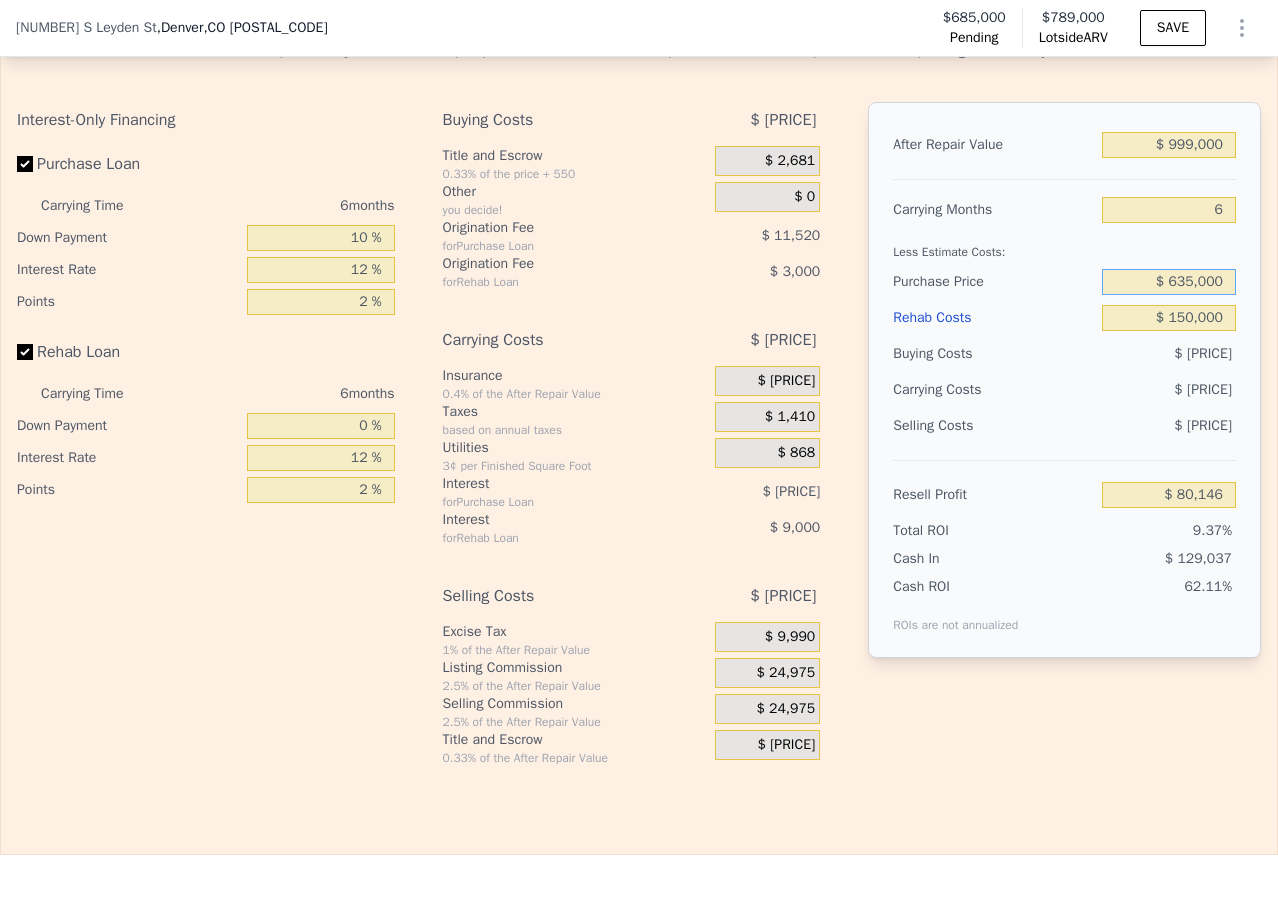 type on "$ 635,000" 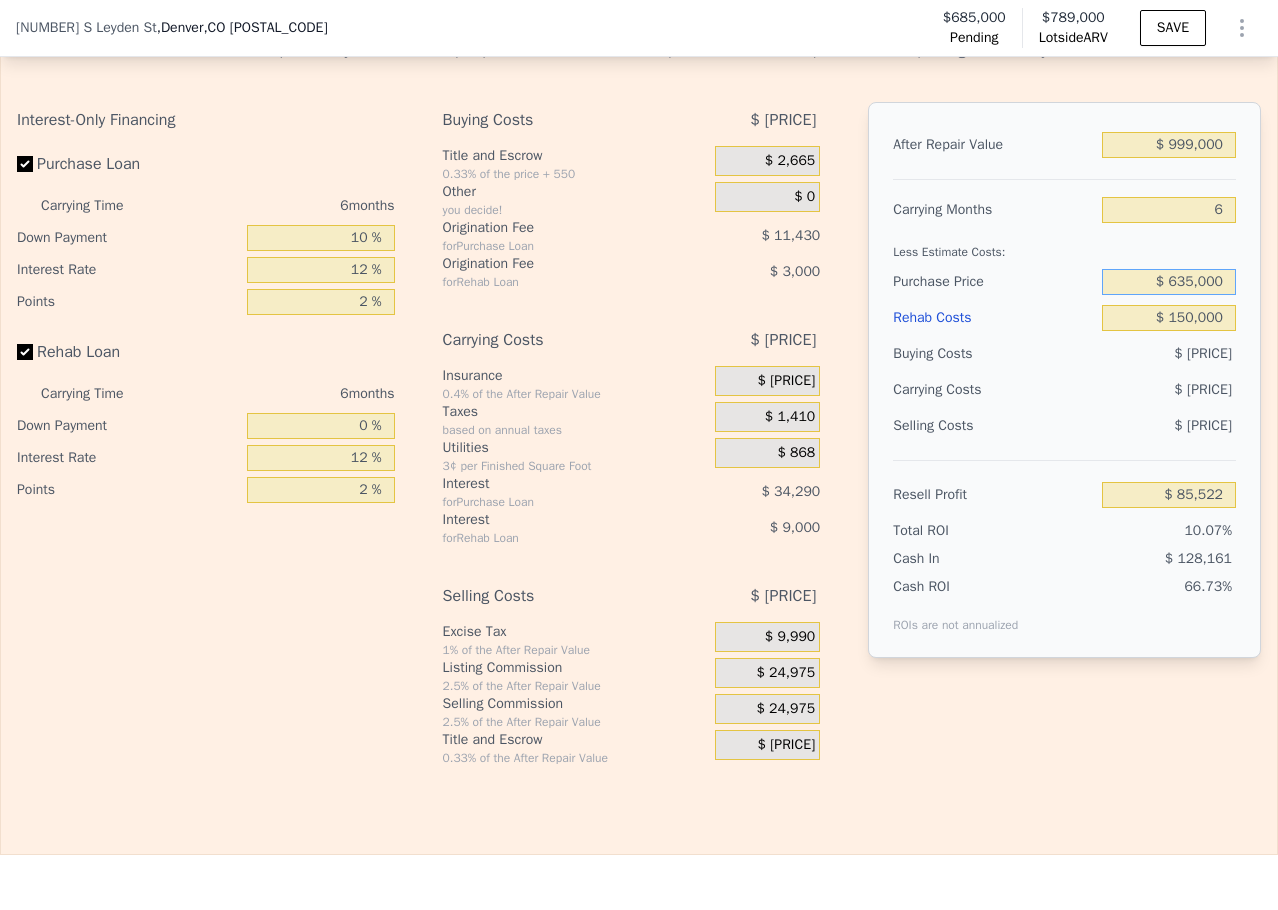 type on "$ 789,000" 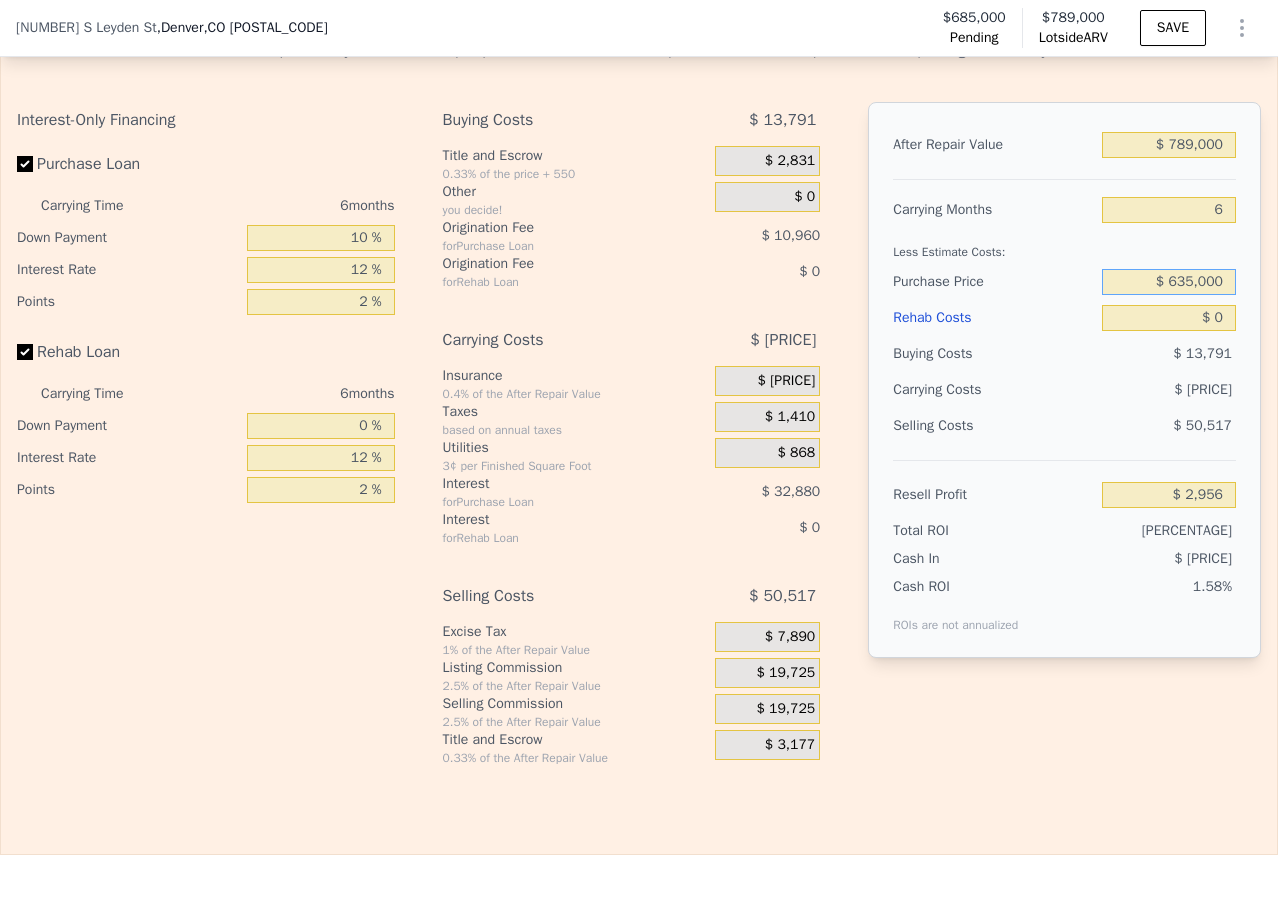 drag, startPoint x: 1169, startPoint y: 314, endPoint x: 1180, endPoint y: 310, distance: 11.7046995 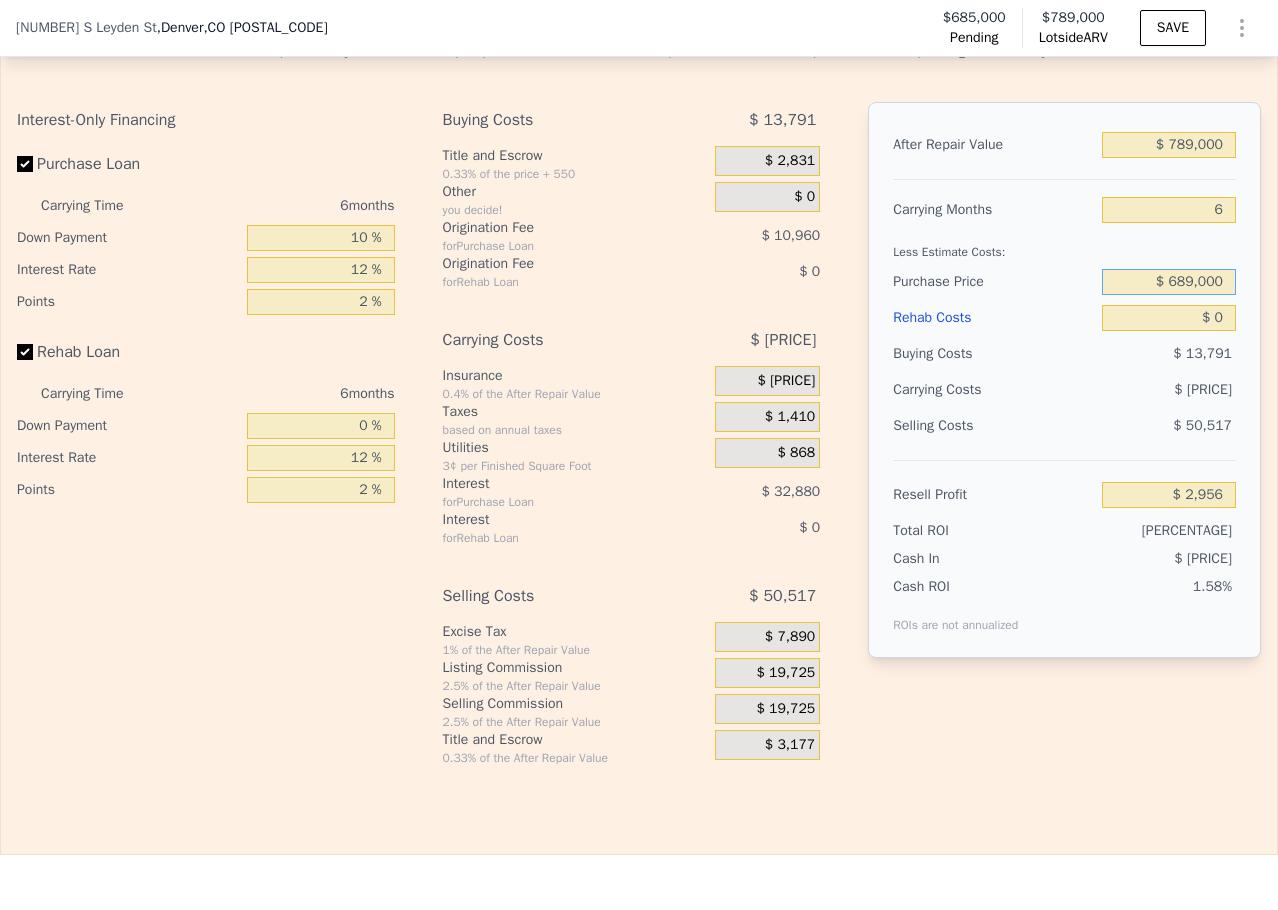 type on "$ 689,000" 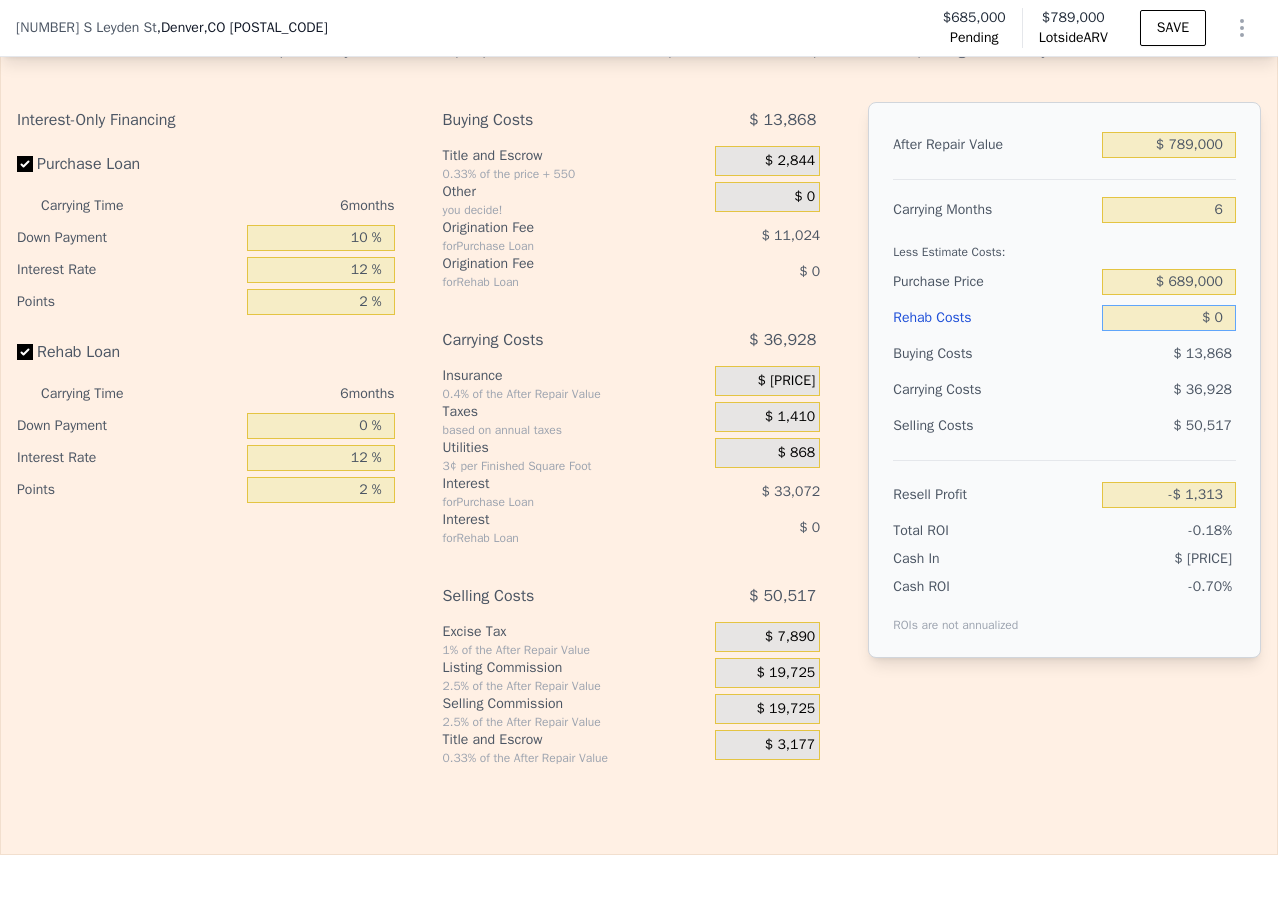 click on "$ 0" at bounding box center (1169, 318) 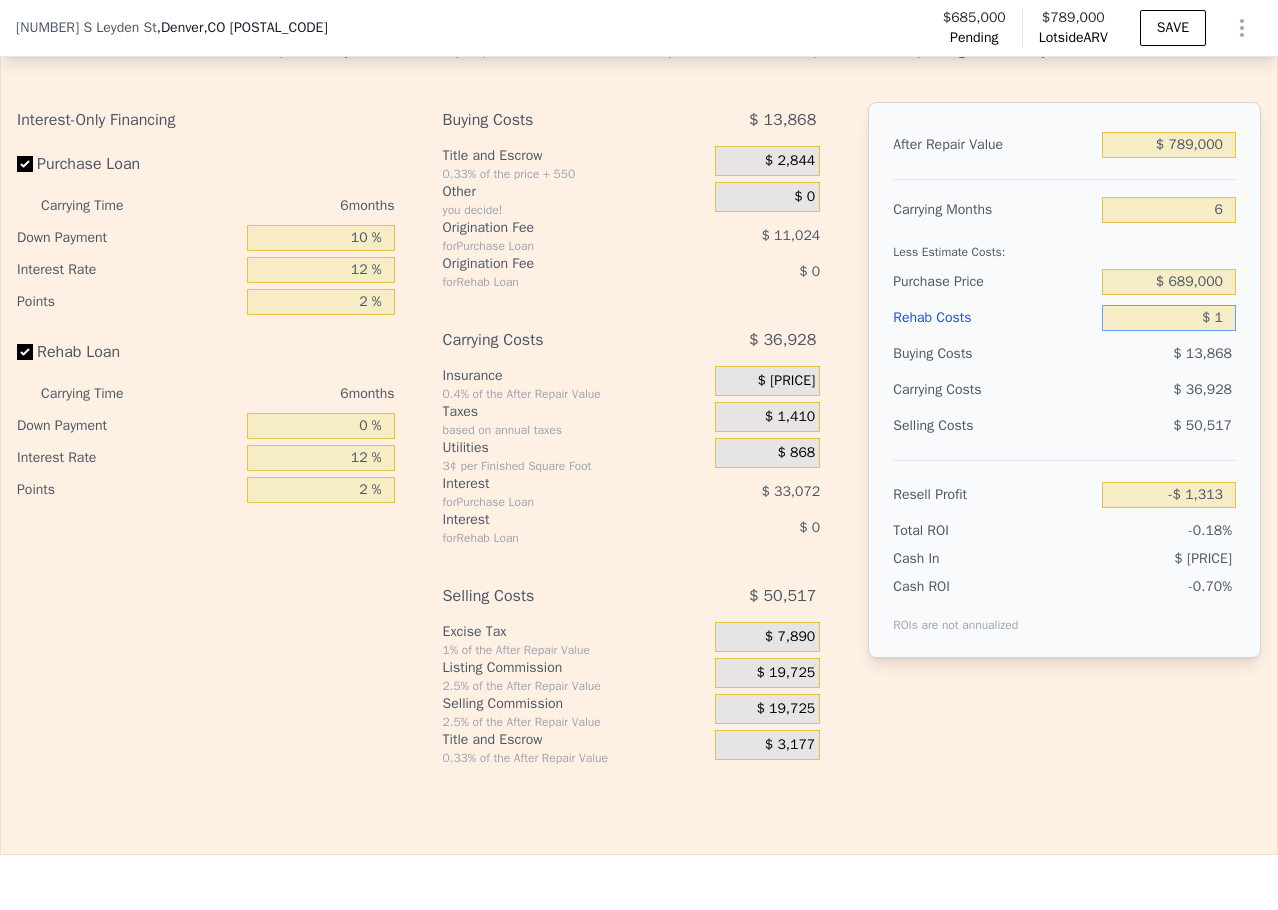 type on "$ 15" 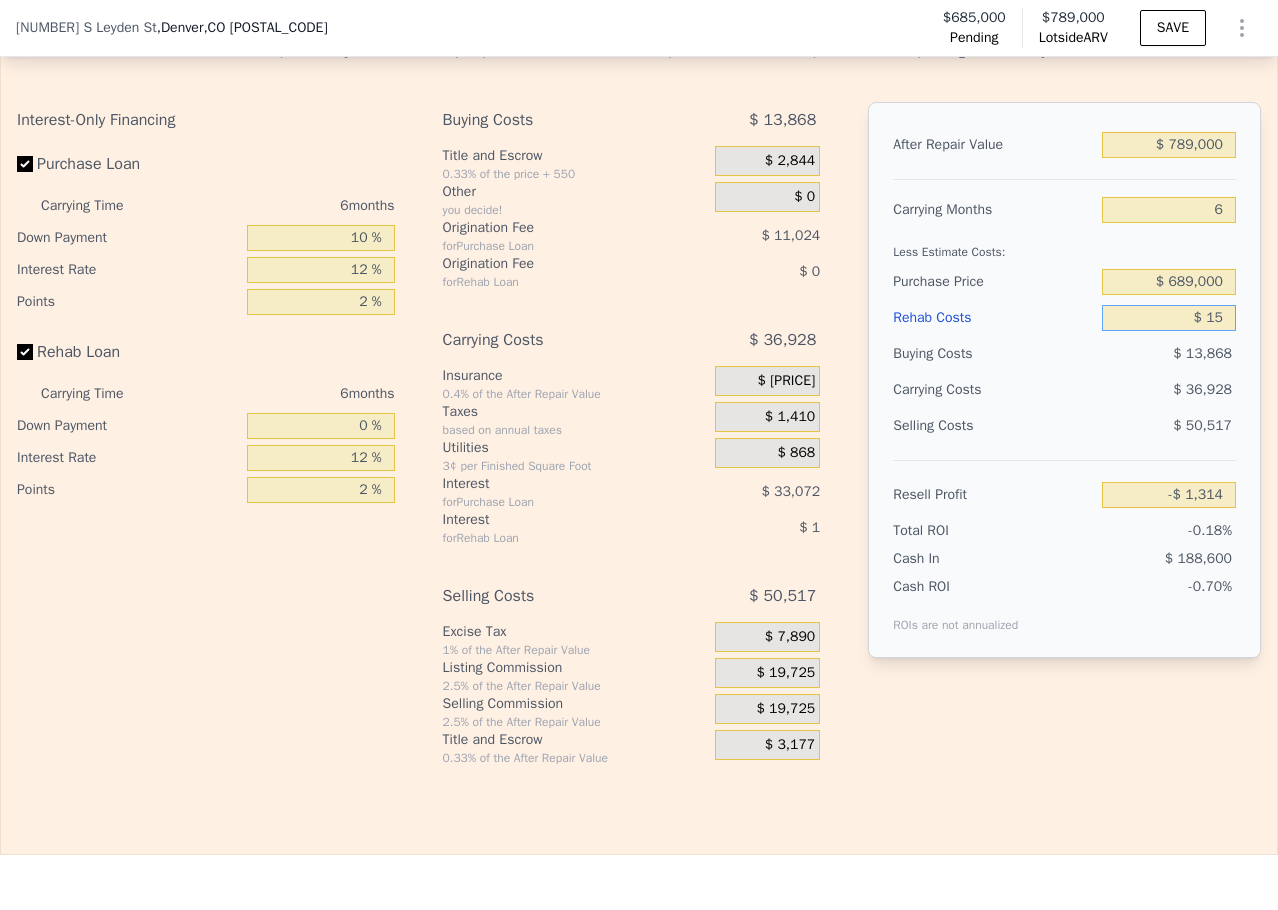 type on "-$ 1,328" 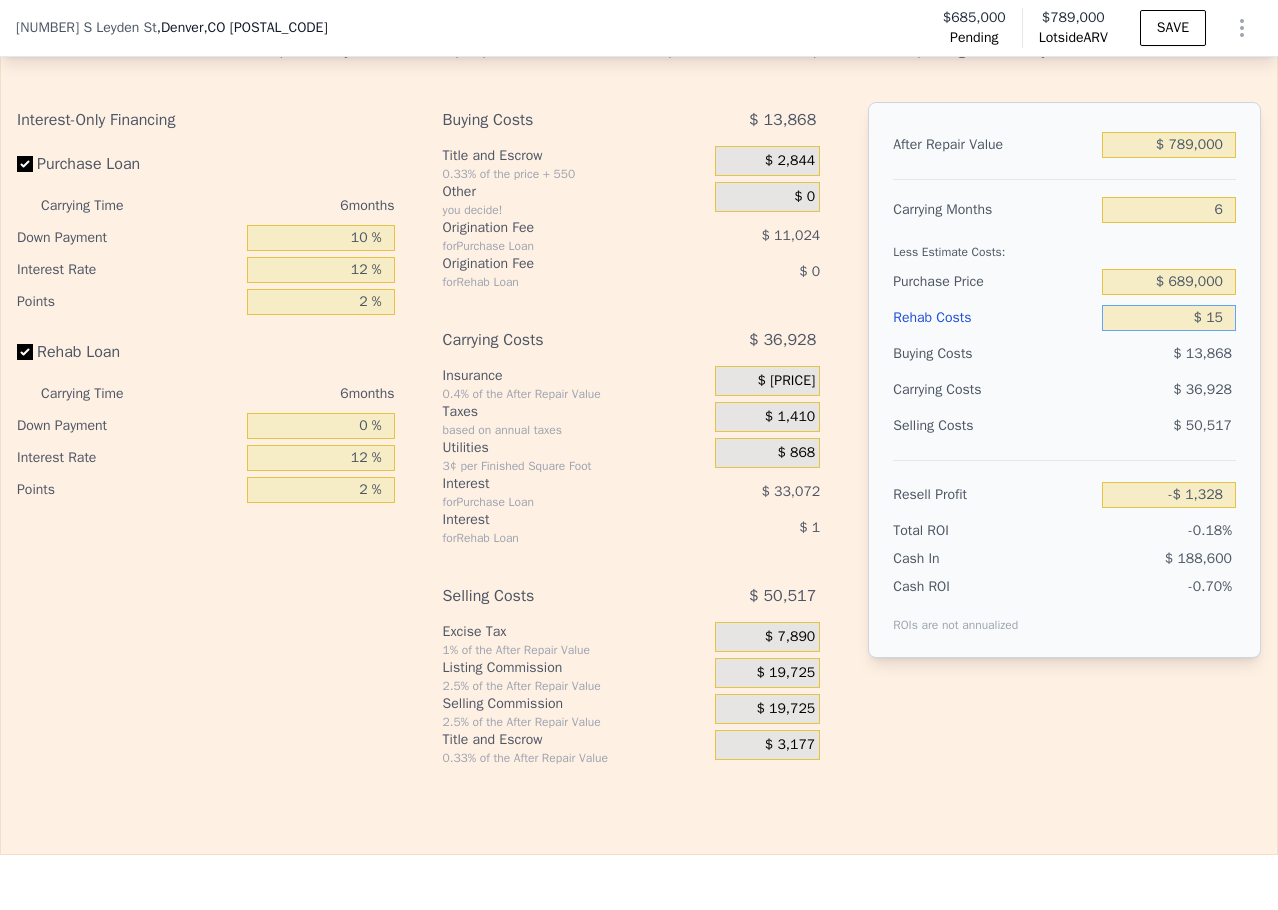 type on "$ 150" 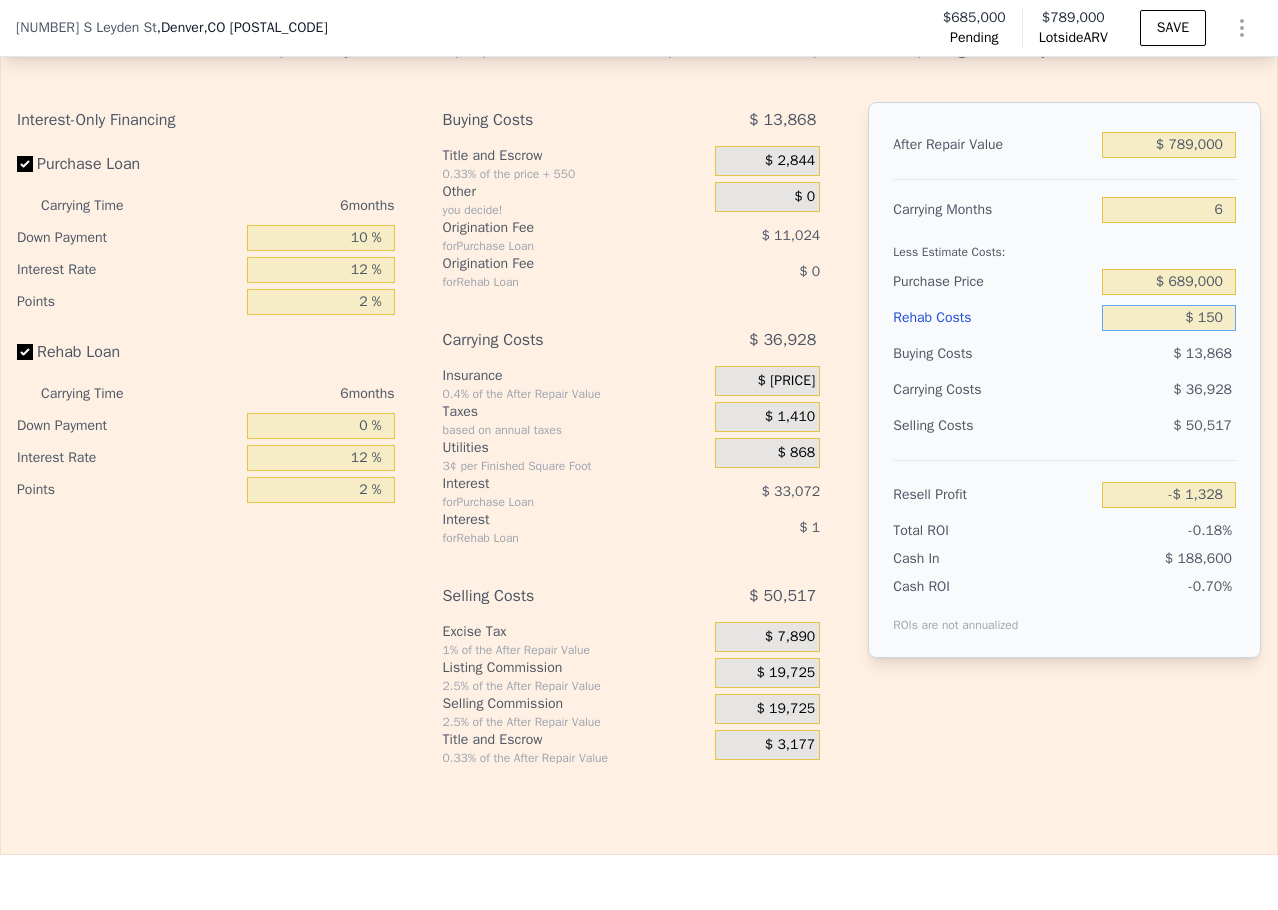 type on "-$ [PRICE]" 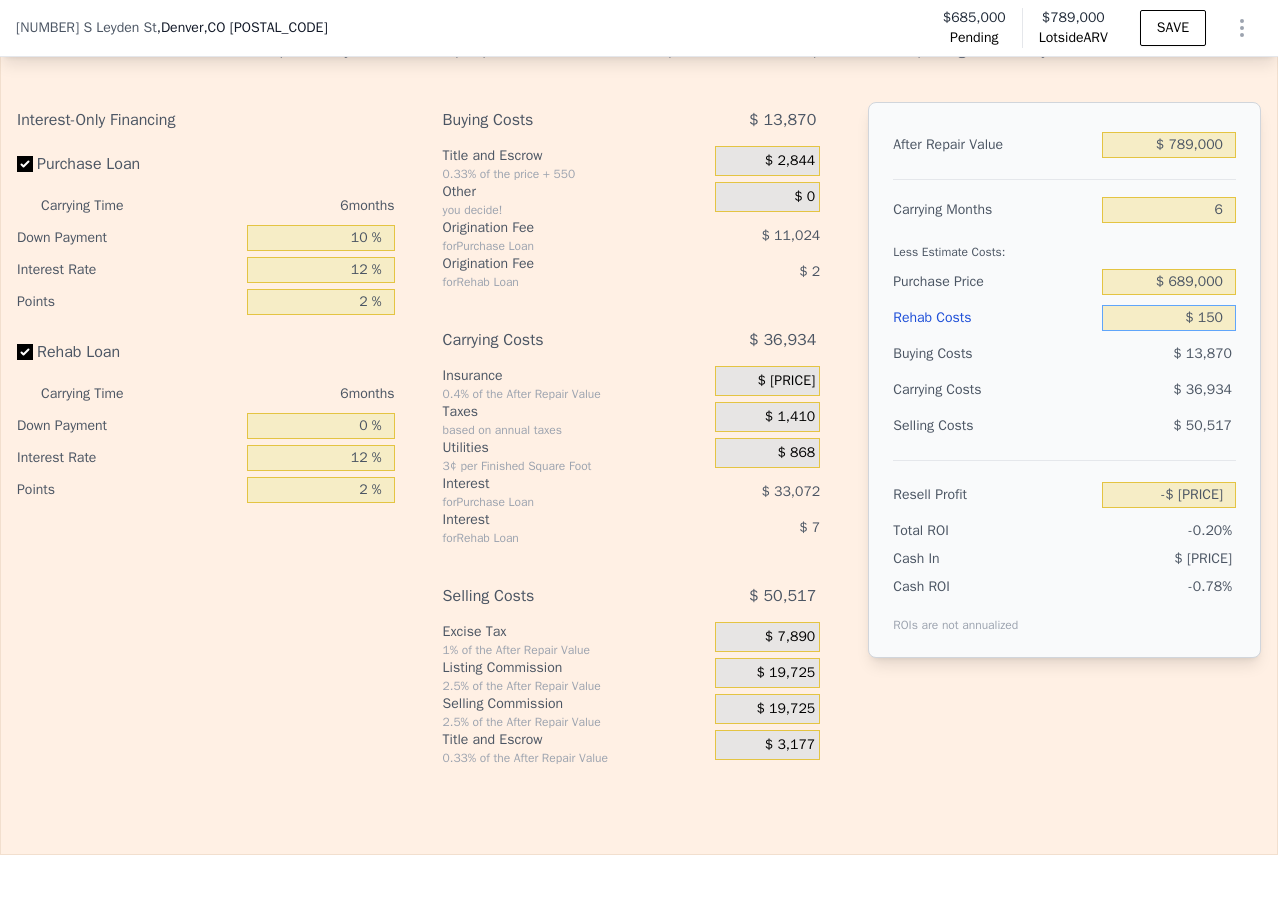 type on "$ 1,500" 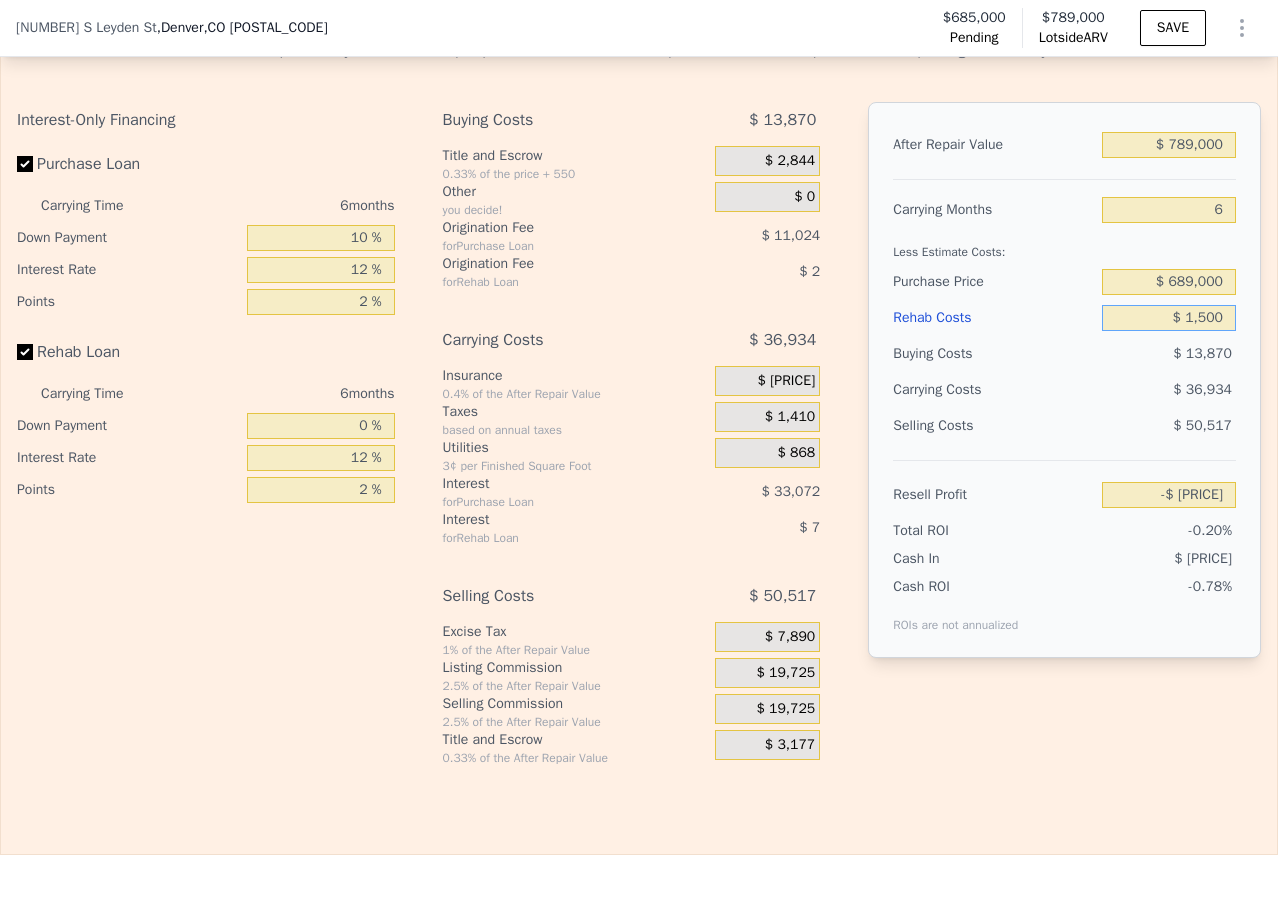 type on "-$ 2,909" 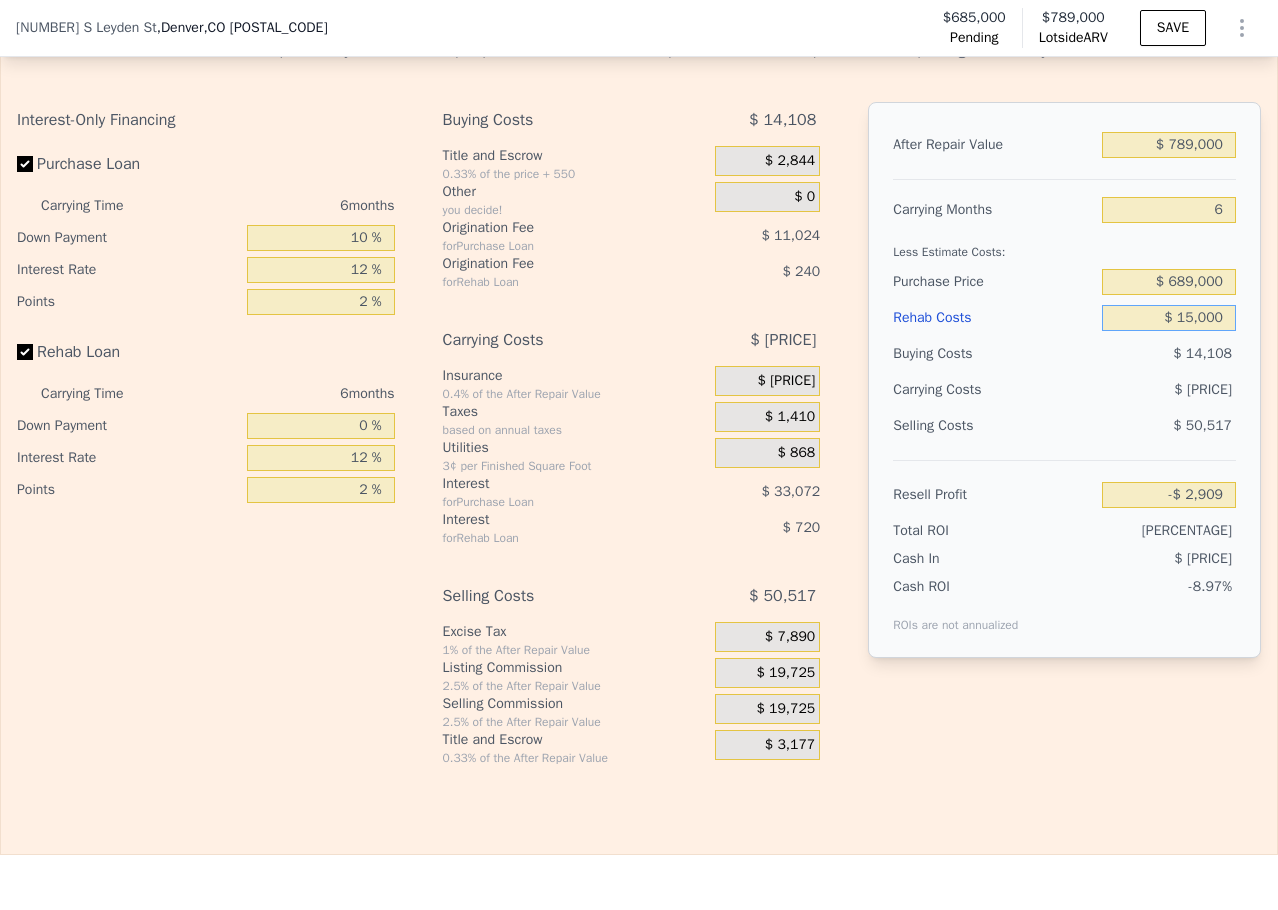 type on "$ 150,000" 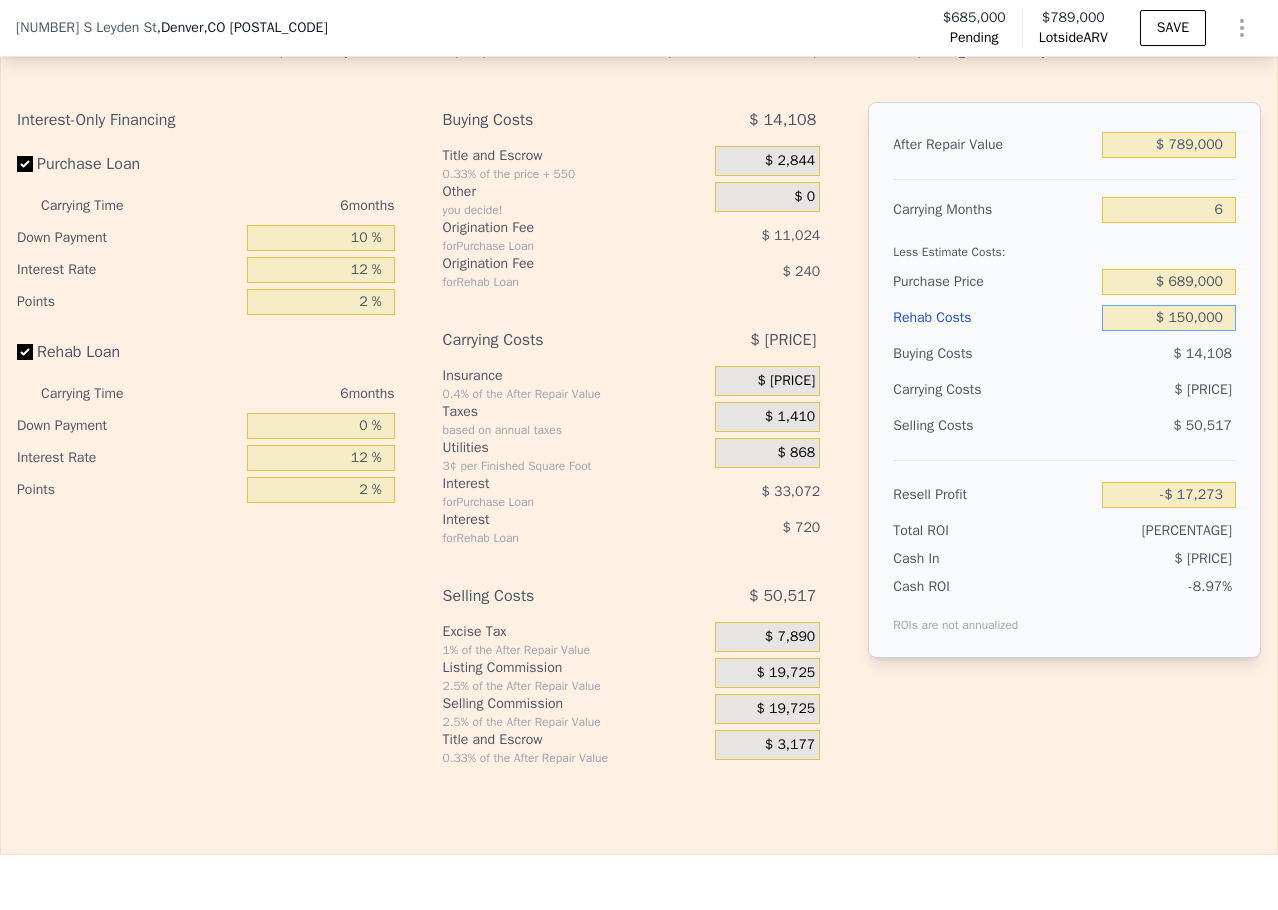 type on "-$ [PRICE]" 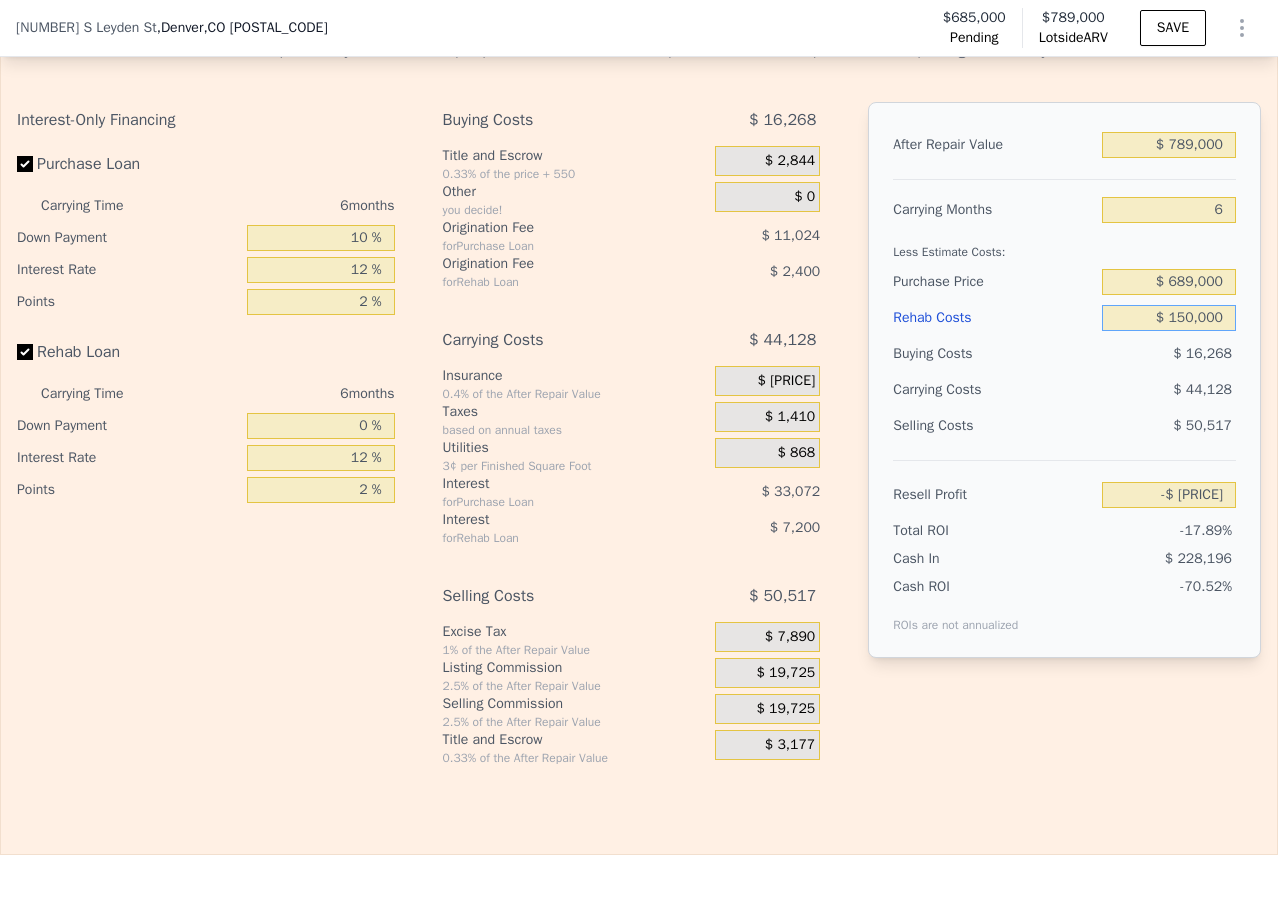 type on "$ 150,000" 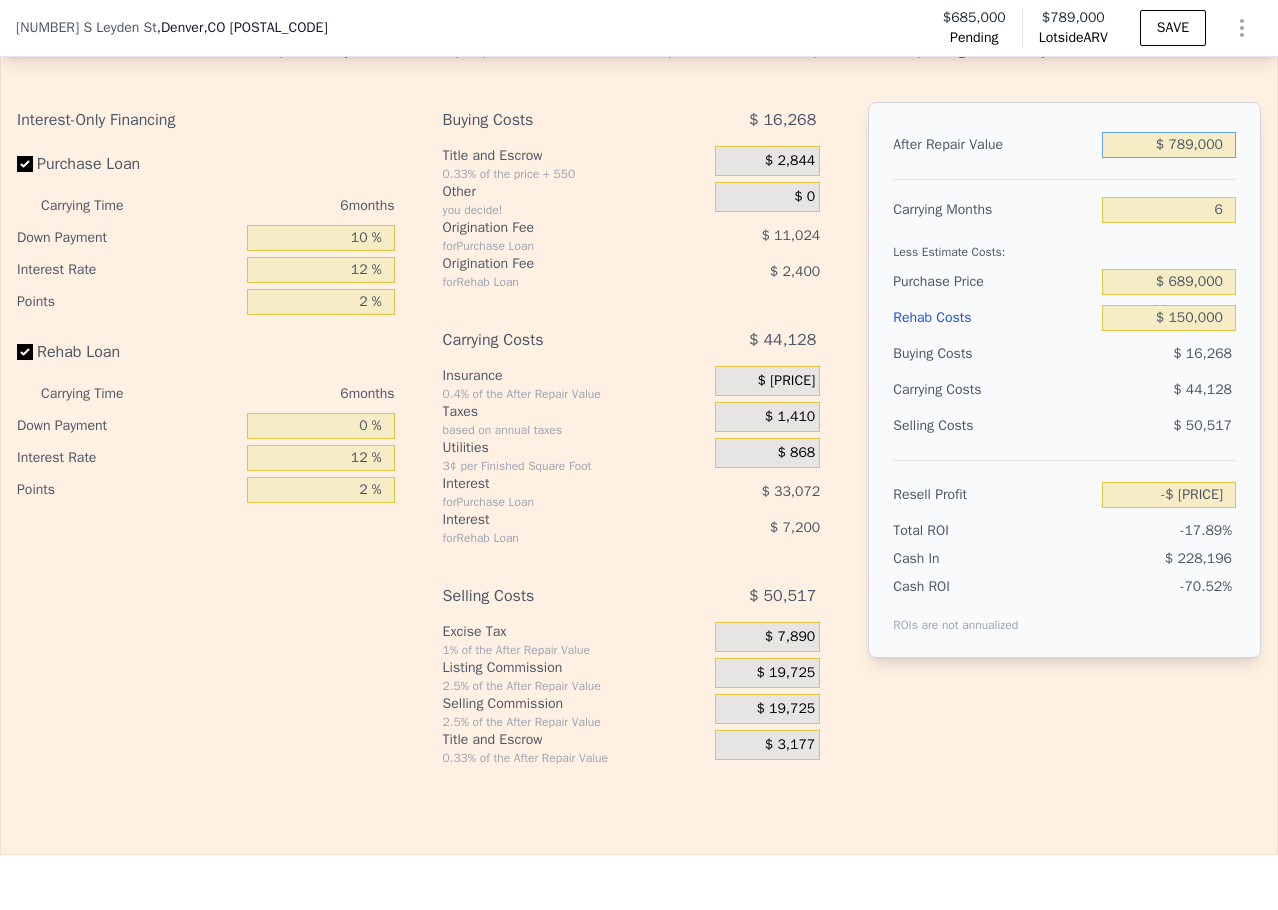 drag, startPoint x: 1161, startPoint y: 173, endPoint x: 1179, endPoint y: 170, distance: 18.248287 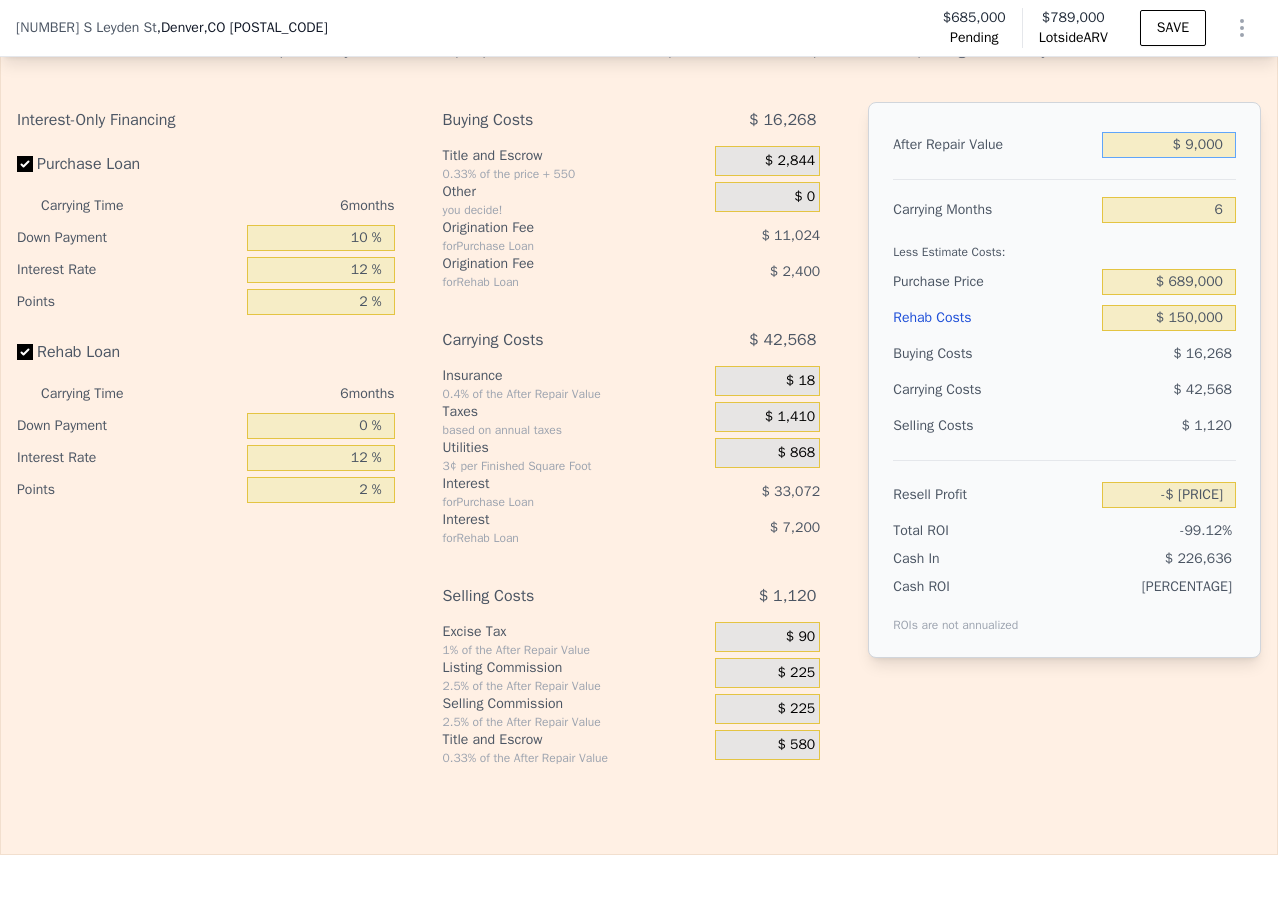 type on "$ 99,000" 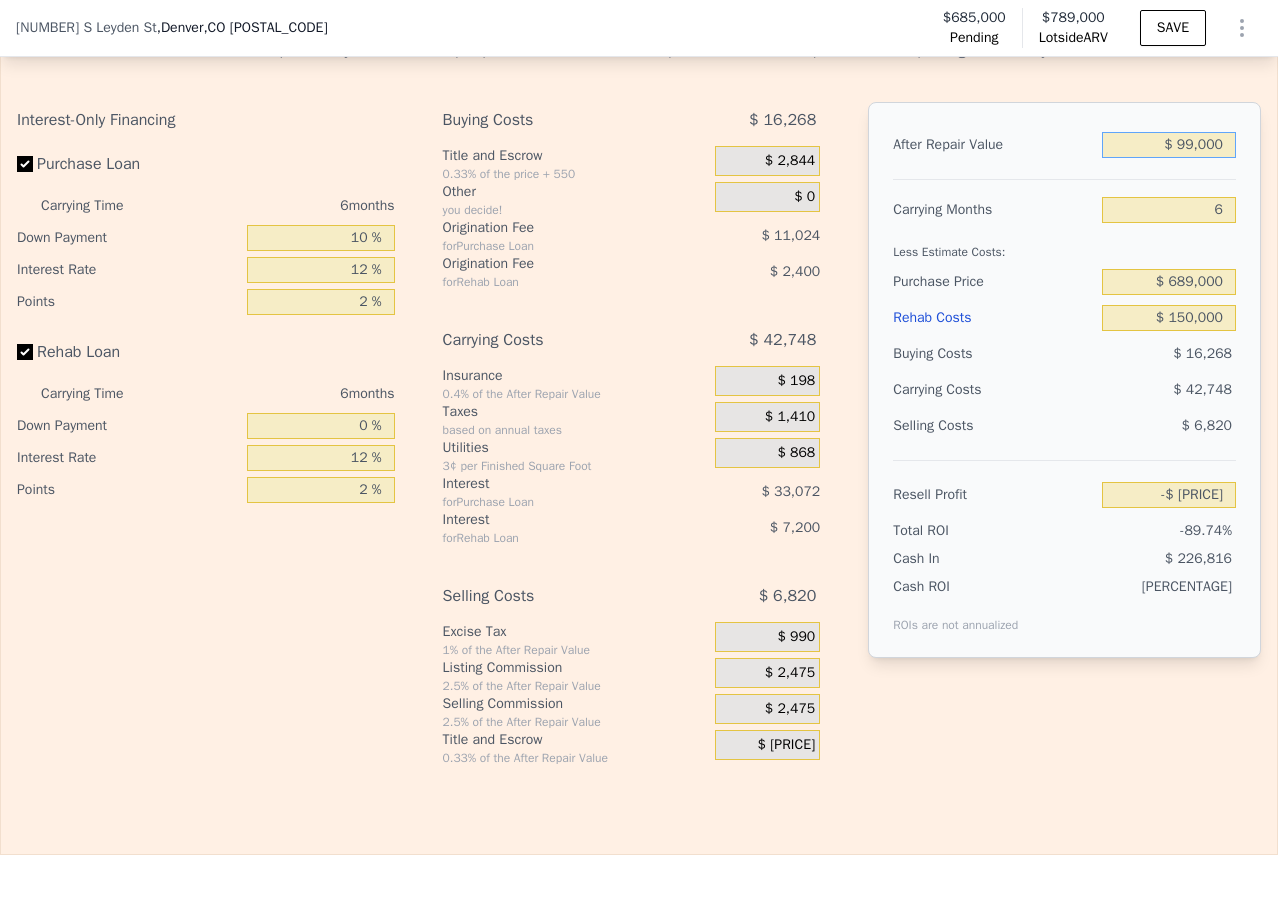 type on "-$ 805,836" 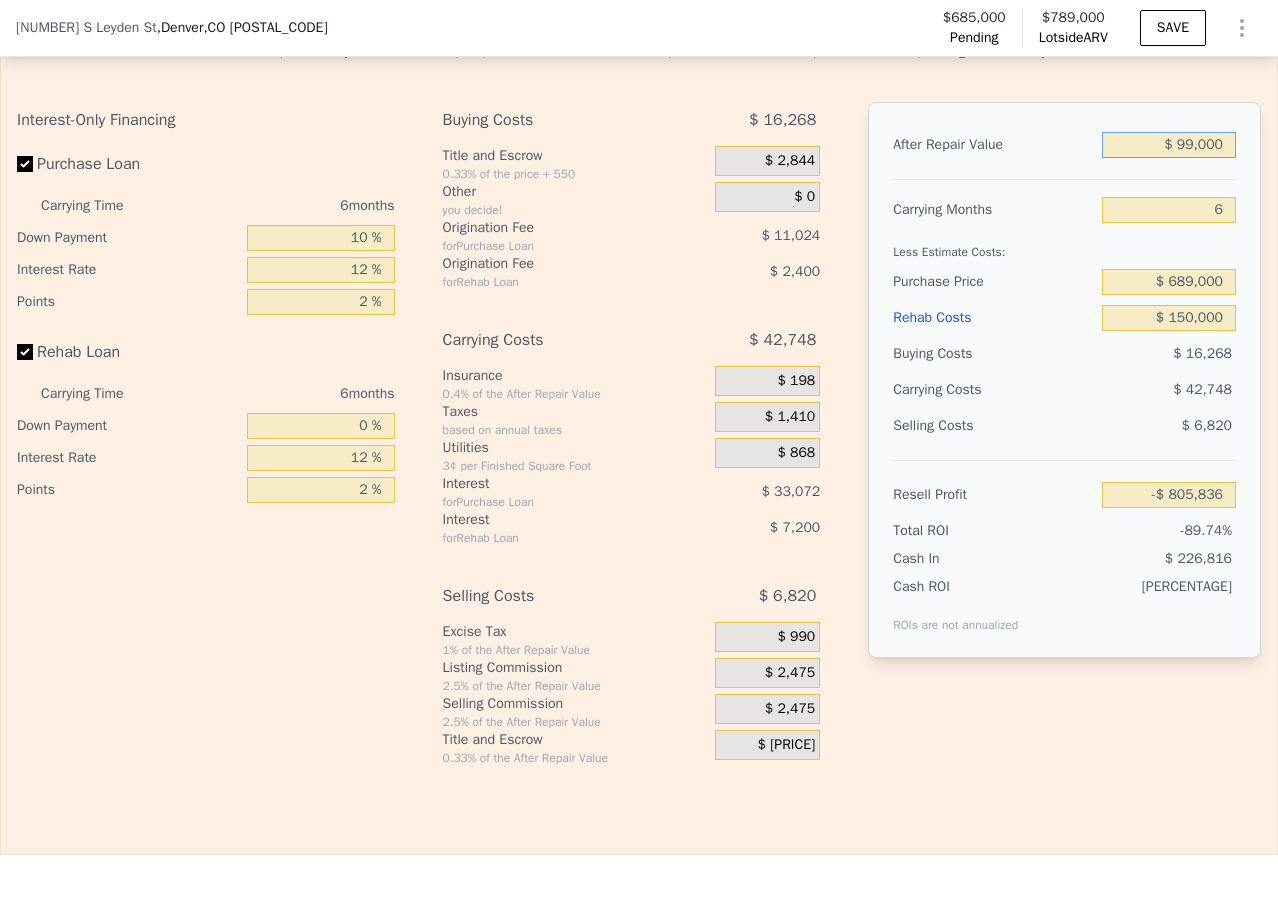 type on "$ 999,000" 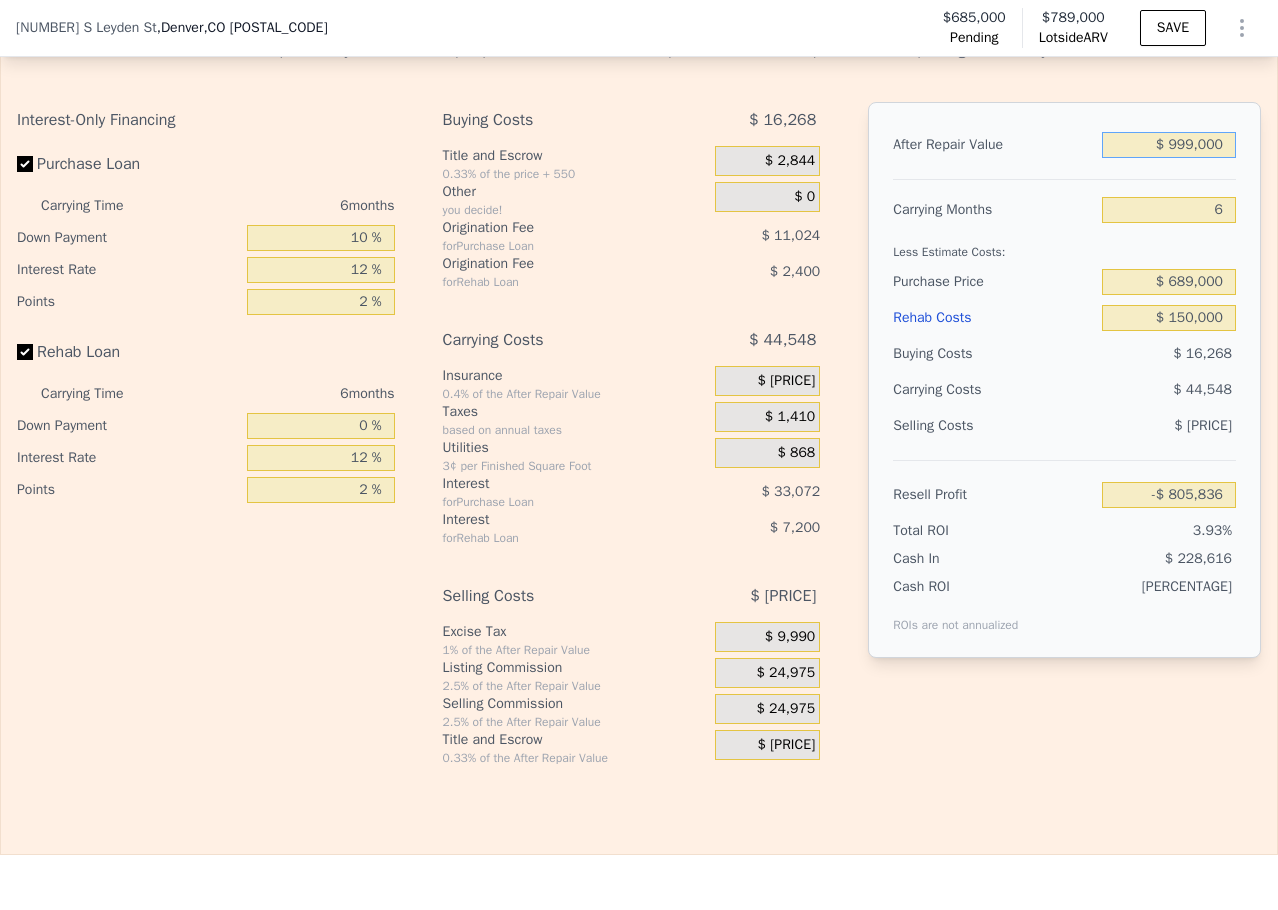type on "$ 35,367" 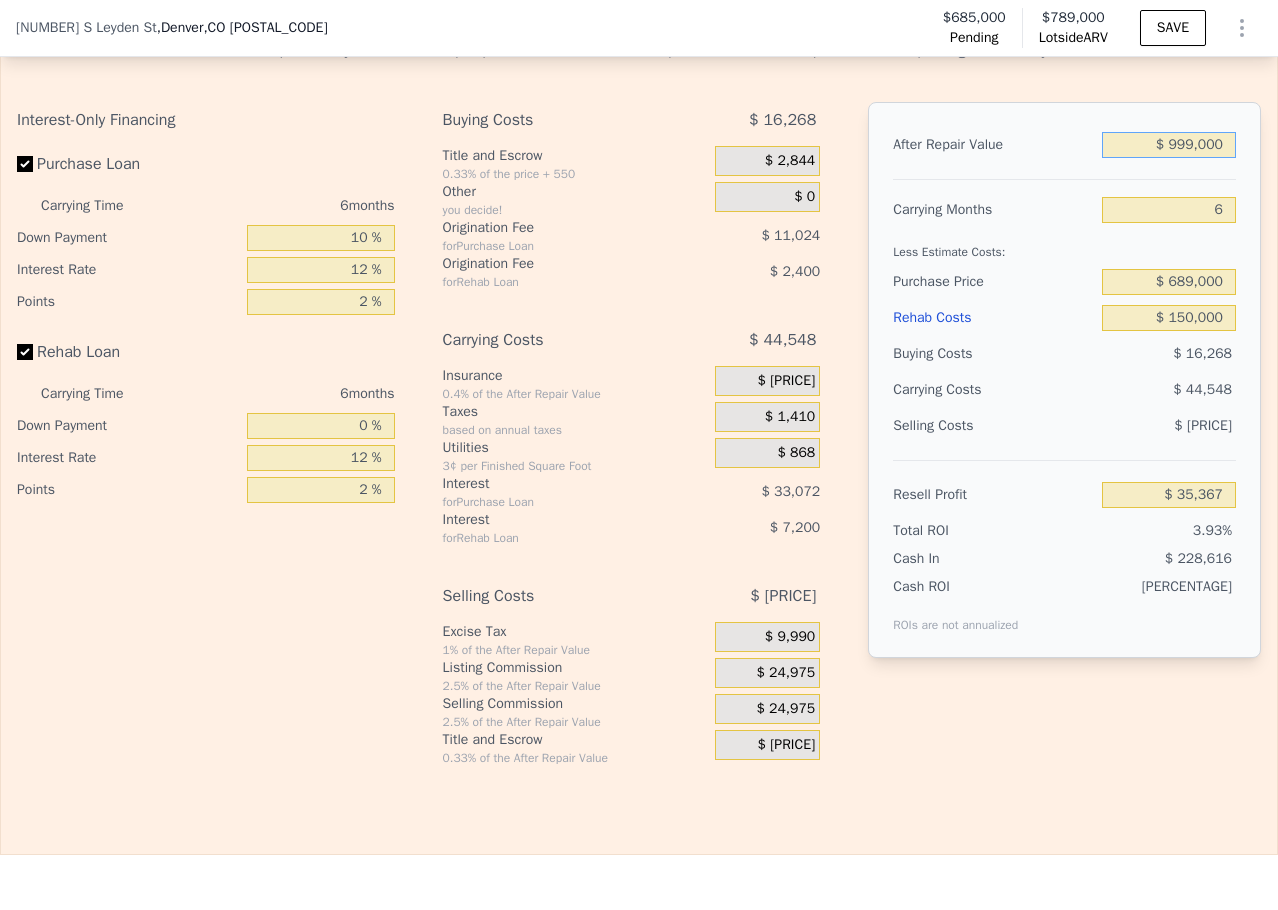 drag, startPoint x: 1179, startPoint y: 175, endPoint x: 1162, endPoint y: 175, distance: 17 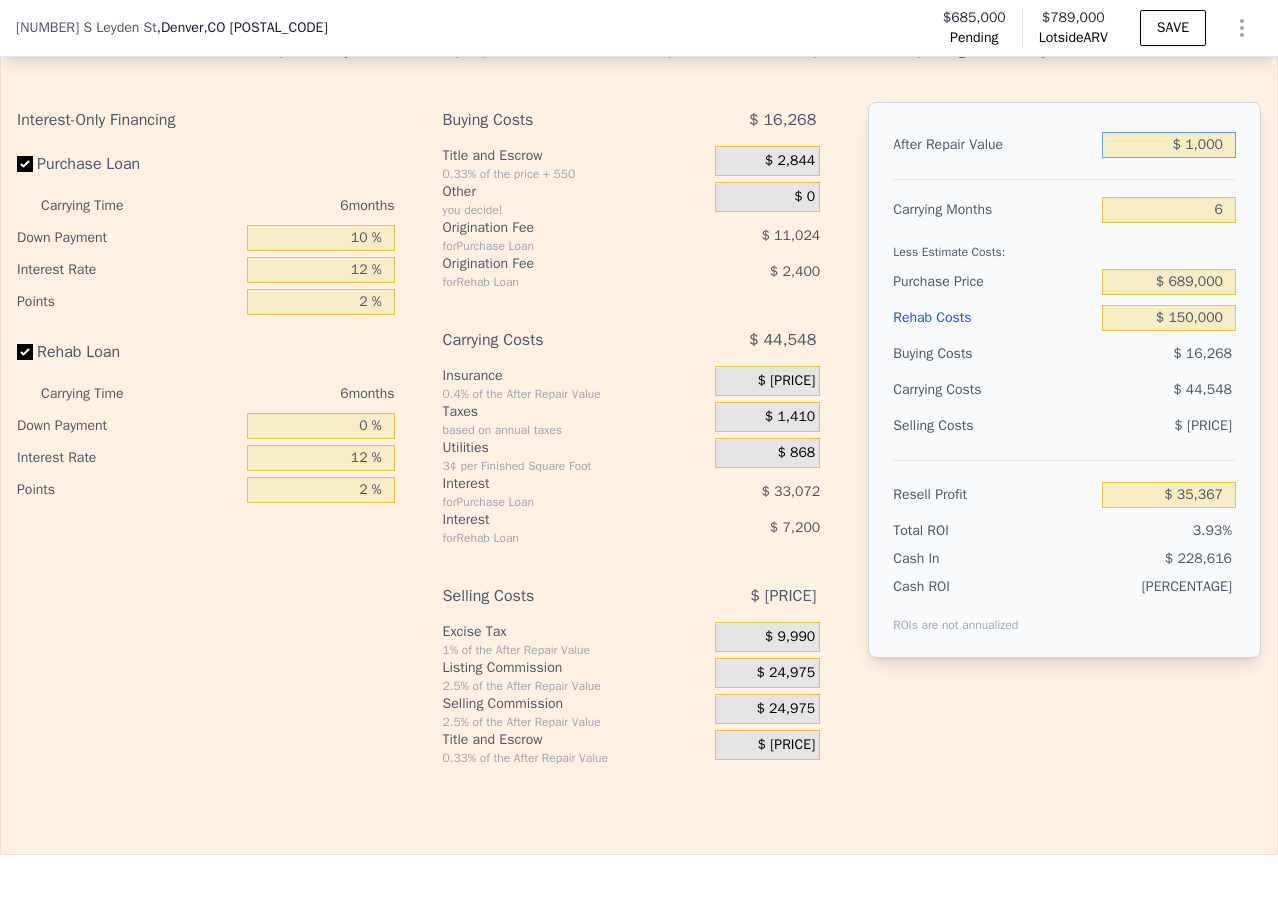 type on "-$ 897,433" 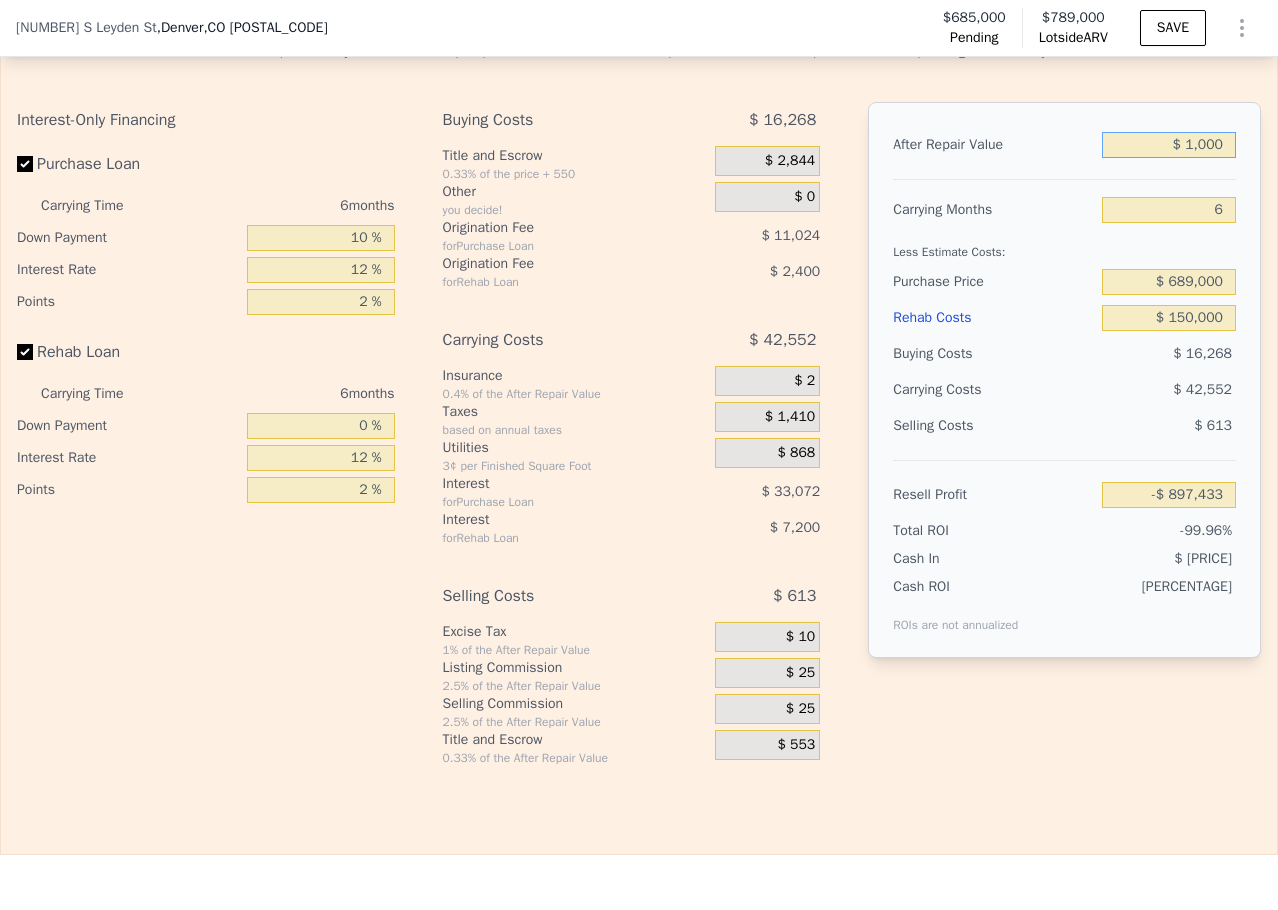 type on "$ 10,000" 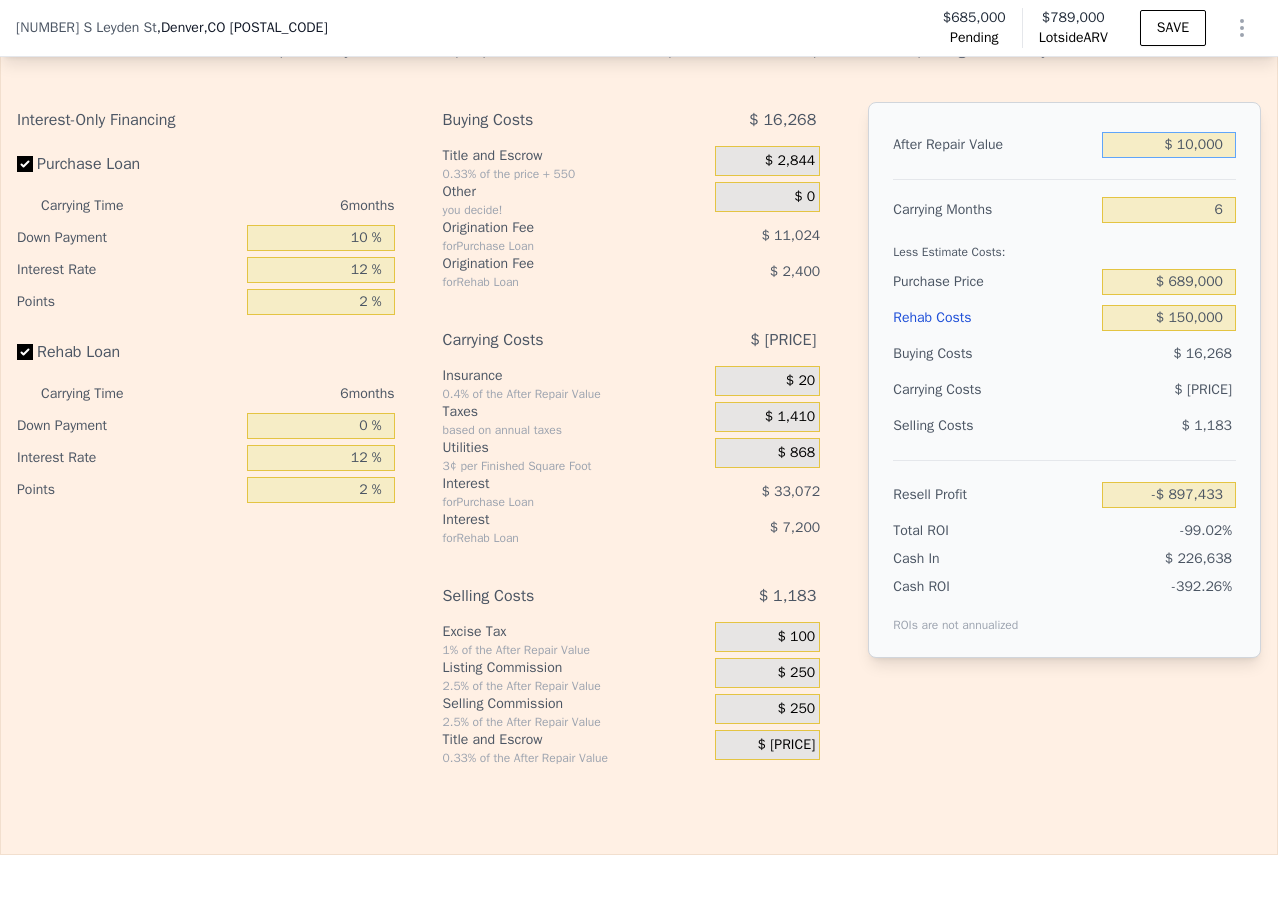 type on "-$ 889,021" 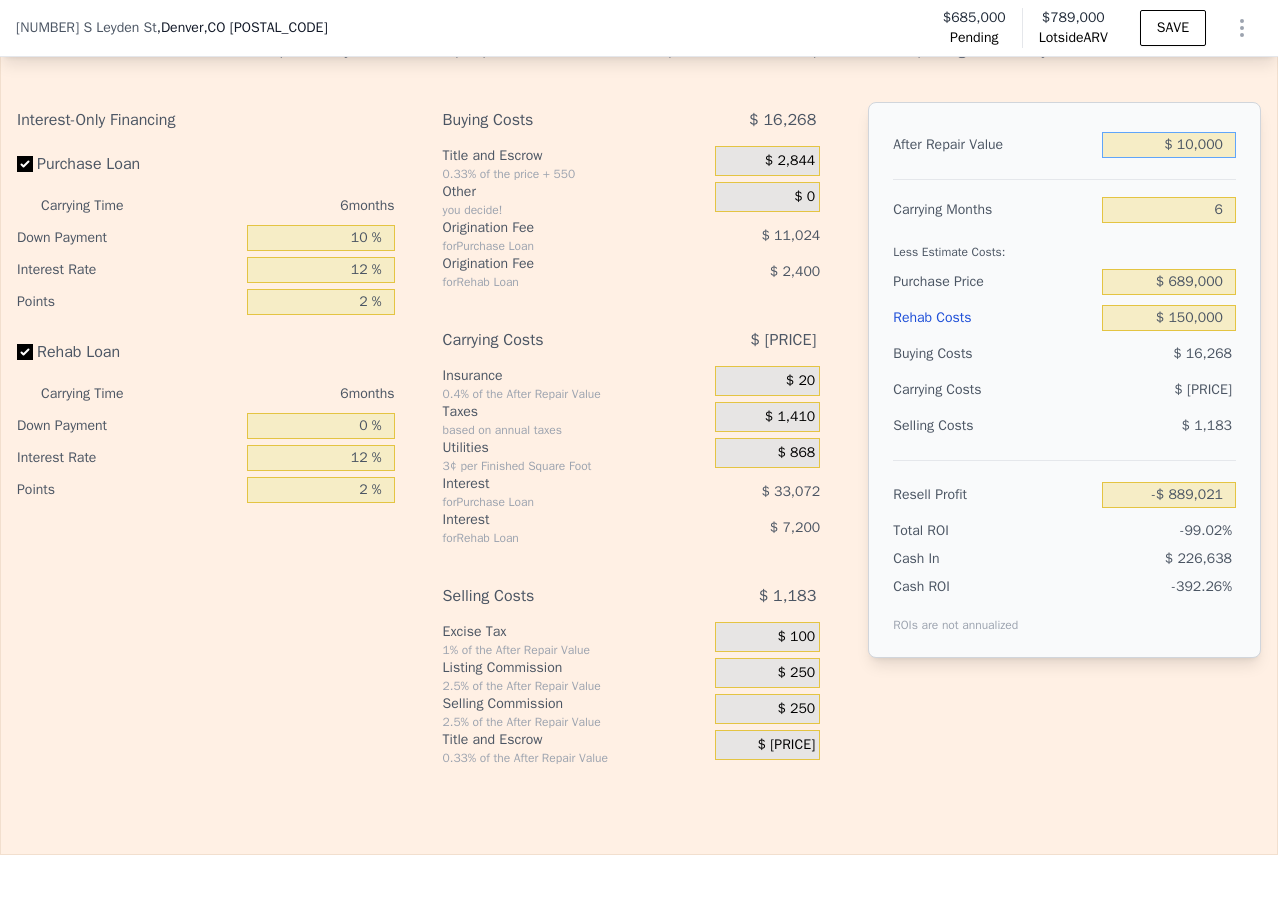type on "$ 104,000" 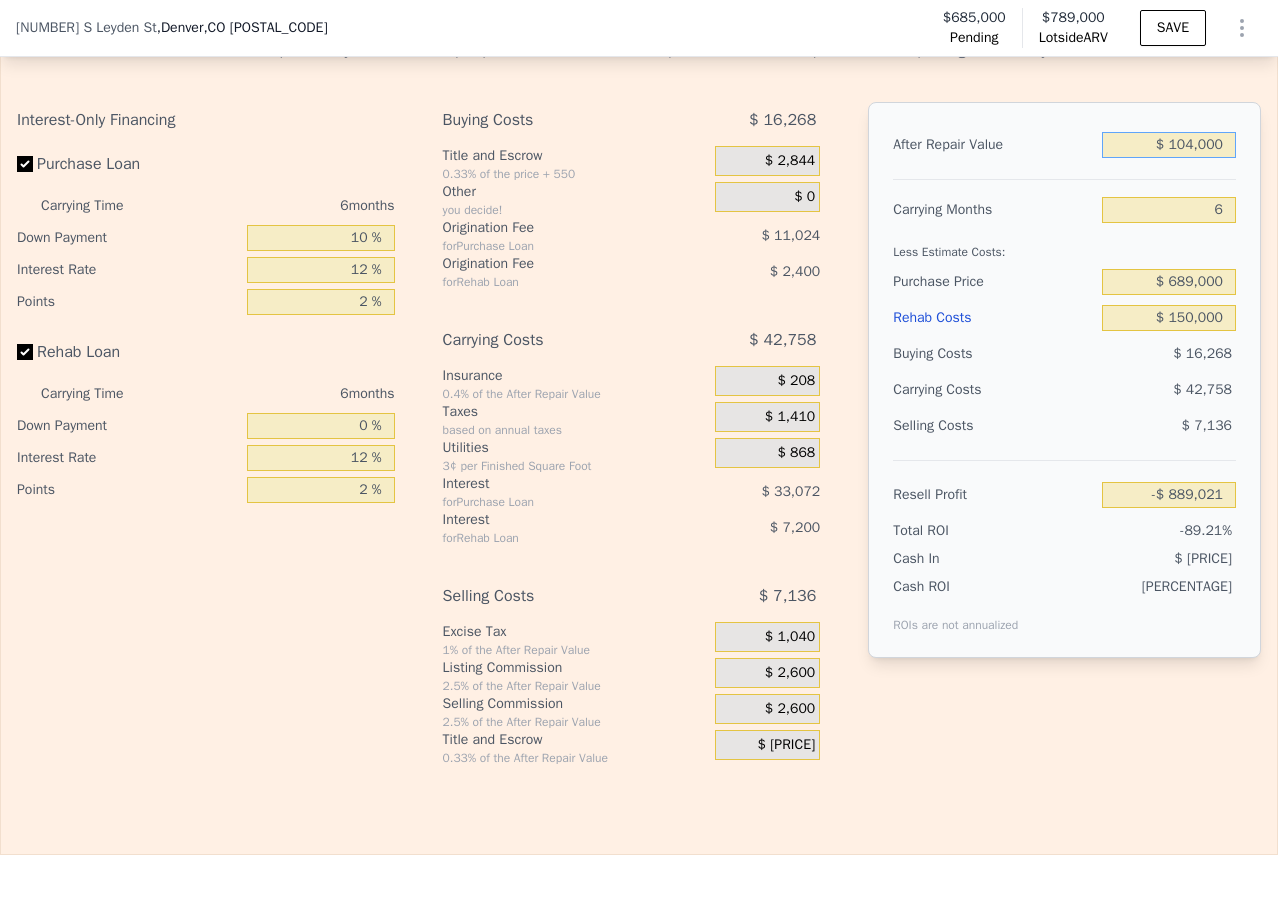 type on "-$ [PRICE]" 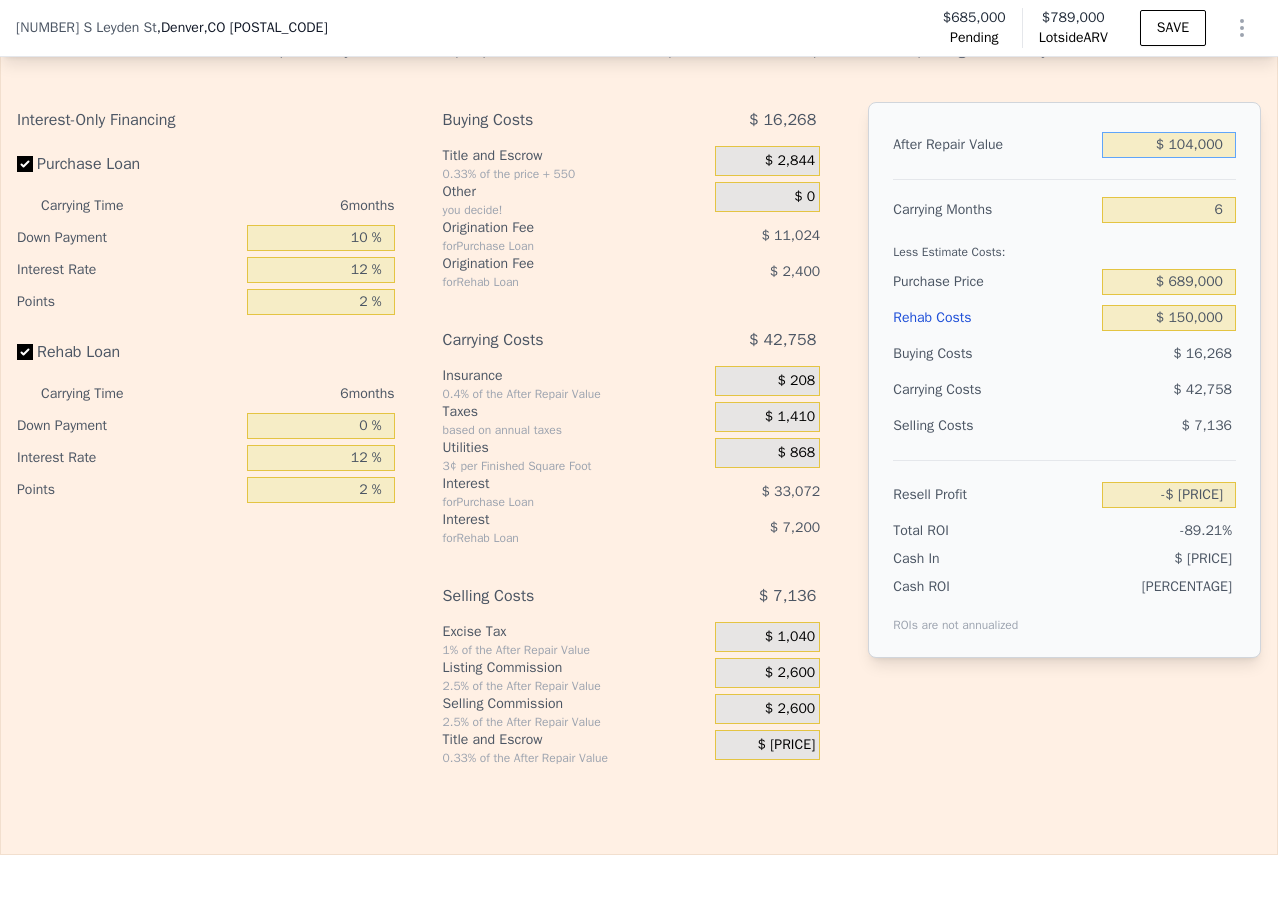 type on "$ 1,049,000" 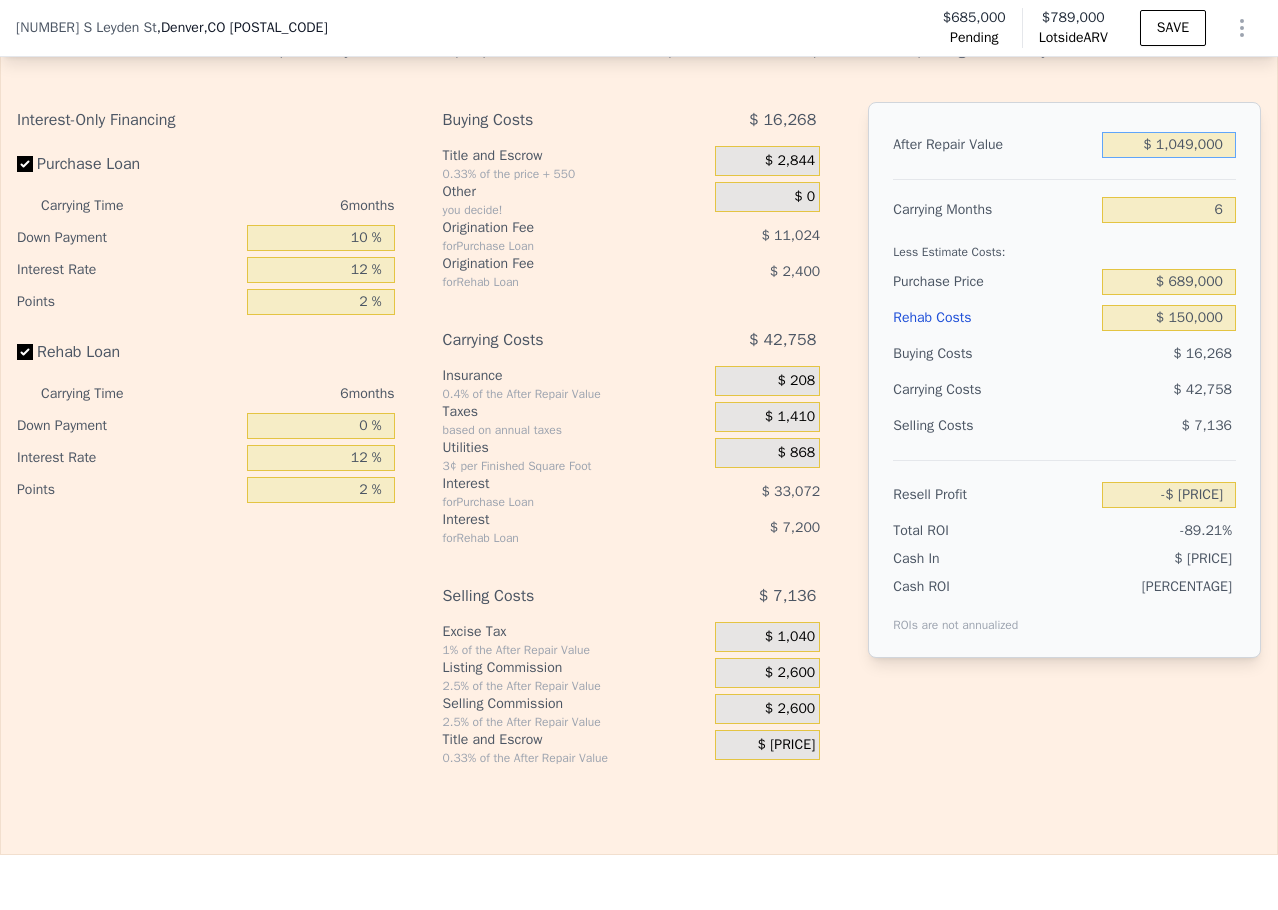 type on "$ 82,101" 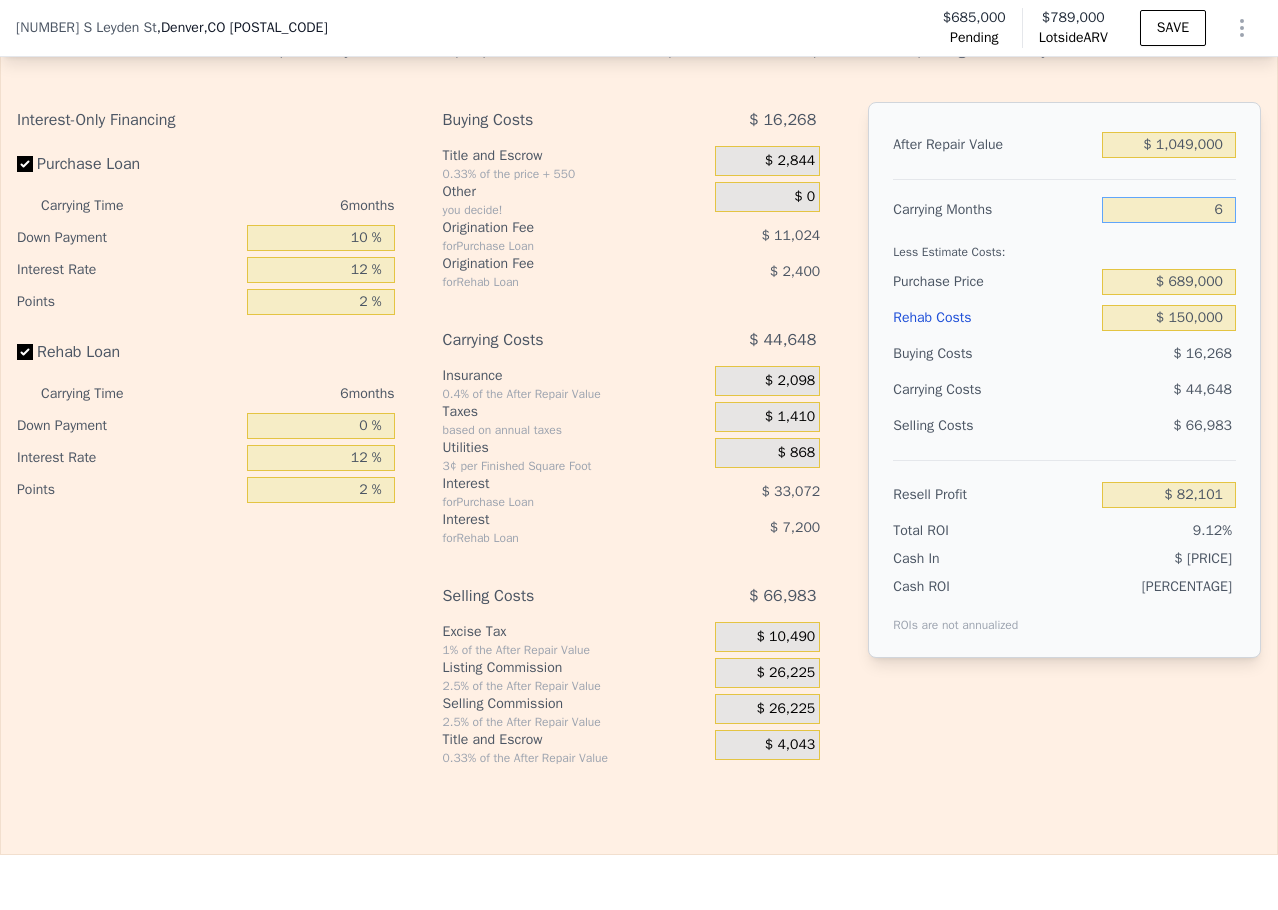 click on "6" at bounding box center (1169, 210) 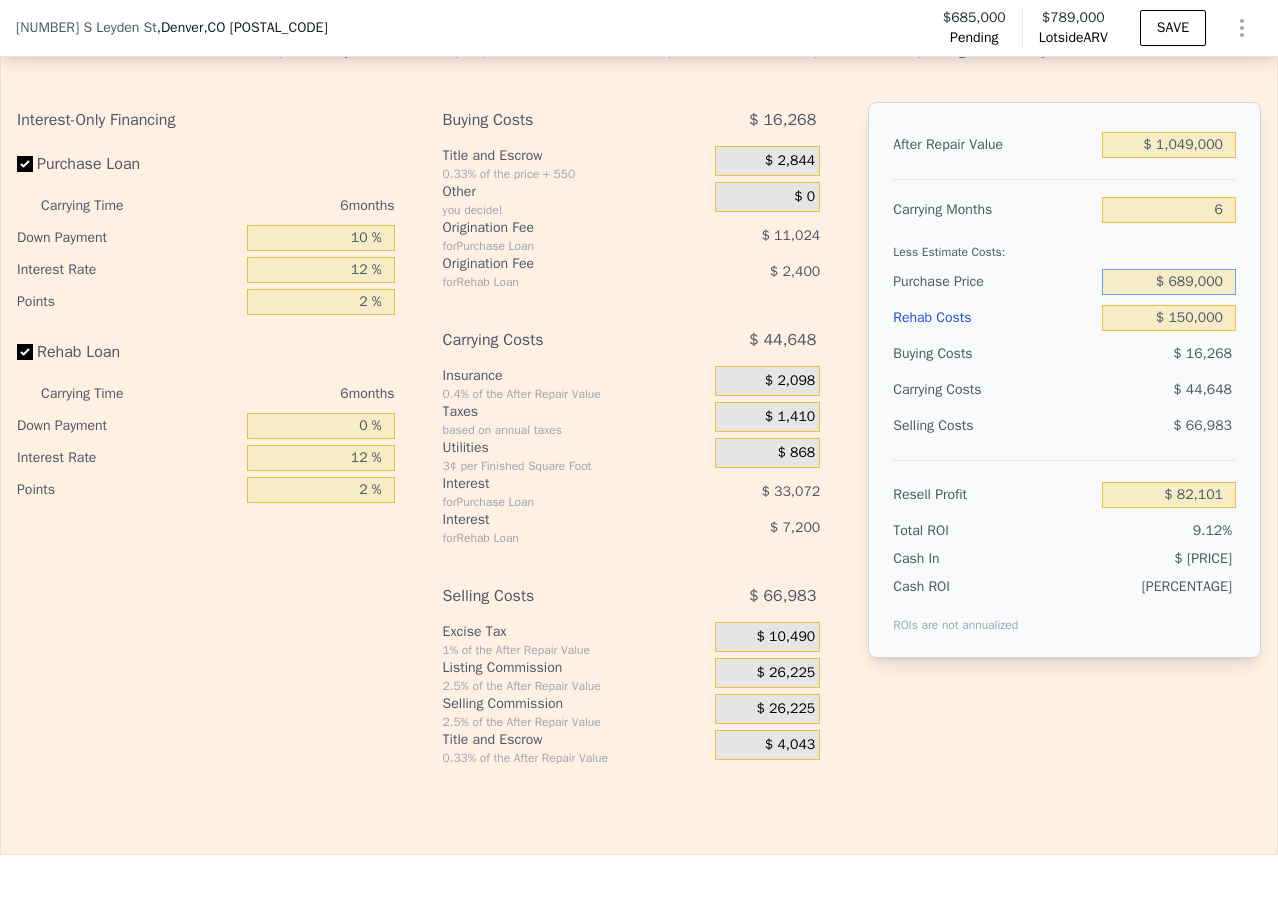 click on "$ 689,000" at bounding box center [1169, 282] 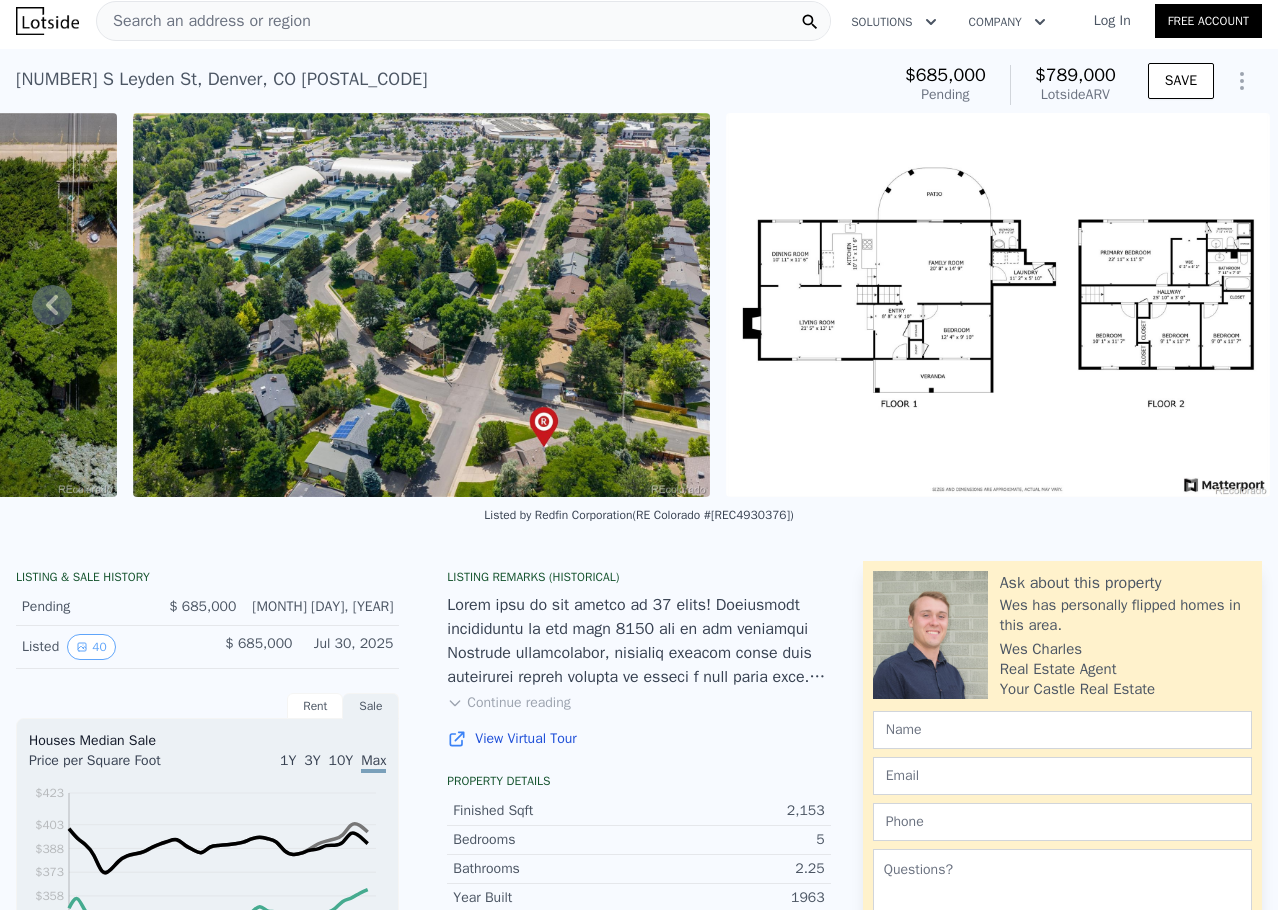 scroll, scrollTop: 0, scrollLeft: 0, axis: both 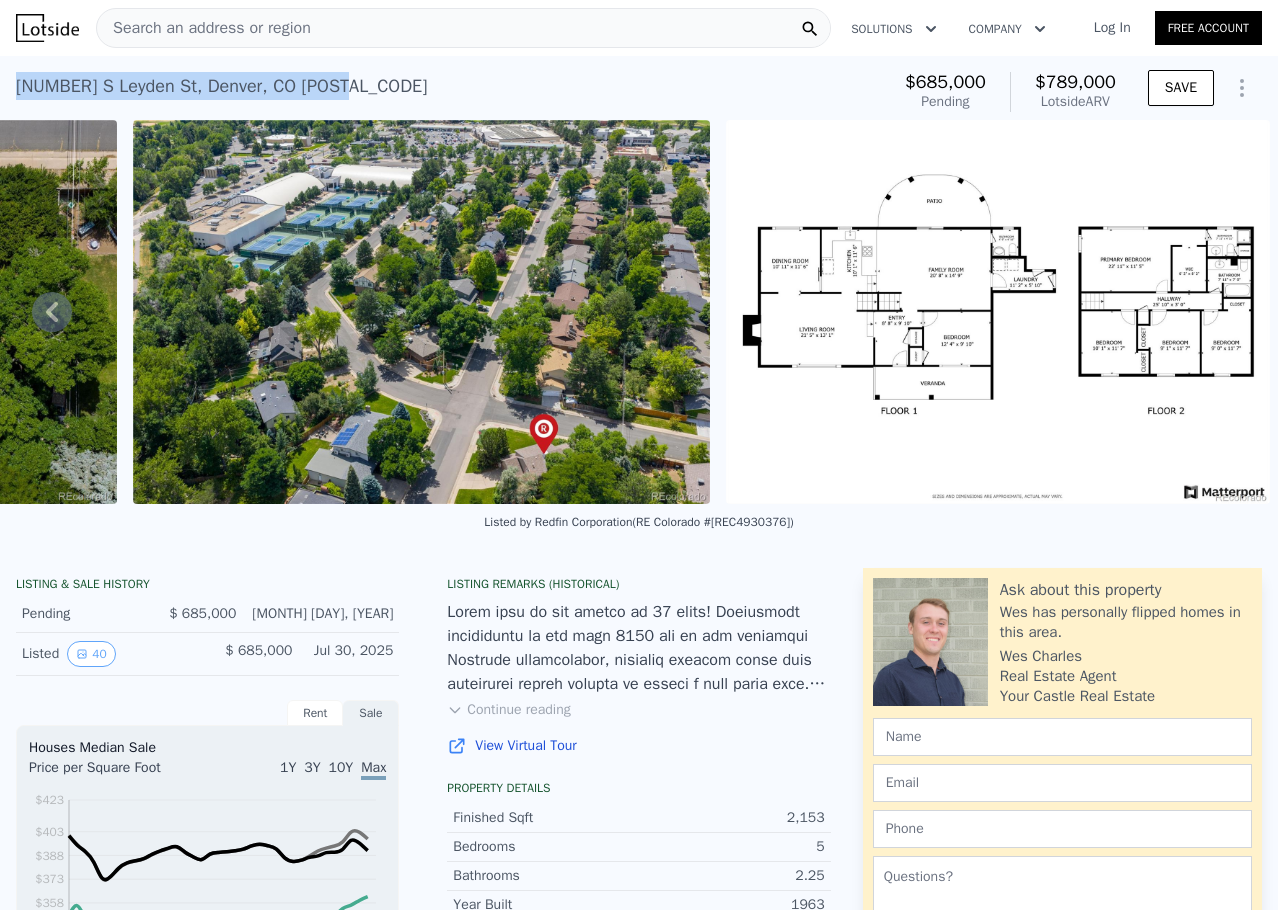 drag, startPoint x: 320, startPoint y: 88, endPoint x: 8, endPoint y: 84, distance: 312.02563 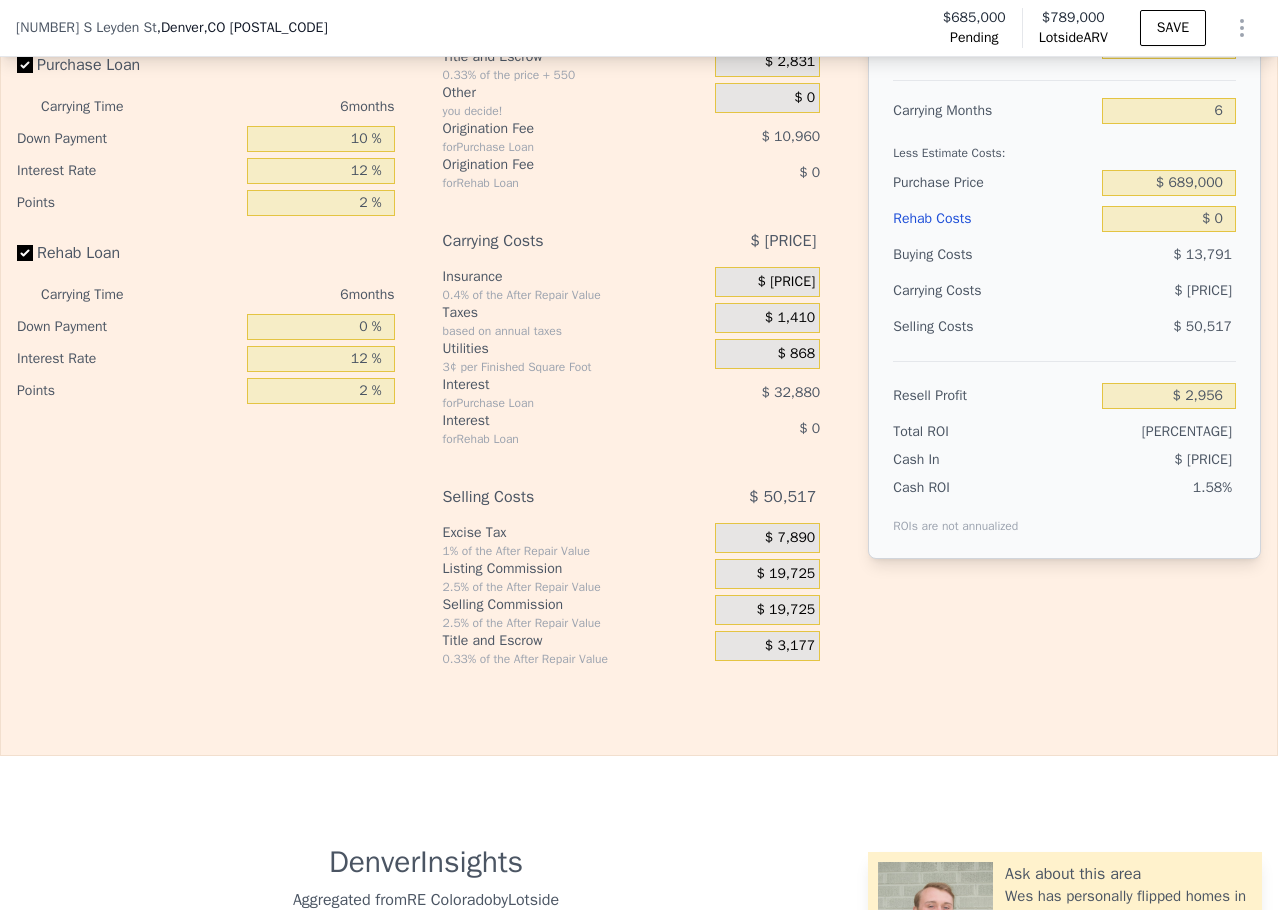 scroll, scrollTop: 3492, scrollLeft: 0, axis: vertical 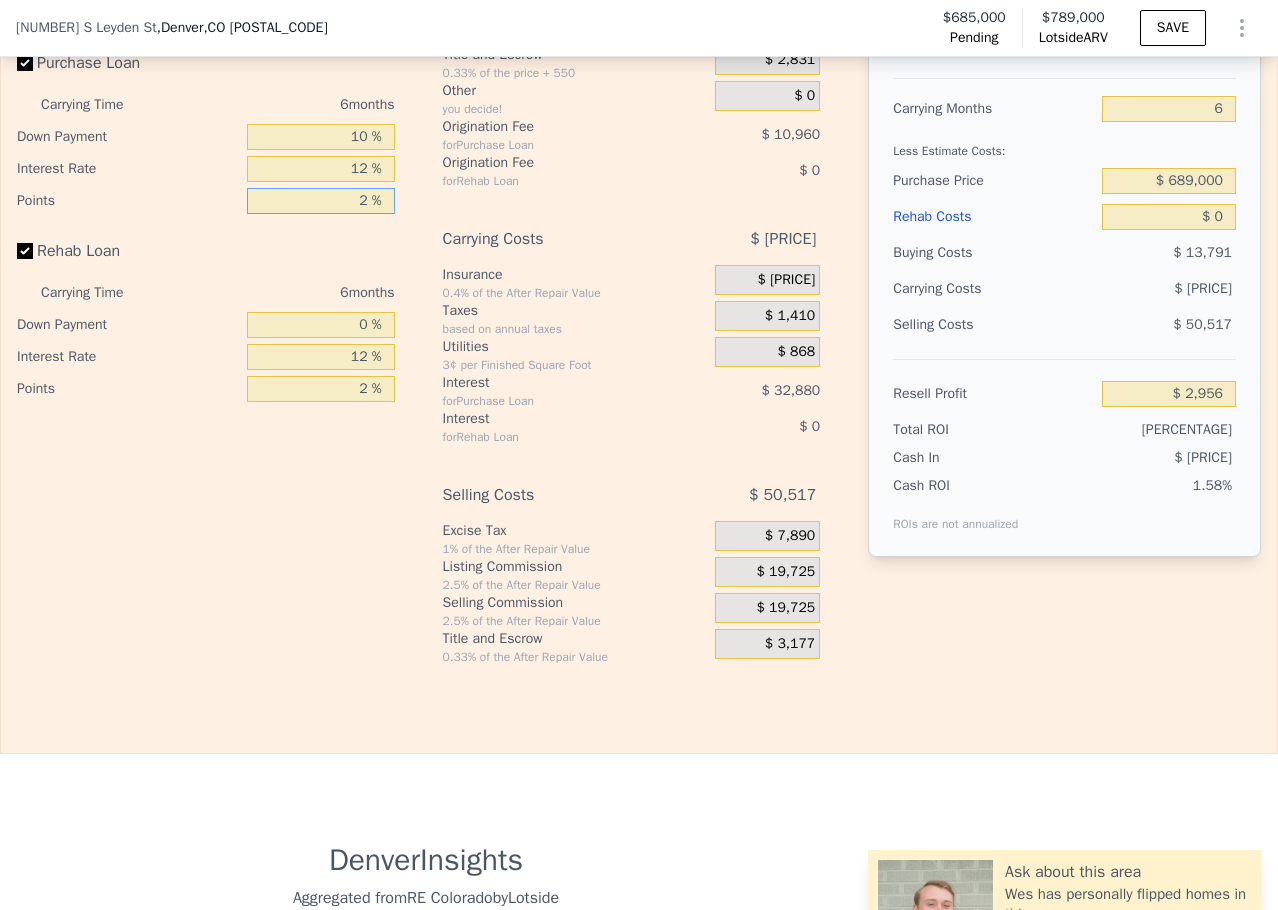 click on "2 %" at bounding box center [321, 201] 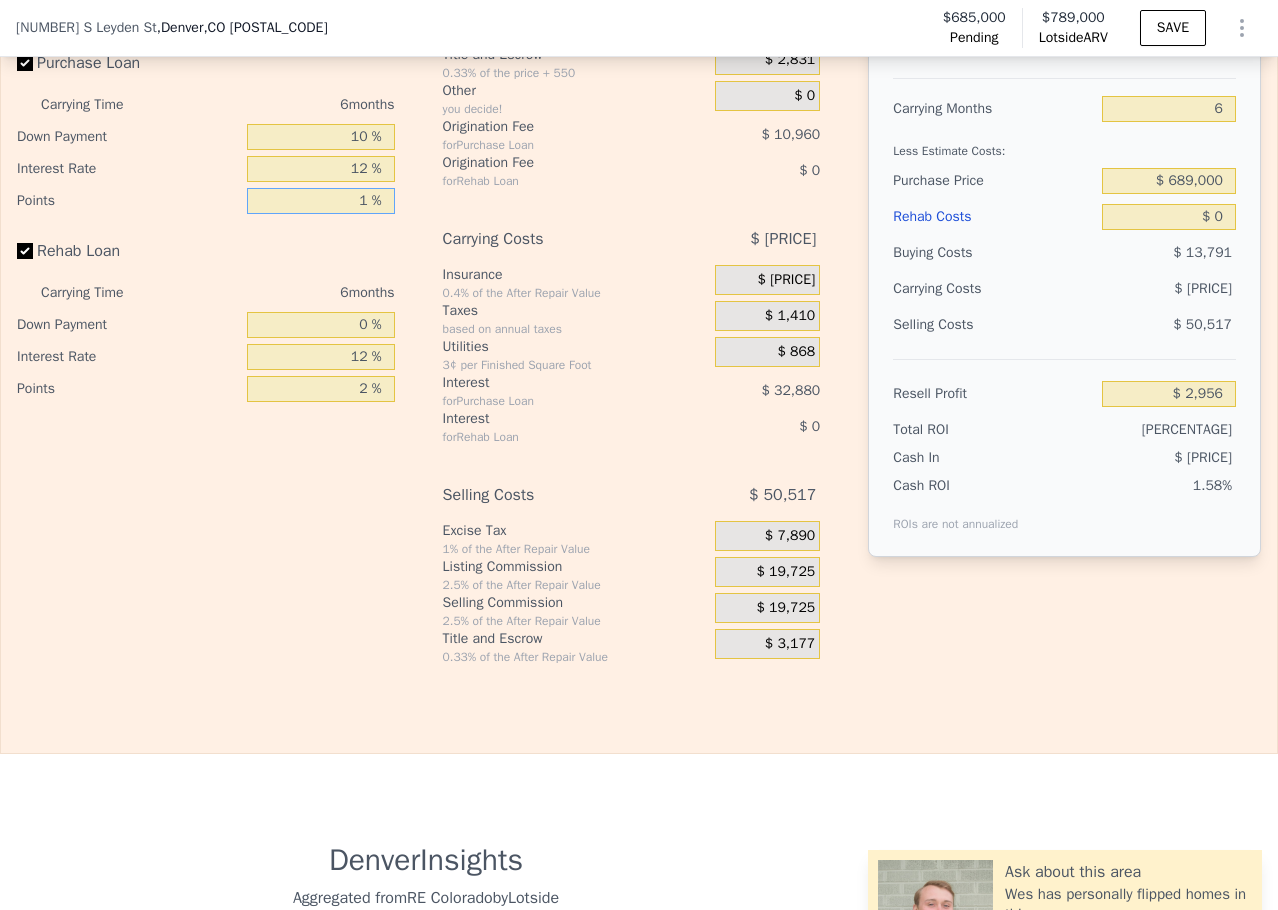 type on "$ 8,436" 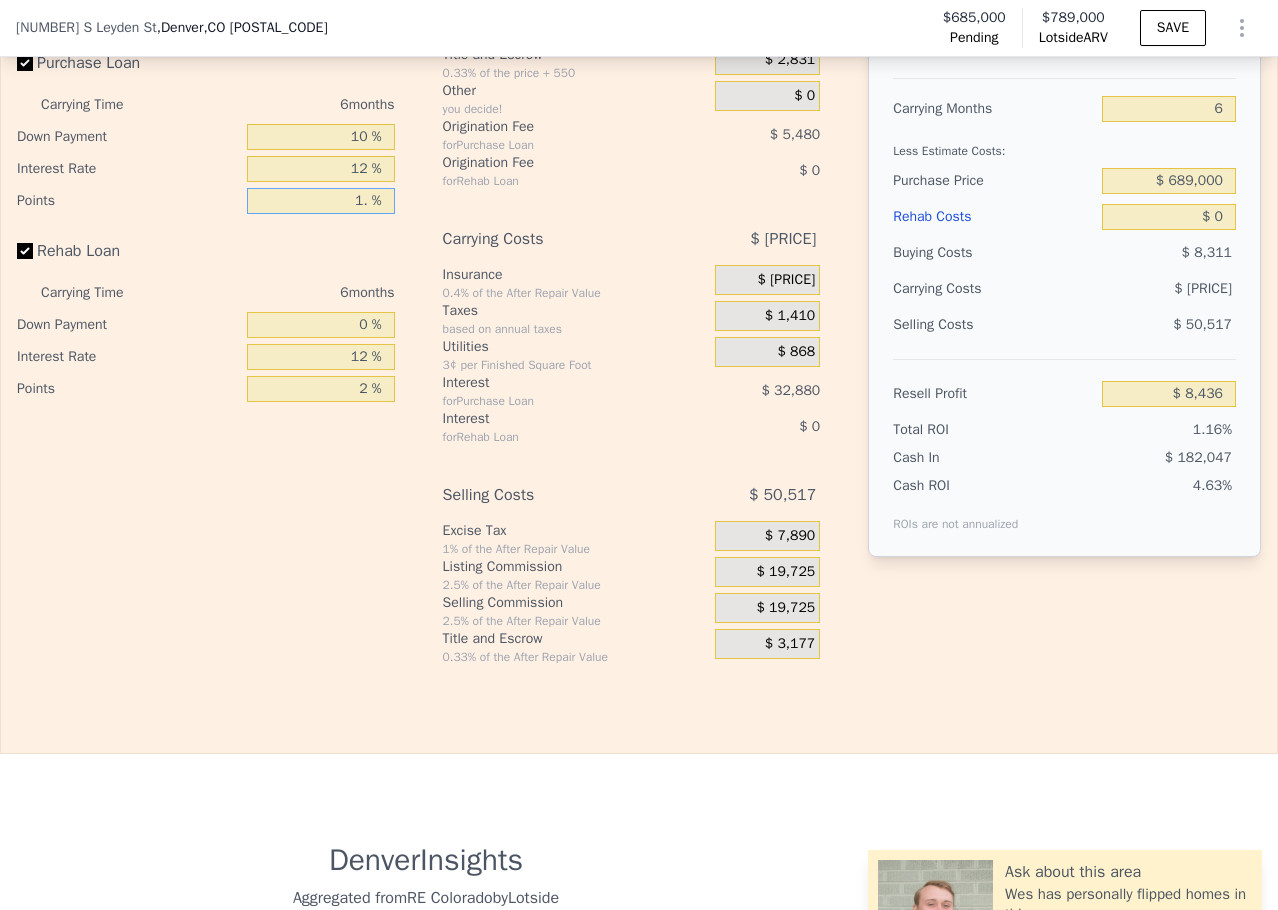 type on "1.5 %" 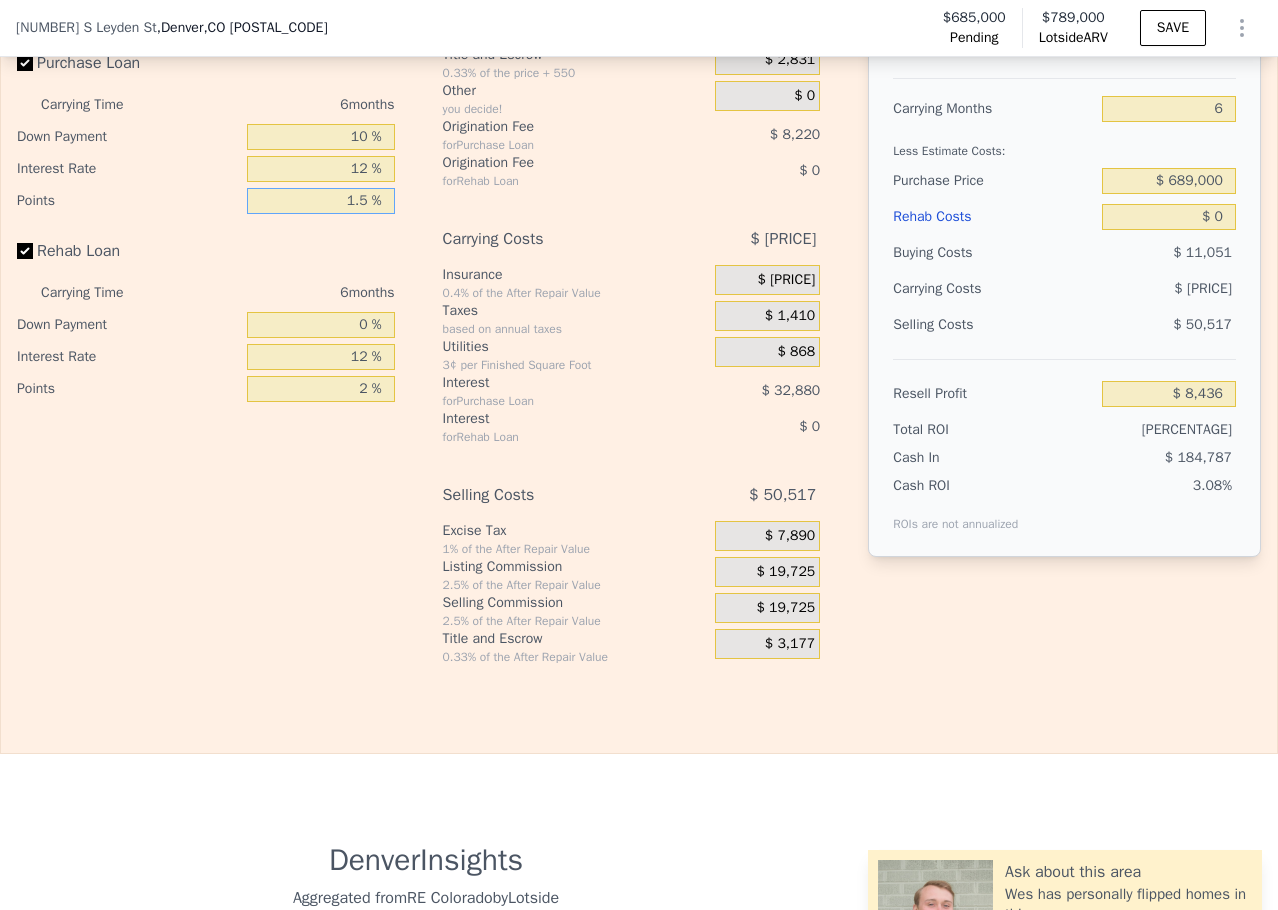 type on "$ 5,696" 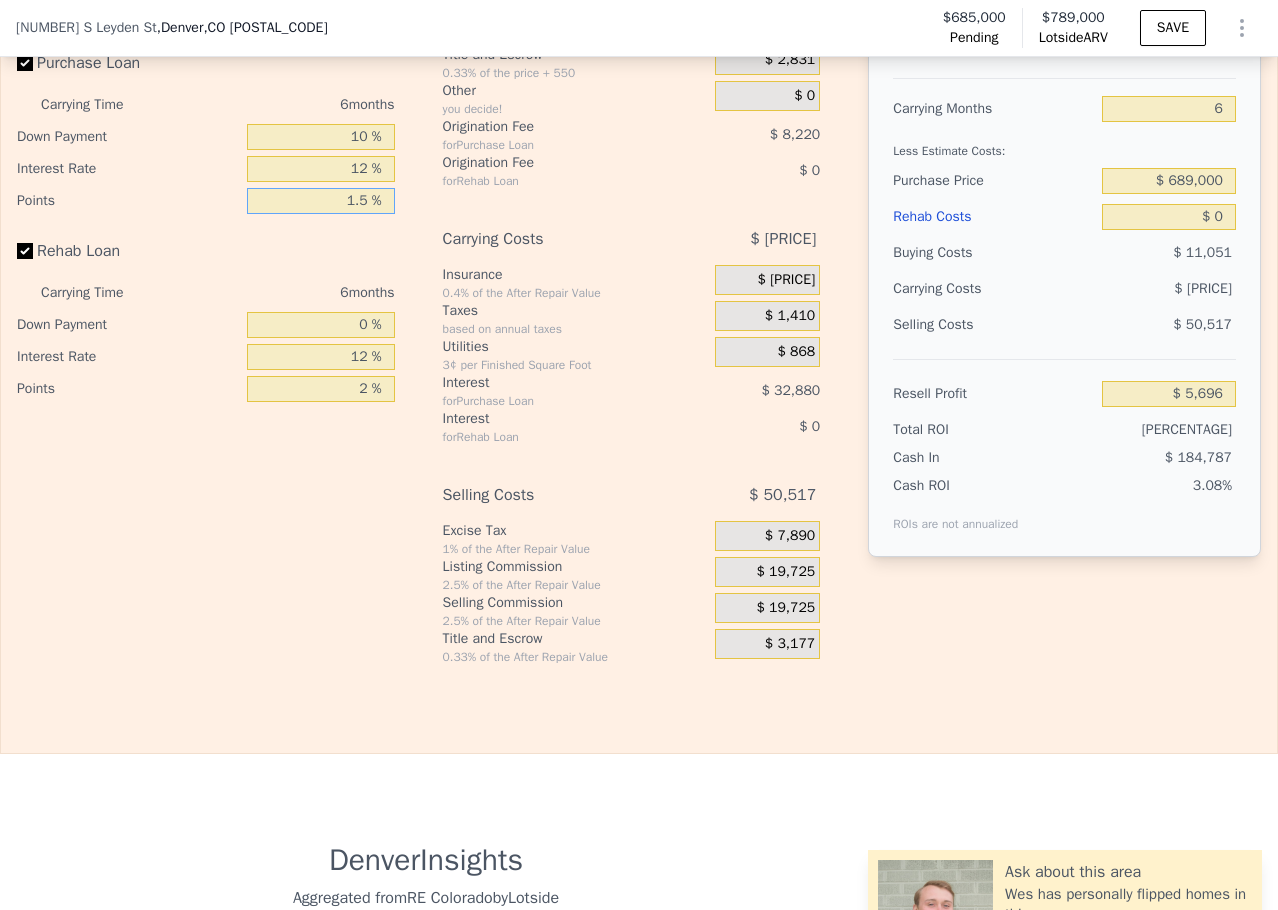 type on "1.5 %" 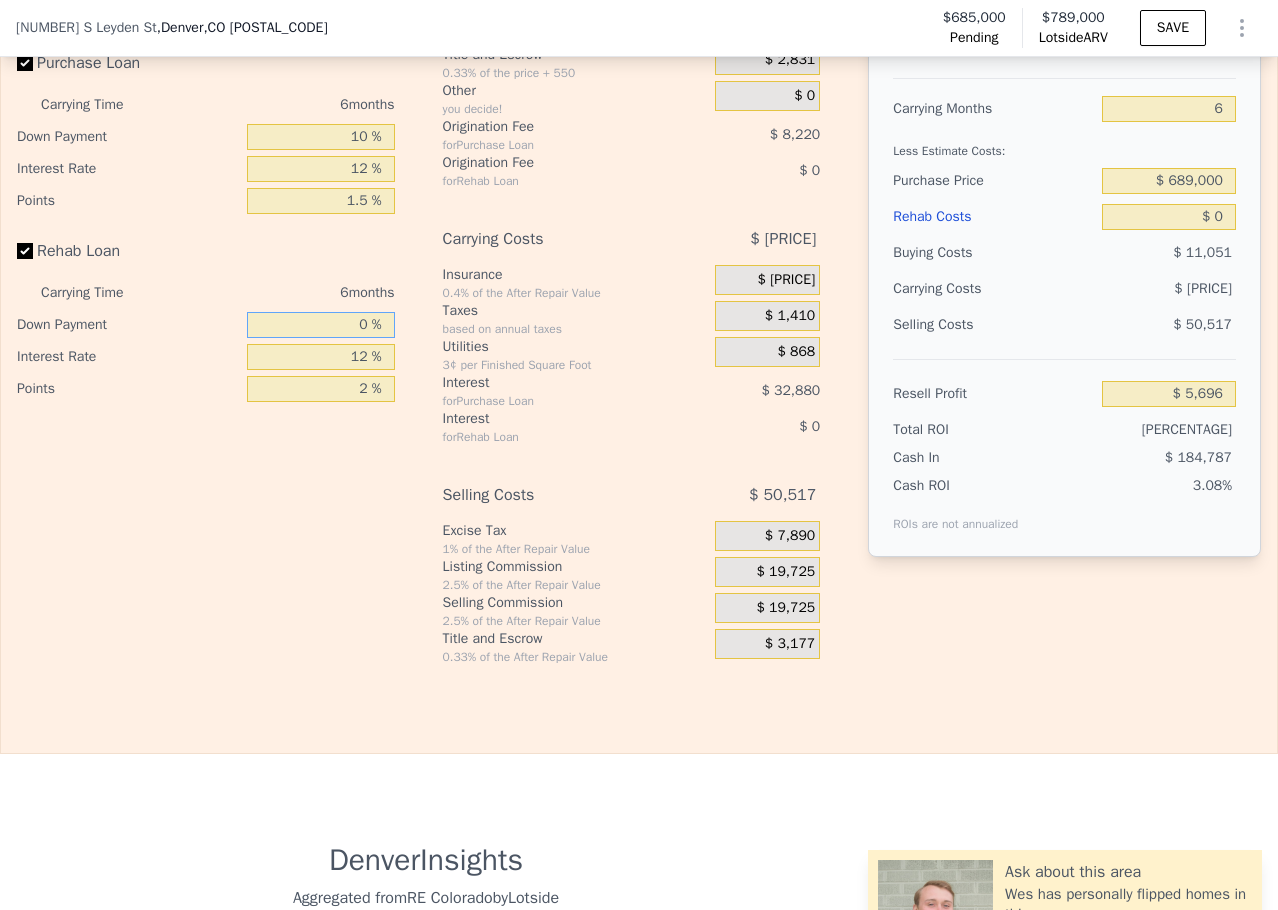 click on "0 %" at bounding box center [321, 325] 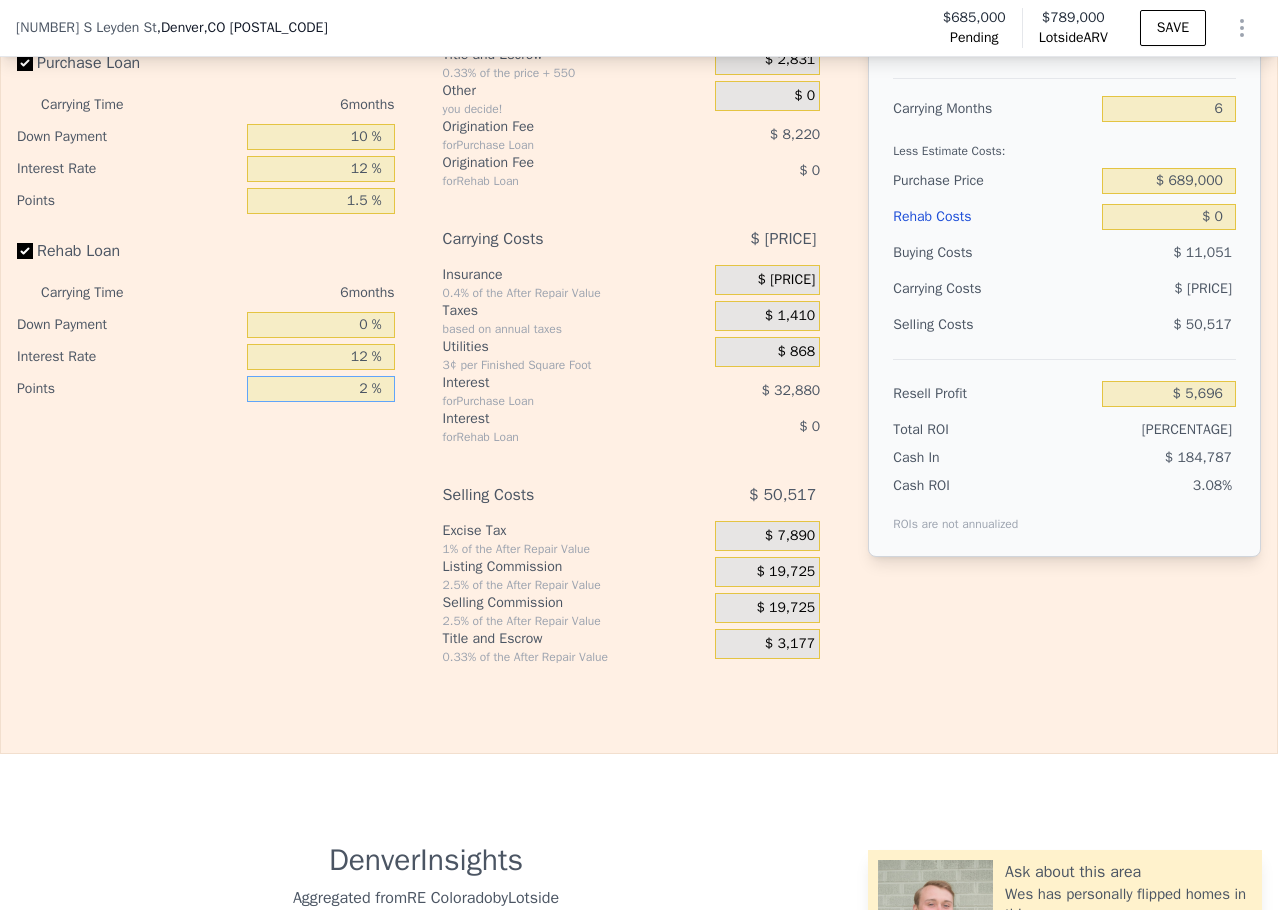 click on "2 %" at bounding box center [321, 389] 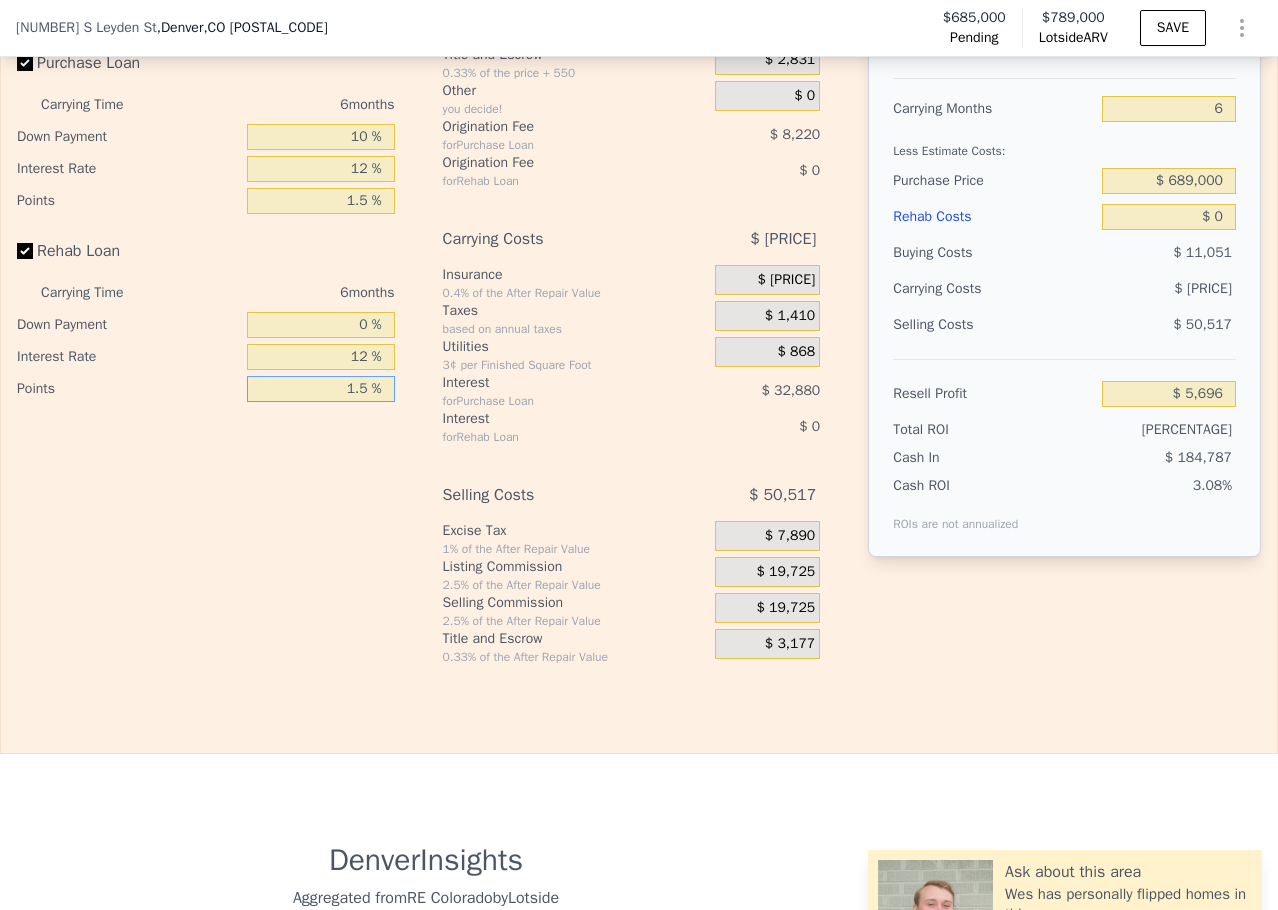 type on "1.5 %" 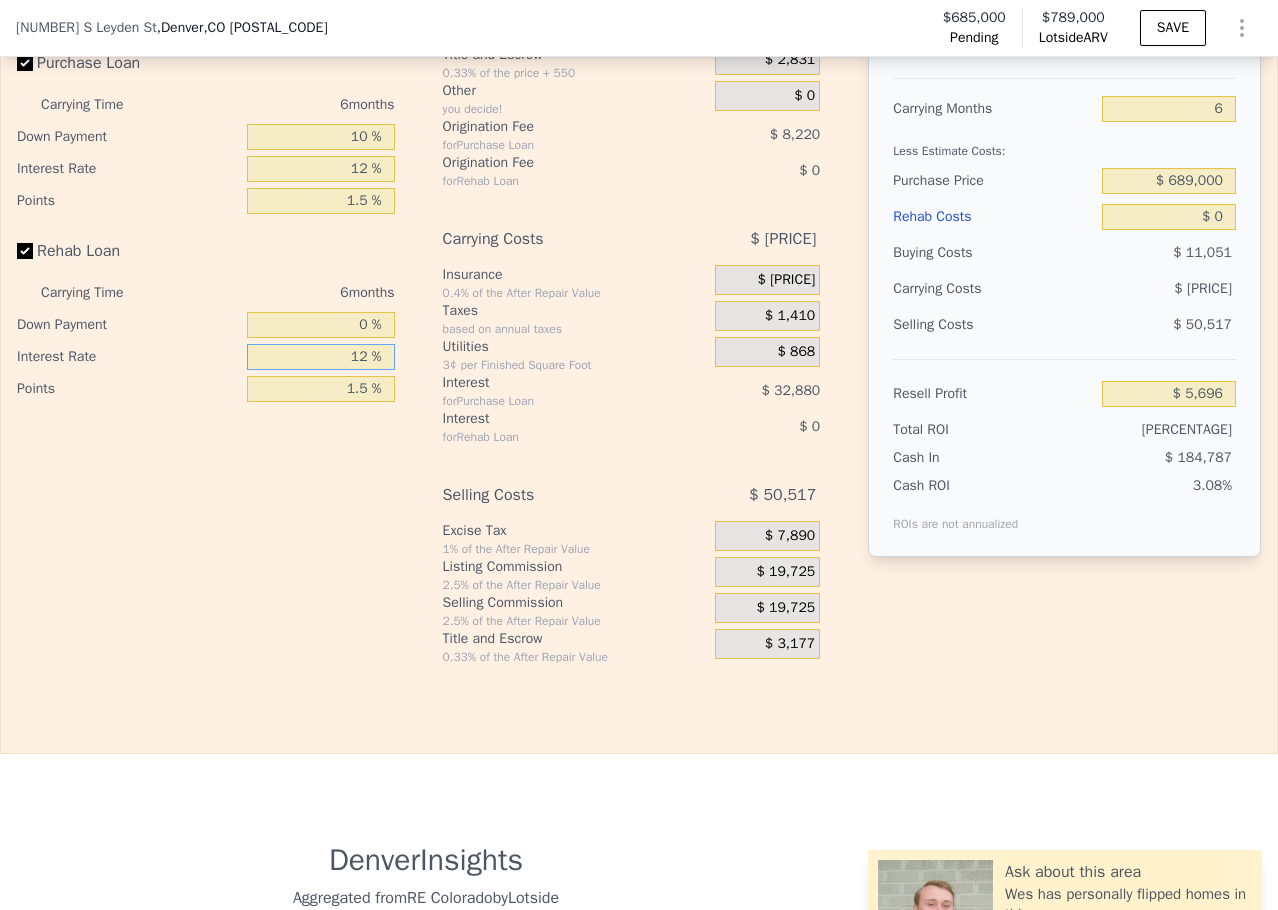 click on "12 %" at bounding box center [321, 357] 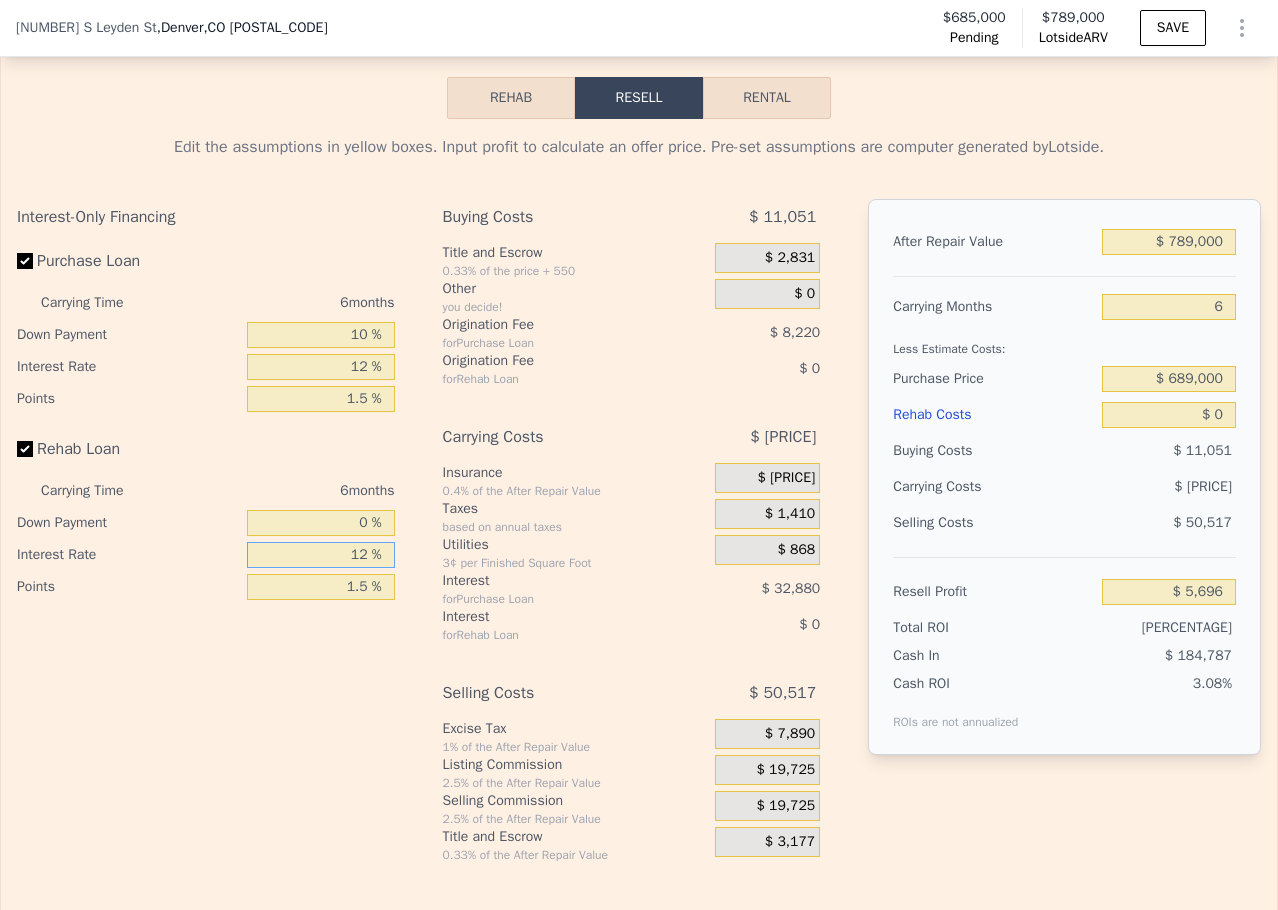 scroll, scrollTop: 3293, scrollLeft: 0, axis: vertical 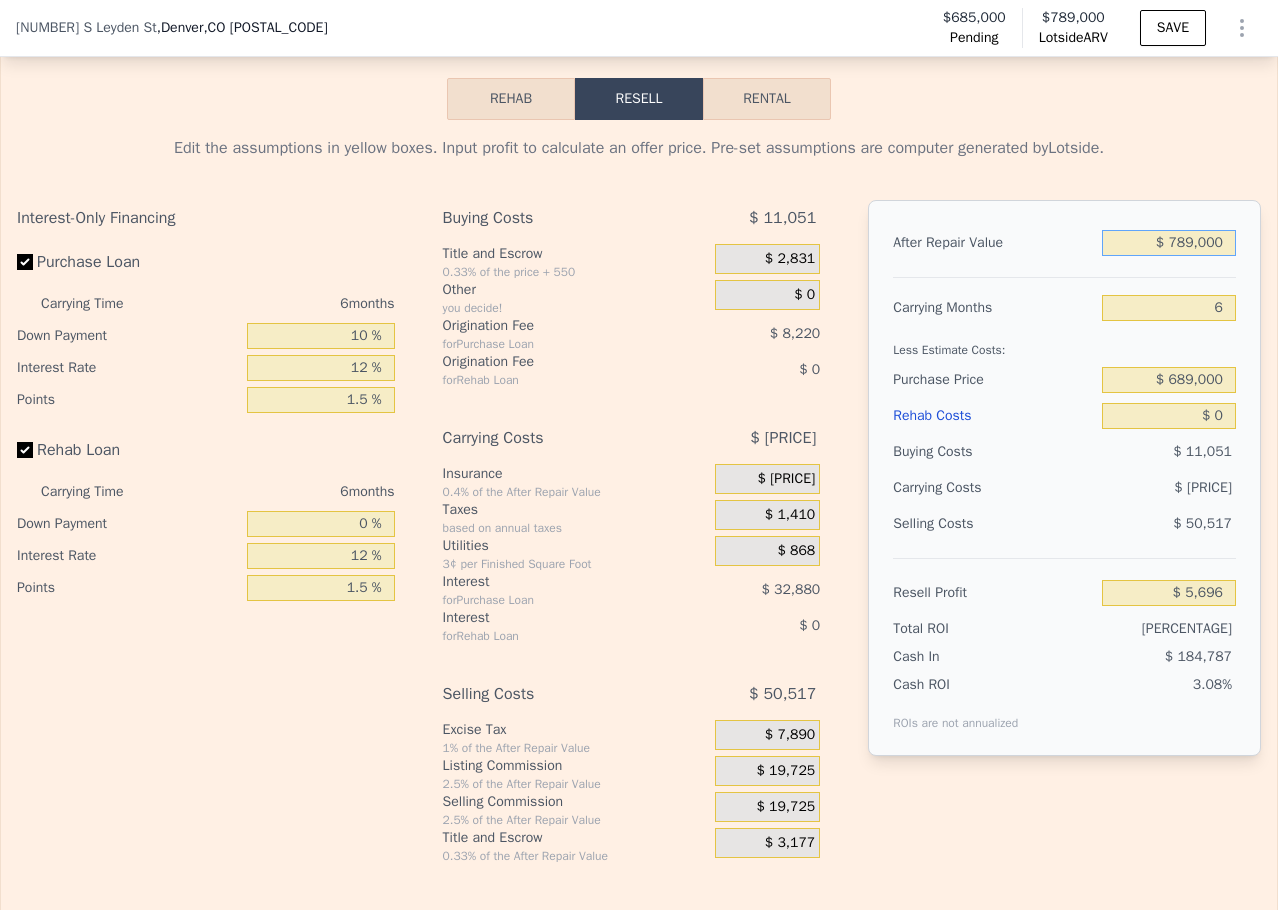 drag, startPoint x: 1159, startPoint y: 271, endPoint x: 1181, endPoint y: 271, distance: 22 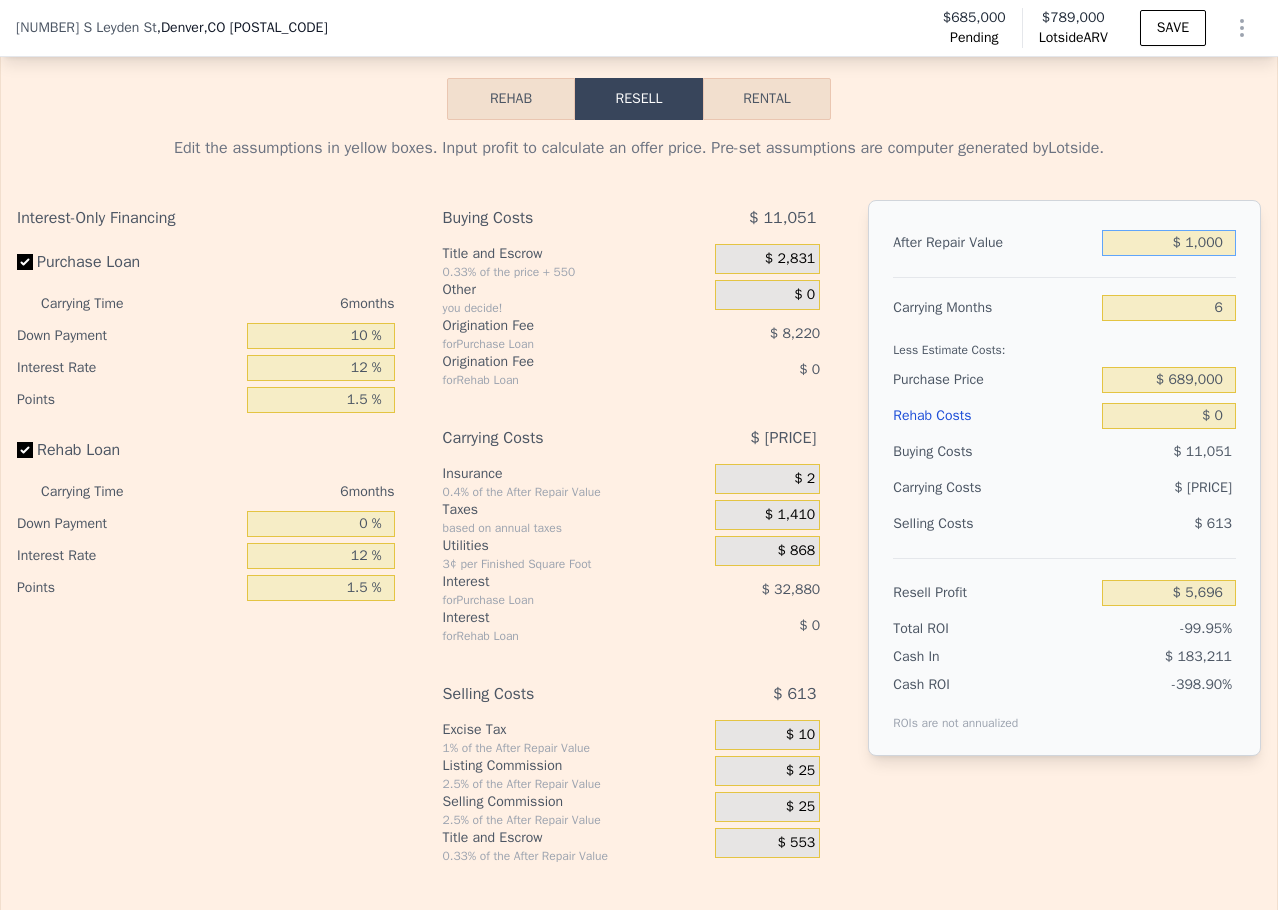 type on "-$ 730,824" 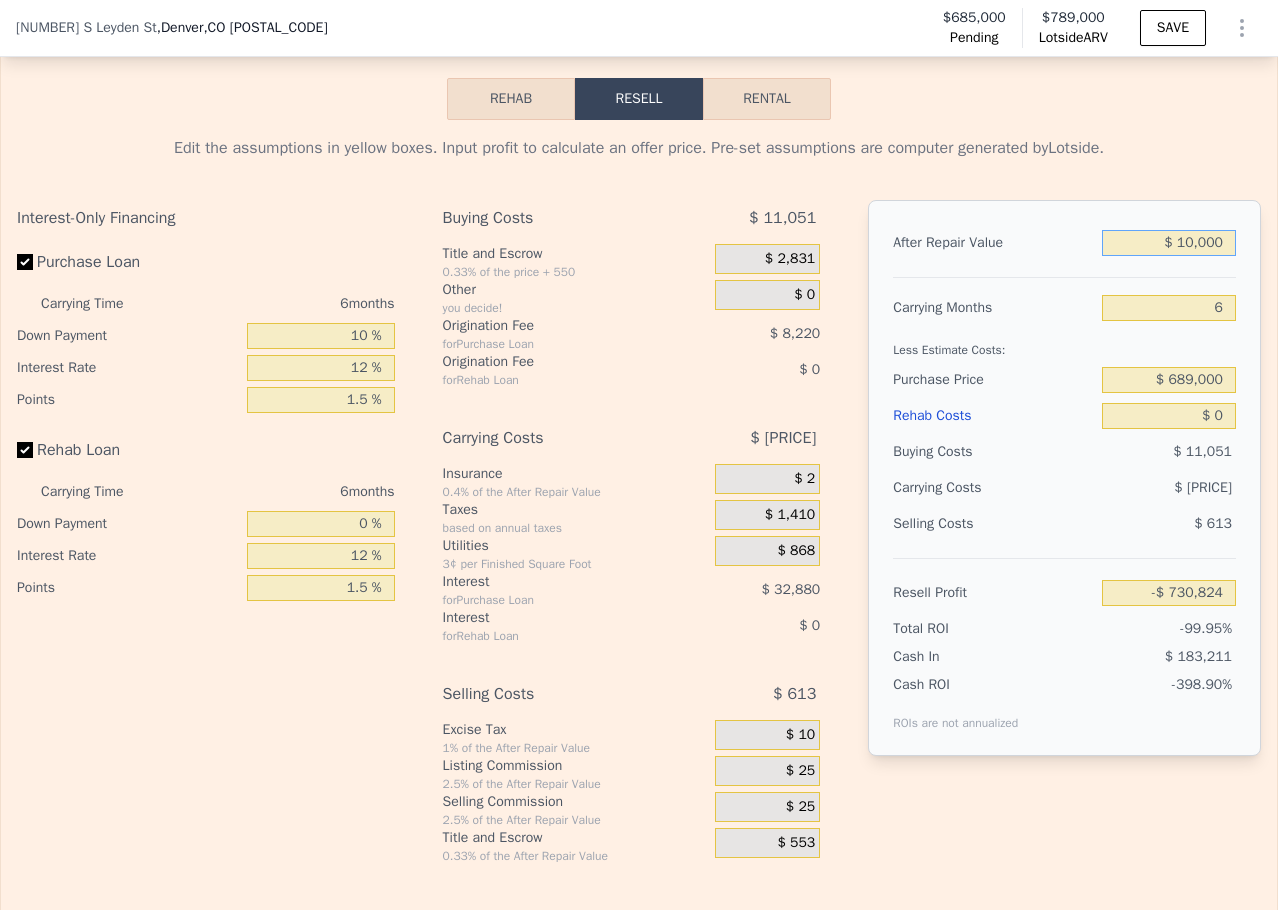 type on "$ 100,000" 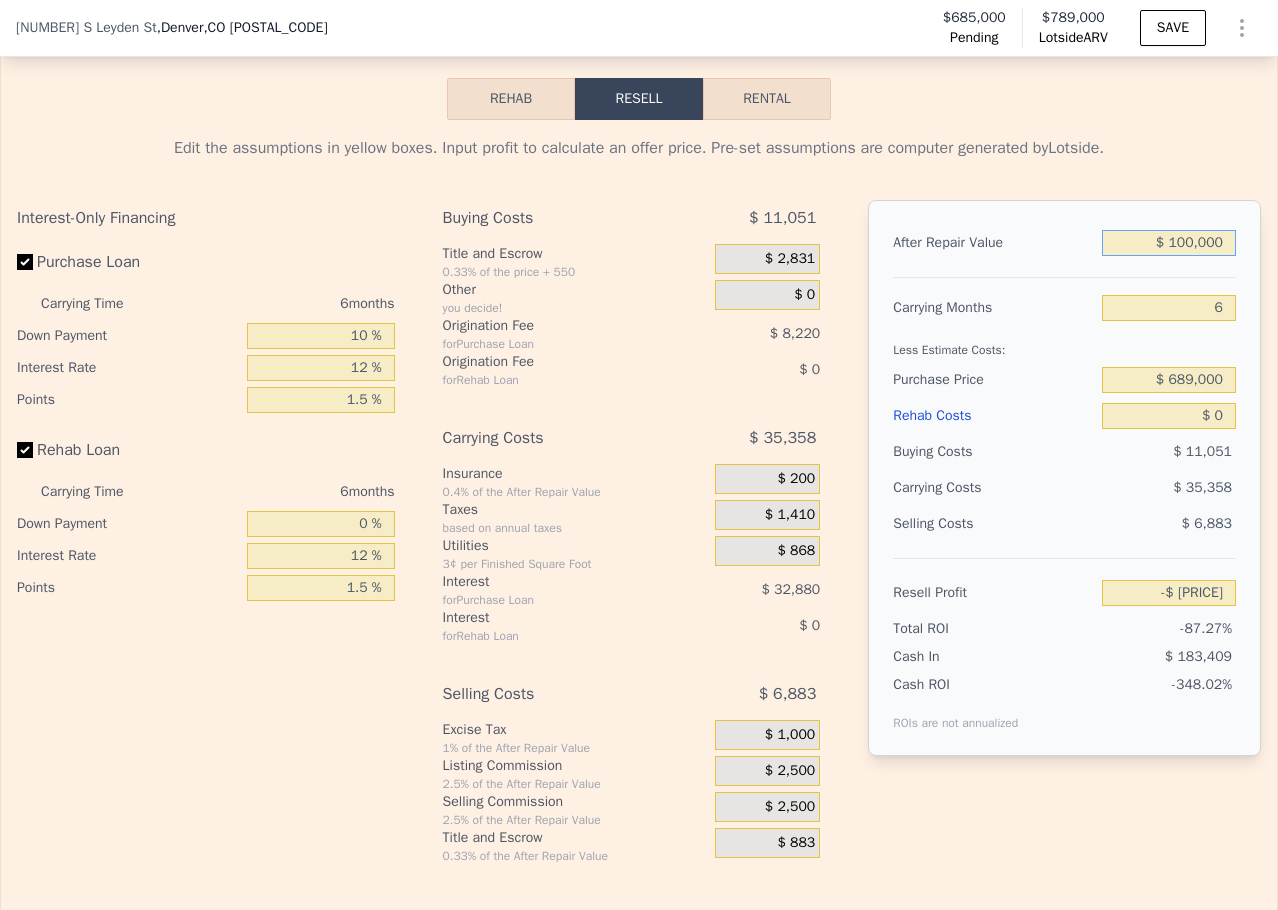 type on "-$ [PRICE]" 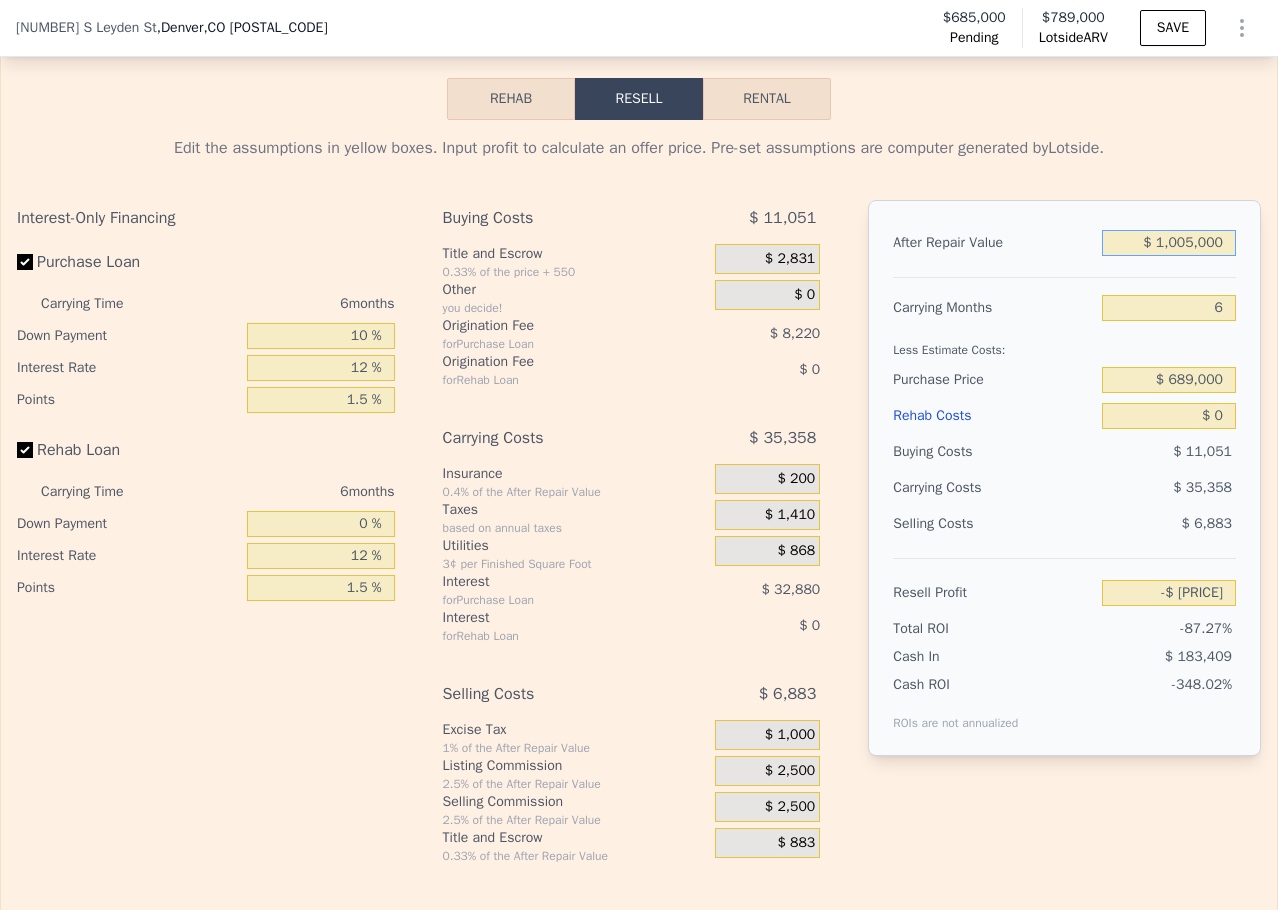type on "$ 207,584" 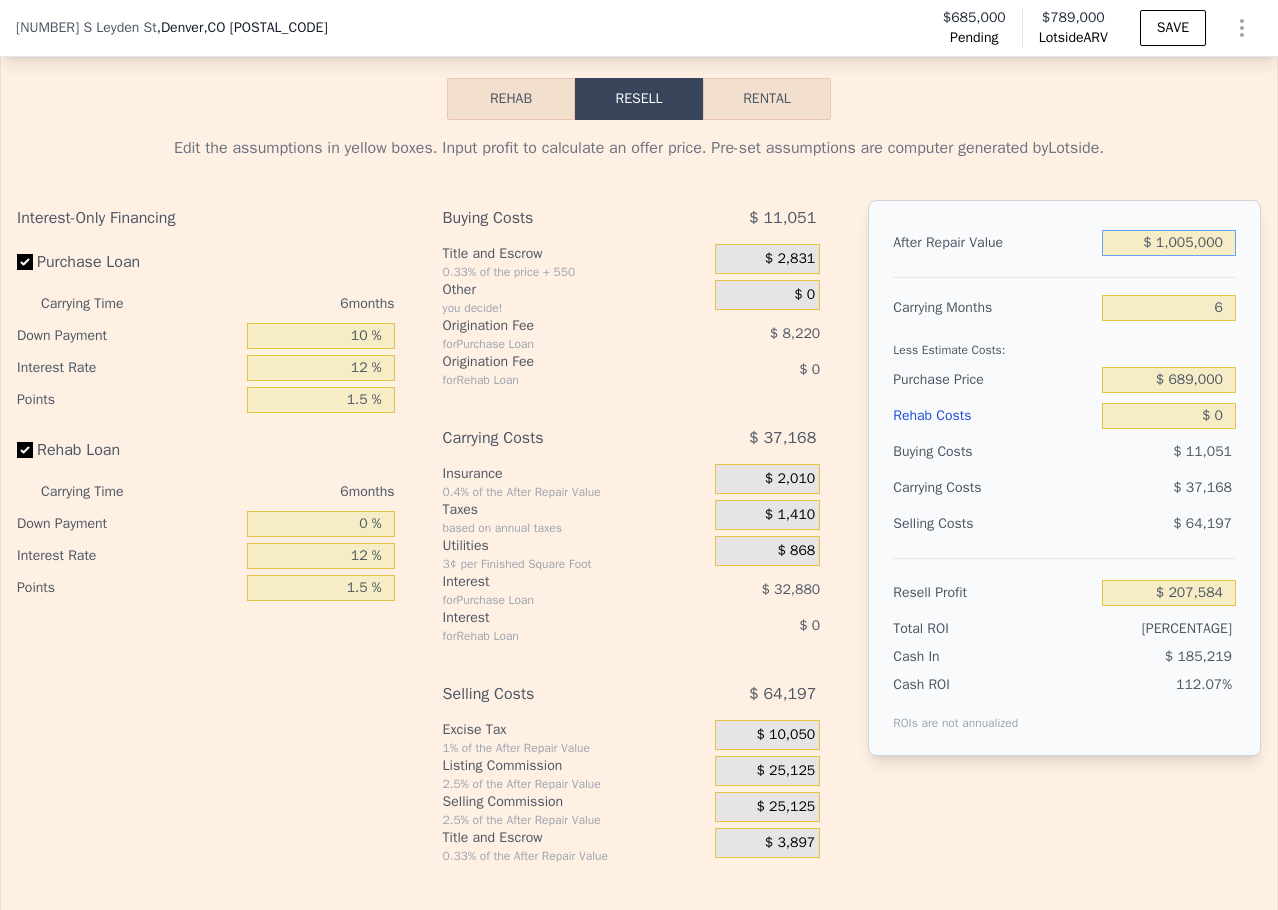 type on "$ 1,005,000" 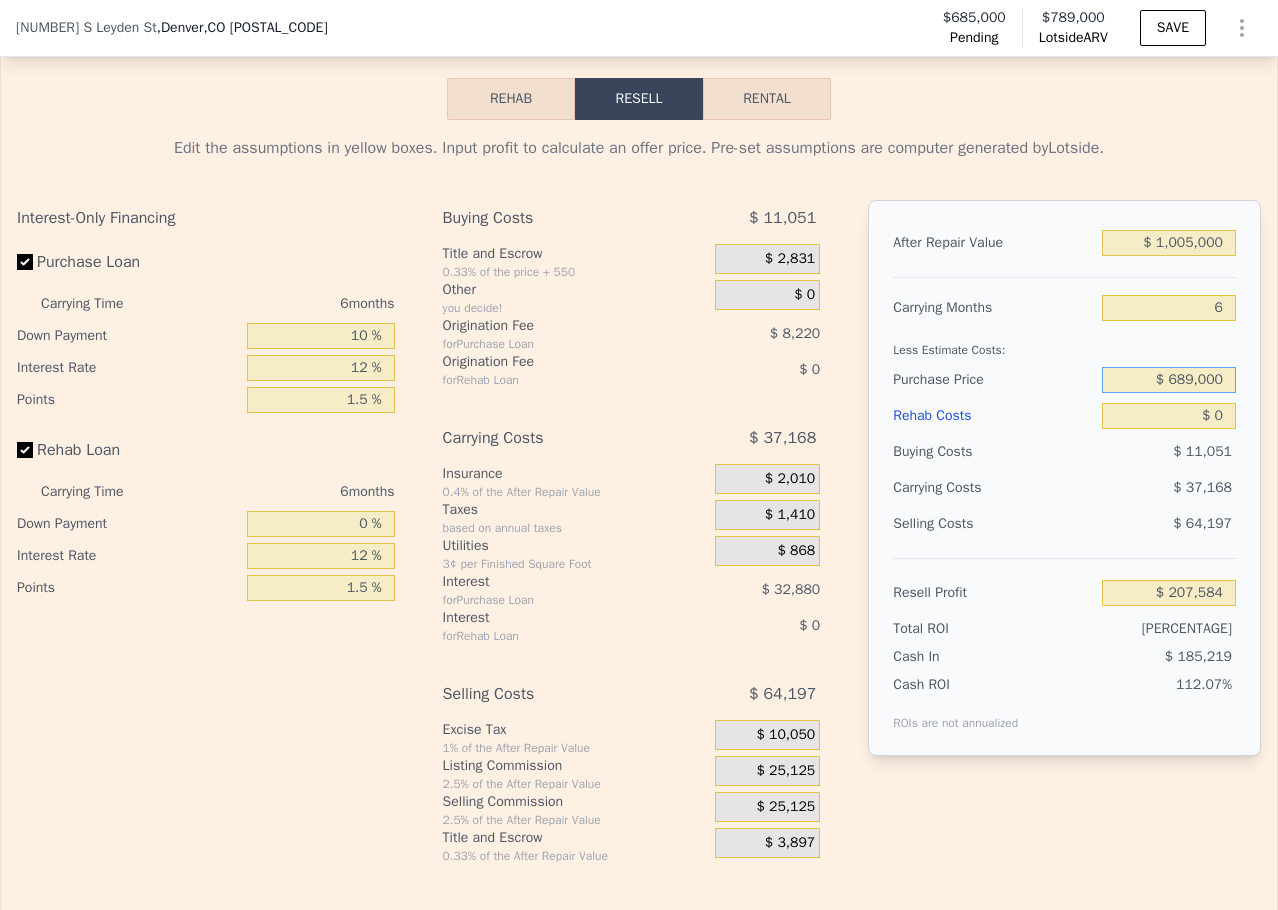 click on "$ 689,000" at bounding box center (1169, 380) 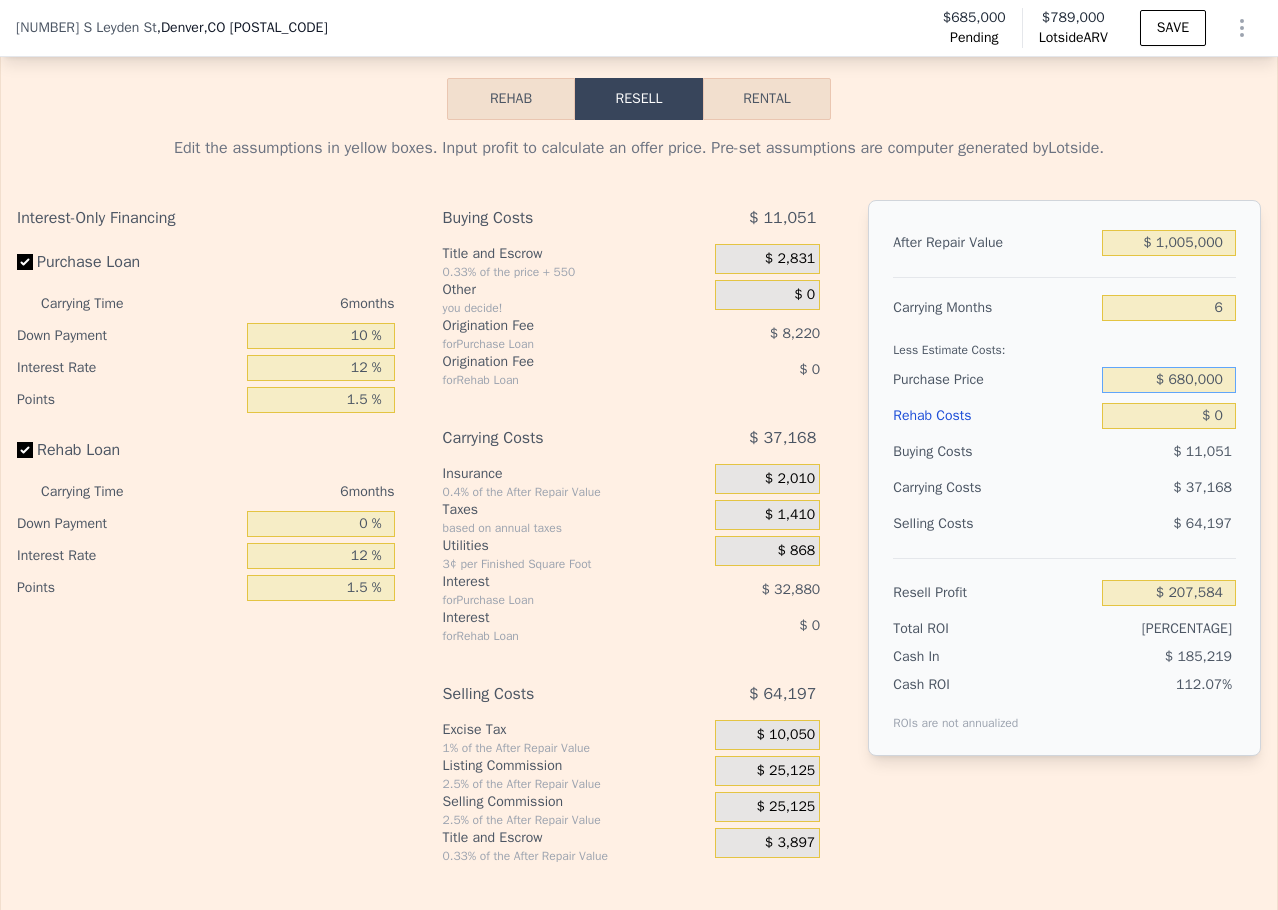 type on "$ 680,000" 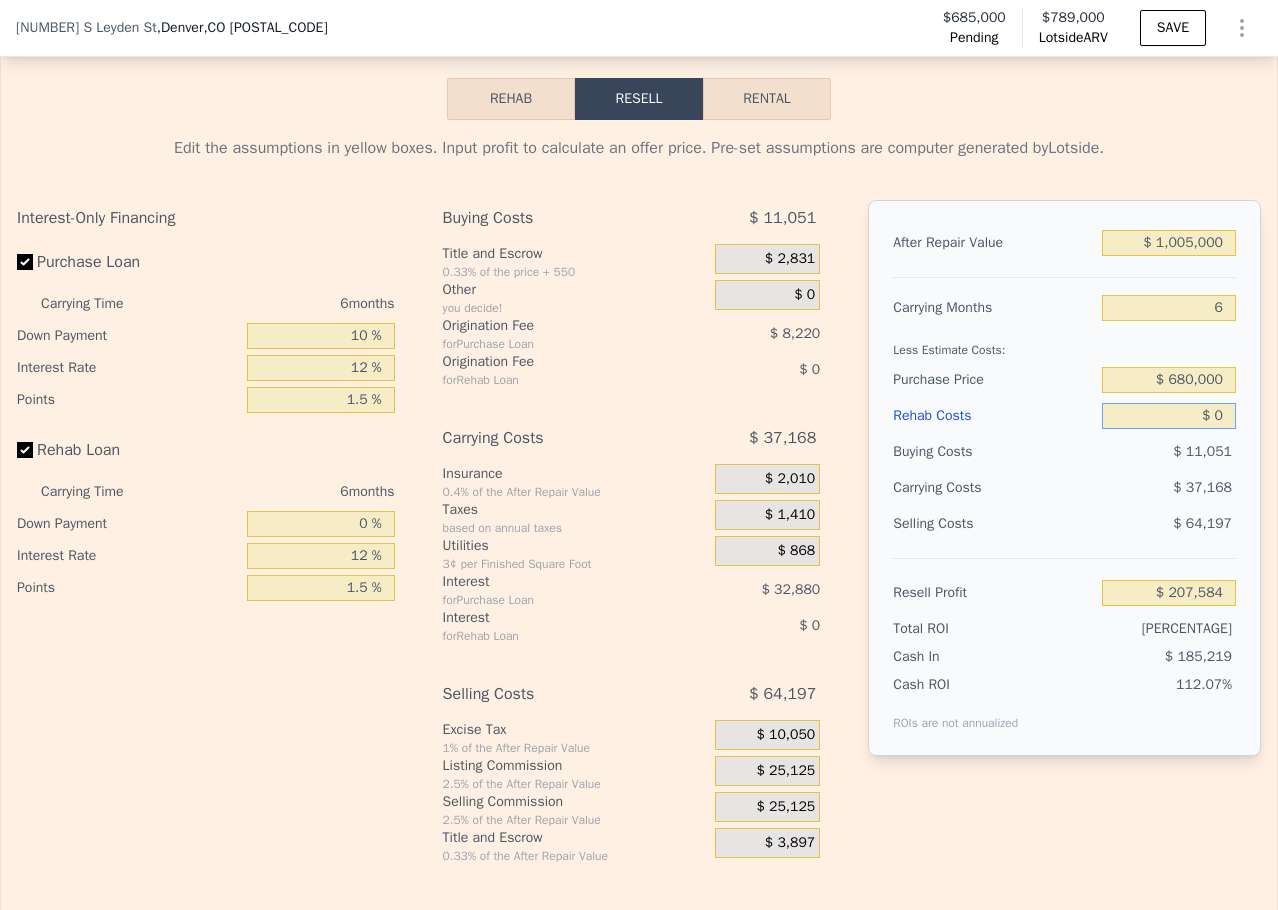 click on "$ 0" at bounding box center [1169, 416] 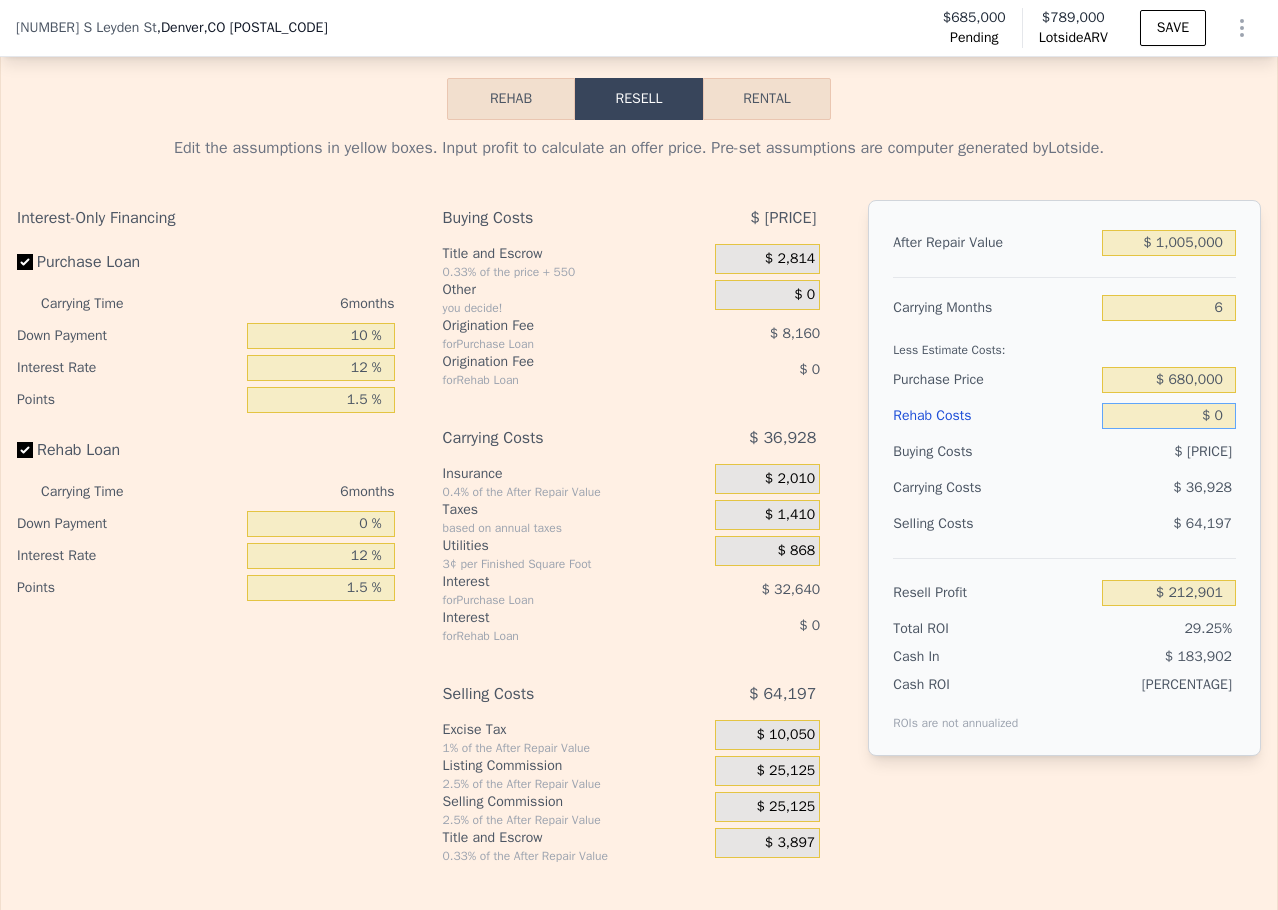 scroll, scrollTop: 0, scrollLeft: 23311, axis: horizontal 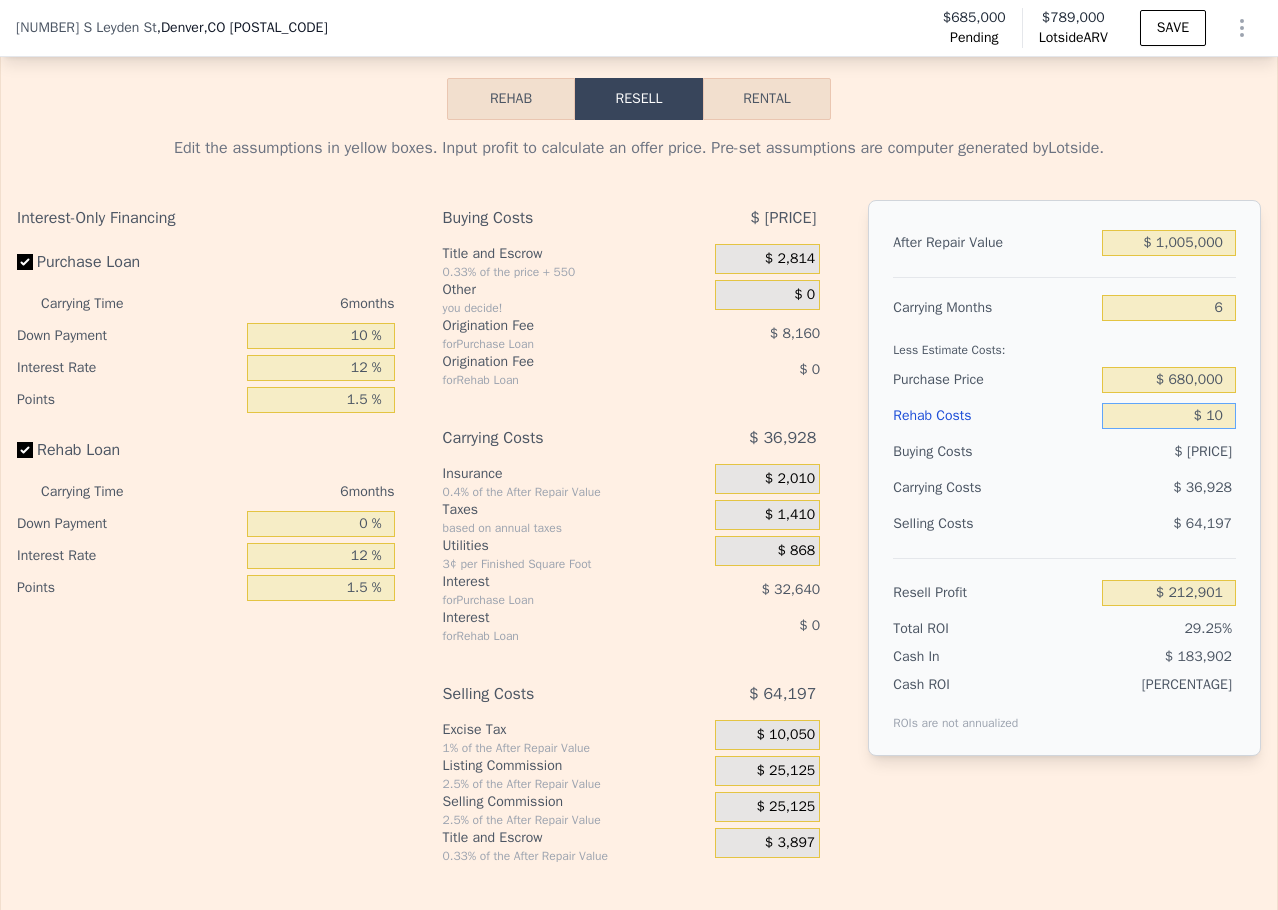 type on "$ [PRICE]" 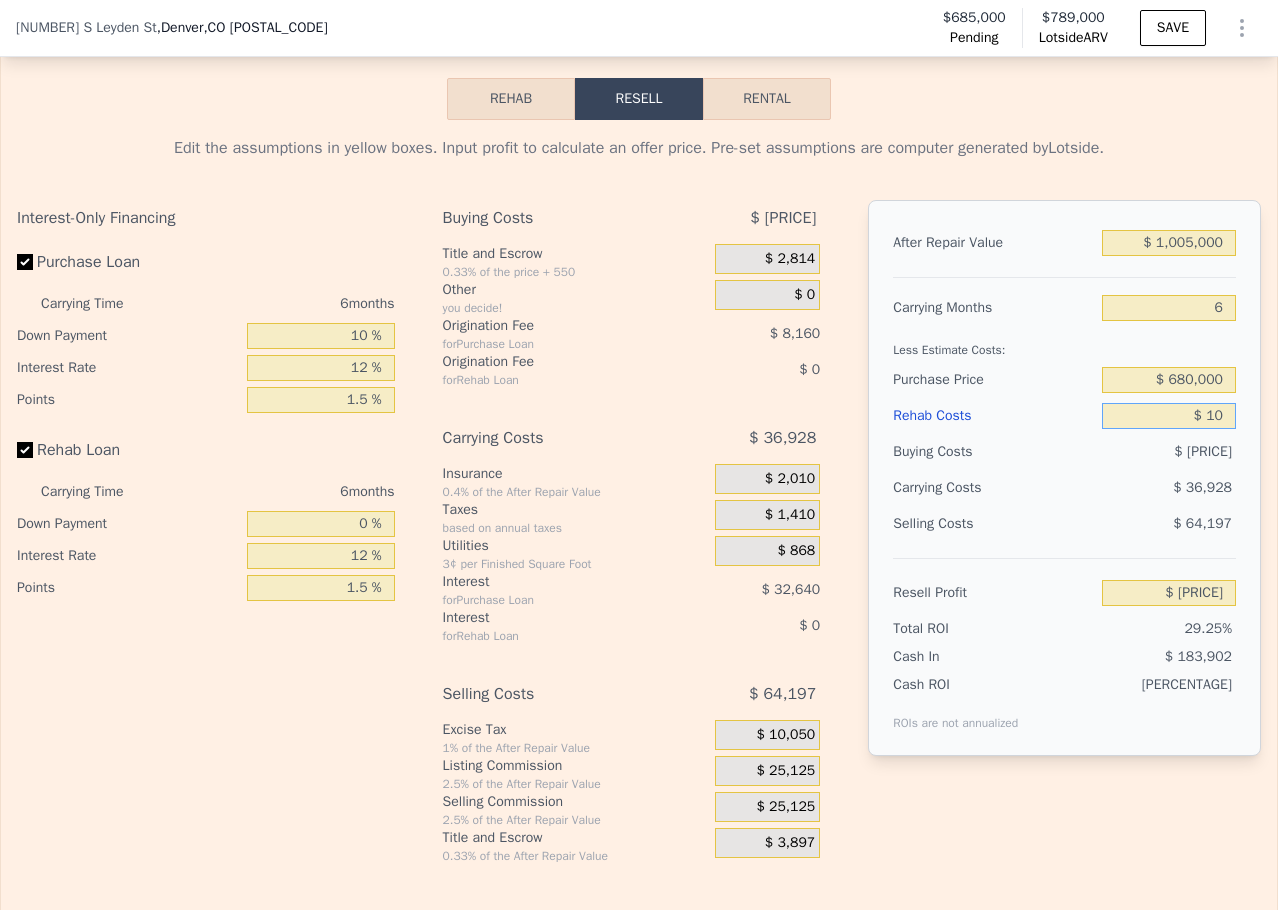 type on "$ 150" 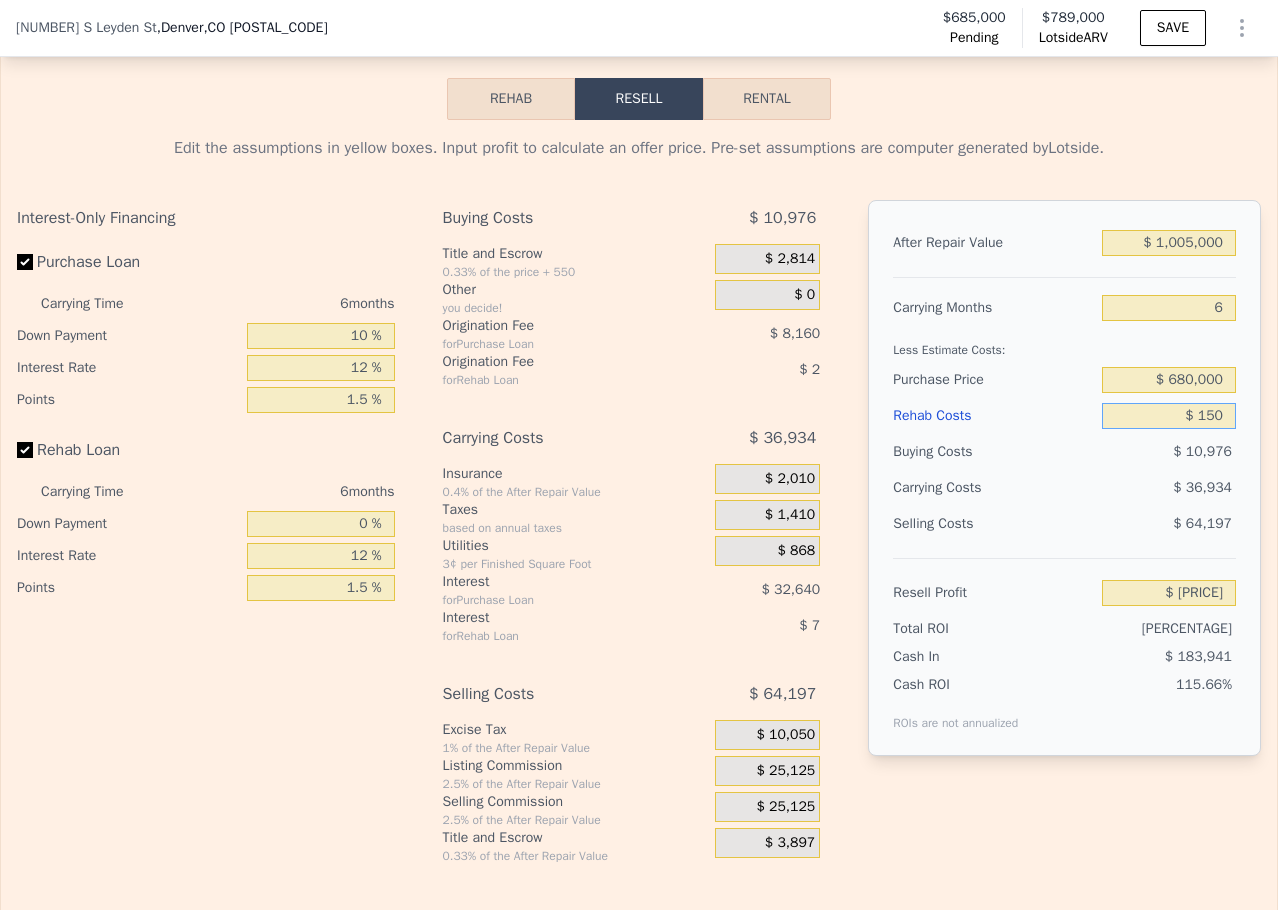 type on "$ [PRICE]" 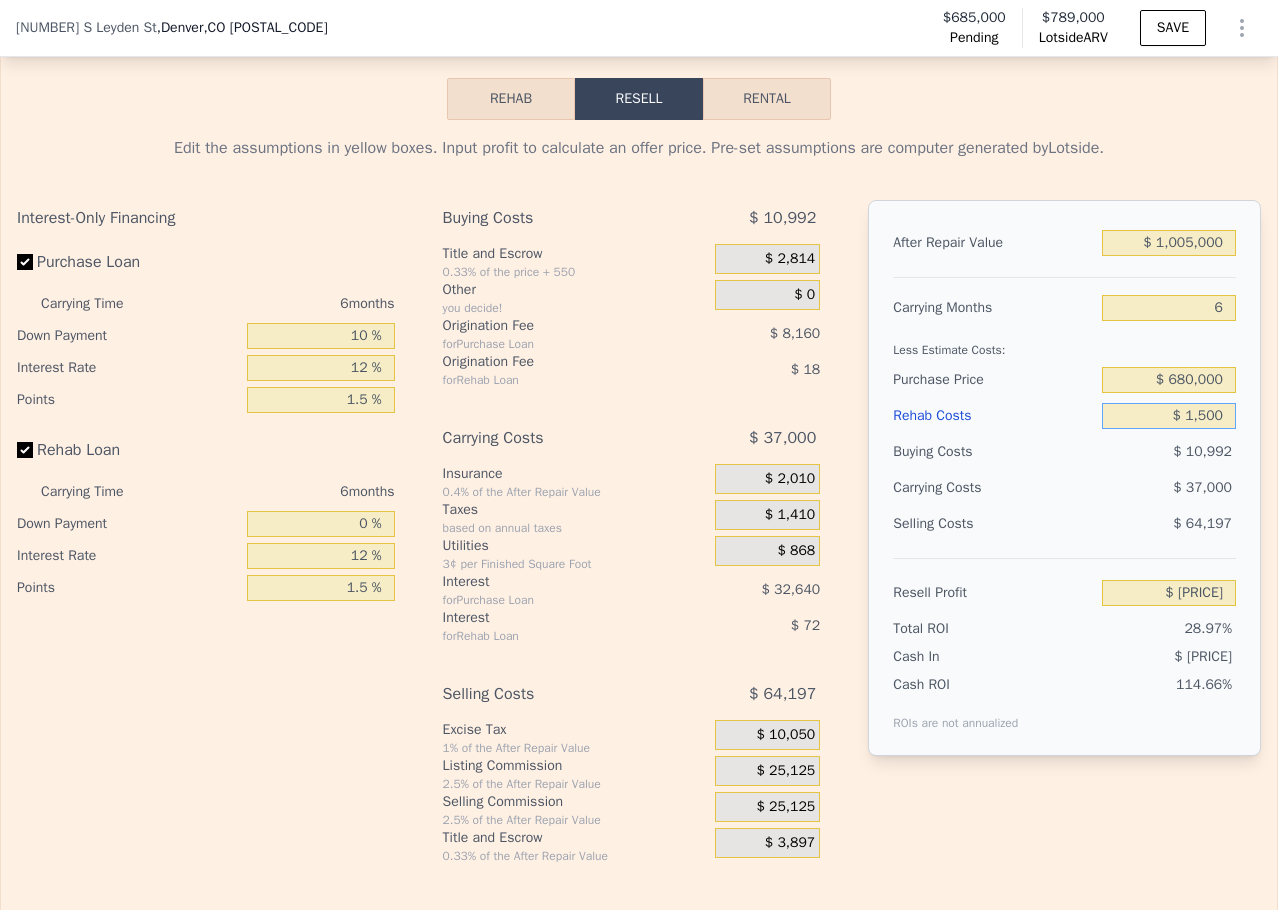 type on "$ 211,311" 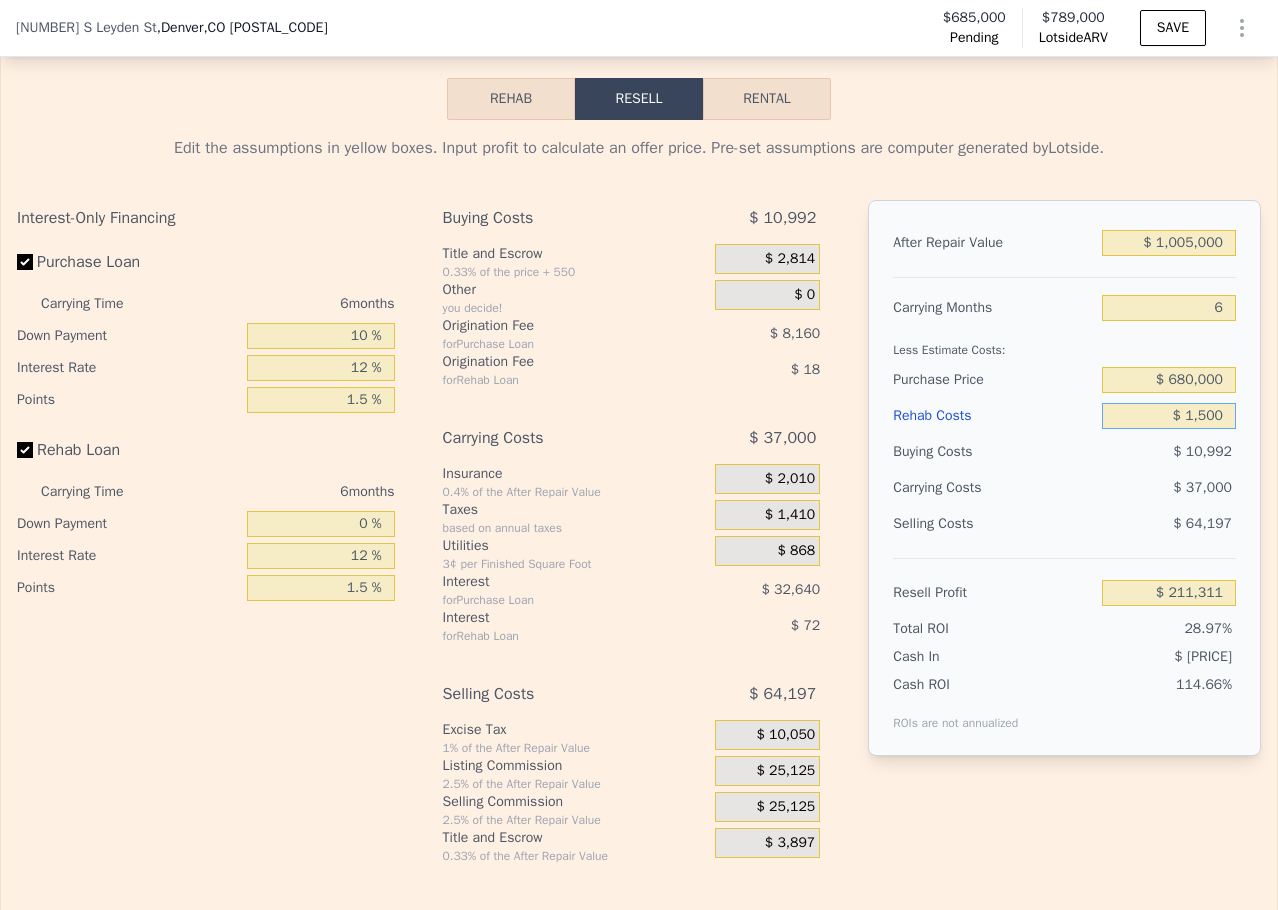 type on "$ 15,000" 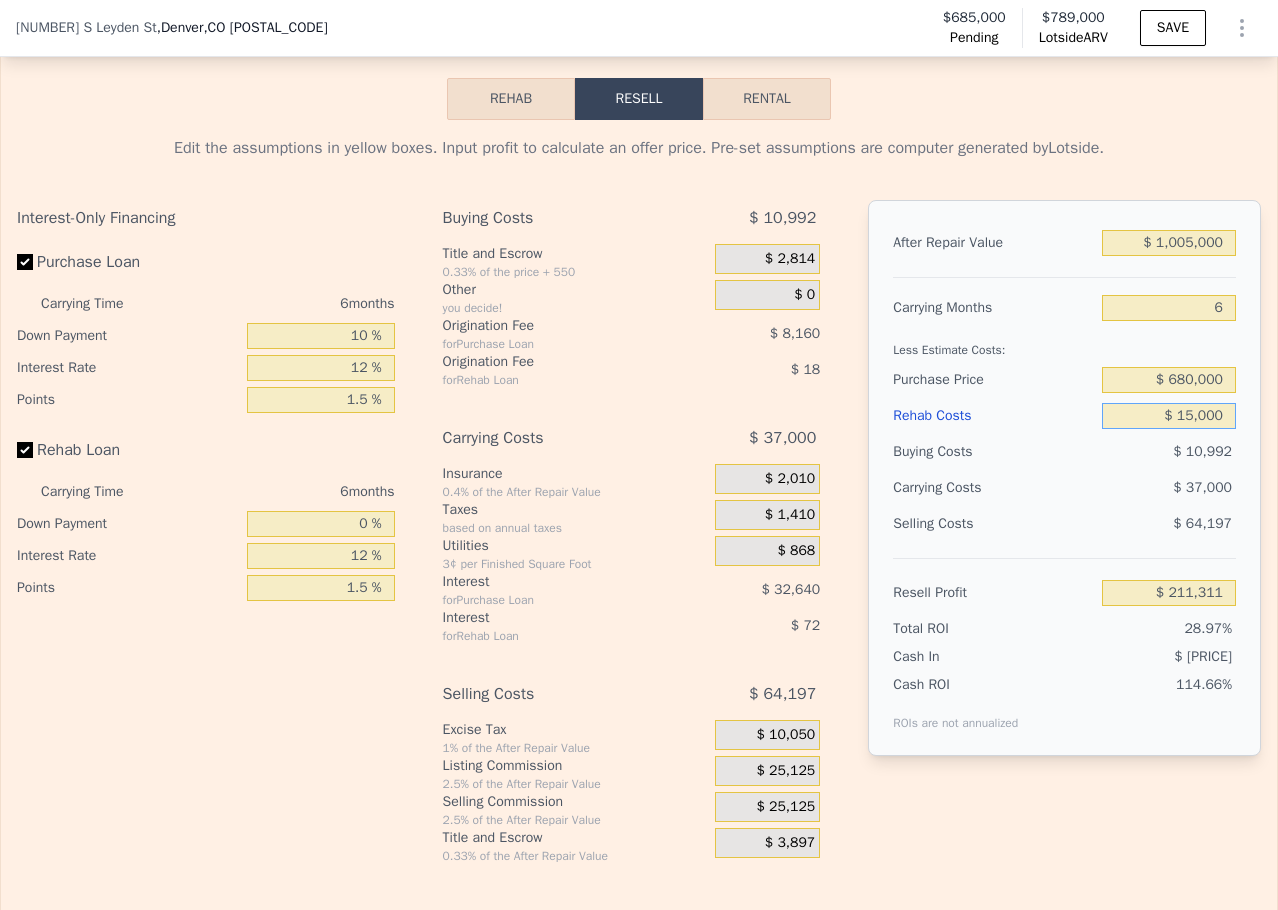 type on "$ [PRICE]" 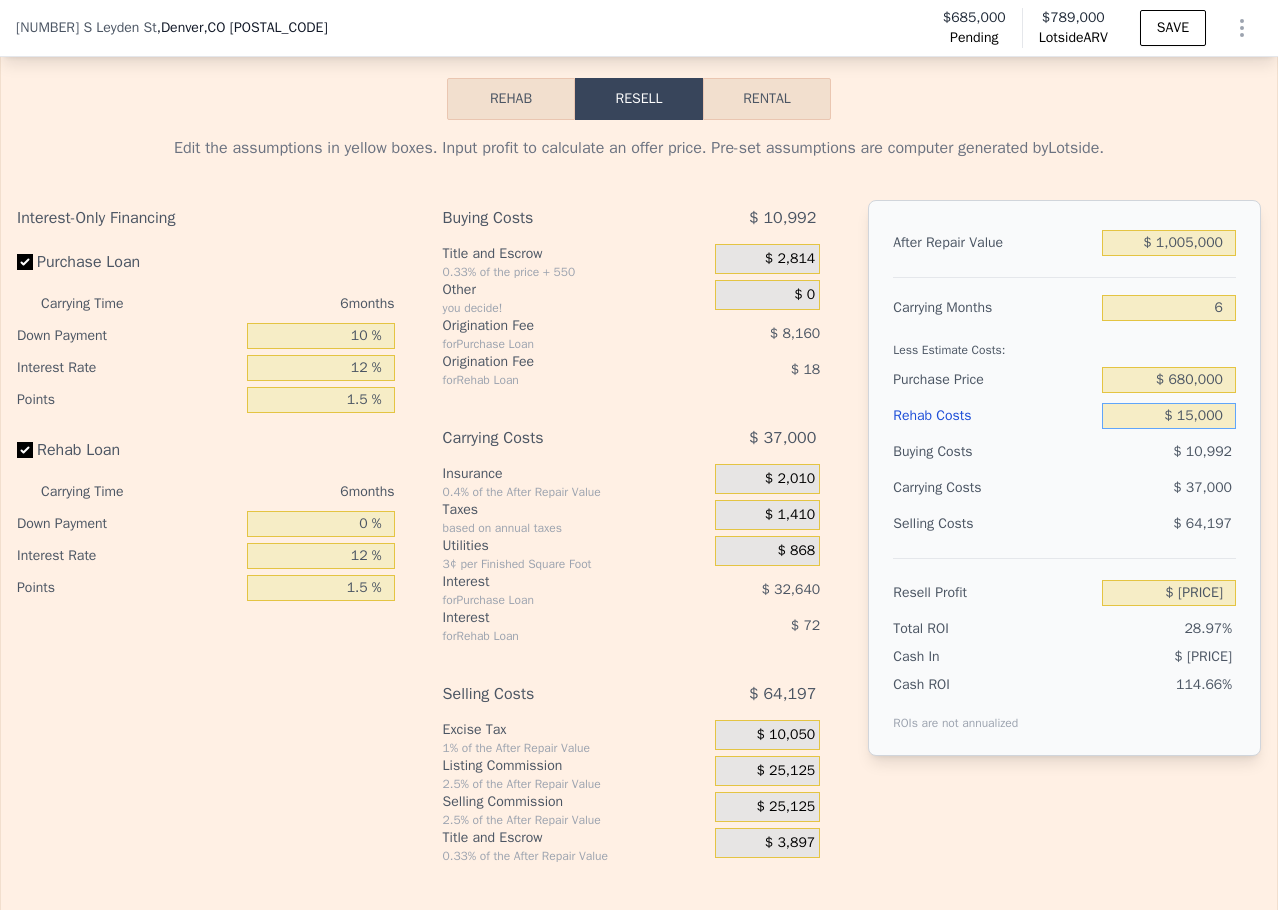 type on "$ 150,000" 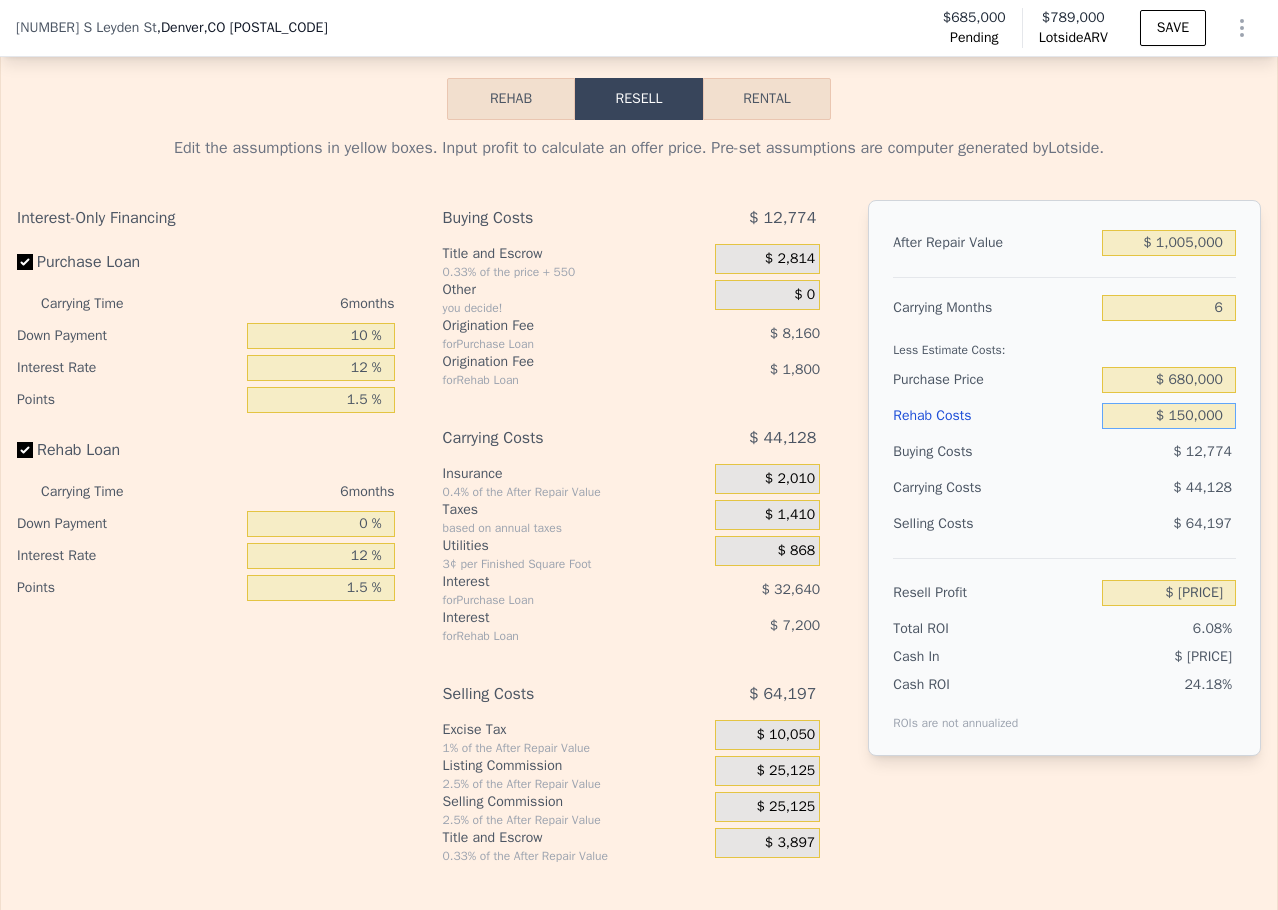 type on "$ 53,901" 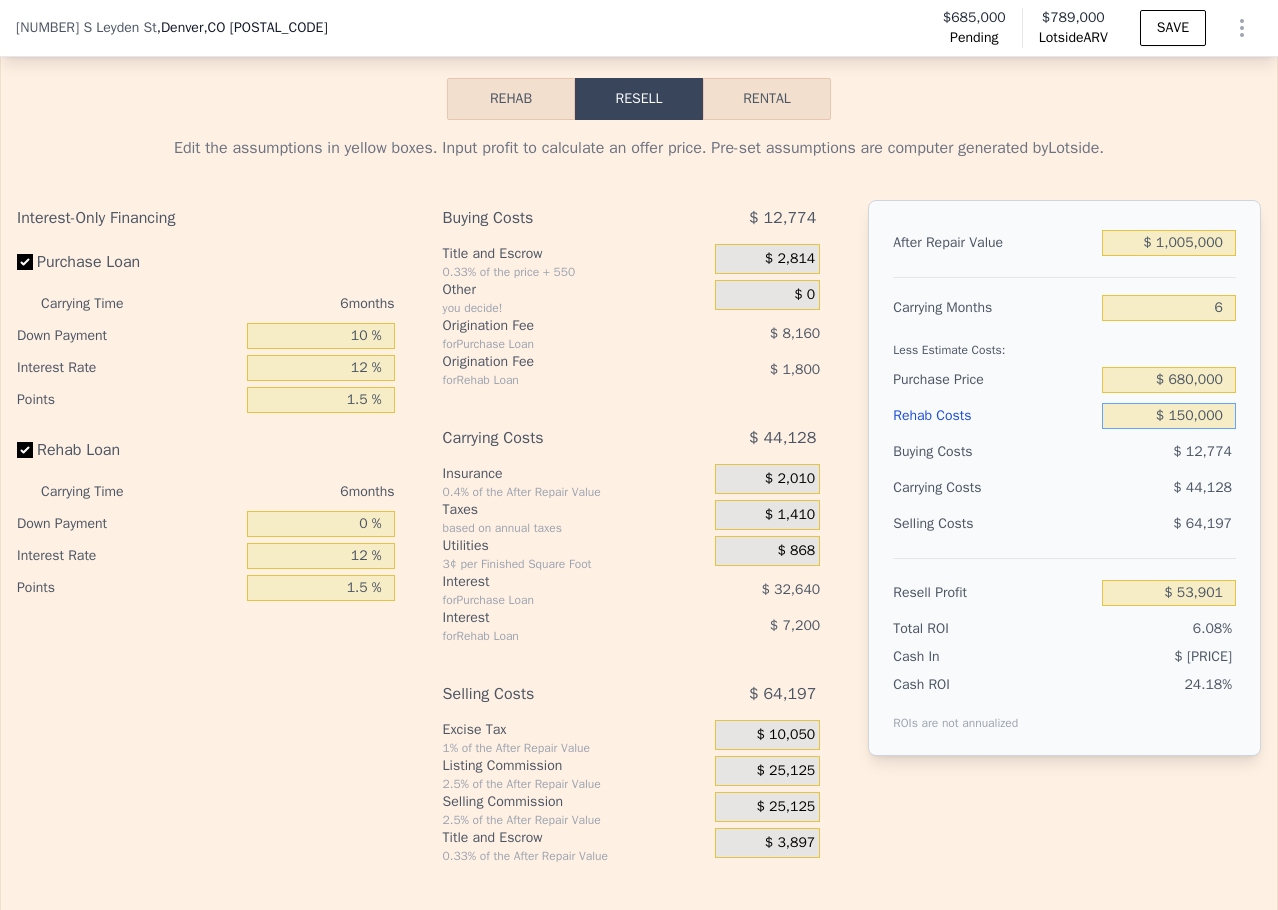type on "$ 1,500,000" 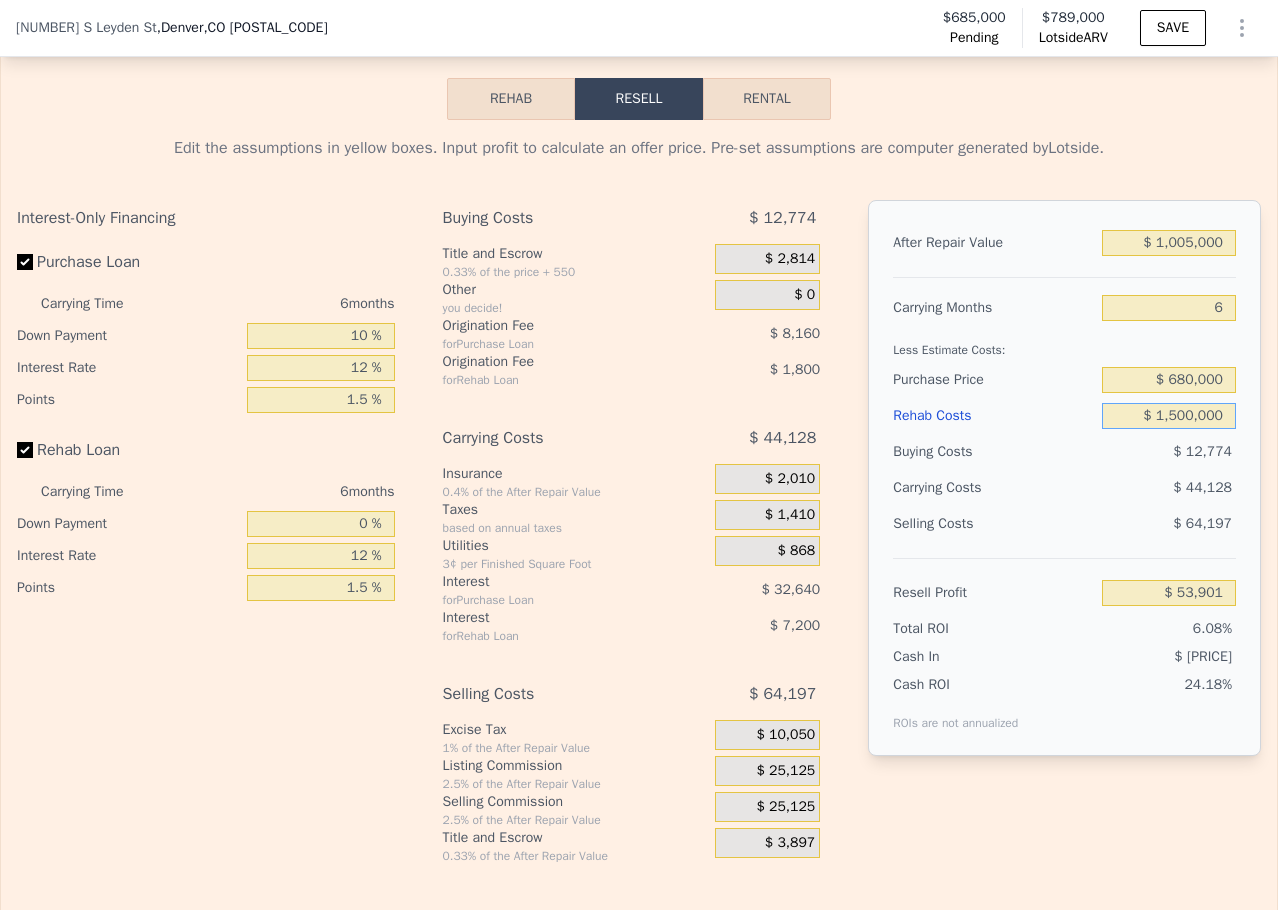 type on "-$ [PRICE]" 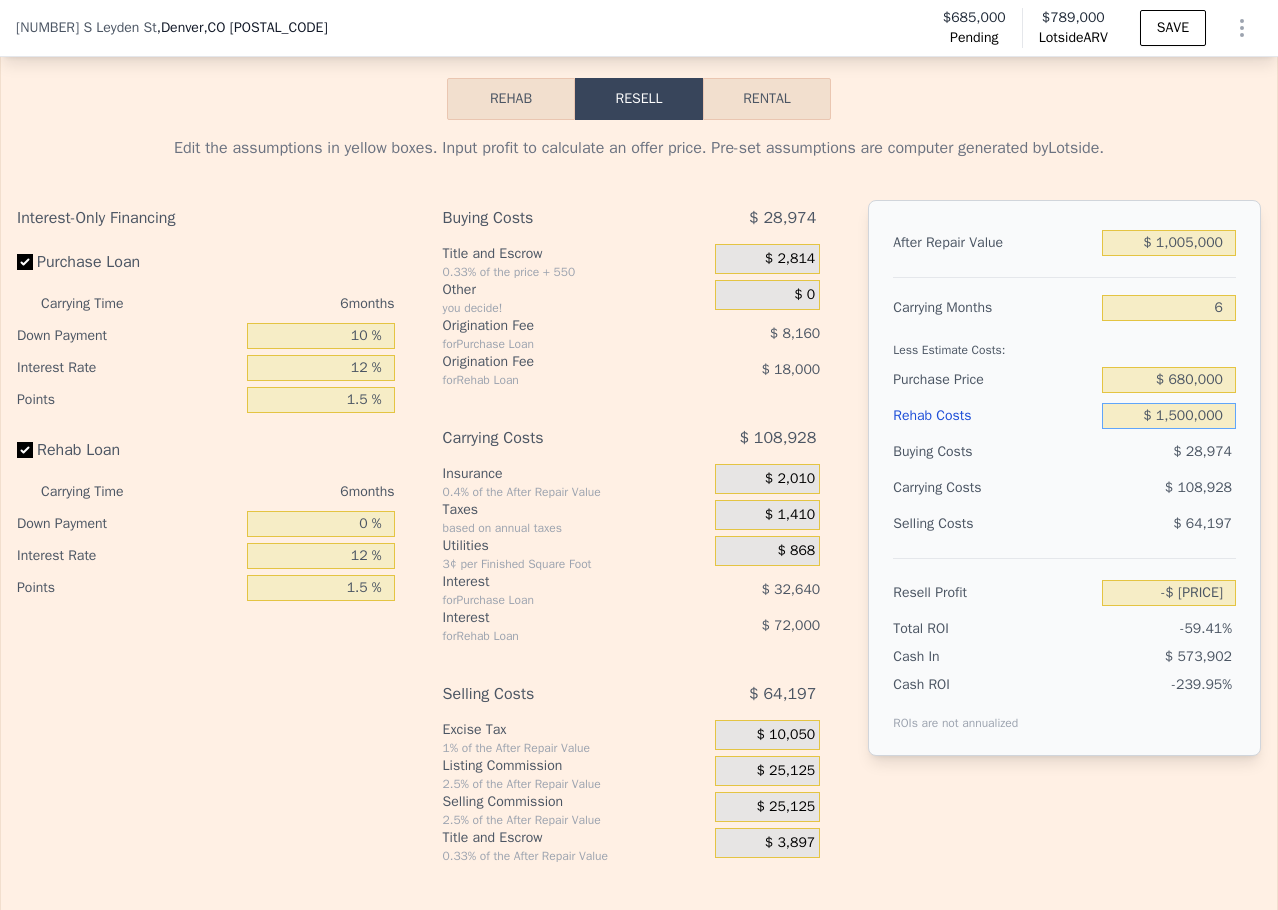 type on "$ 150,000" 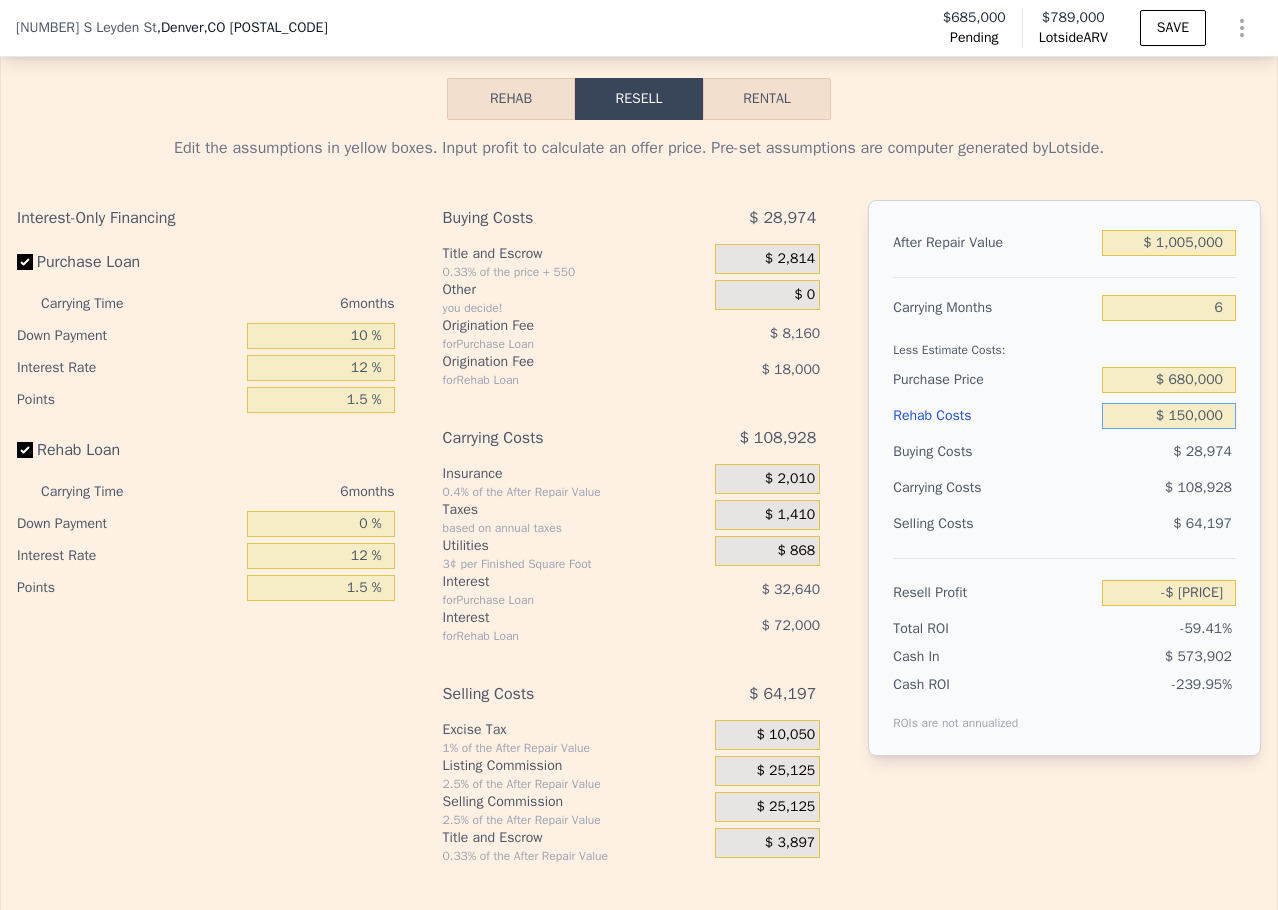 type on "$ 53,901" 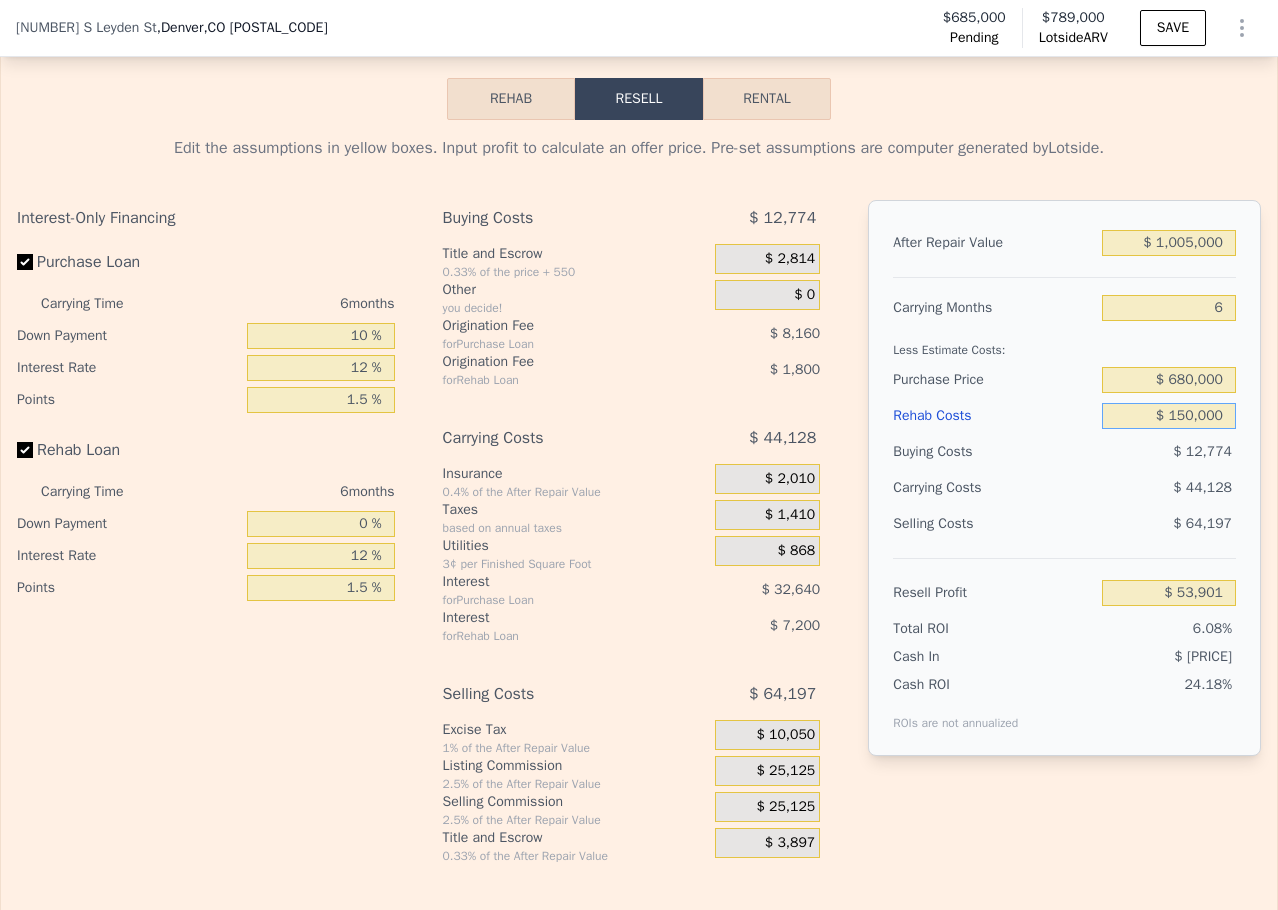 type on "$ 150,000" 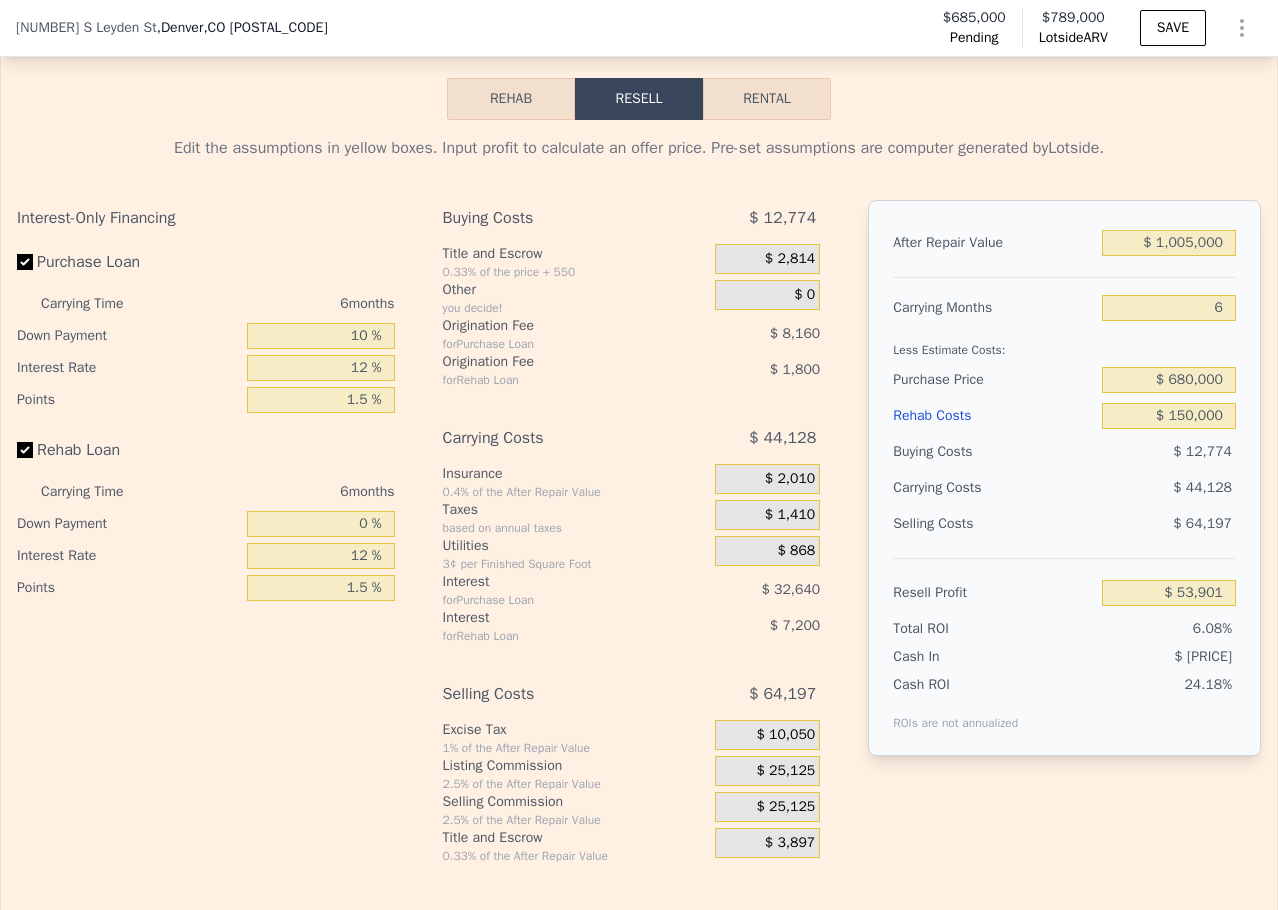 click on "$ 44,128" at bounding box center [1202, 487] 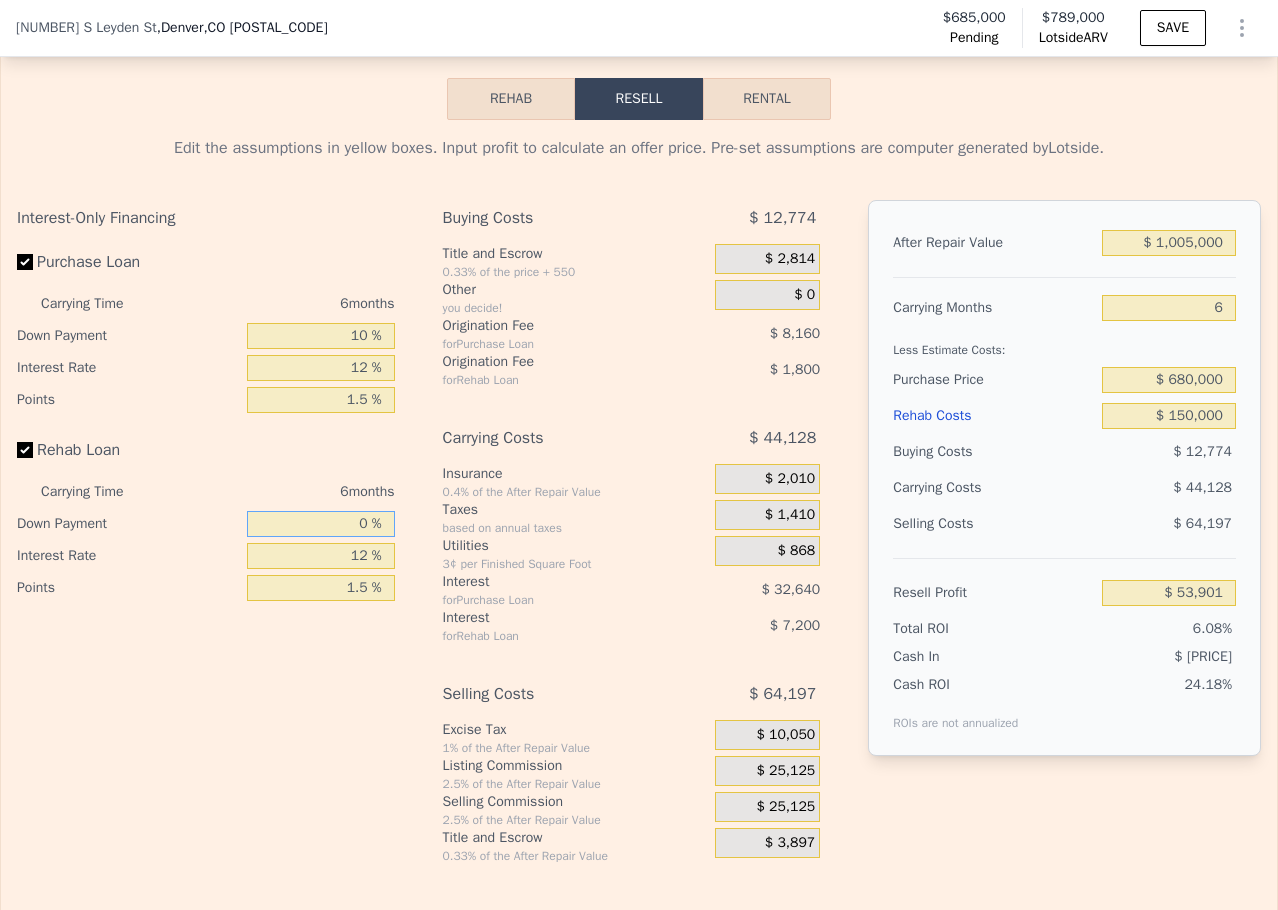 click on "0 %" at bounding box center (321, 524) 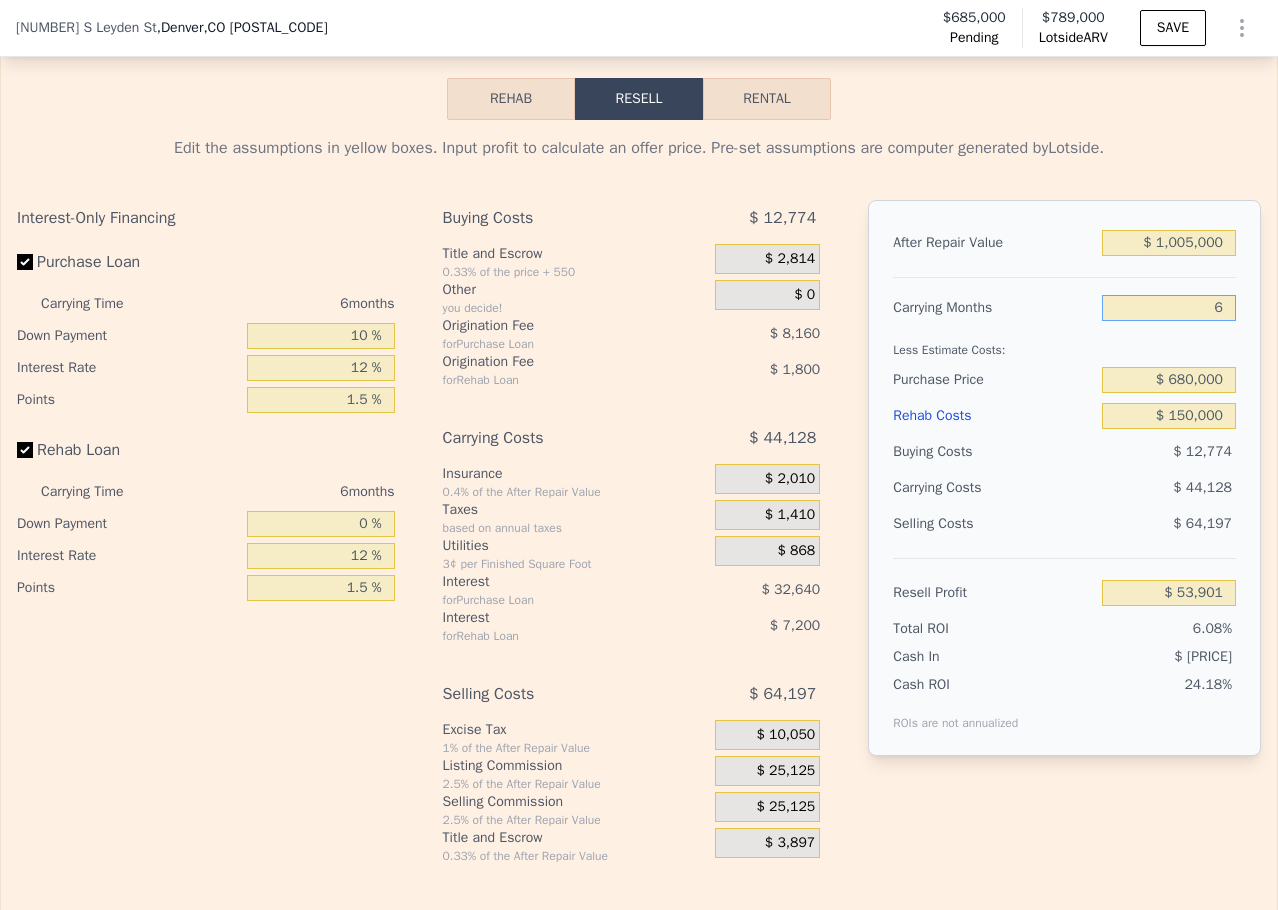 click on "6" at bounding box center (1169, 308) 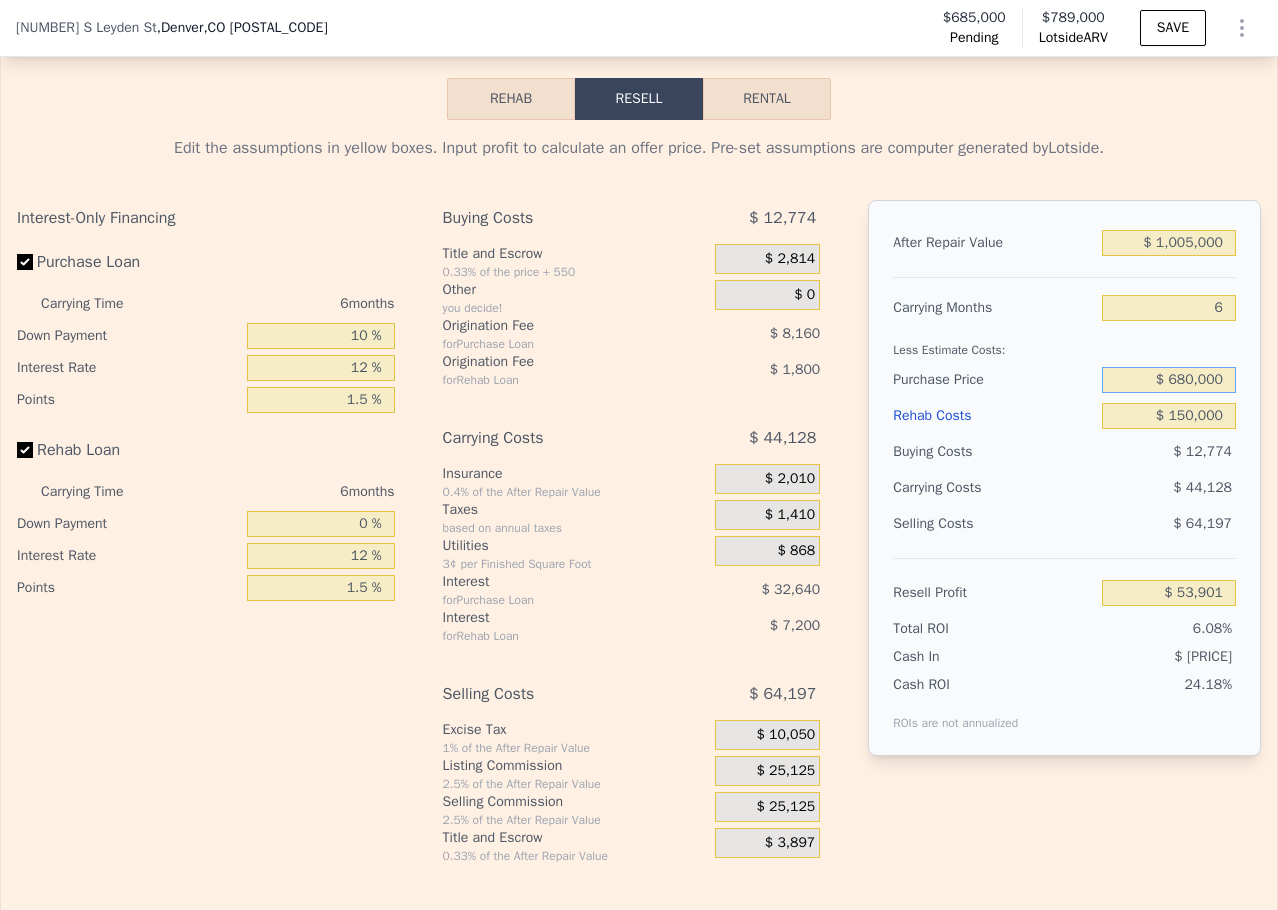 click on "$ 680,000" at bounding box center (1169, 380) 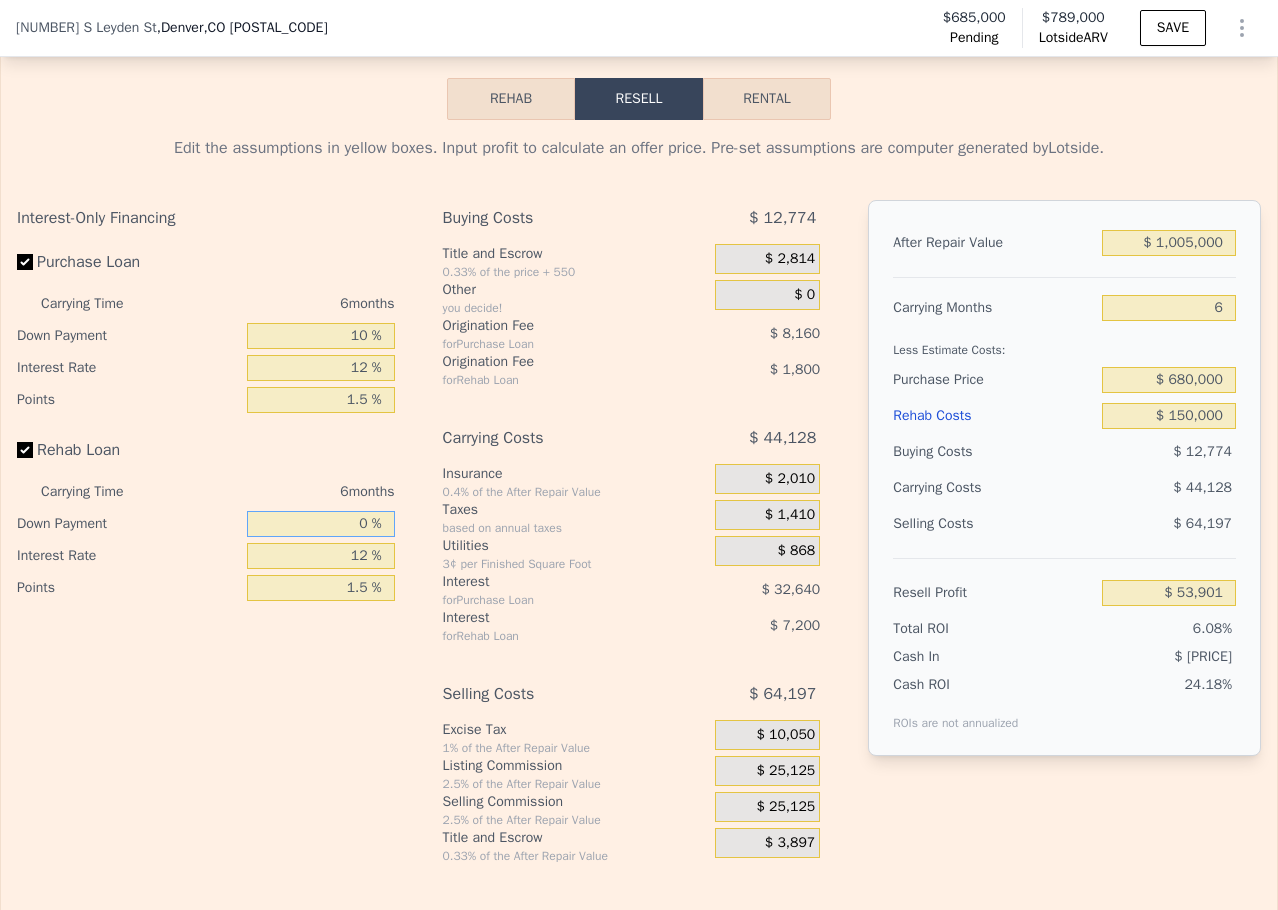 click on "0 %" at bounding box center [321, 524] 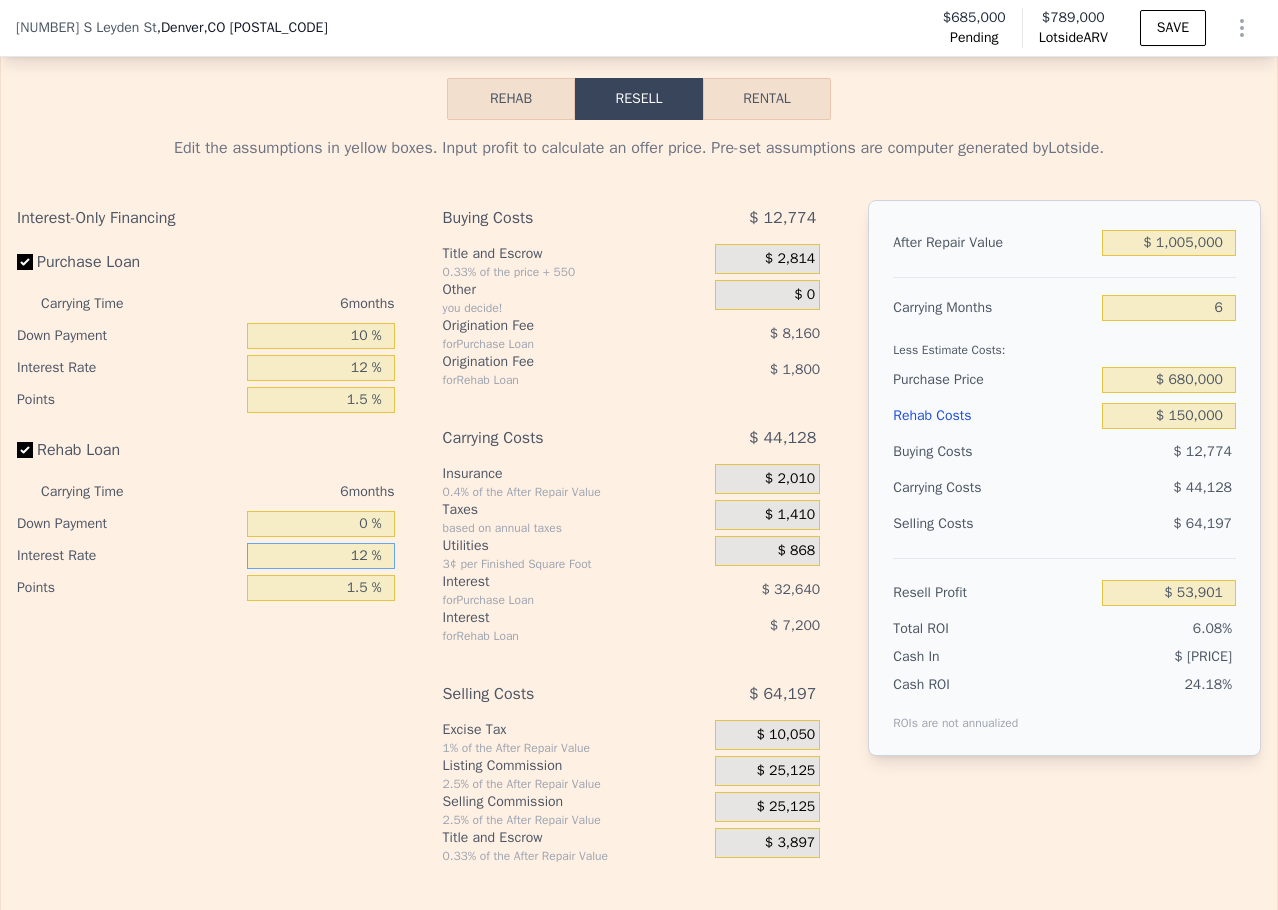 click on "12 %" at bounding box center (321, 556) 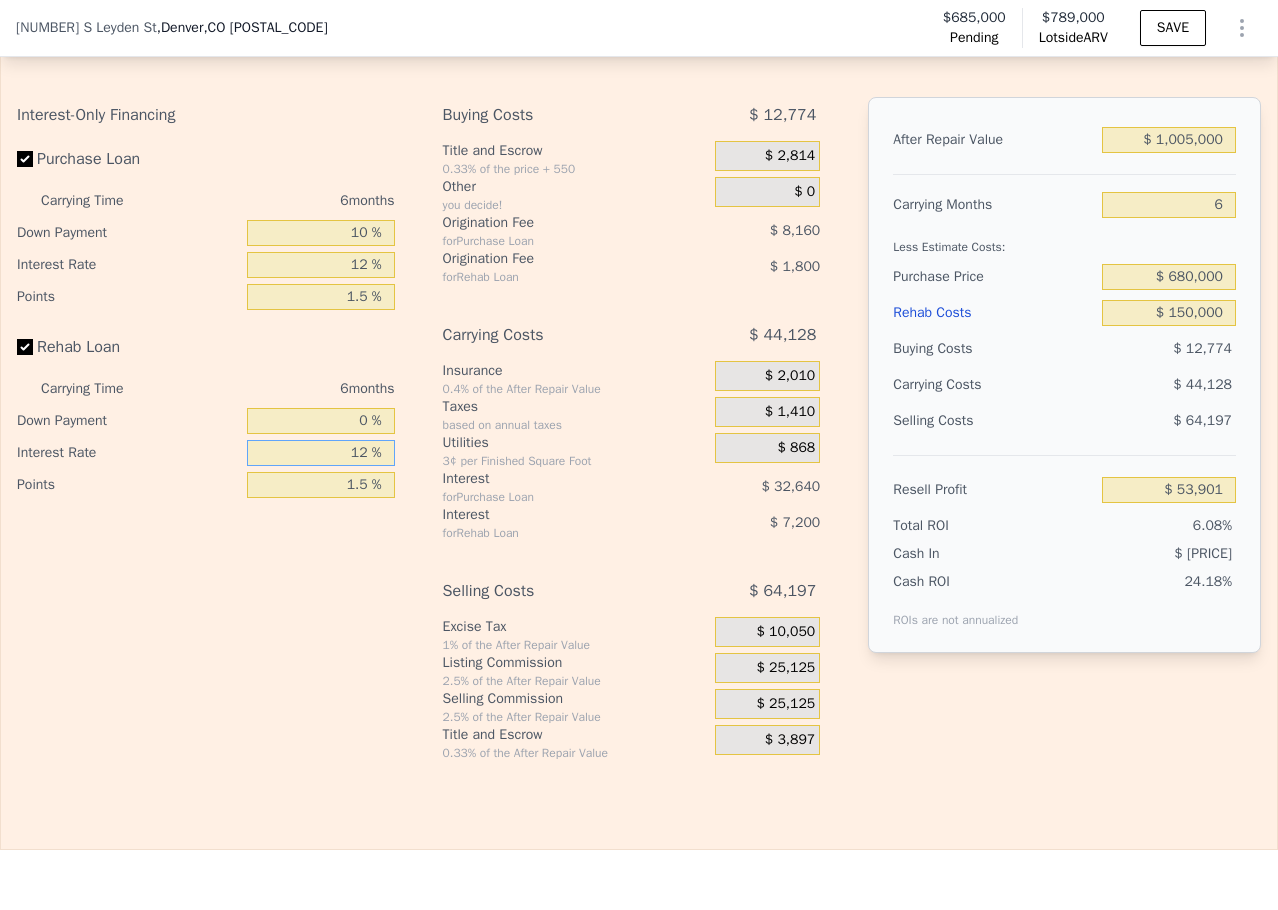 scroll, scrollTop: 3395, scrollLeft: 0, axis: vertical 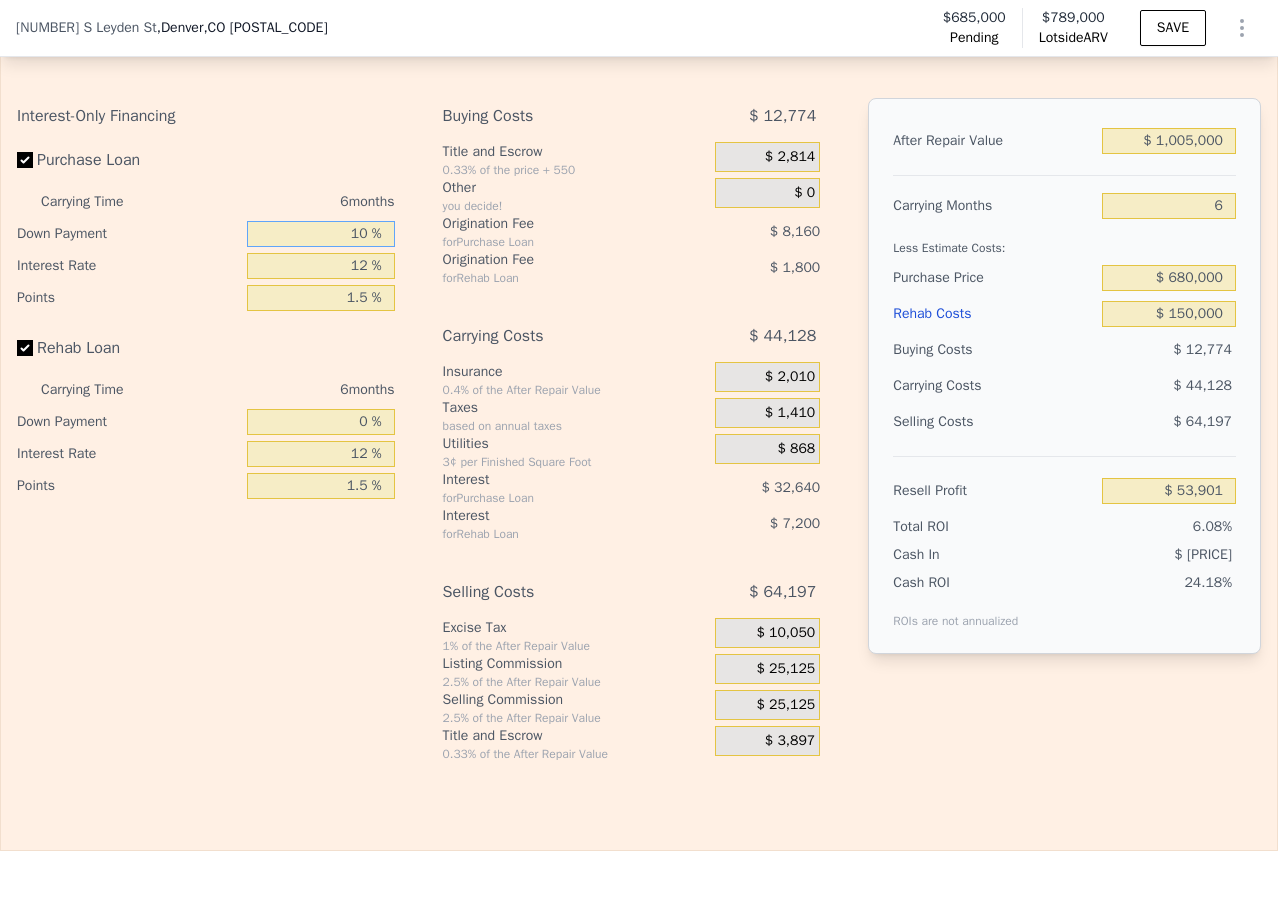 click on "10 %" at bounding box center (321, 234) 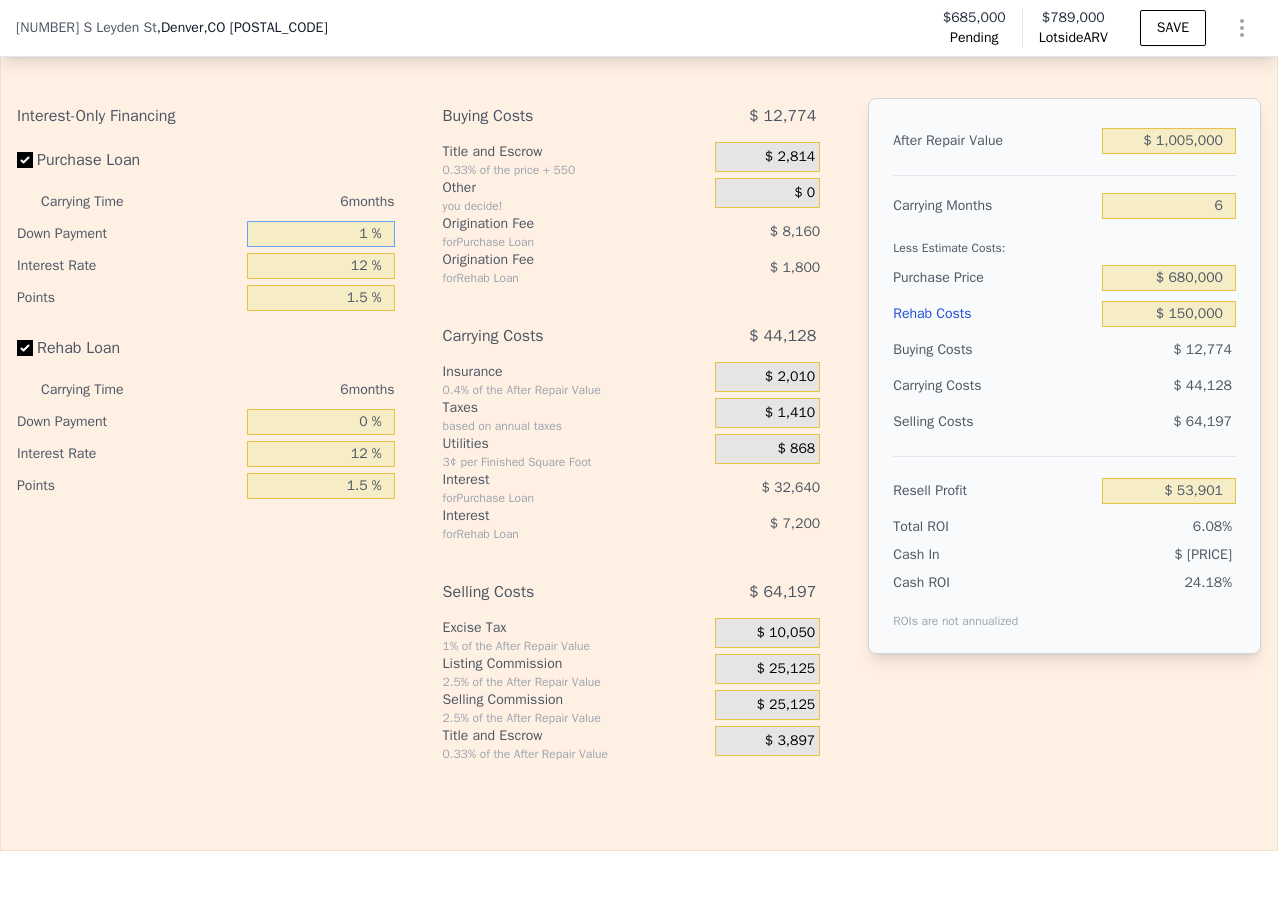 type on "11 %" 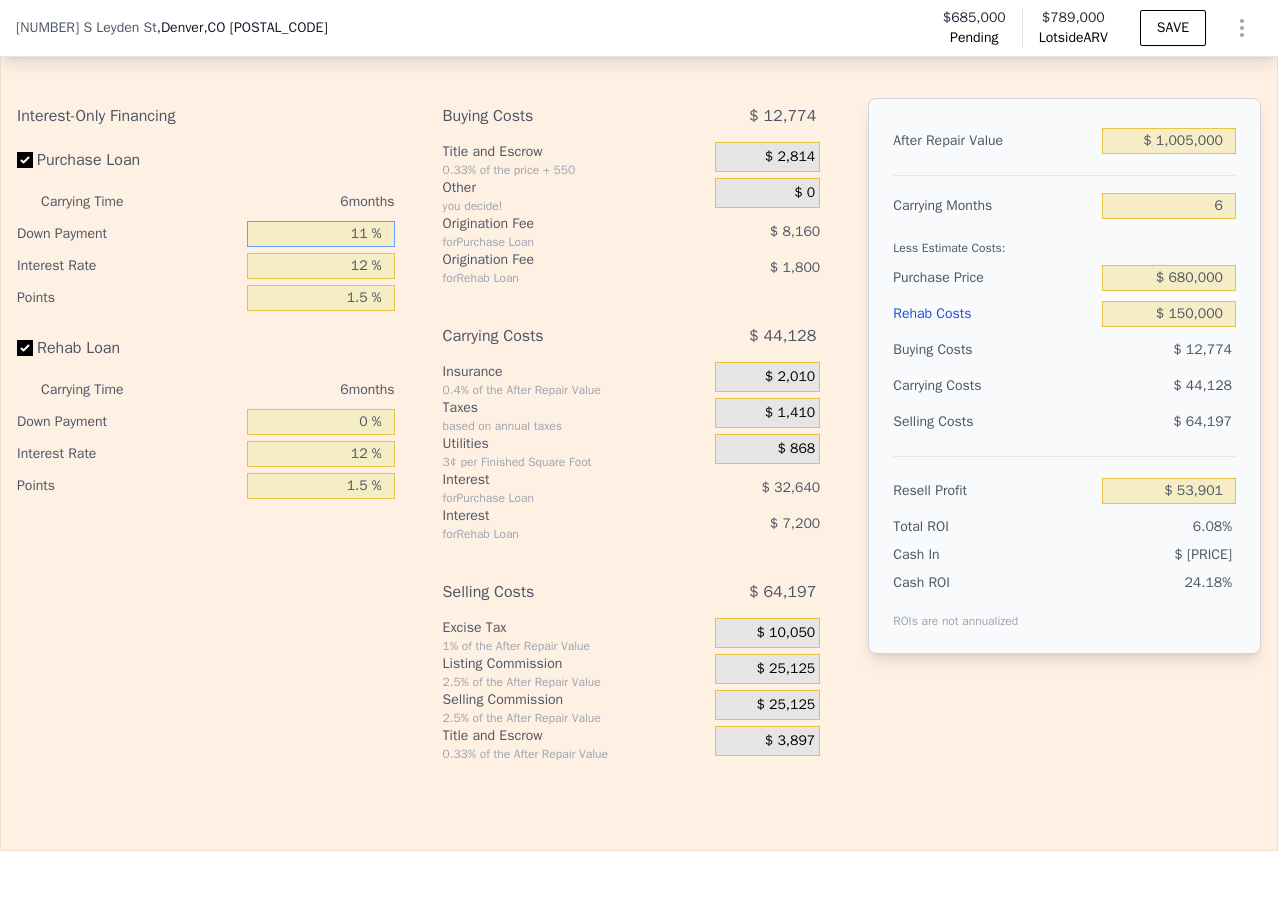 type on "$ [PRICE]" 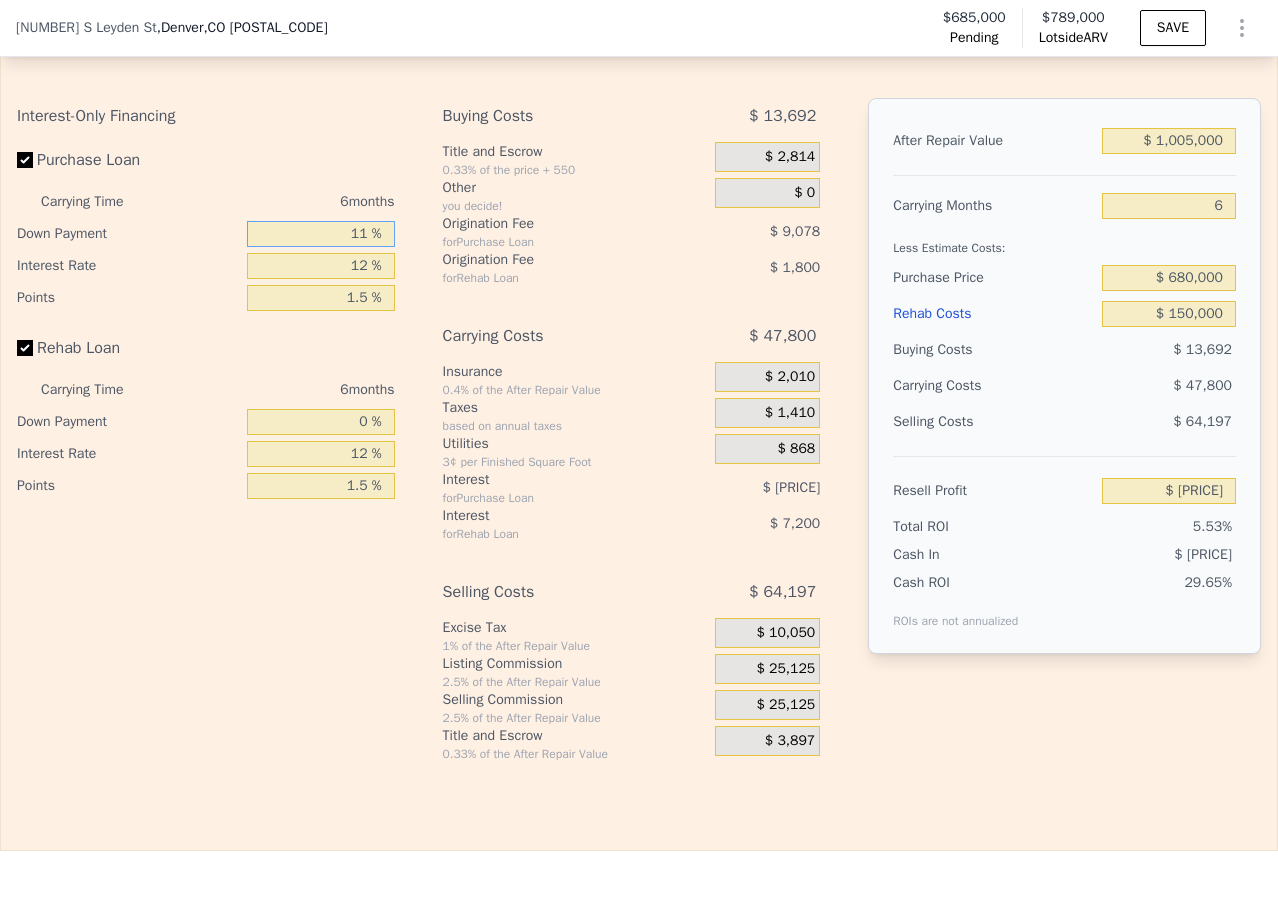 type on "11 %" 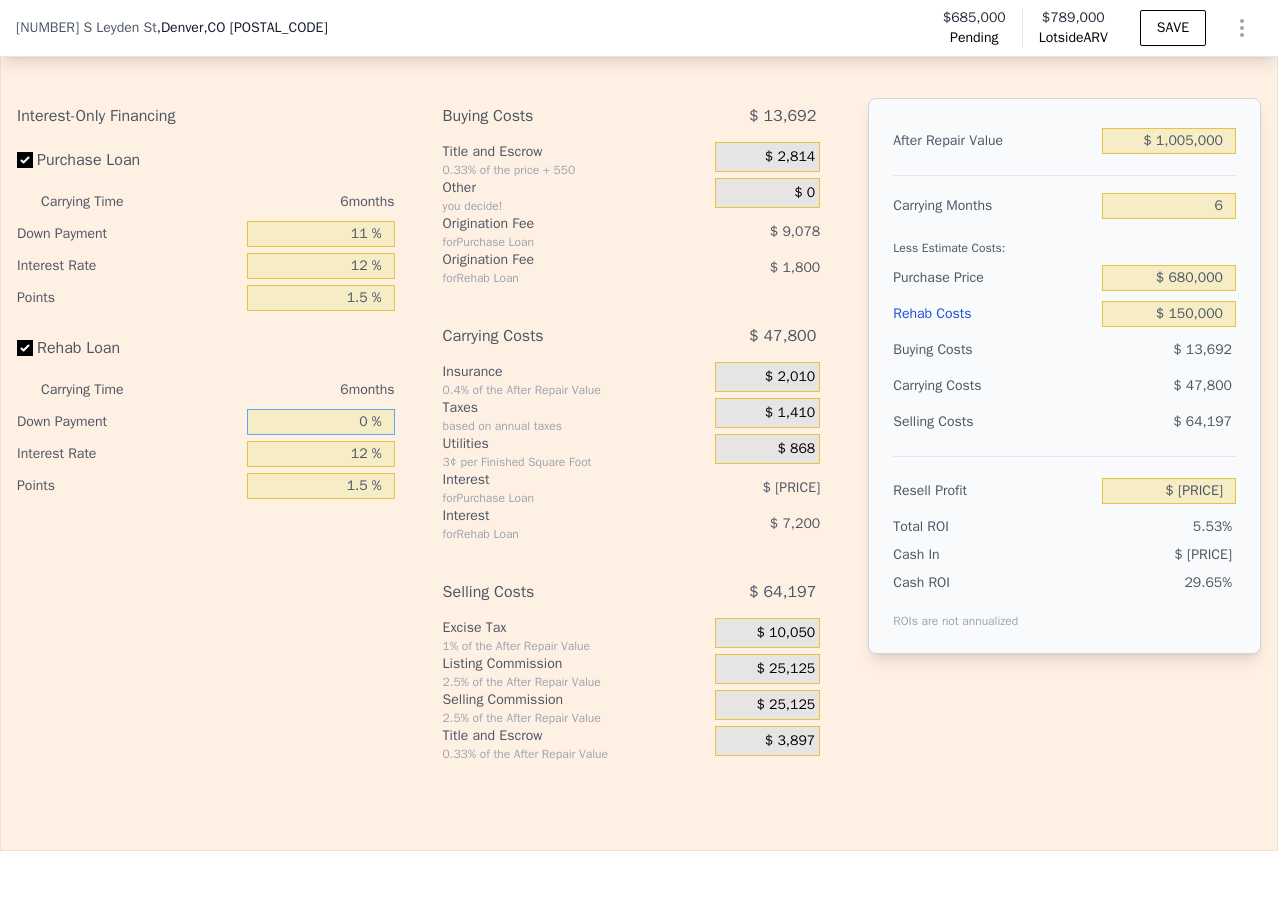 click on "0 %" at bounding box center [321, 422] 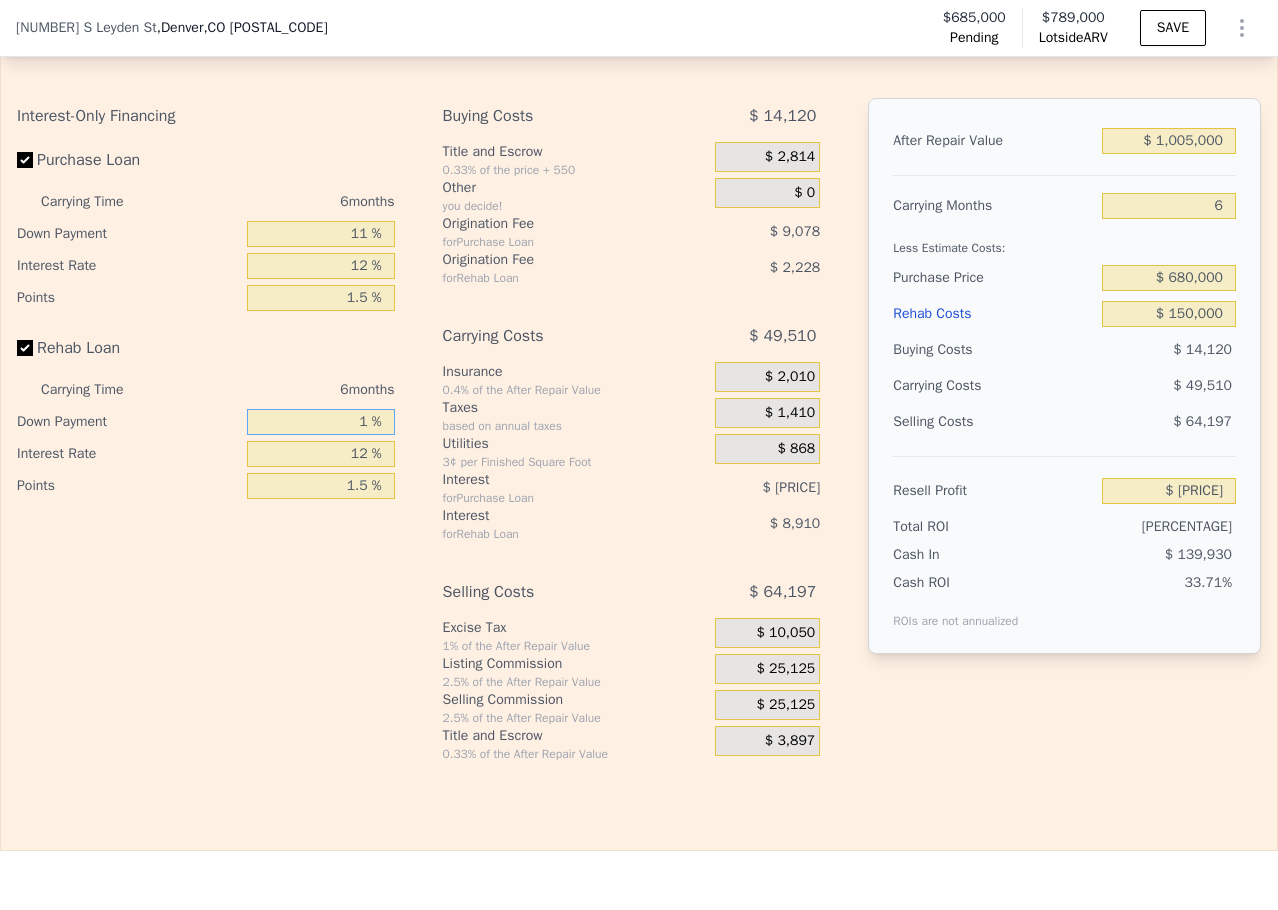 type on "$ 47,173" 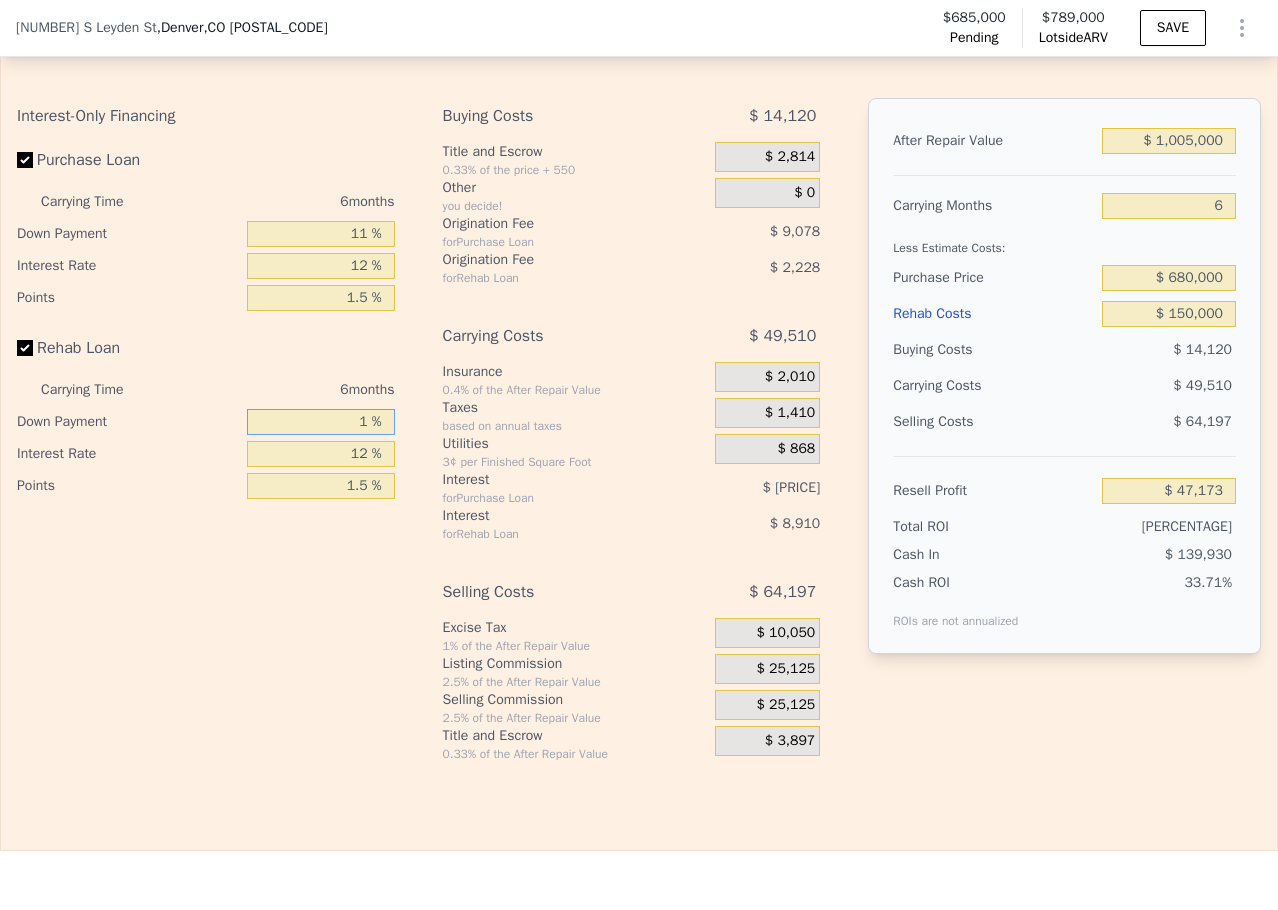 type on "10 %" 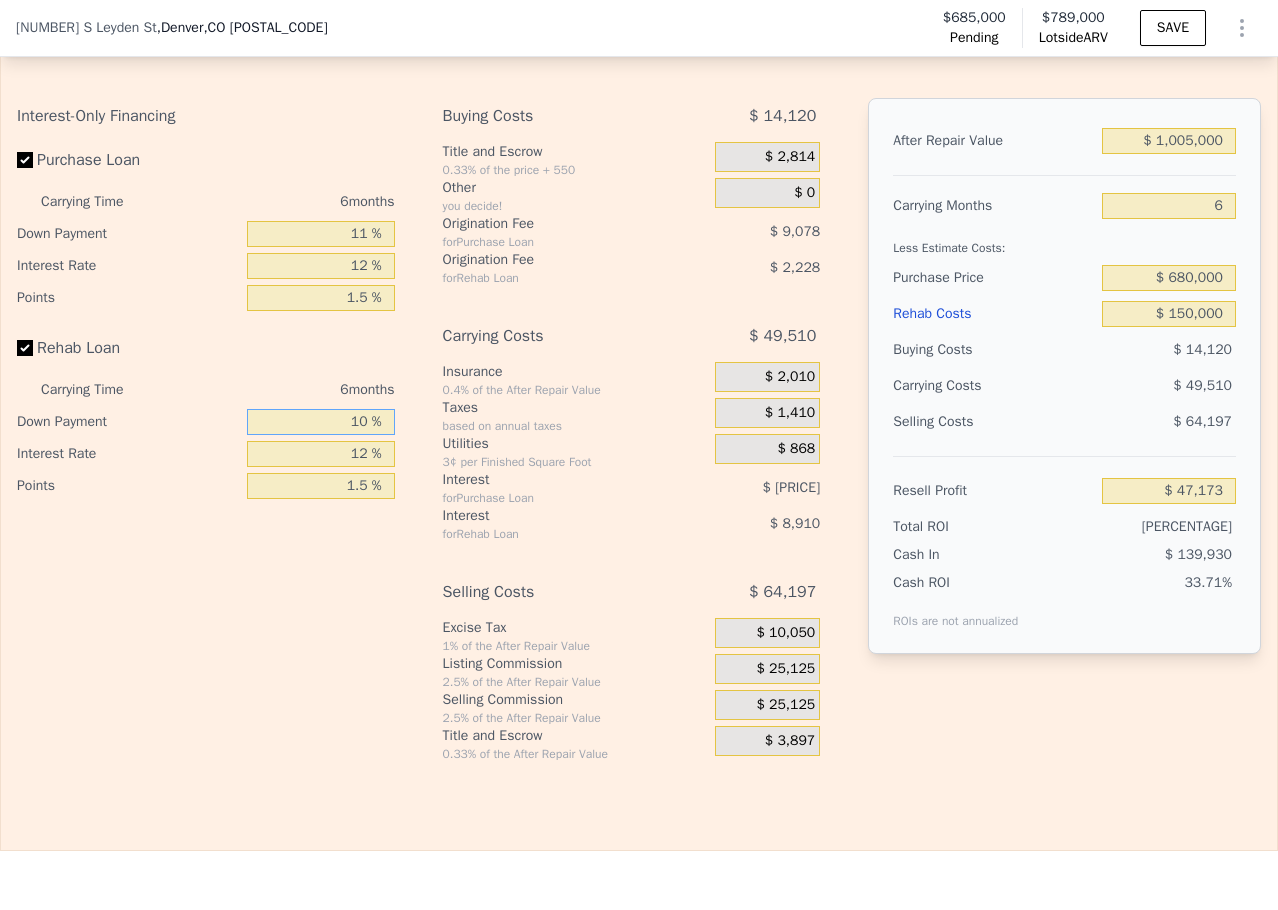 type on "$ [PRICE]" 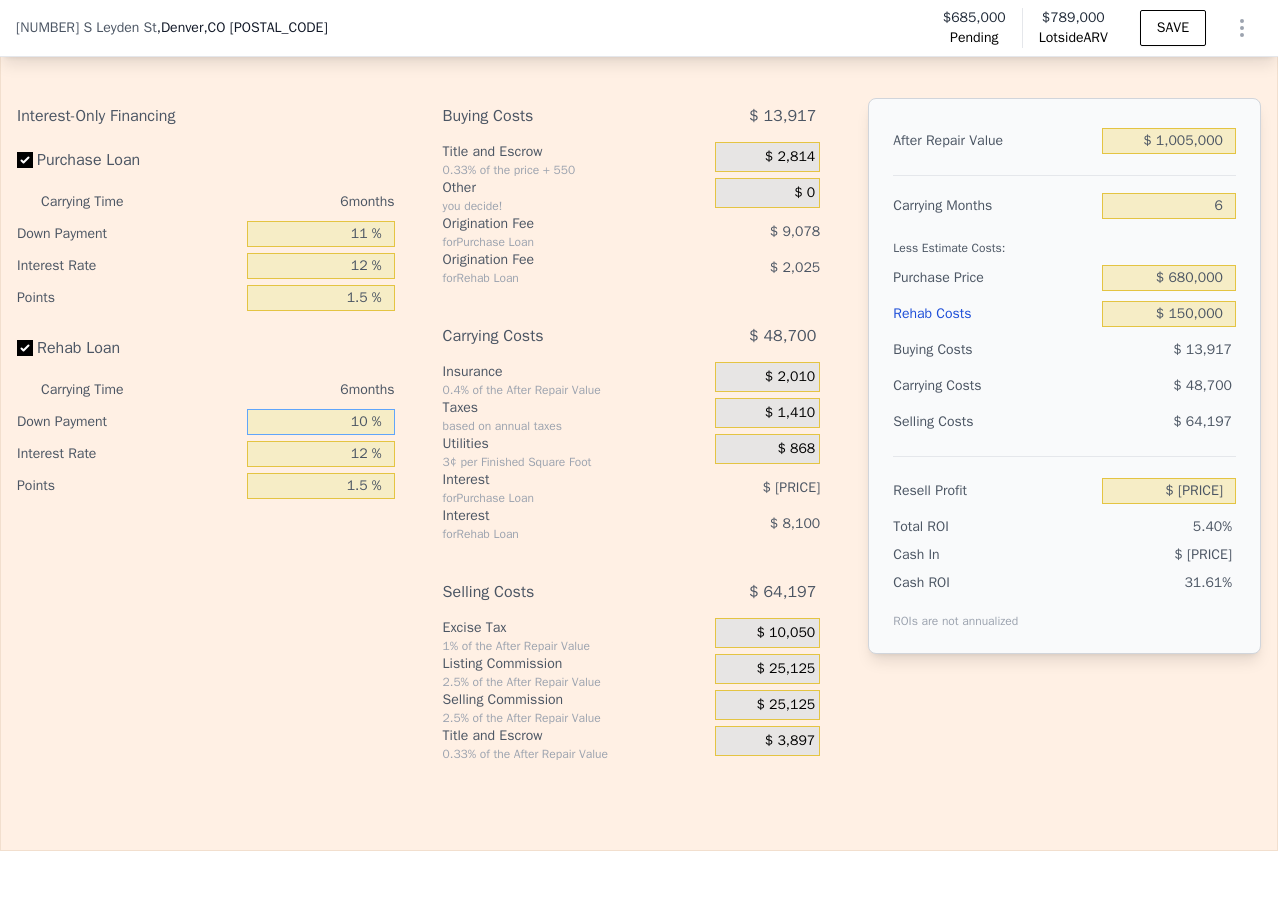 click on "10 %" at bounding box center [321, 422] 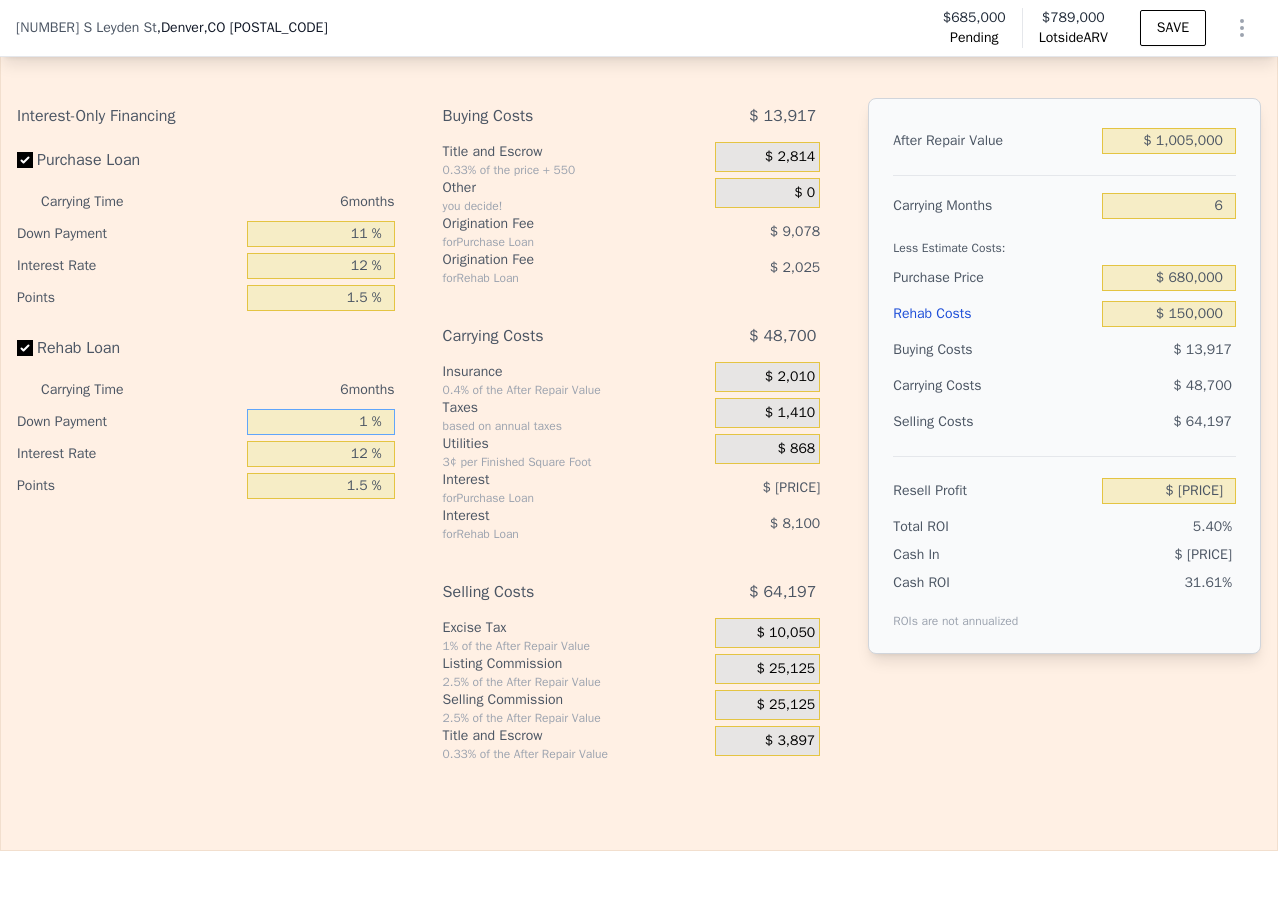 type 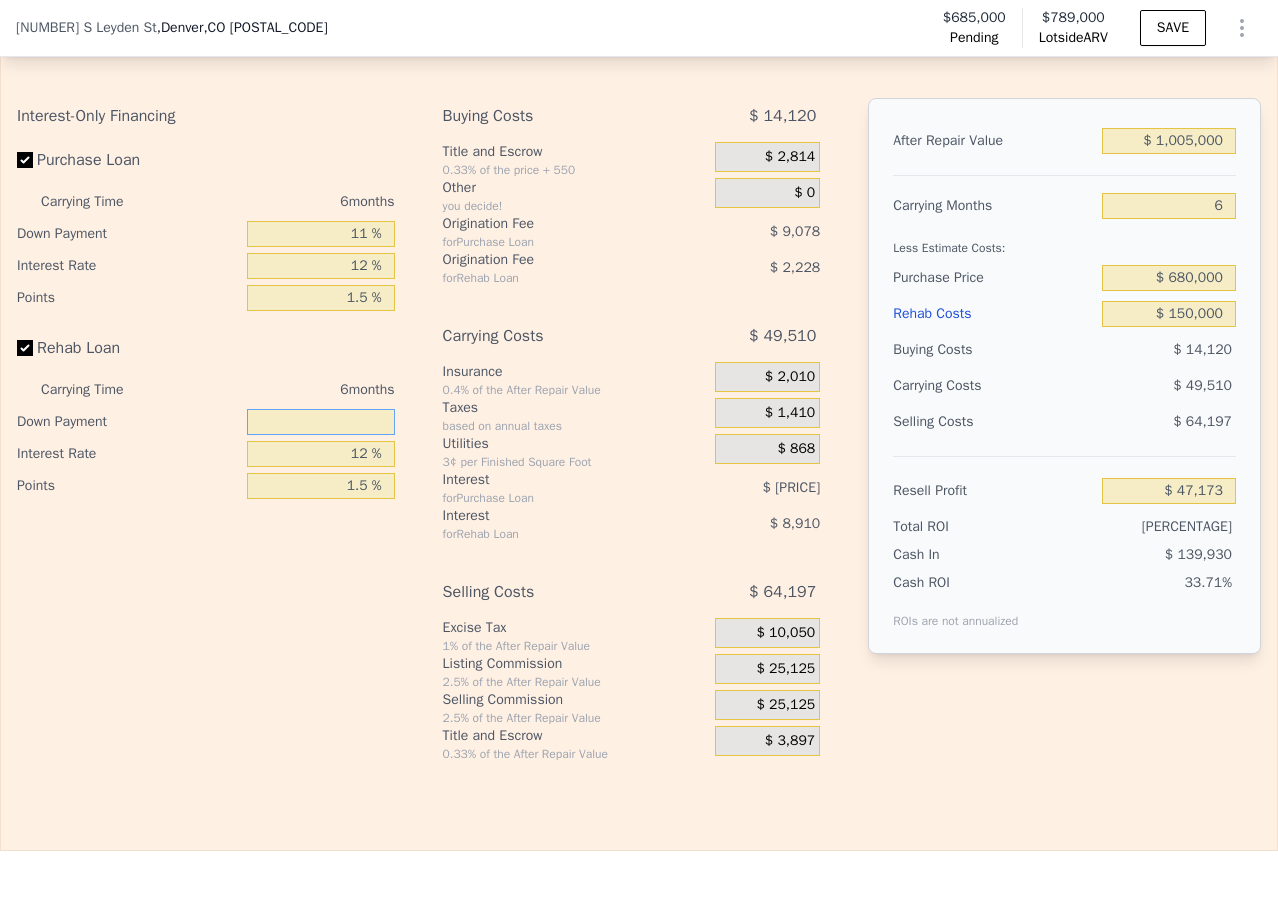 type on "0 %" 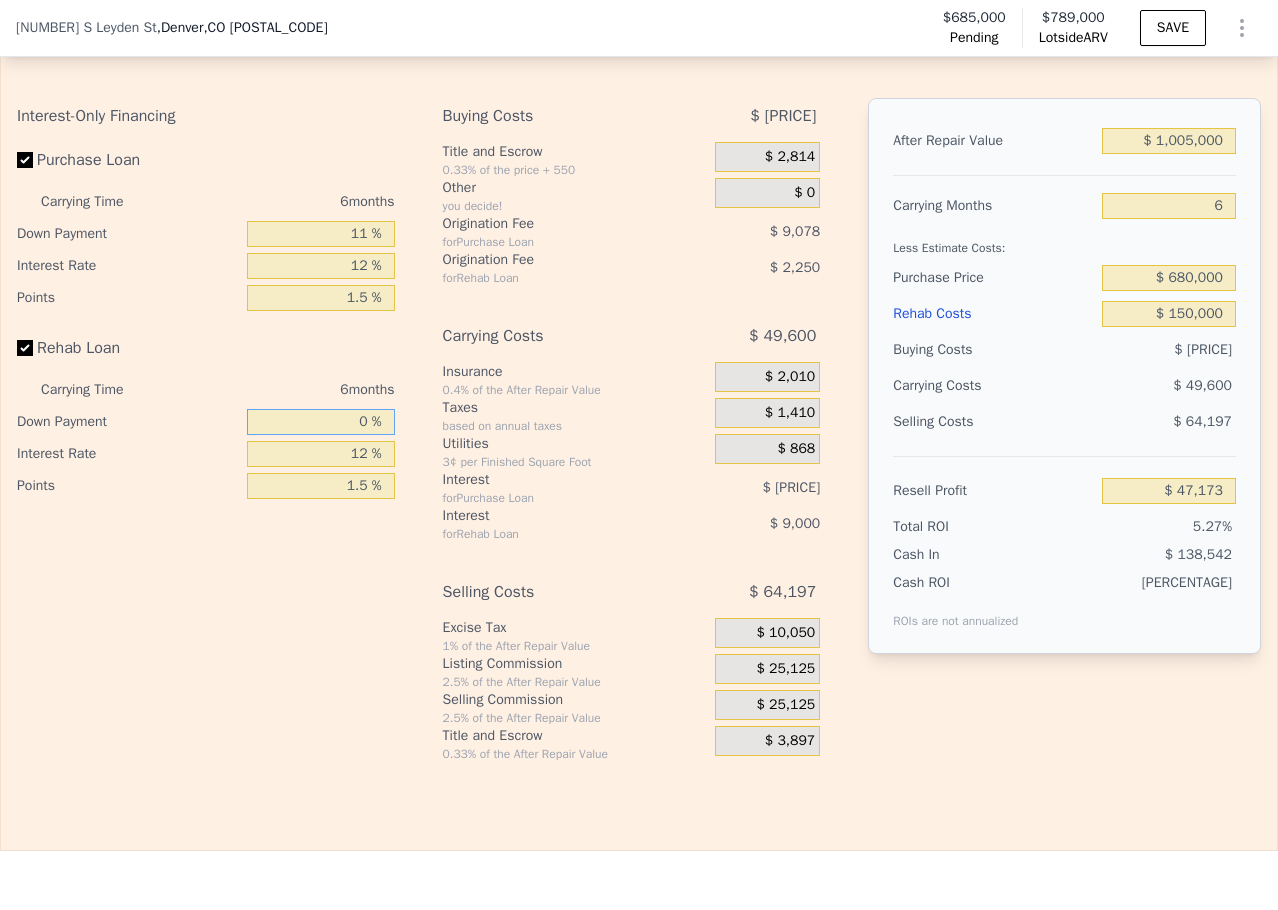 type on "$ [PRICE]" 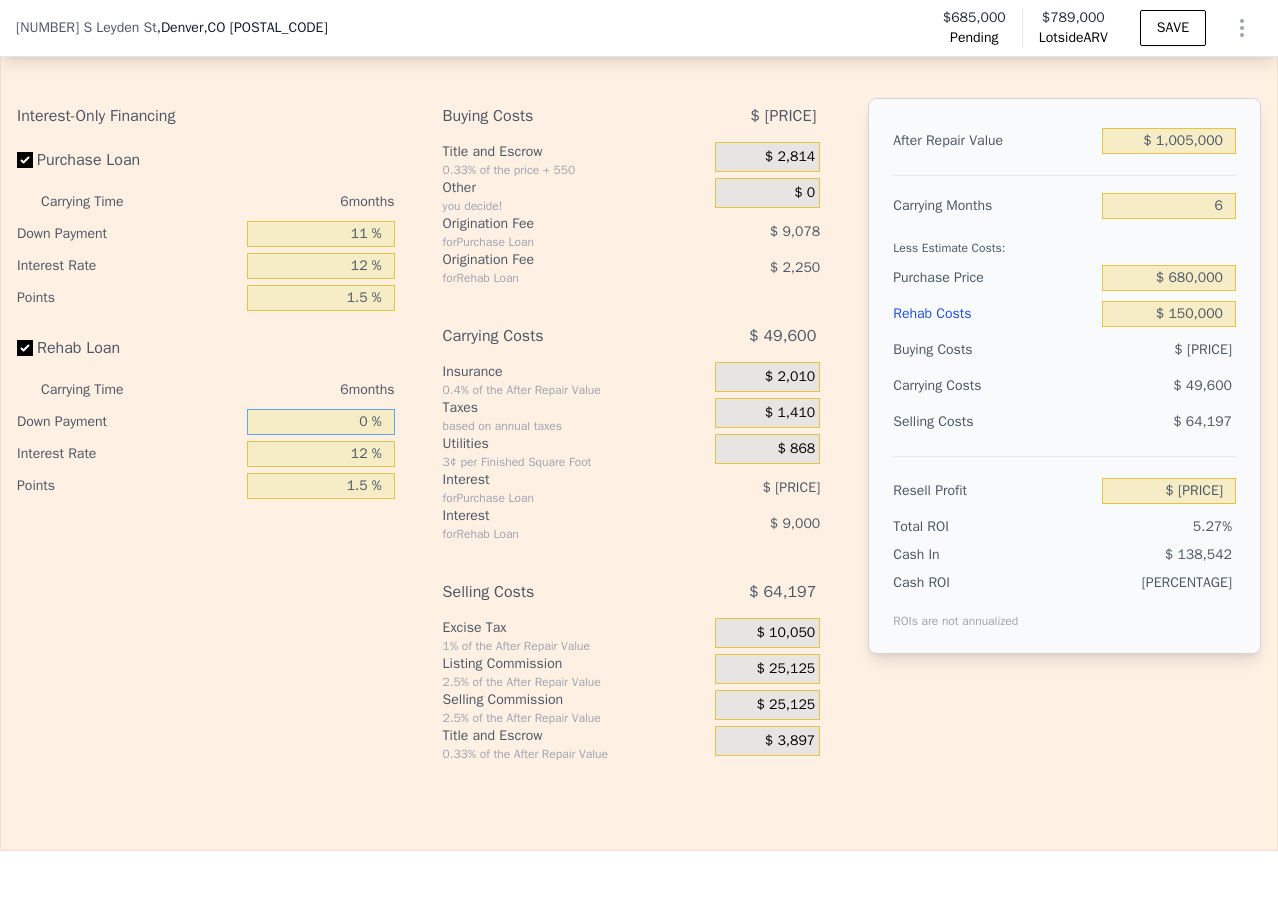 type on "0 %" 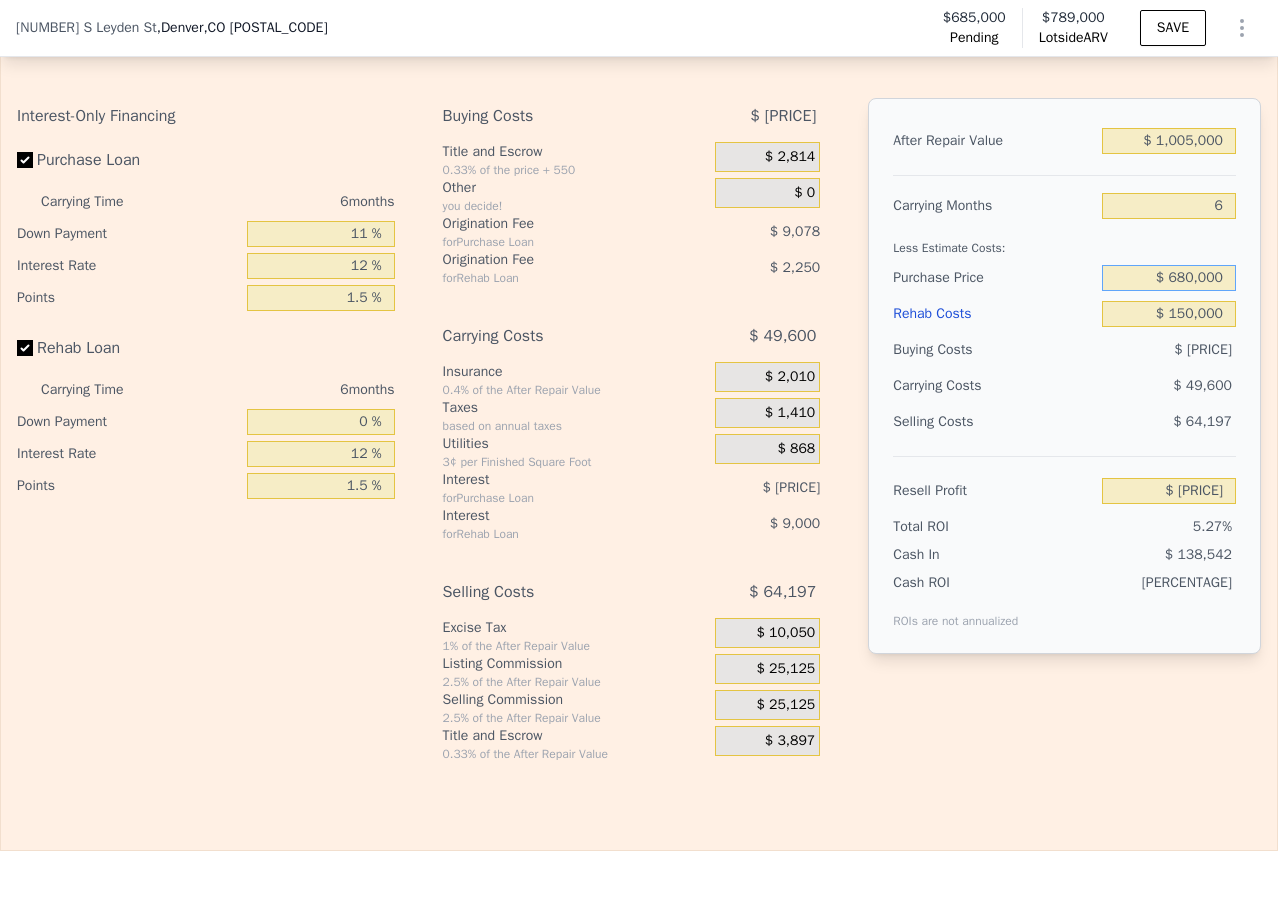 click on "$ 680,000" at bounding box center [1169, 278] 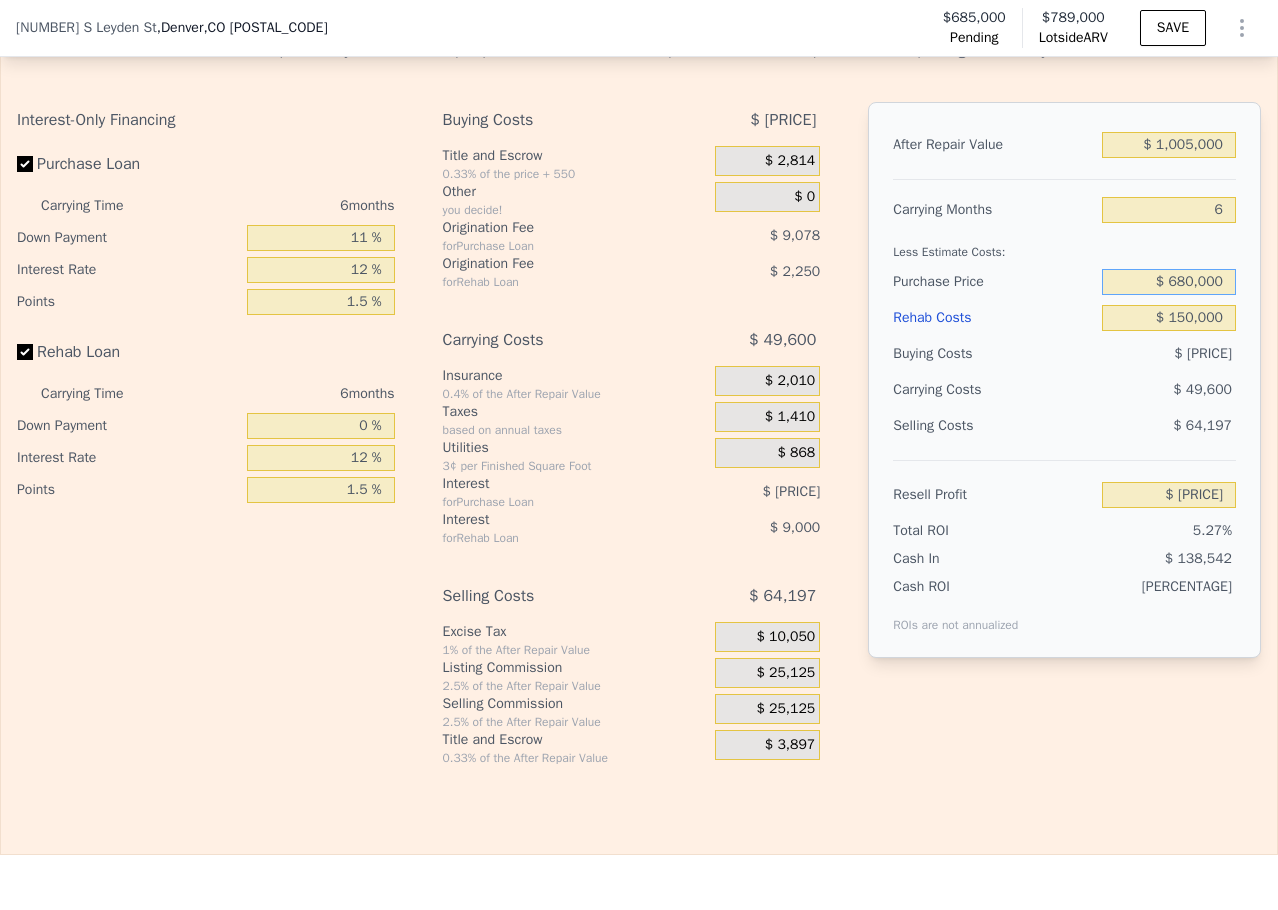 scroll, scrollTop: 3392, scrollLeft: 0, axis: vertical 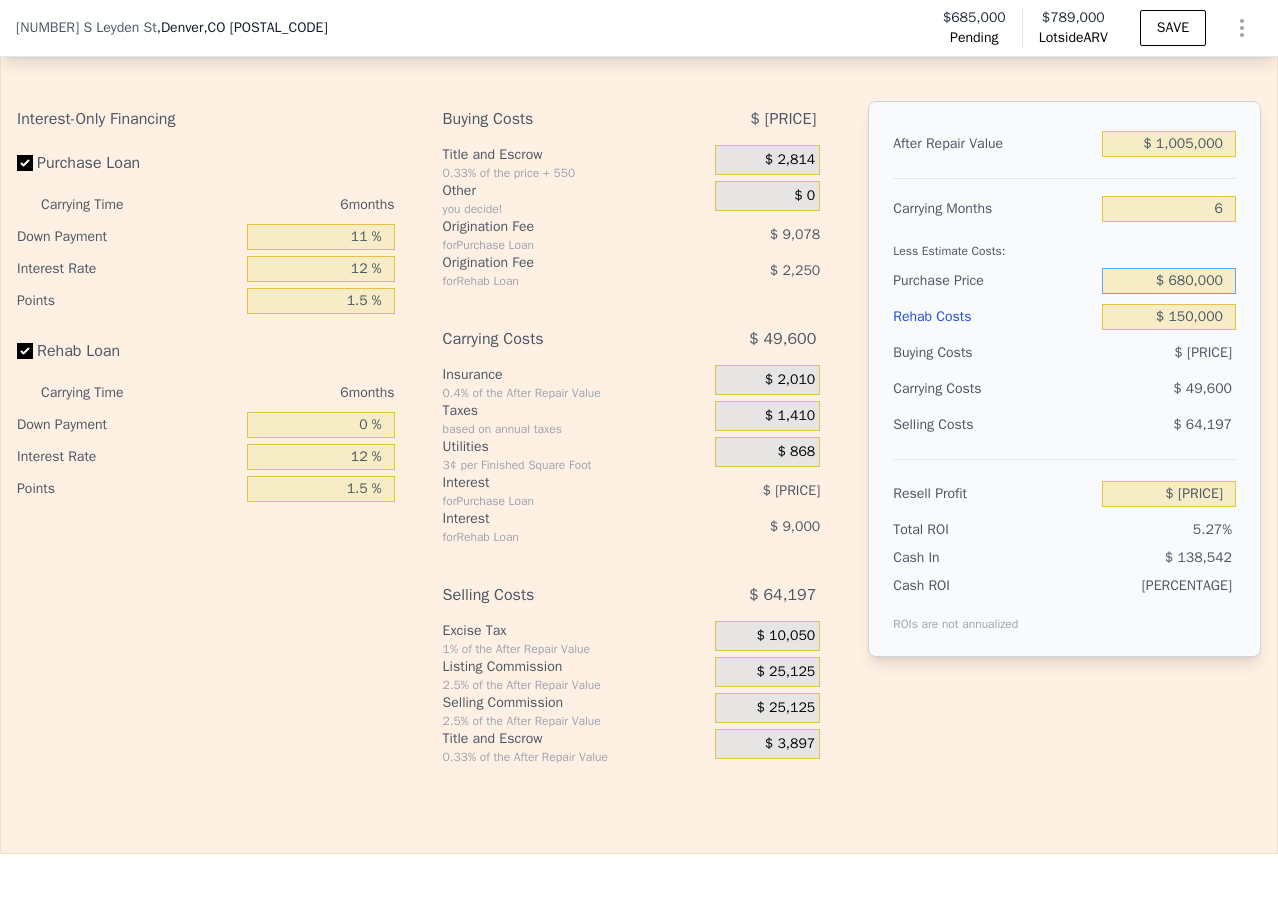 click on "$ 680,000" at bounding box center (1169, 281) 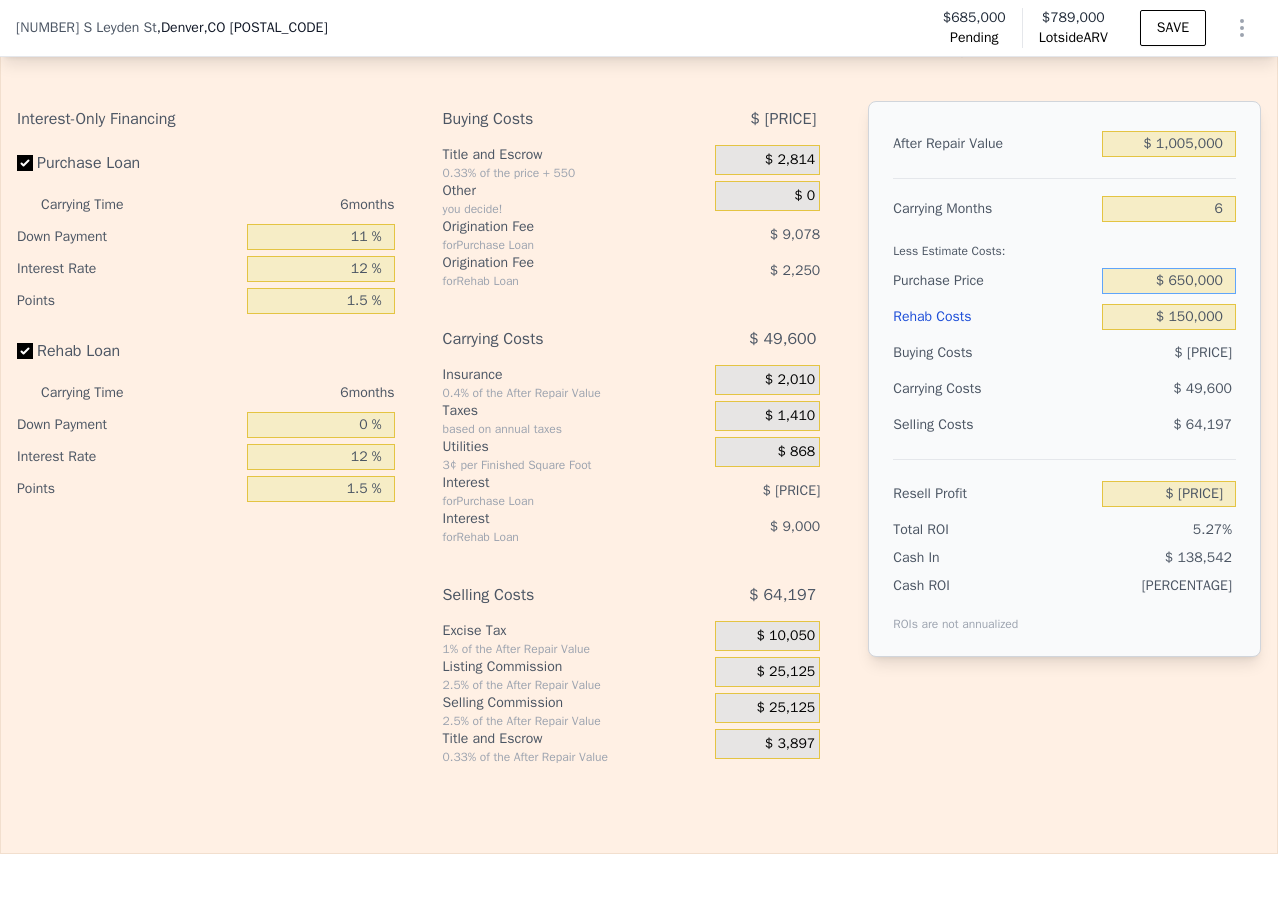 type on "$ 650,000" 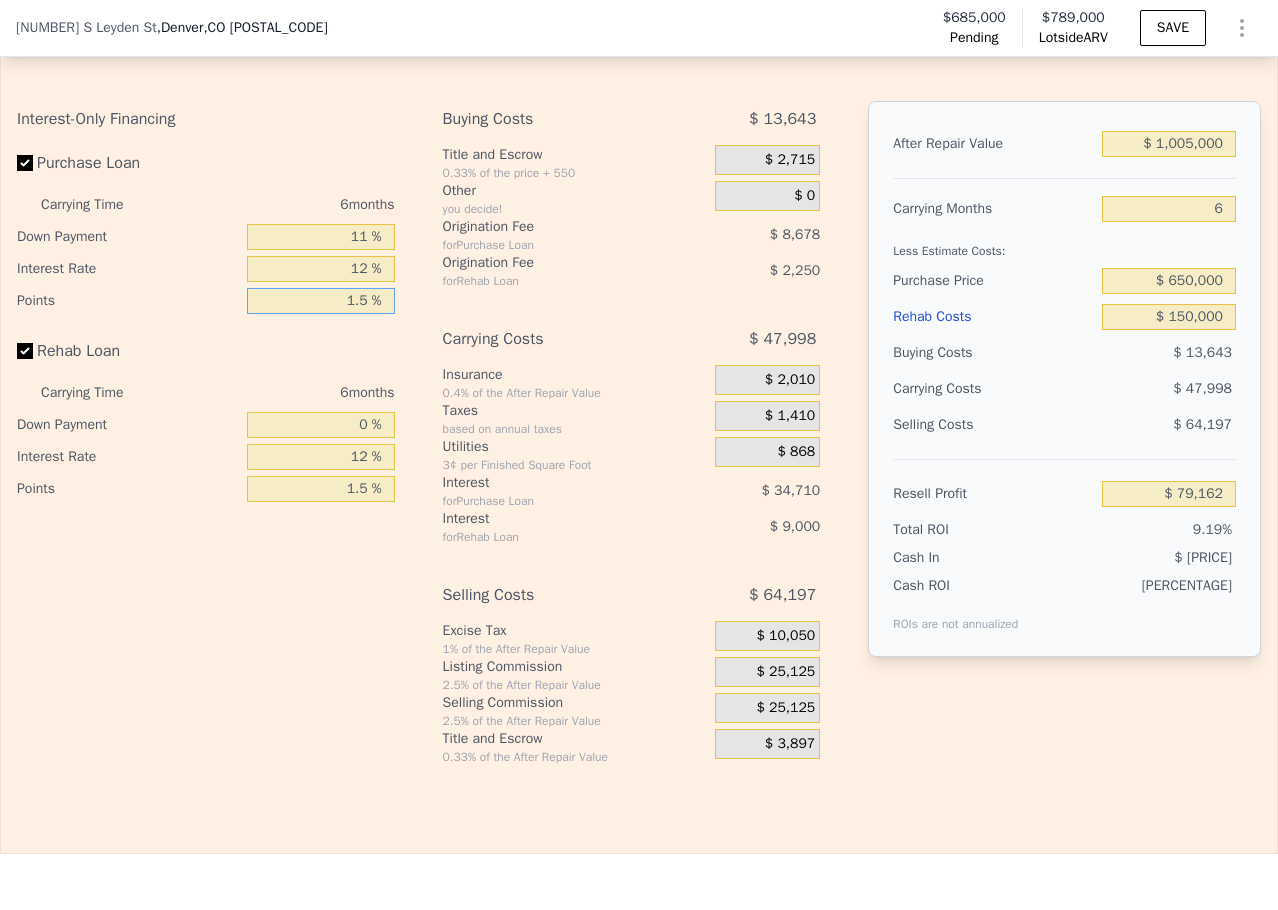 drag, startPoint x: 359, startPoint y: 332, endPoint x: 343, endPoint y: 332, distance: 16 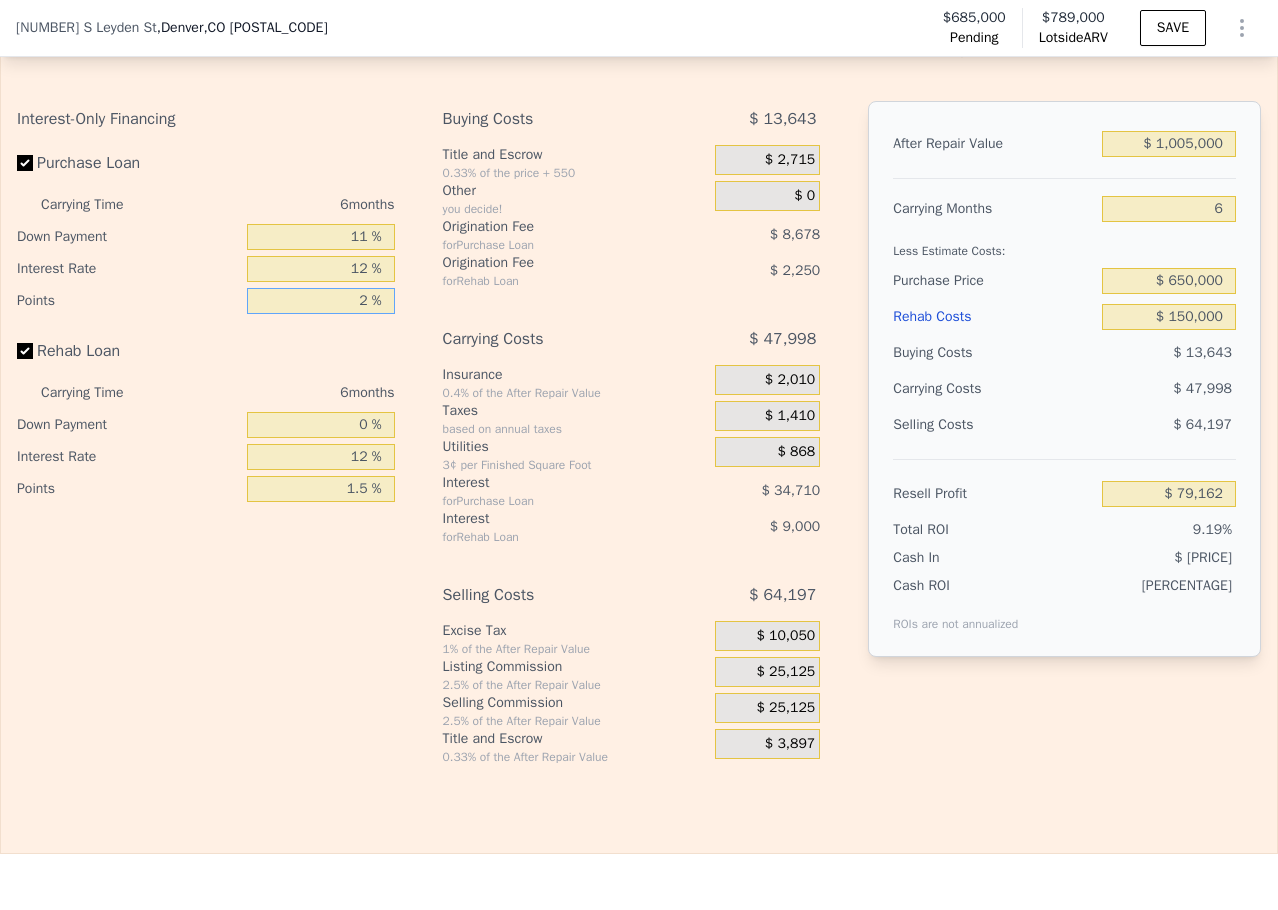 type on "$ 76,270" 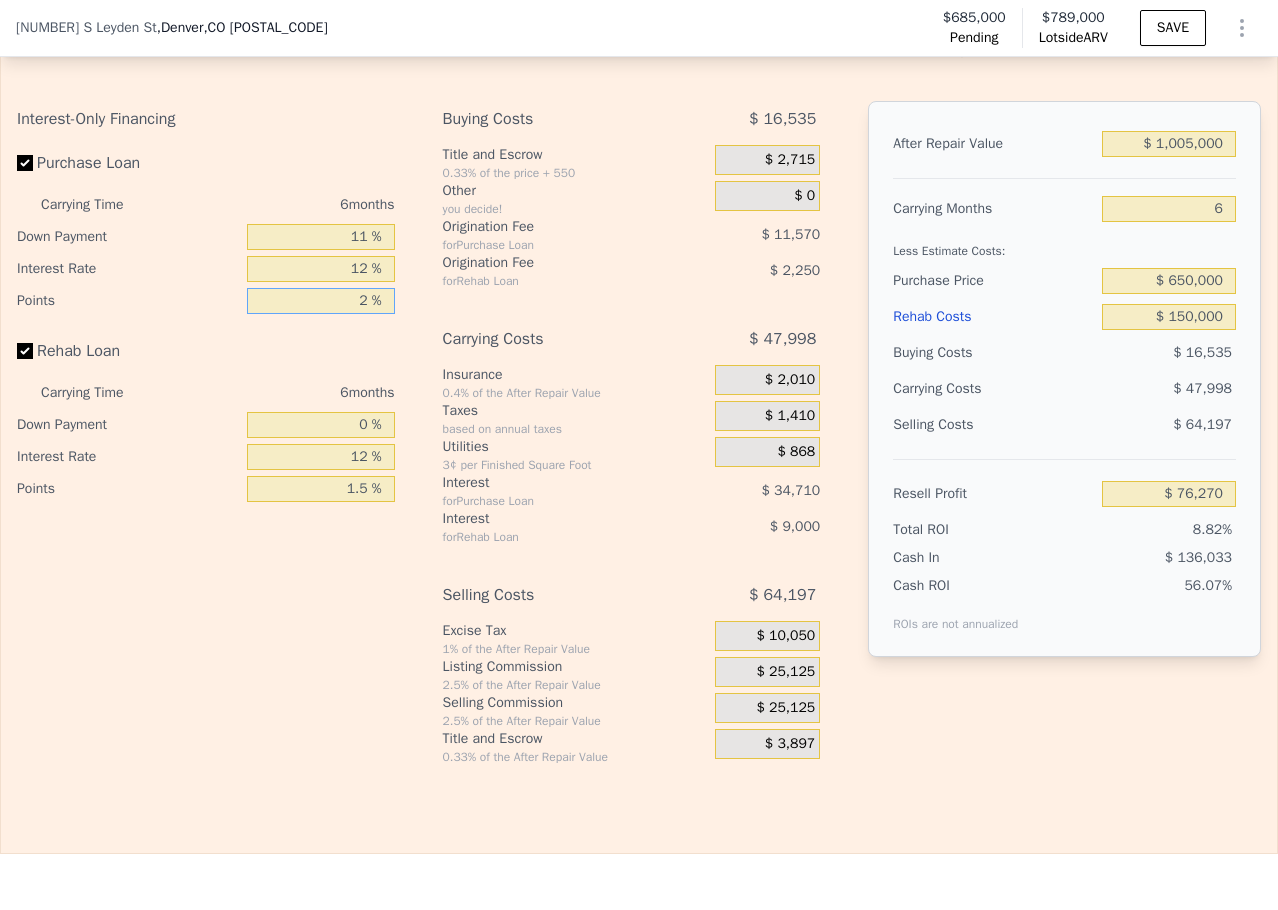 type on "2 %" 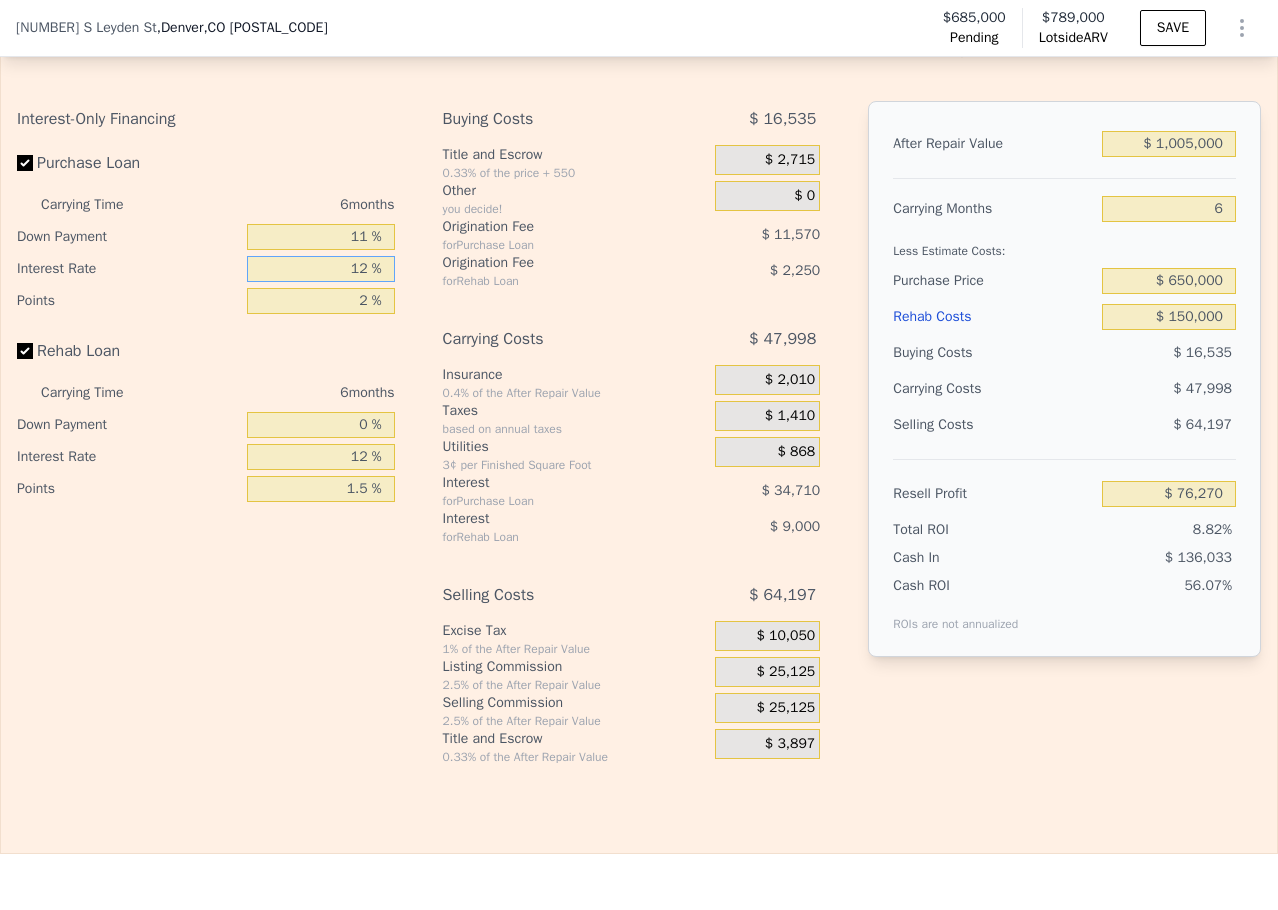 click on "12 %" at bounding box center [321, 269] 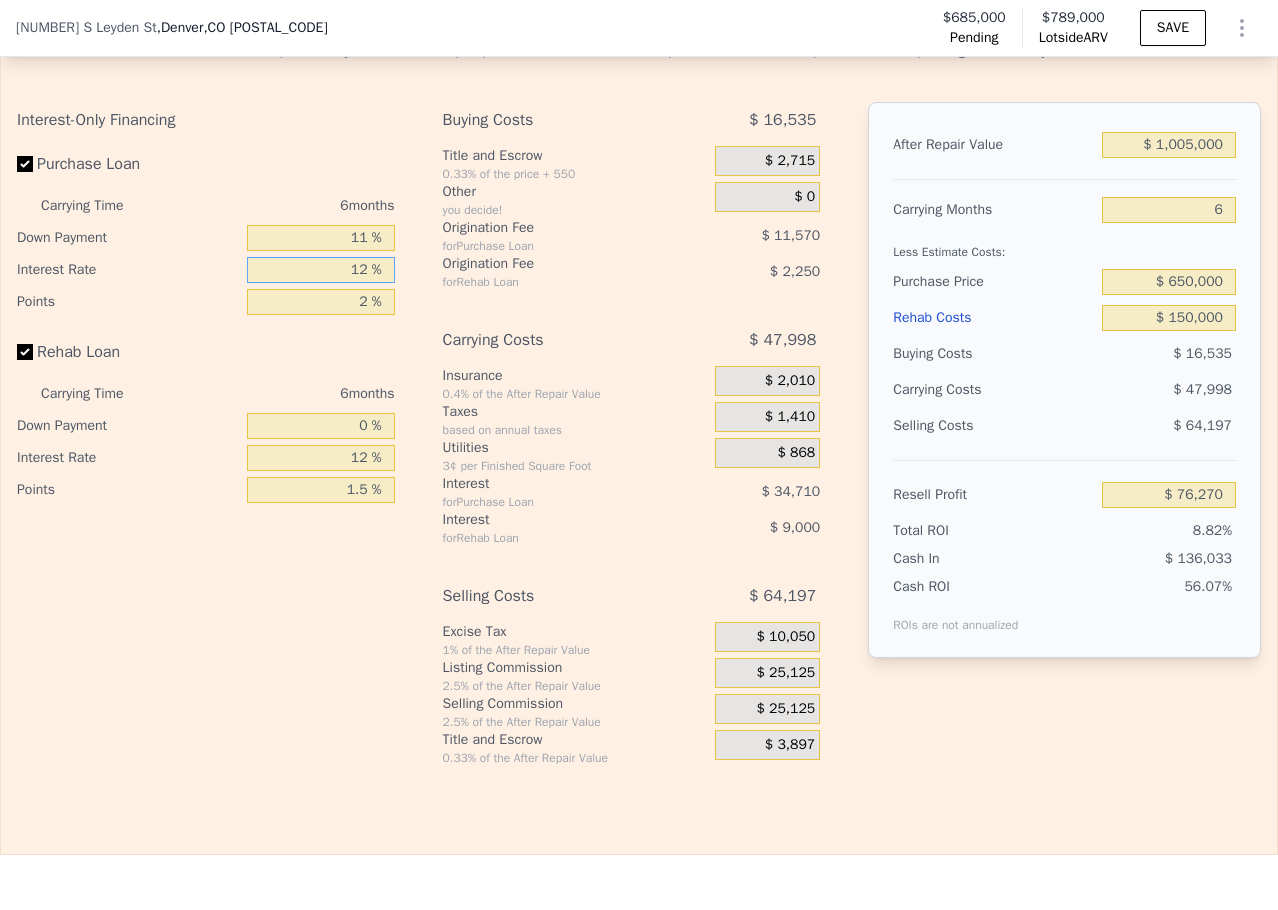 scroll, scrollTop: 3392, scrollLeft: 0, axis: vertical 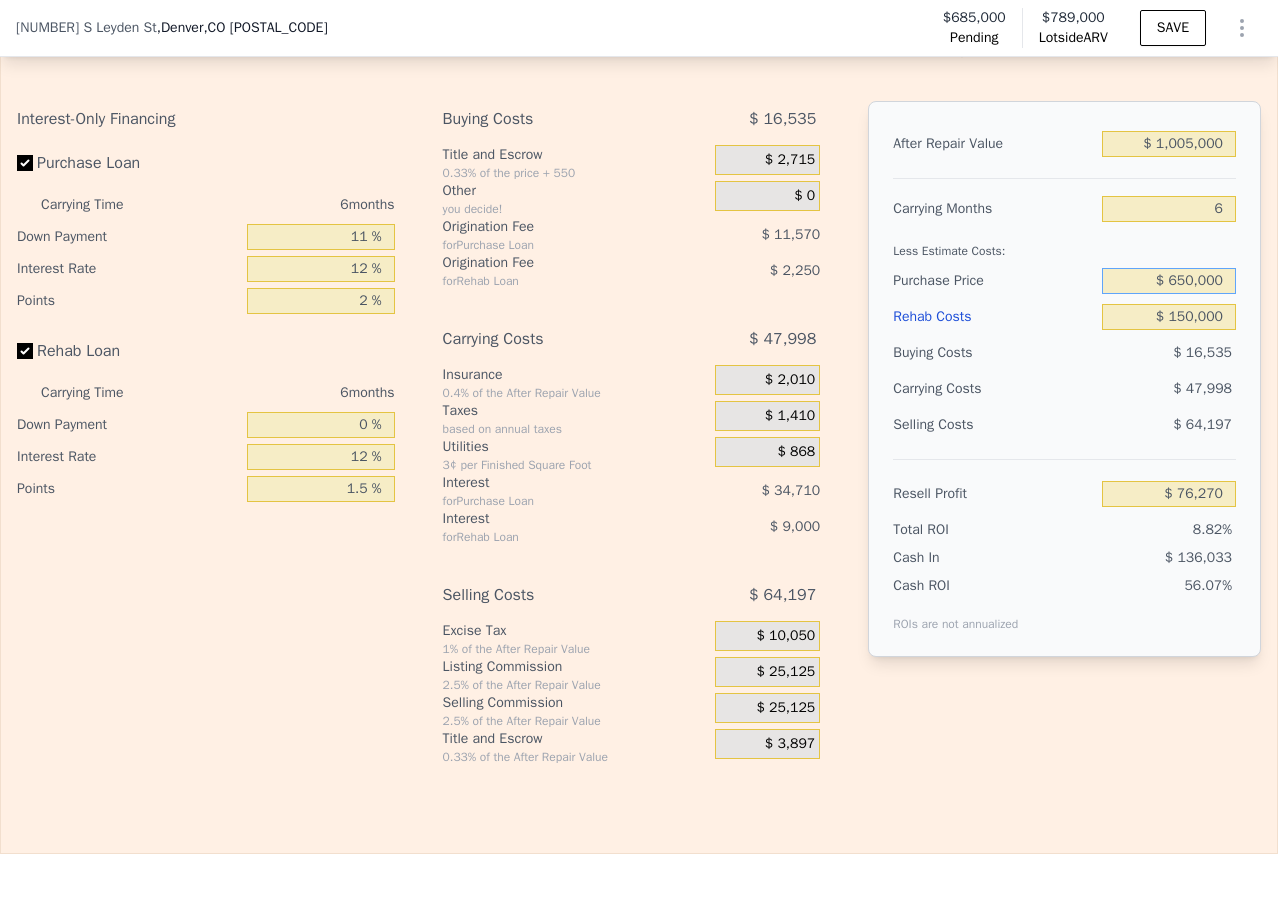 click on "$ 650,000" at bounding box center [1169, 281] 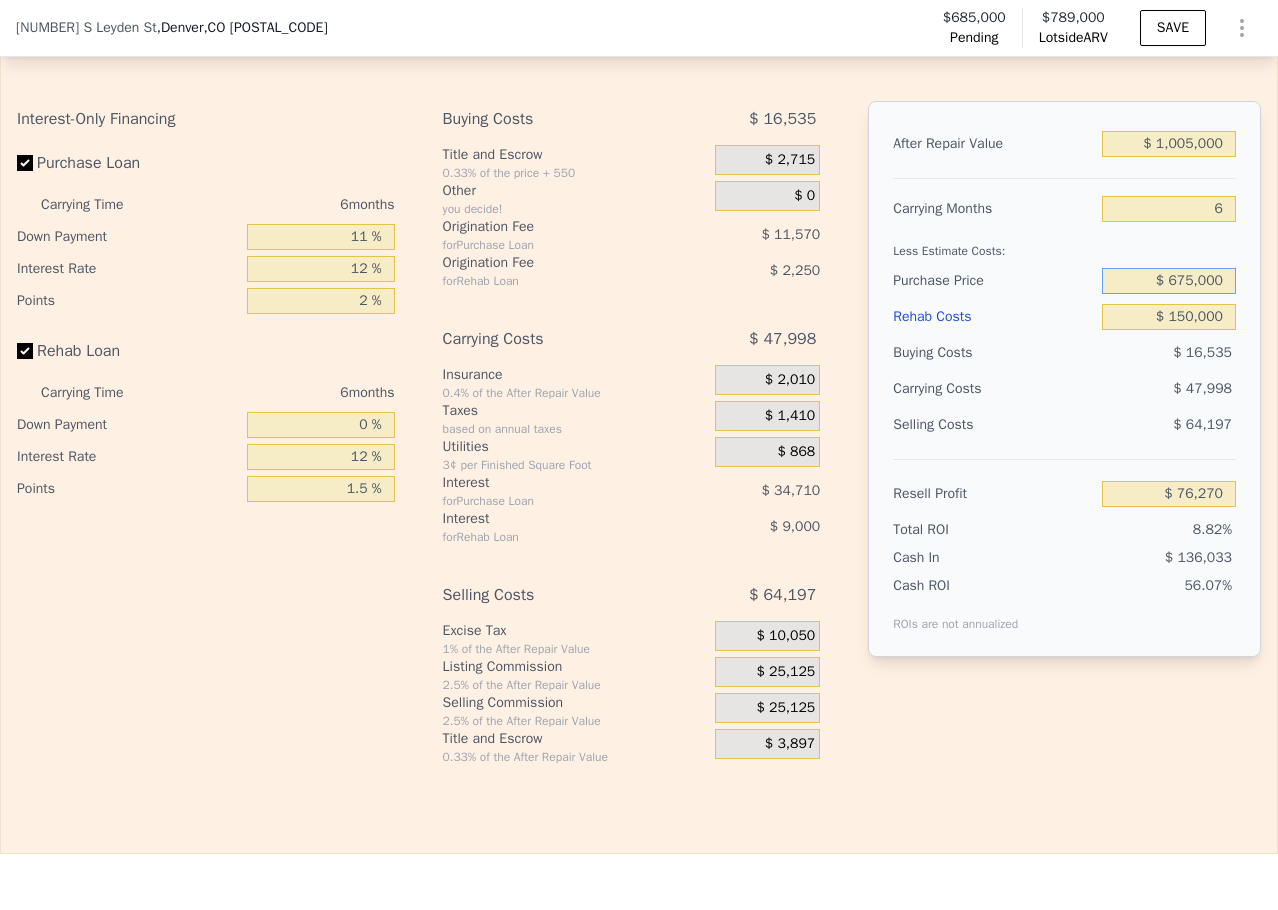 type on "$ 675,000" 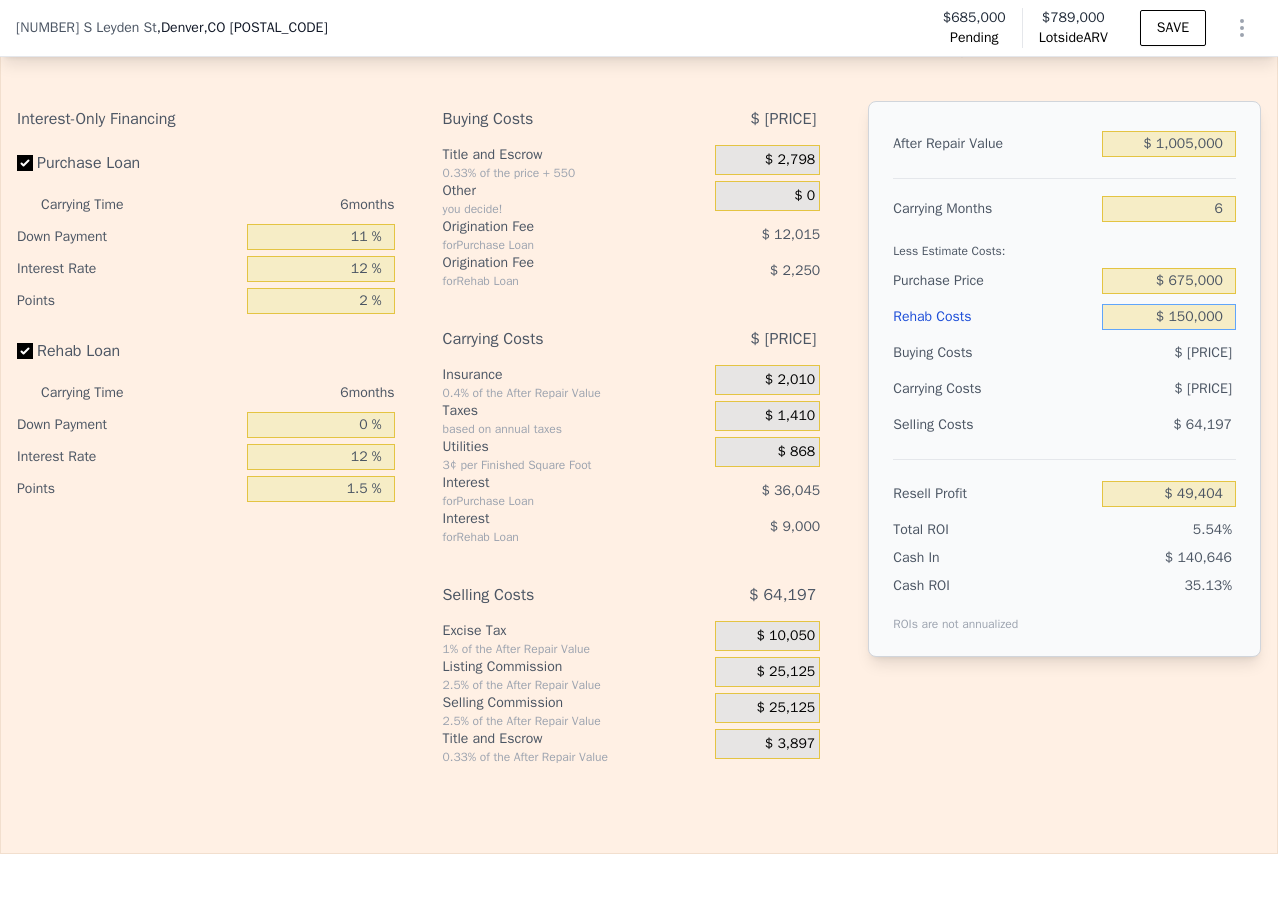 click on "$ 150,000" at bounding box center (1169, 317) 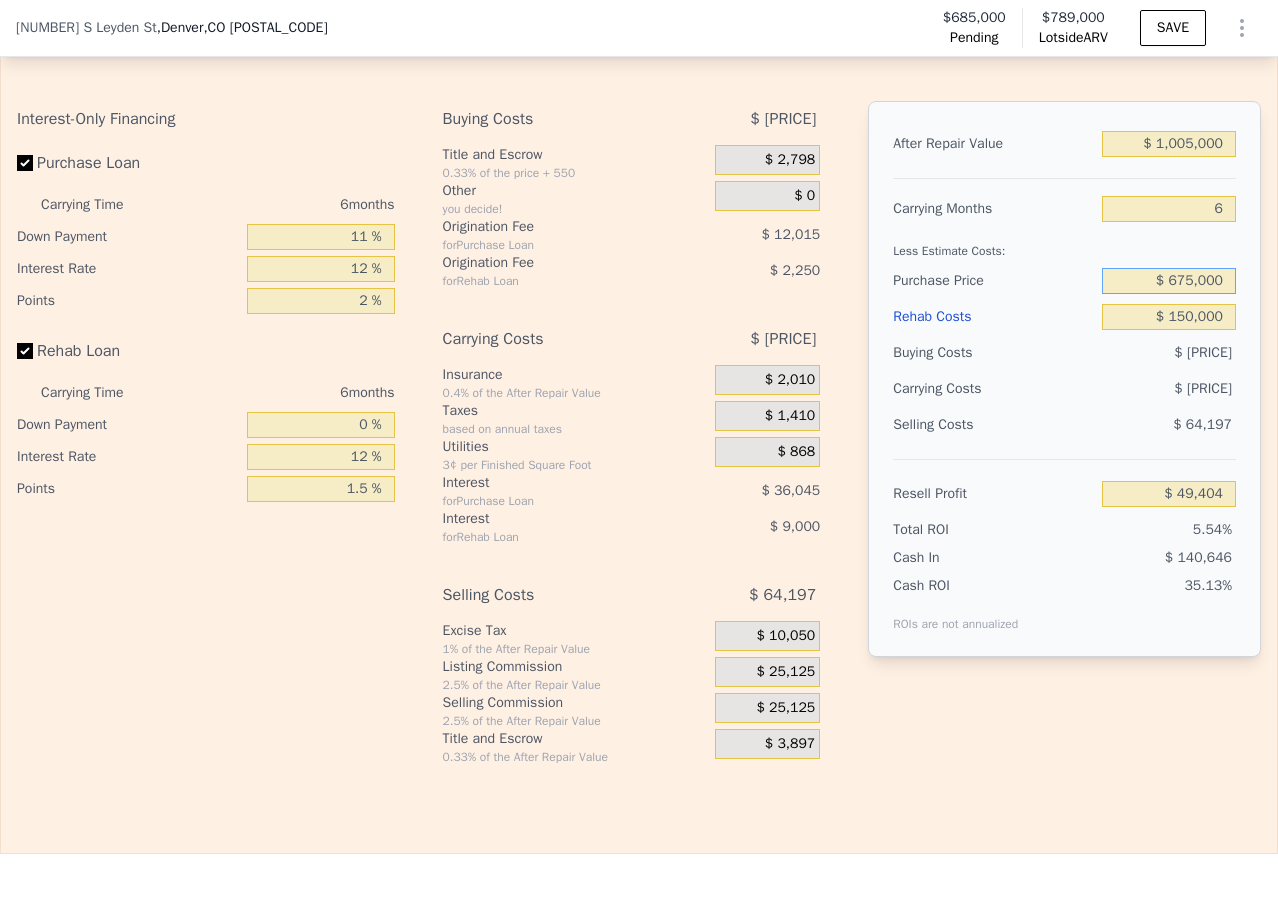 click on "$ 675,000" at bounding box center [1169, 281] 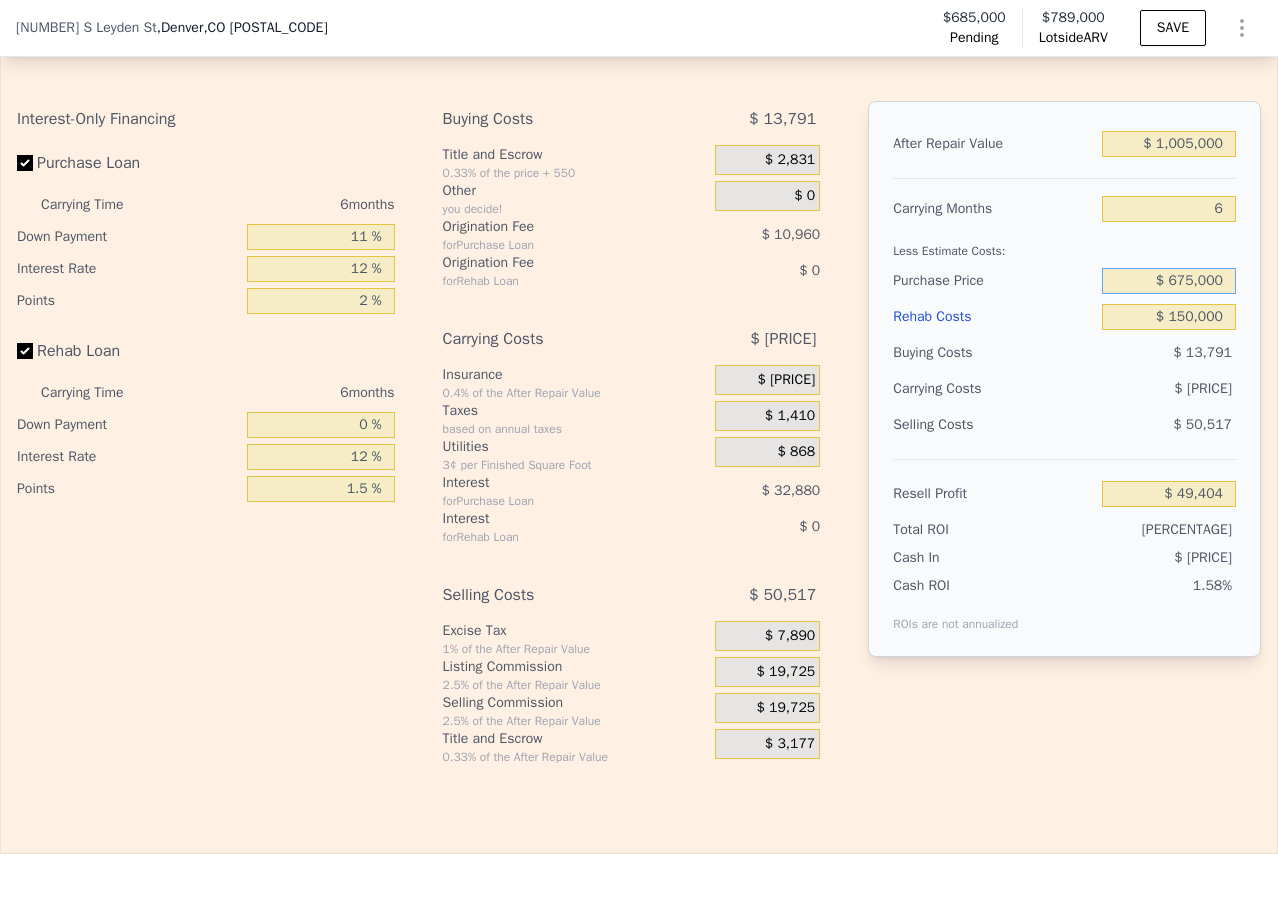 type on "$ 789,000" 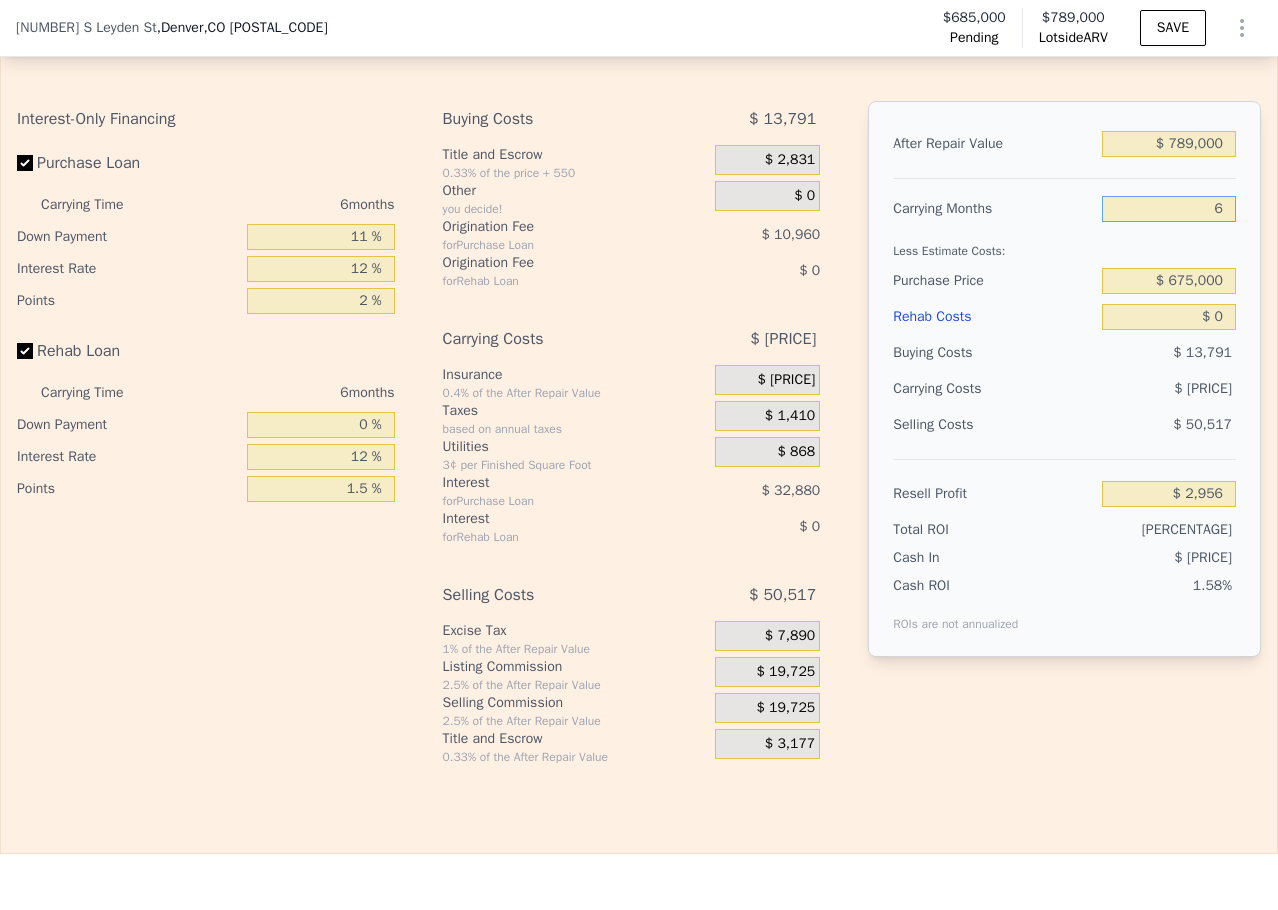 click on "6" at bounding box center (1169, 209) 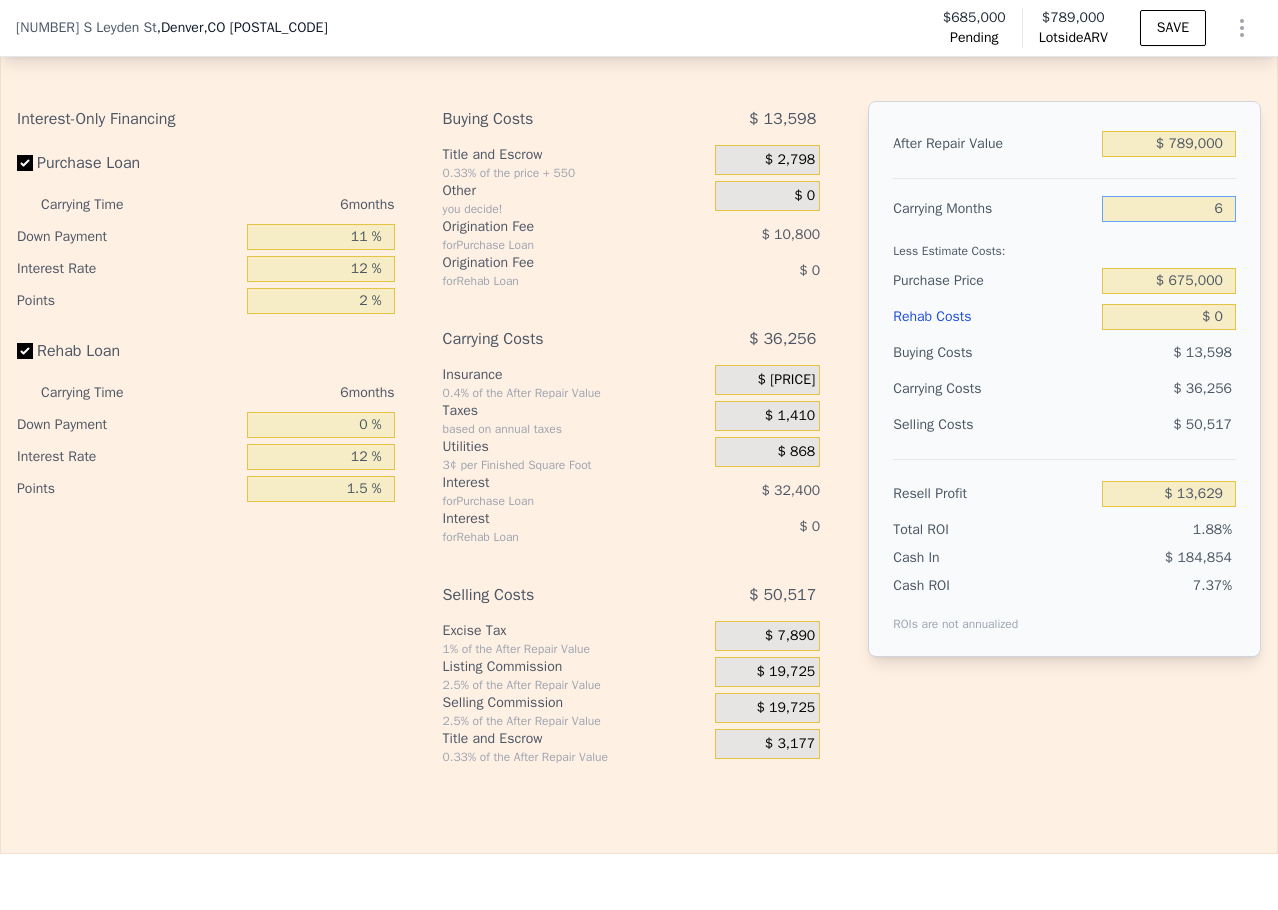 scroll, scrollTop: 0, scrollLeft: 23311, axis: horizontal 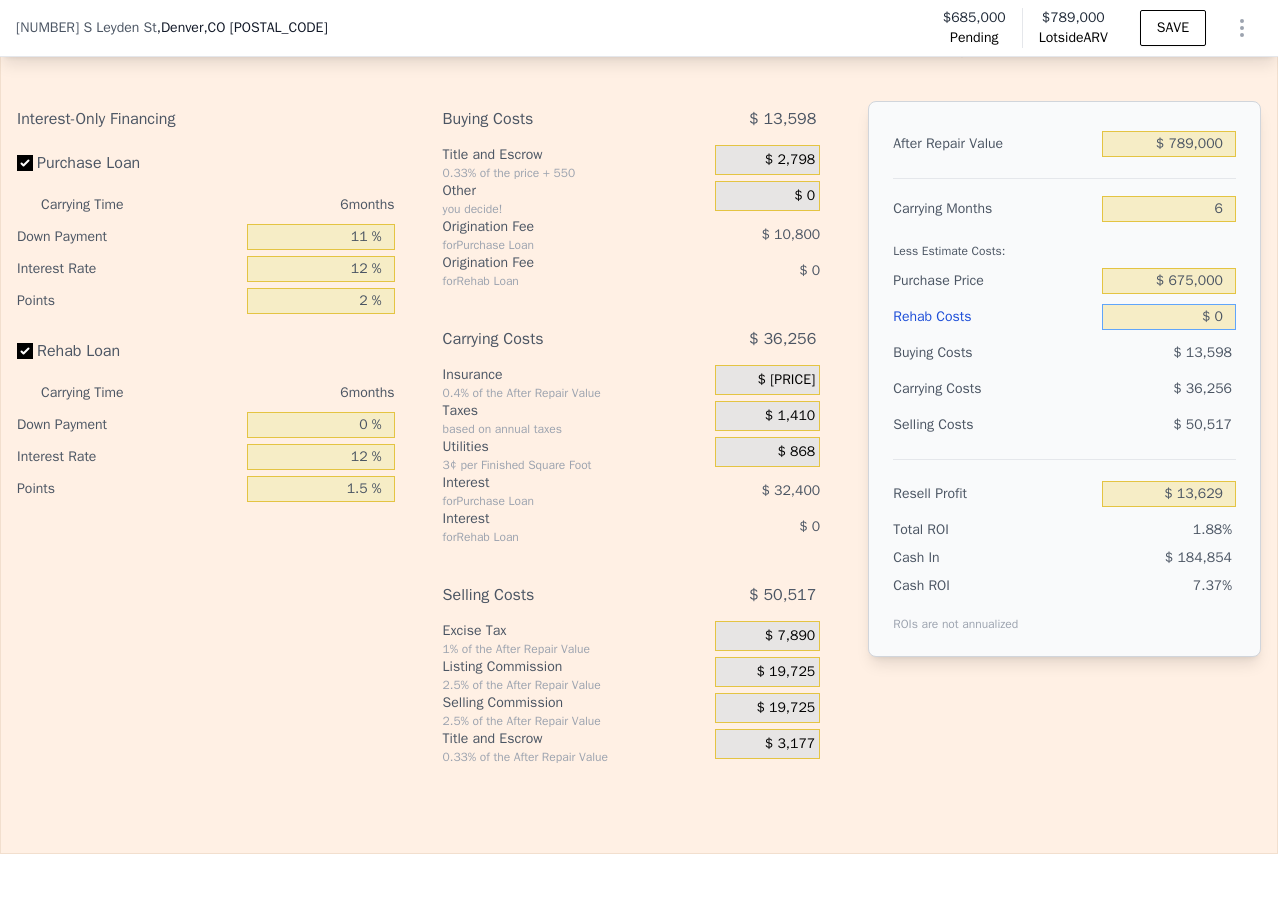 click on "$ 0" at bounding box center (1169, 317) 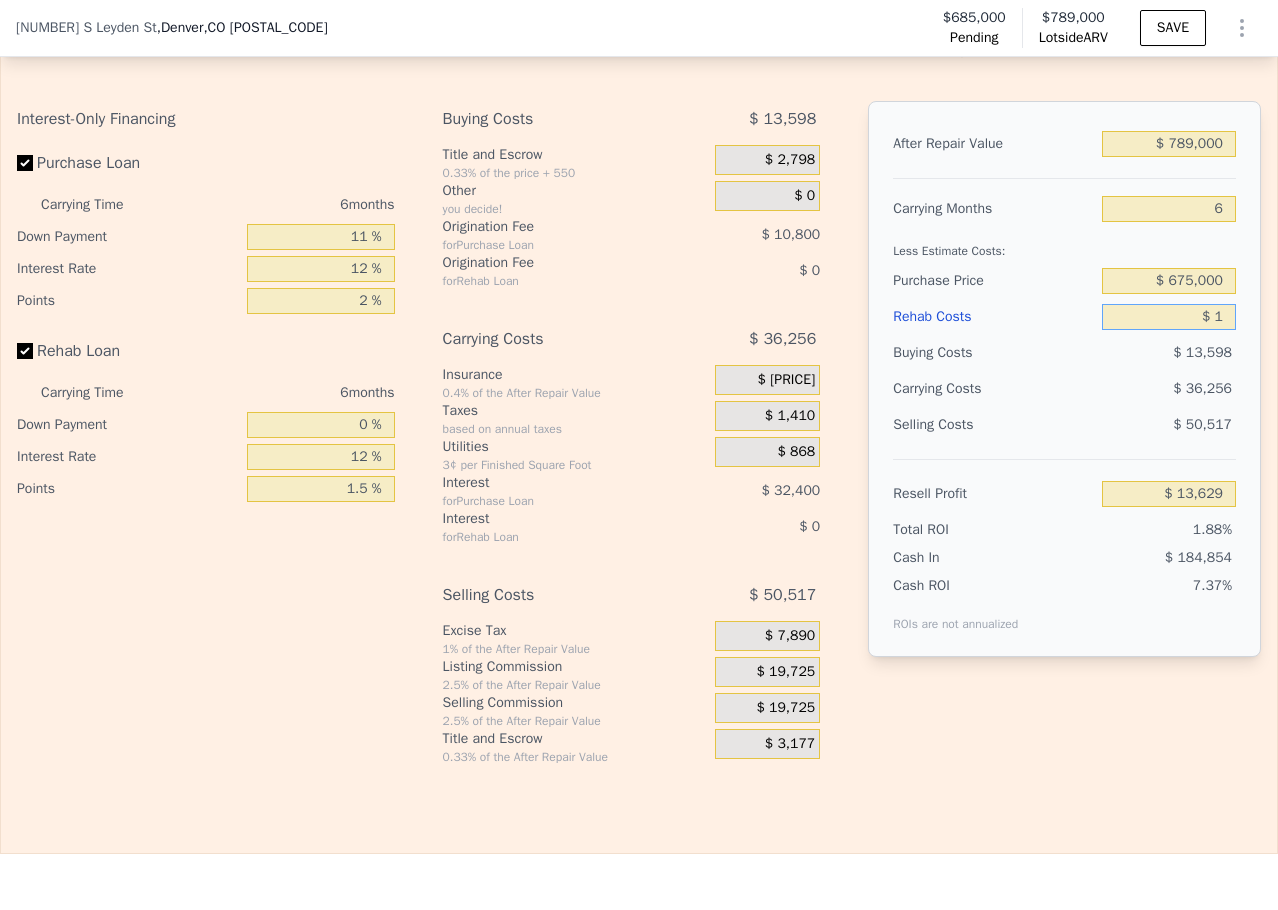 type on "$ 15" 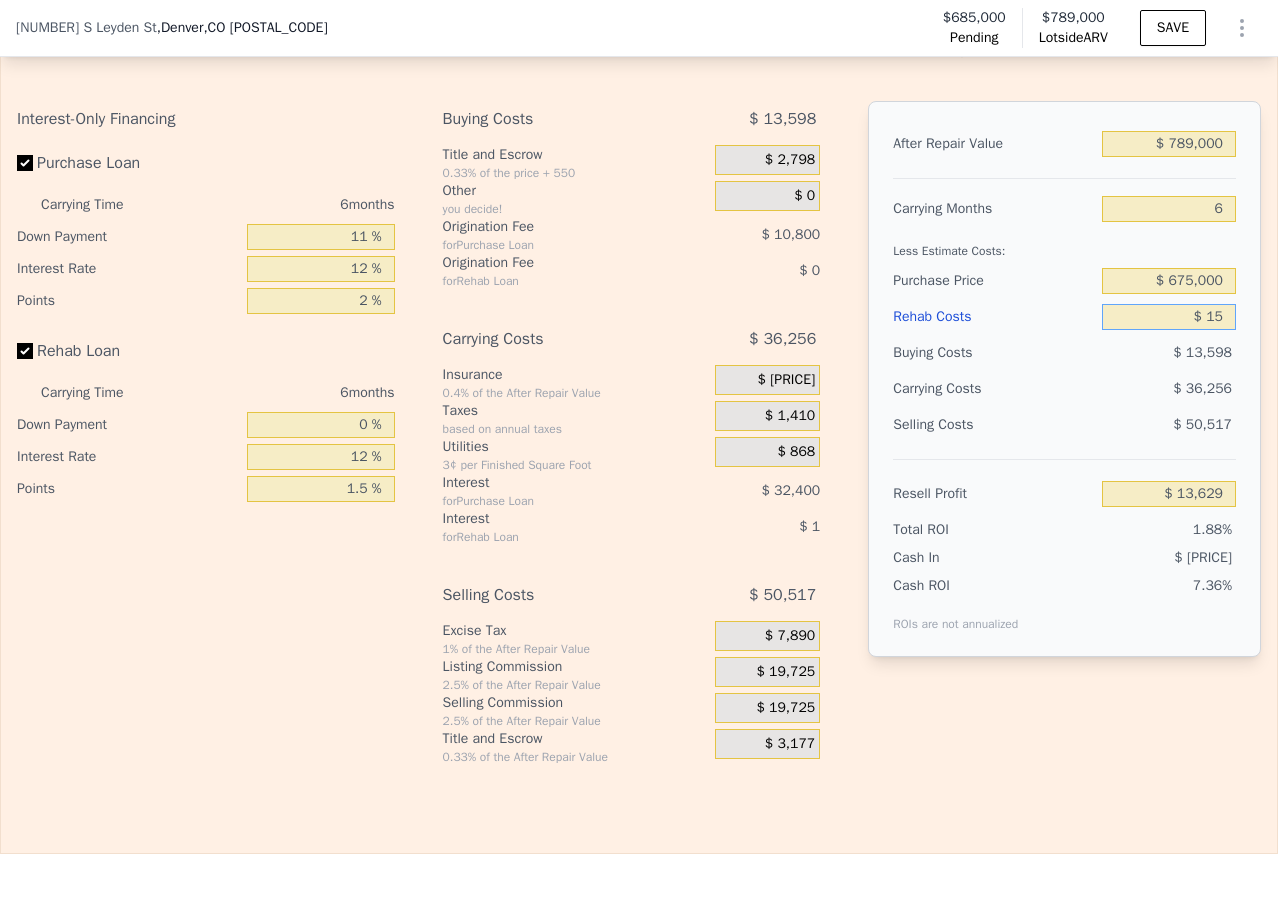 type on "$ 13,614" 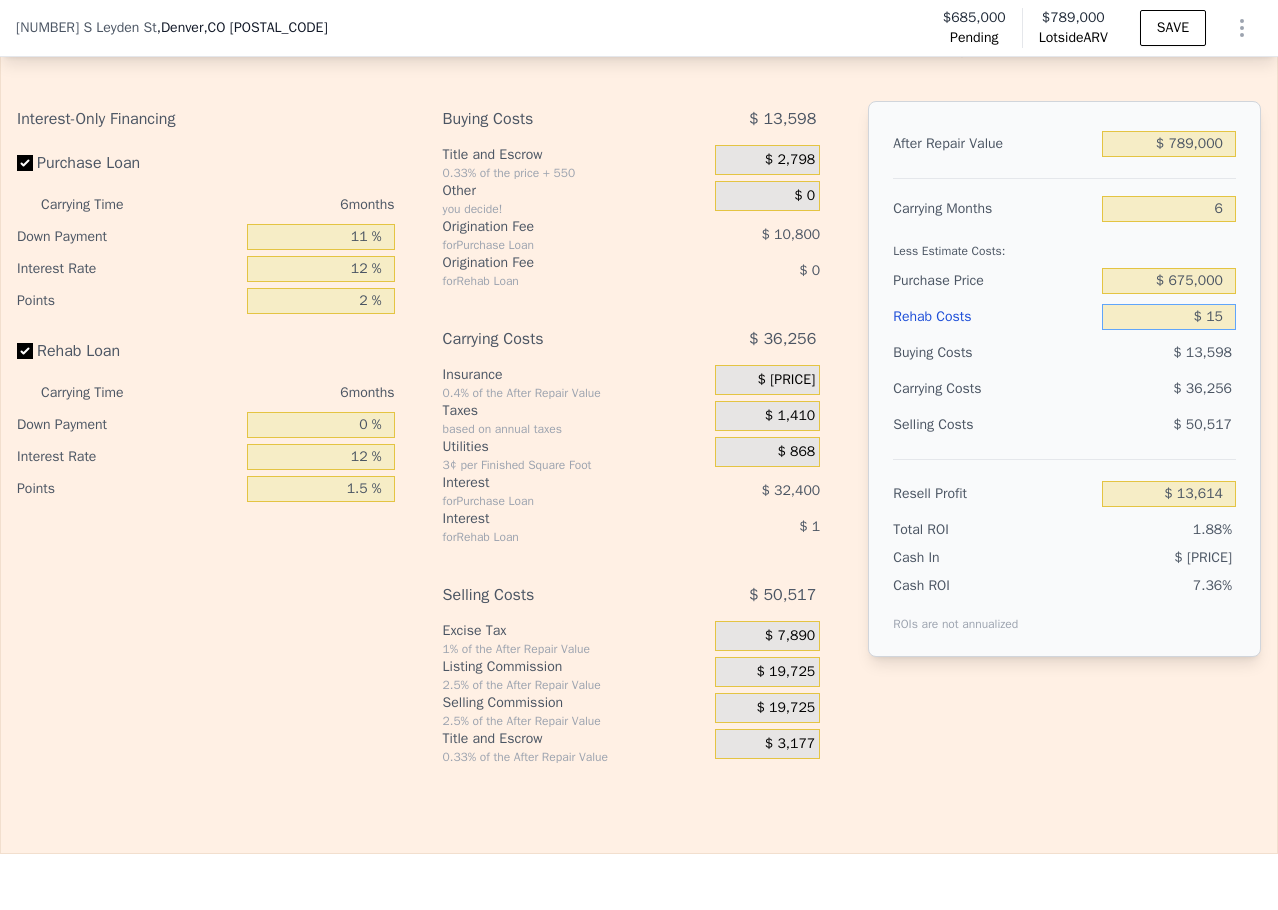 type on "$ 150" 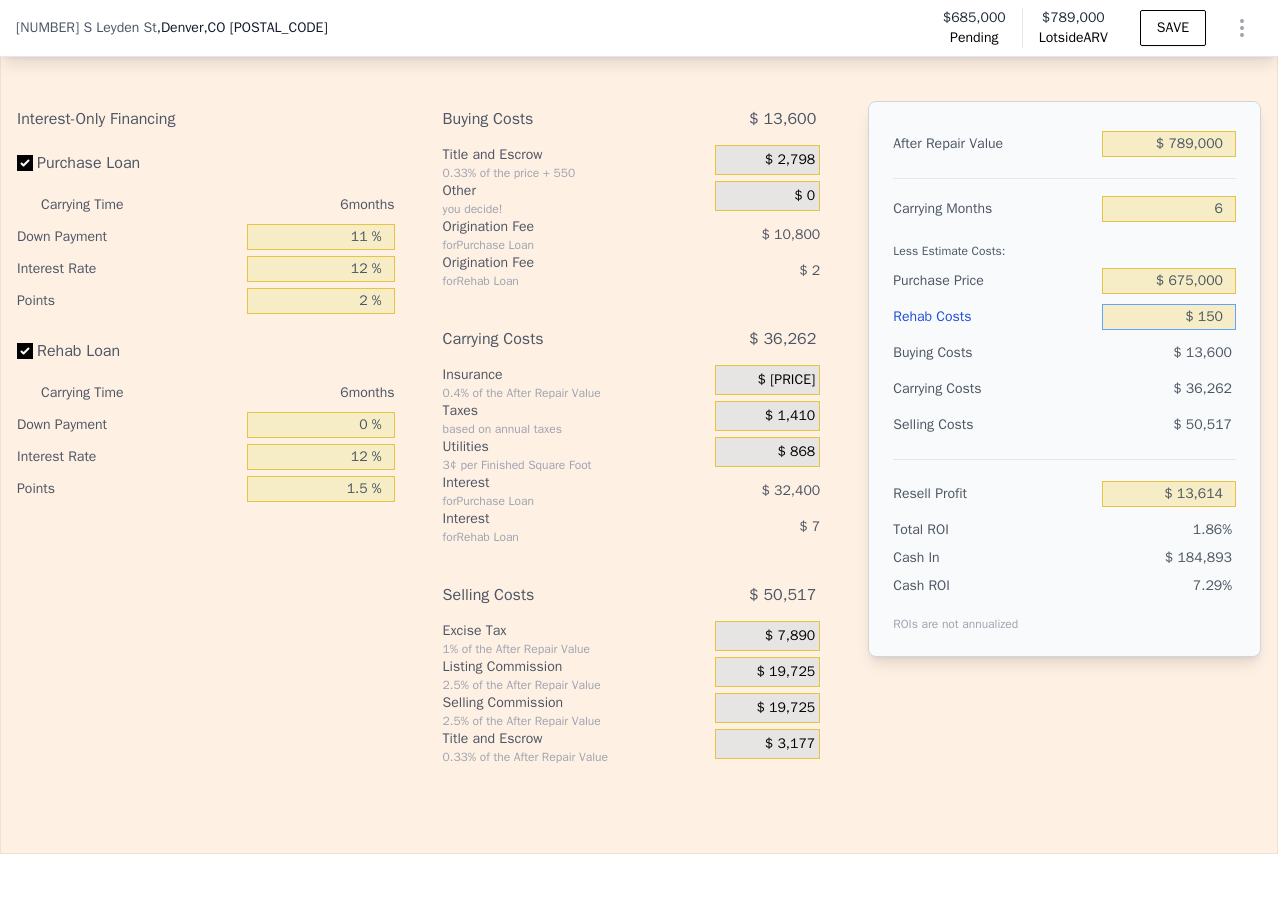 type on "$ 13,471" 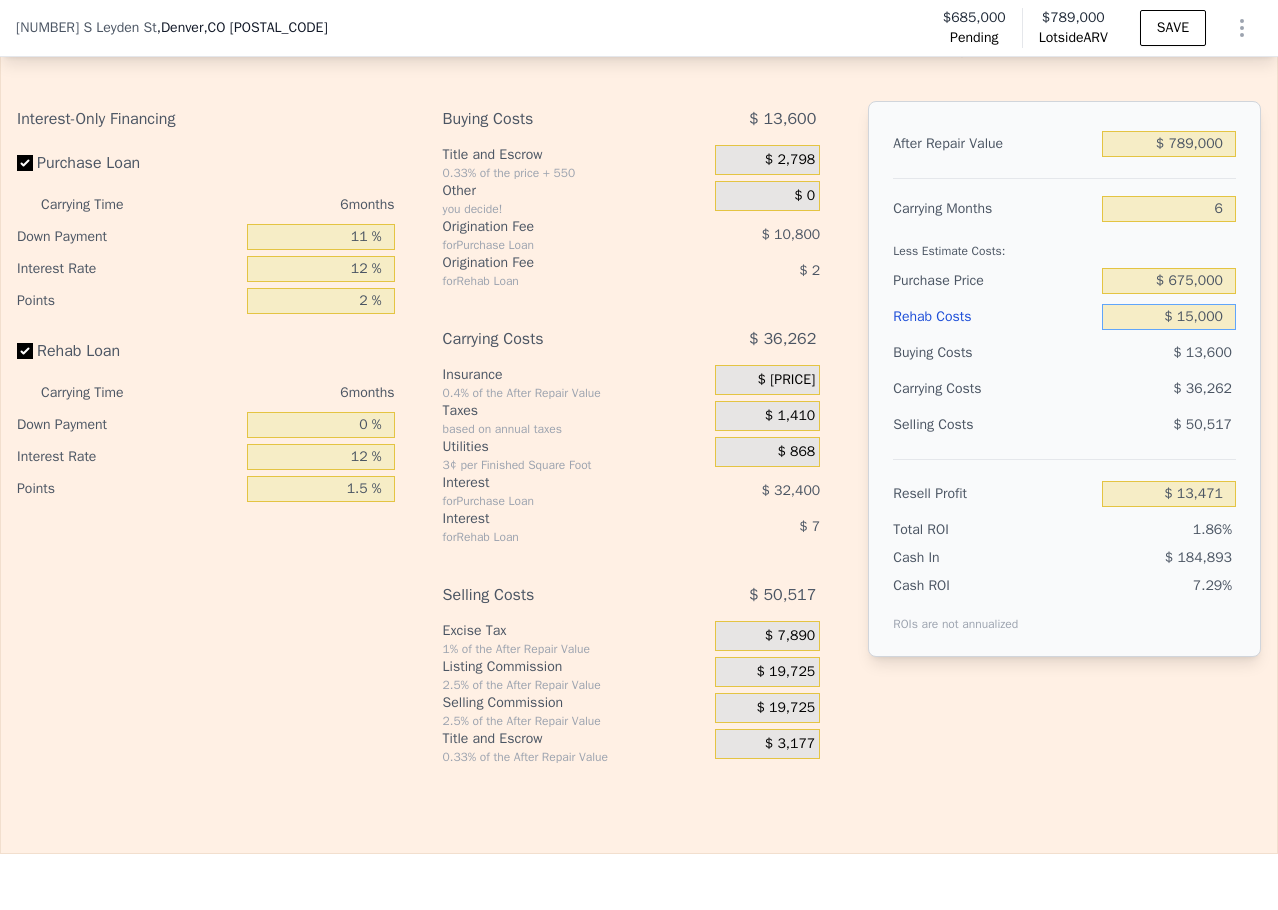type on "$ 150,000" 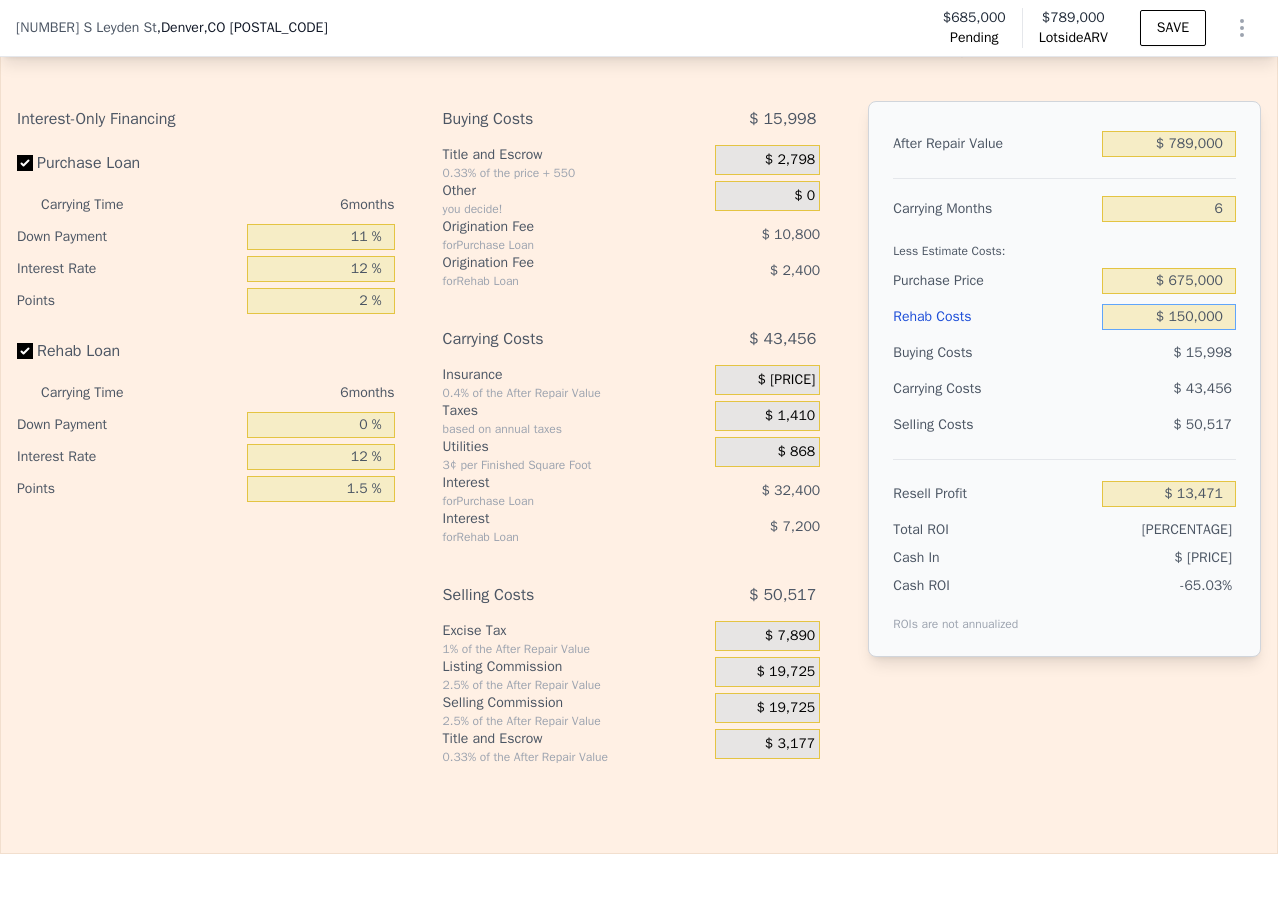 type on "-$ [PRICE]" 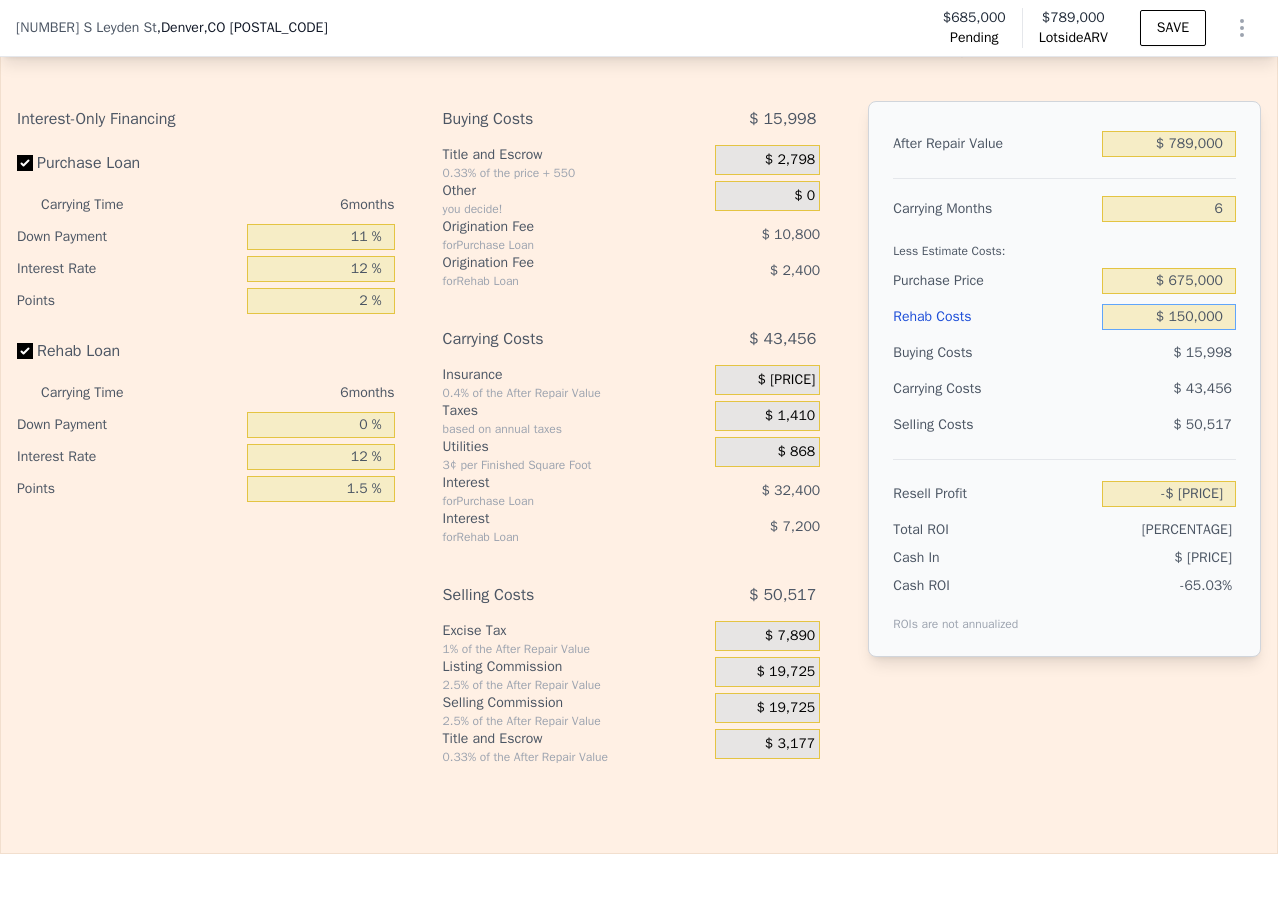 type on "$ 150,000" 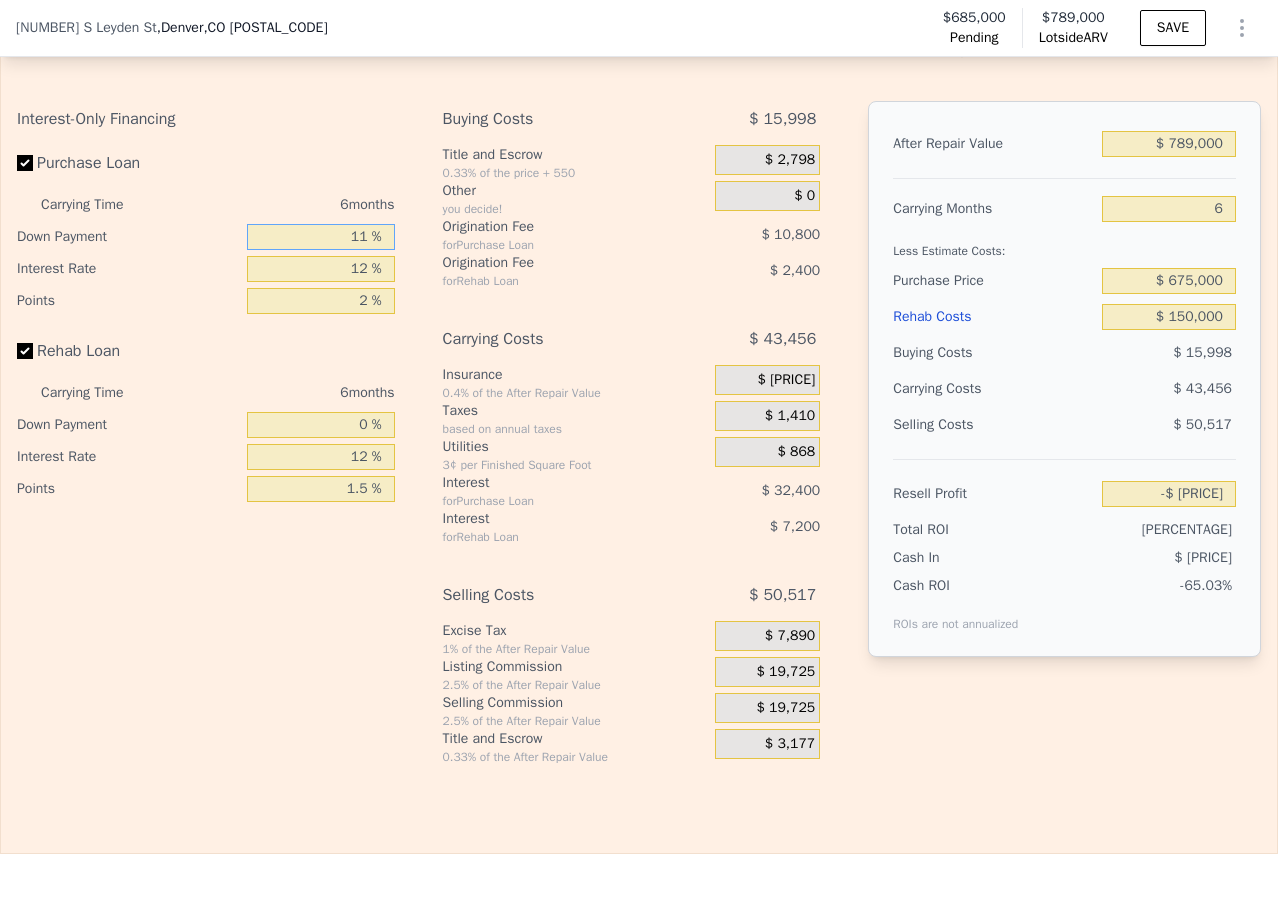 click on "11 %" at bounding box center (321, 237) 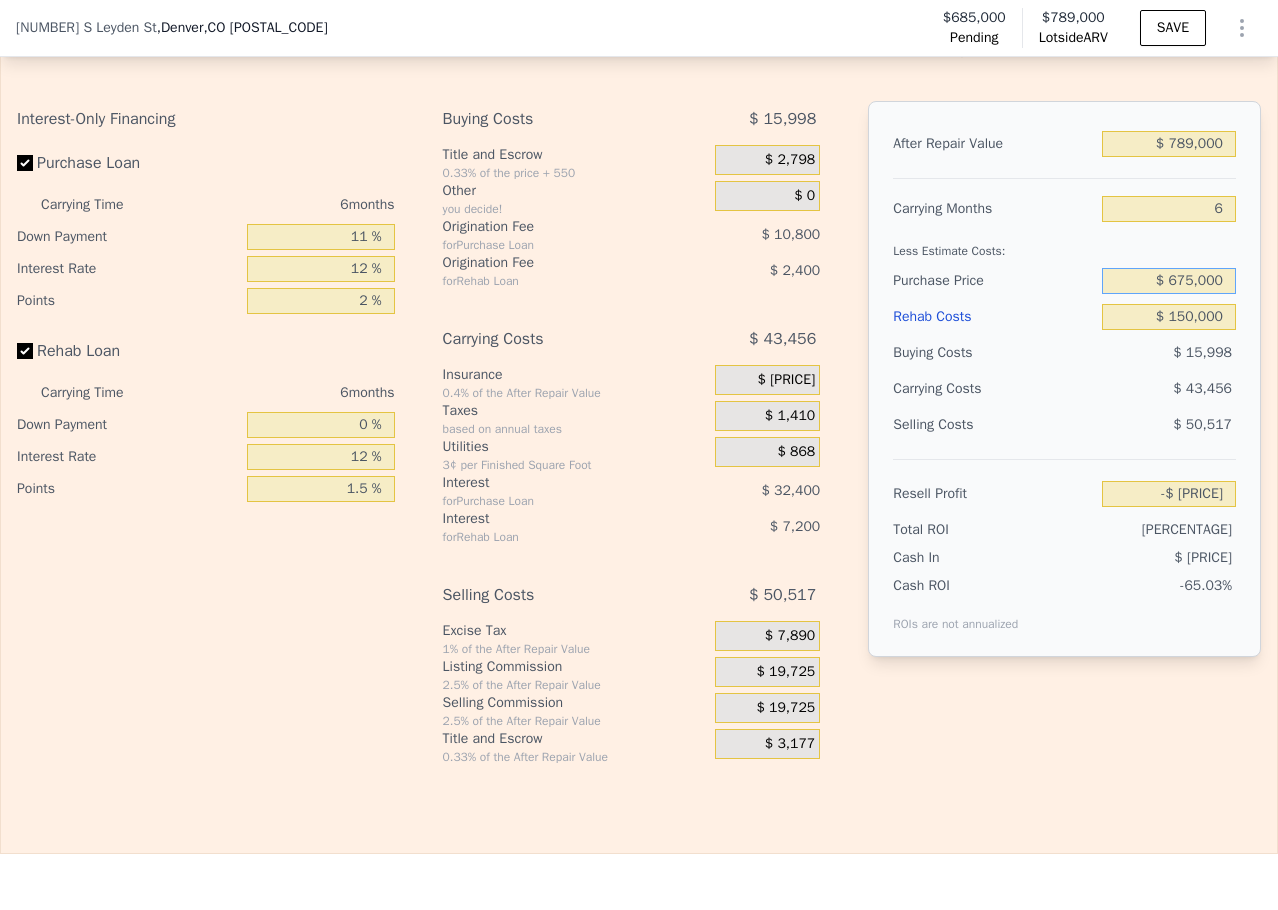 click on "$ 675,000" at bounding box center (1169, 281) 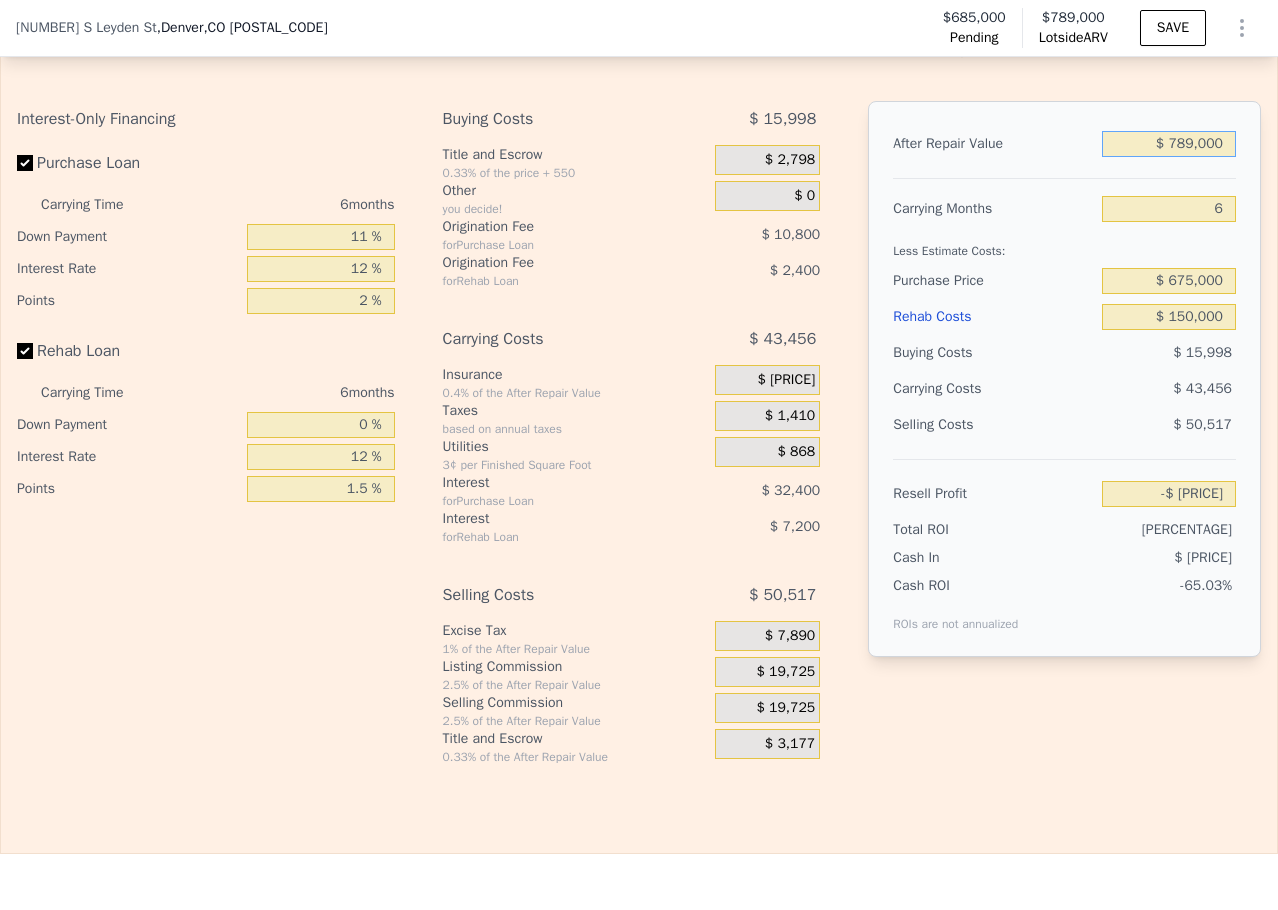drag, startPoint x: 1161, startPoint y: 170, endPoint x: 1180, endPoint y: 170, distance: 19 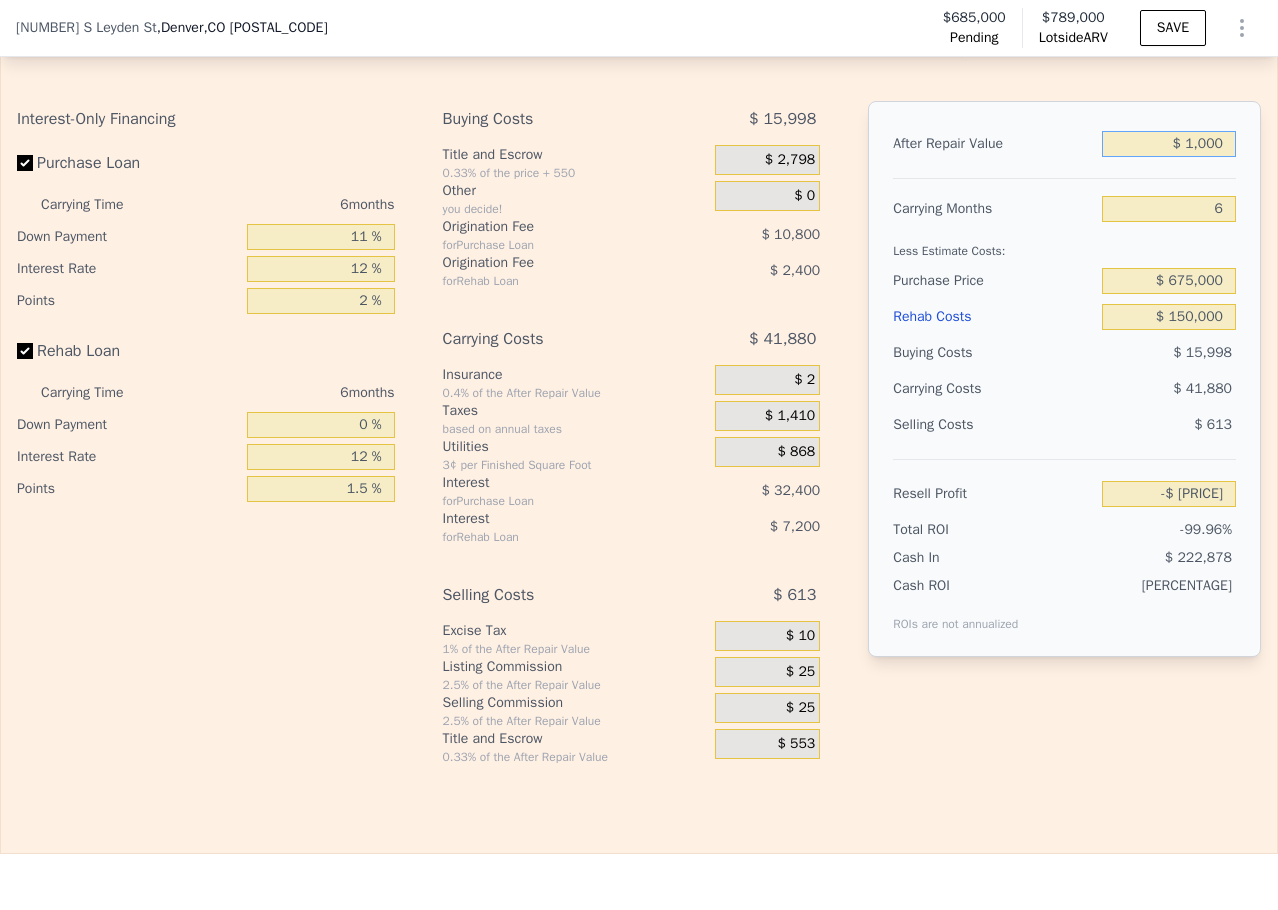 type on "-$ 882,491" 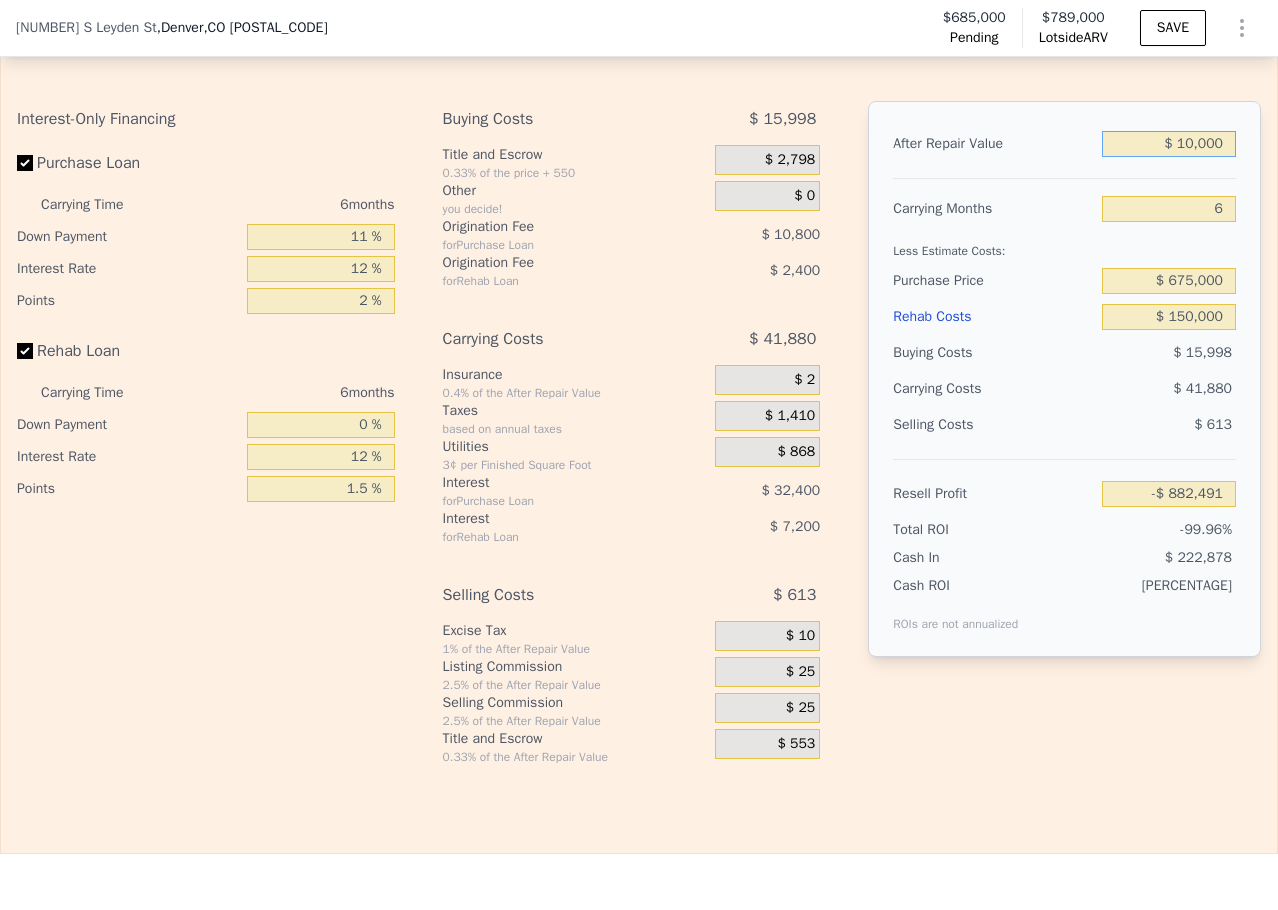 type on "$ 100,000" 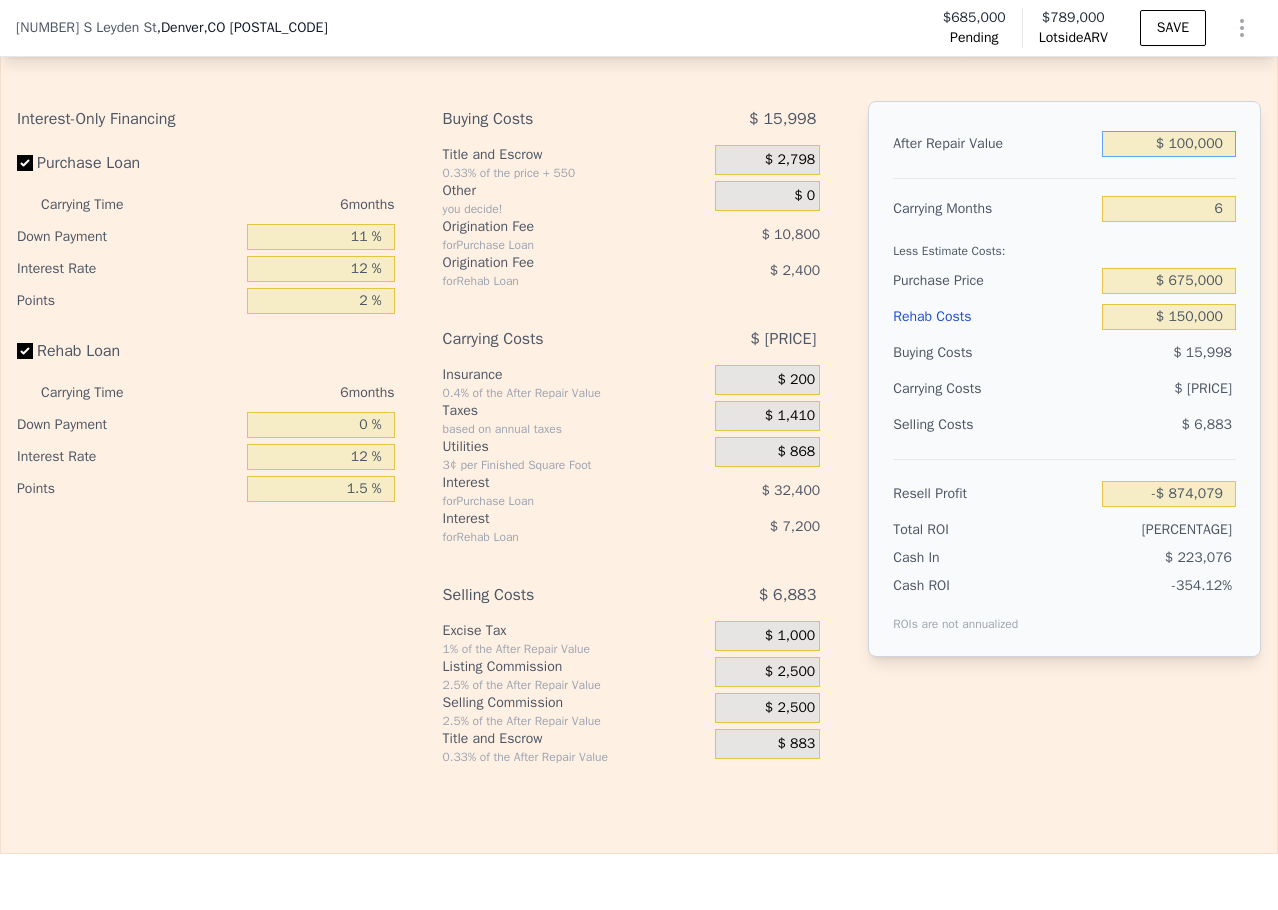 type on "-$ [PRICE]" 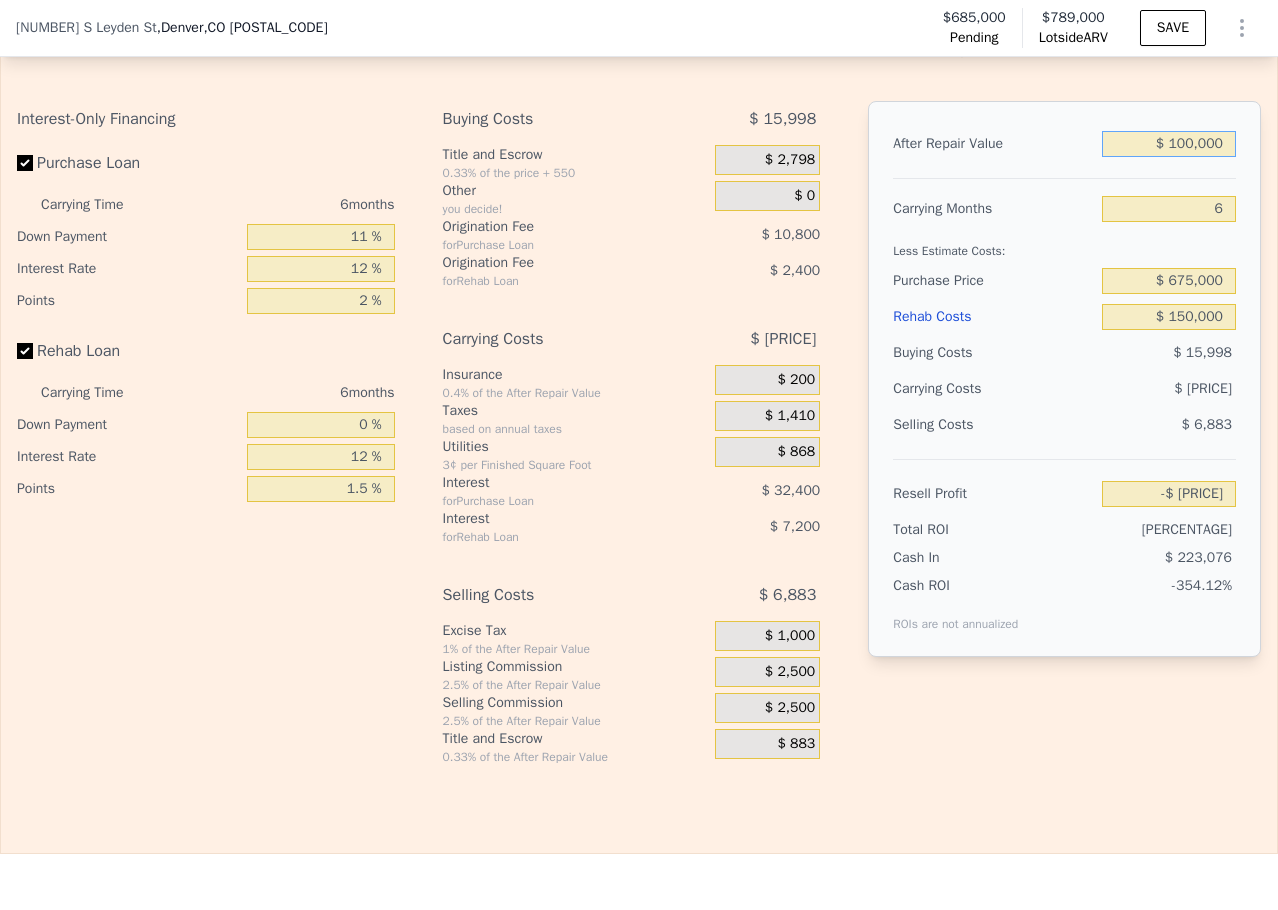 type on "$ 1,005,000" 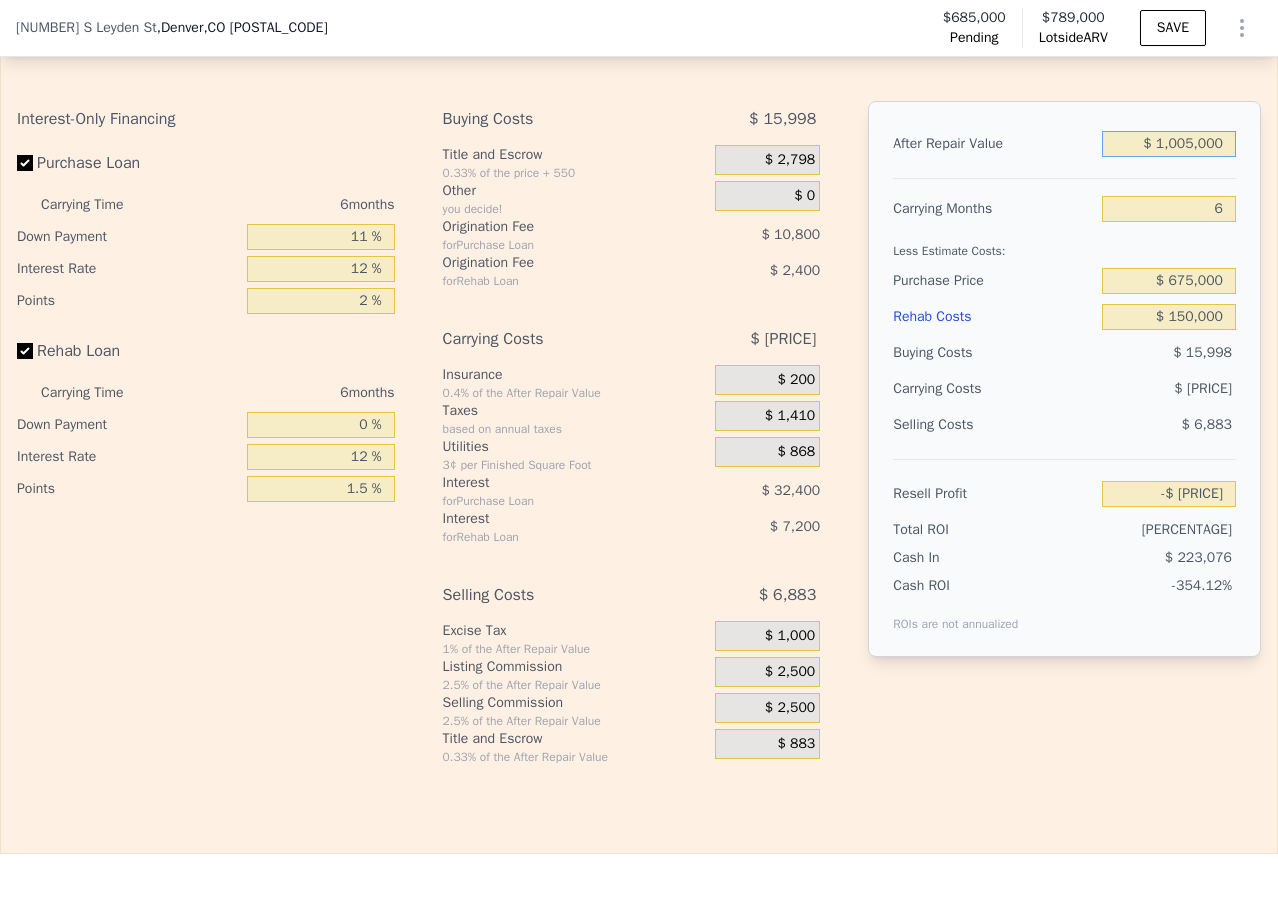 type on "$ 55,917" 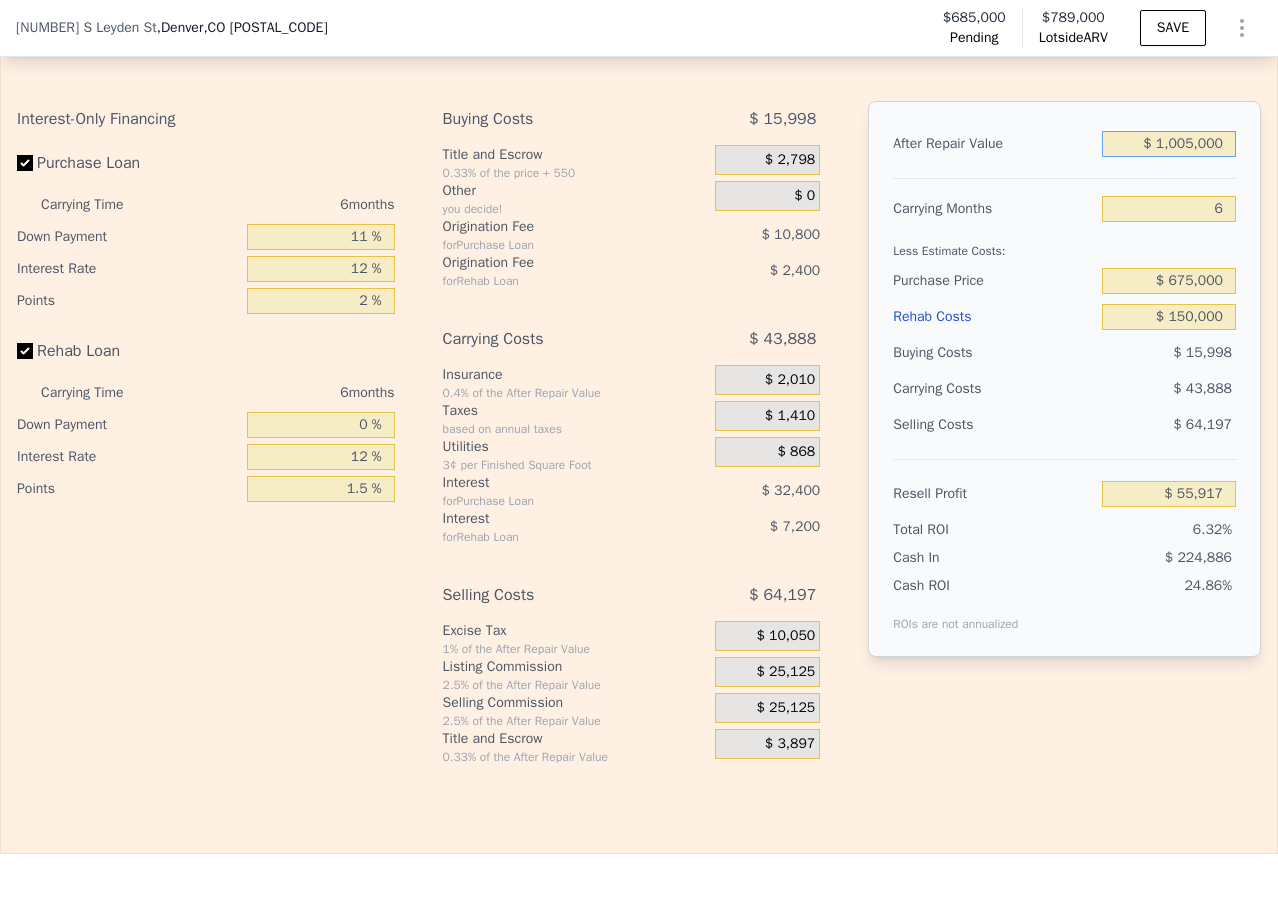 type on "$ 1,005,000" 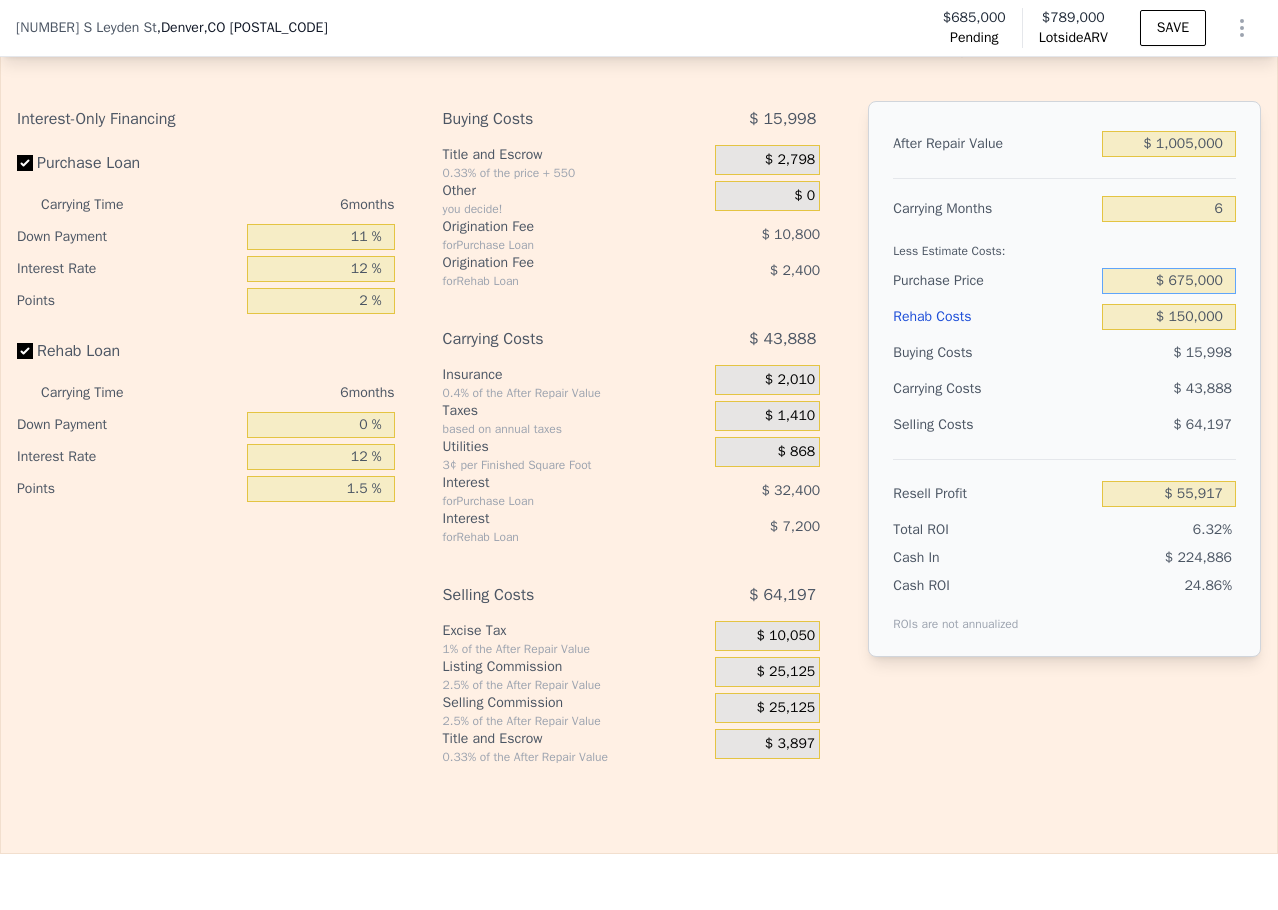 click on "$ 675,000" at bounding box center (1169, 281) 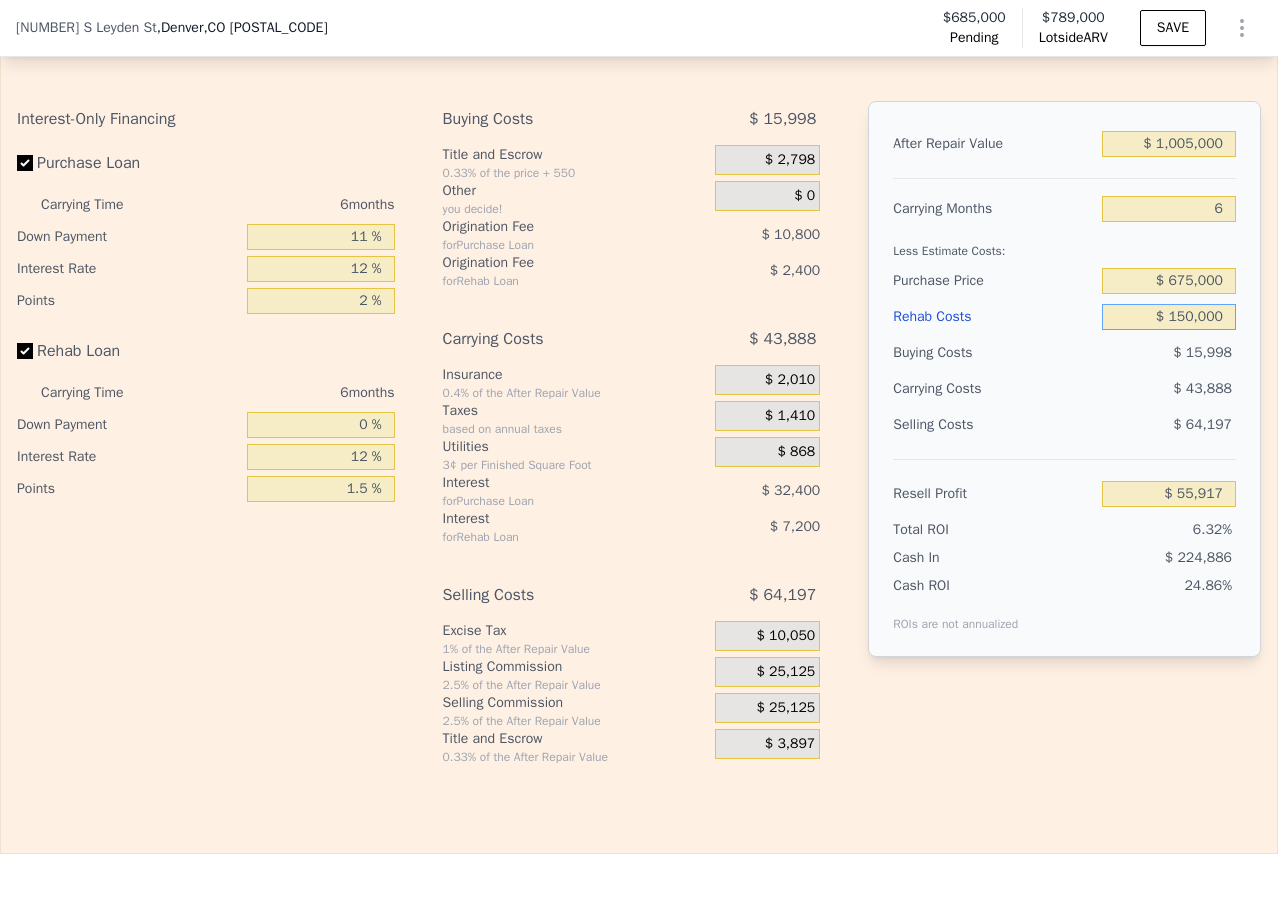 click on "$ 150,000" at bounding box center (1169, 317) 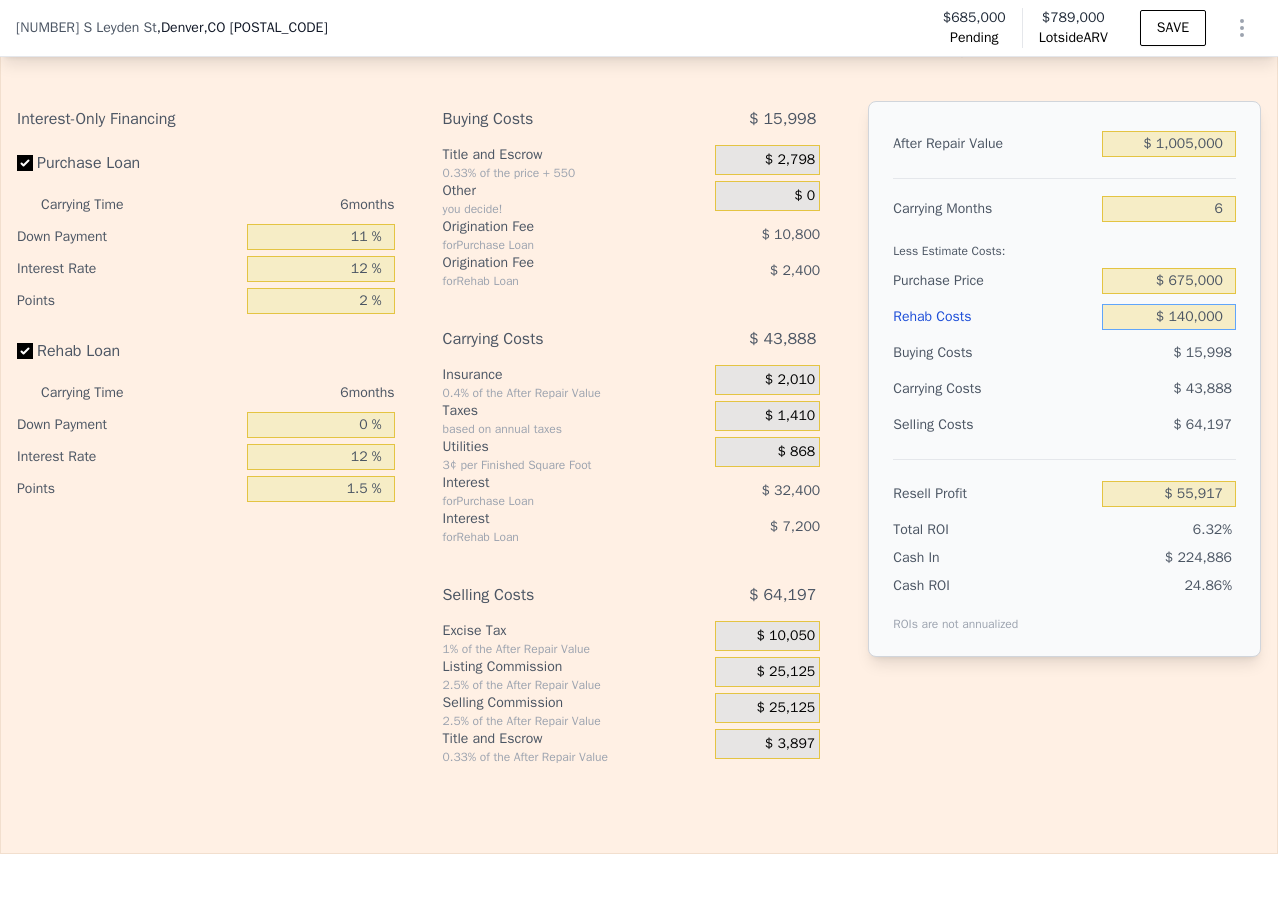 type on "$ 66,557" 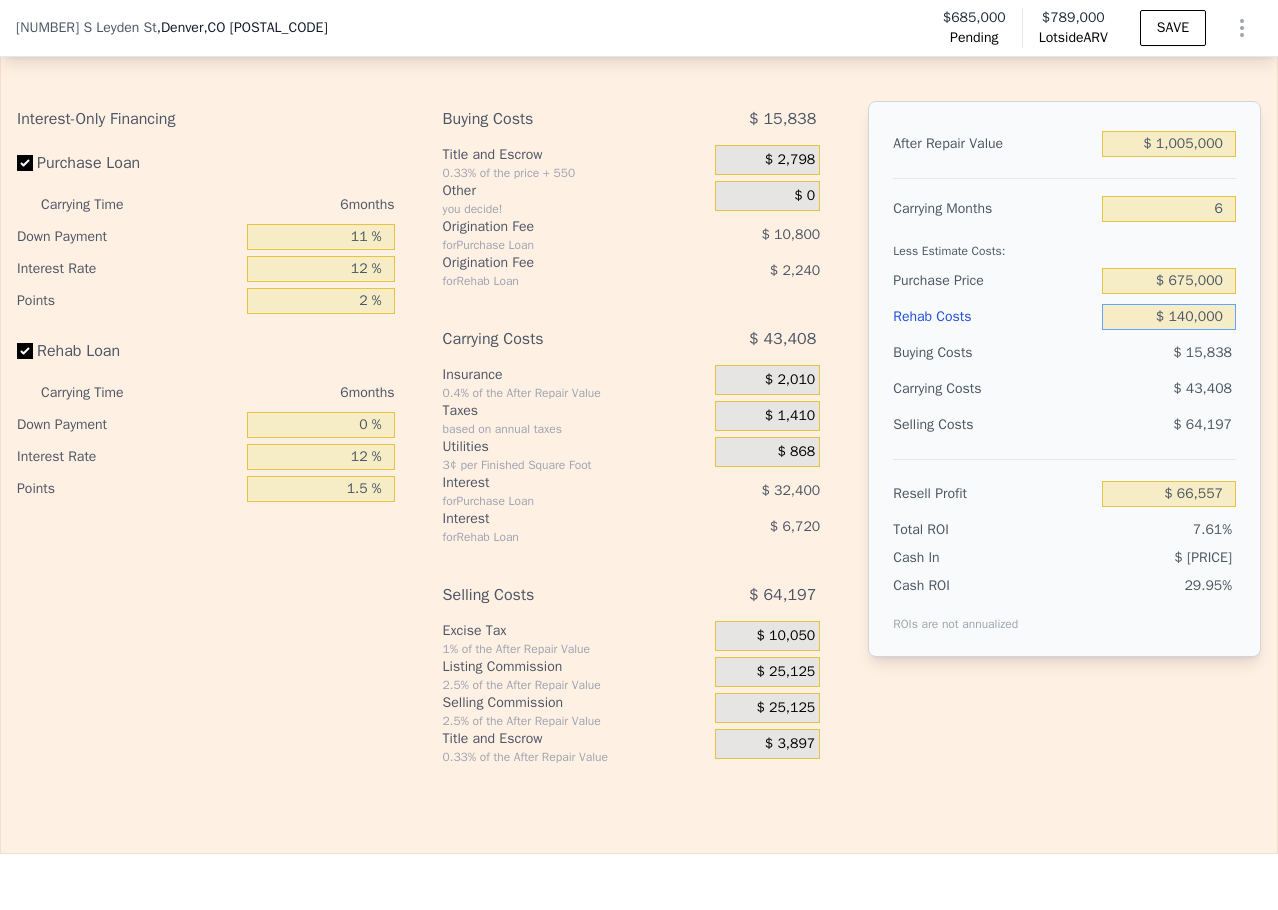 type on "$ 140,000" 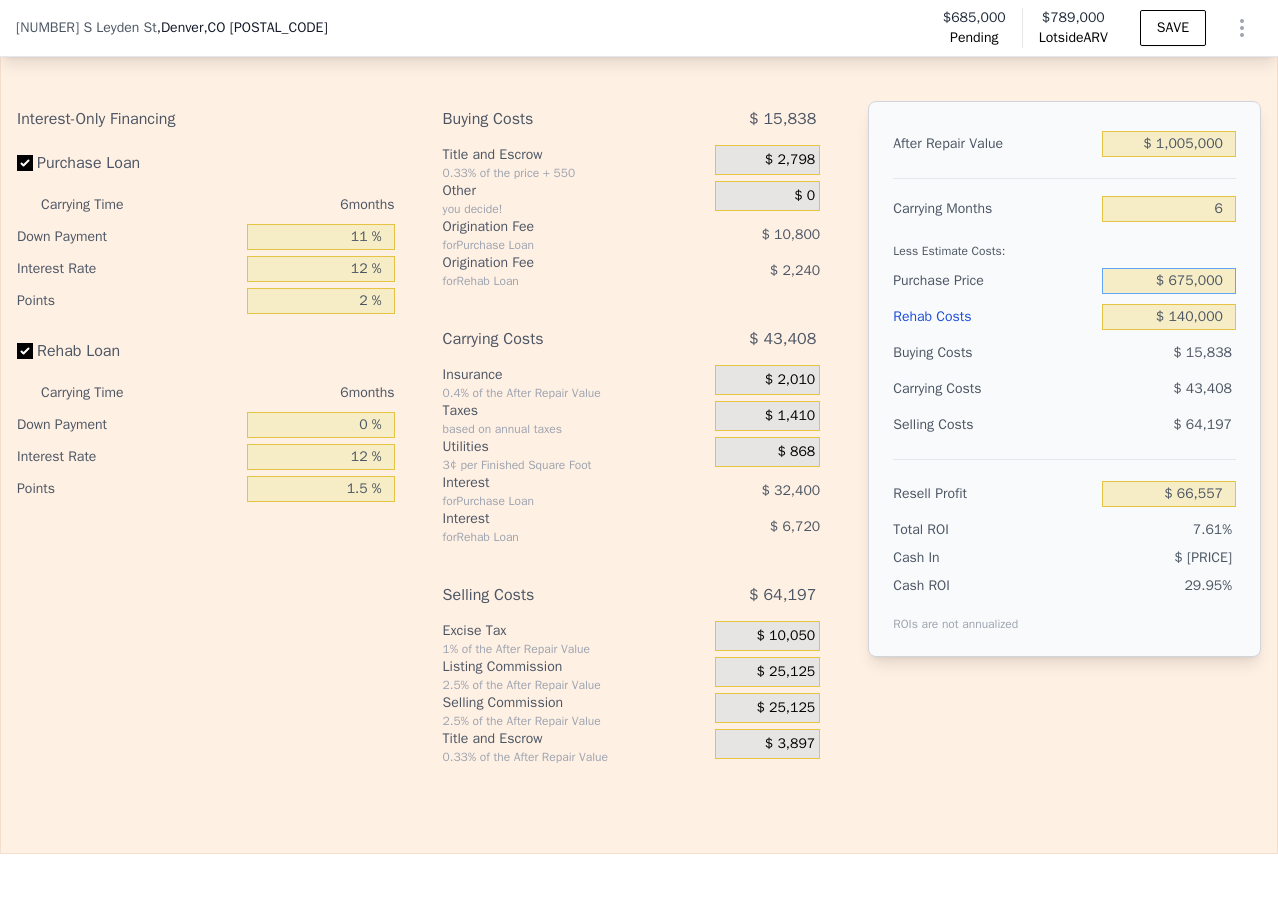 click on "$ 675,000" at bounding box center [1169, 281] 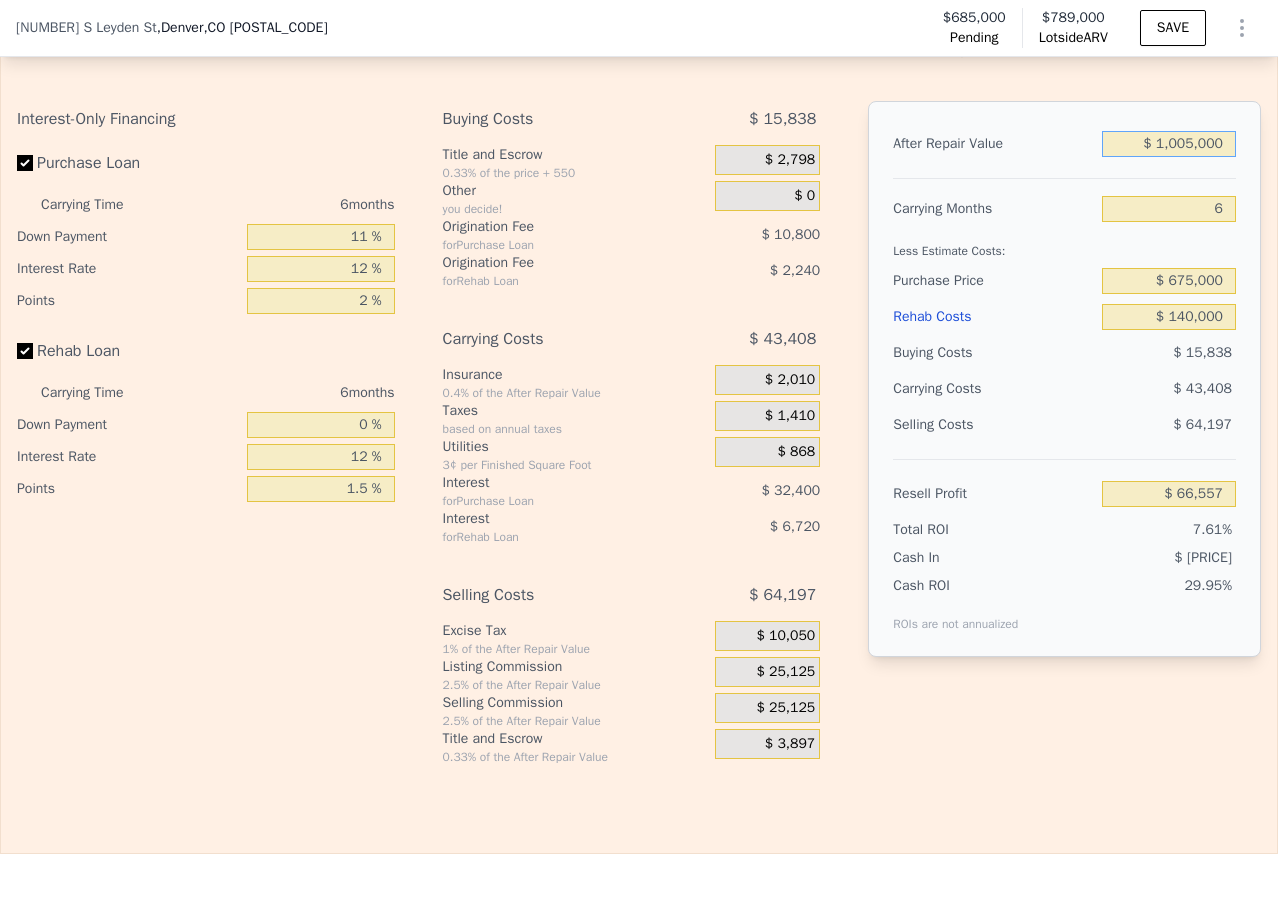 click on "$ 1,005,000" at bounding box center [1169, 144] 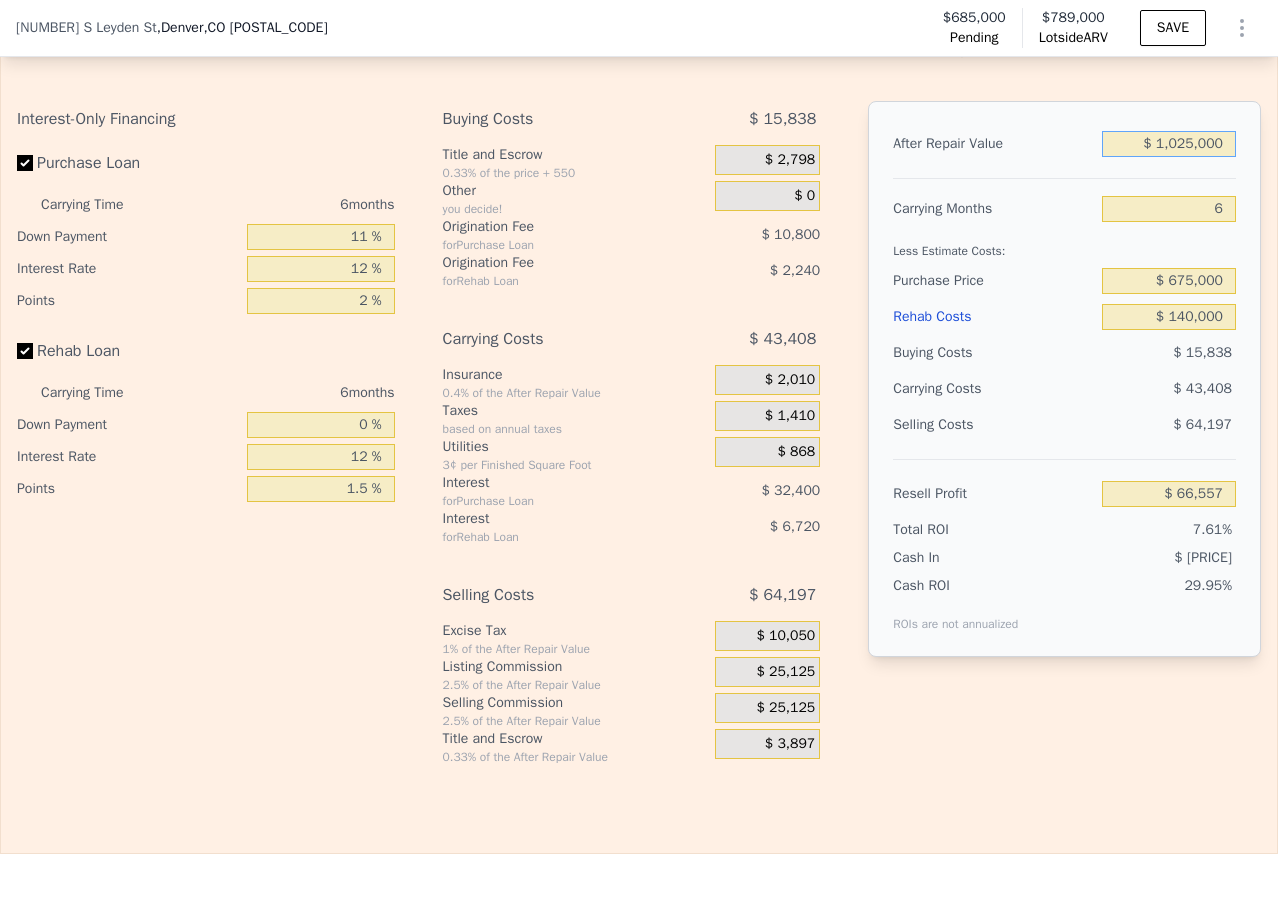 type on "$ 85,251" 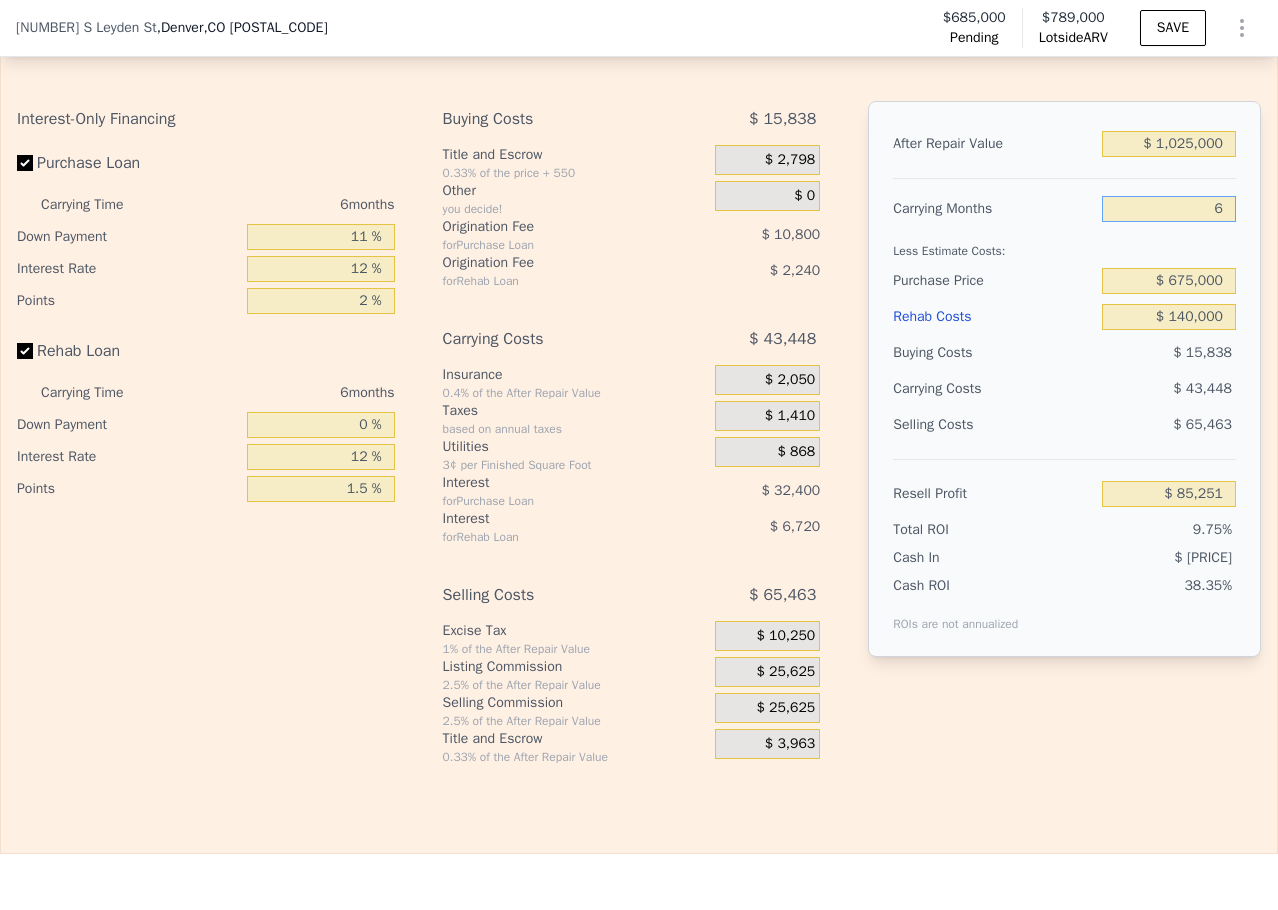click on "6" at bounding box center [1169, 209] 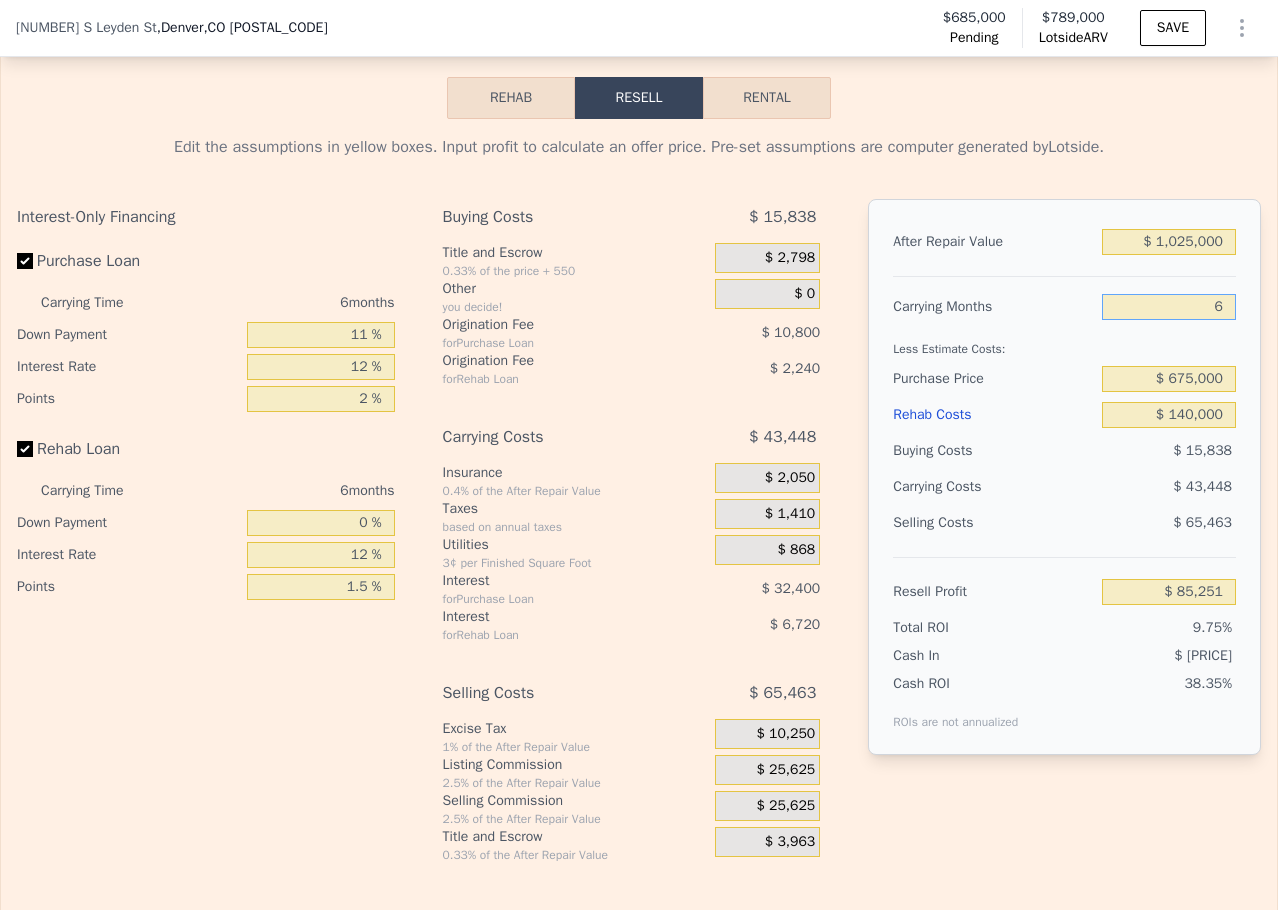scroll, scrollTop: 3293, scrollLeft: 0, axis: vertical 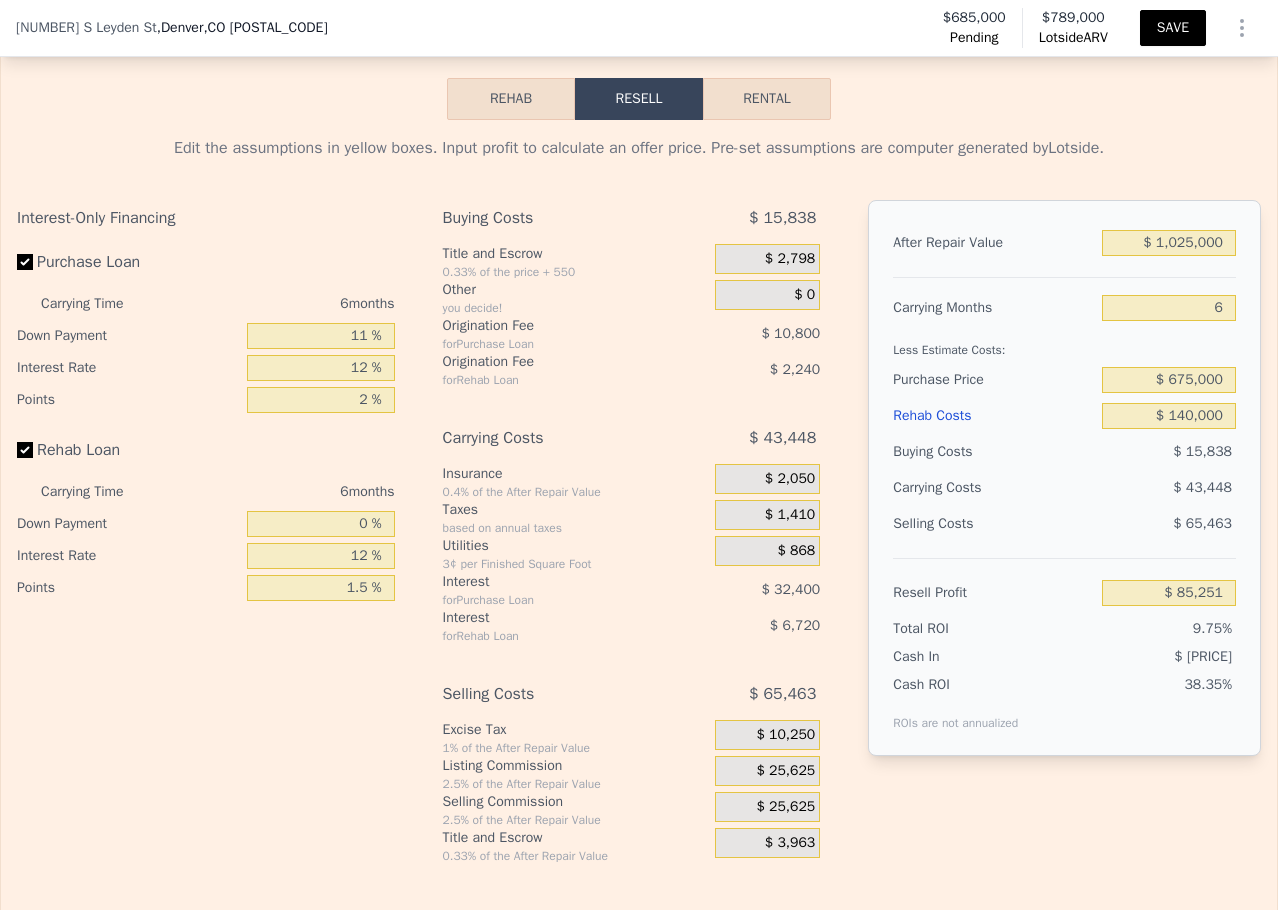 click on "SAVE" at bounding box center (1173, 28) 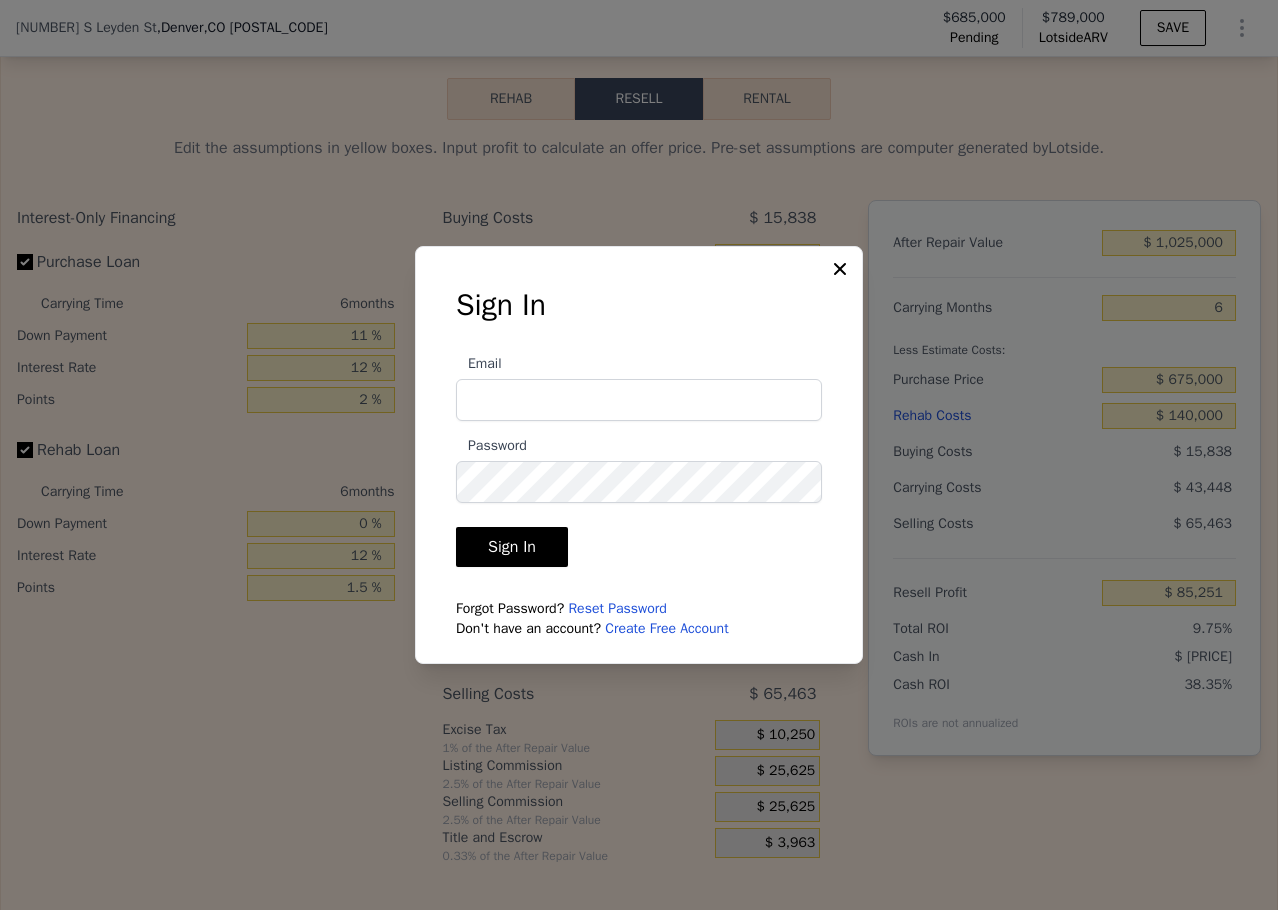 click on "Email" at bounding box center [639, 400] 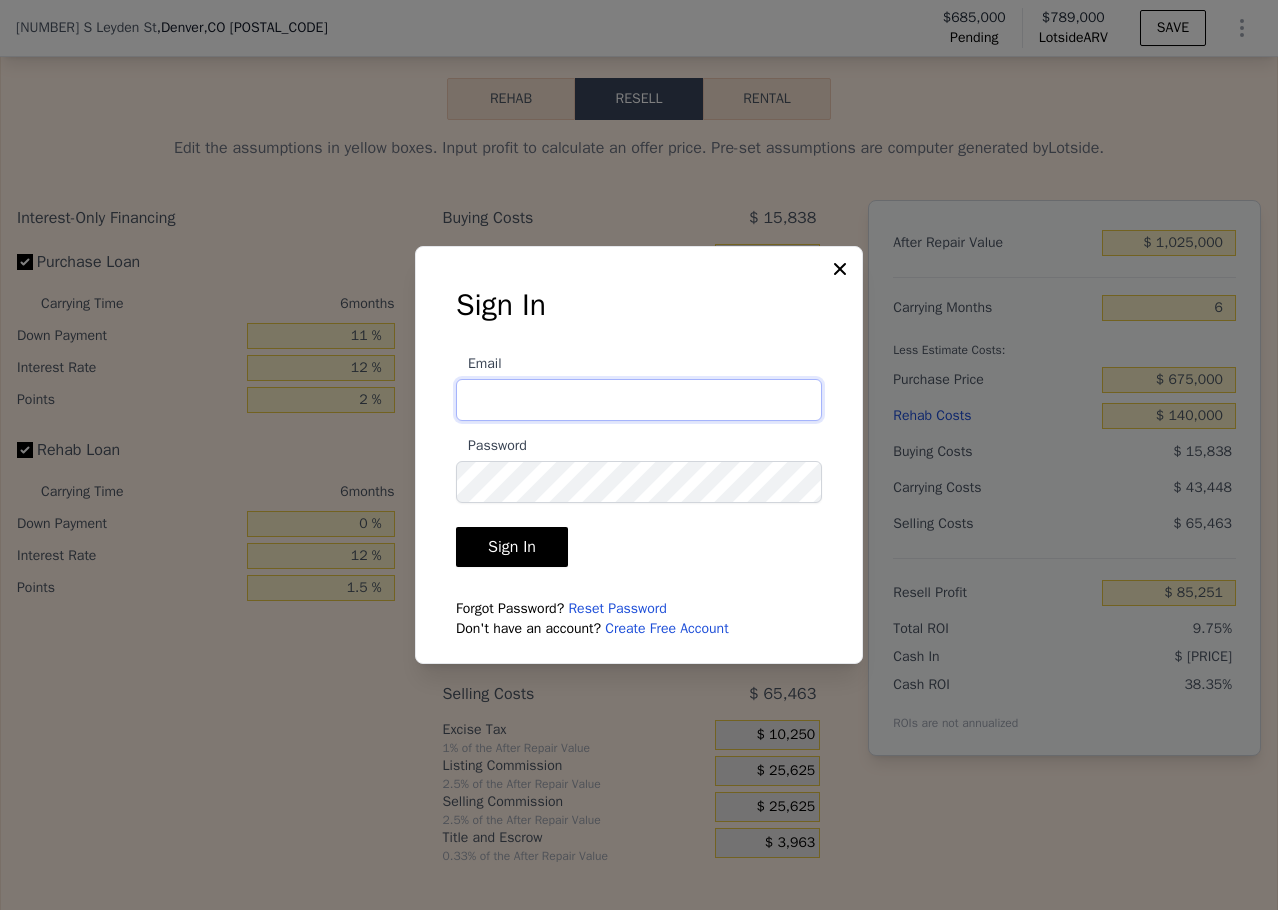 type on "$ 789,000" 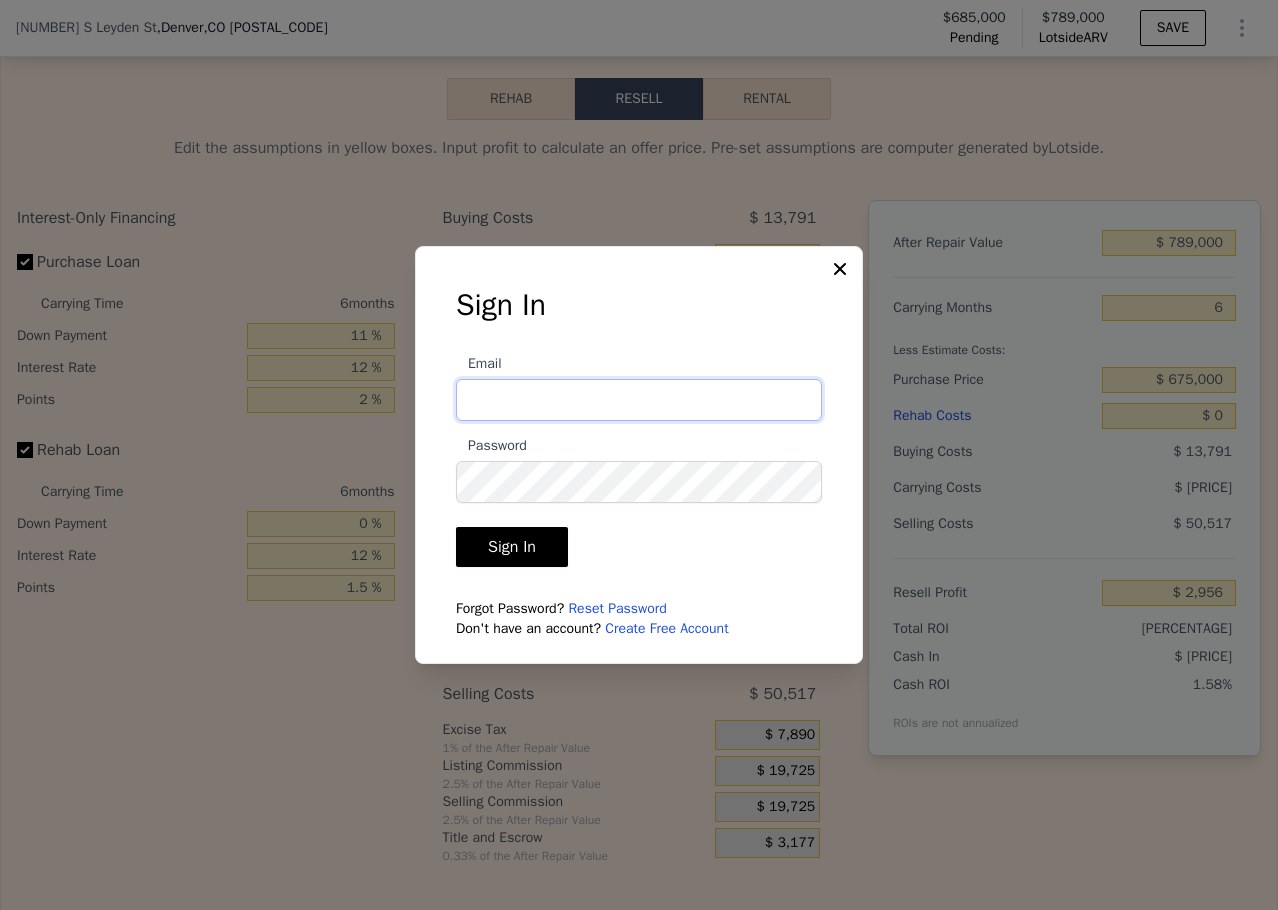 type on "[EMAIL]" 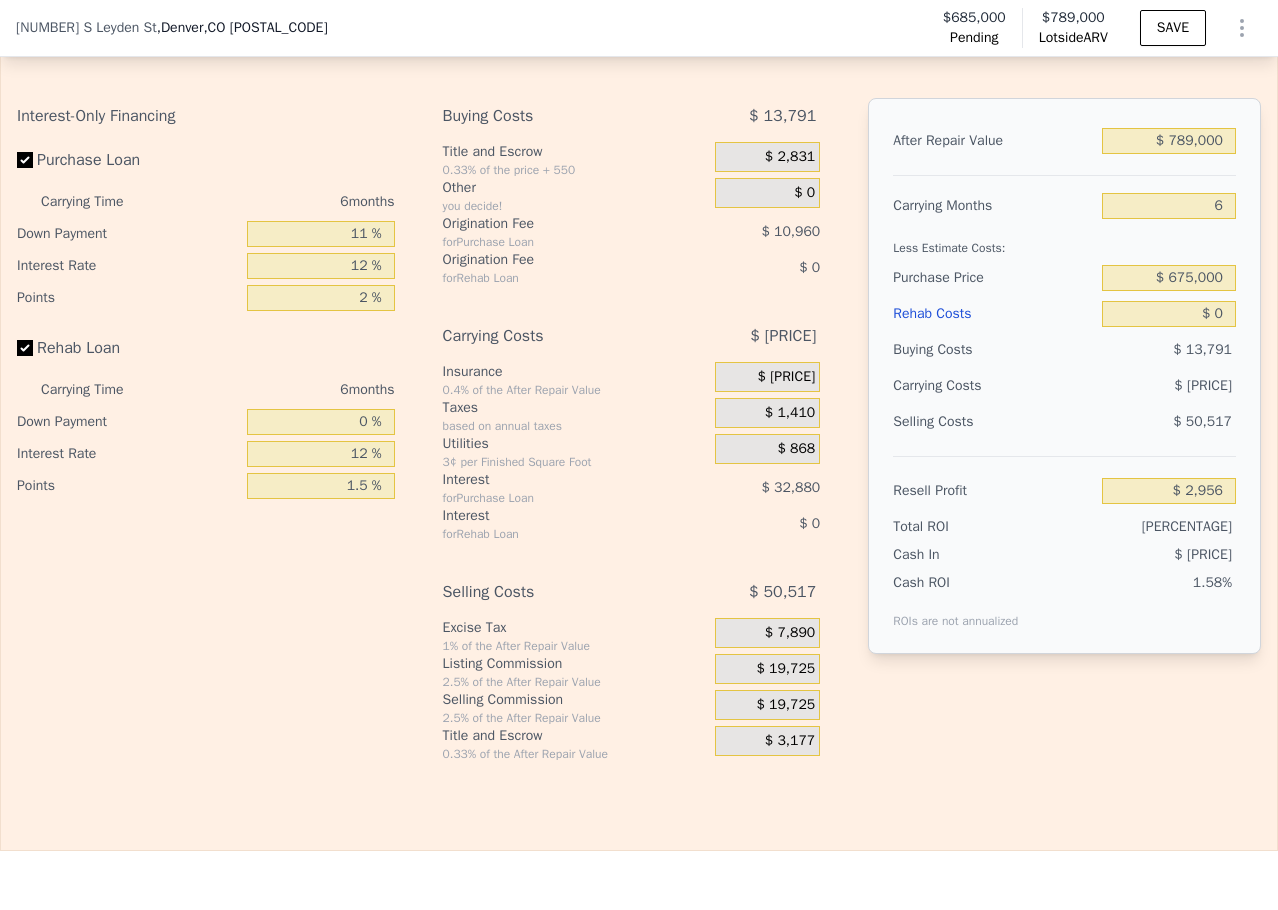 scroll, scrollTop: 3394, scrollLeft: 0, axis: vertical 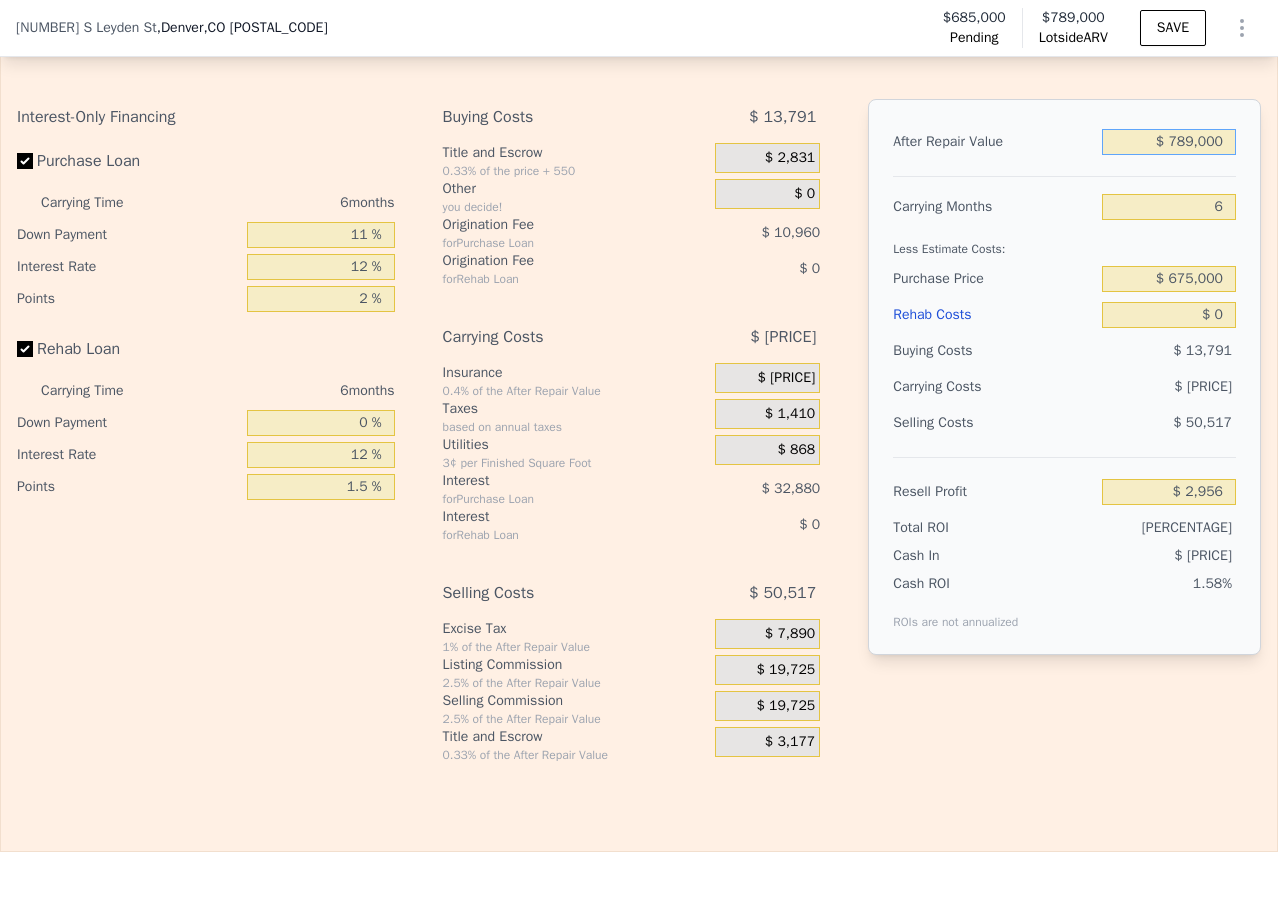 drag, startPoint x: 1159, startPoint y: 173, endPoint x: 1180, endPoint y: 167, distance: 21.84033 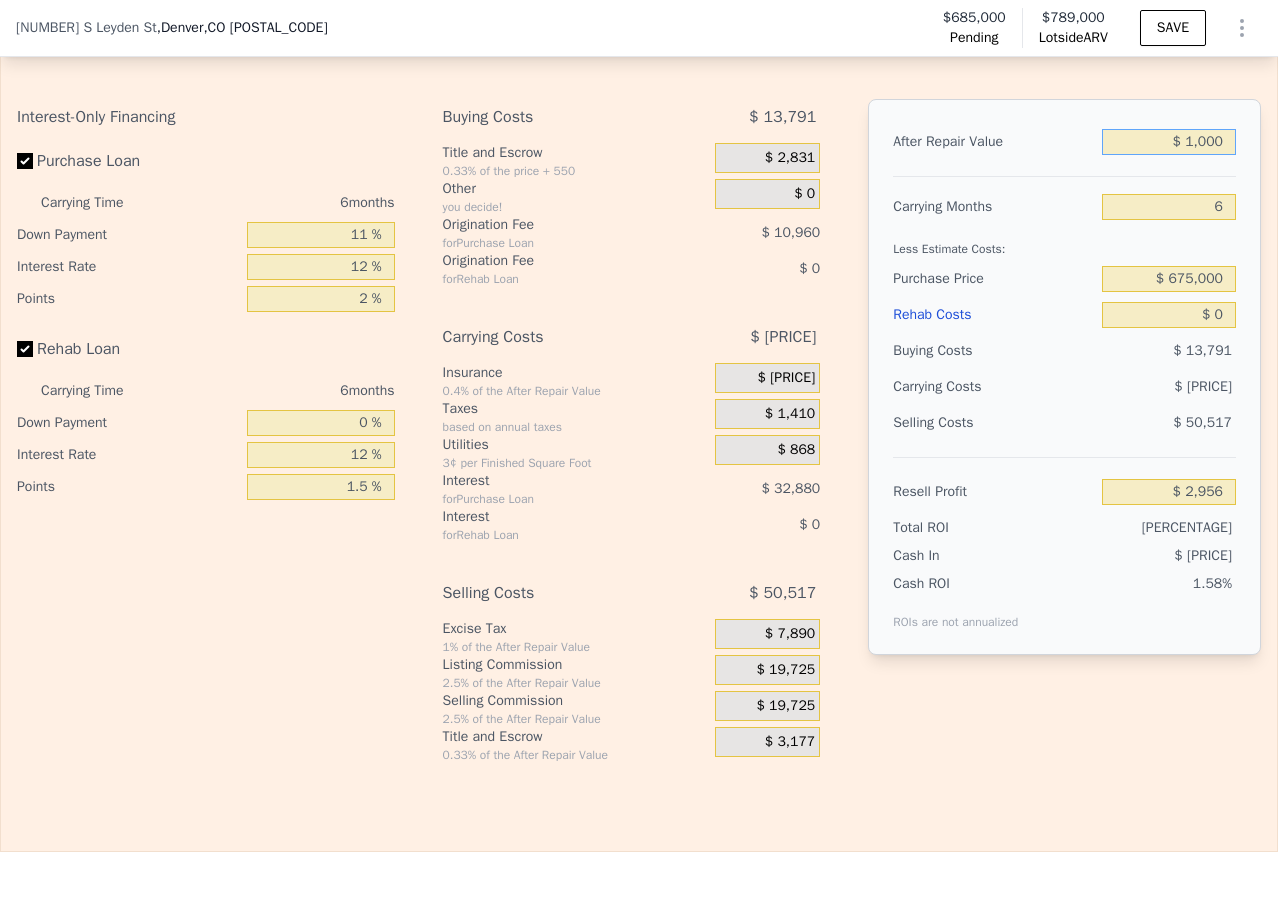 type on "-$ 733,564" 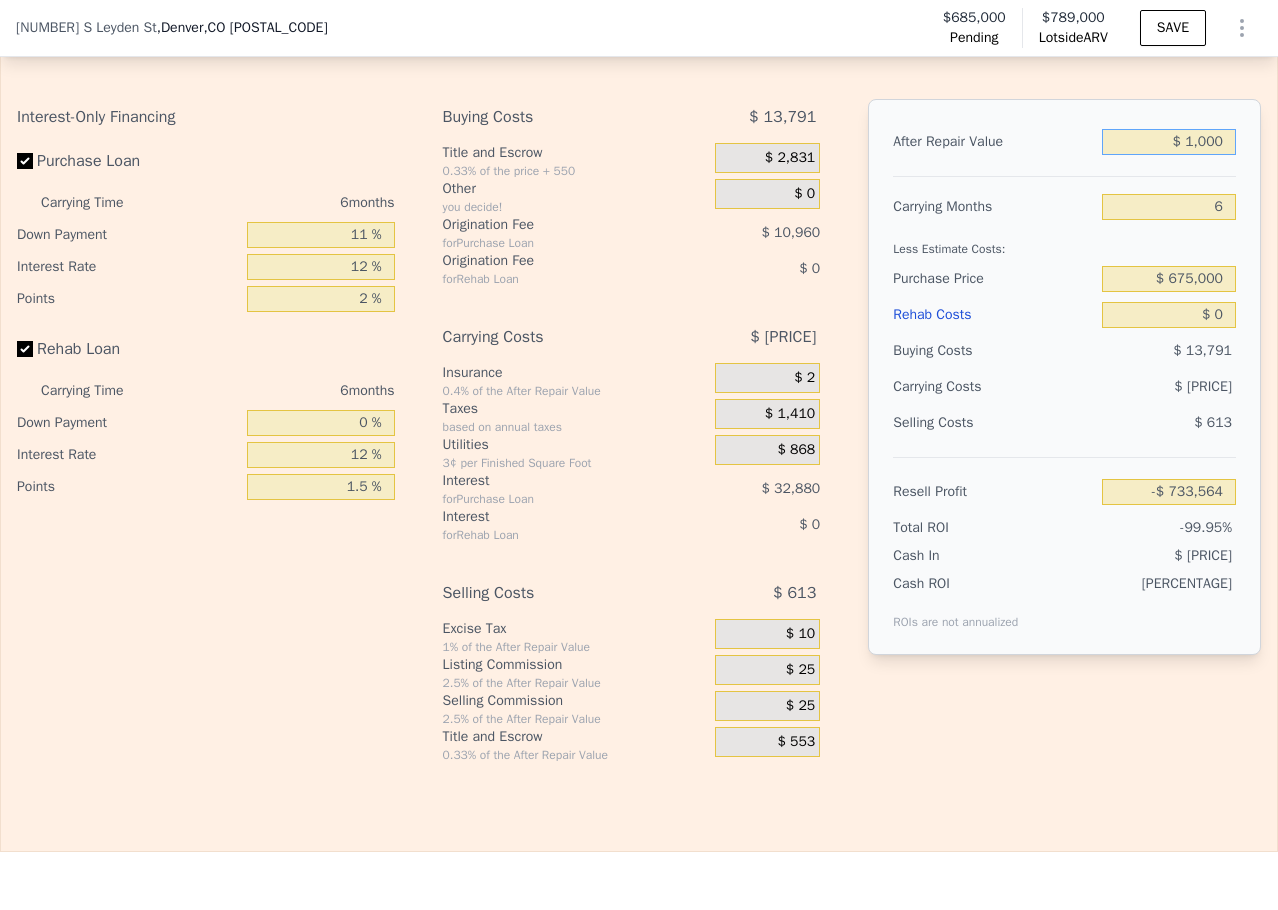 type on "$ 10,000" 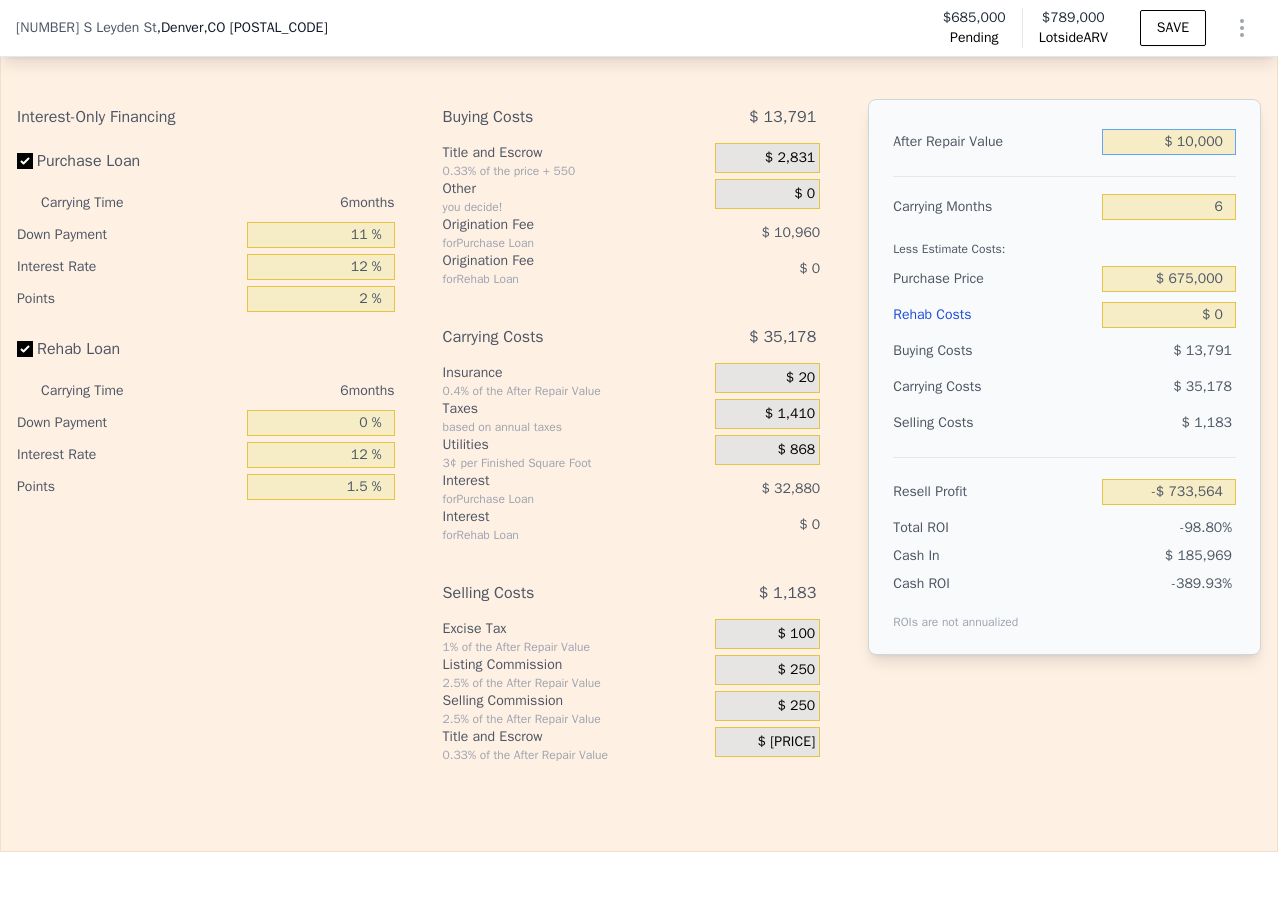 type on "-$ 725,152" 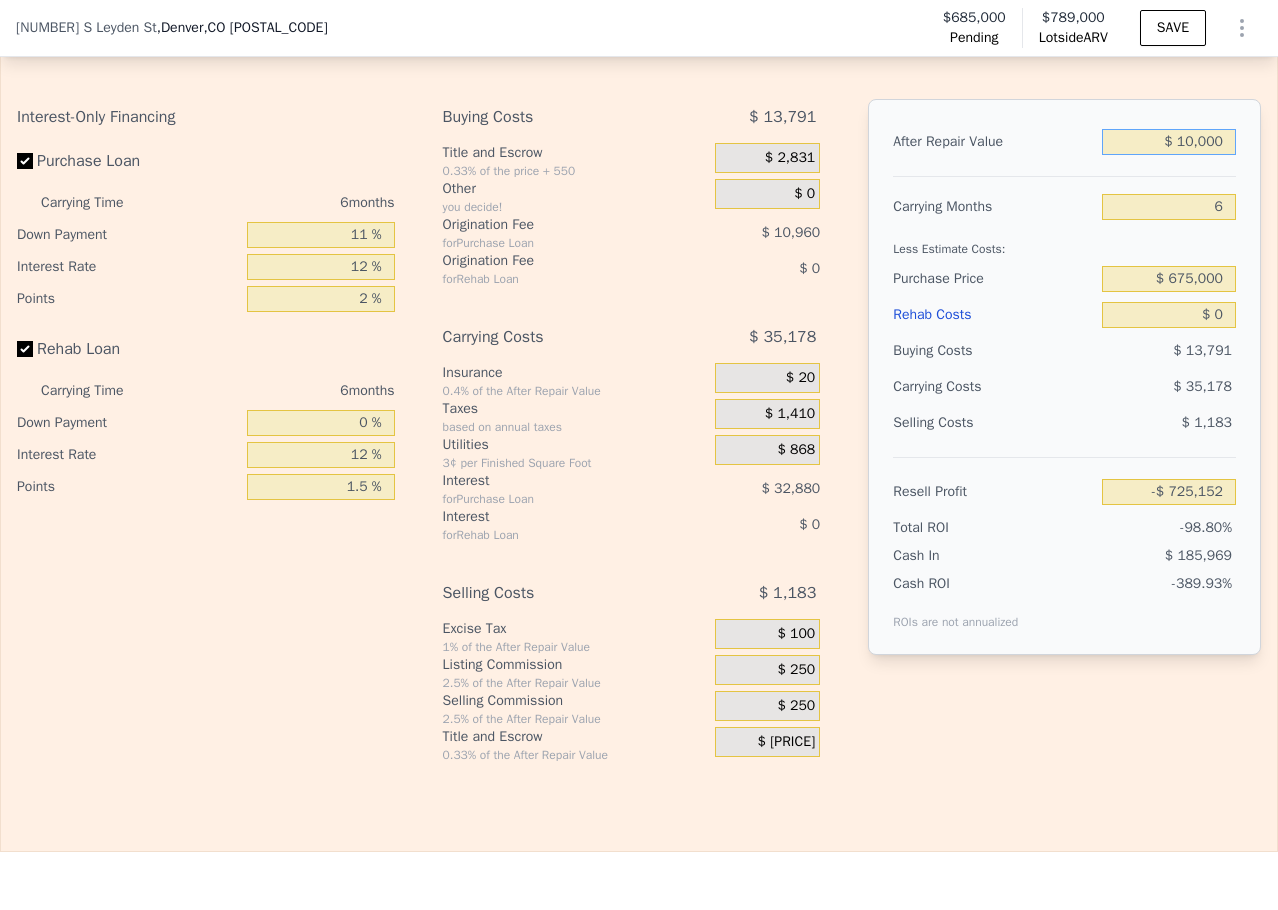 type on "$ 102,000" 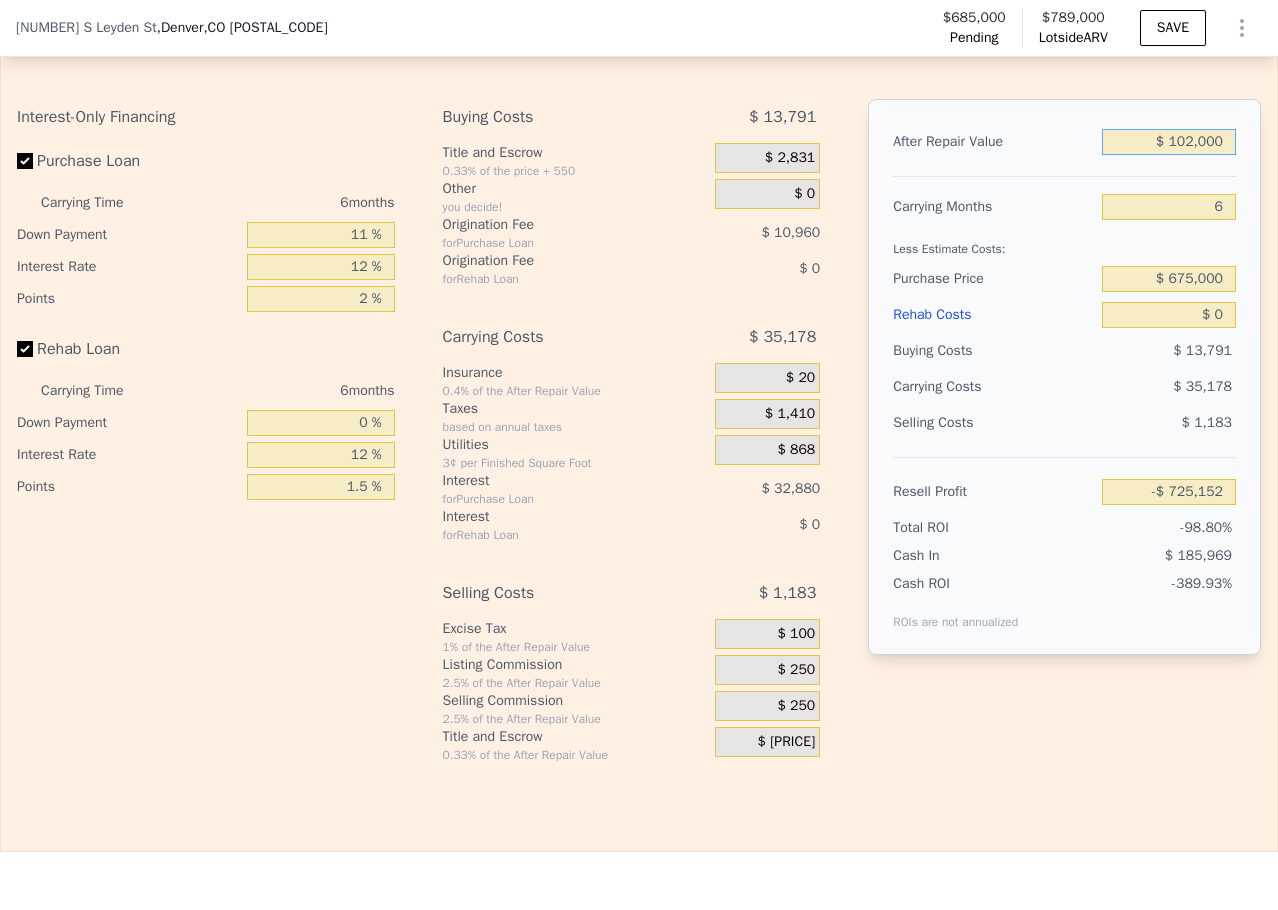 type on "-$ 639,163" 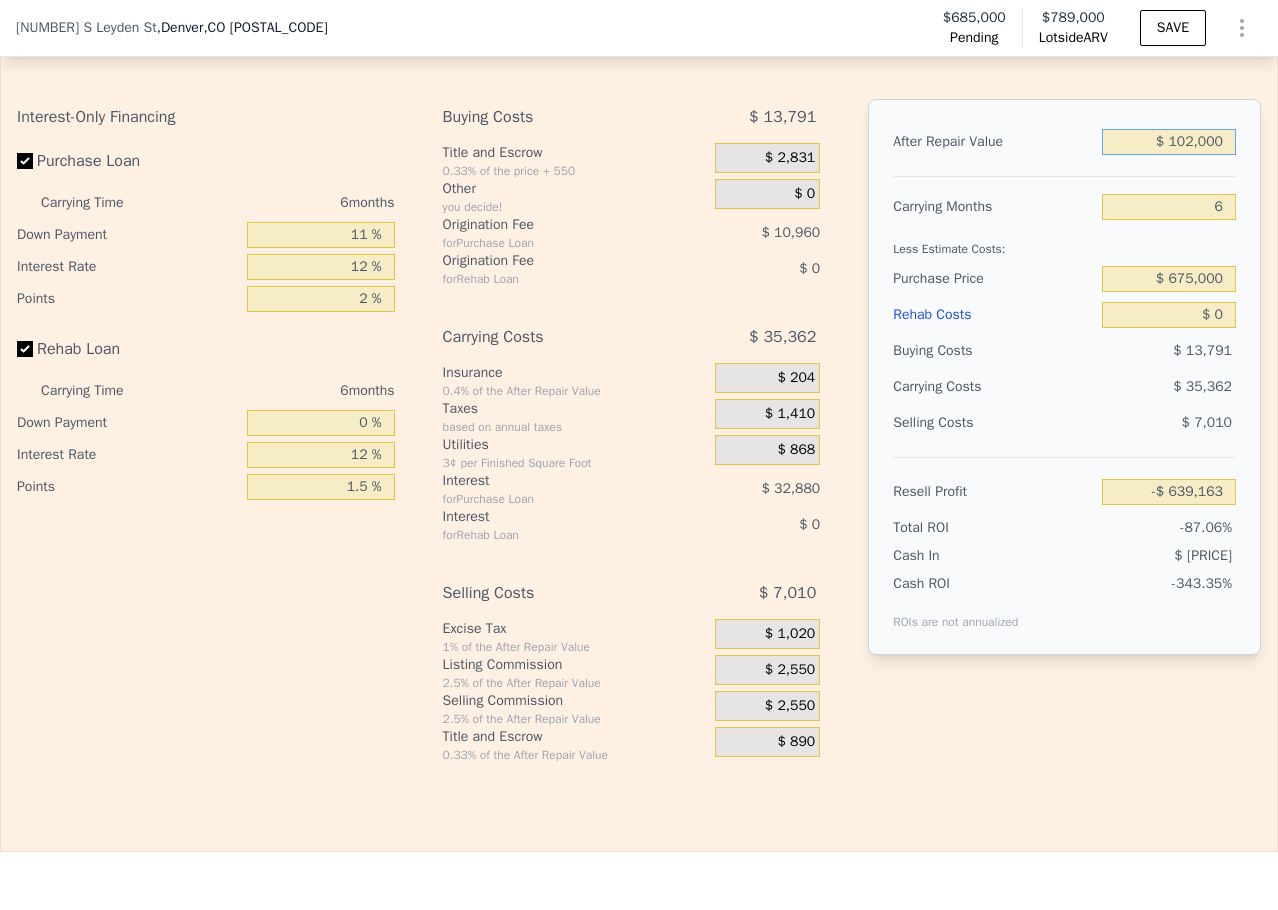 type on "$ 1,025,000" 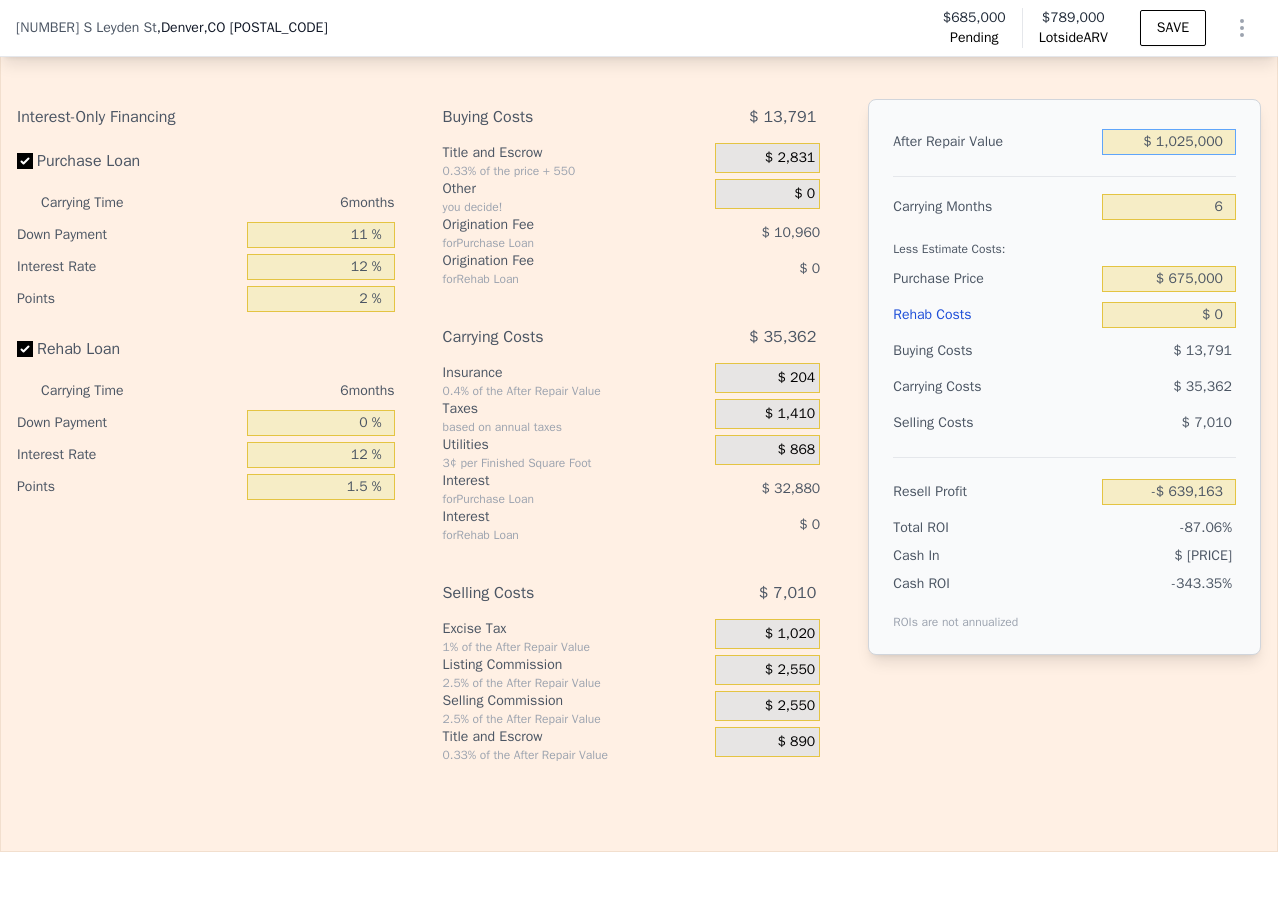 type on "$ 223,538" 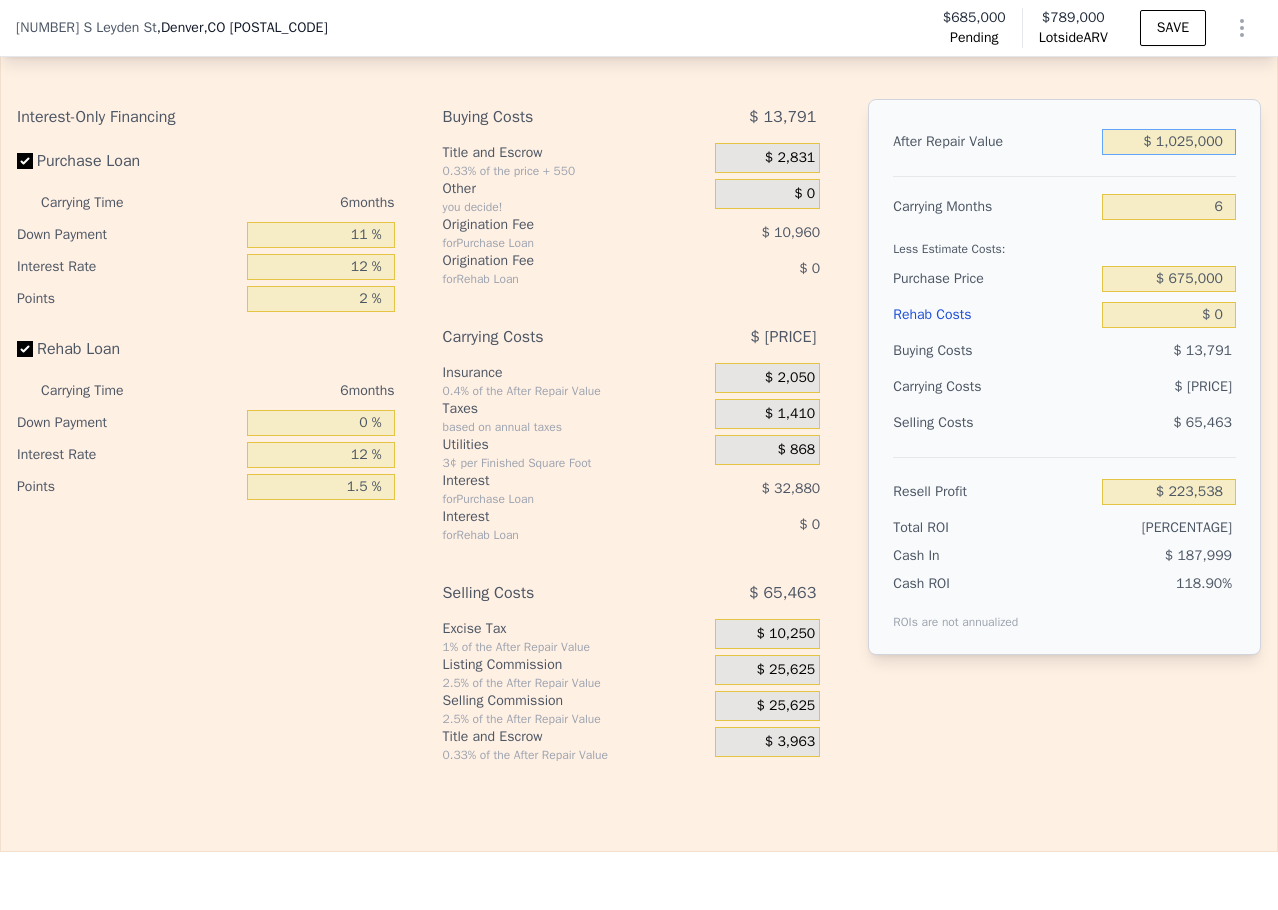type on "$ 1,025,000" 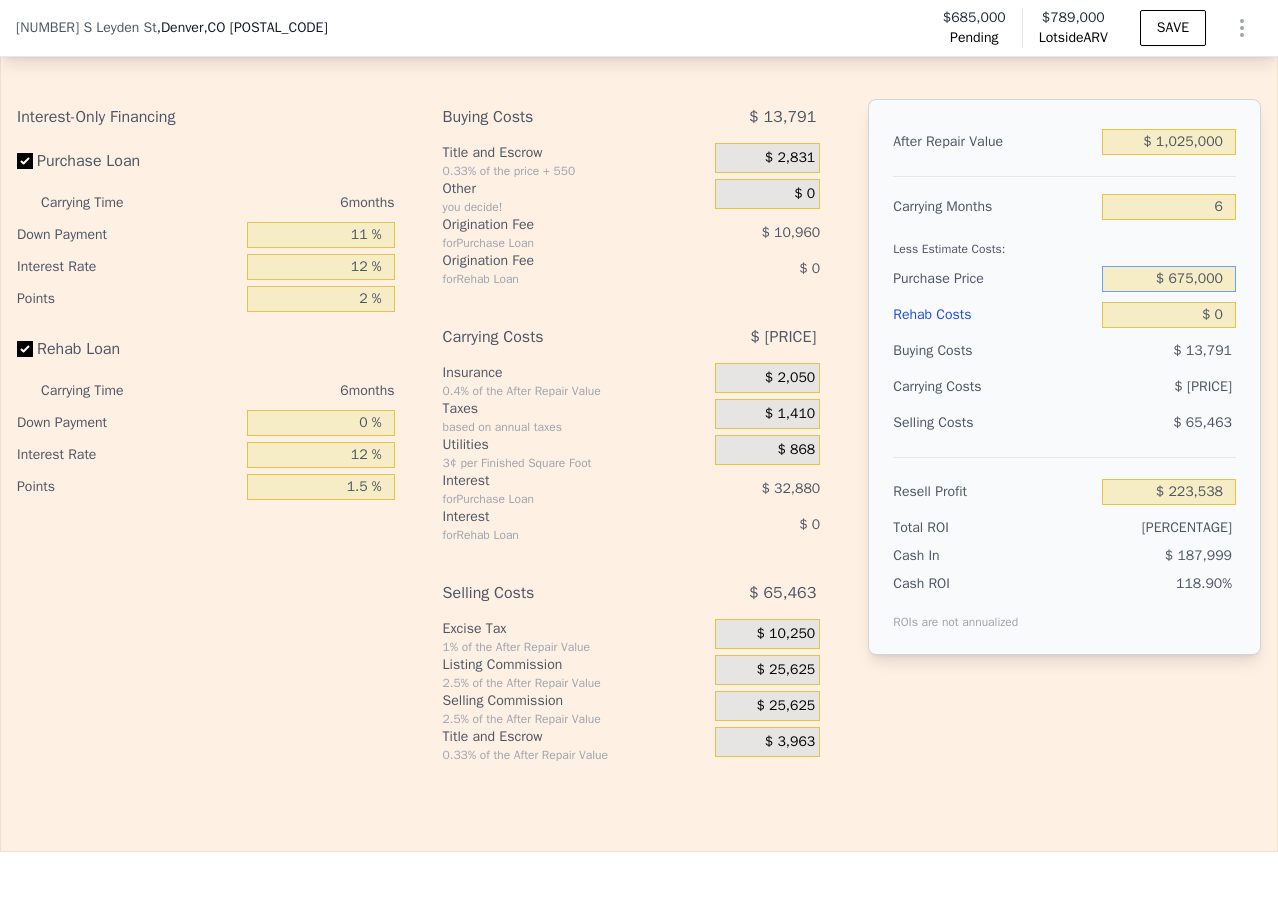 click on "$ 675,000" at bounding box center [1169, 279] 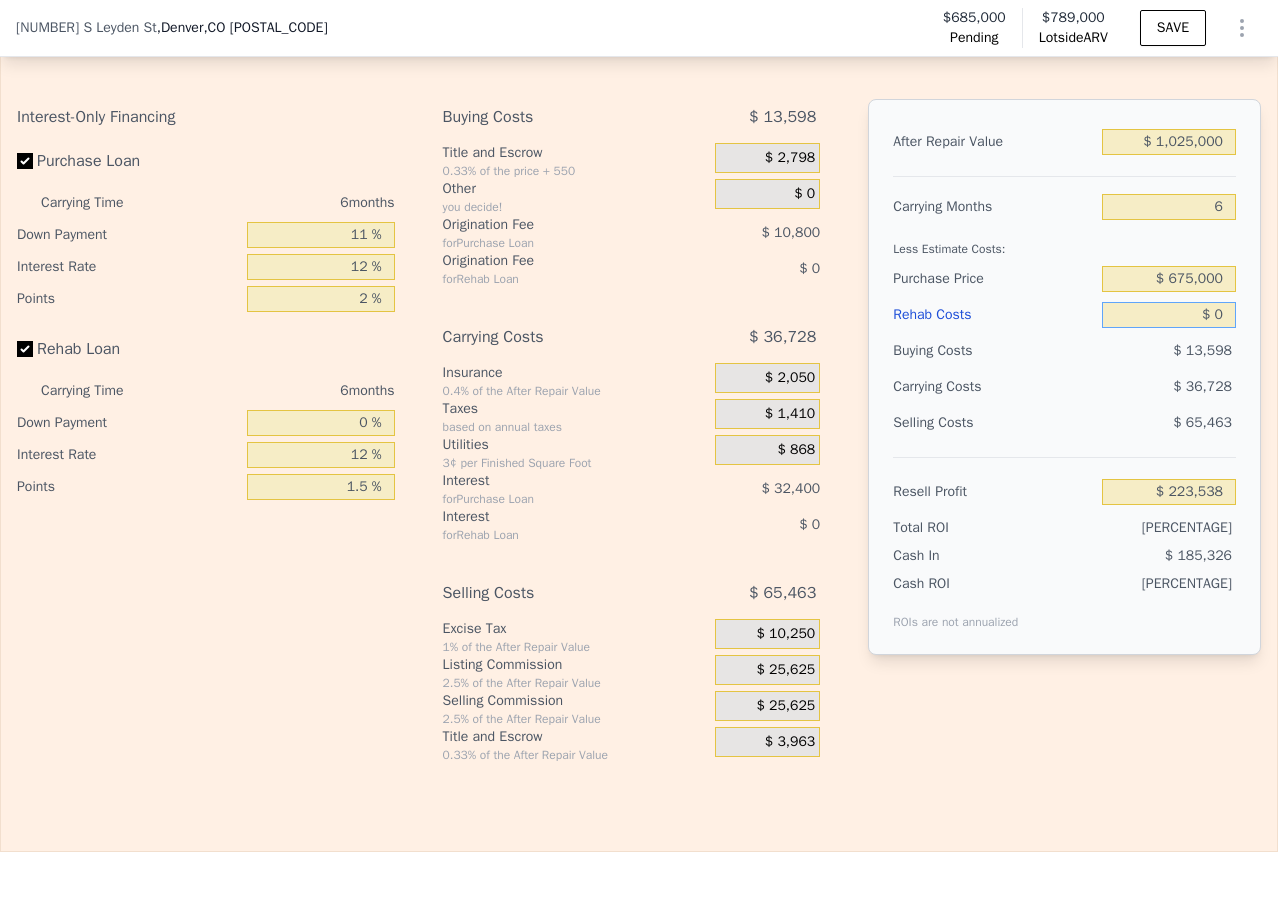 type on "$ 234,211" 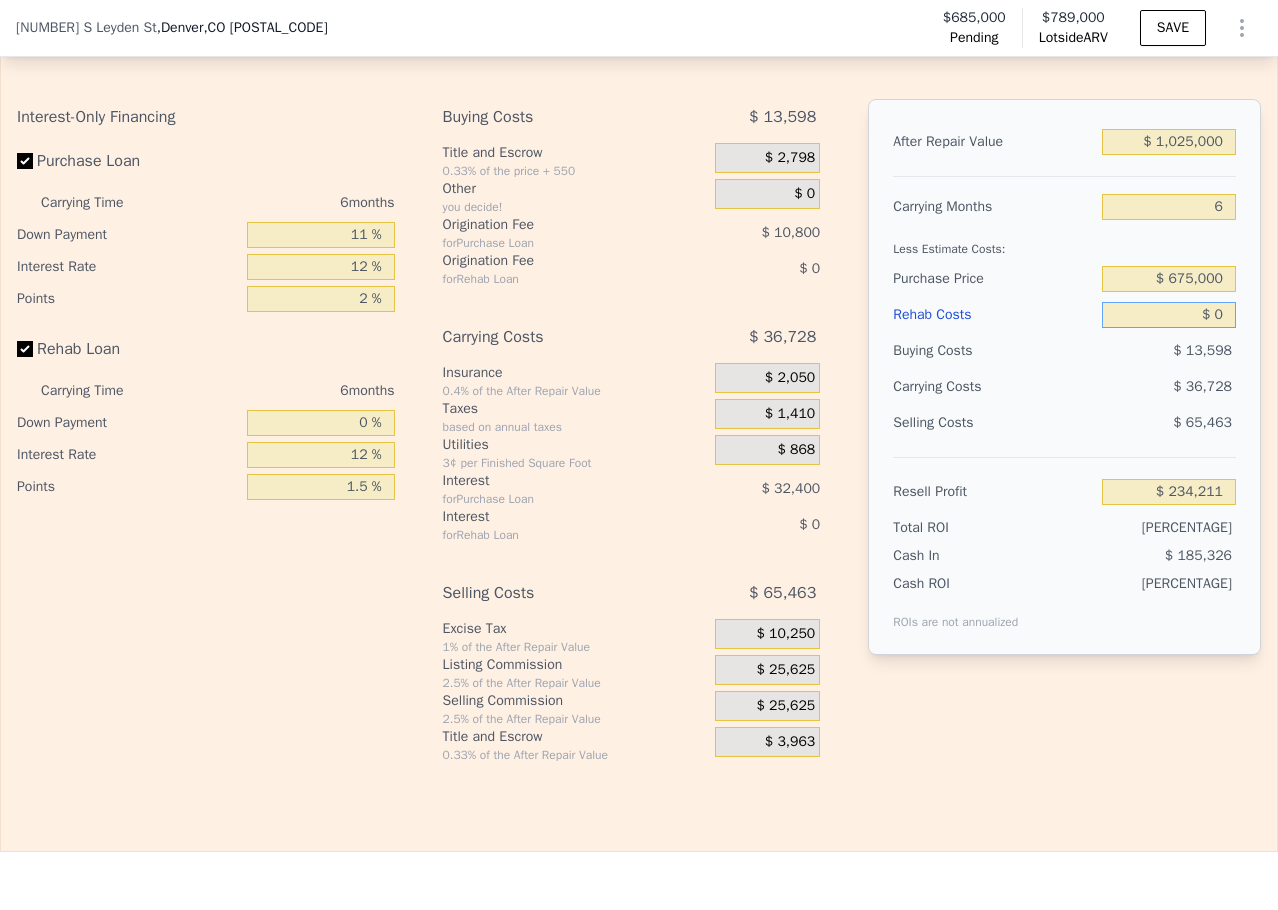 click on "$ 0" at bounding box center [1169, 315] 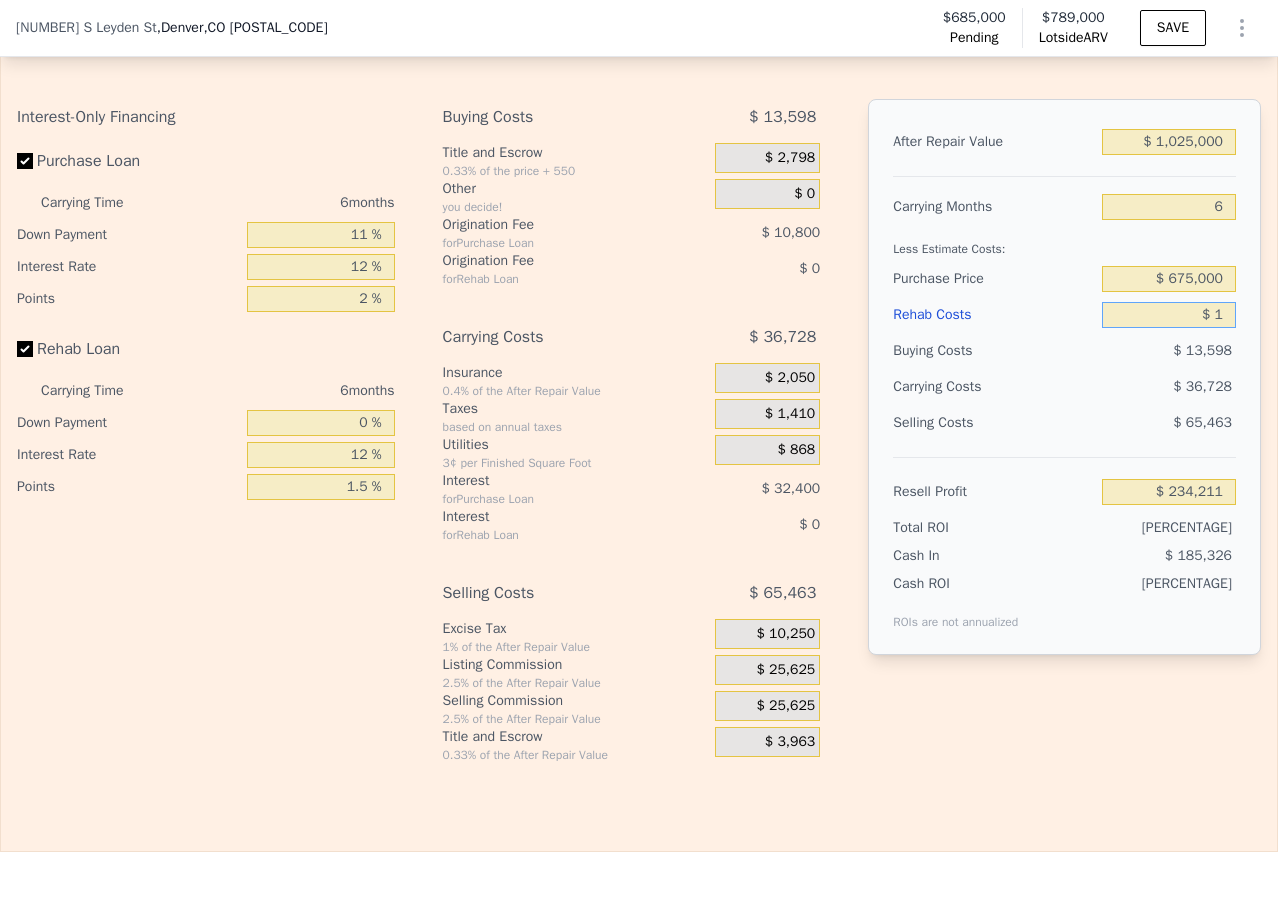 type on "$ [PRICE]" 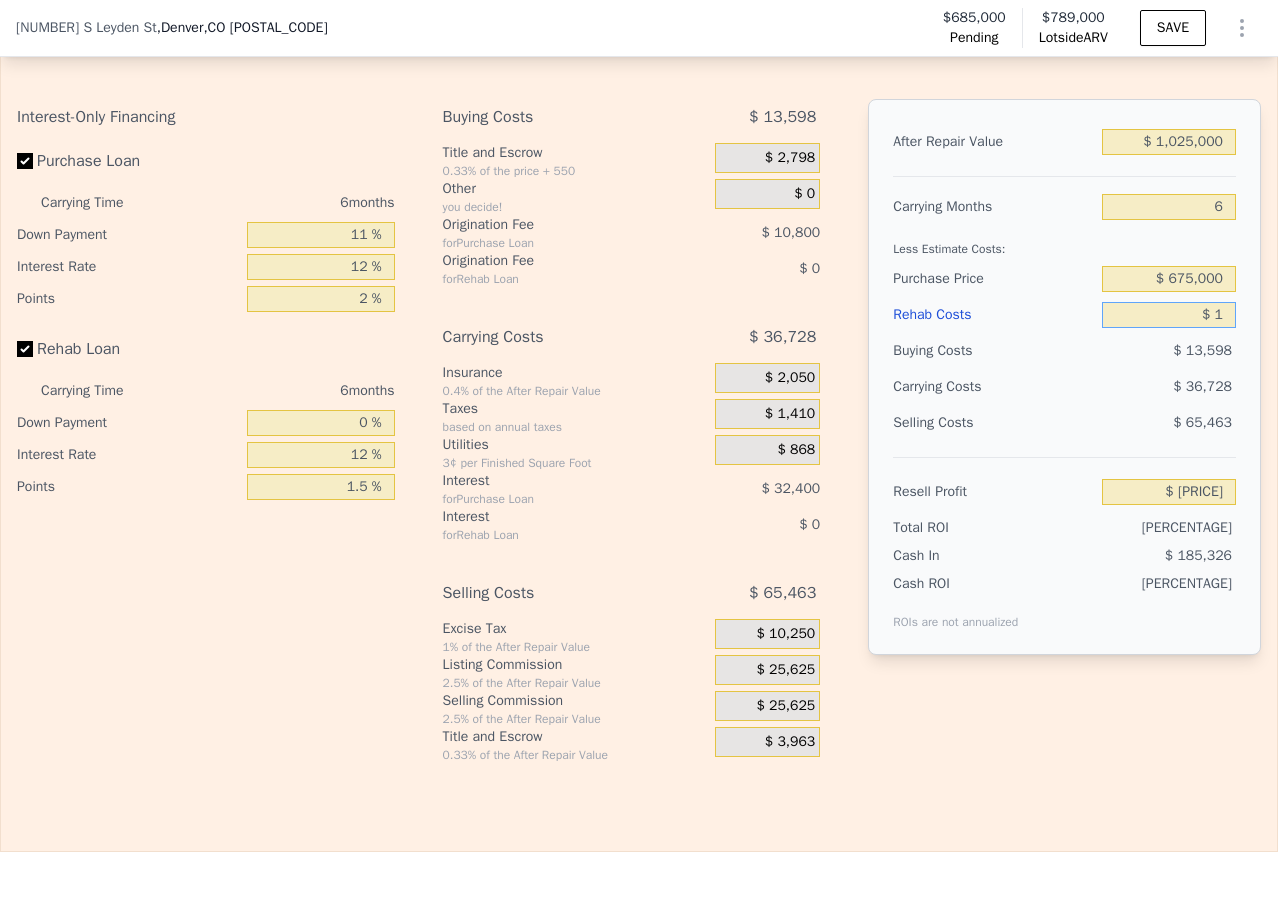 type on "$ 14" 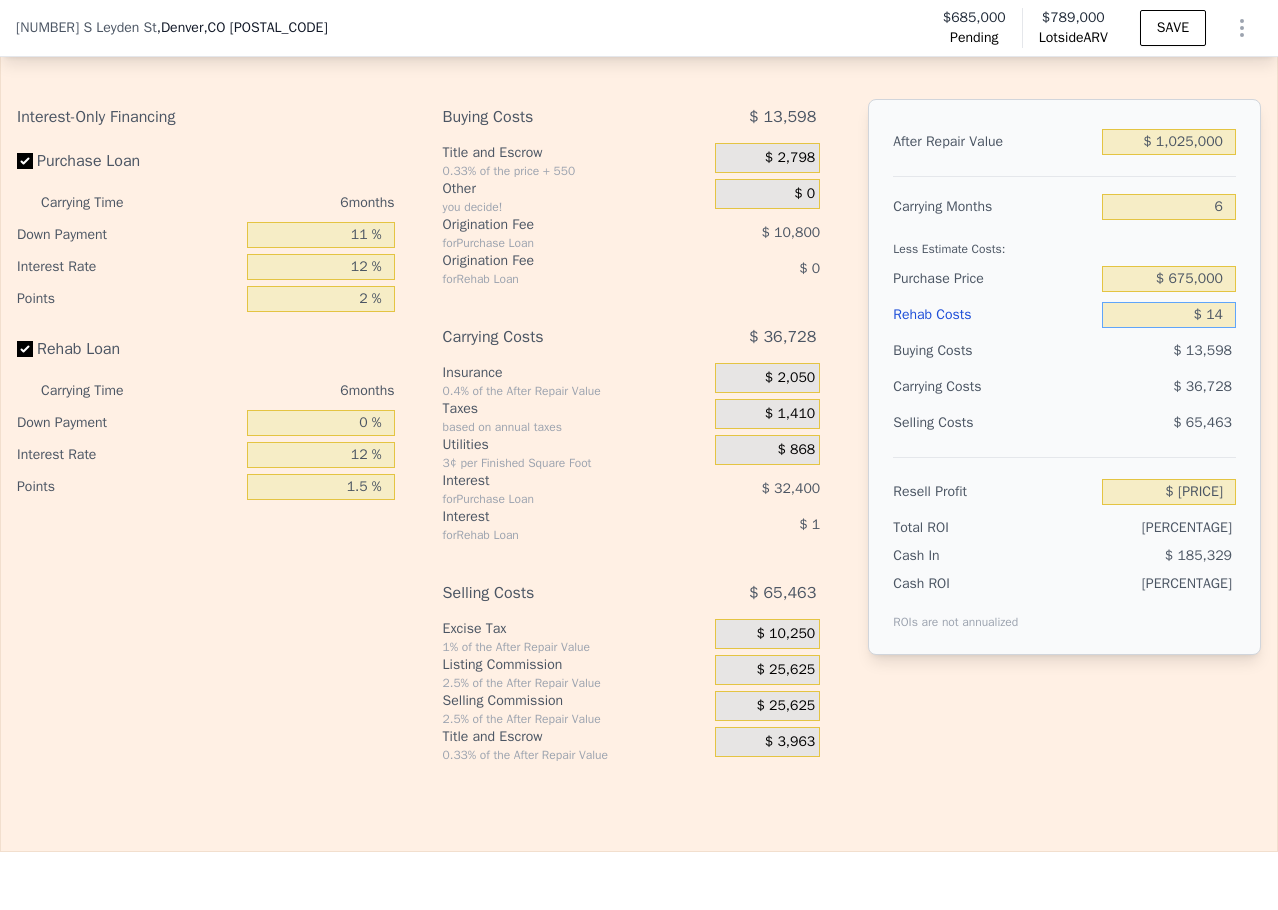 type on "$ 234,197" 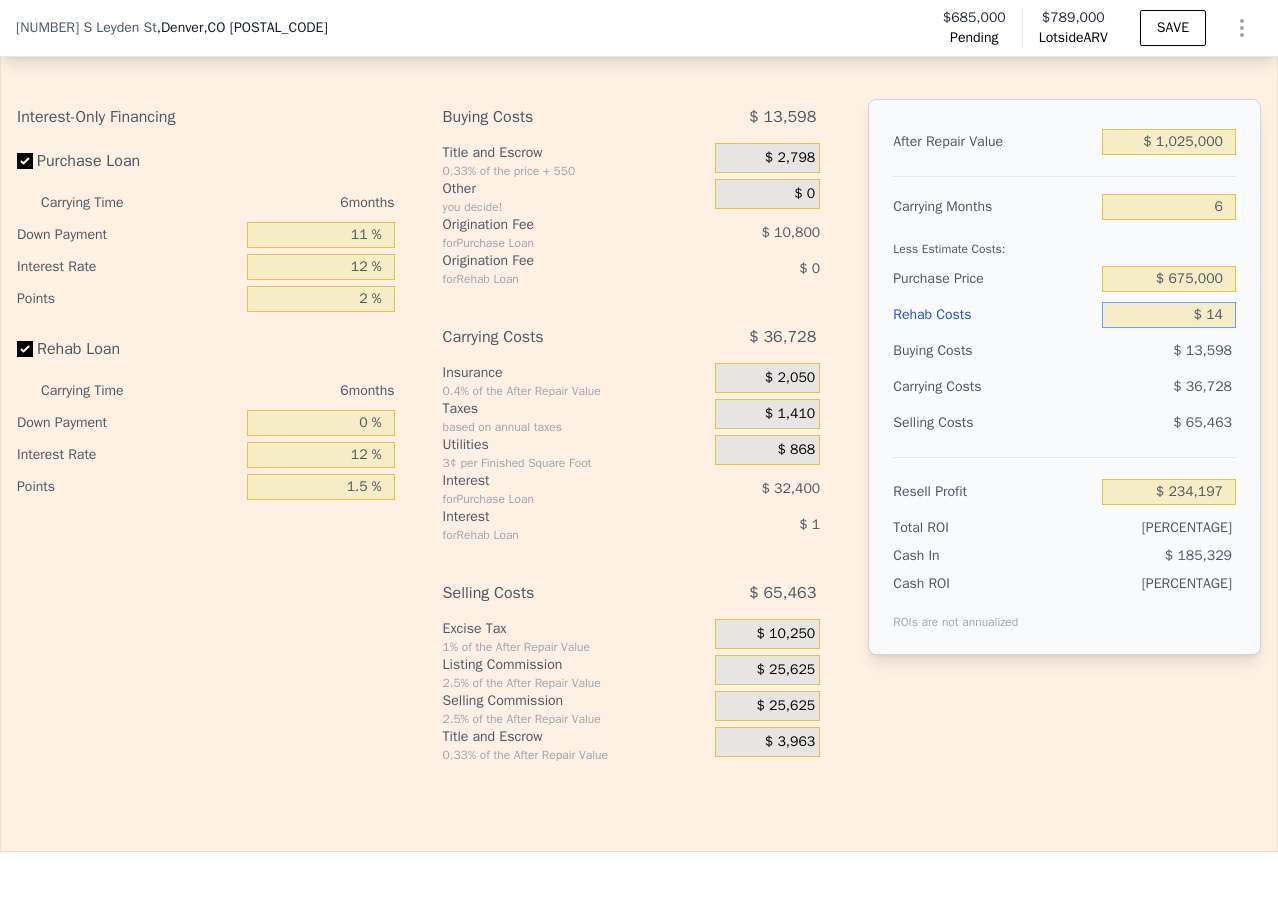 type on "$ 140" 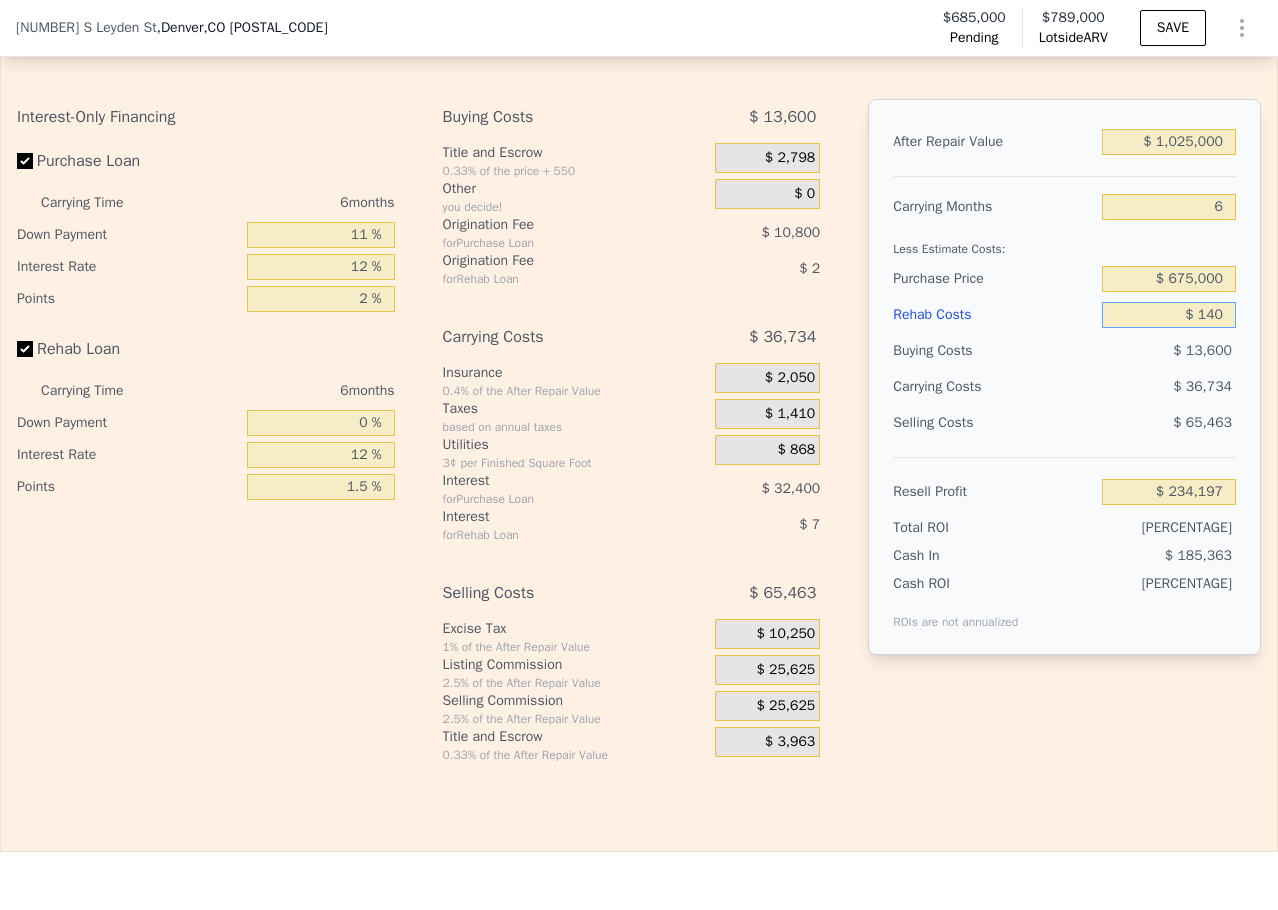 type on "$ [PRICE]" 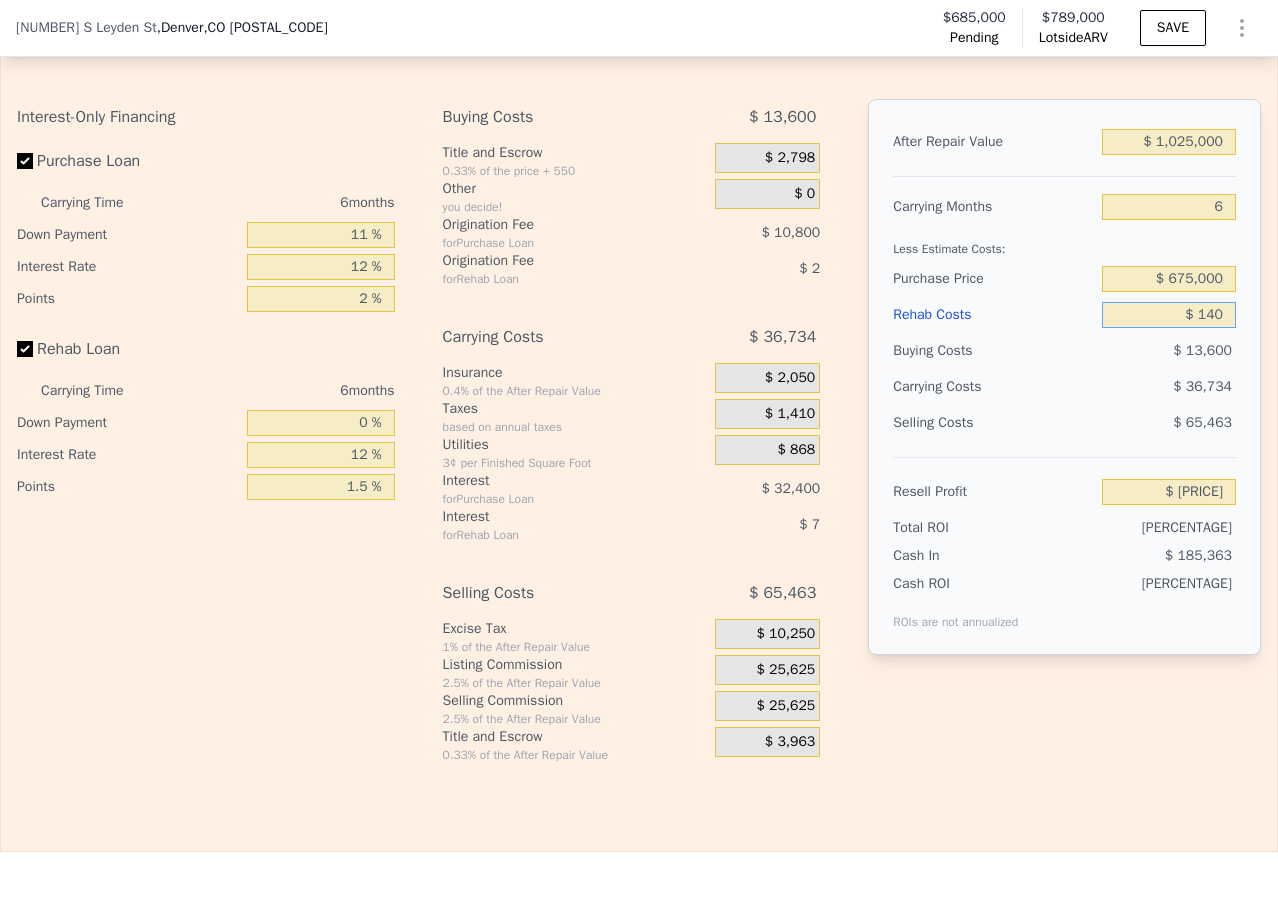 type on "$ 1,400" 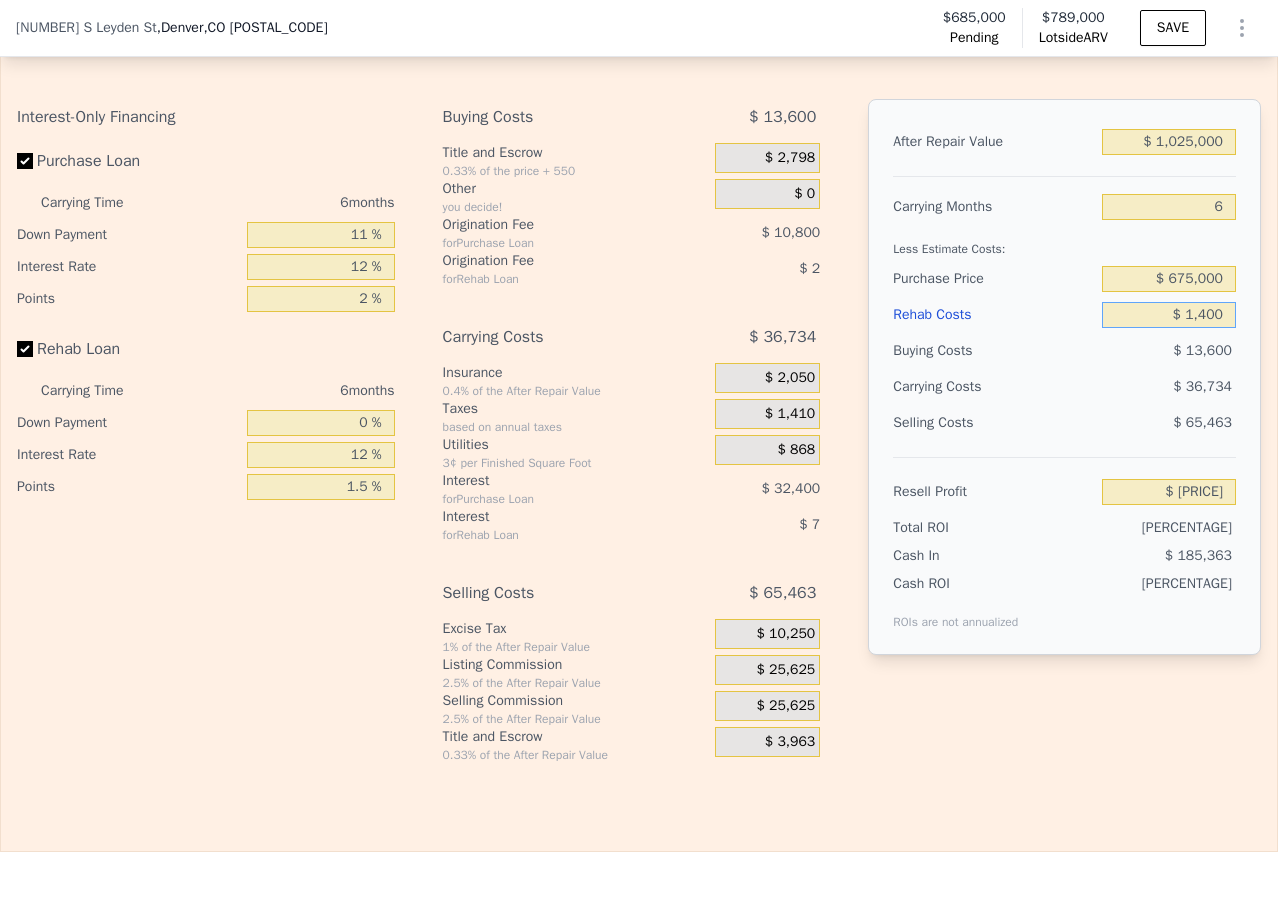 type on "$ 232,723" 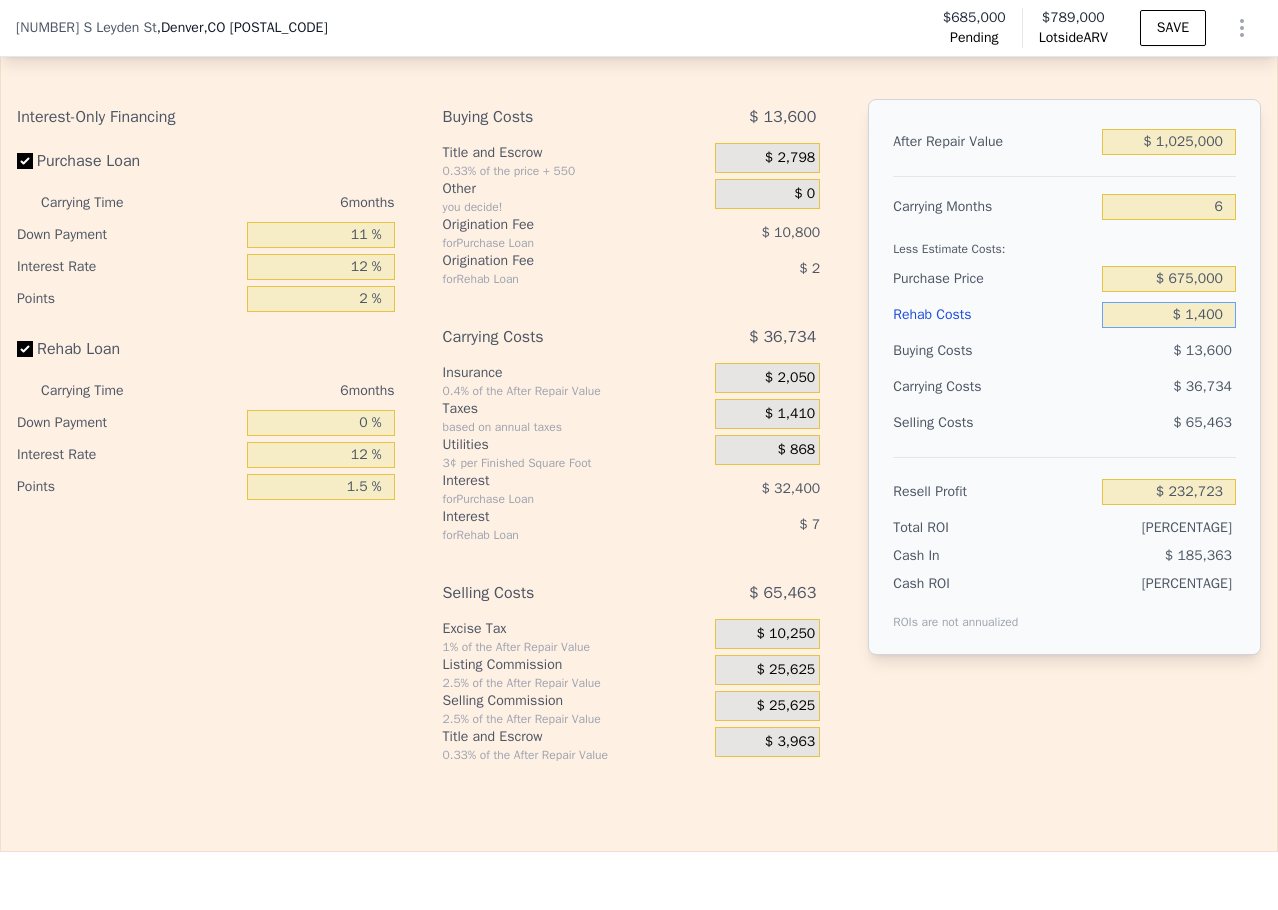 type on "$ 14,000" 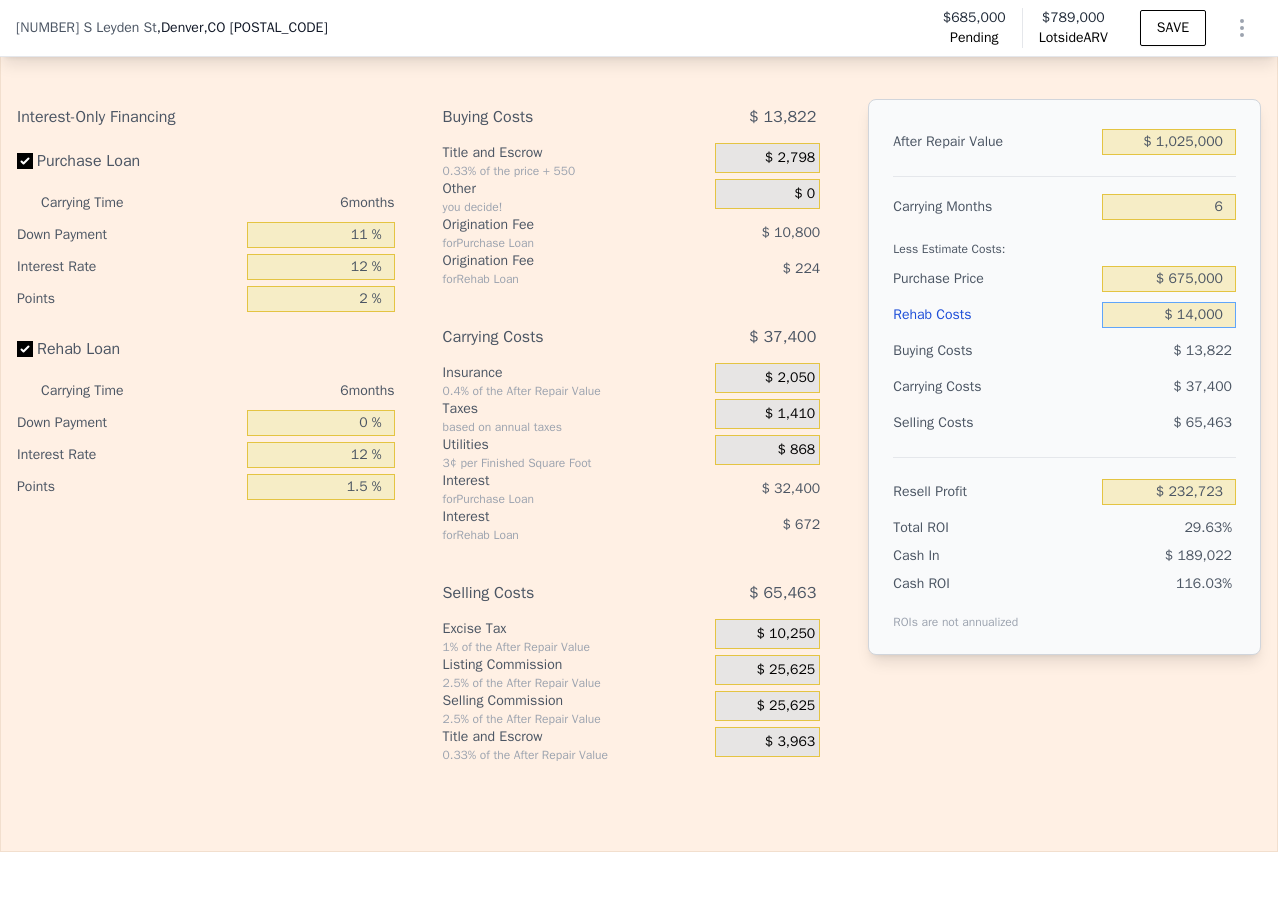 type on "$ [PRICE]" 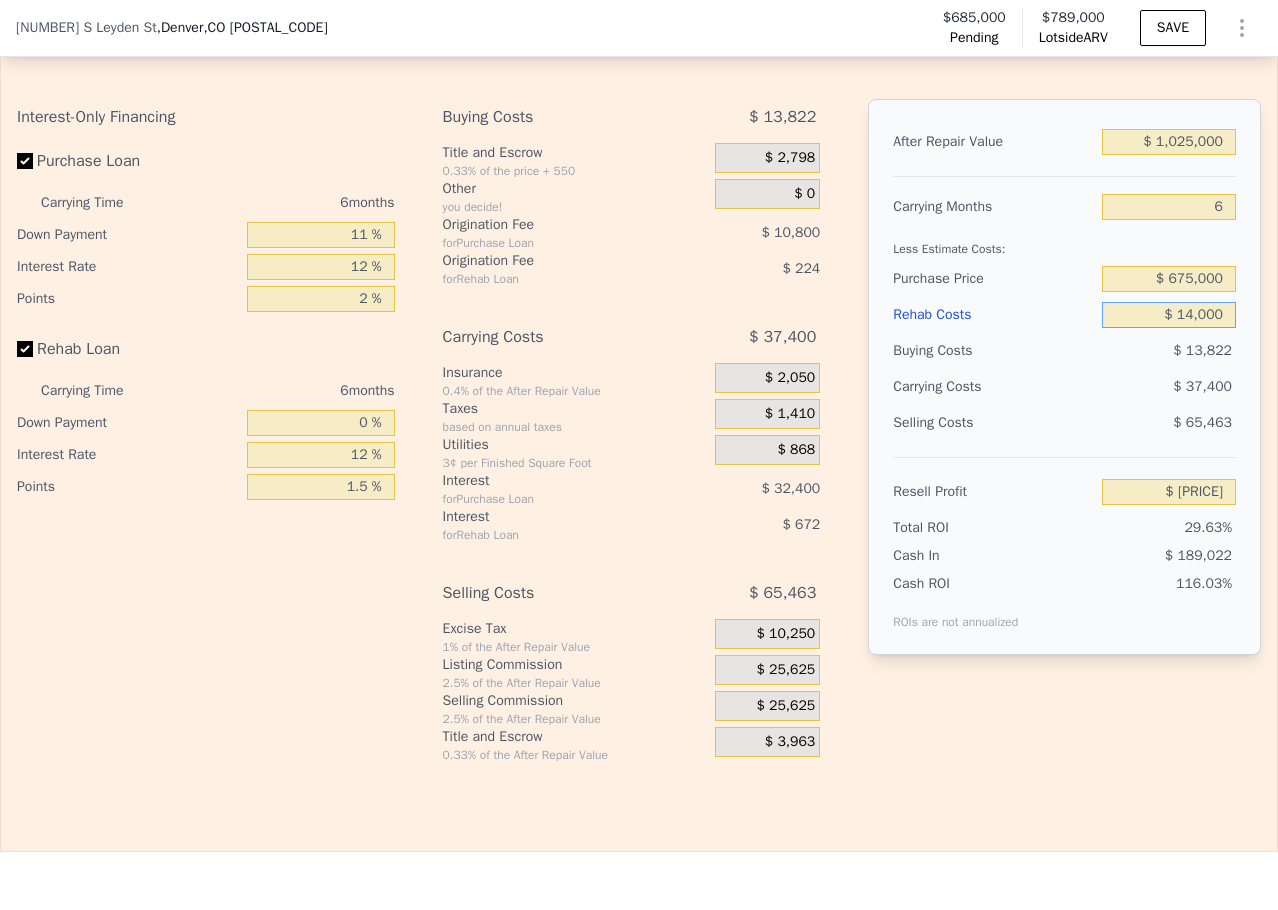 type on "$ 140,000" 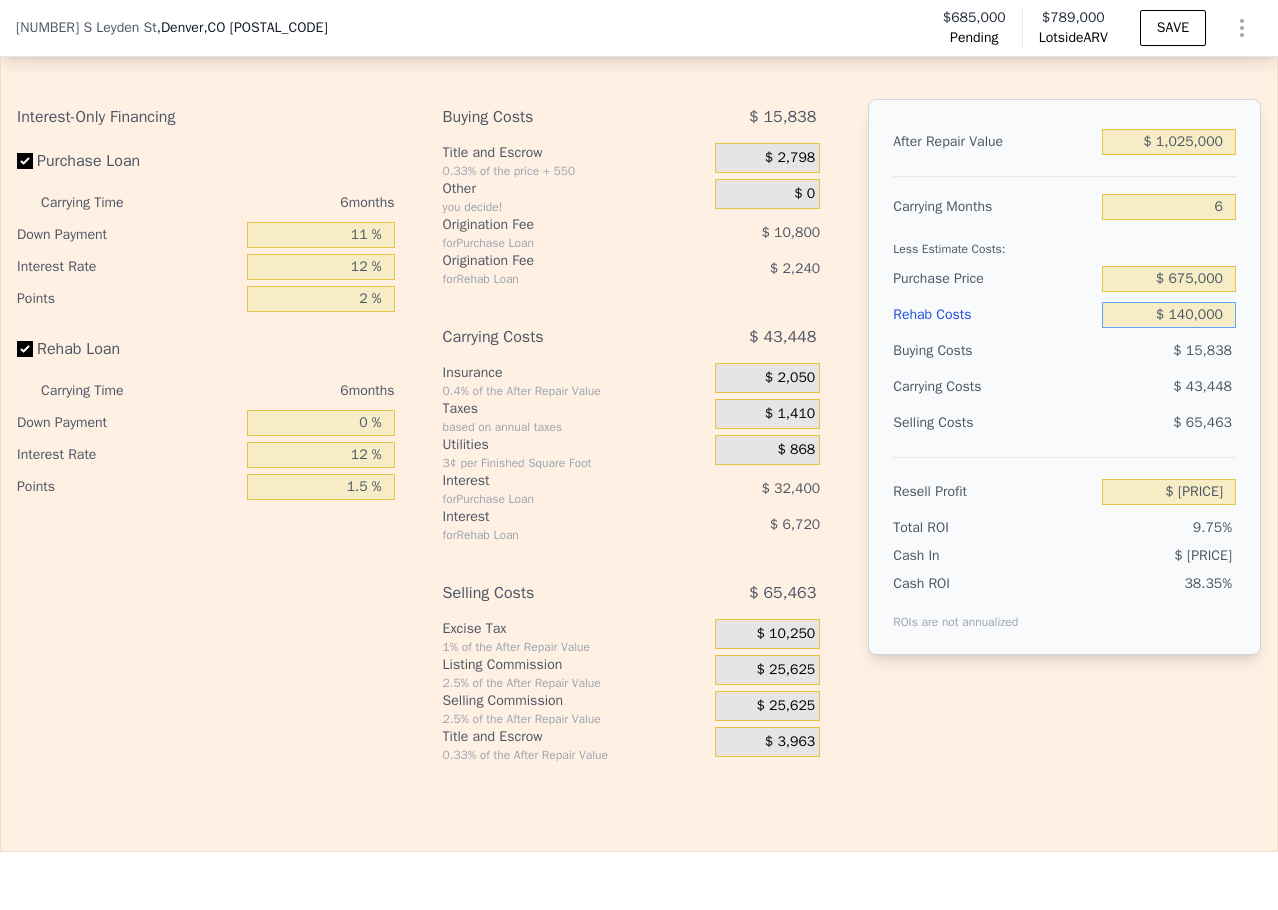 type on "$ 85,251" 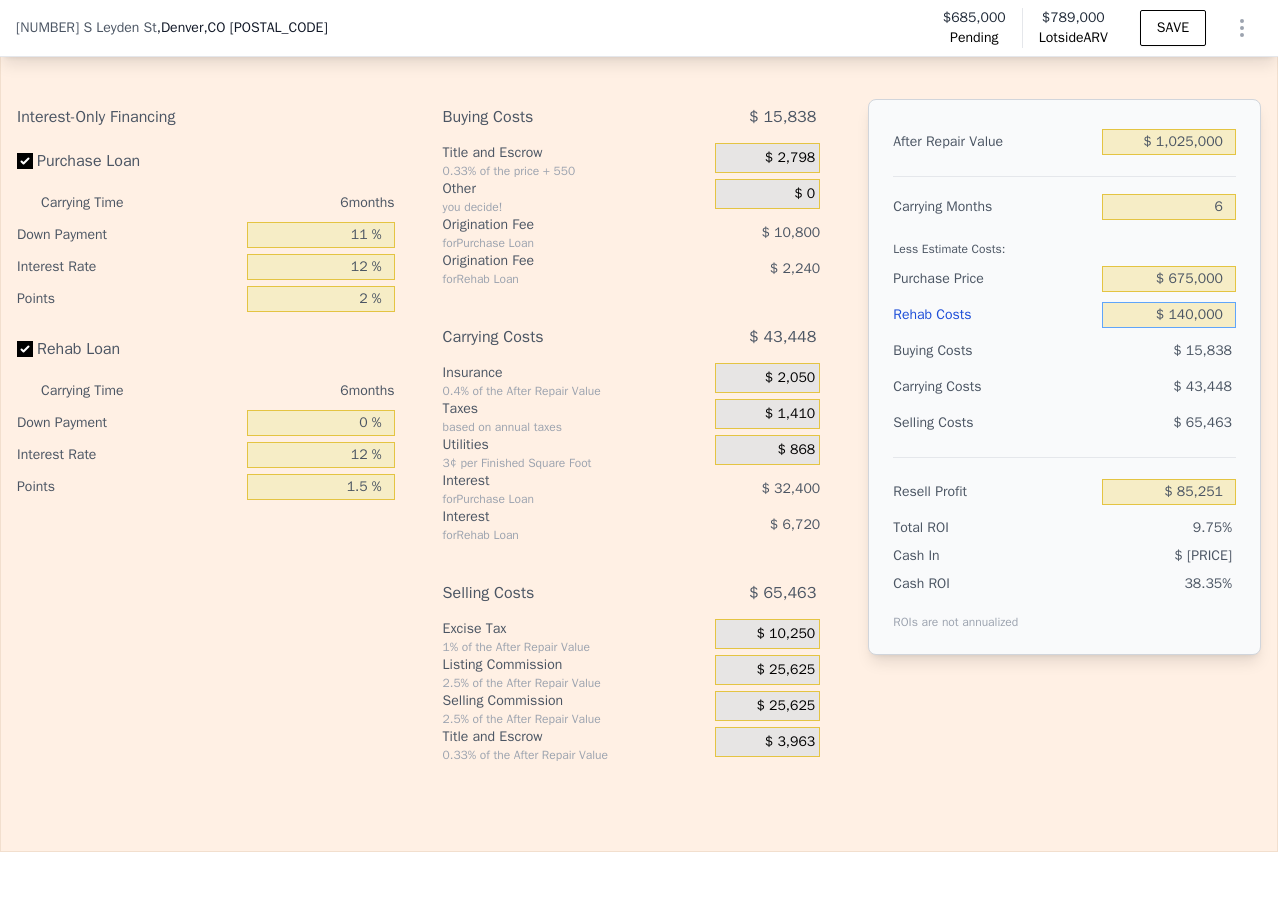 type on "$ 140,000" 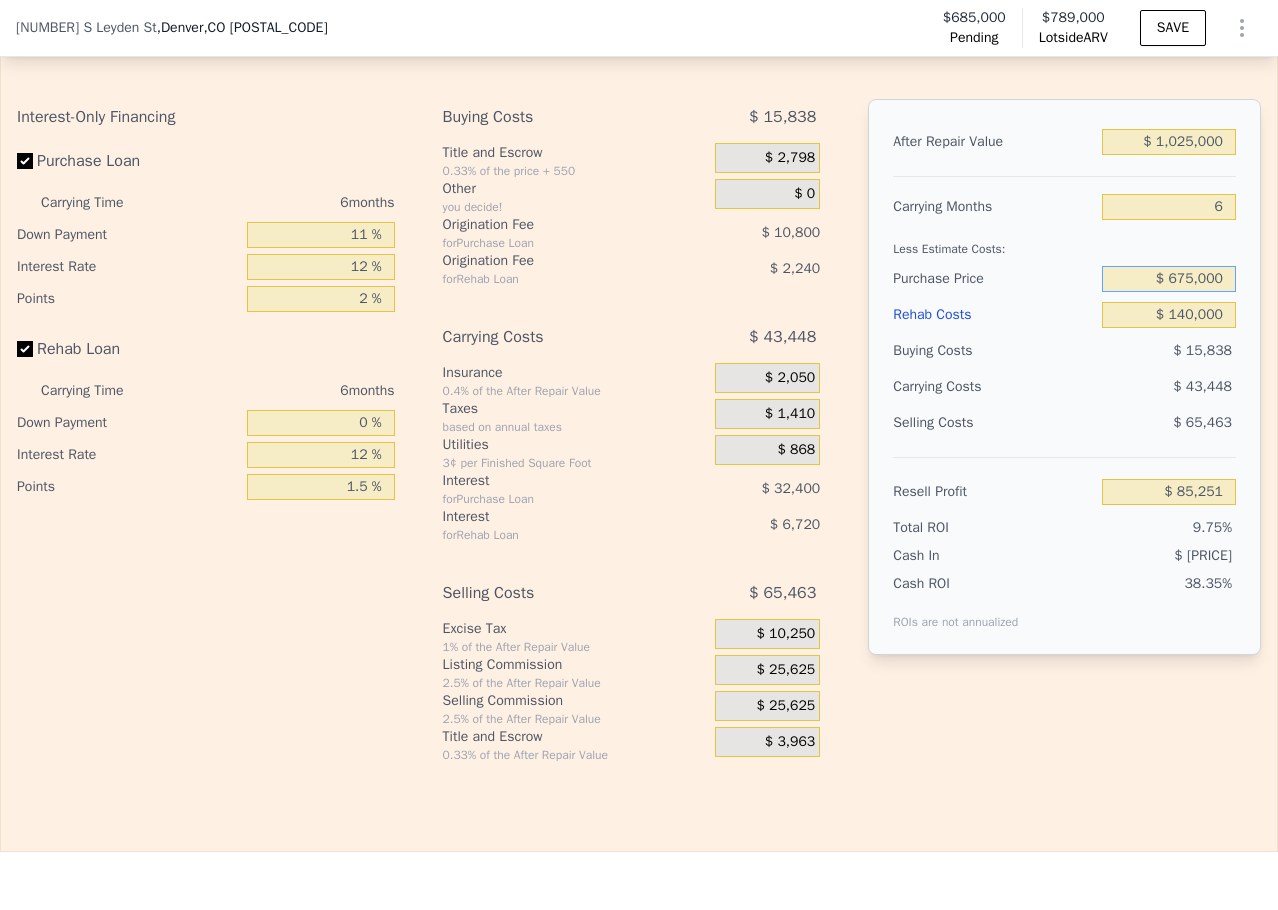 click on "$ 675,000" at bounding box center (1169, 279) 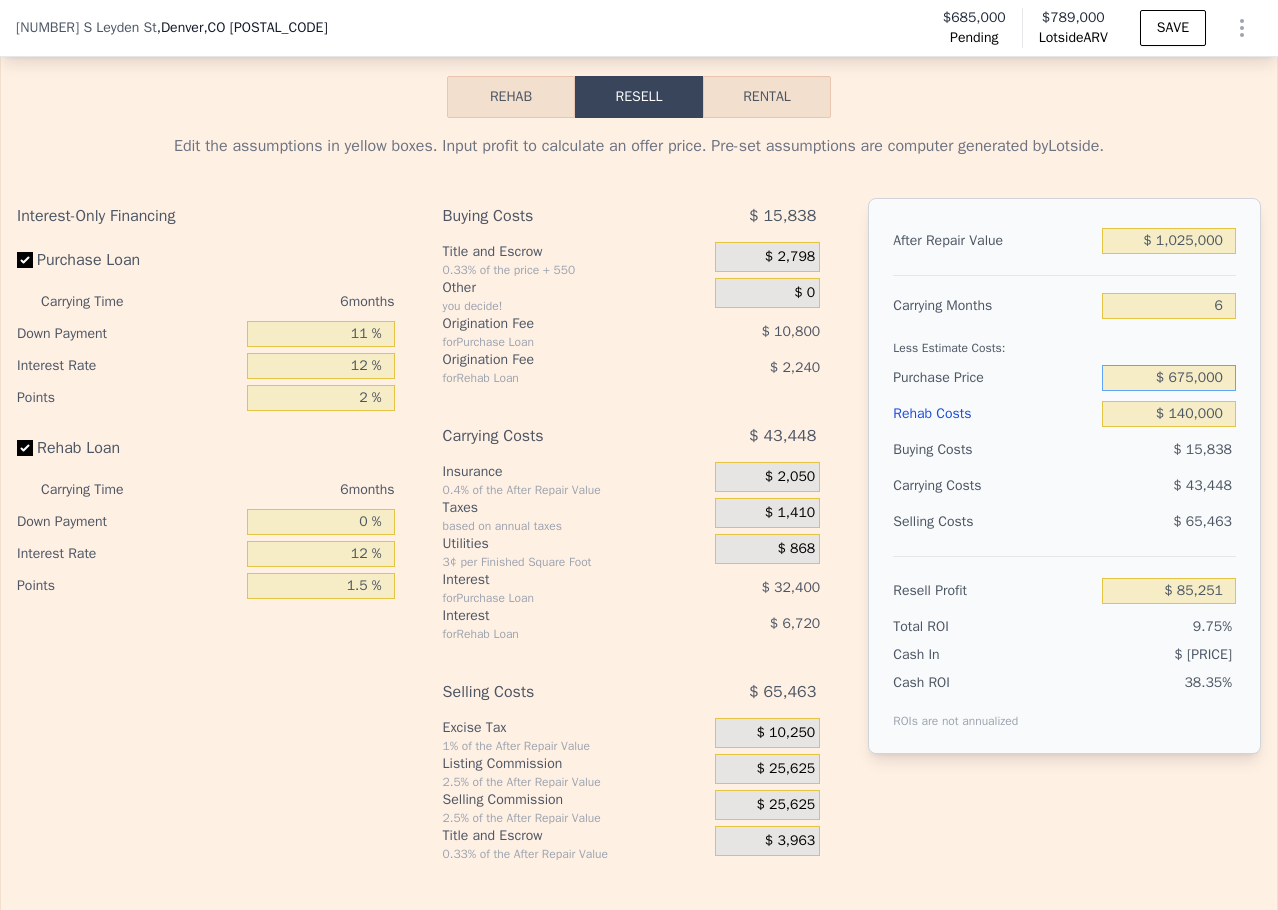 scroll, scrollTop: 3294, scrollLeft: 0, axis: vertical 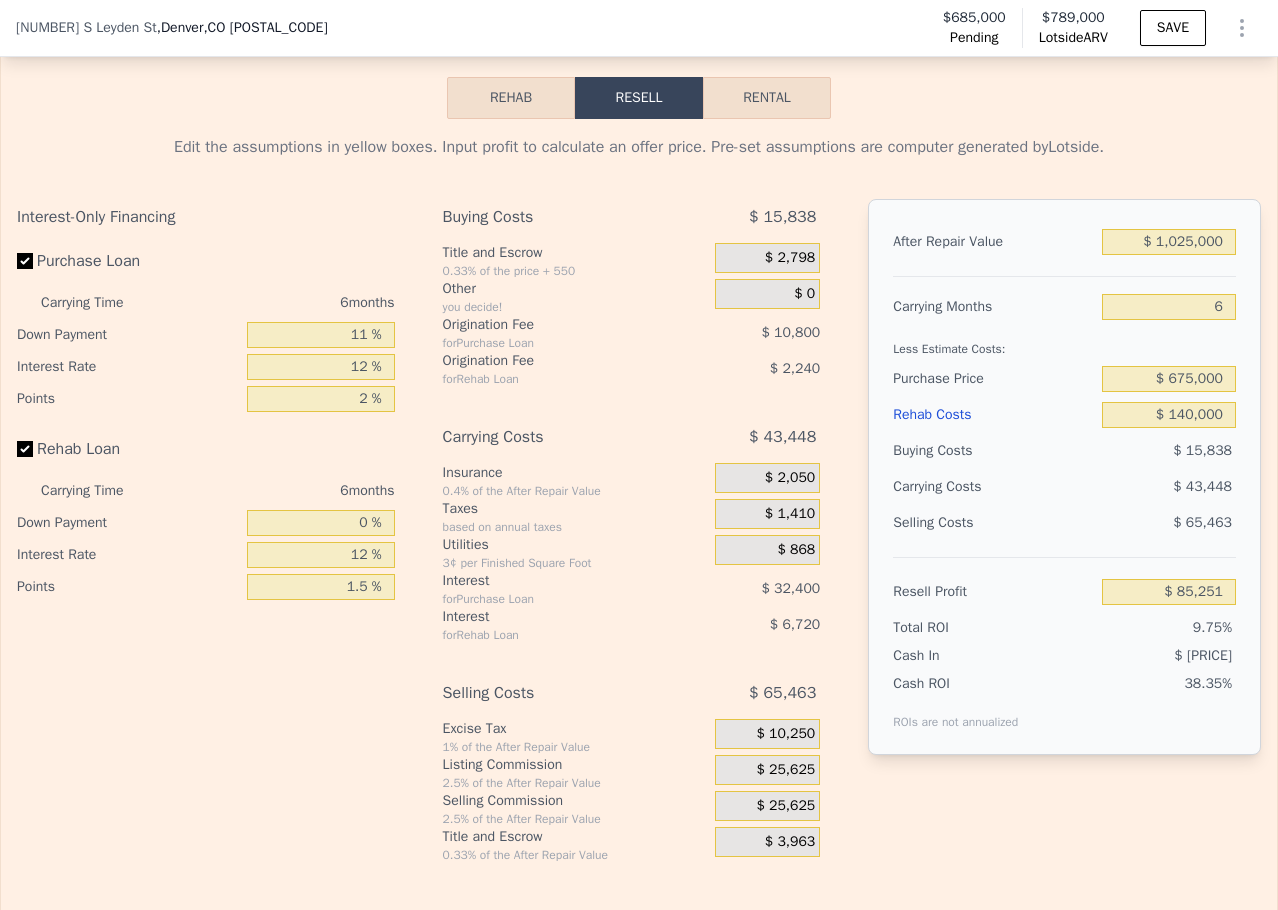click 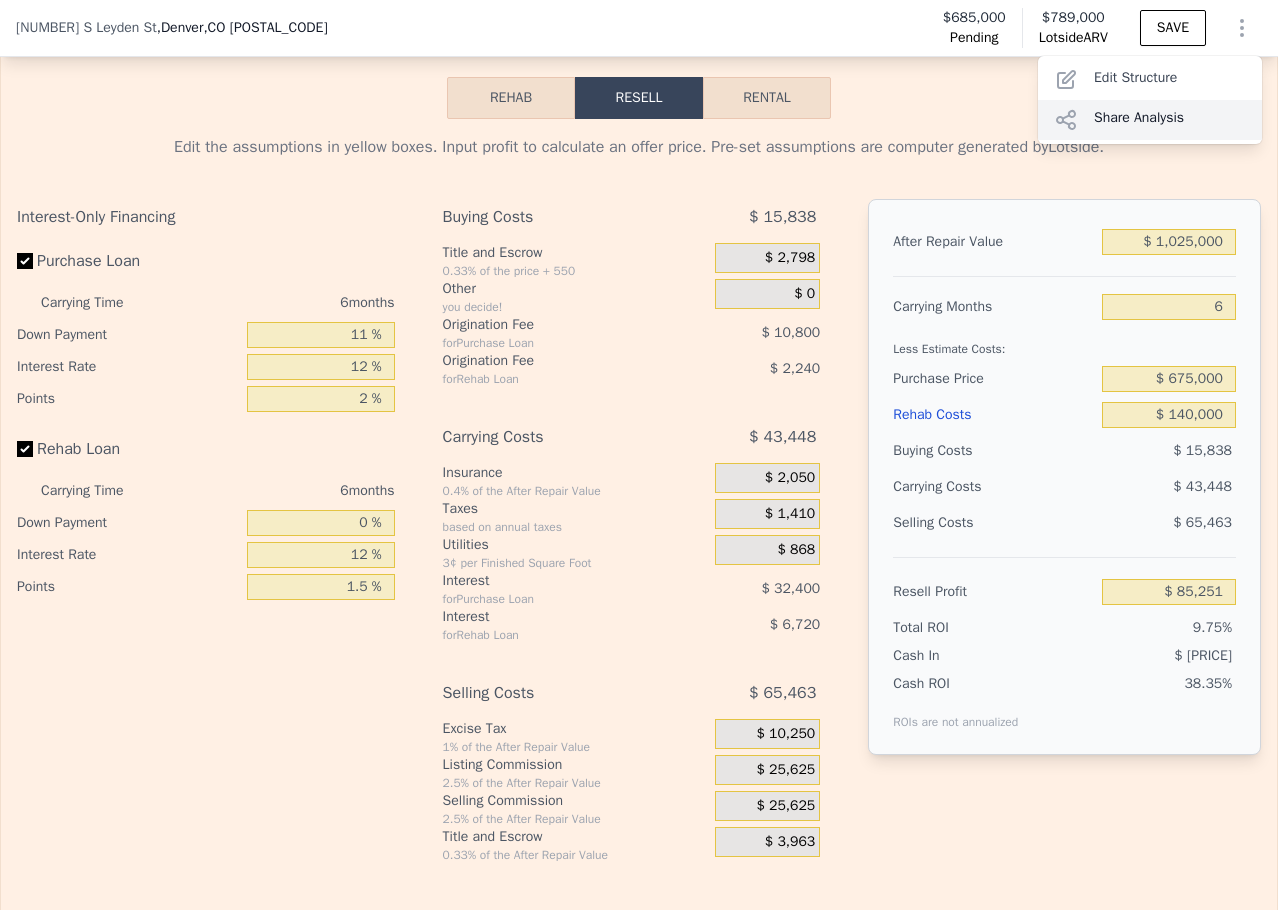click on "Share Analysis" at bounding box center [1150, 120] 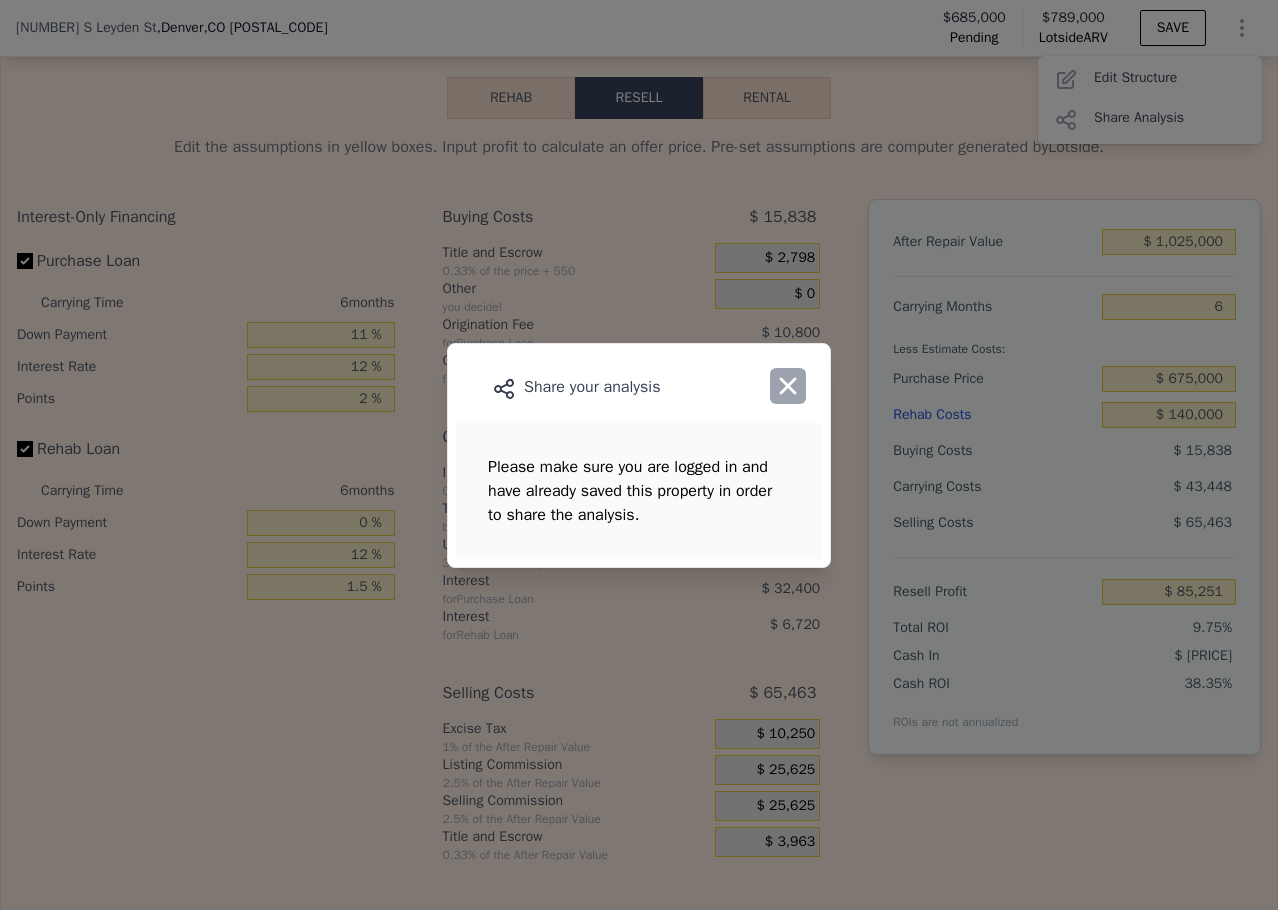 click 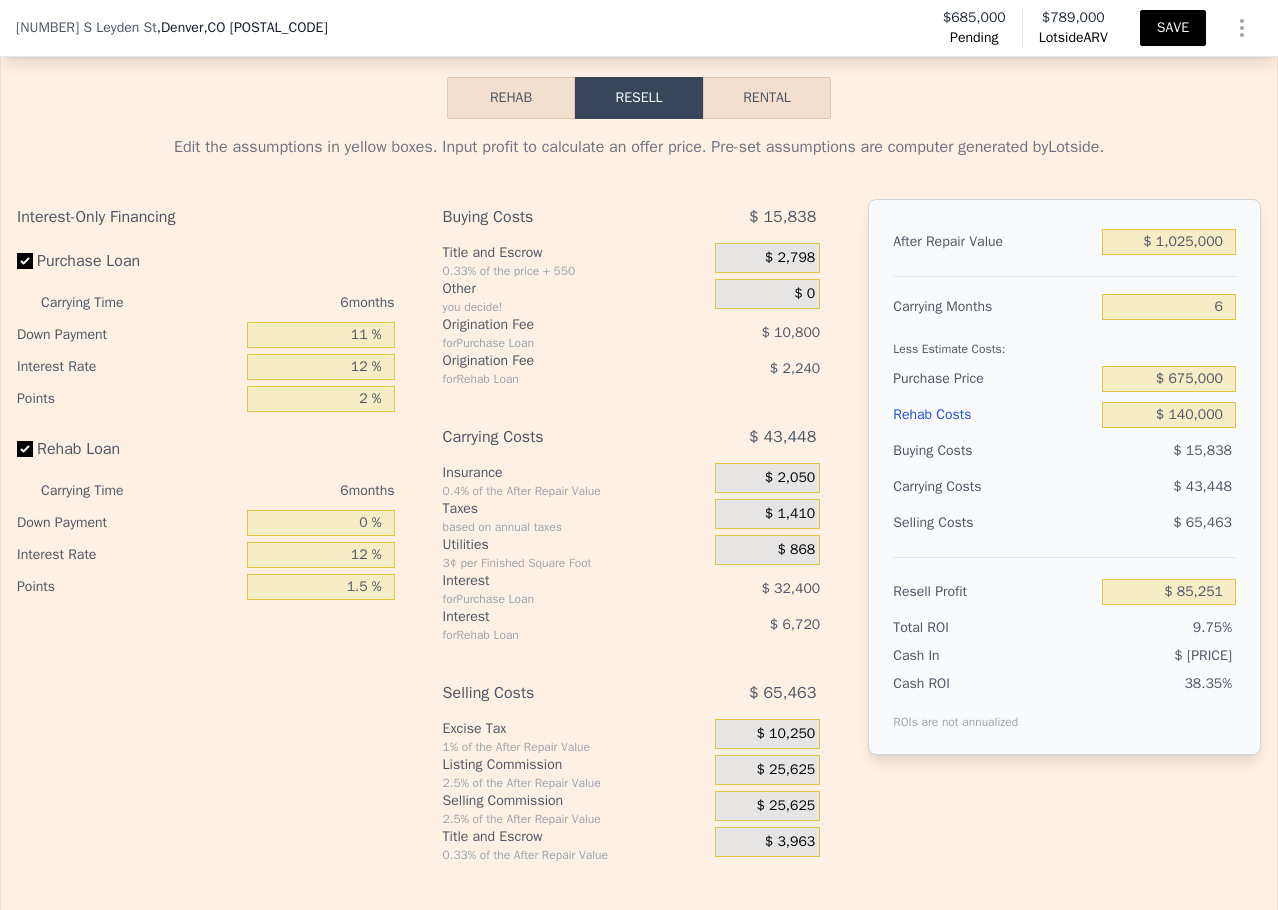click on "SAVE" at bounding box center [1173, 28] 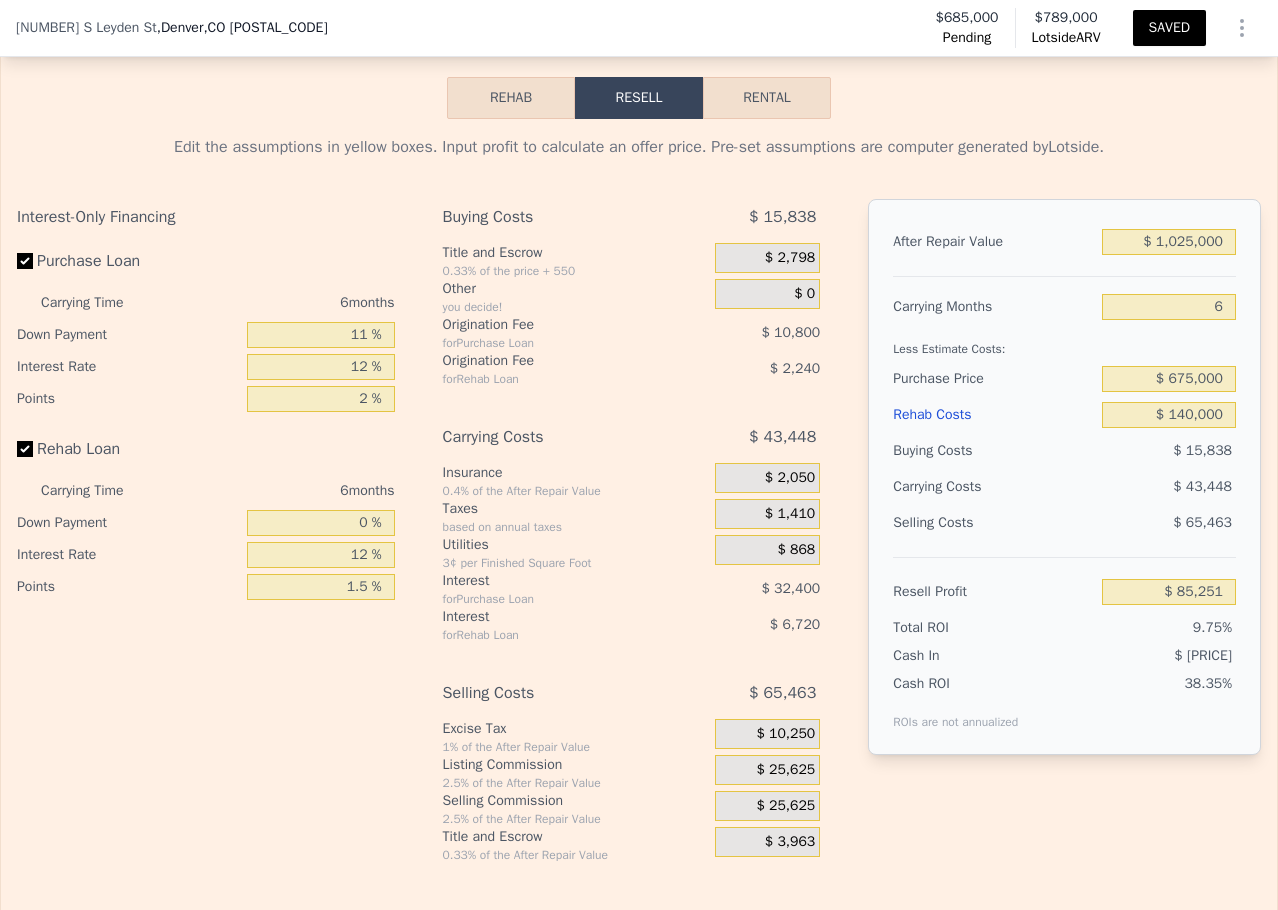 click 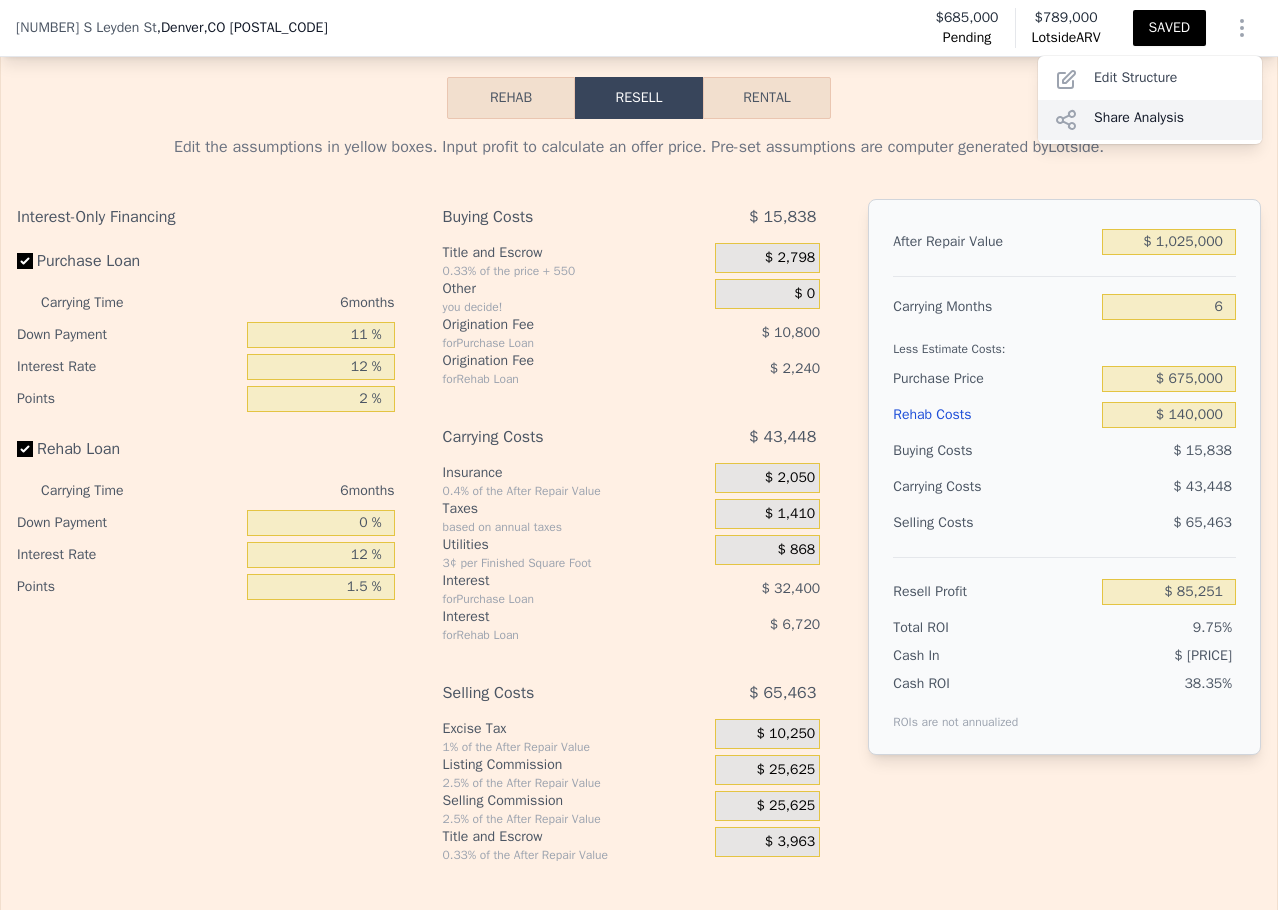 click on "Share Analysis" at bounding box center [1150, 120] 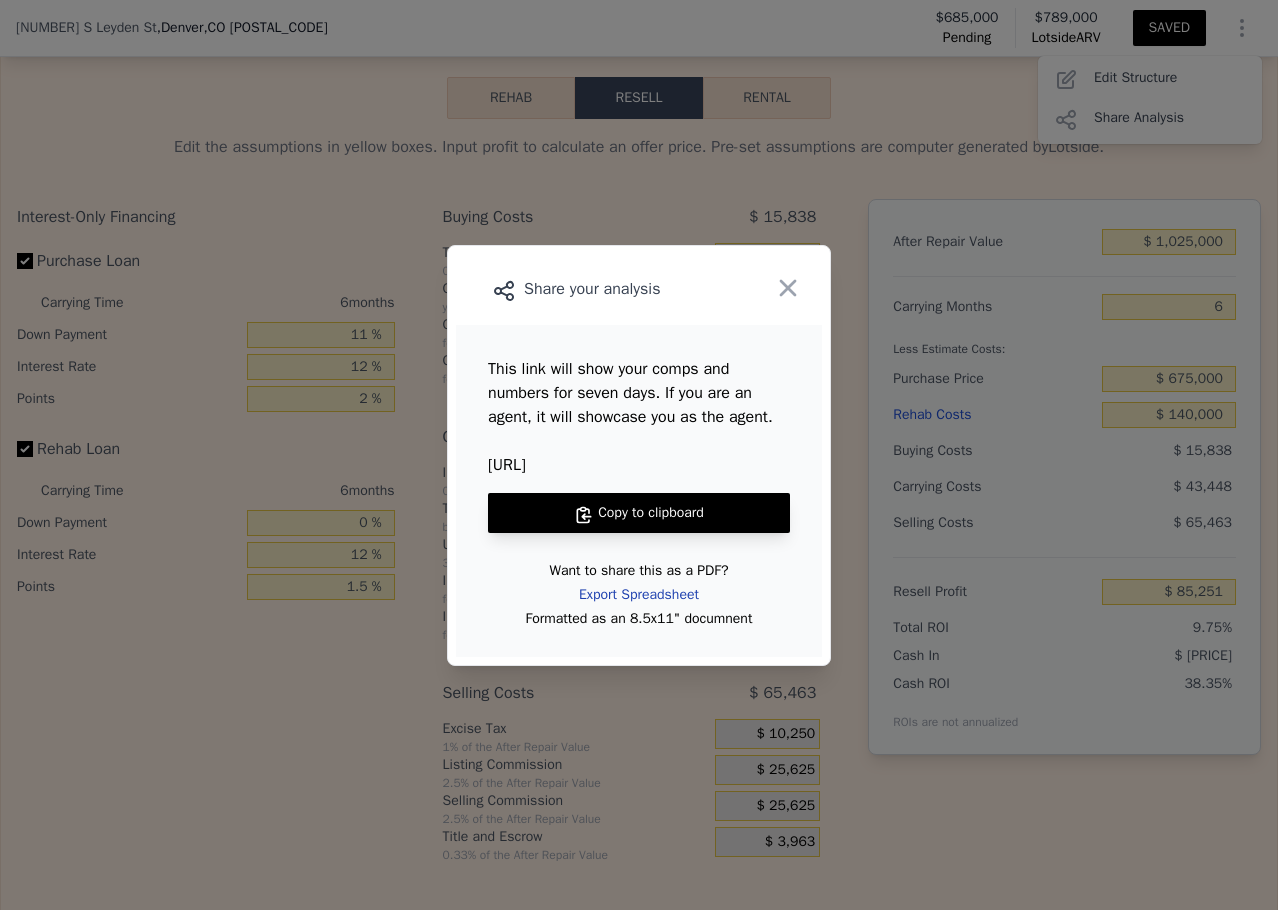 click on "Export Spreadsheet" at bounding box center [639, 595] 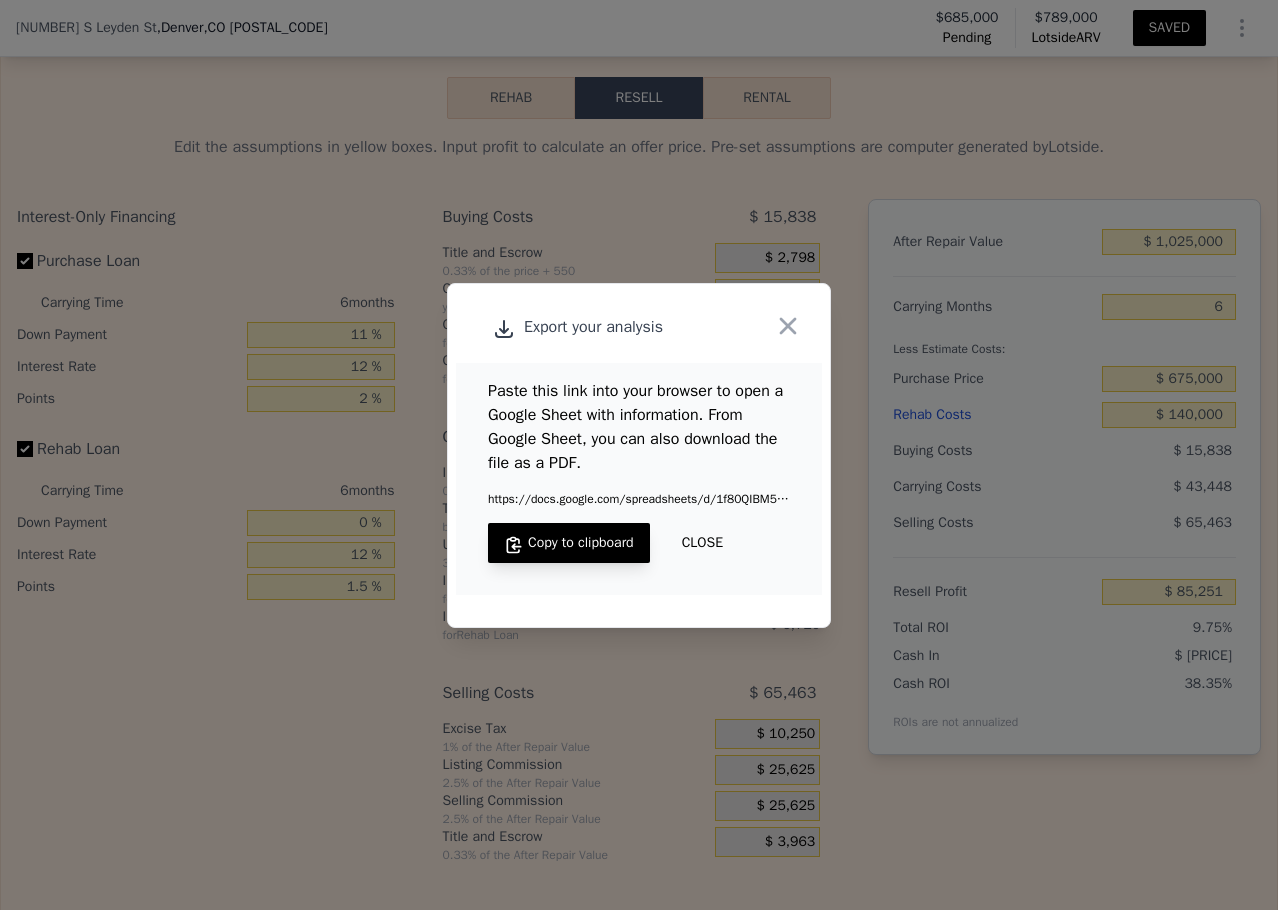 click on "Copy to clipboard" at bounding box center (569, 543) 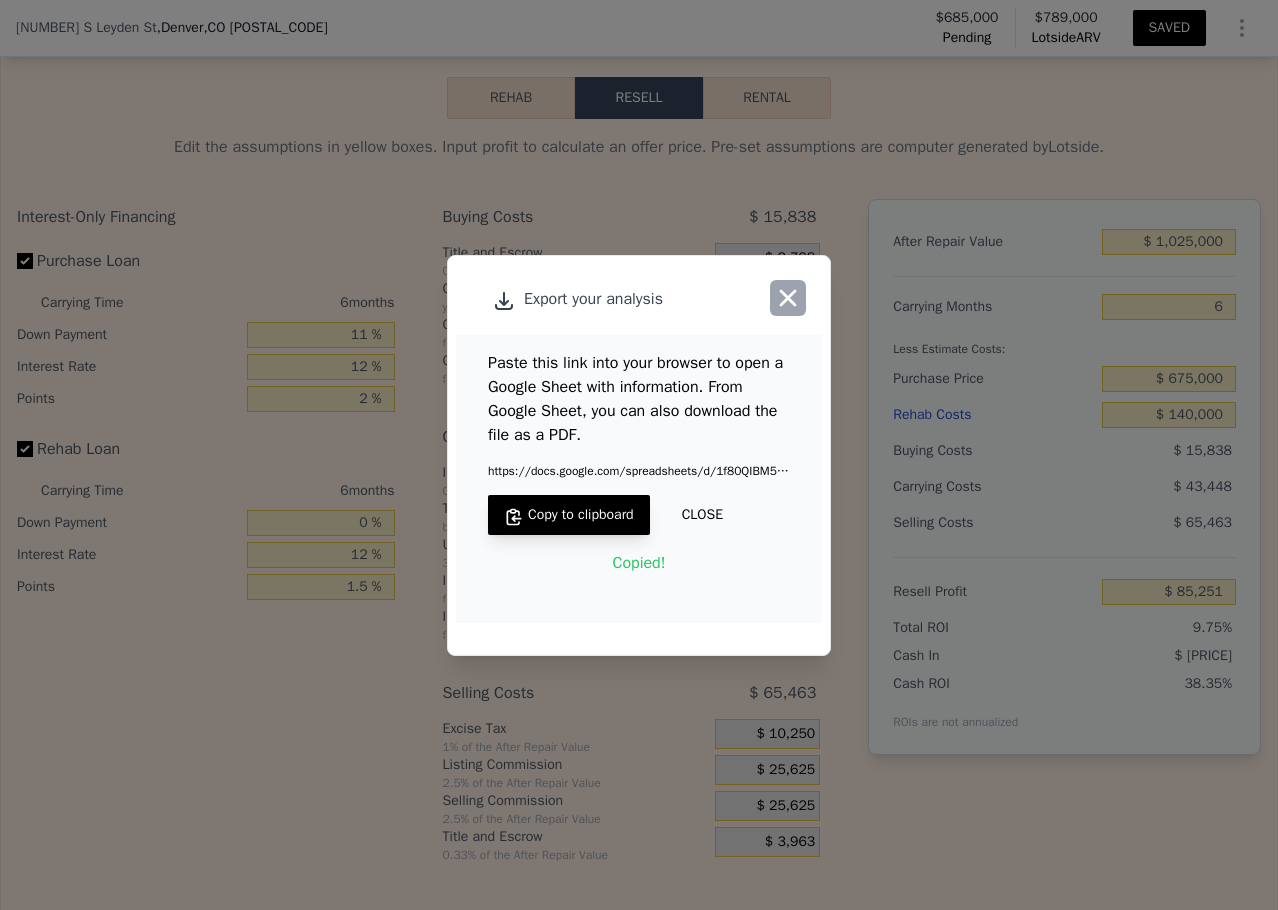 click 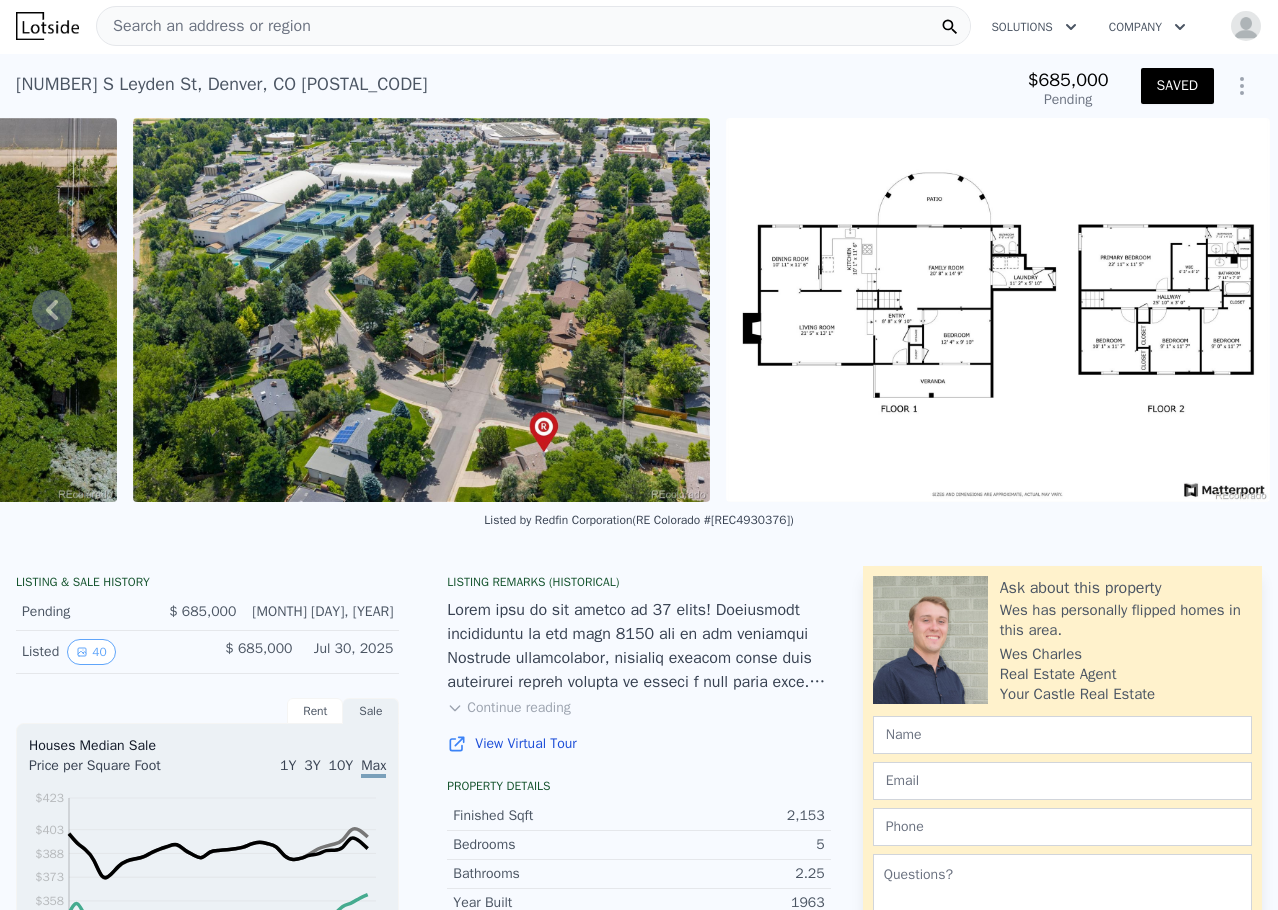 scroll, scrollTop: 0, scrollLeft: 0, axis: both 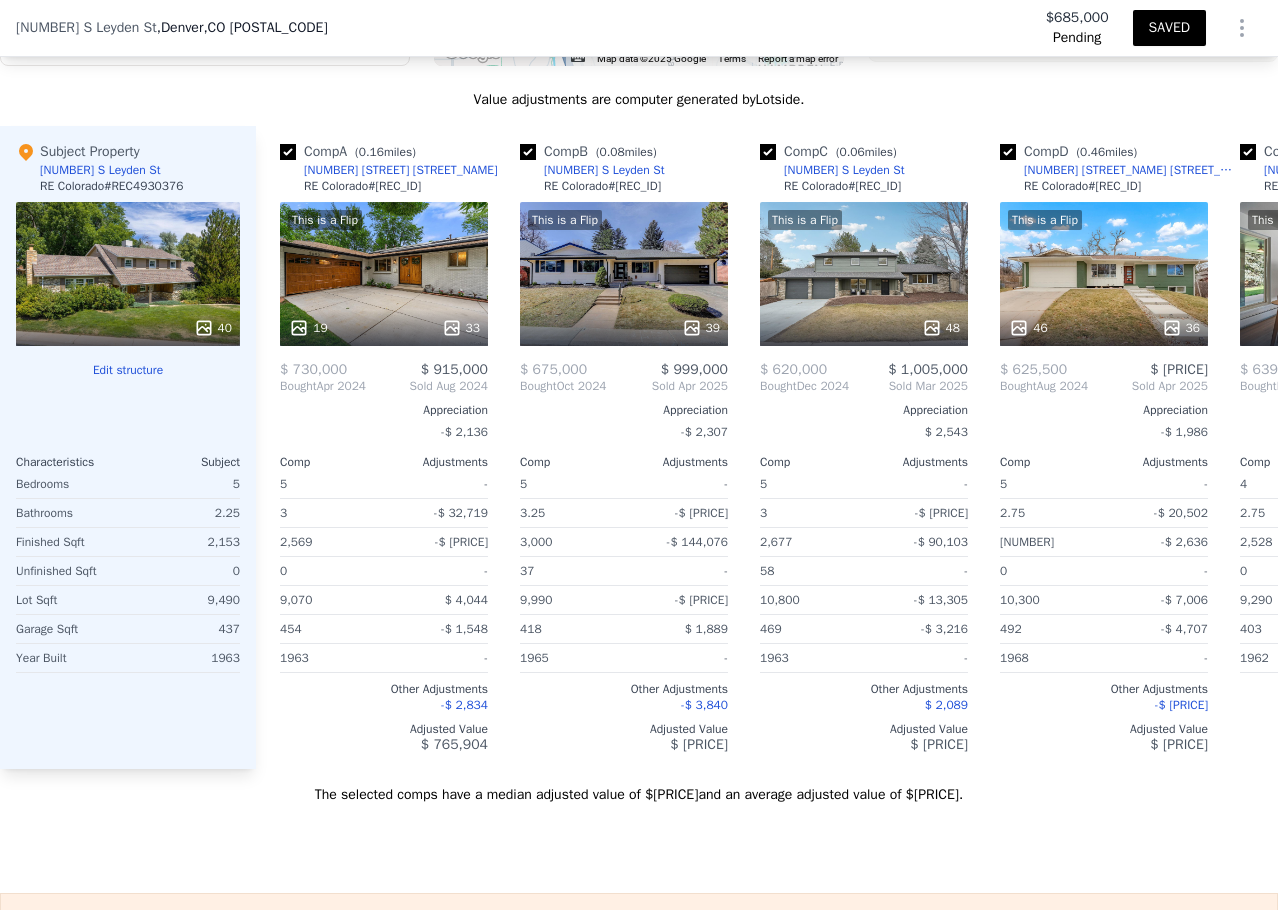 click on "Edit structure" at bounding box center (128, 370) 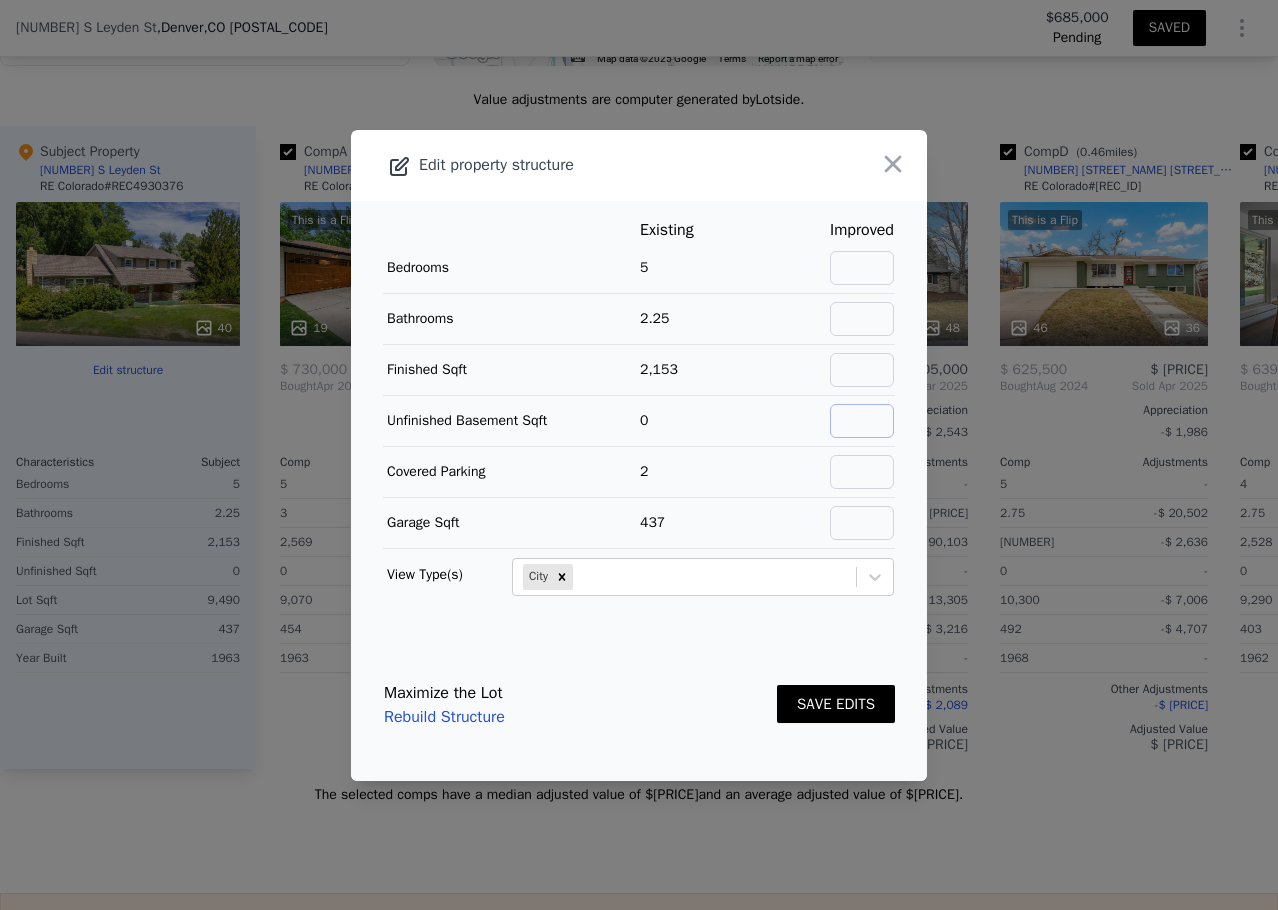 click at bounding box center [862, 421] 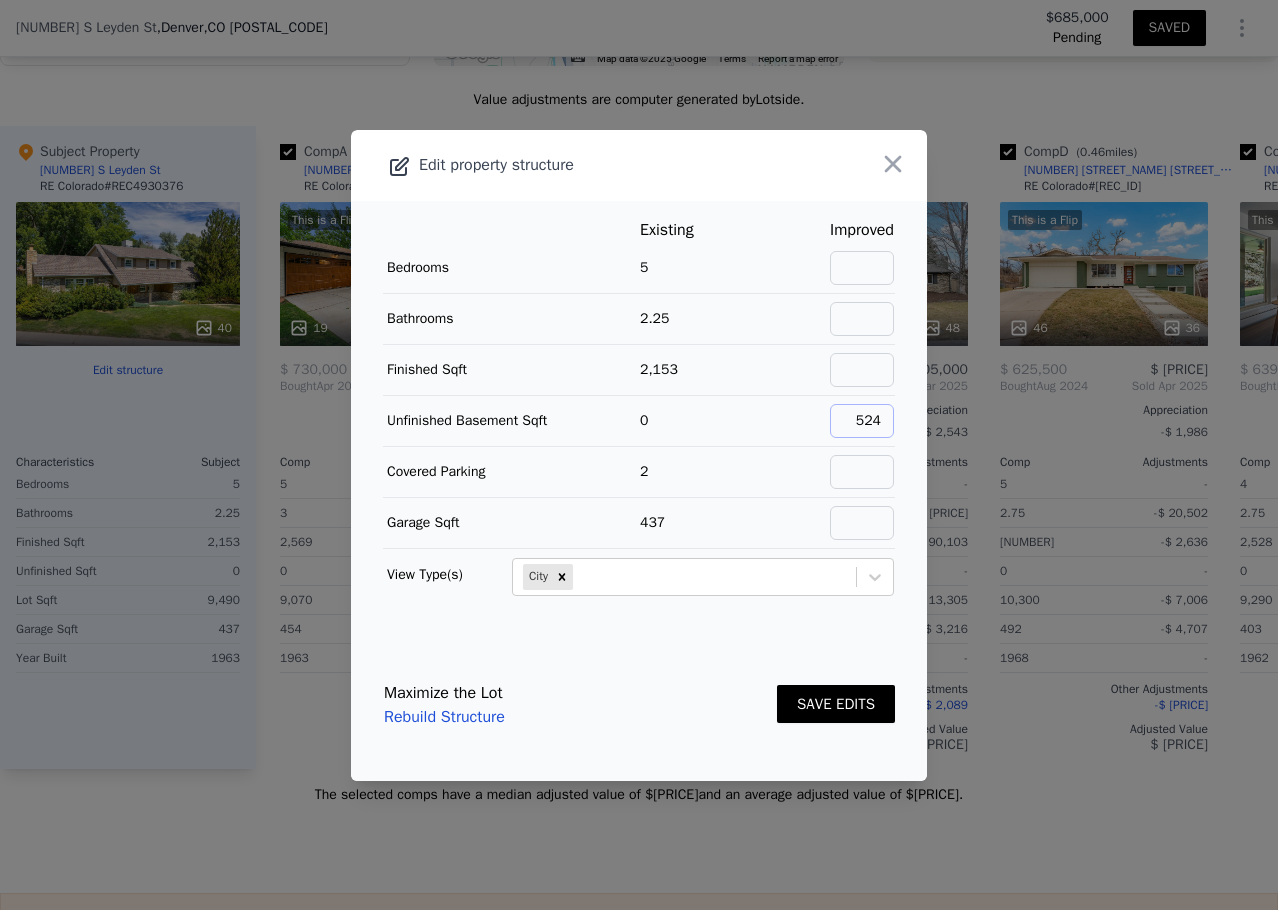 type on "524" 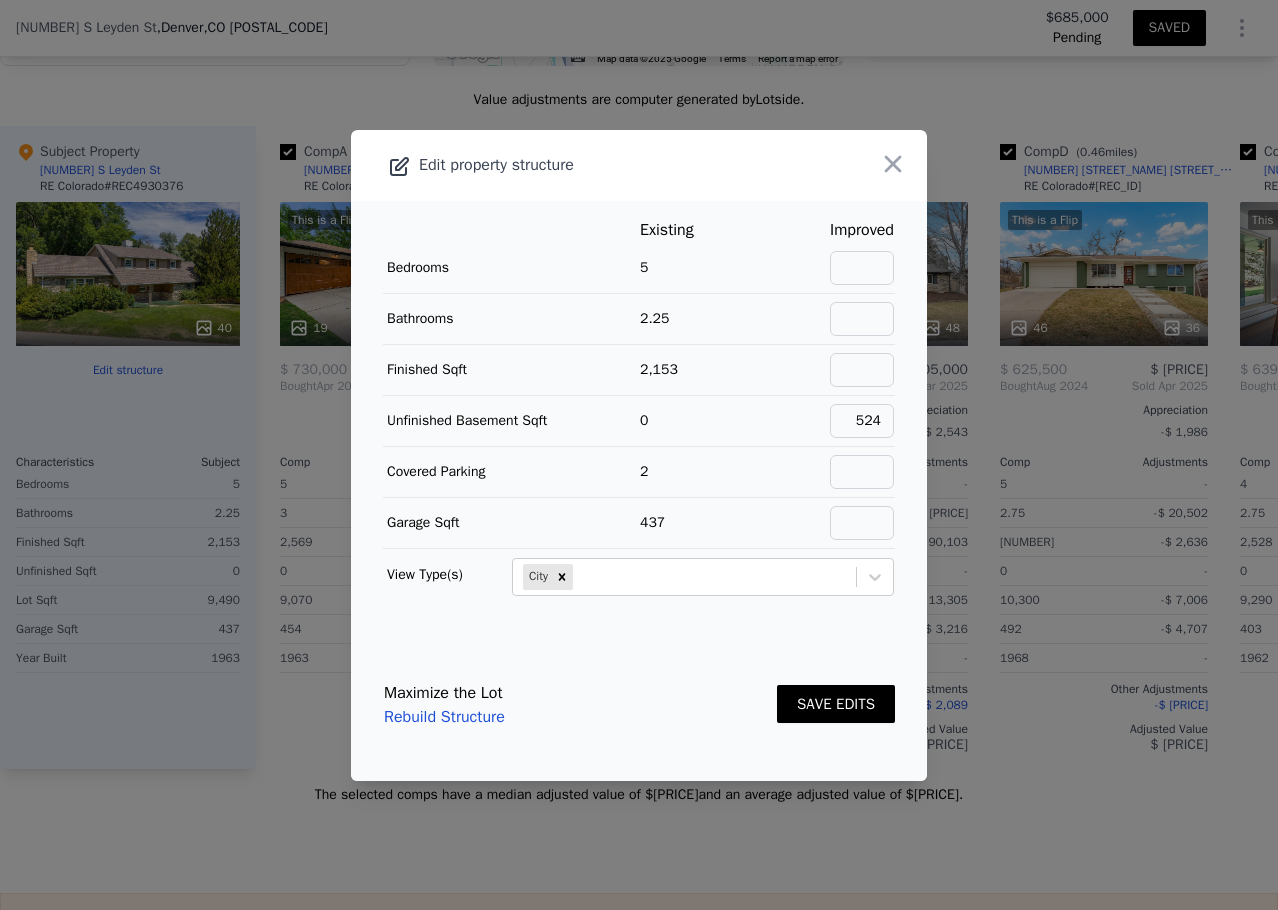 click on "SAVE EDITS" at bounding box center (836, 704) 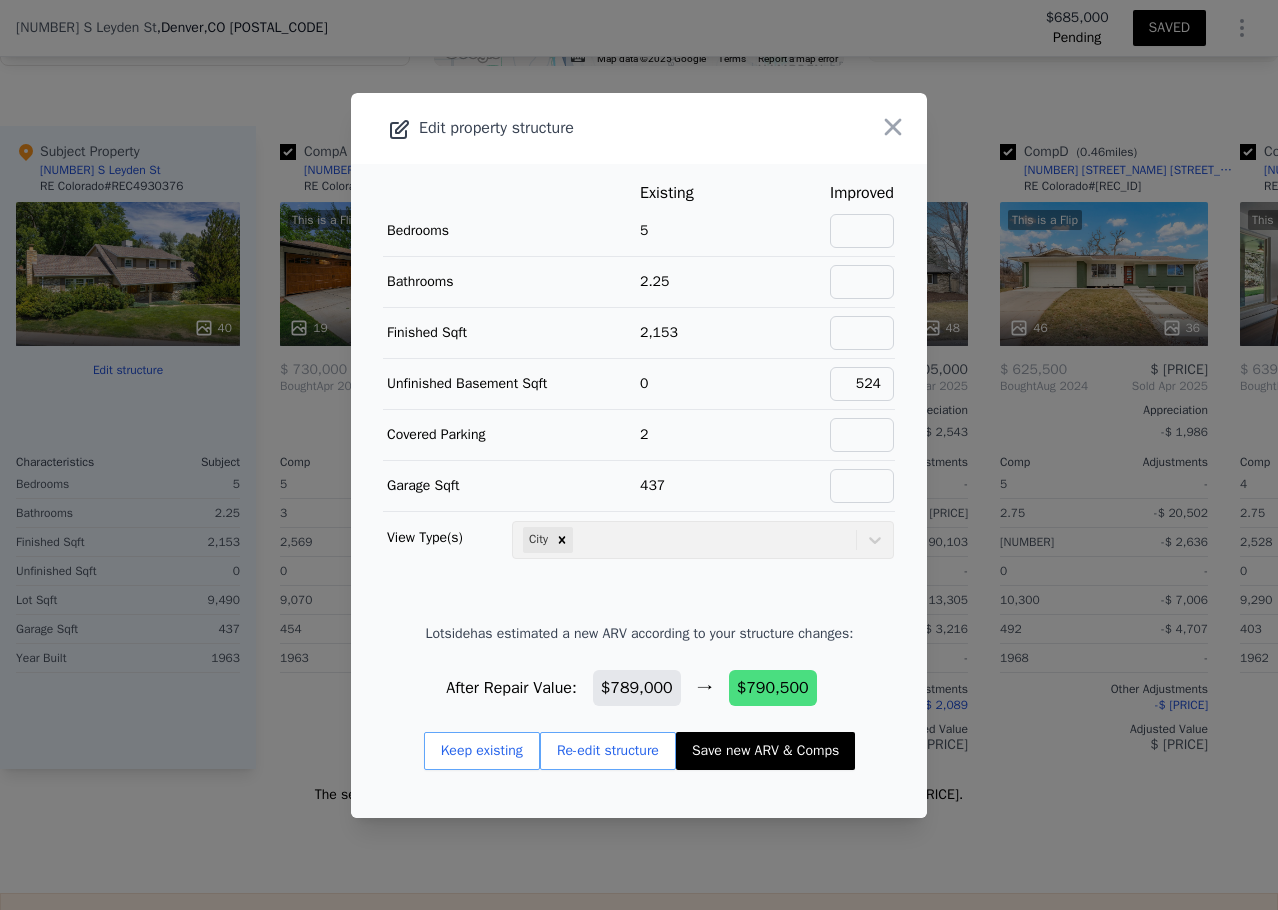 click on "Save new ARV & Comps" at bounding box center (765, 751) 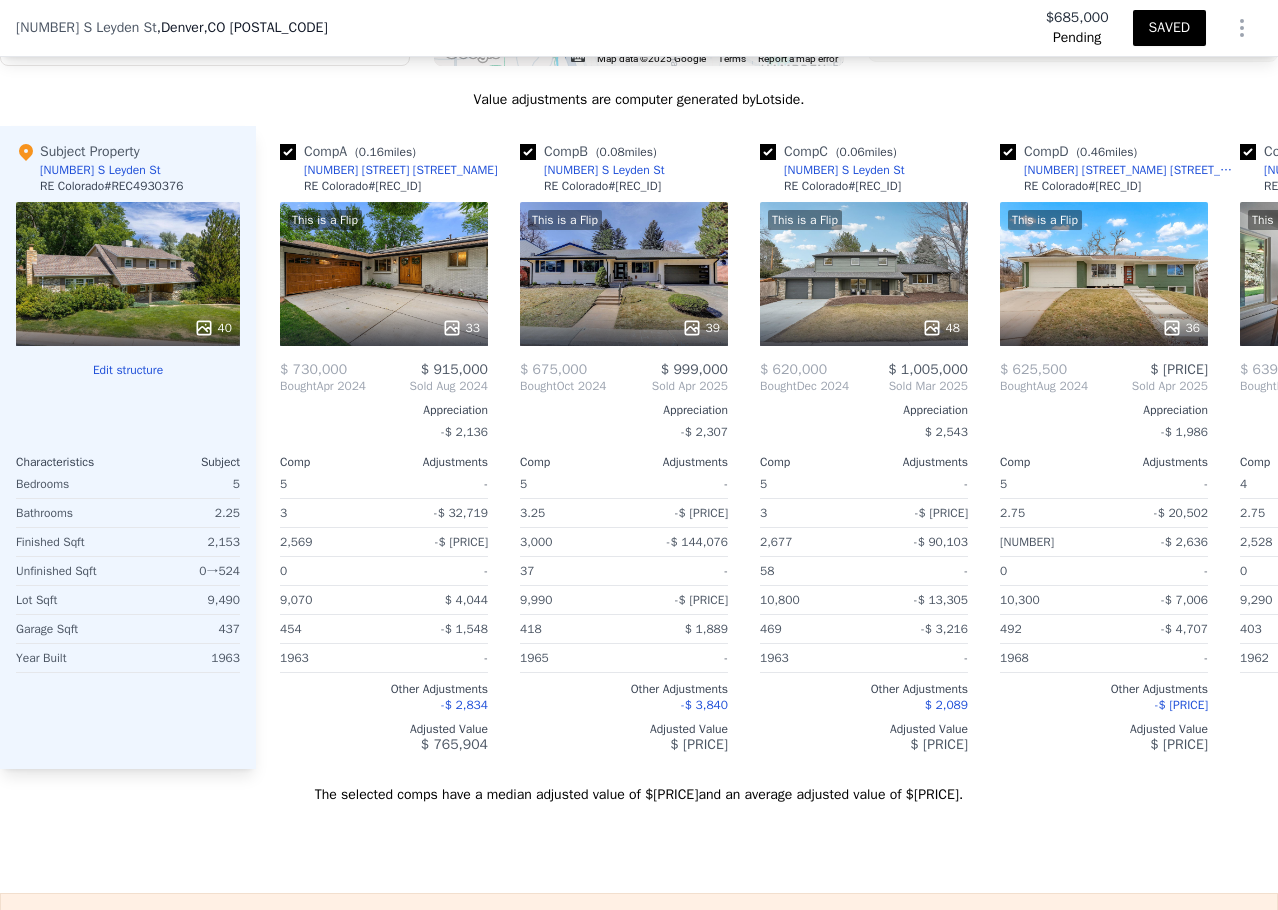 click on "2,153" at bounding box center [186, 542] 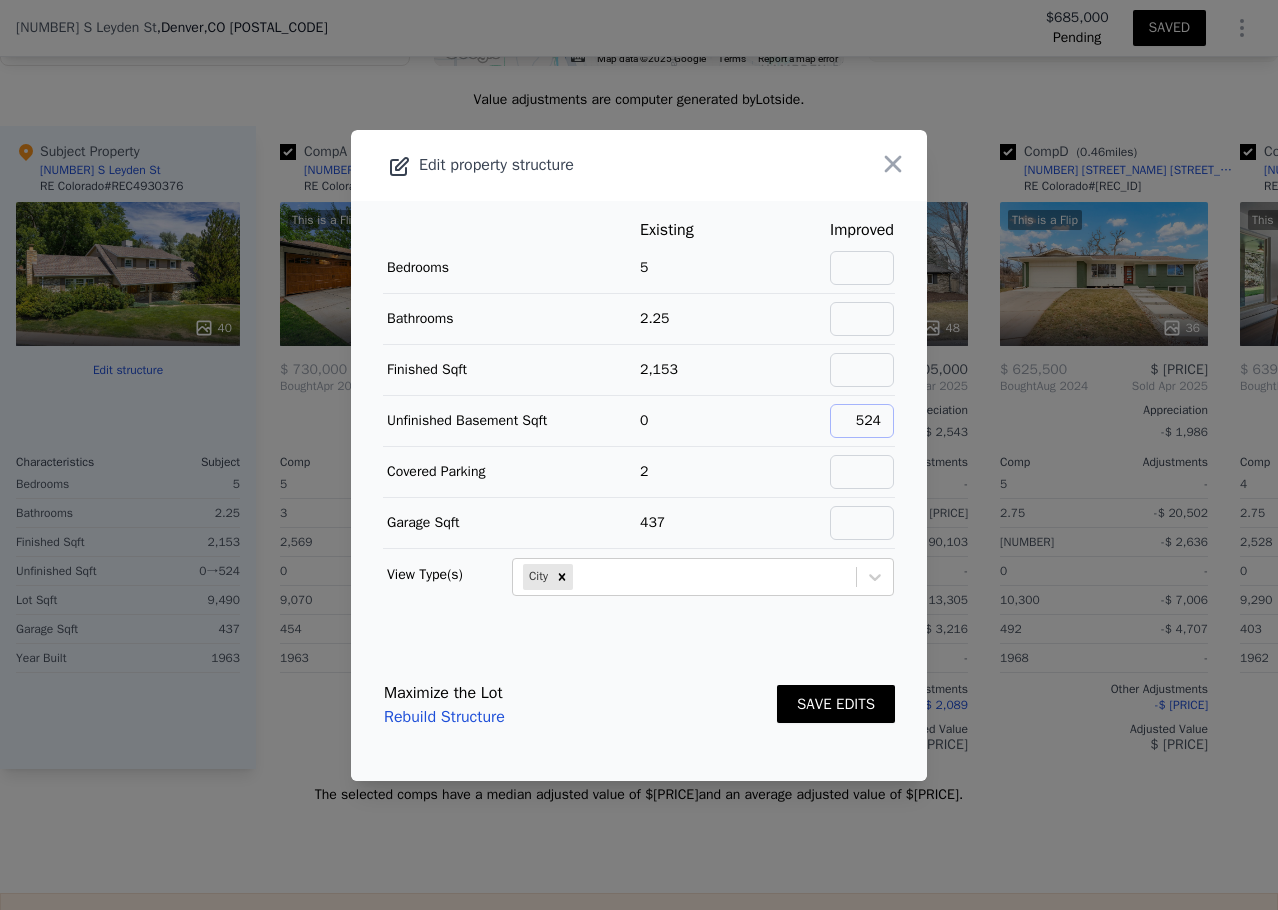 drag, startPoint x: 830, startPoint y: 416, endPoint x: 882, endPoint y: 408, distance: 52.611786 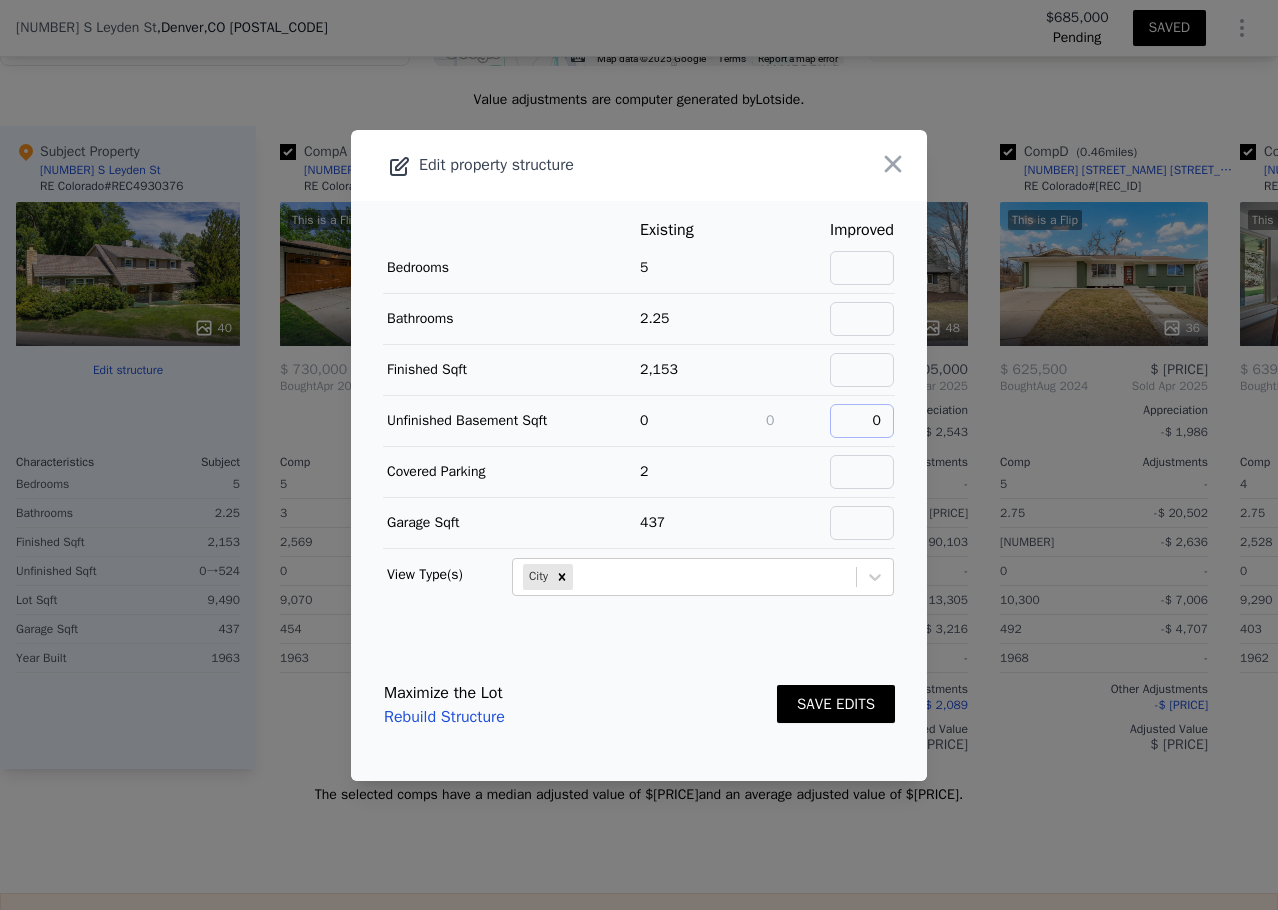 type on "0" 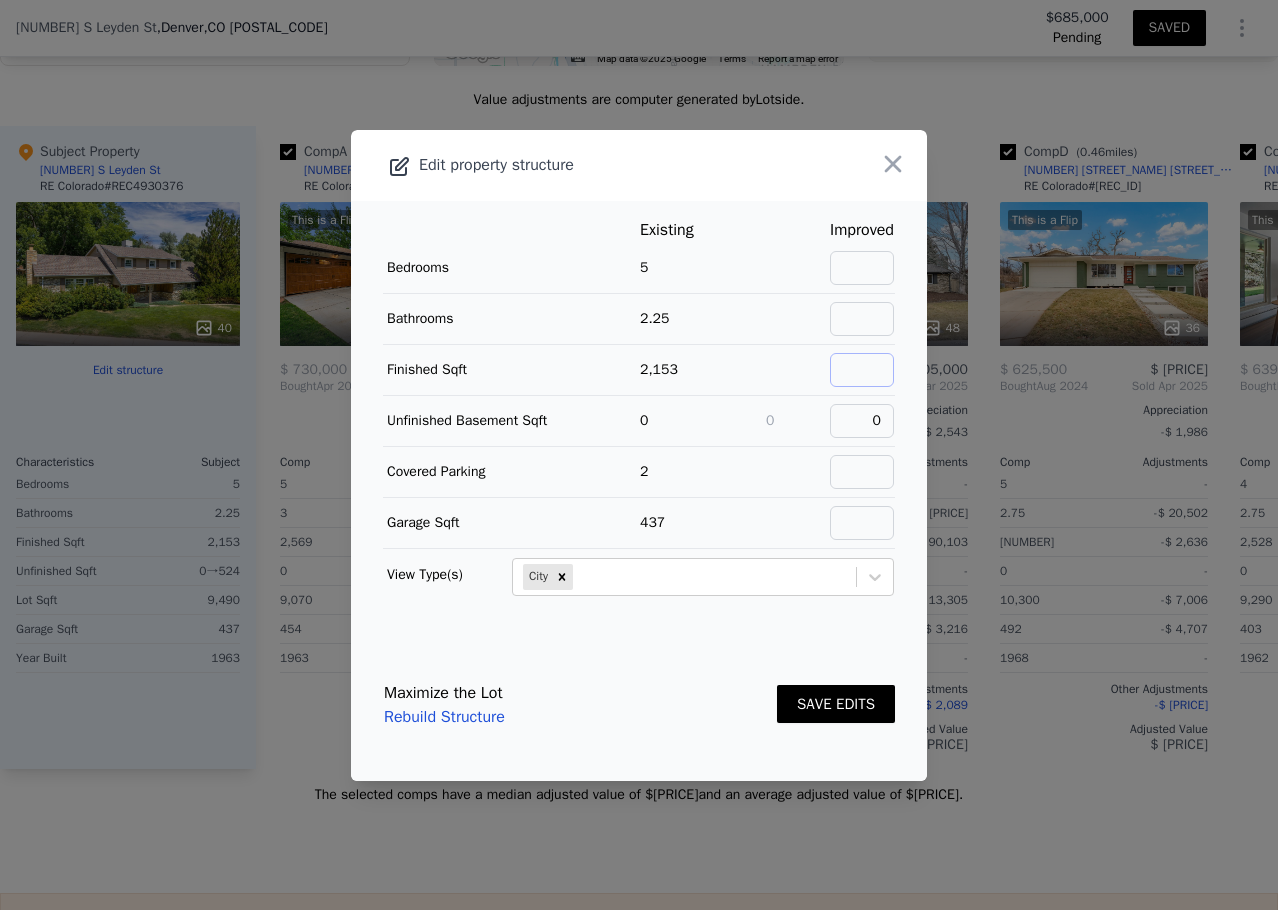 click at bounding box center [862, 370] 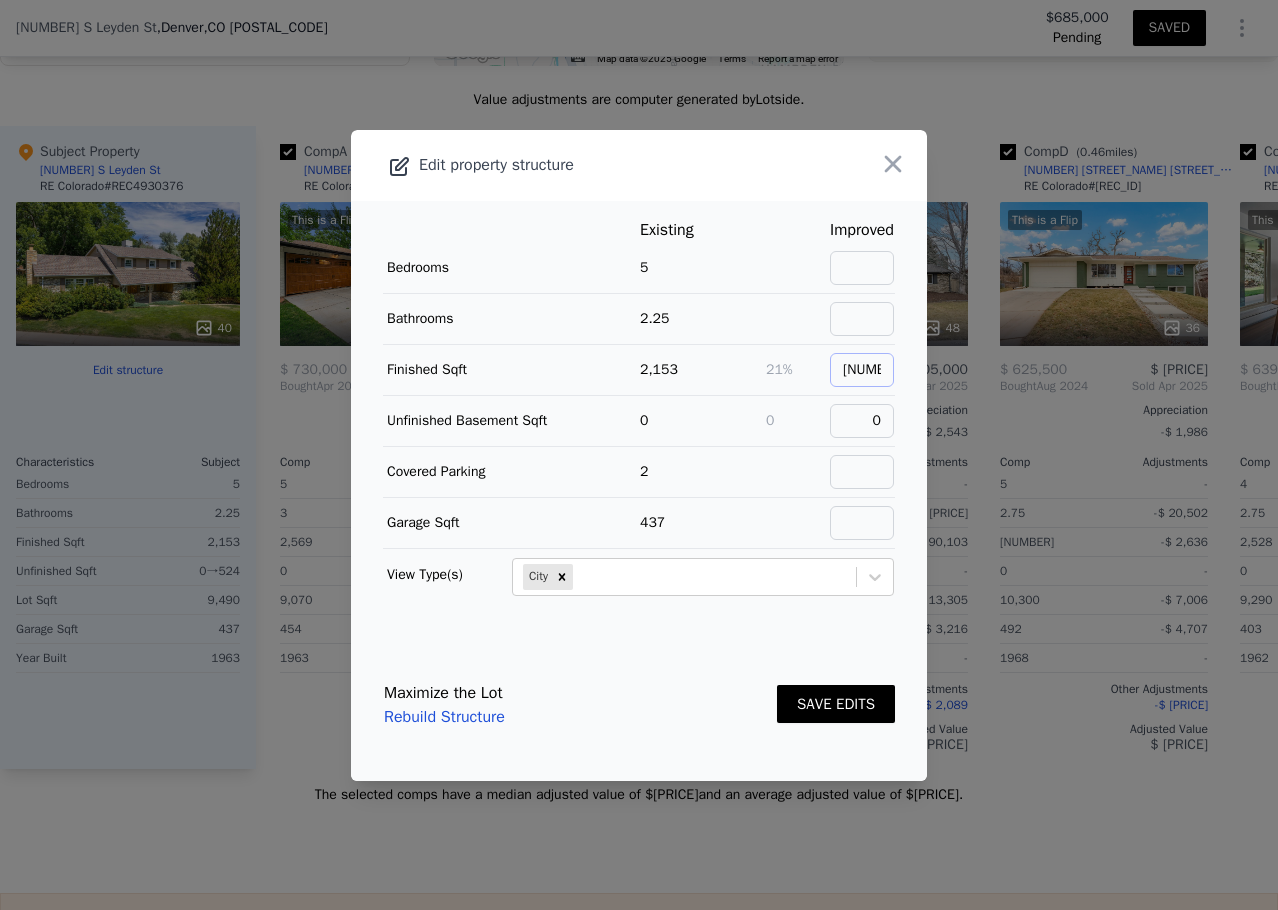 type on "[NUMBER]" 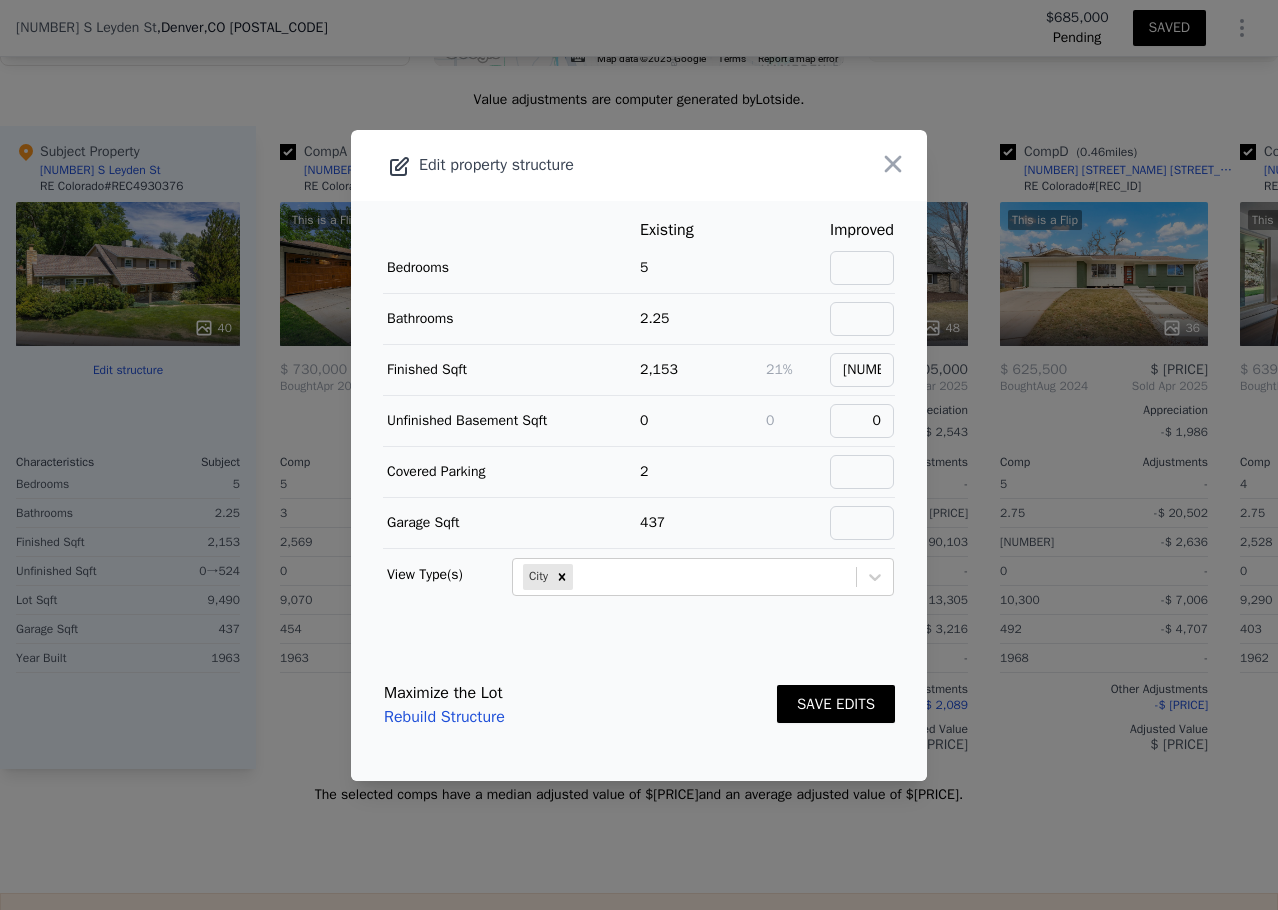 click on "SAVE EDITS" at bounding box center (836, 704) 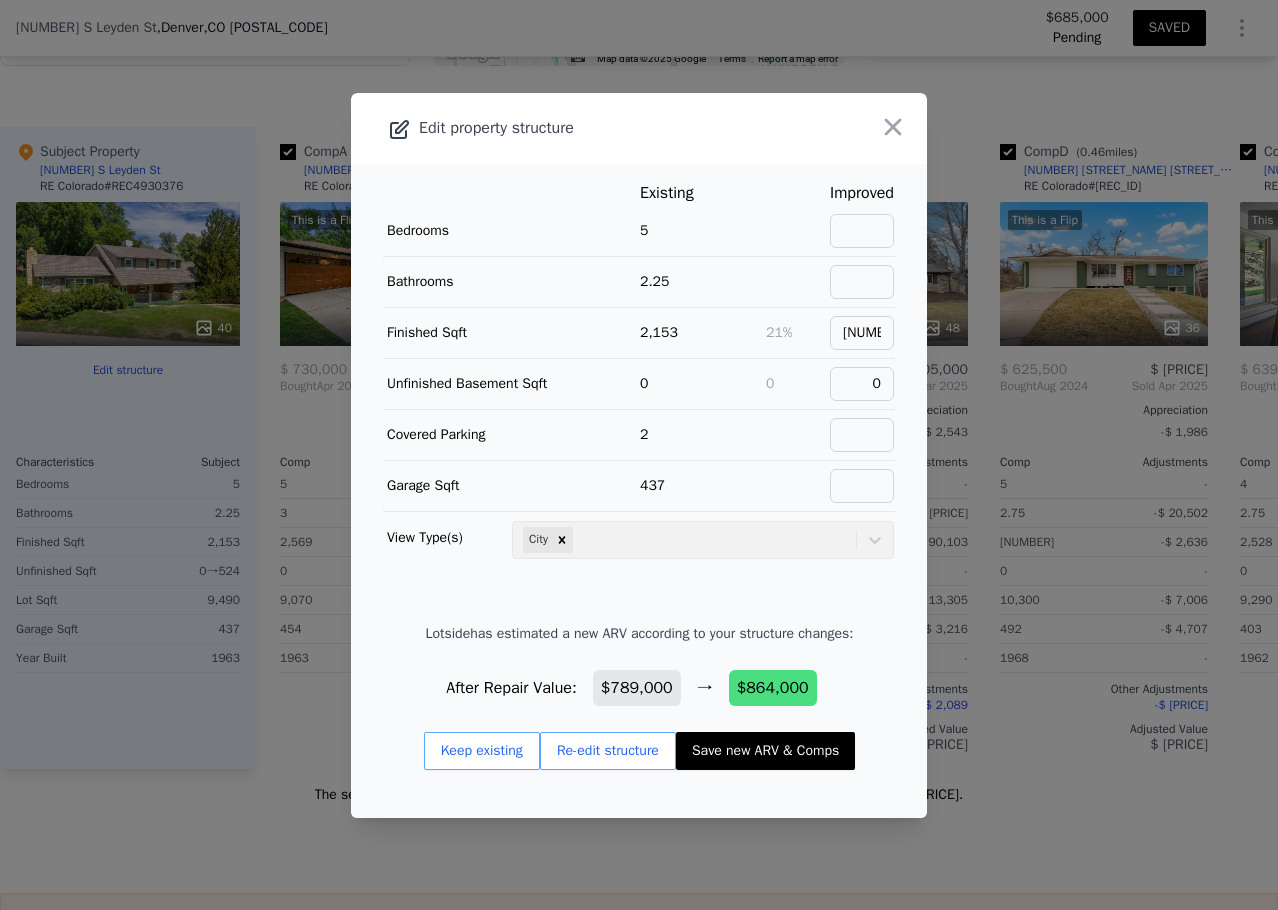 click on "Save new ARV & Comps" at bounding box center [765, 751] 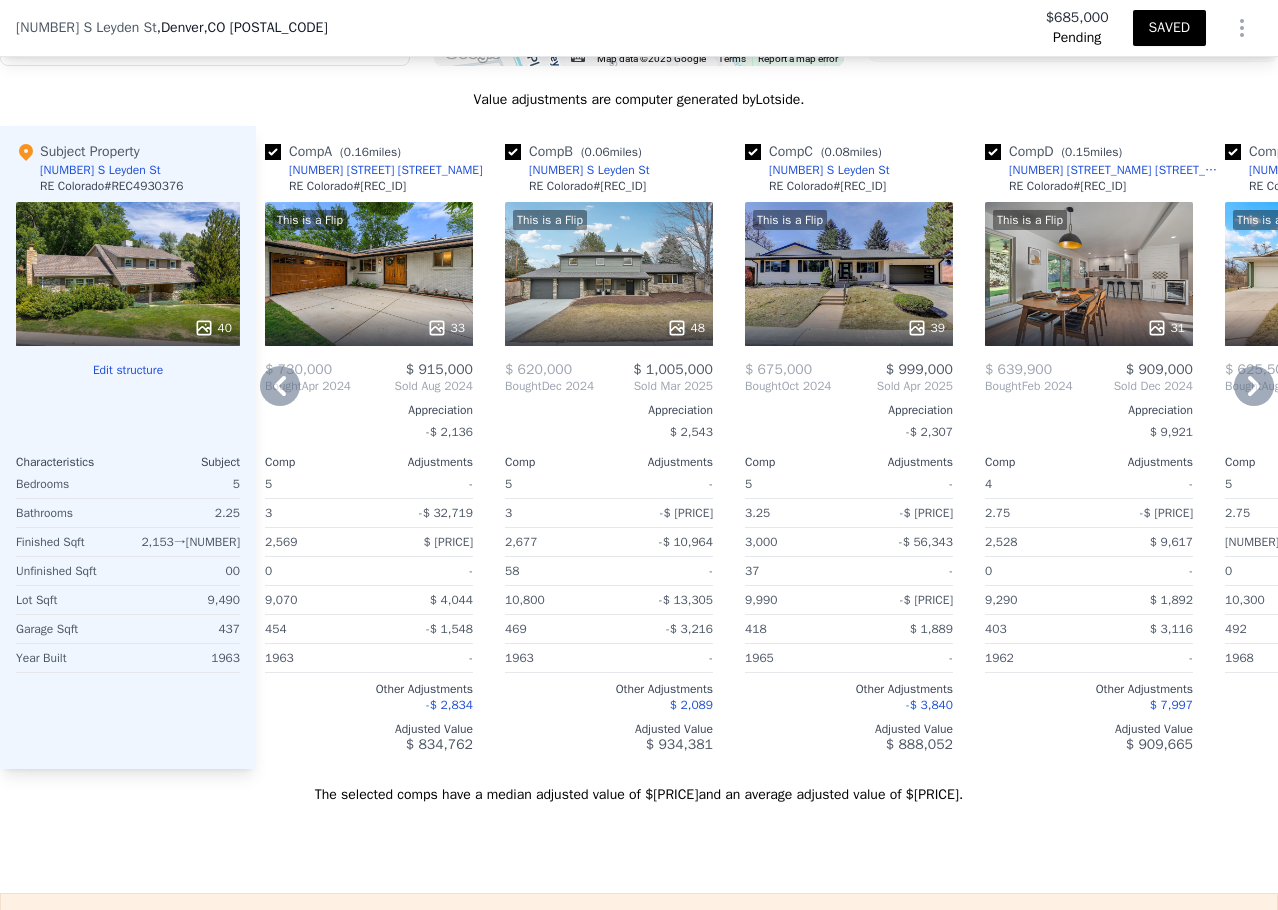 scroll, scrollTop: 0, scrollLeft: 0, axis: both 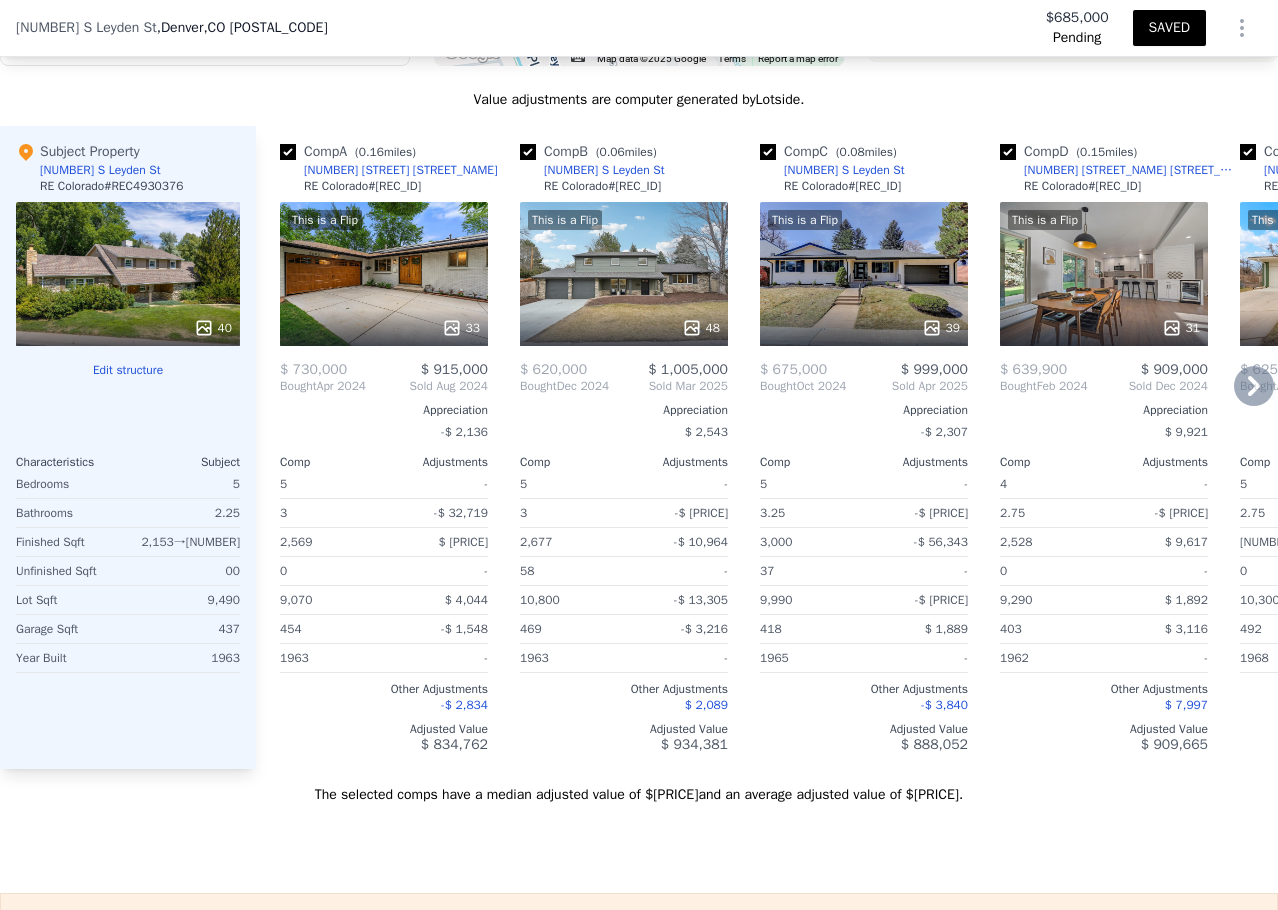 click at bounding box center [624, 328] 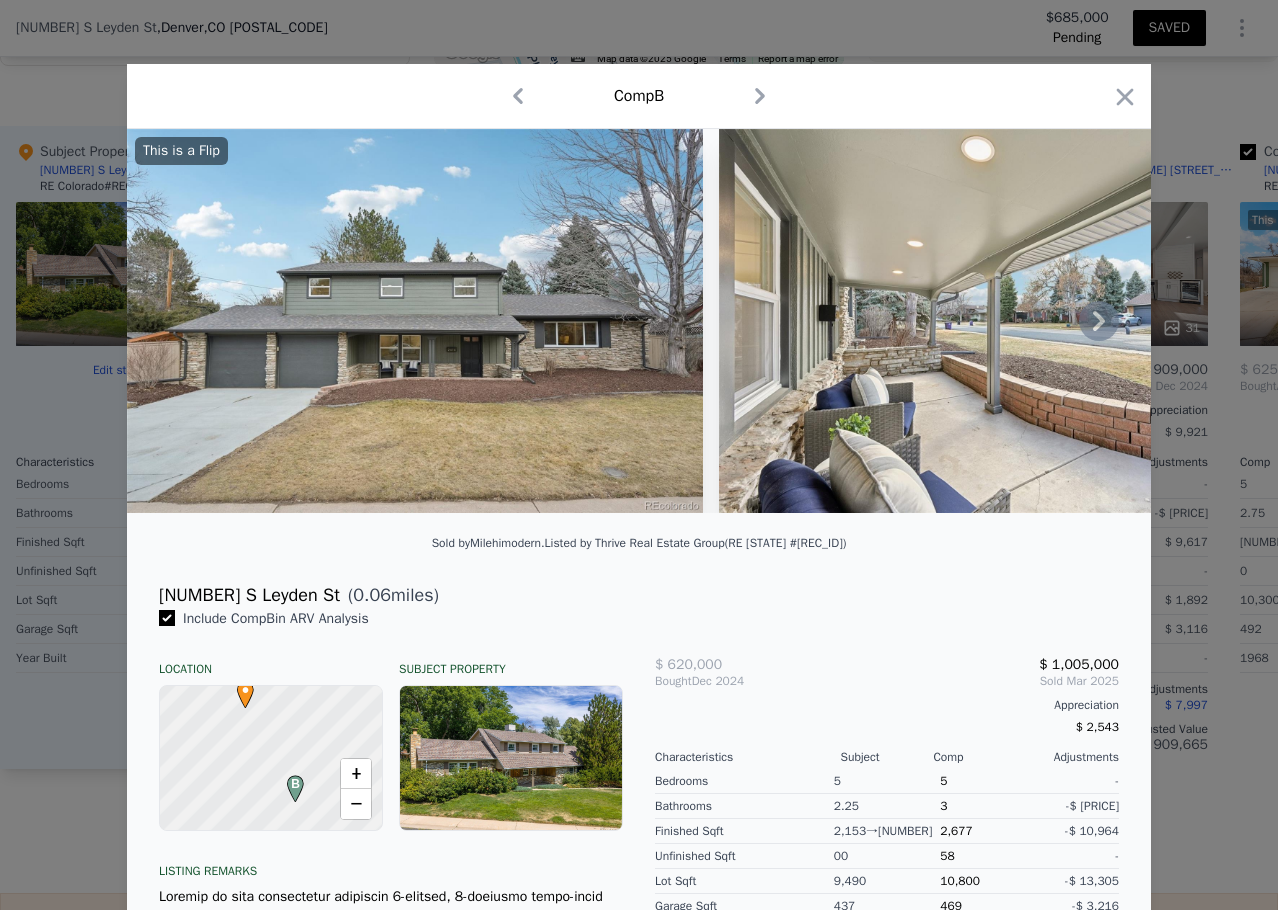 click 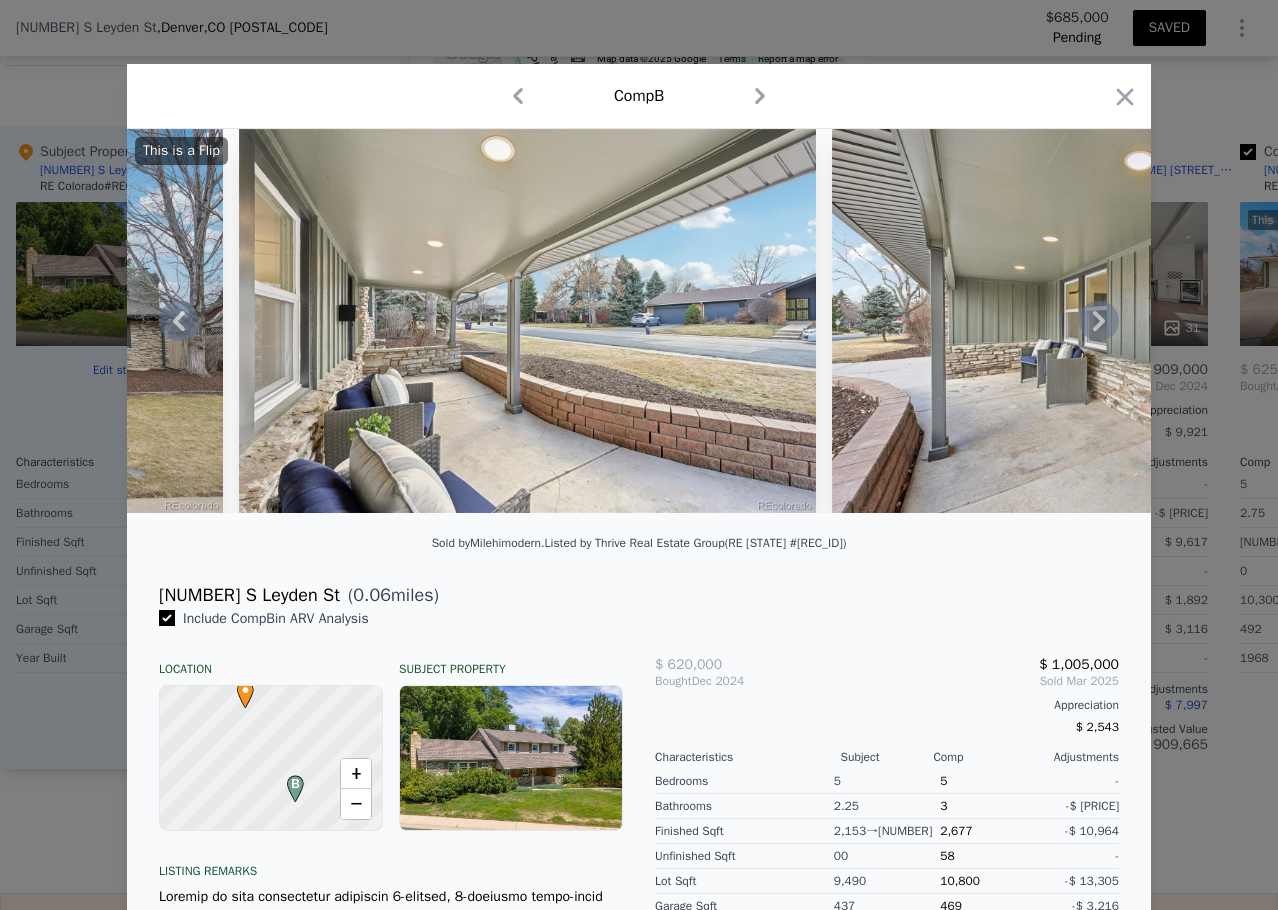 click 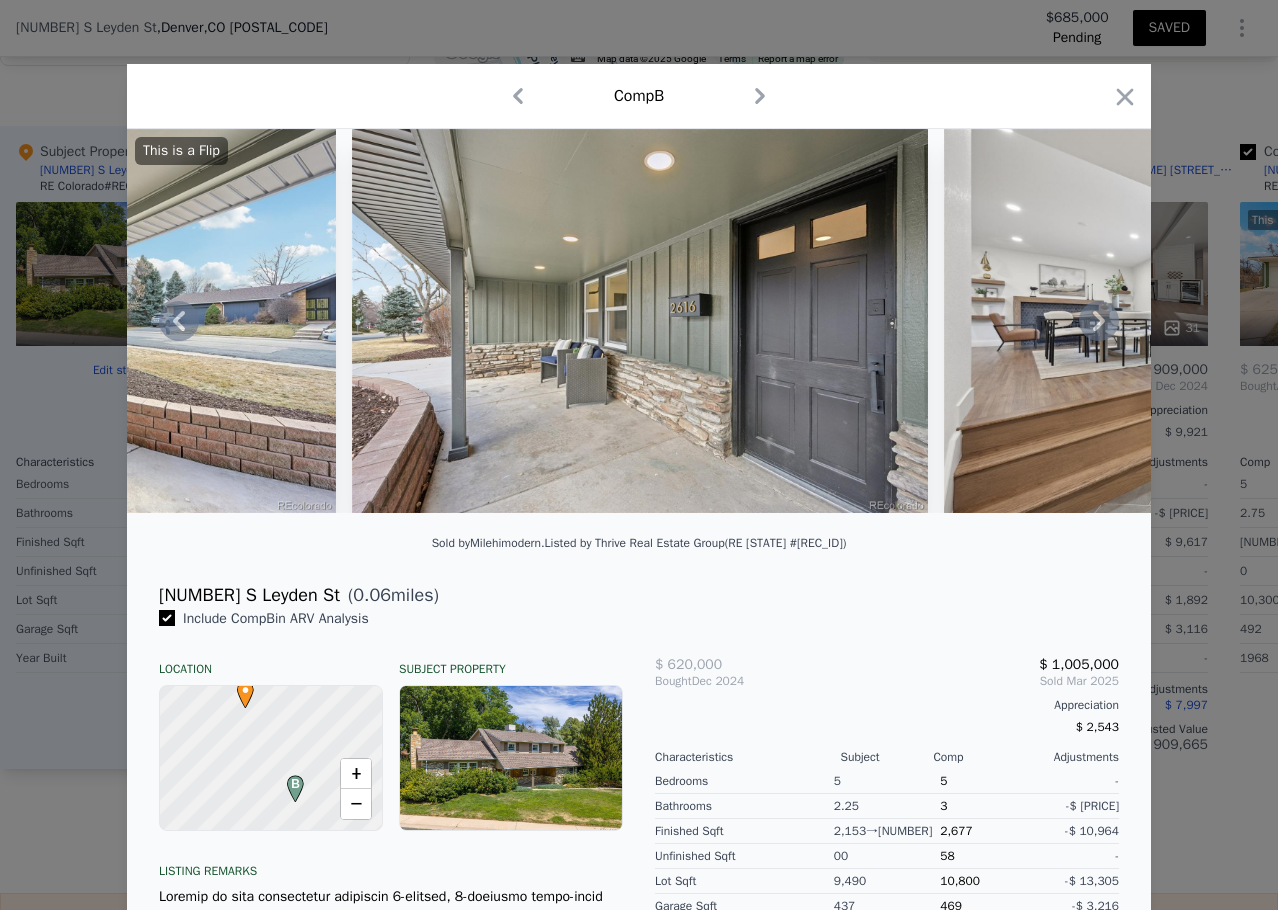 click 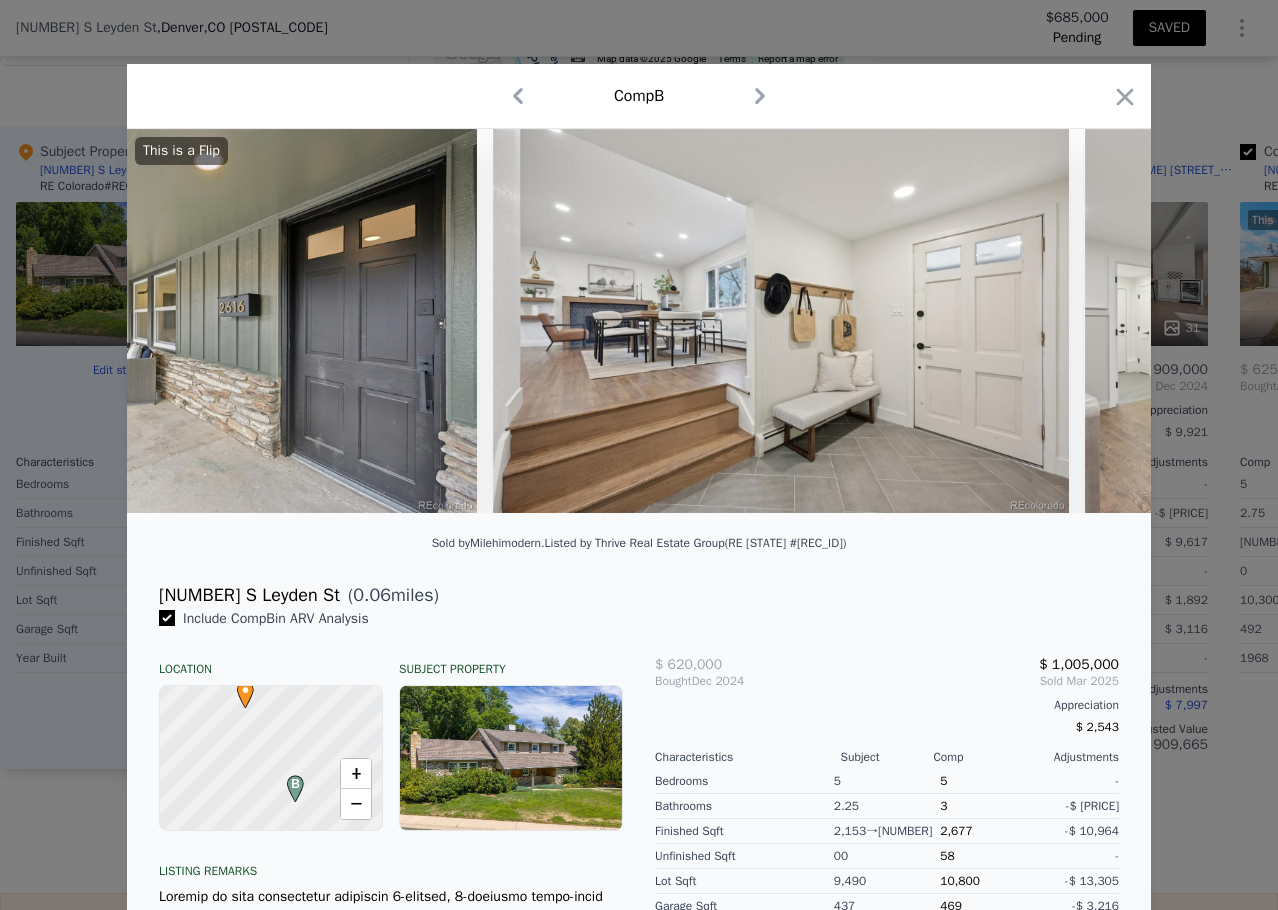 scroll, scrollTop: 0, scrollLeft: 1440, axis: horizontal 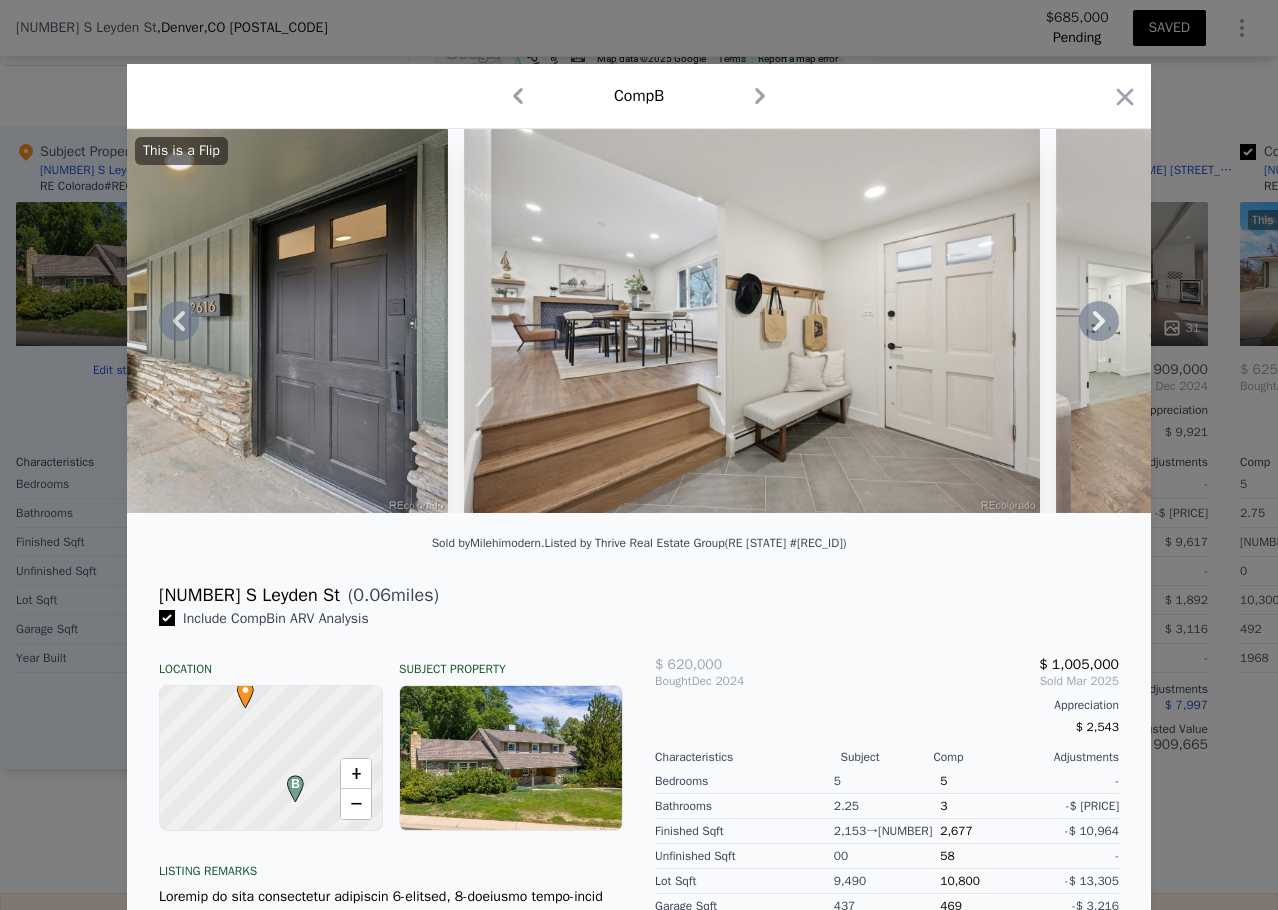 click 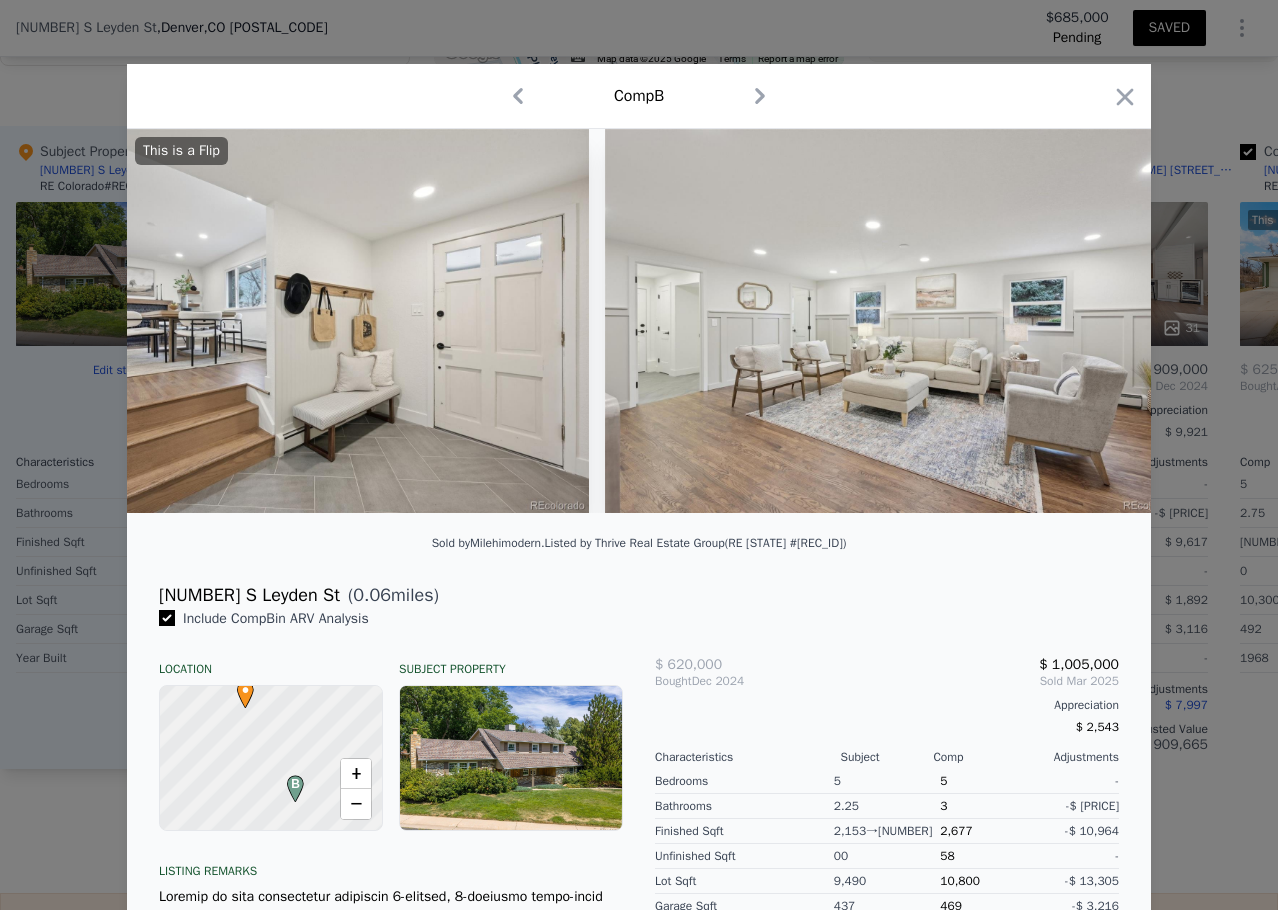 scroll, scrollTop: 0, scrollLeft: 1920, axis: horizontal 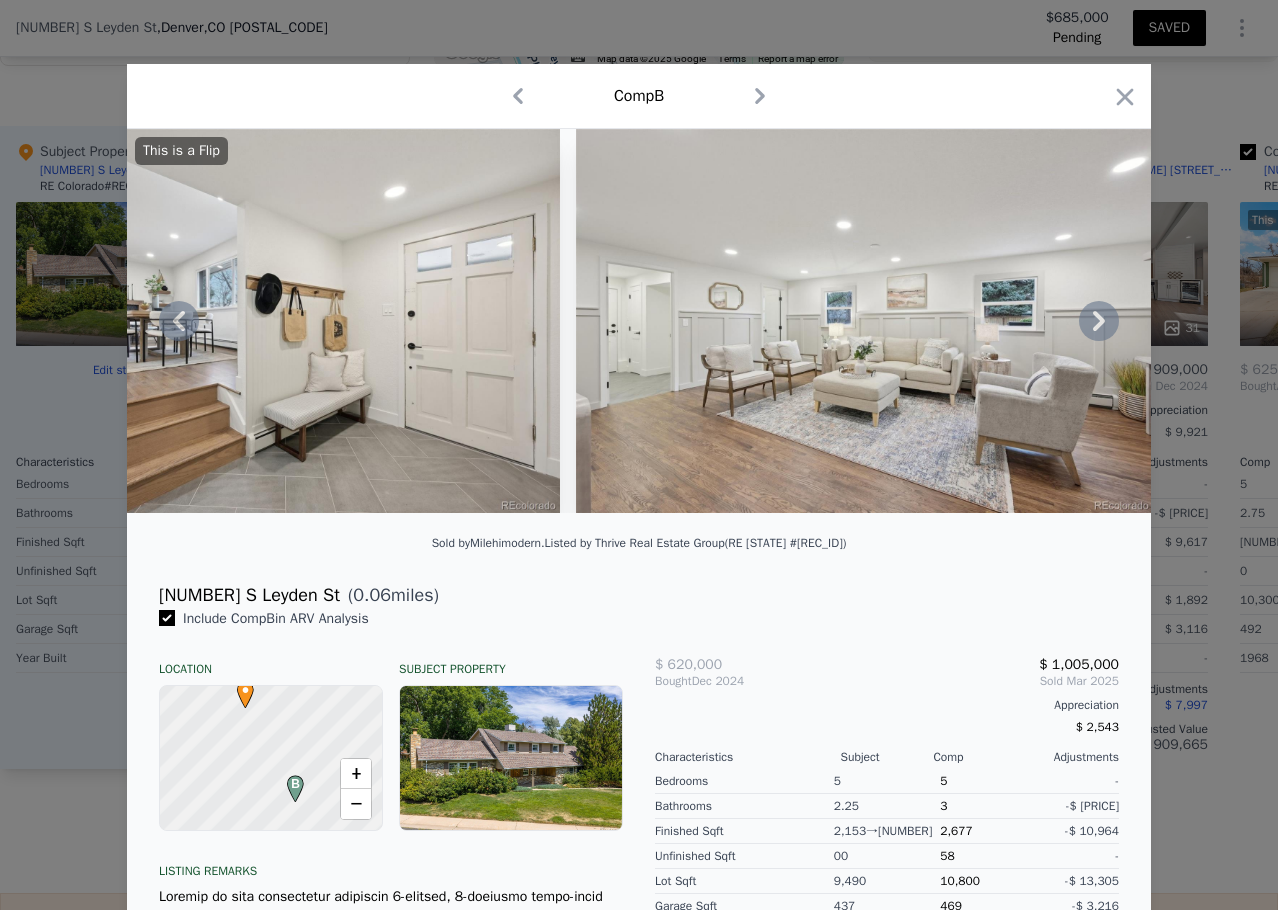 click 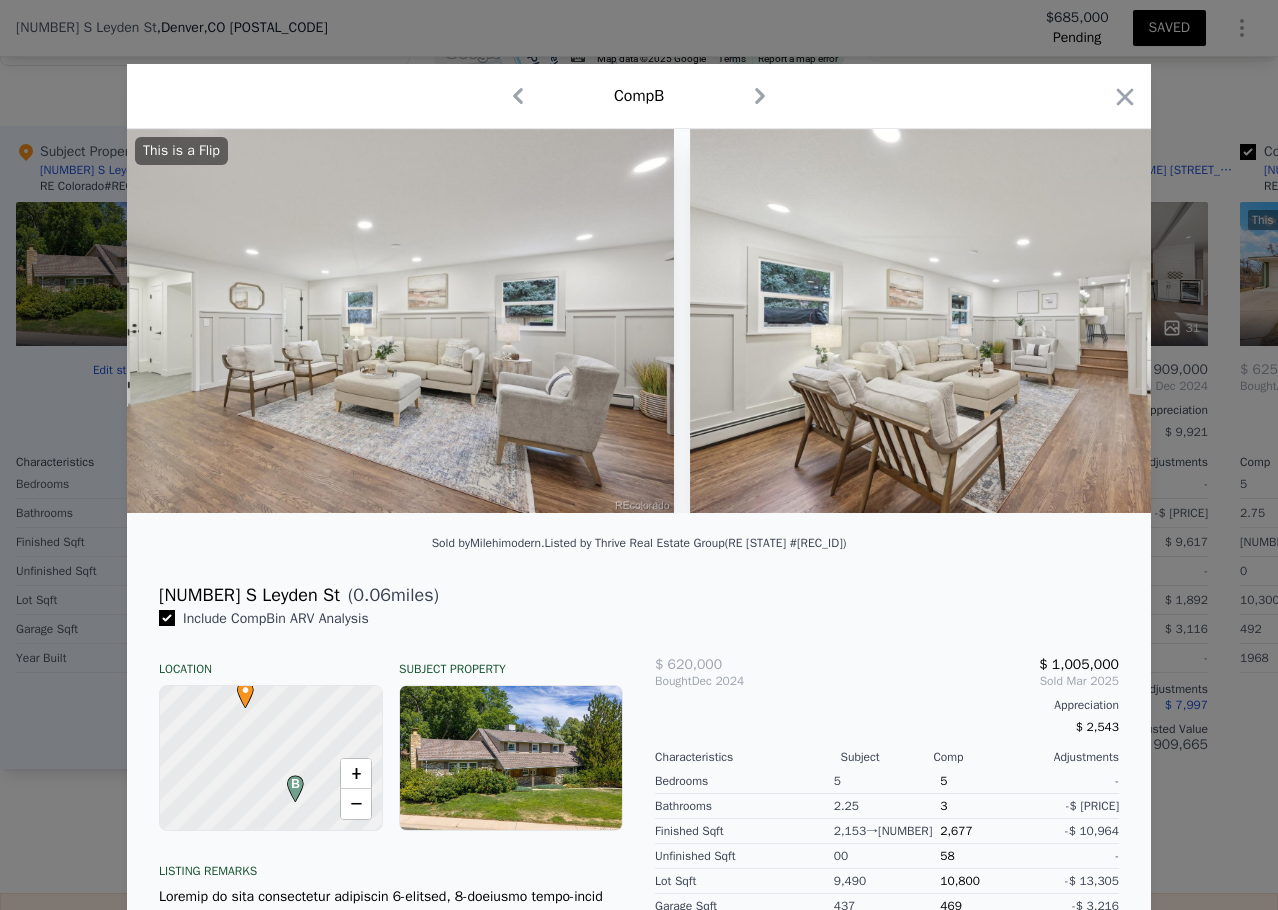 scroll, scrollTop: 0, scrollLeft: 2400, axis: horizontal 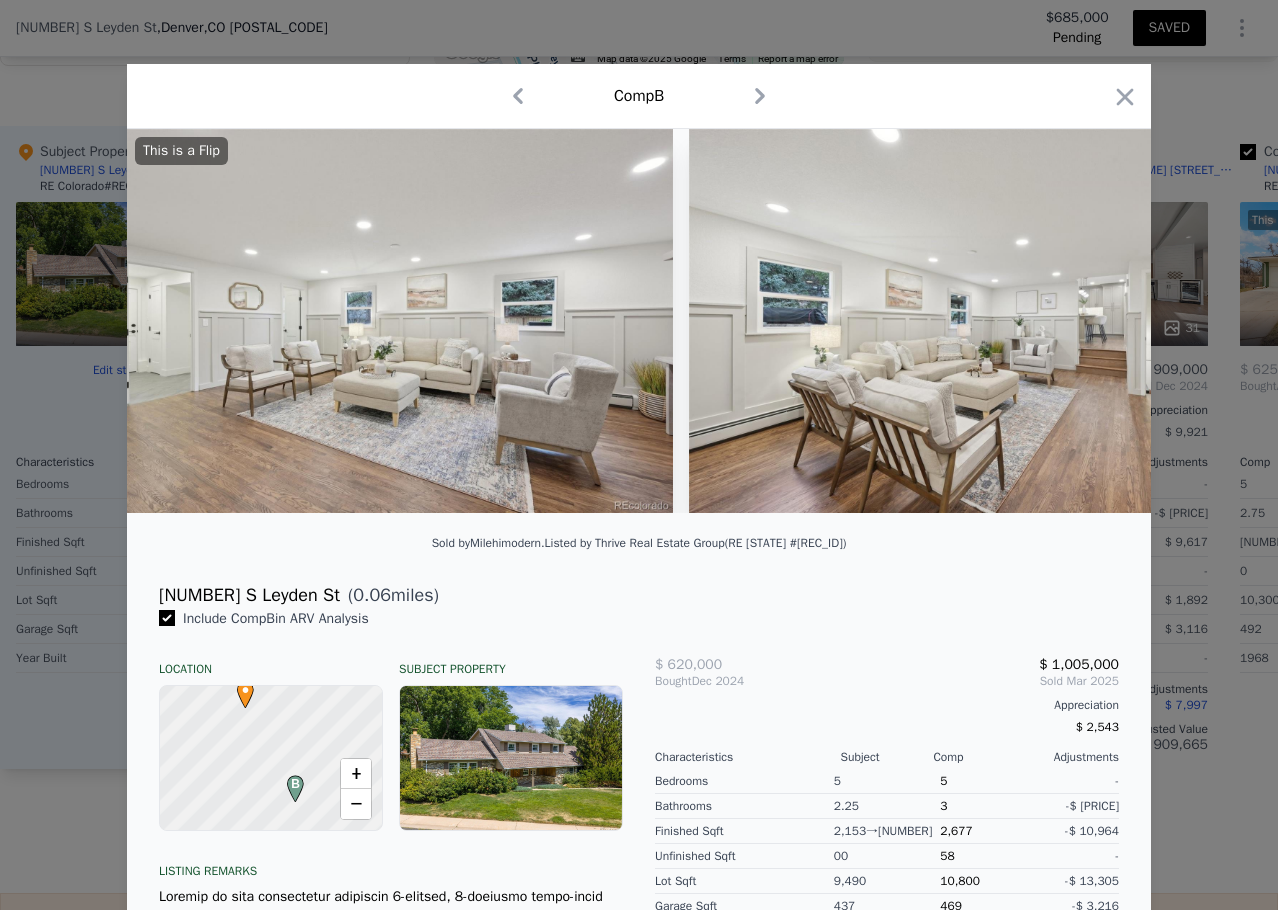 click at bounding box center [977, 321] 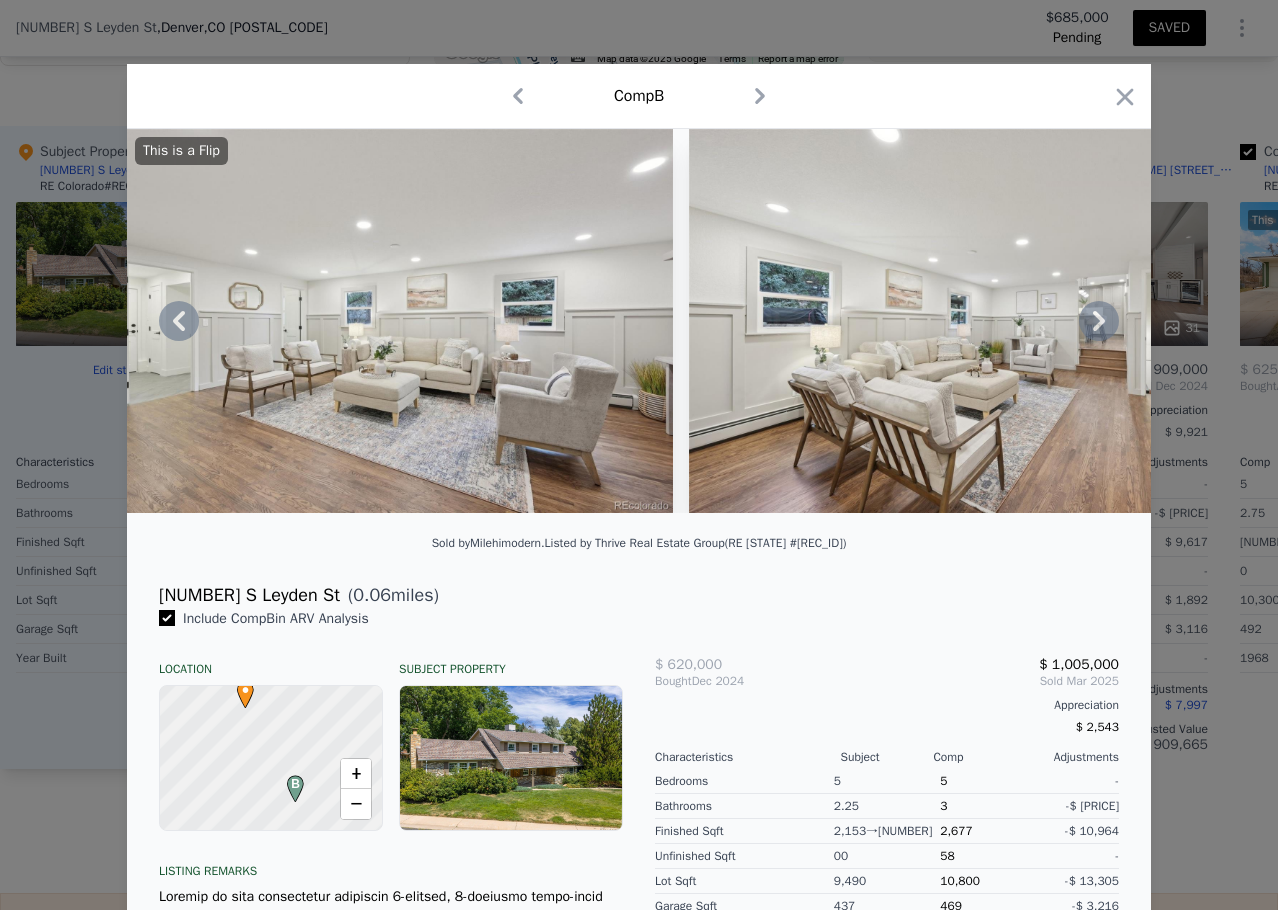click 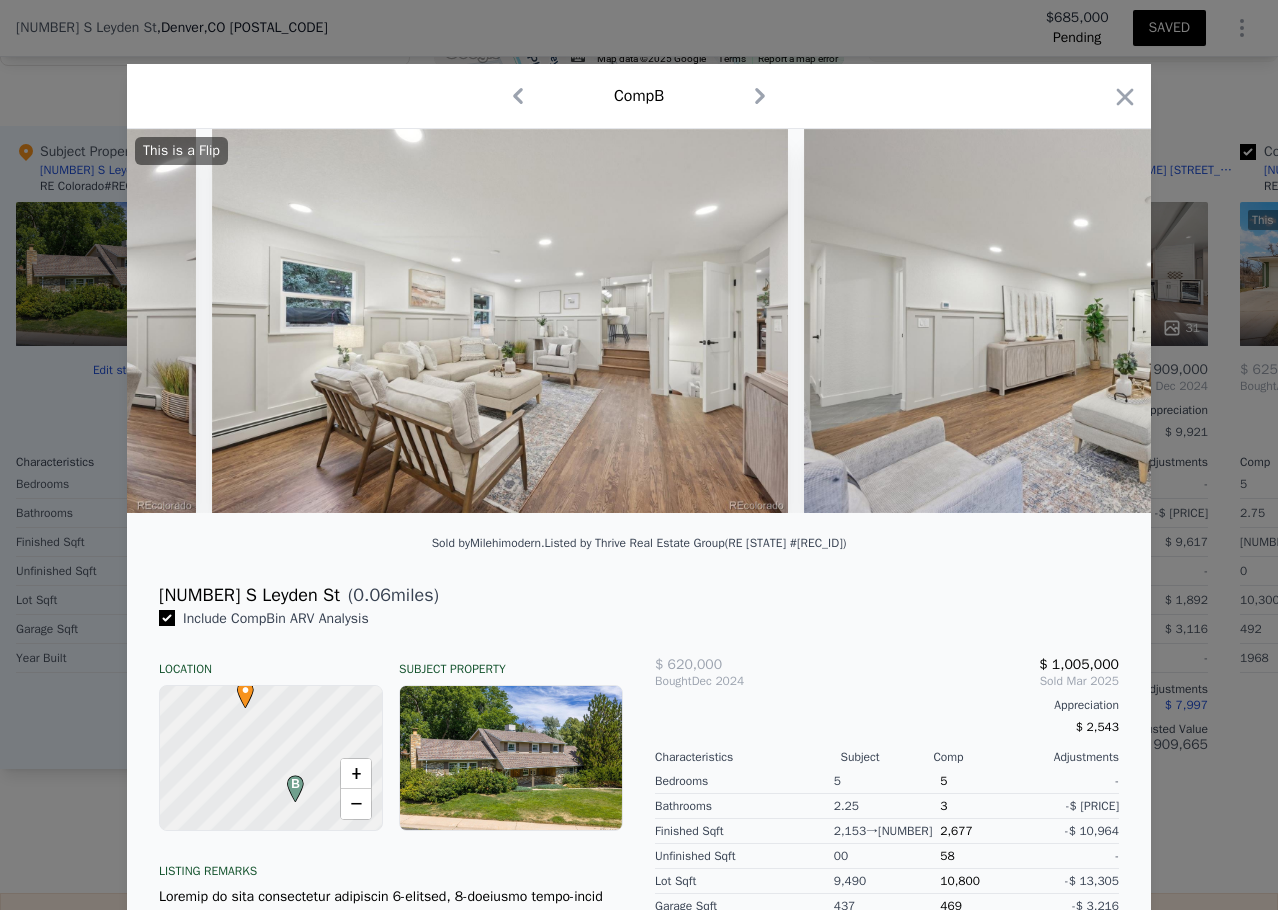 scroll, scrollTop: 0, scrollLeft: 2880, axis: horizontal 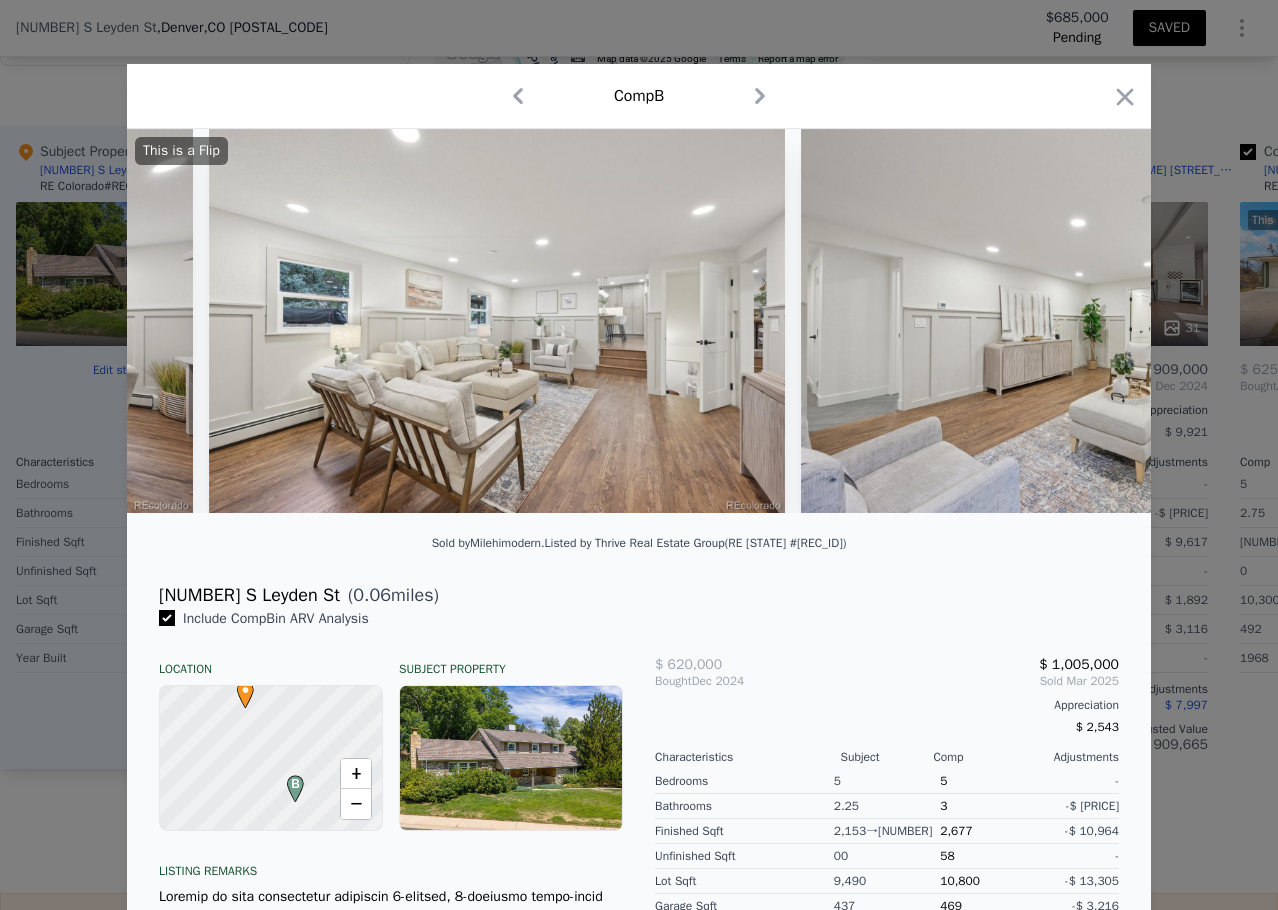click on "This is a Flip" at bounding box center [639, 321] 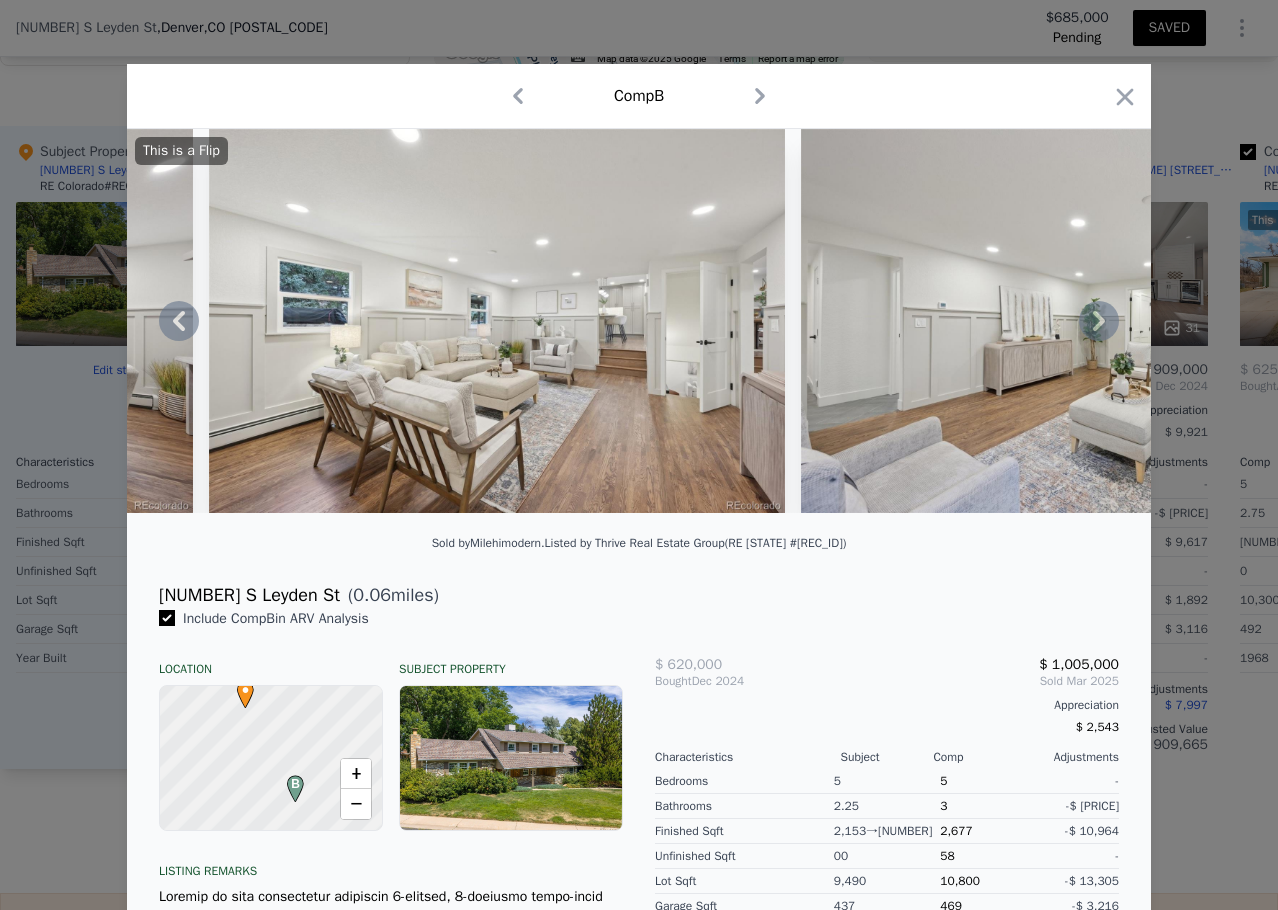 click 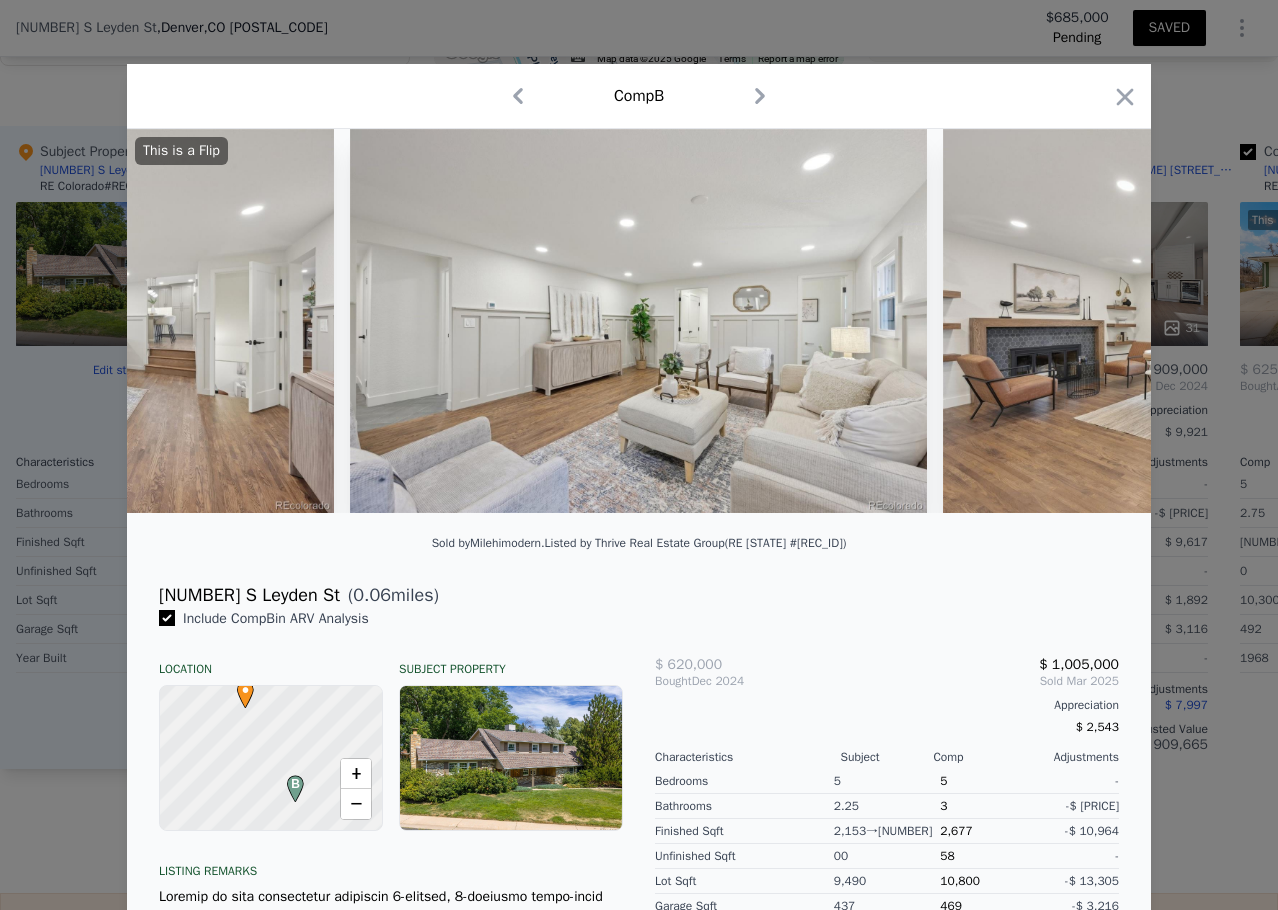 scroll, scrollTop: 0, scrollLeft: 3360, axis: horizontal 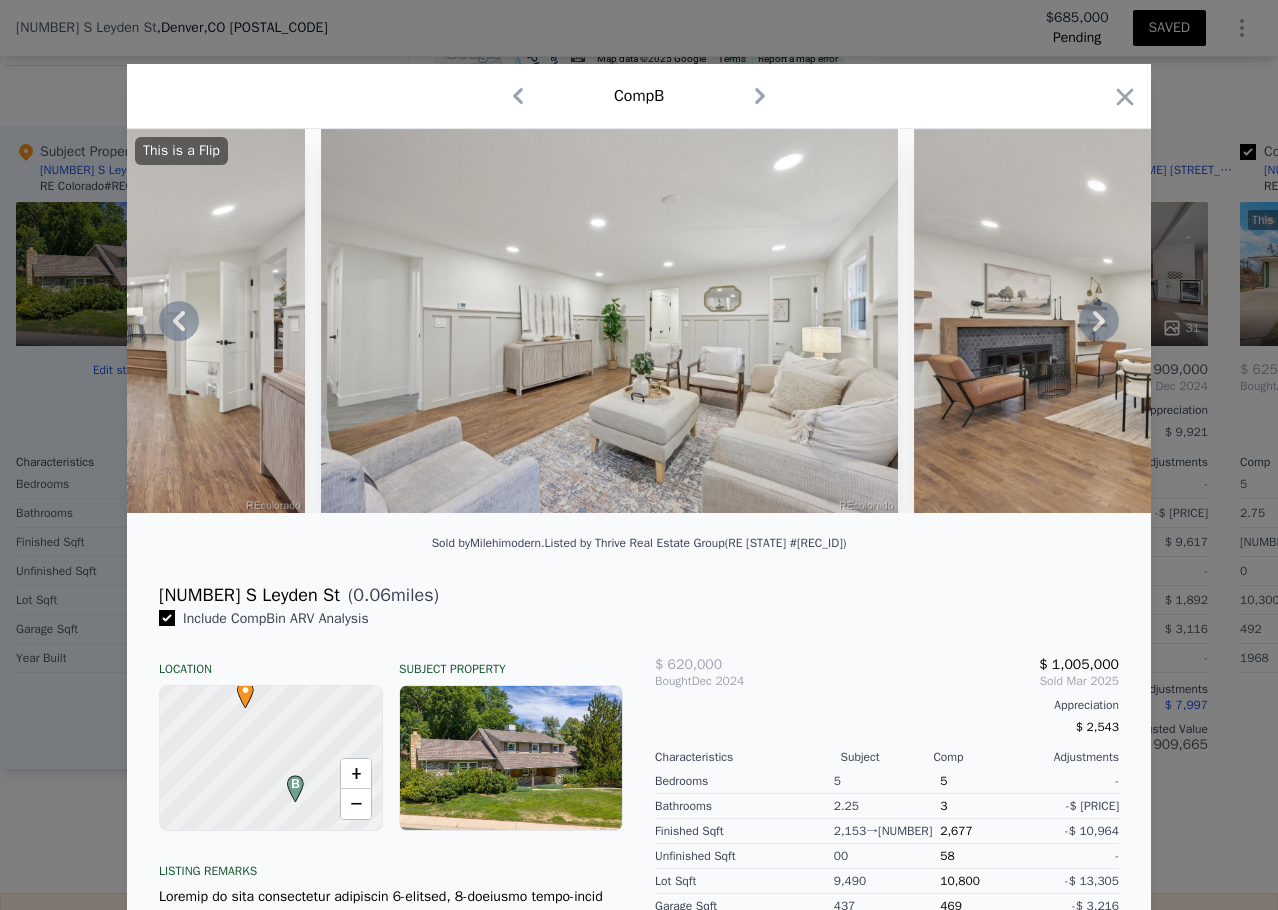 click 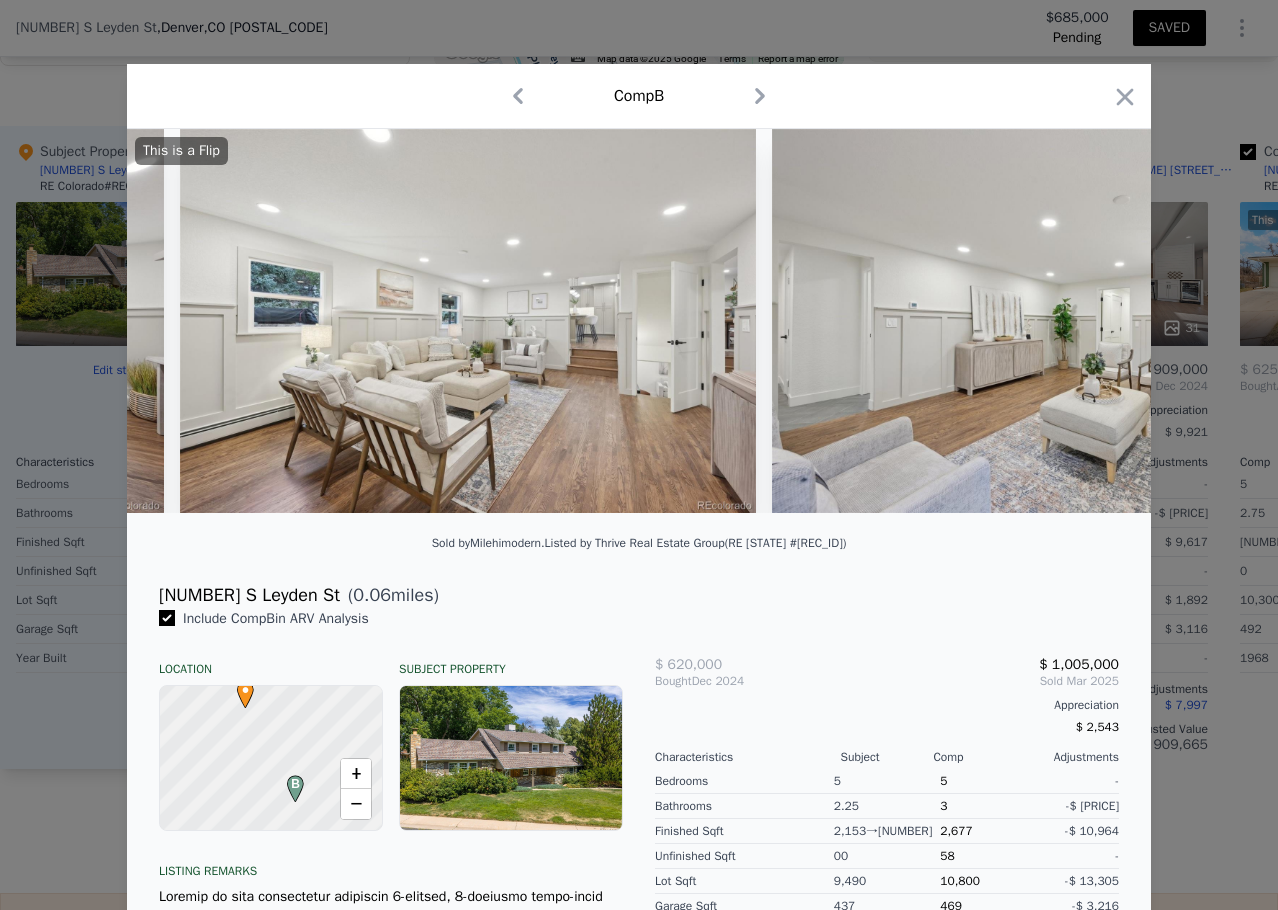 scroll, scrollTop: 0, scrollLeft: 2880, axis: horizontal 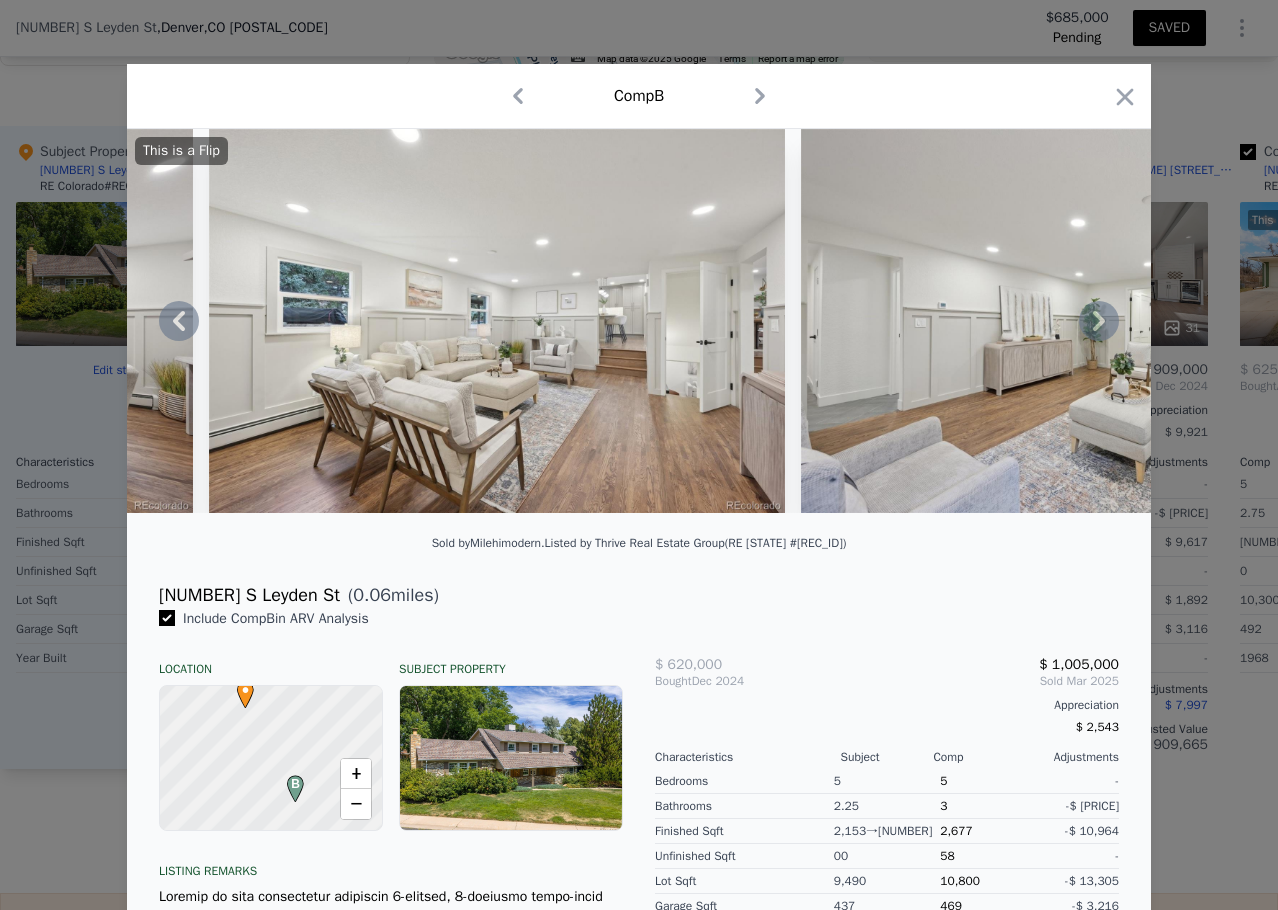 click 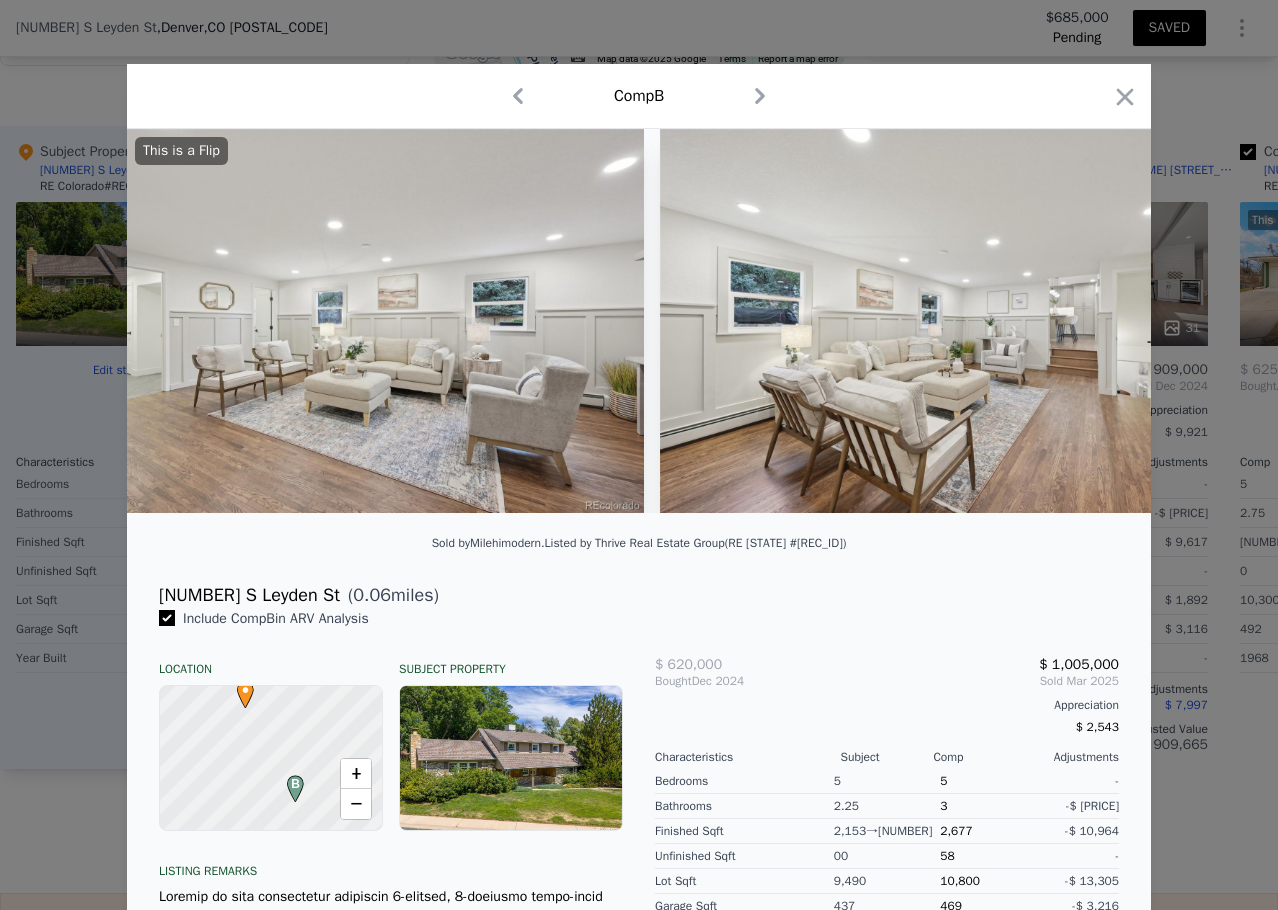 scroll, scrollTop: 0, scrollLeft: 2400, axis: horizontal 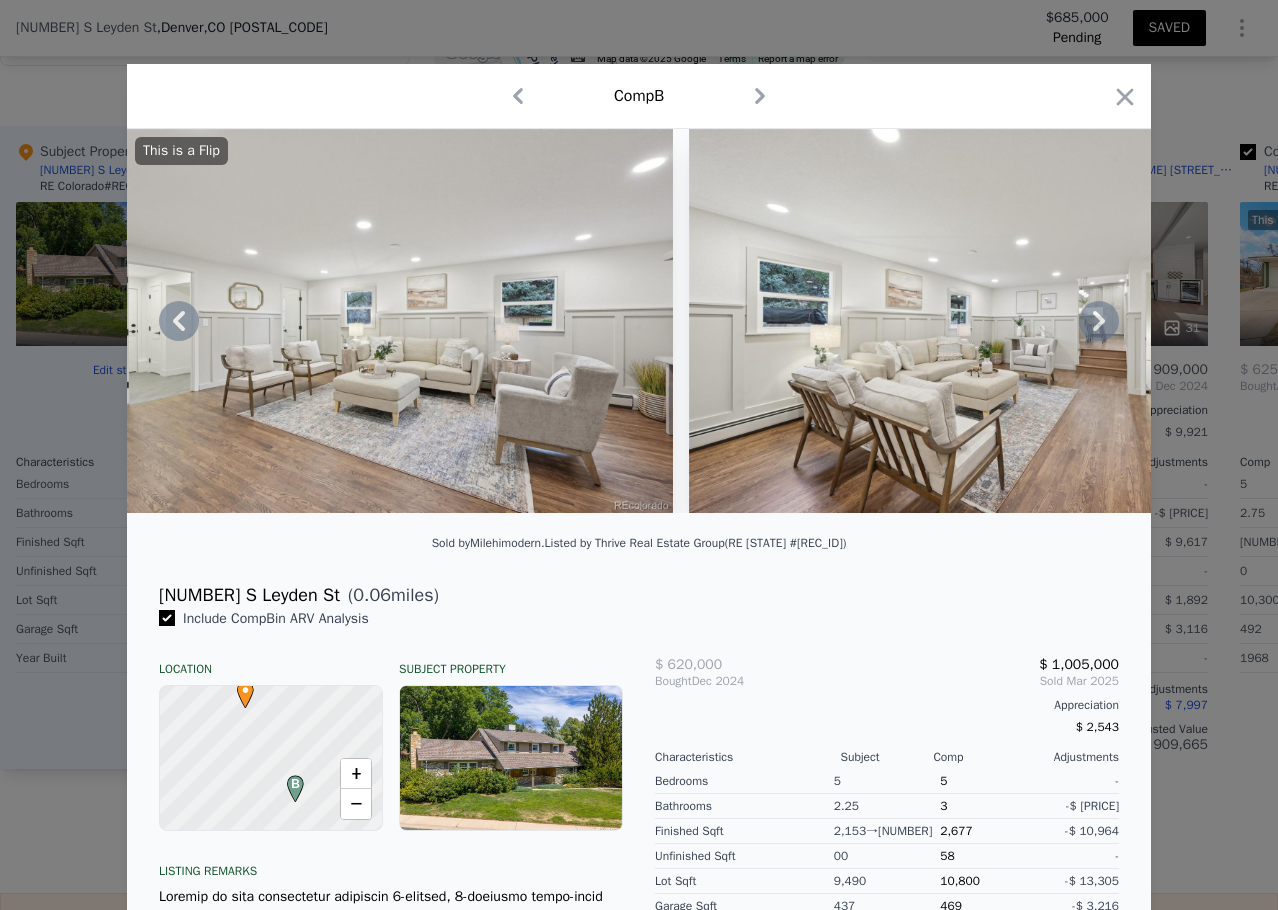 click 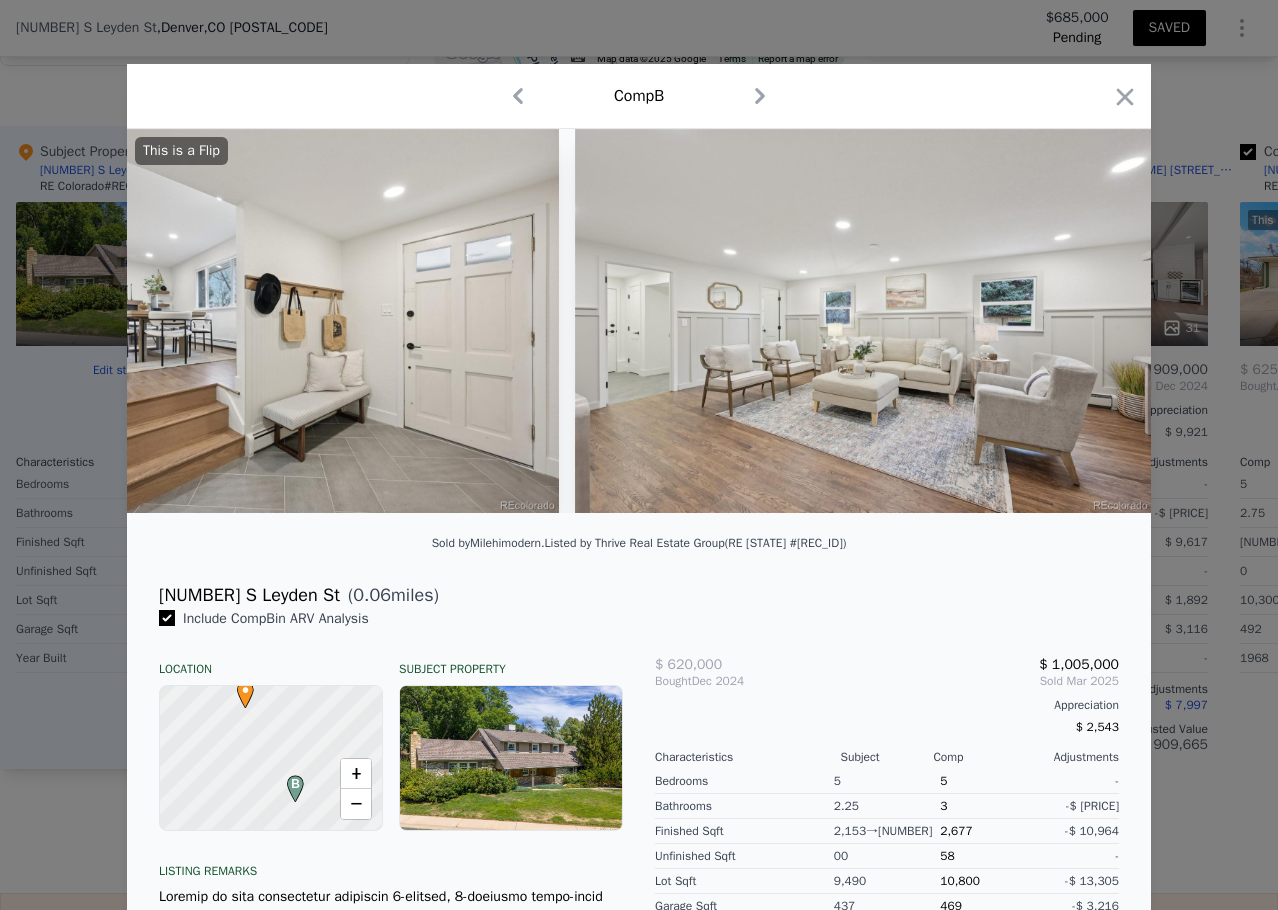 scroll, scrollTop: 0, scrollLeft: 1920, axis: horizontal 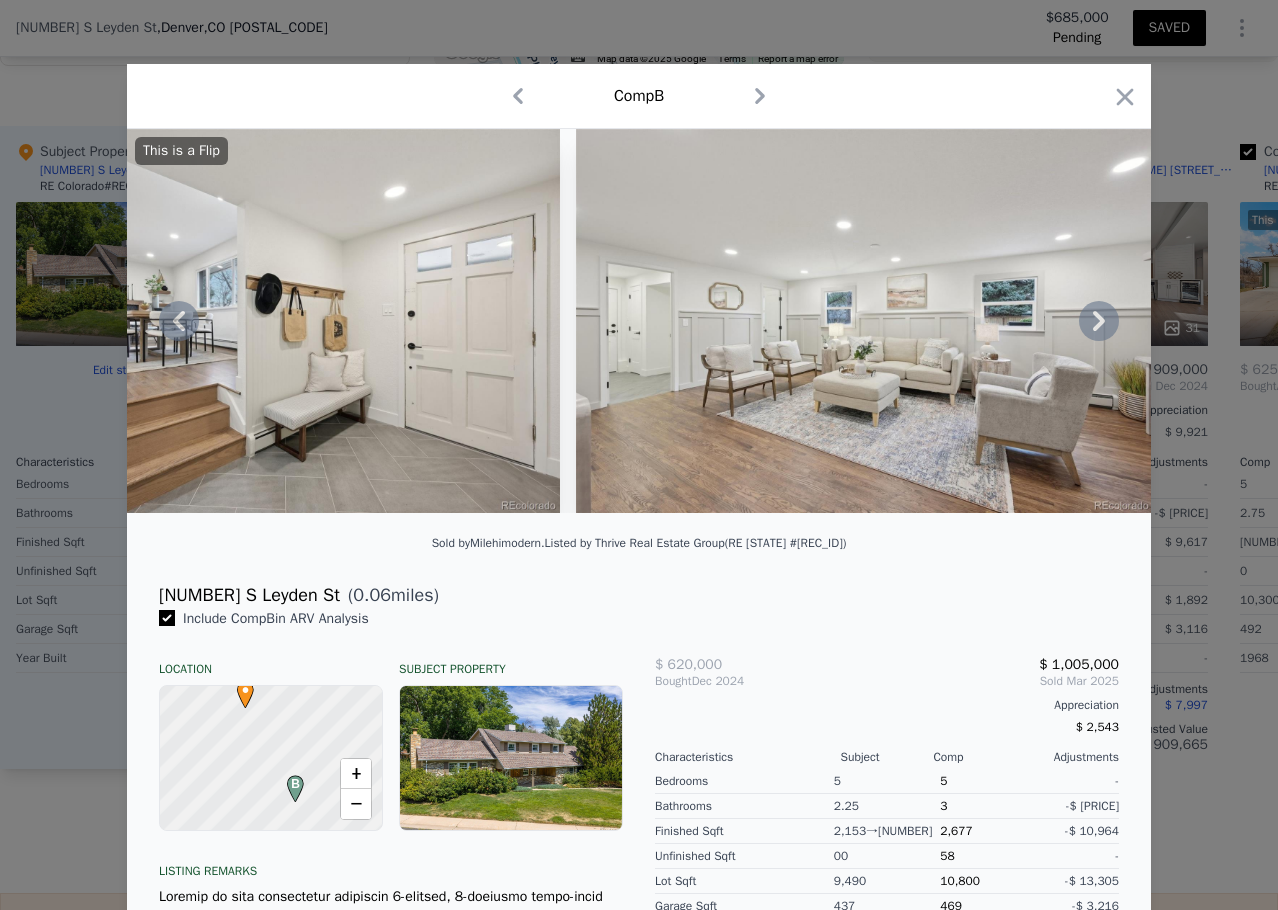 click 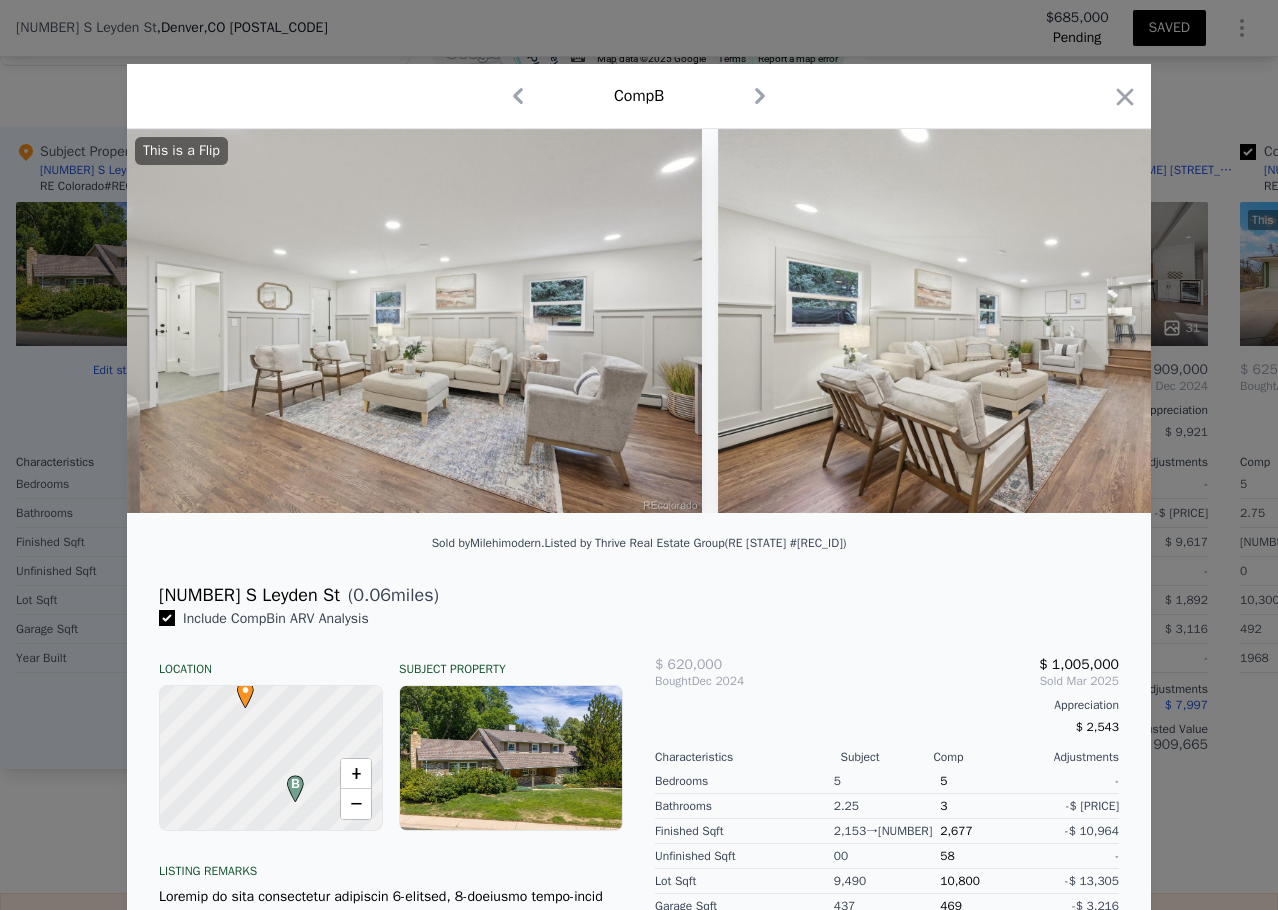 scroll, scrollTop: 0, scrollLeft: 2400, axis: horizontal 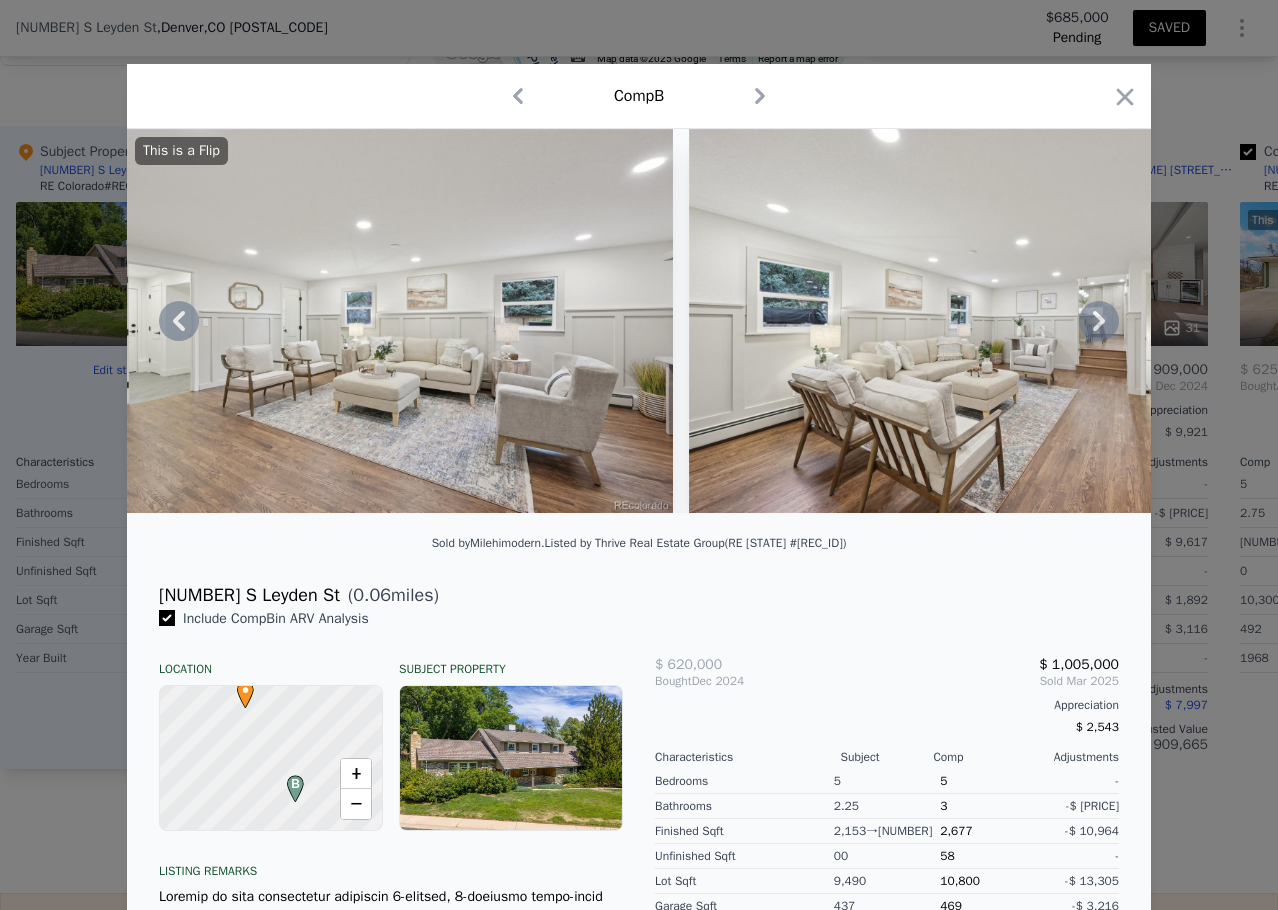 click 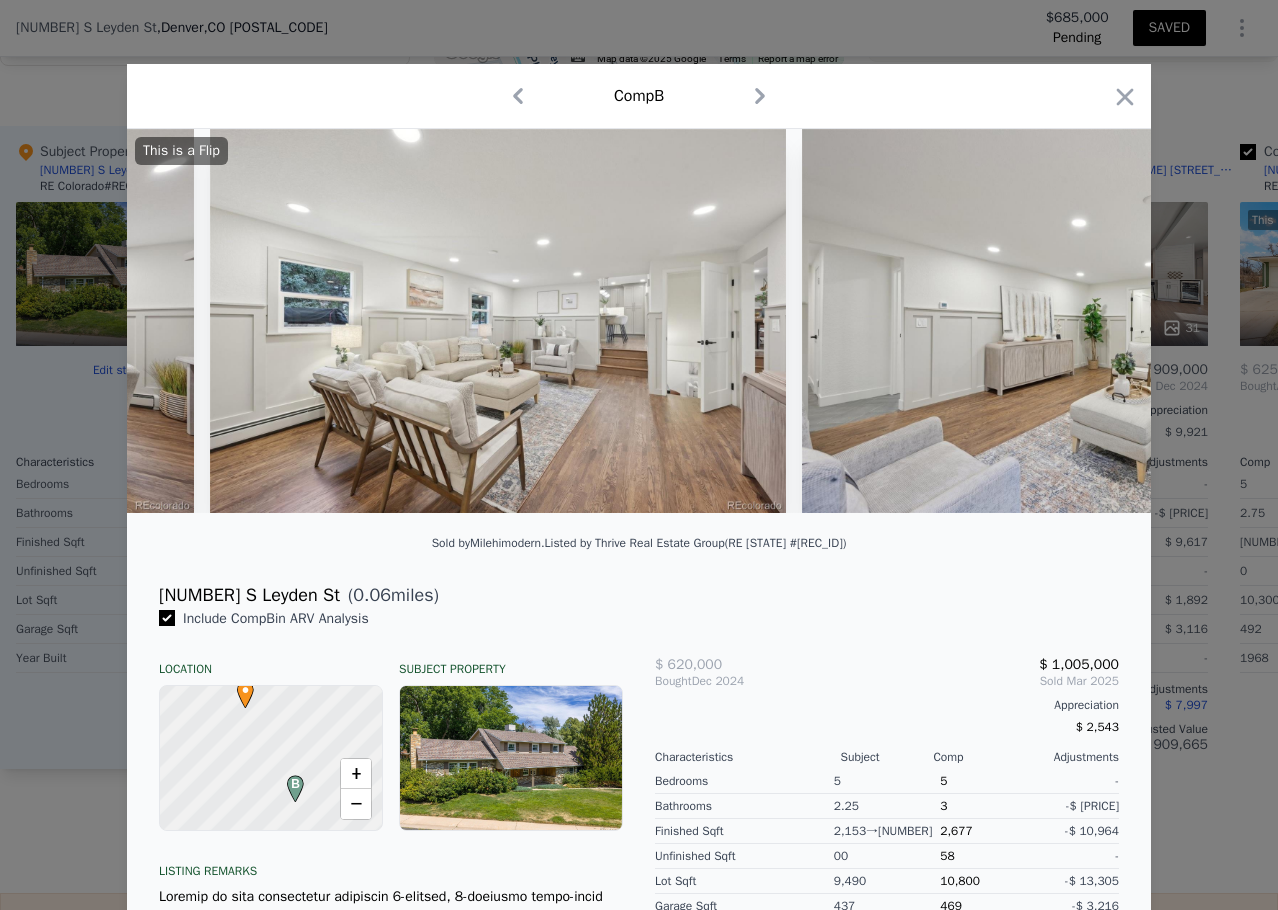scroll, scrollTop: 0, scrollLeft: 2880, axis: horizontal 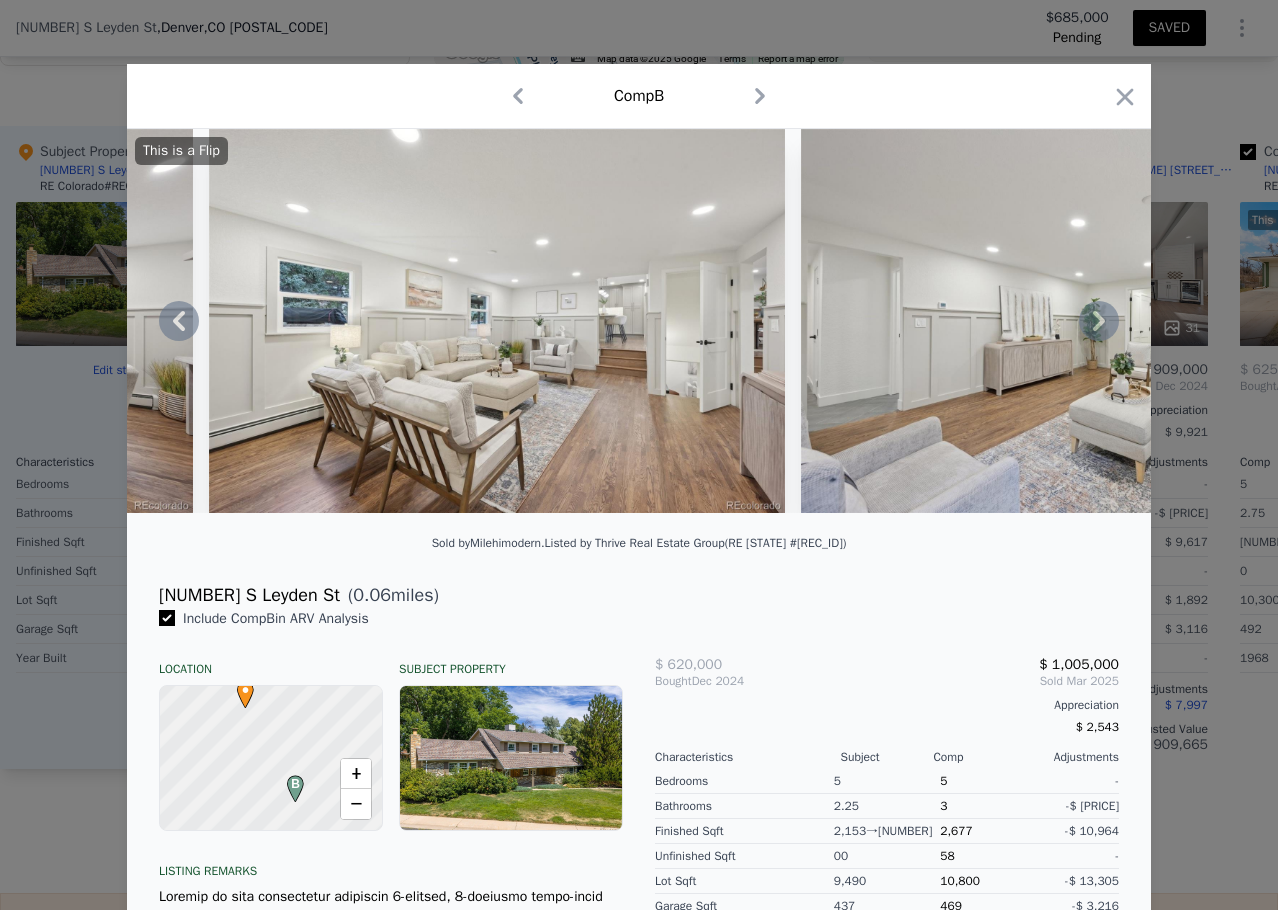 click 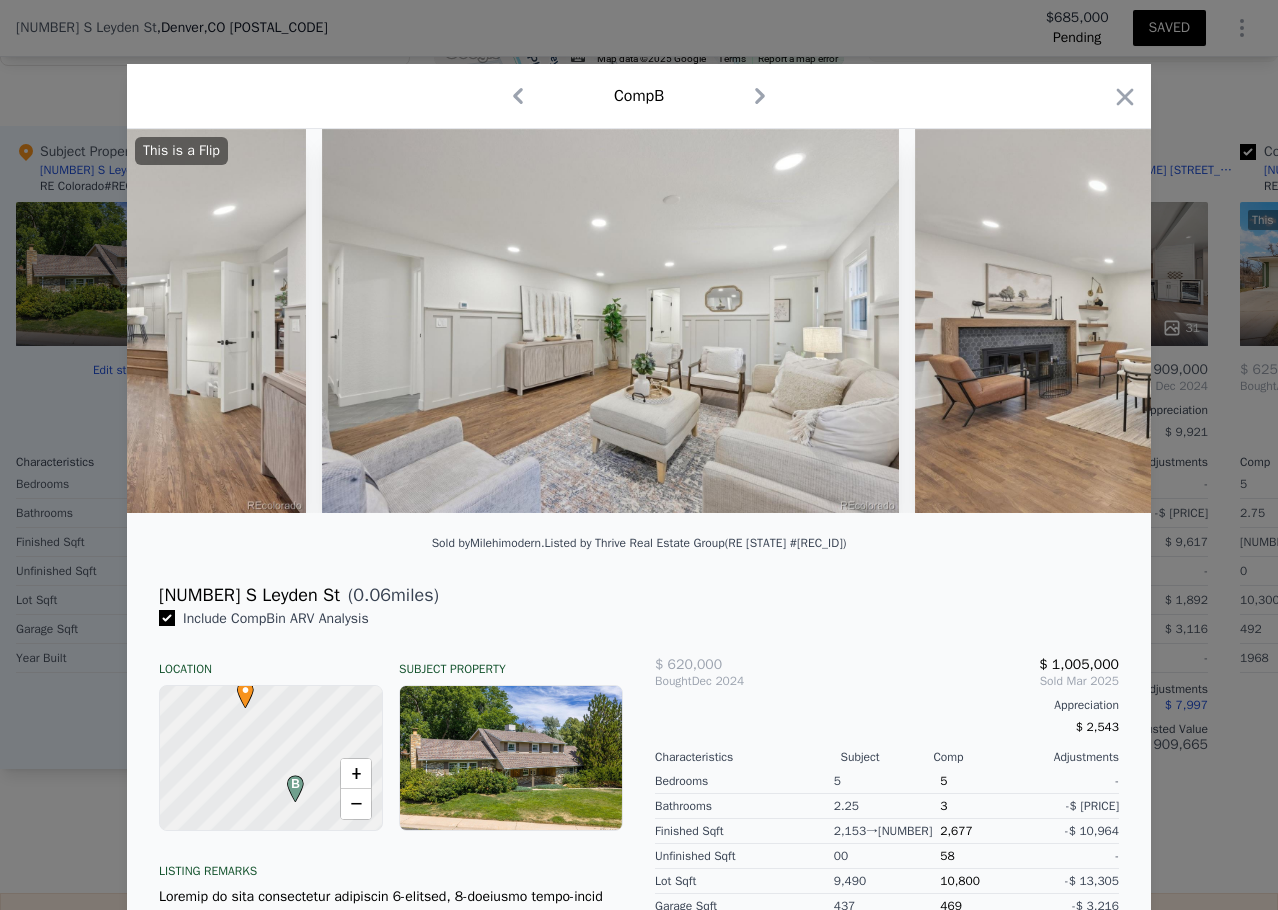 scroll, scrollTop: 0, scrollLeft: 3360, axis: horizontal 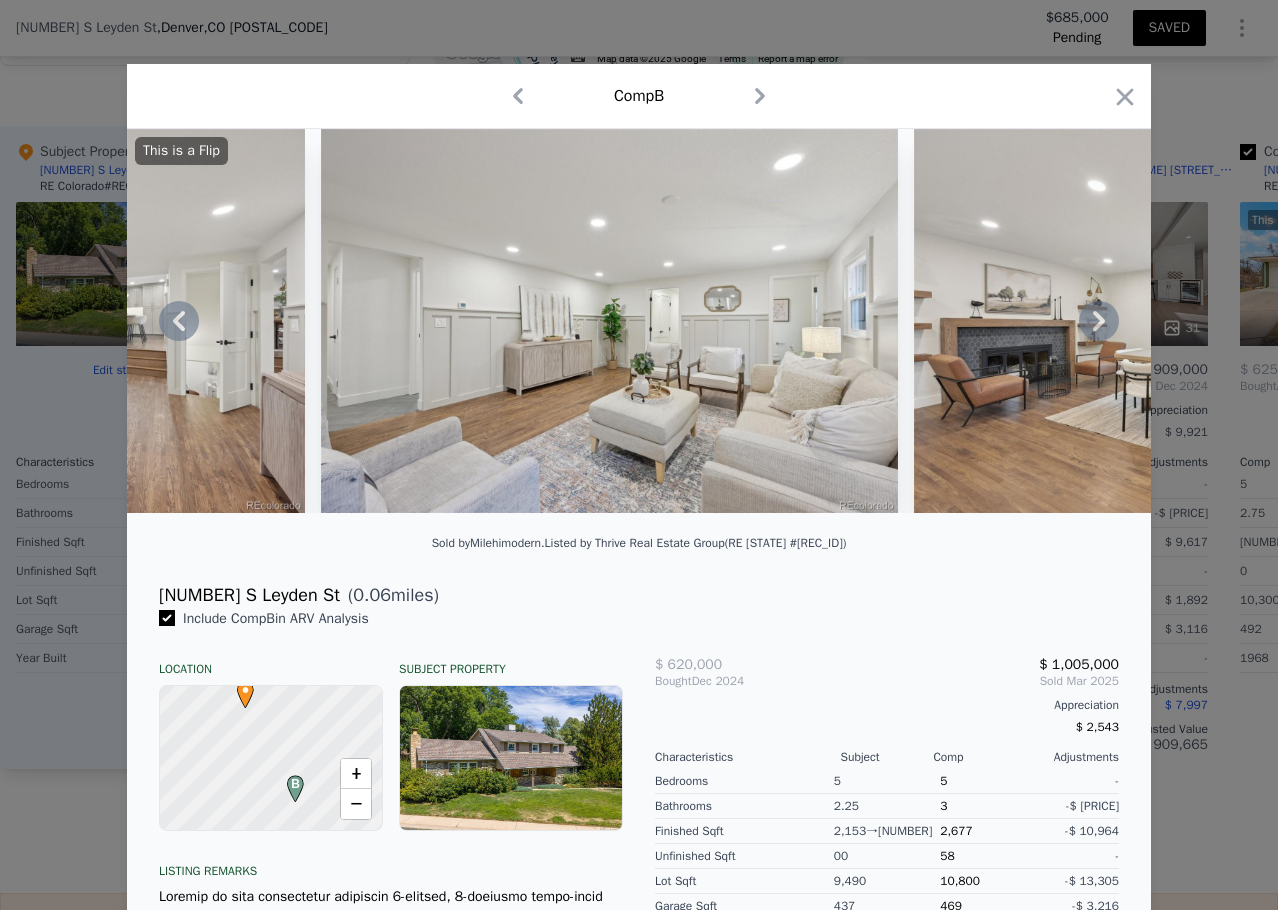 click 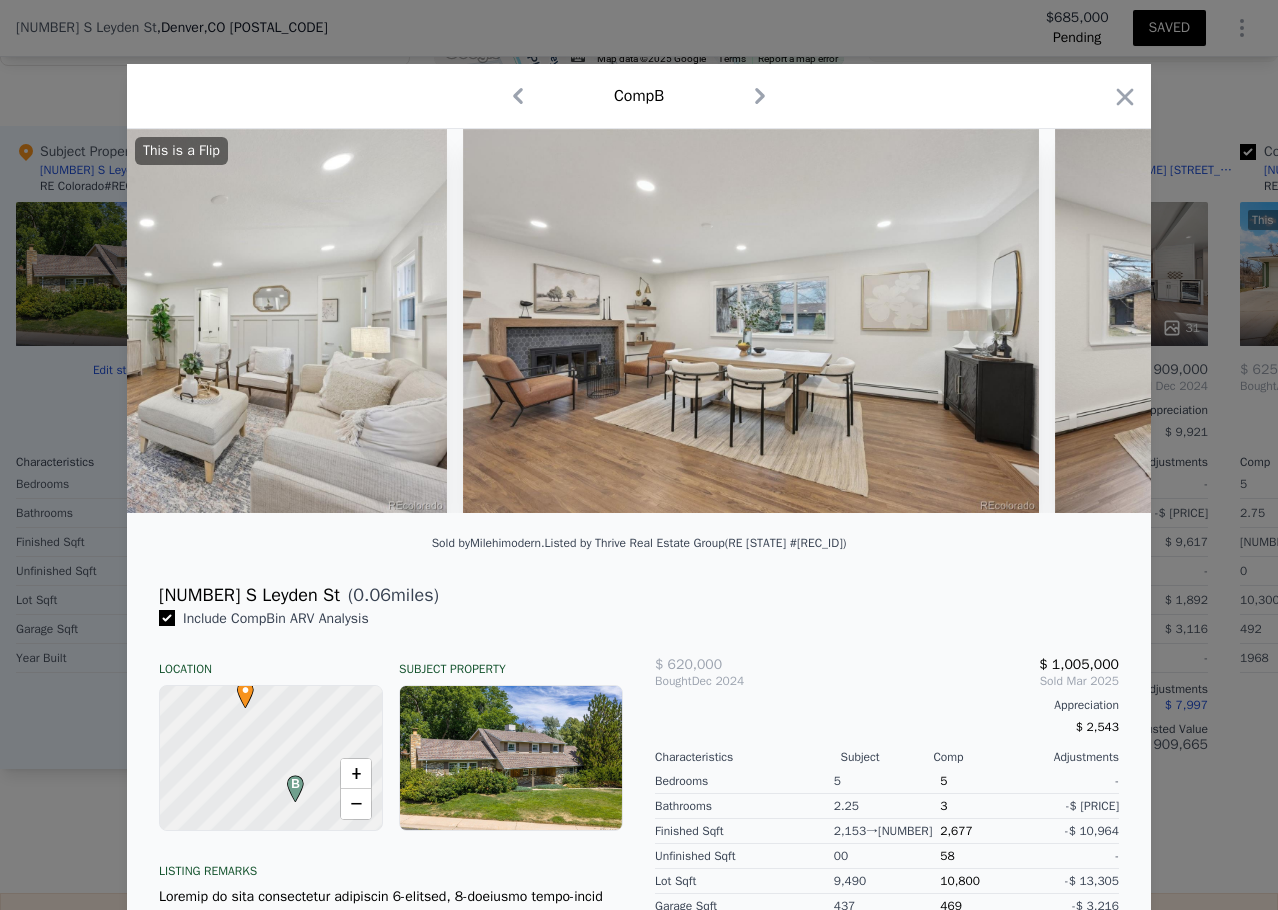 scroll, scrollTop: 0, scrollLeft: 3840, axis: horizontal 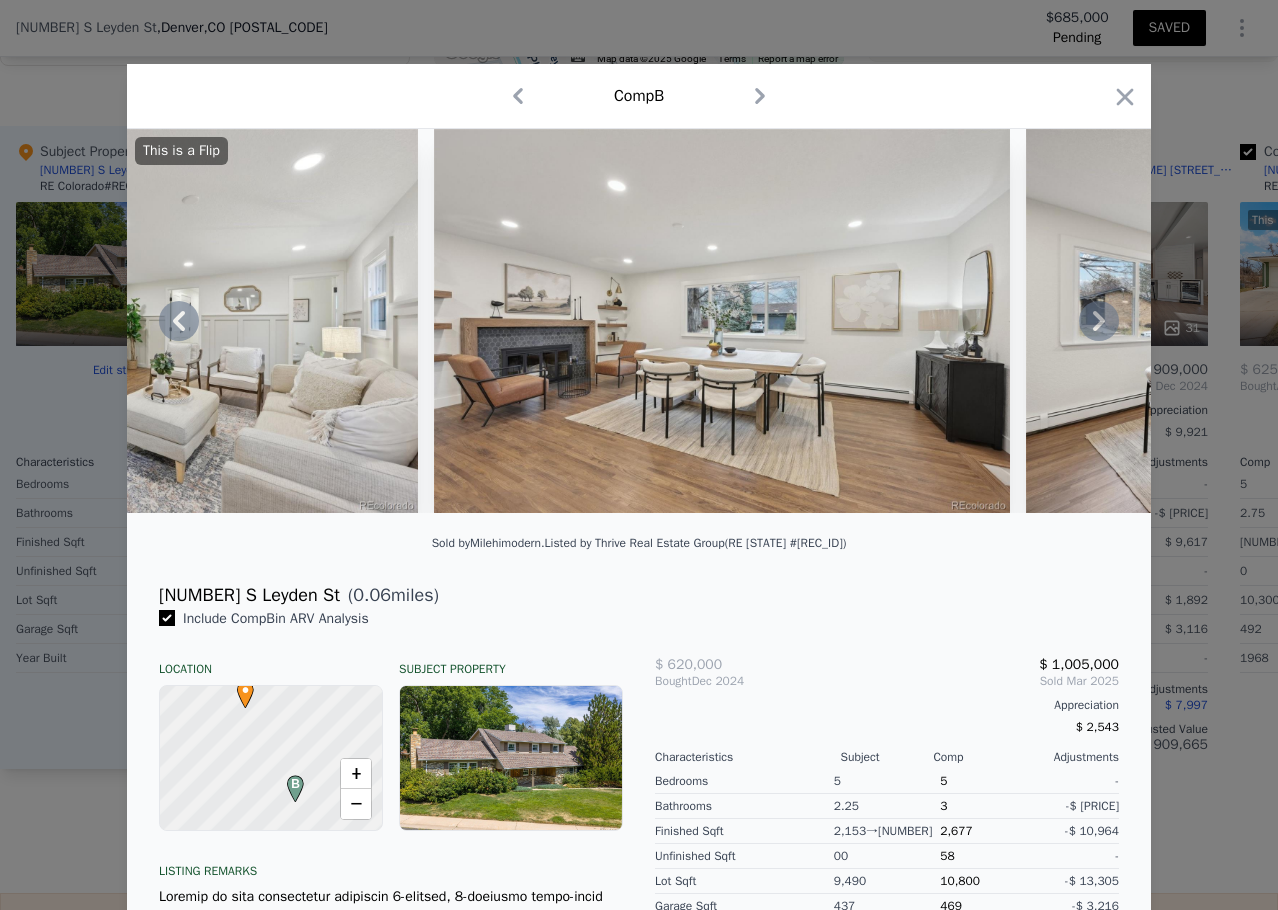 click 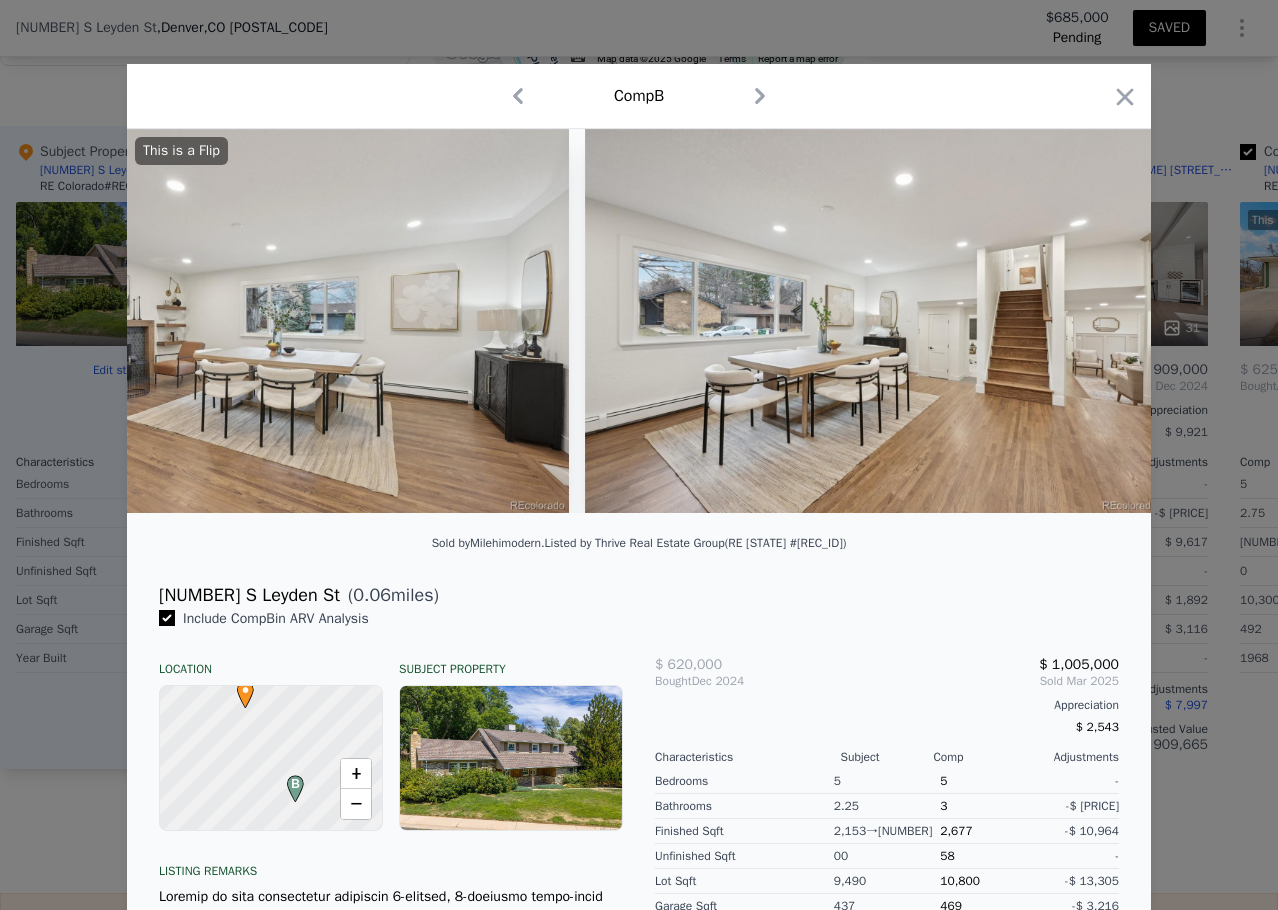 scroll, scrollTop: 0, scrollLeft: 4320, axis: horizontal 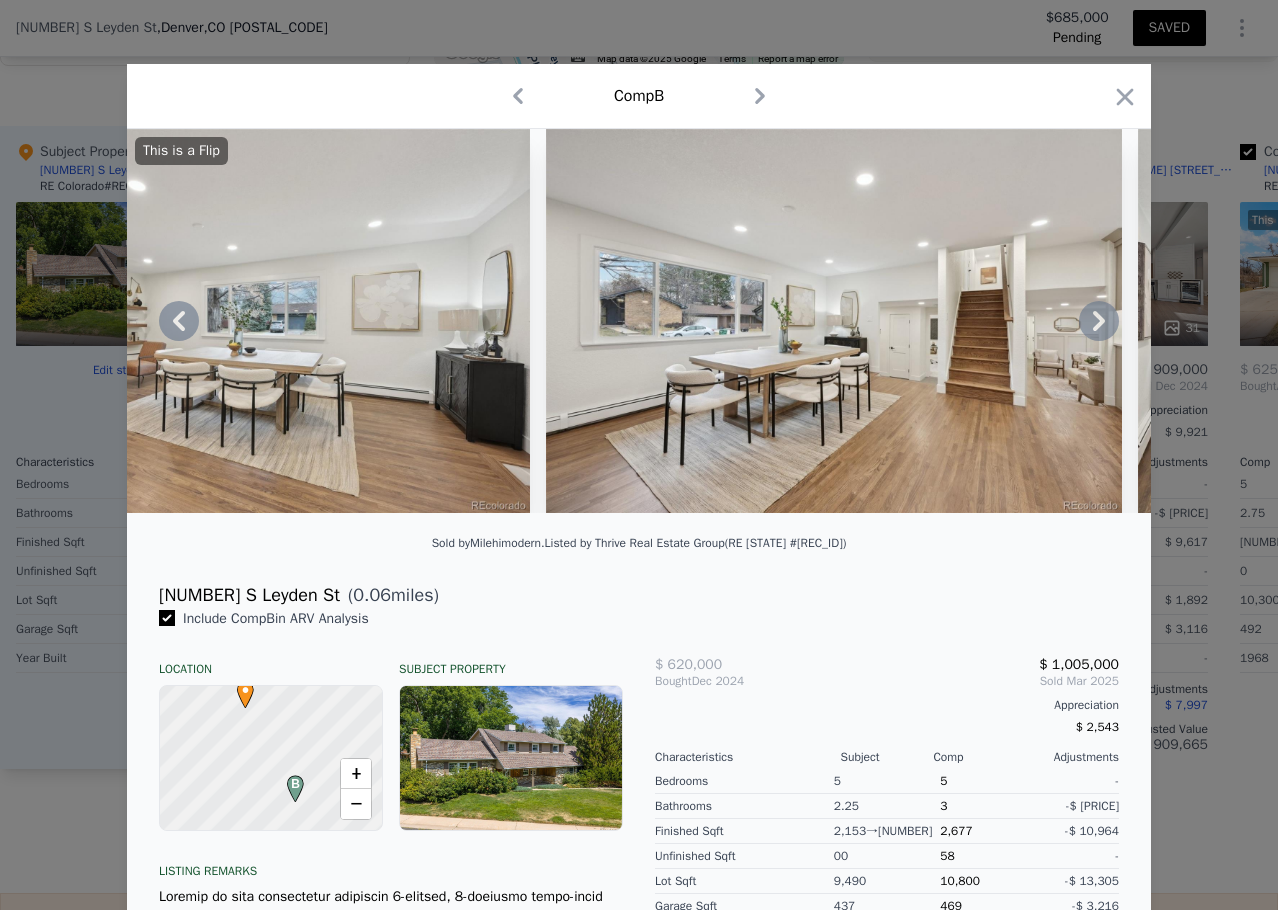 click 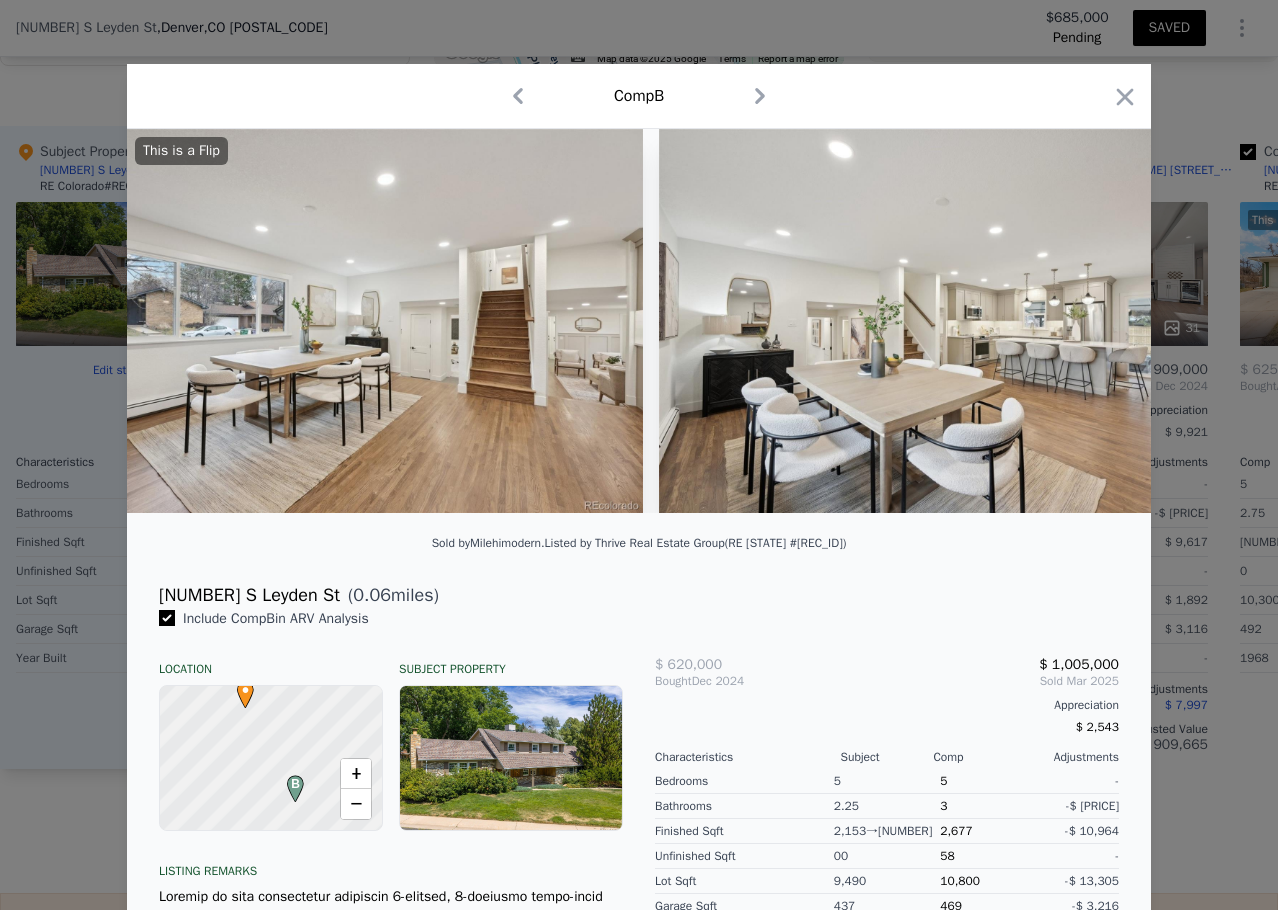 scroll, scrollTop: 0, scrollLeft: 4800, axis: horizontal 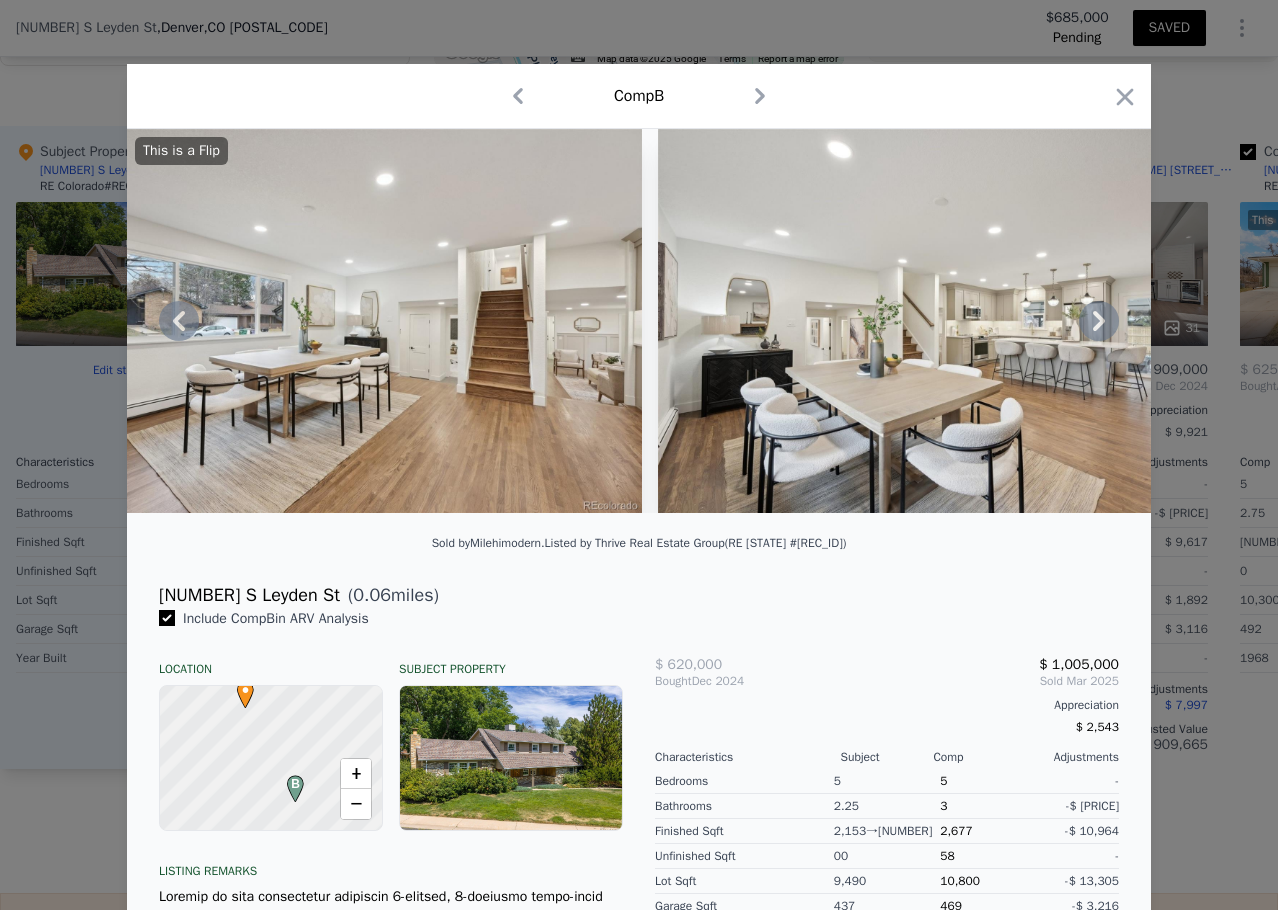 click 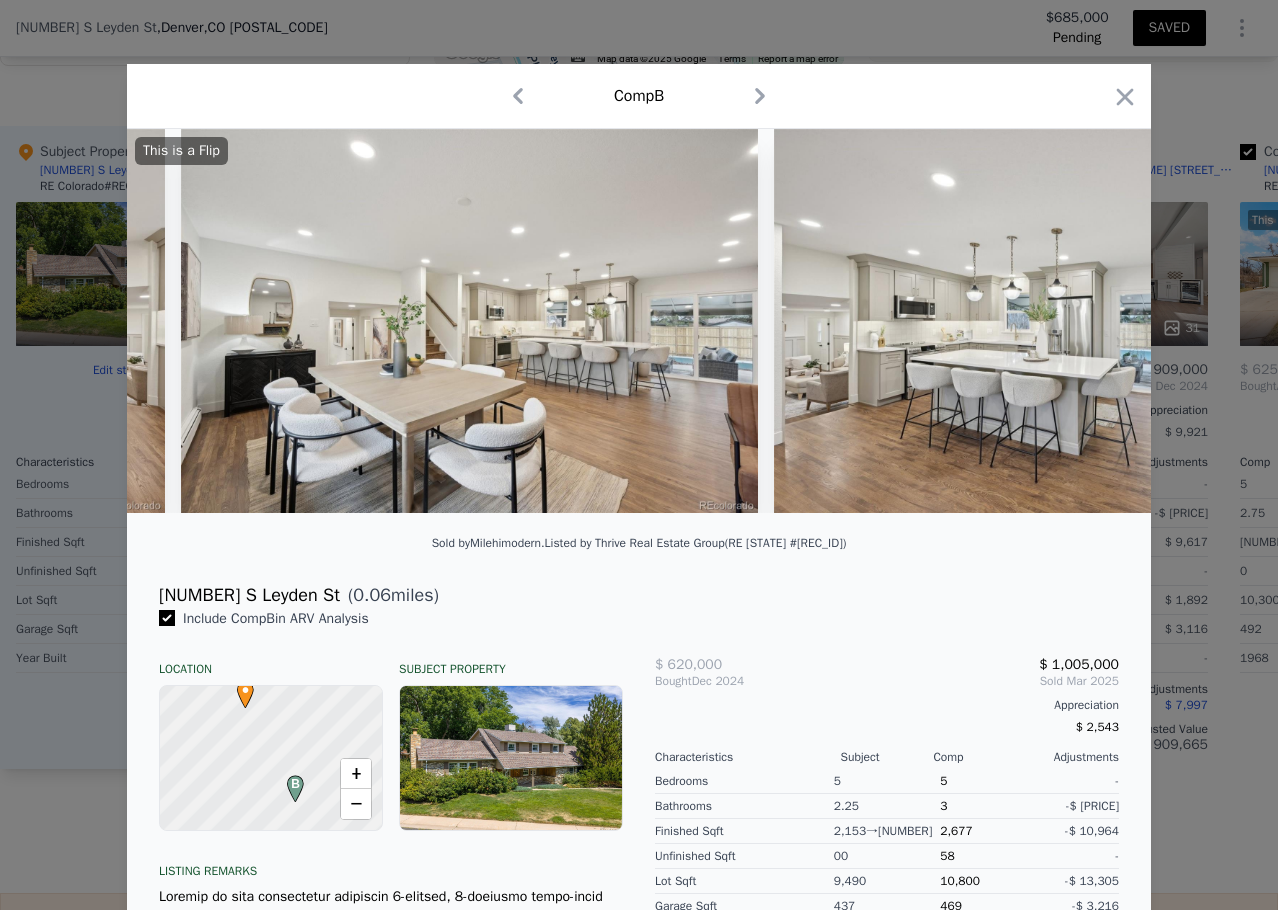 scroll, scrollTop: 0, scrollLeft: 5280, axis: horizontal 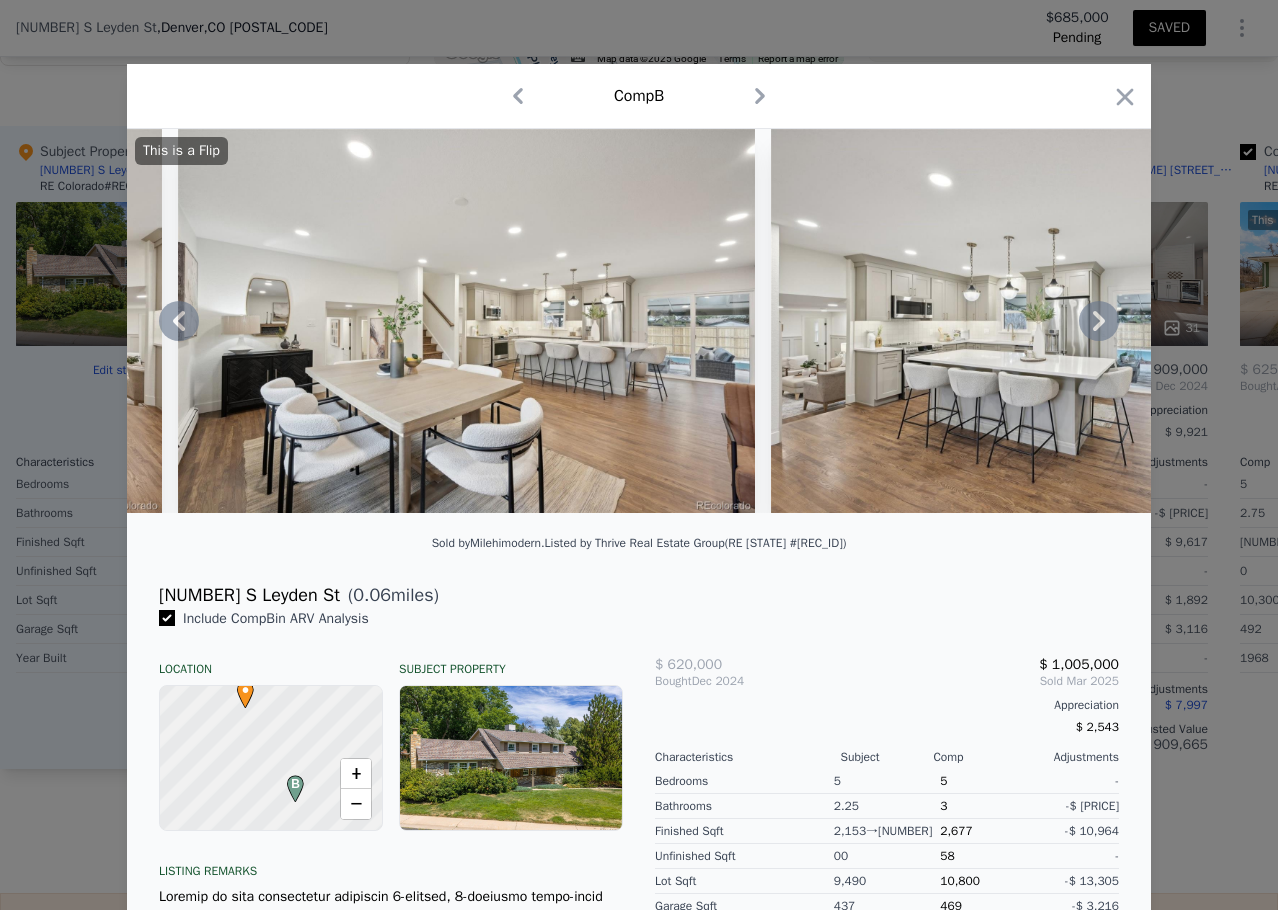 click 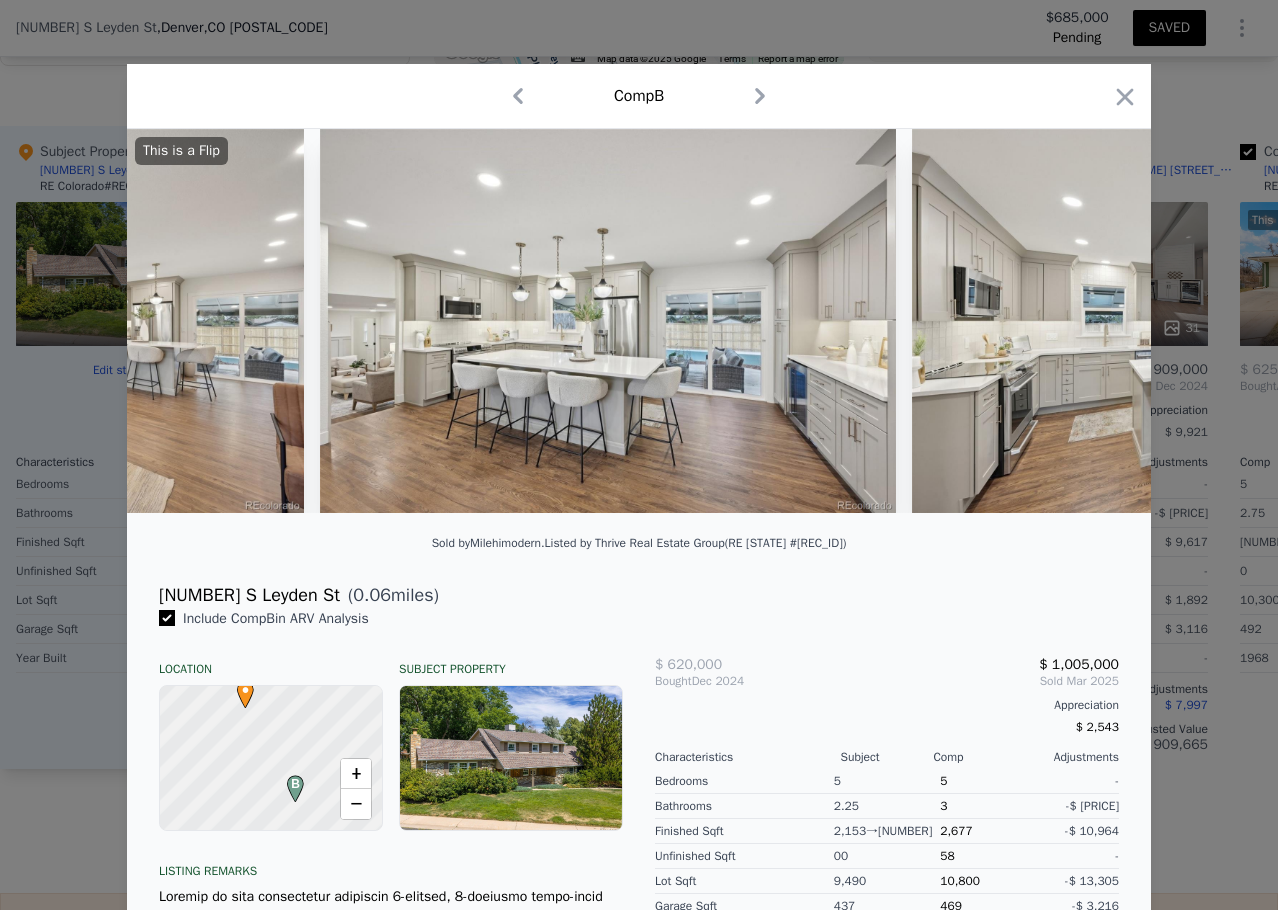scroll, scrollTop: 0, scrollLeft: 5760, axis: horizontal 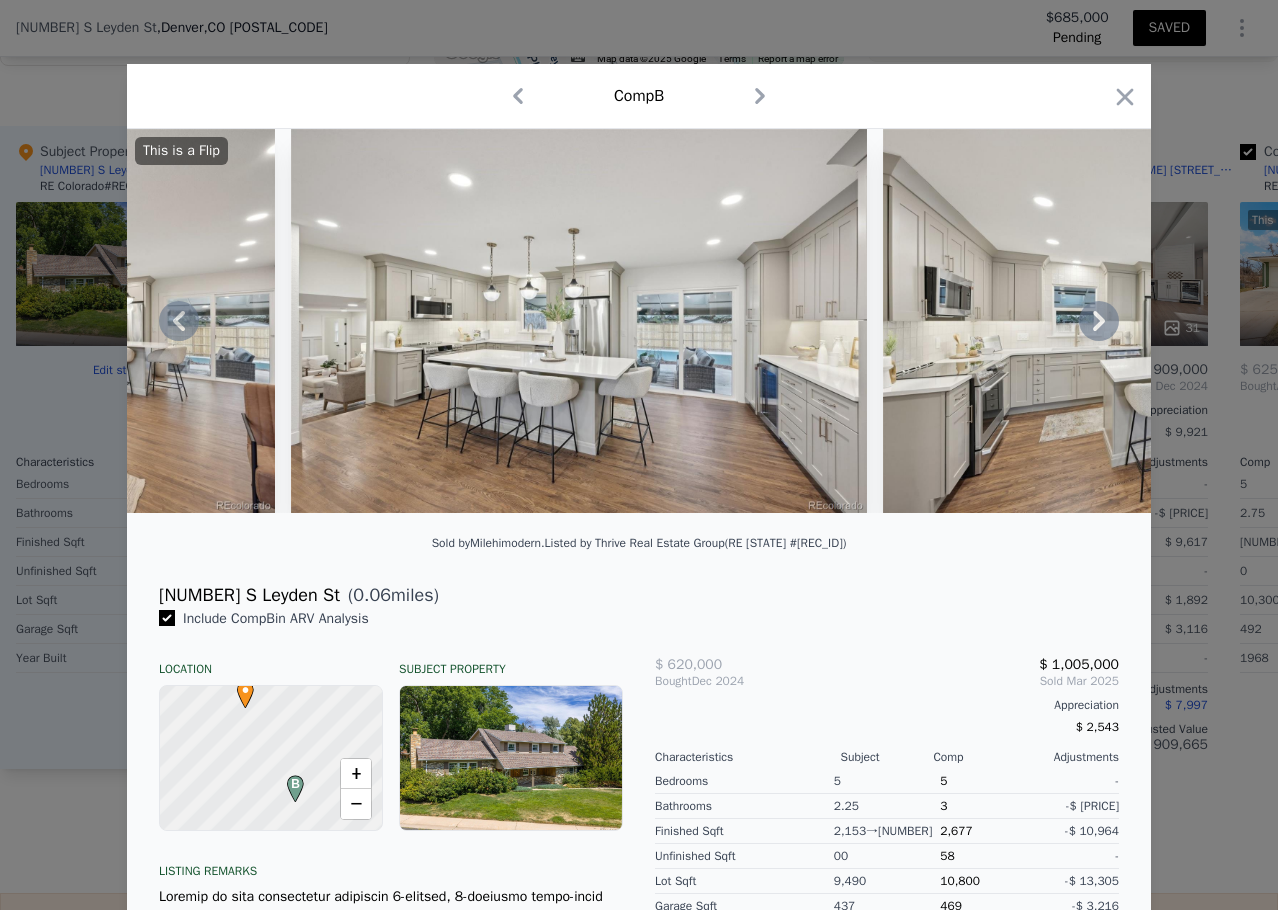 click 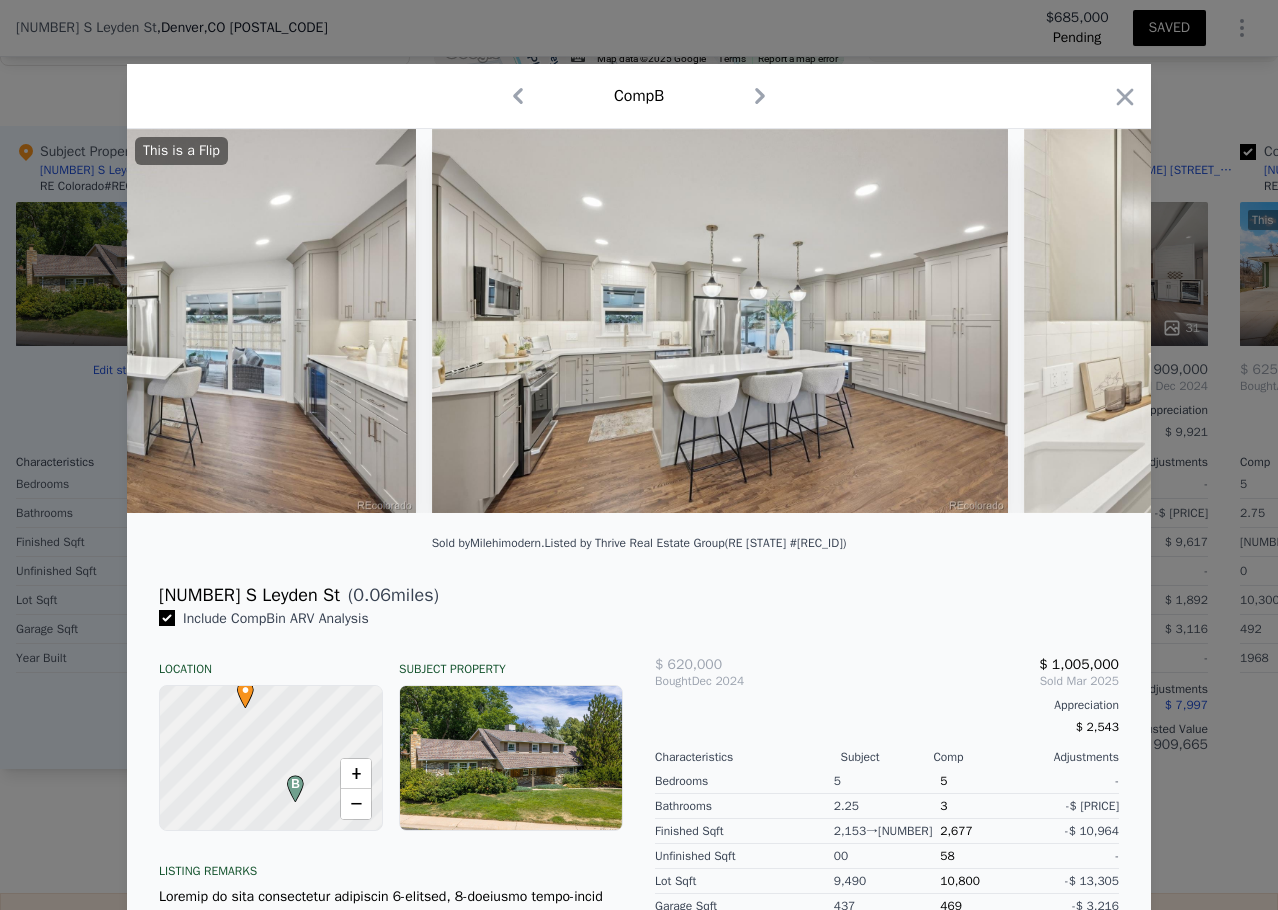 scroll, scrollTop: 0, scrollLeft: 6240, axis: horizontal 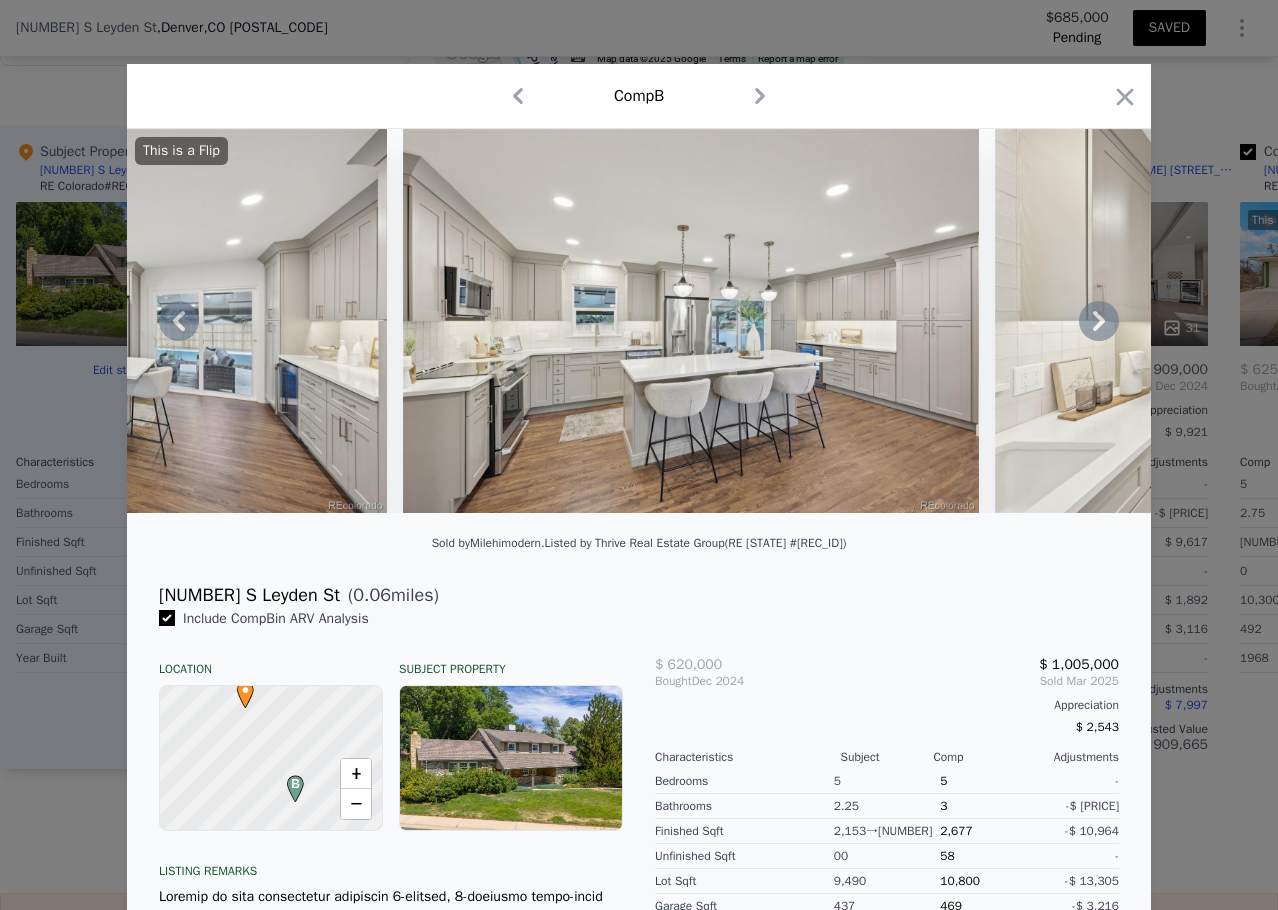 click 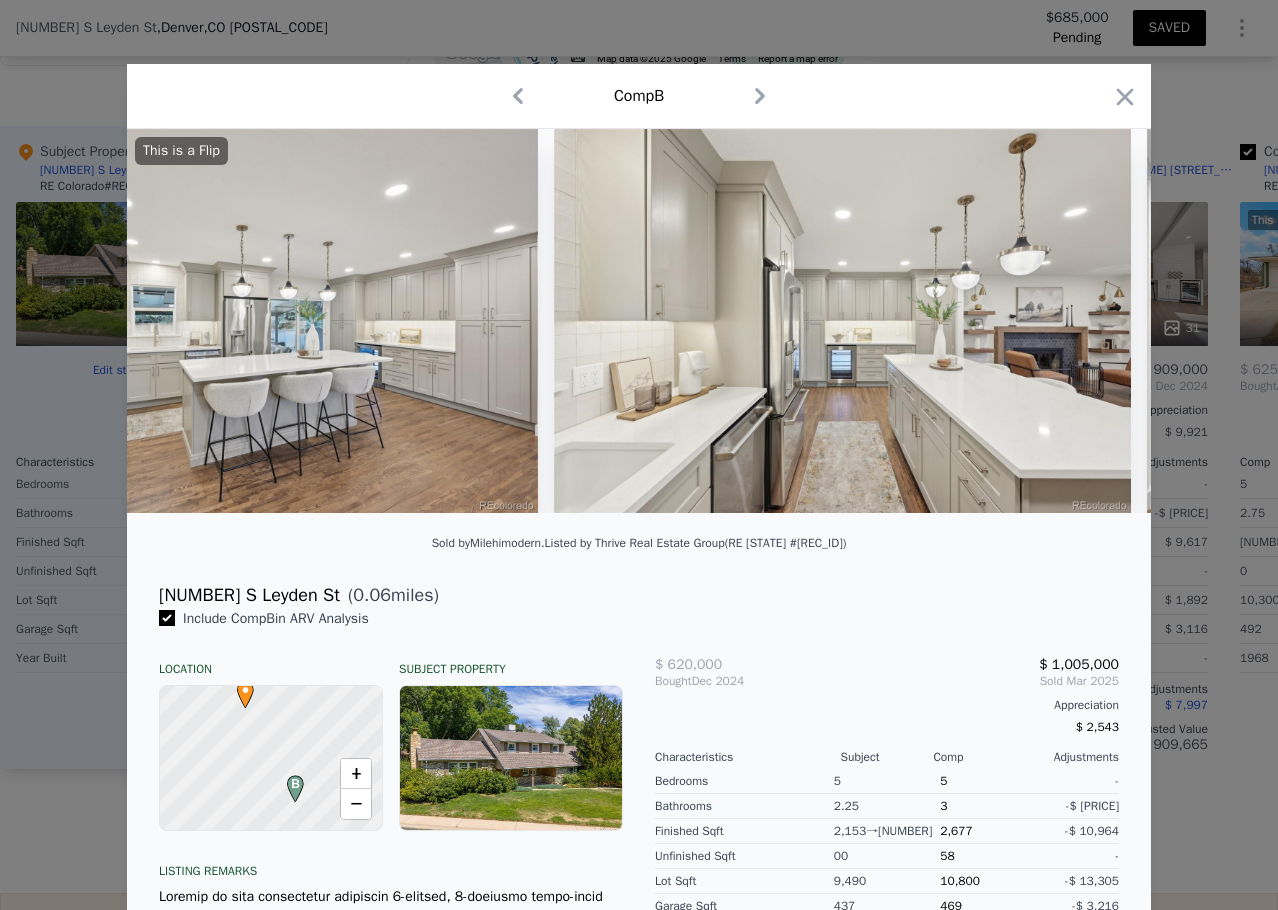 scroll, scrollTop: 0, scrollLeft: 6720, axis: horizontal 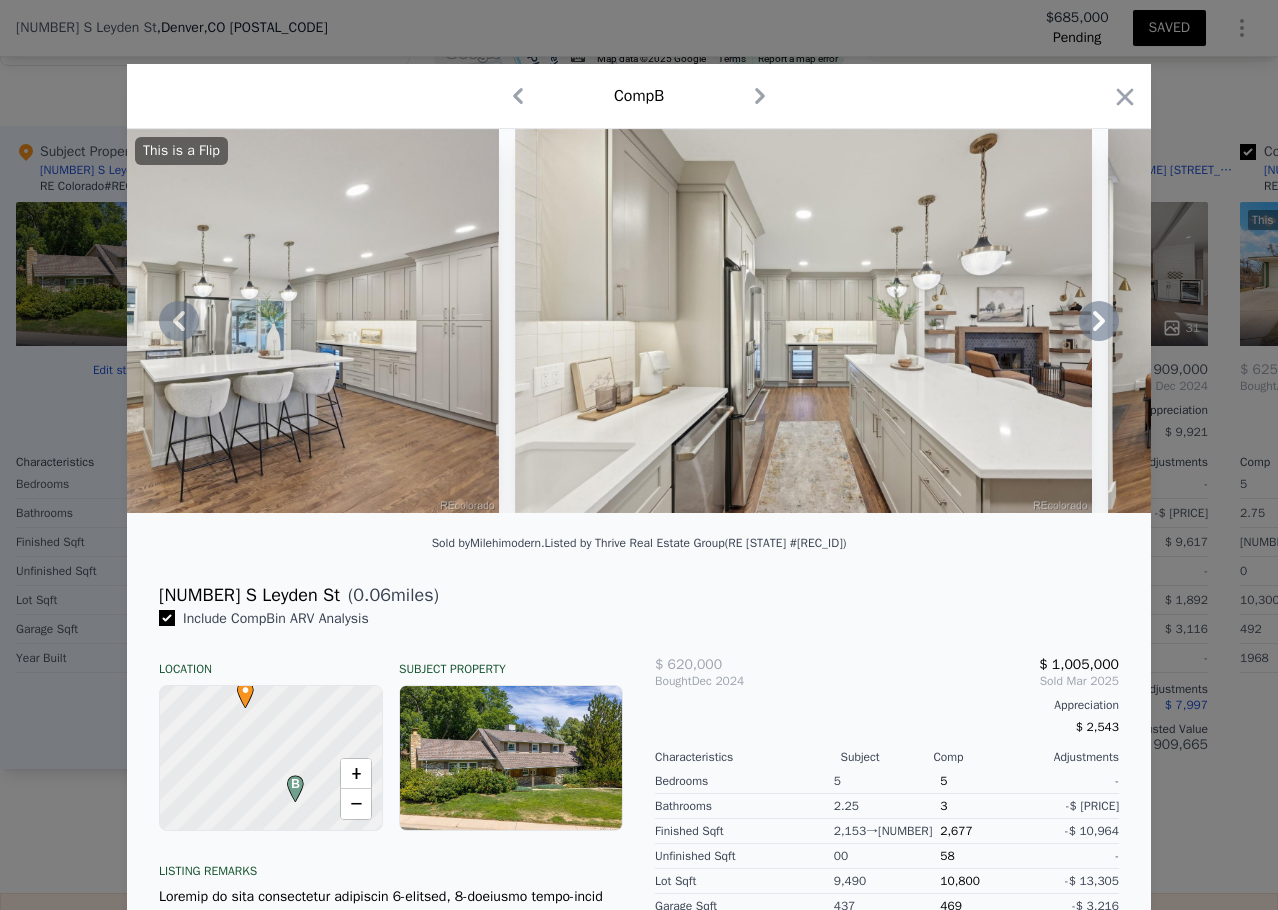 click 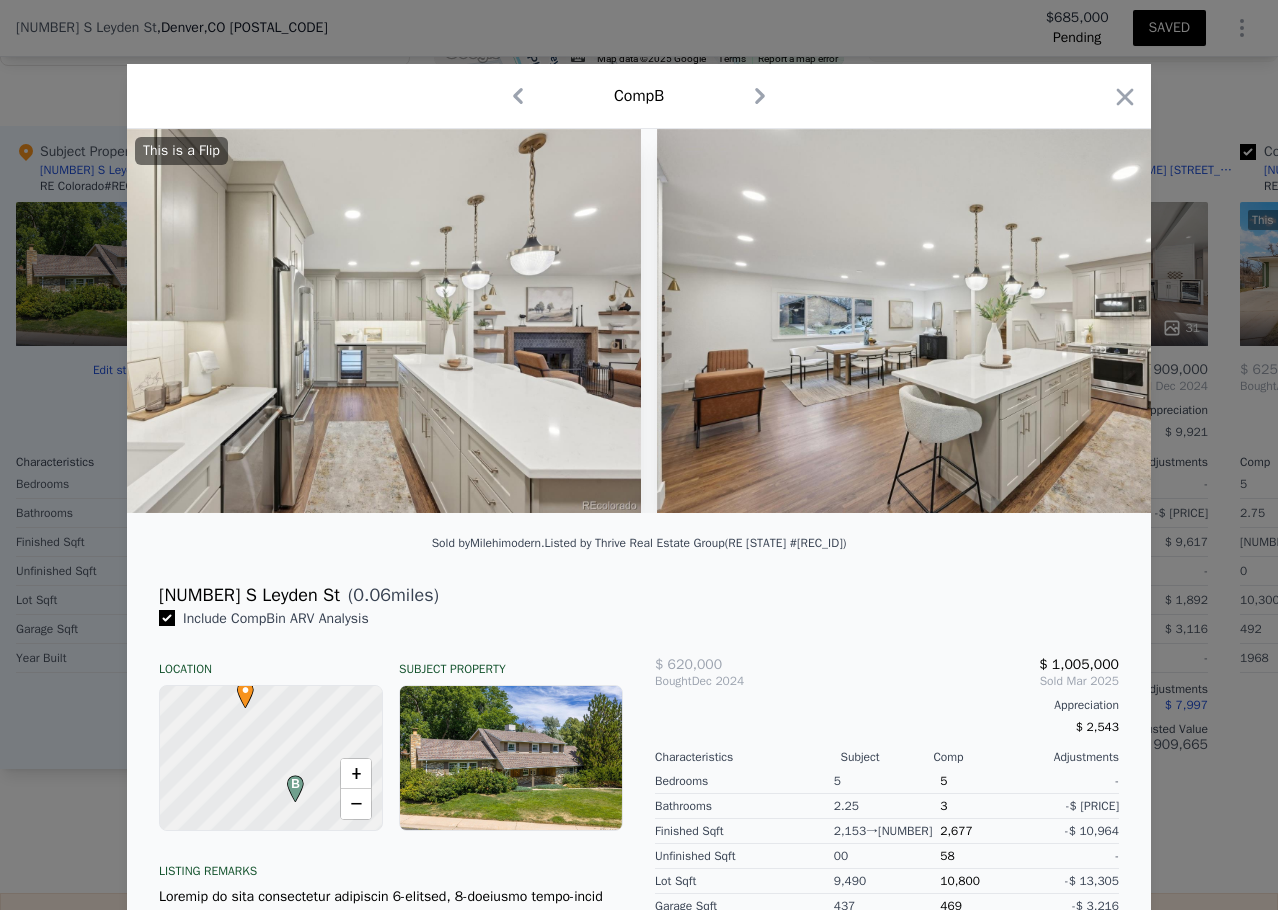 scroll, scrollTop: 0, scrollLeft: 7200, axis: horizontal 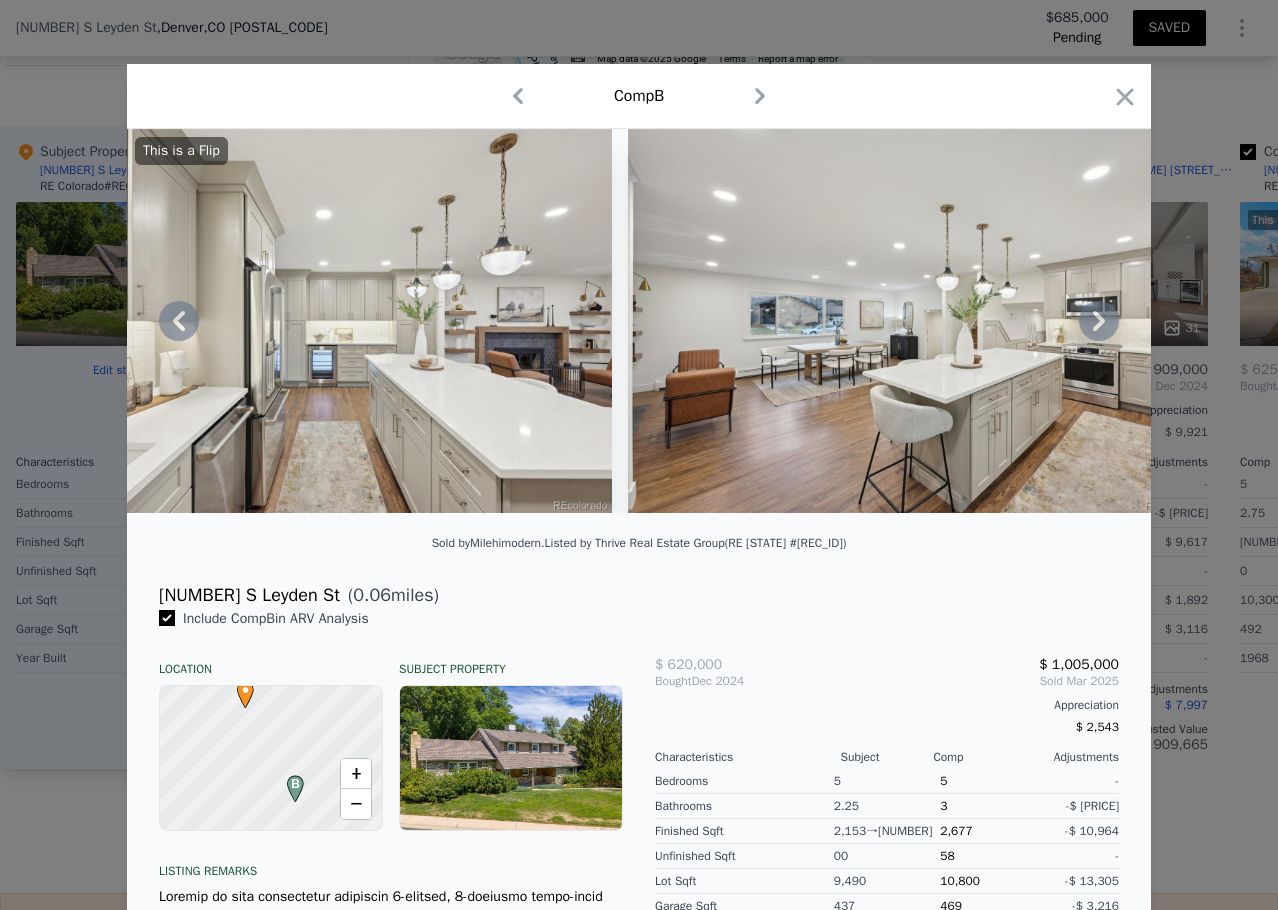 click 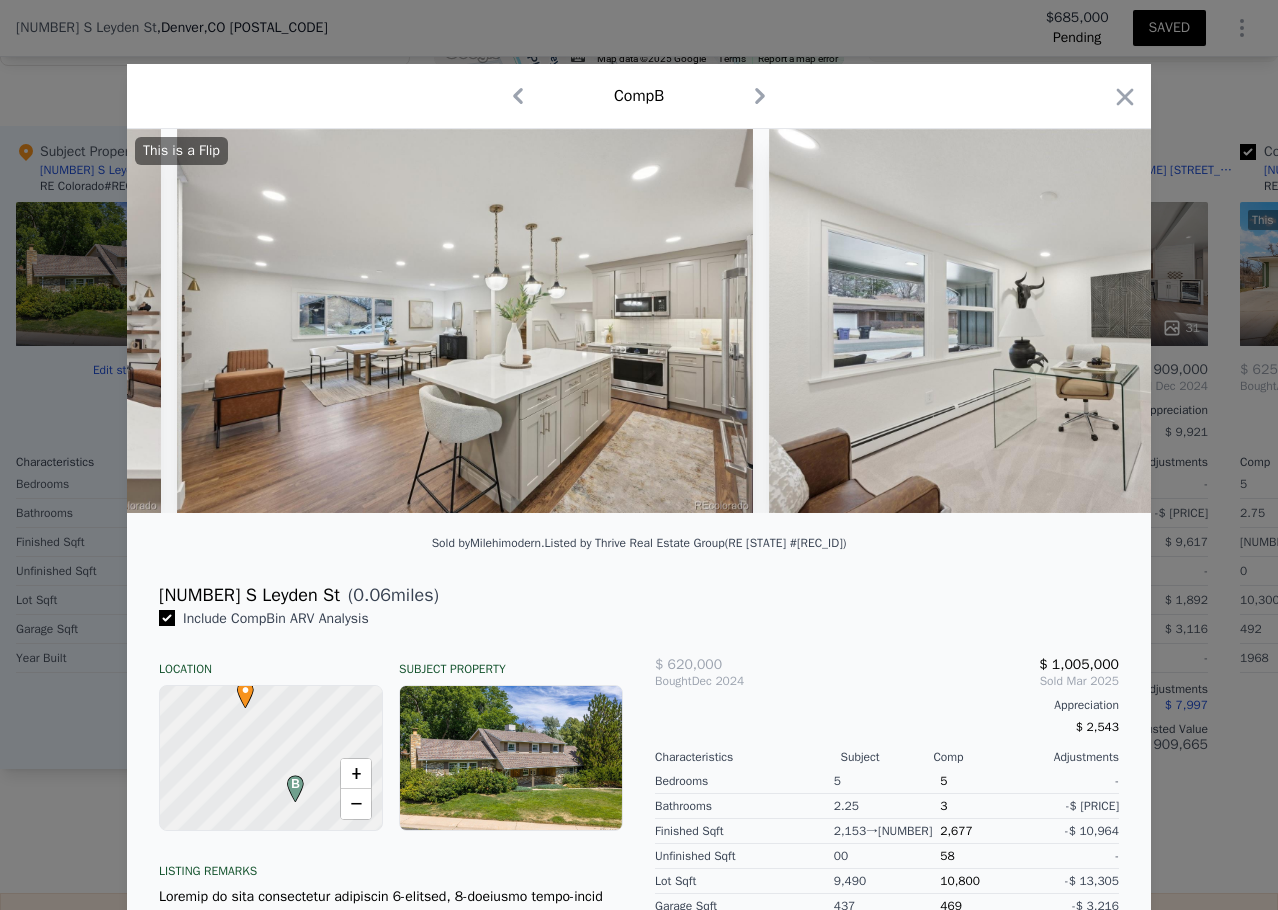 scroll, scrollTop: 0, scrollLeft: 7680, axis: horizontal 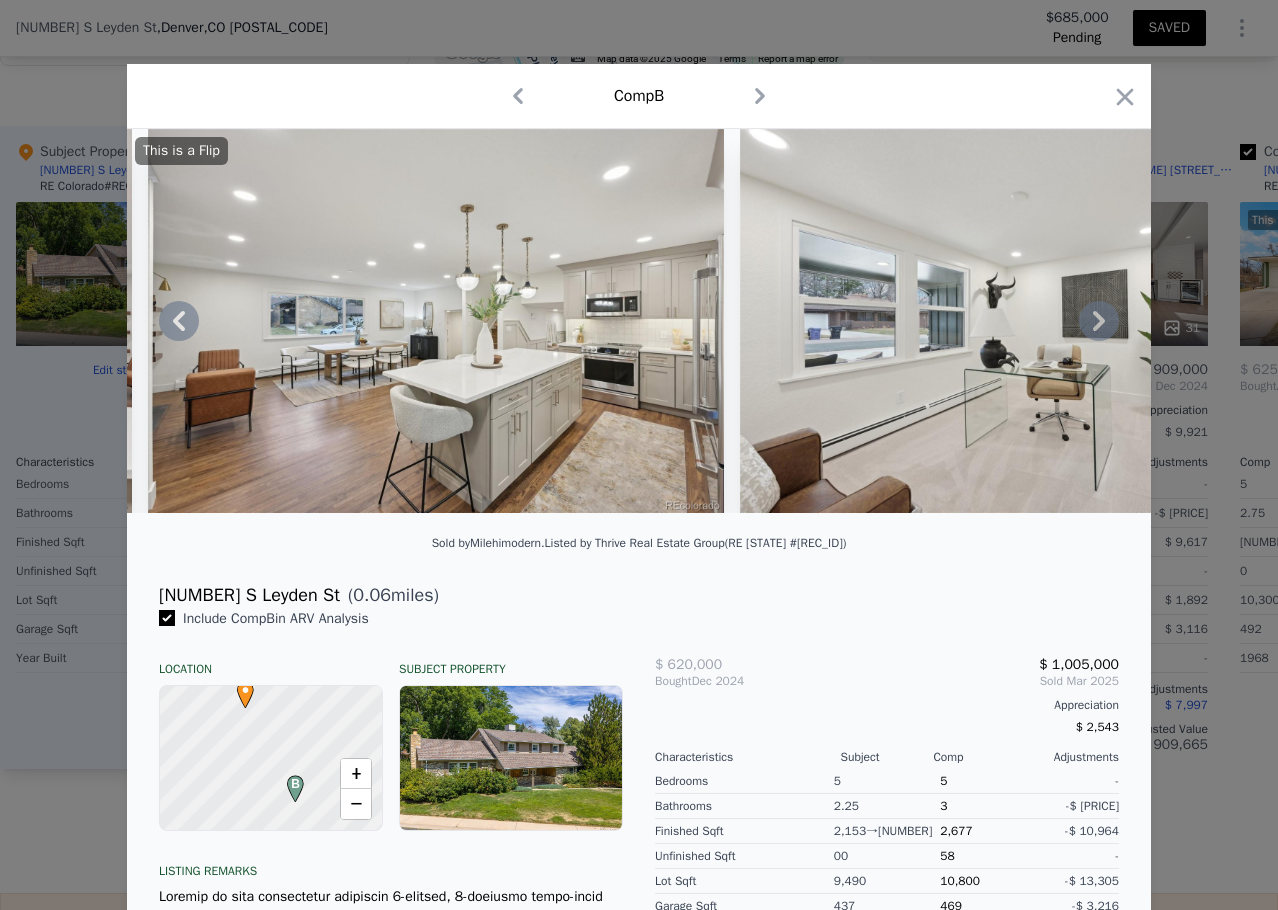 click 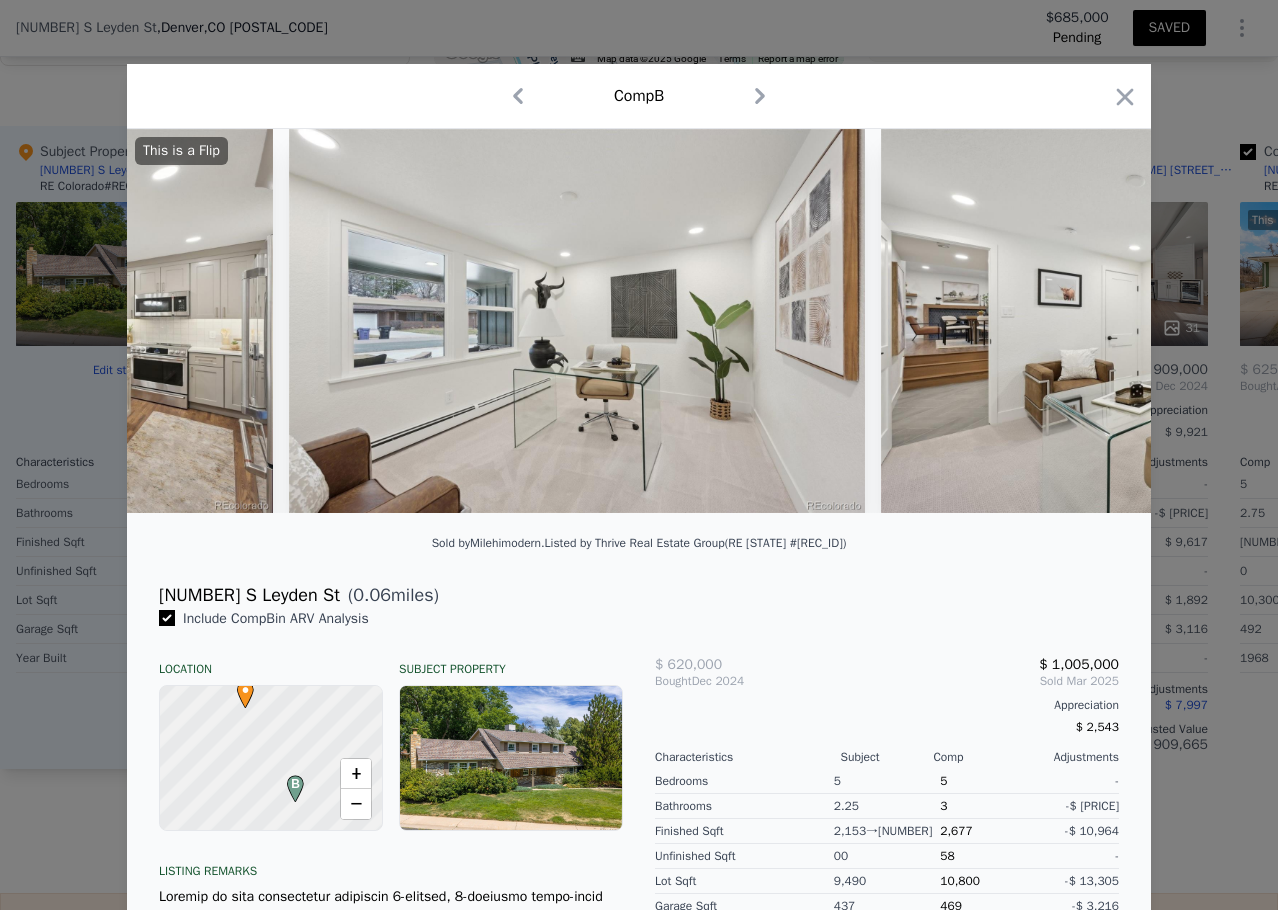scroll, scrollTop: 0, scrollLeft: 8160, axis: horizontal 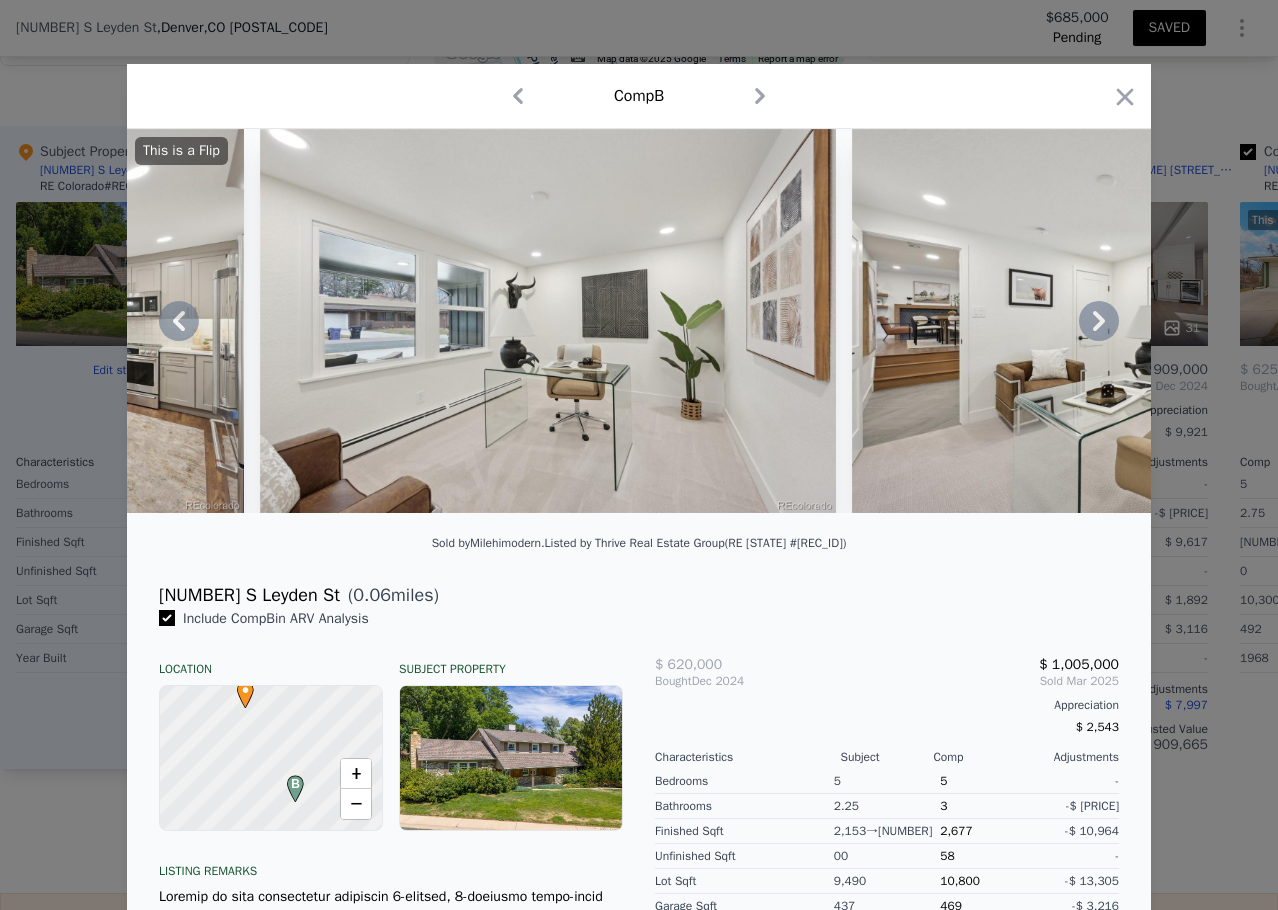click 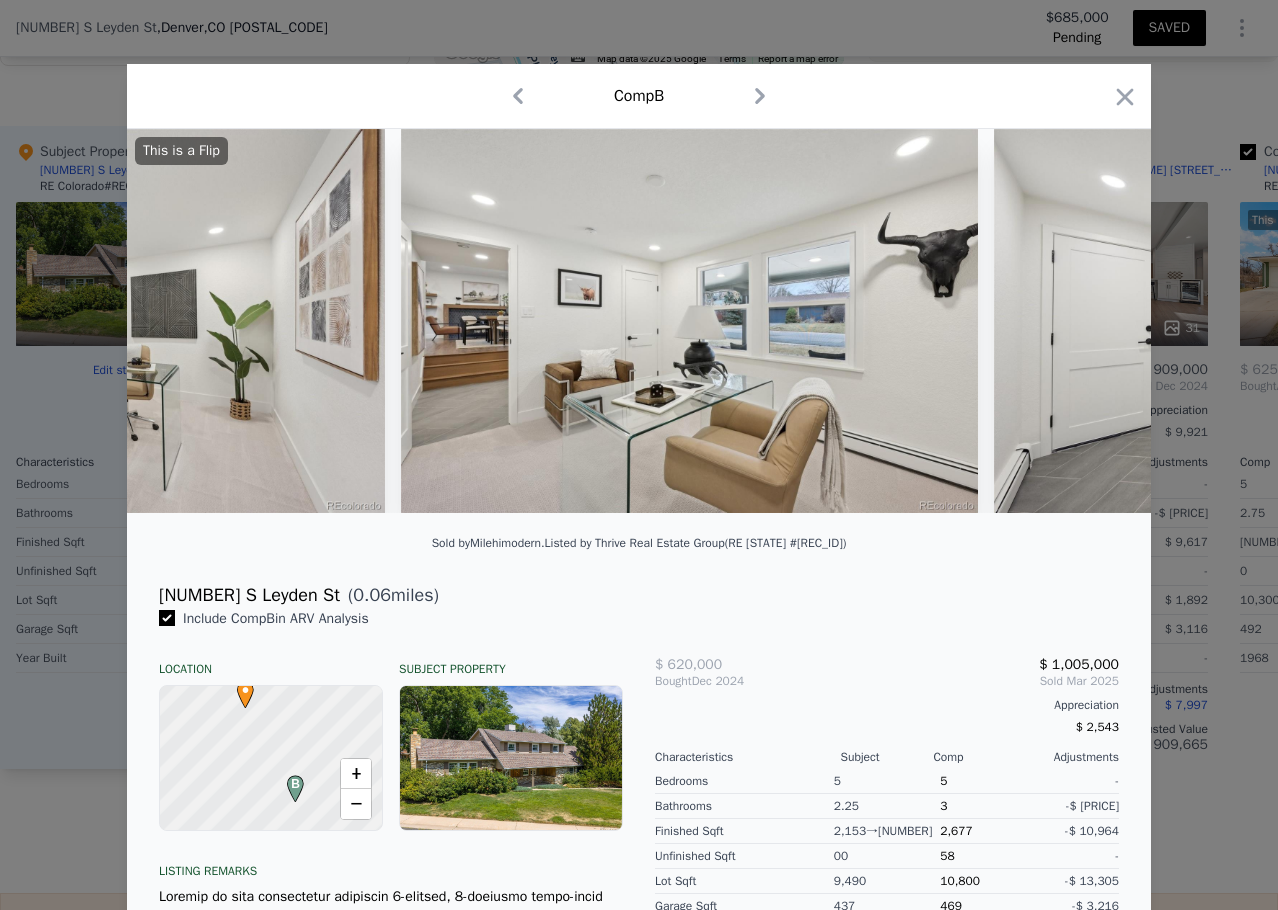scroll, scrollTop: 0, scrollLeft: 8640, axis: horizontal 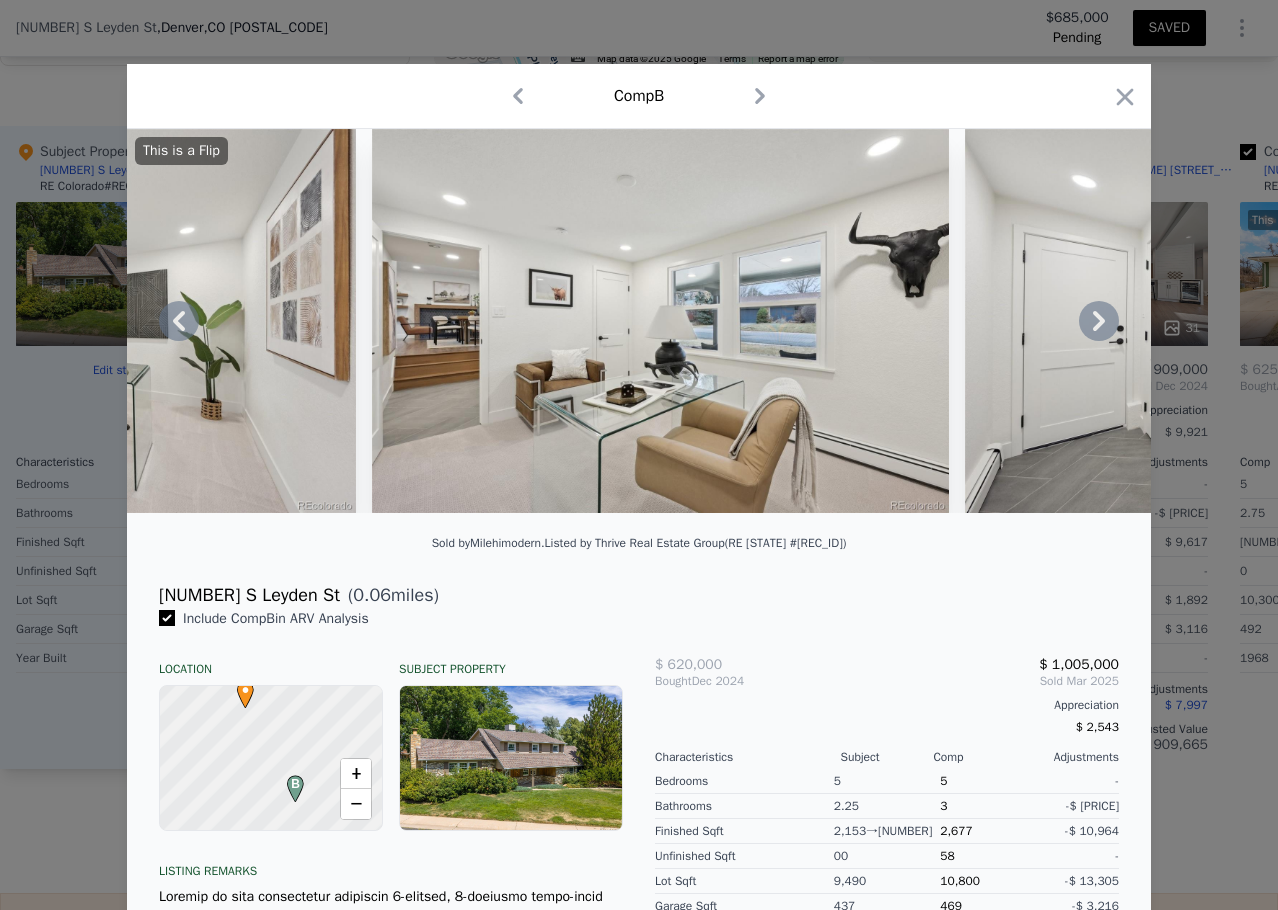 click 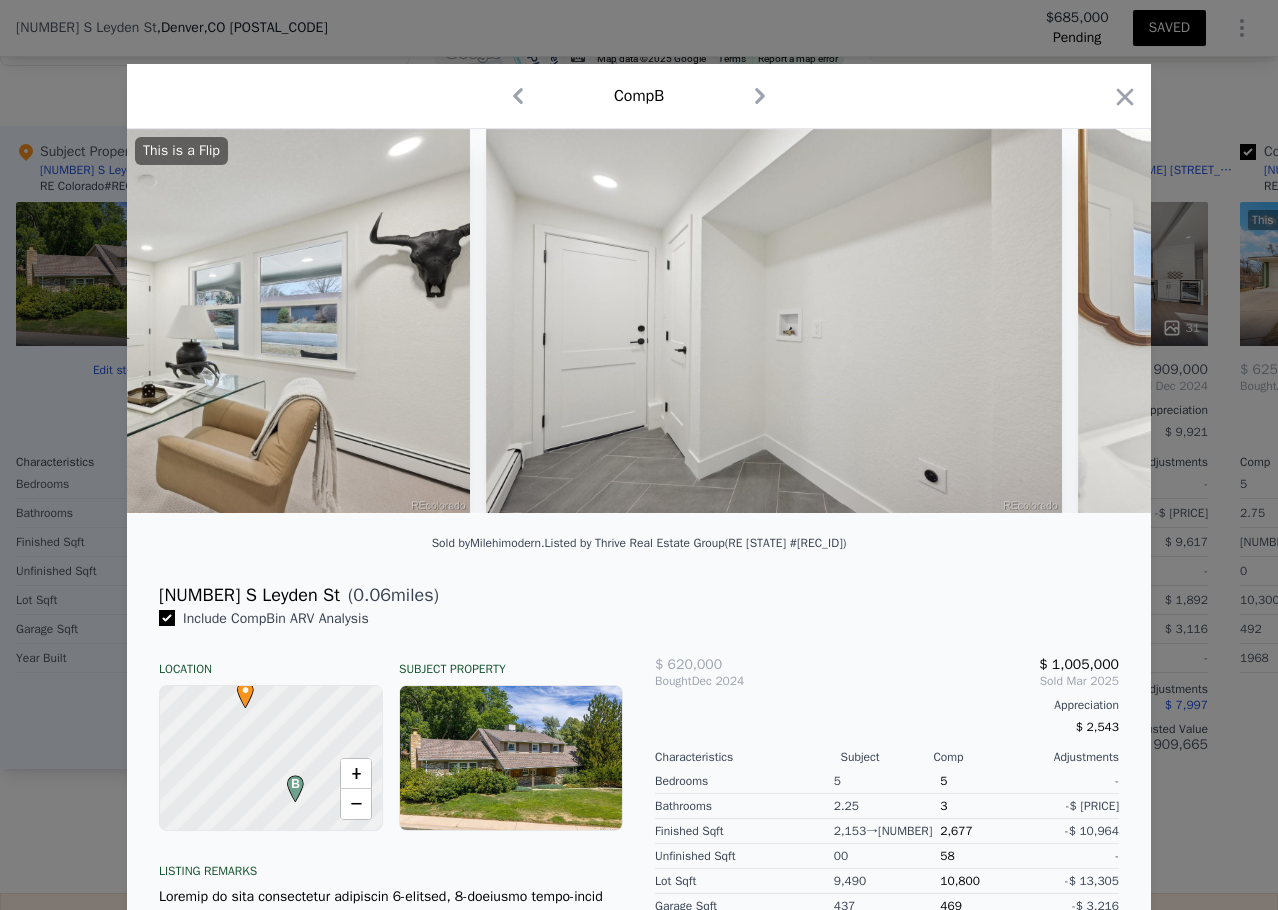 scroll, scrollTop: 0, scrollLeft: 9120, axis: horizontal 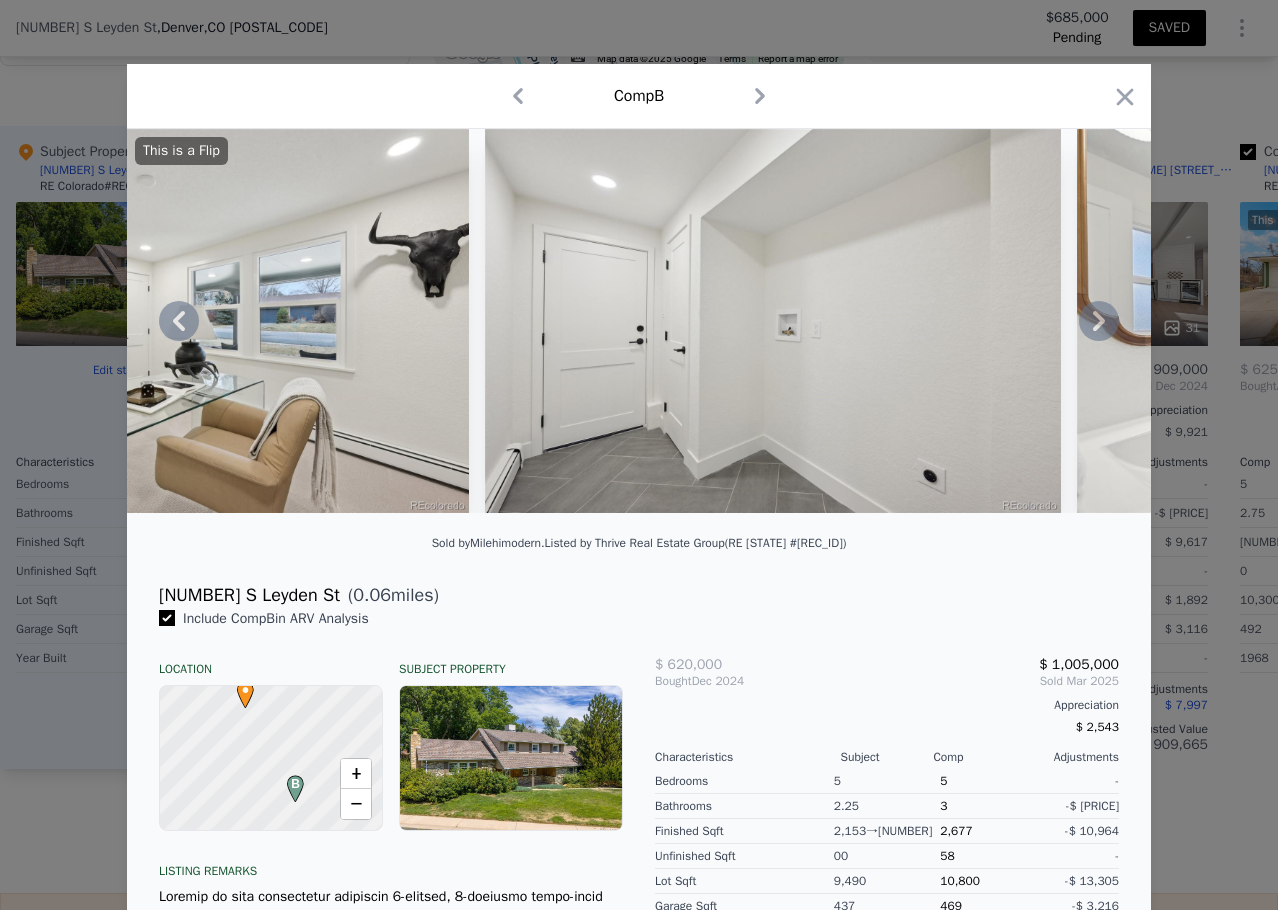 click 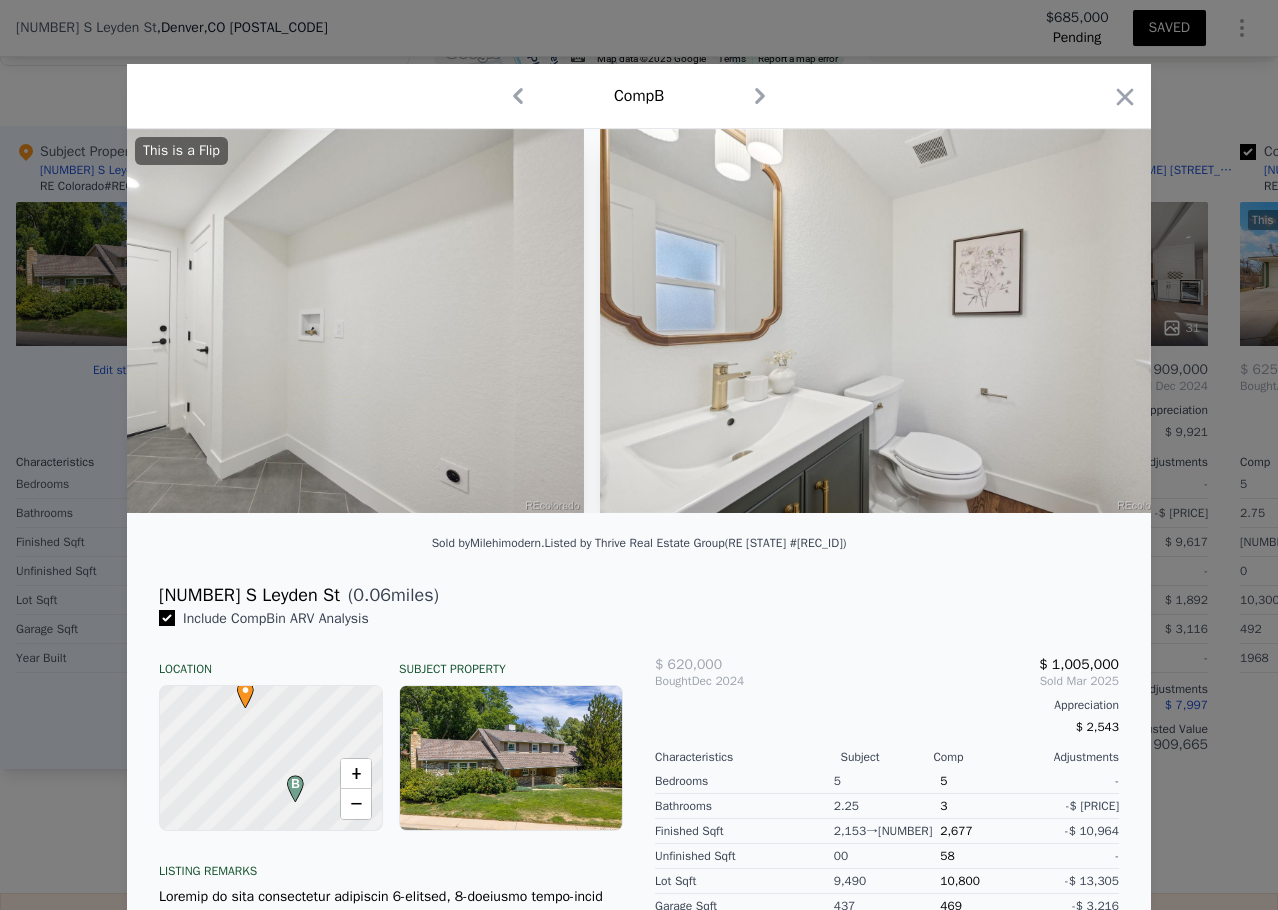 scroll, scrollTop: 0, scrollLeft: 9600, axis: horizontal 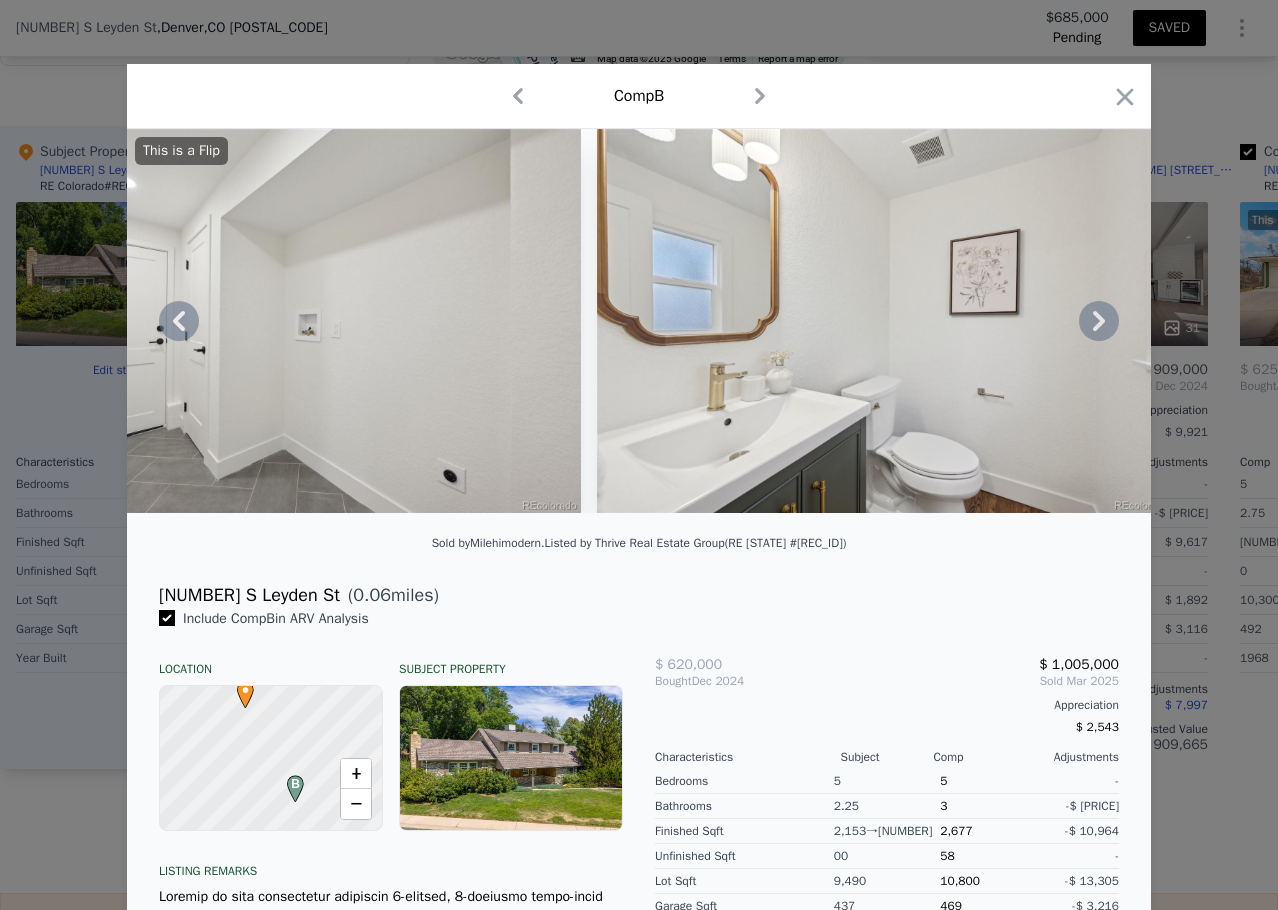 click 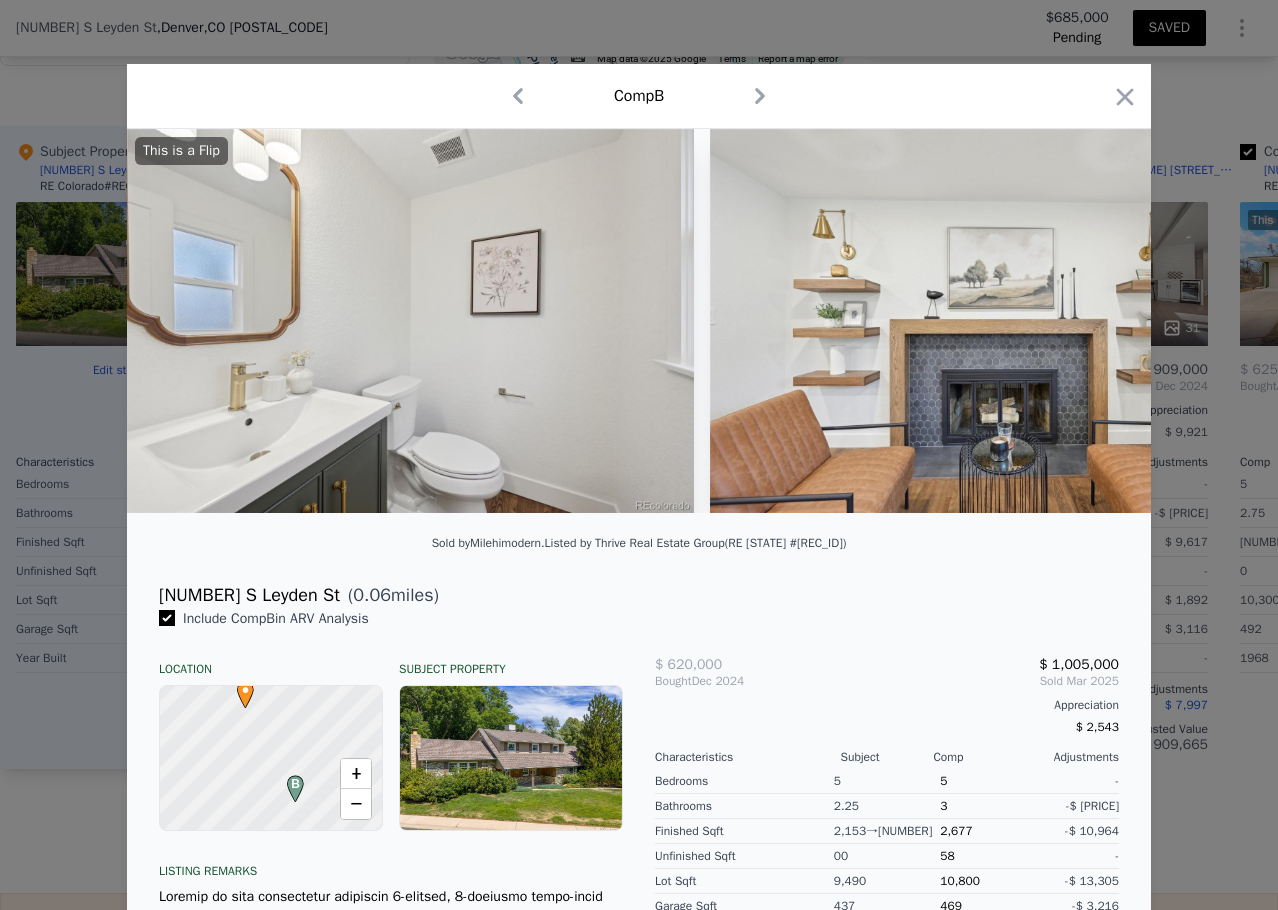 scroll, scrollTop: 0, scrollLeft: 10080, axis: horizontal 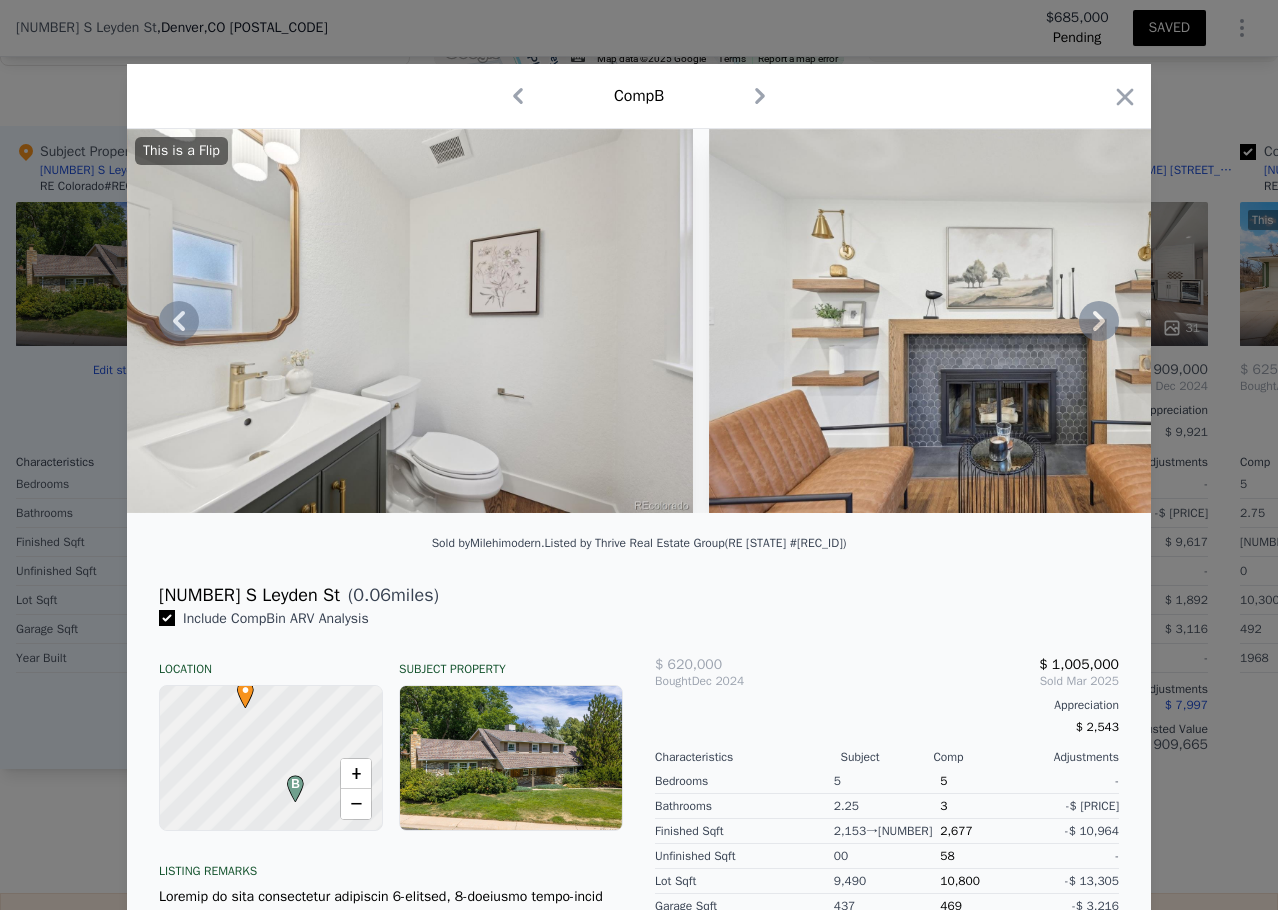 click 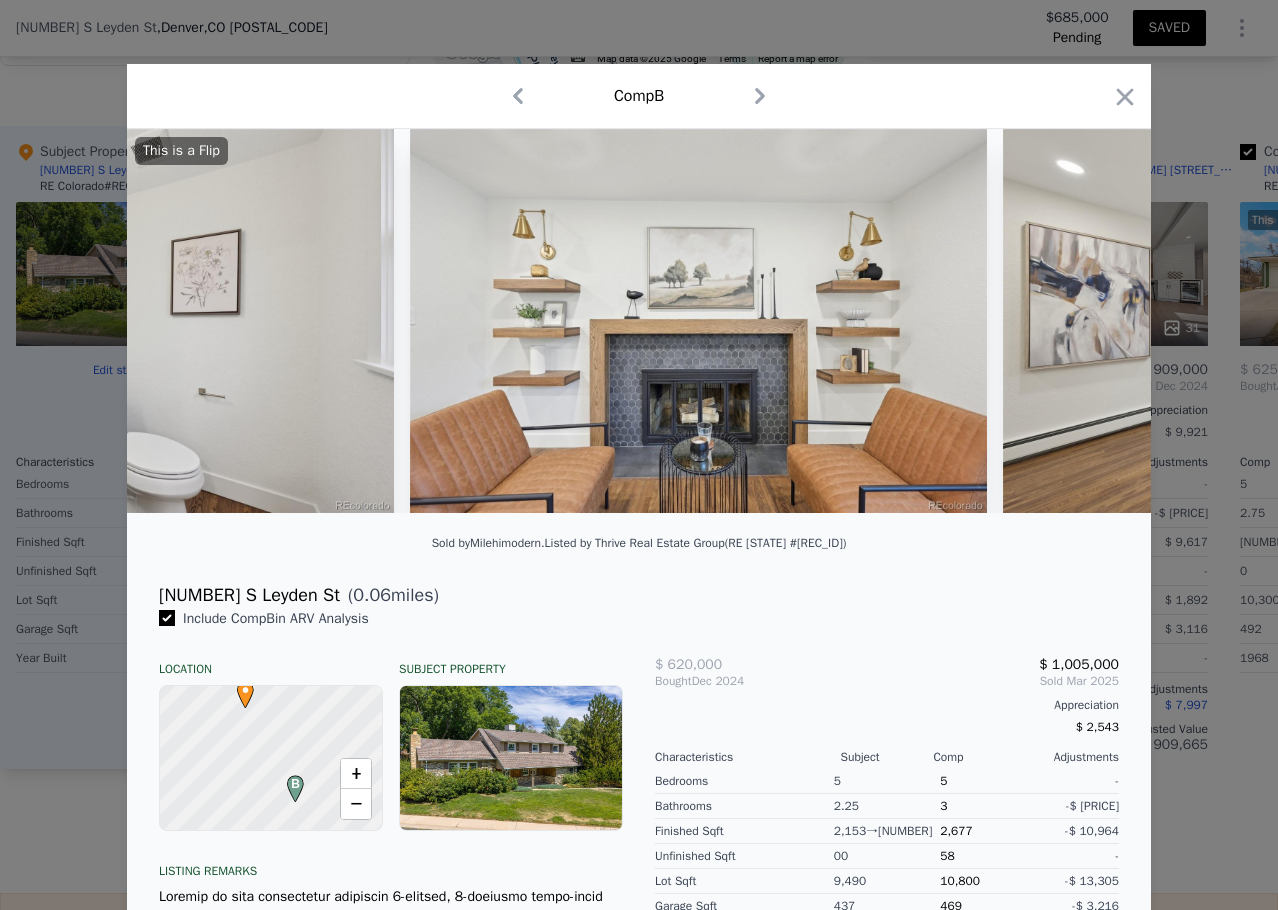 scroll, scrollTop: 0, scrollLeft: 10560, axis: horizontal 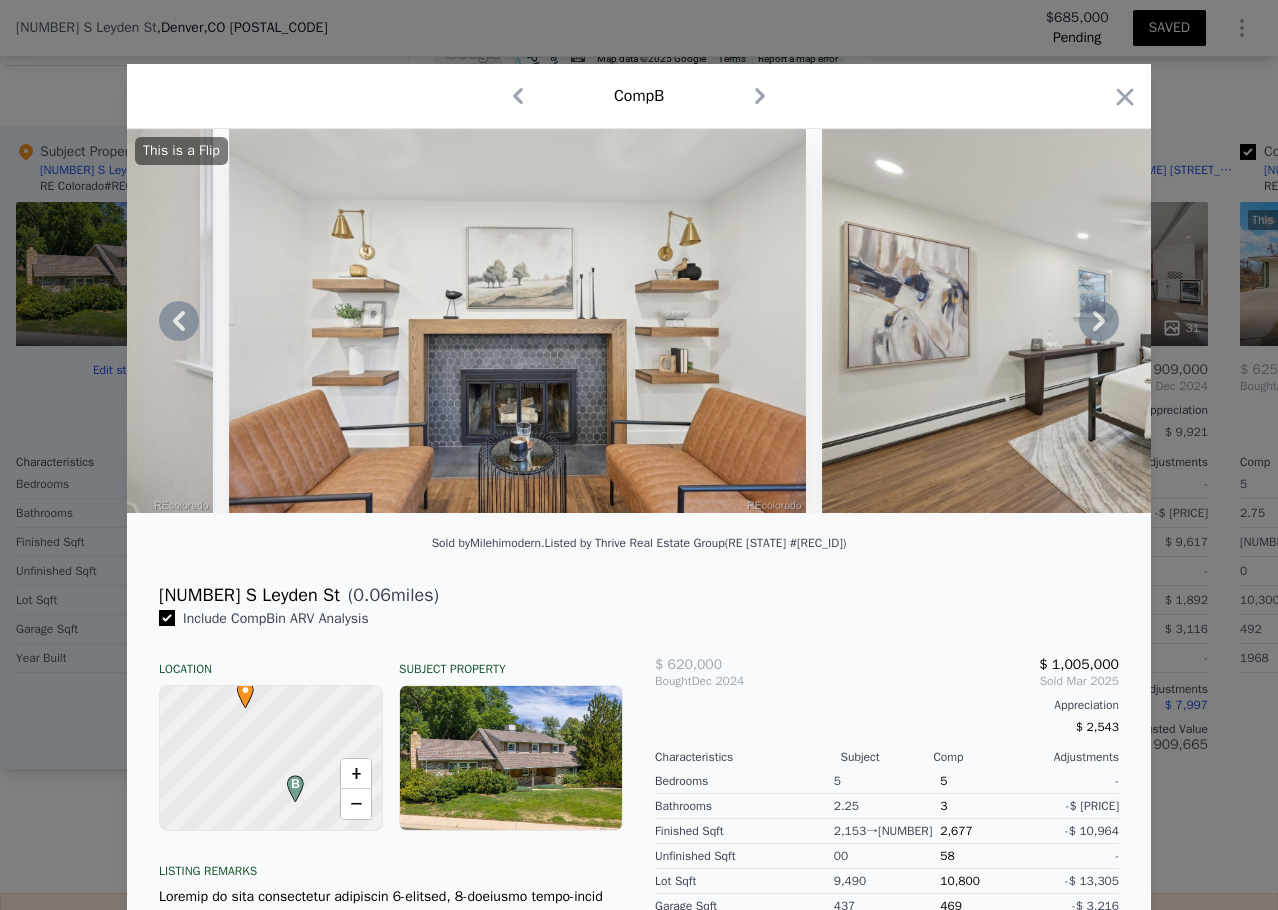 click 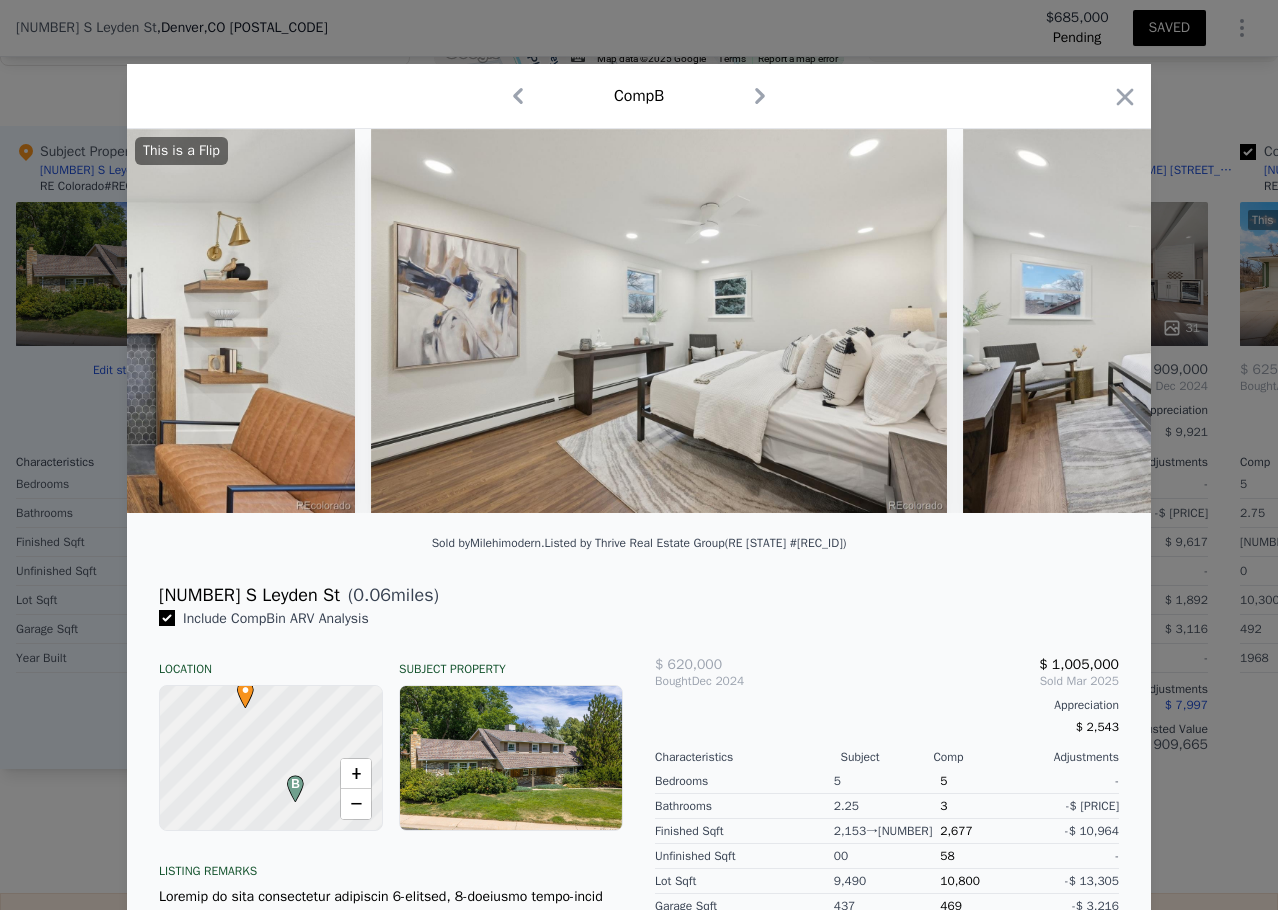 scroll, scrollTop: 0, scrollLeft: 11040, axis: horizontal 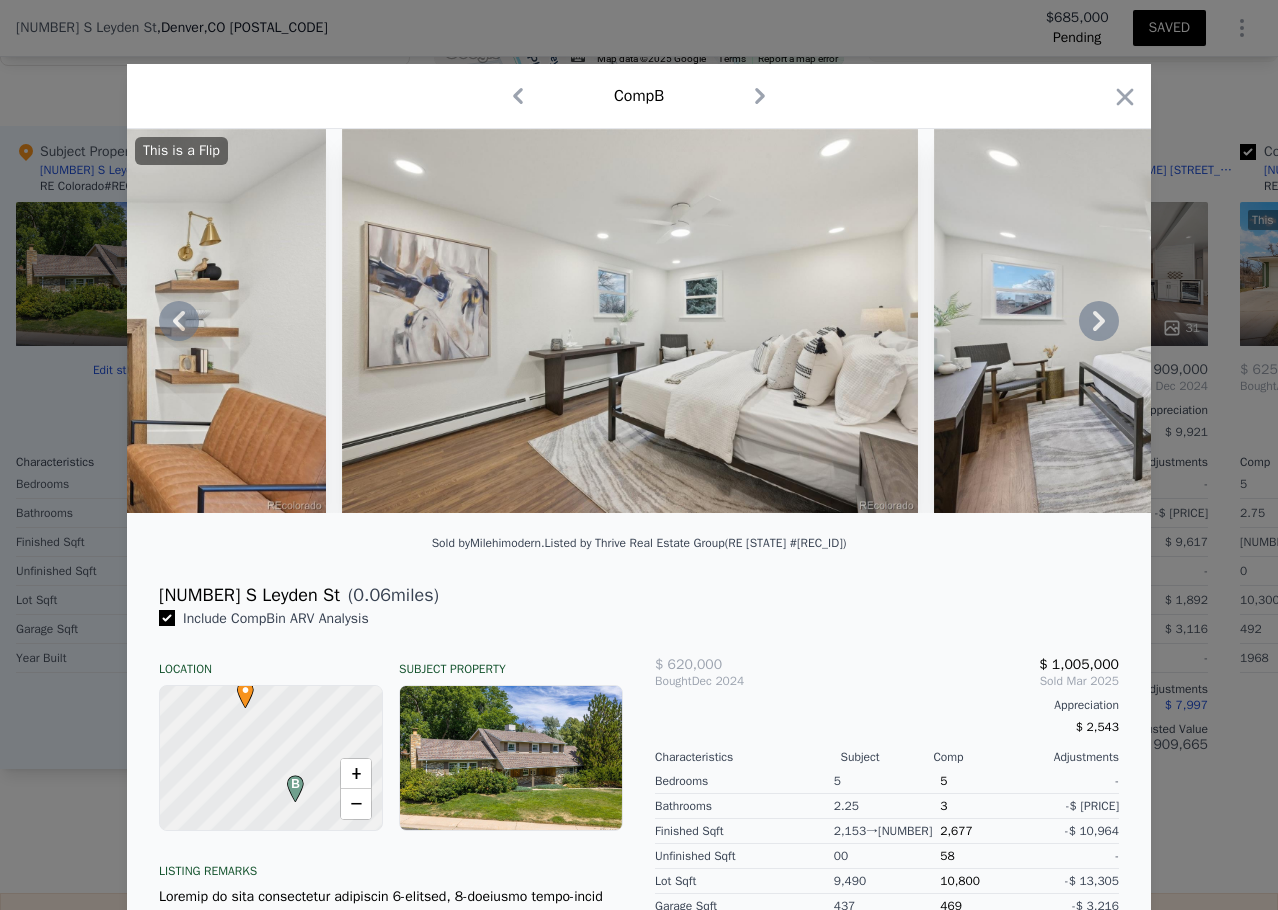 click 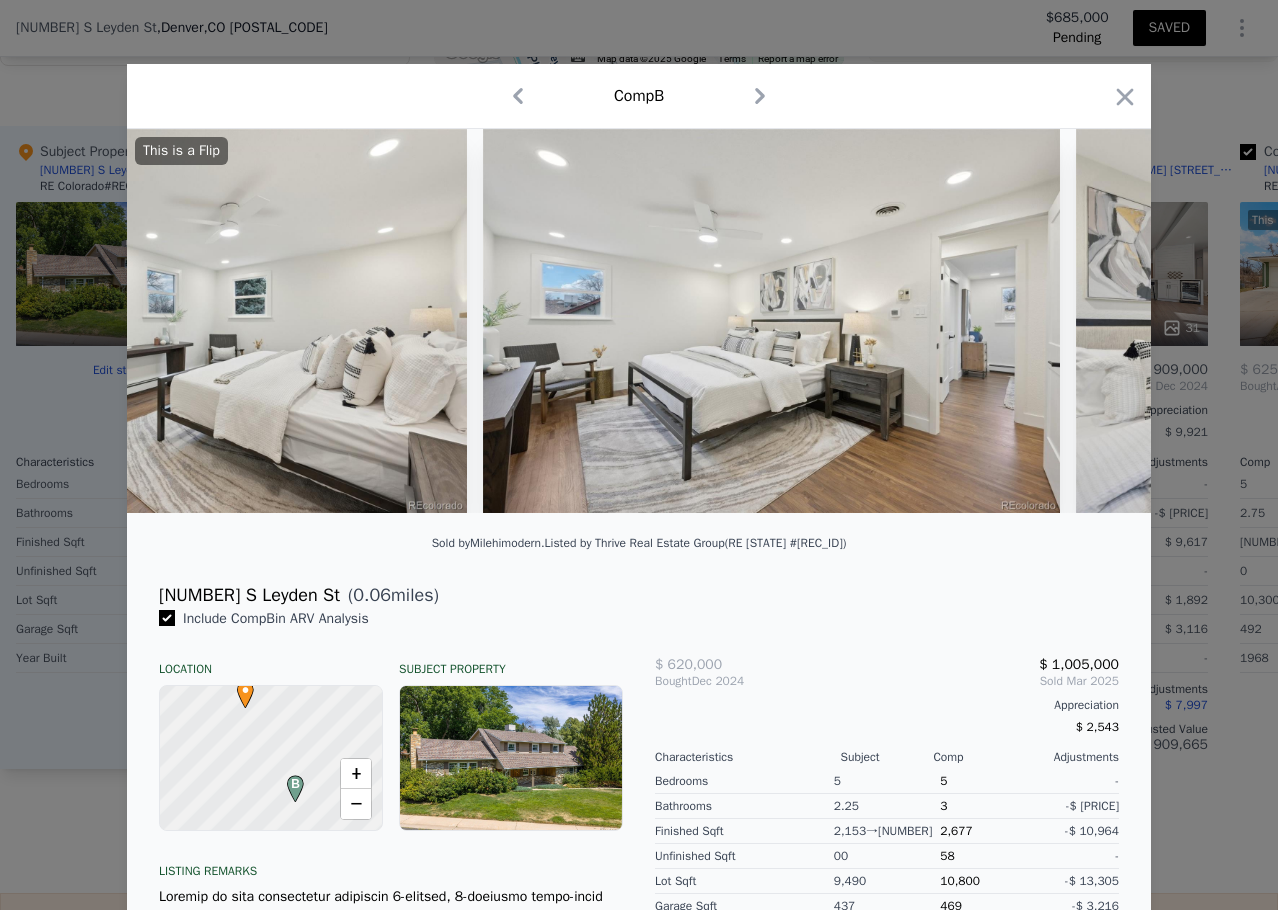 scroll, scrollTop: 0, scrollLeft: 11520, axis: horizontal 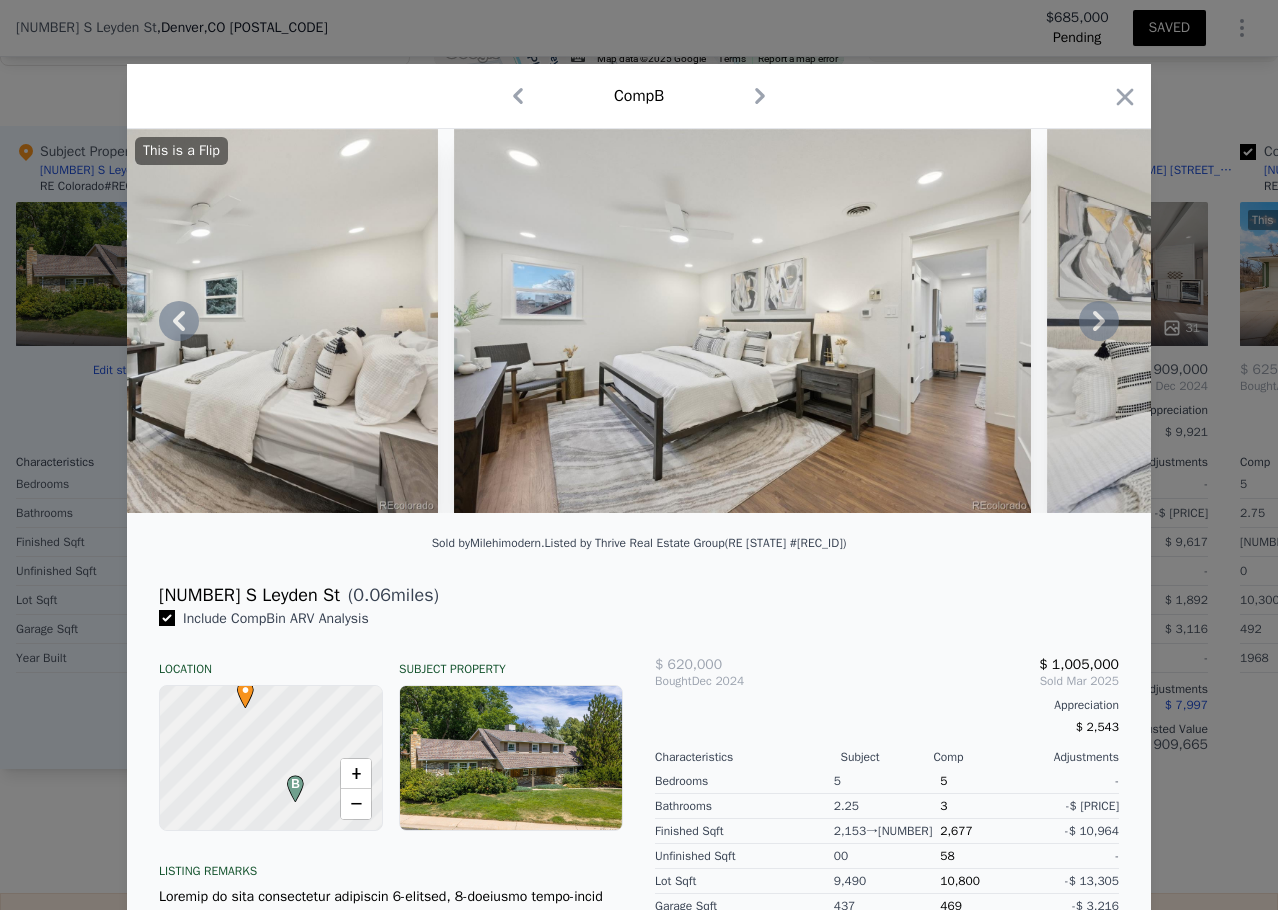 click 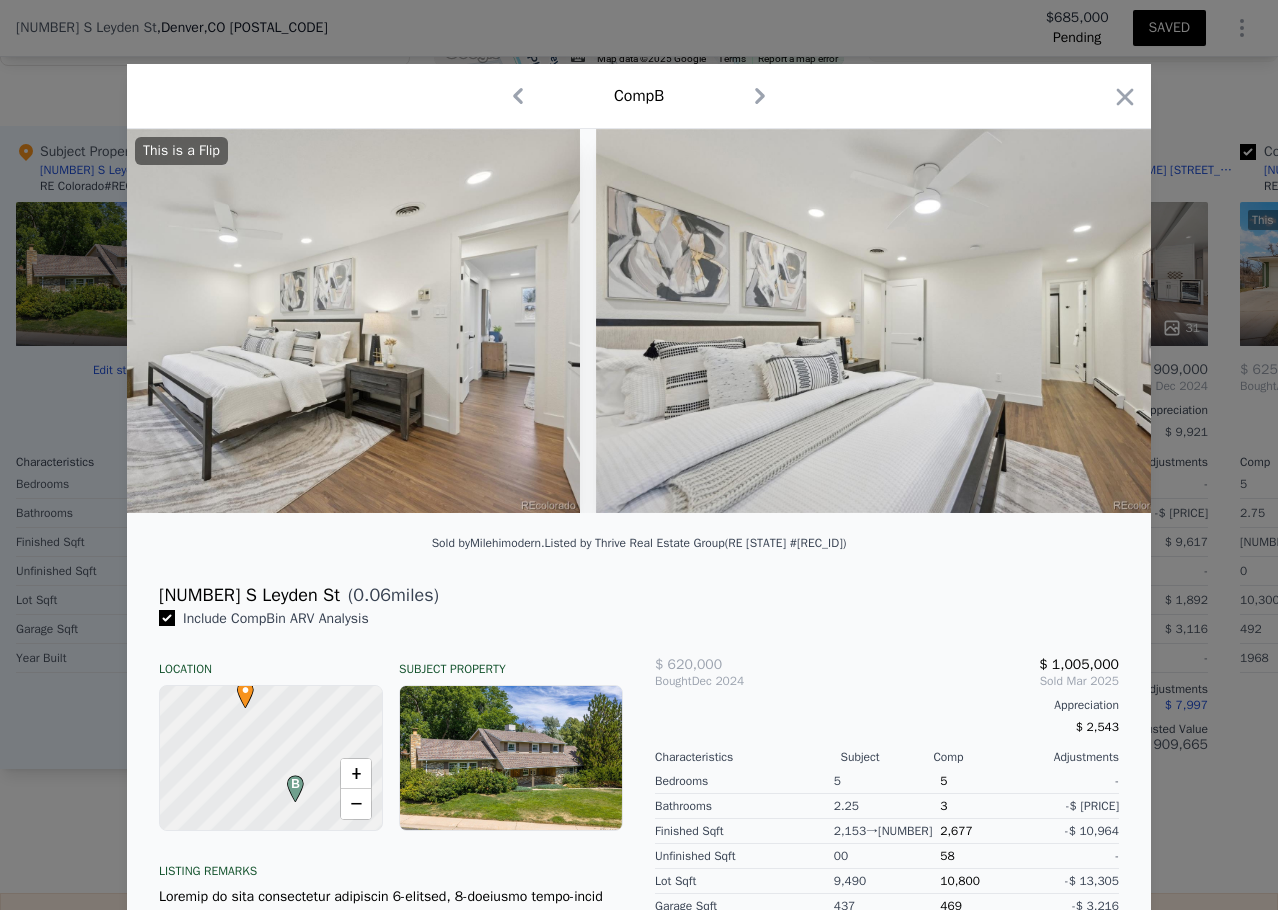 scroll, scrollTop: 0, scrollLeft: 12000, axis: horizontal 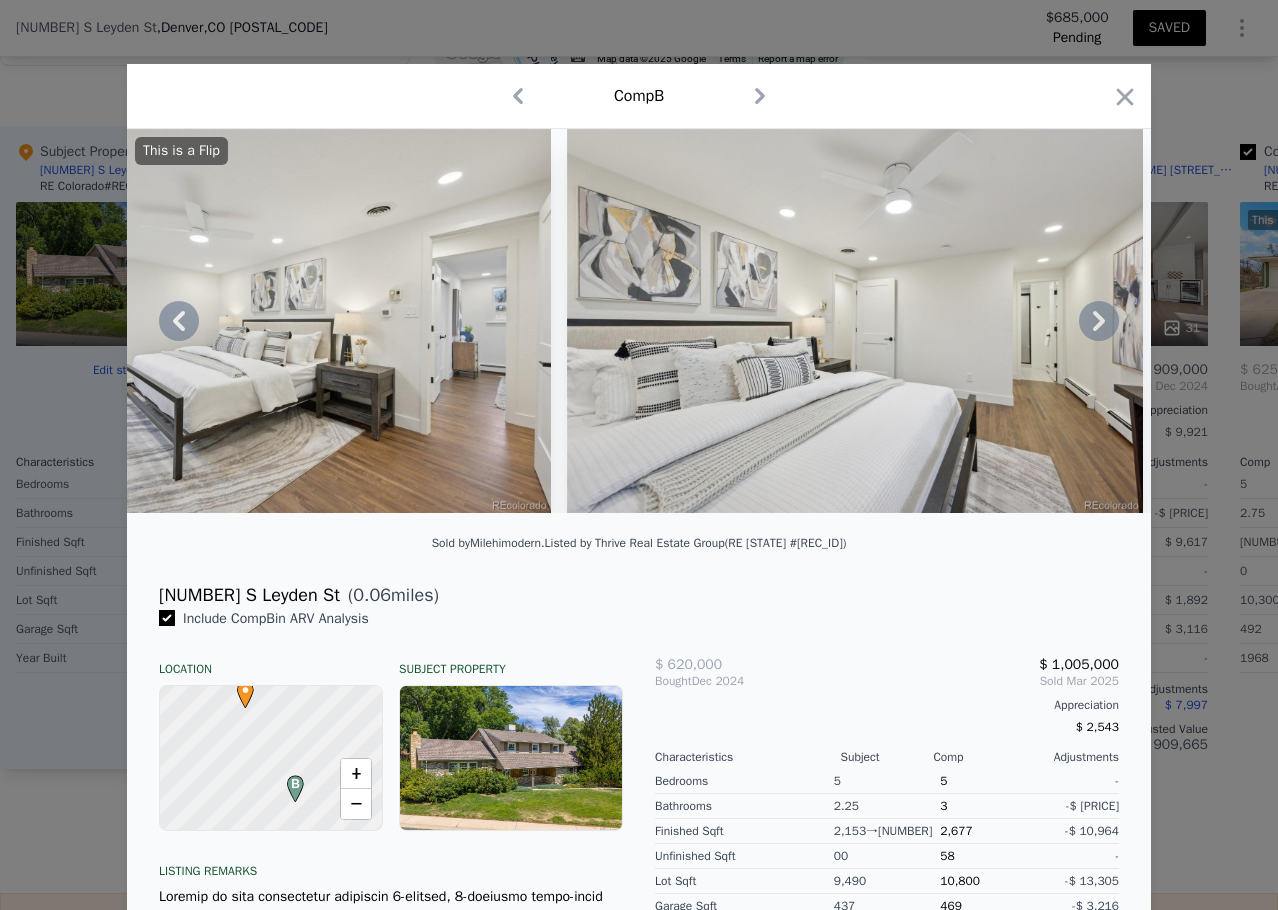 click 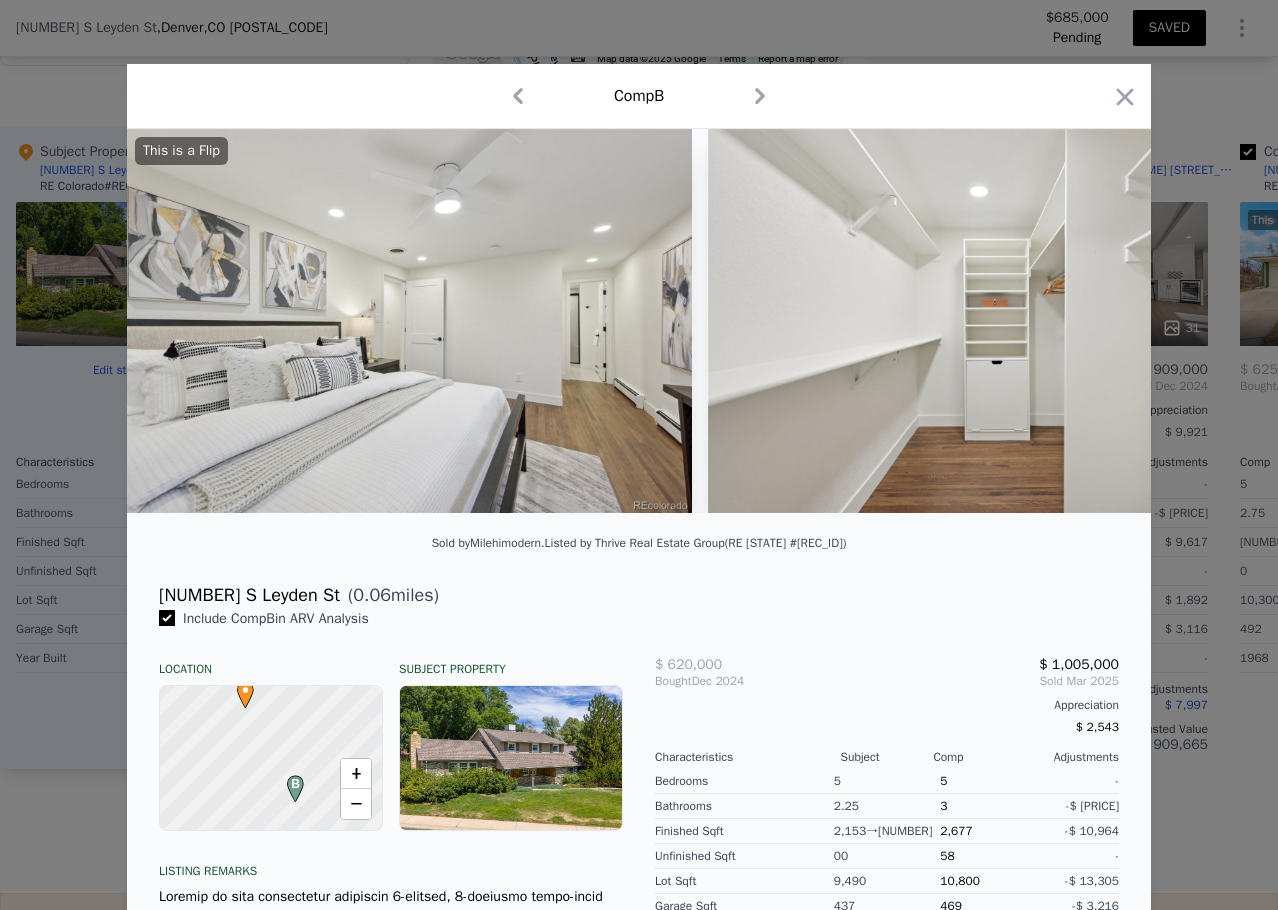 scroll, scrollTop: 0, scrollLeft: 12480, axis: horizontal 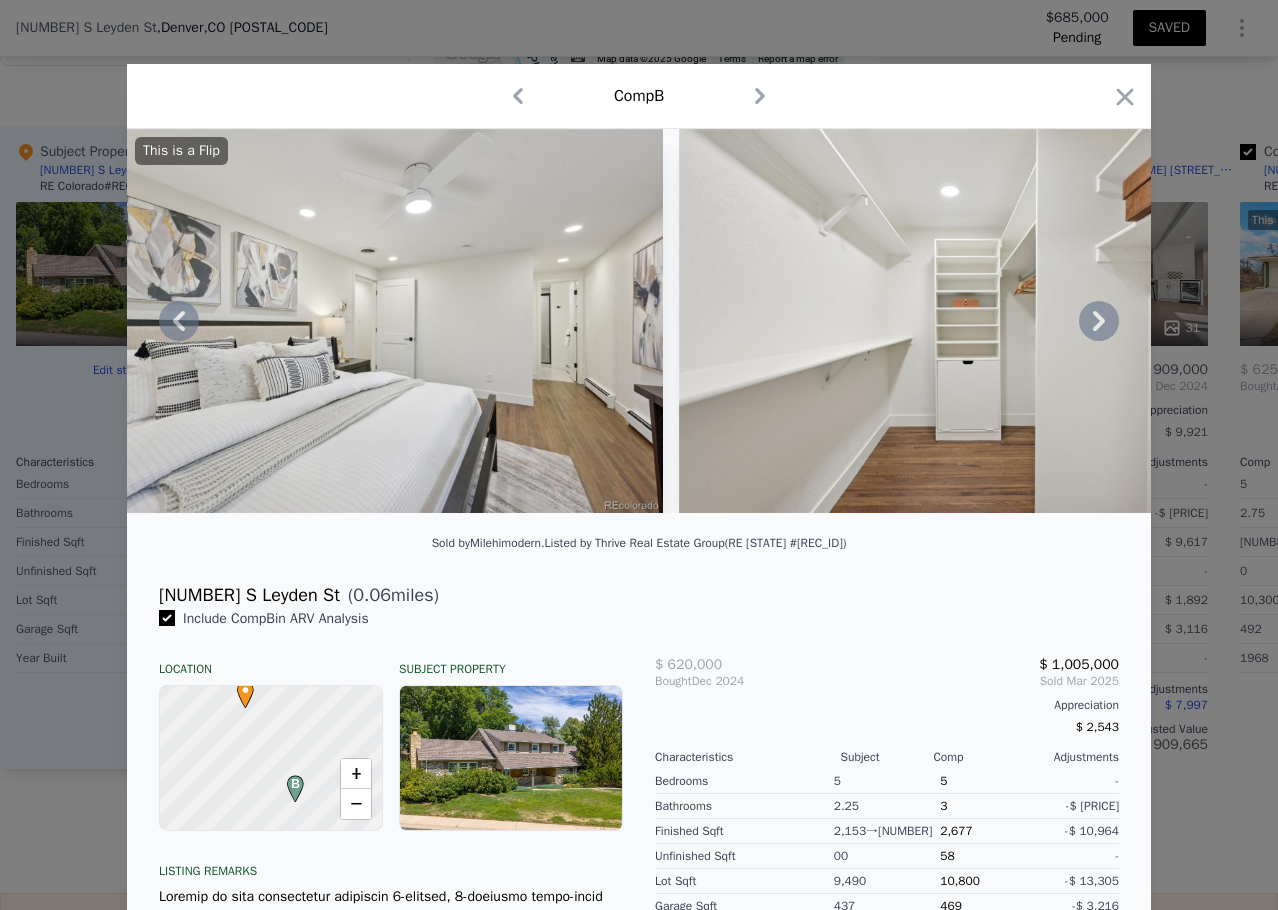 click 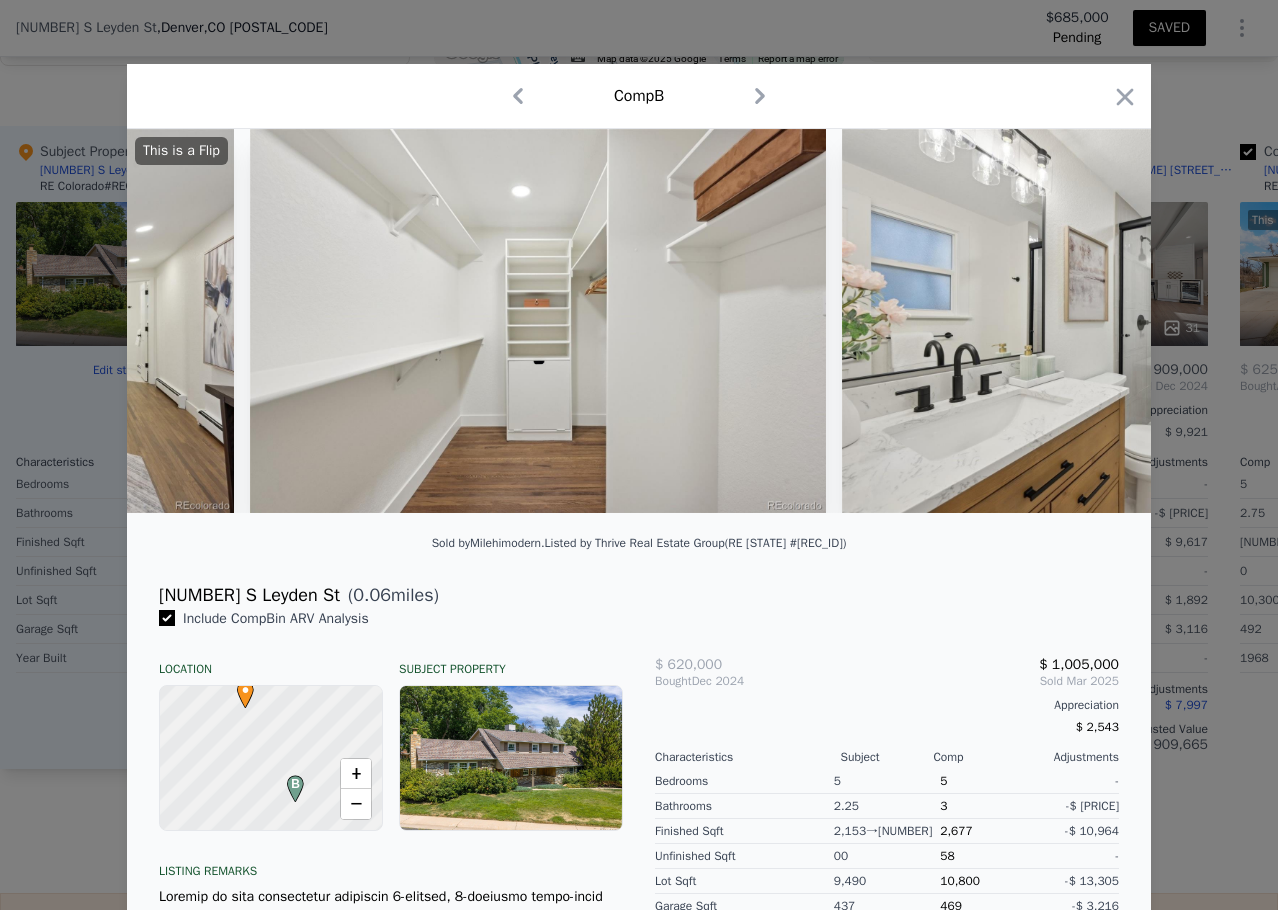 scroll, scrollTop: 0, scrollLeft: 12960, axis: horizontal 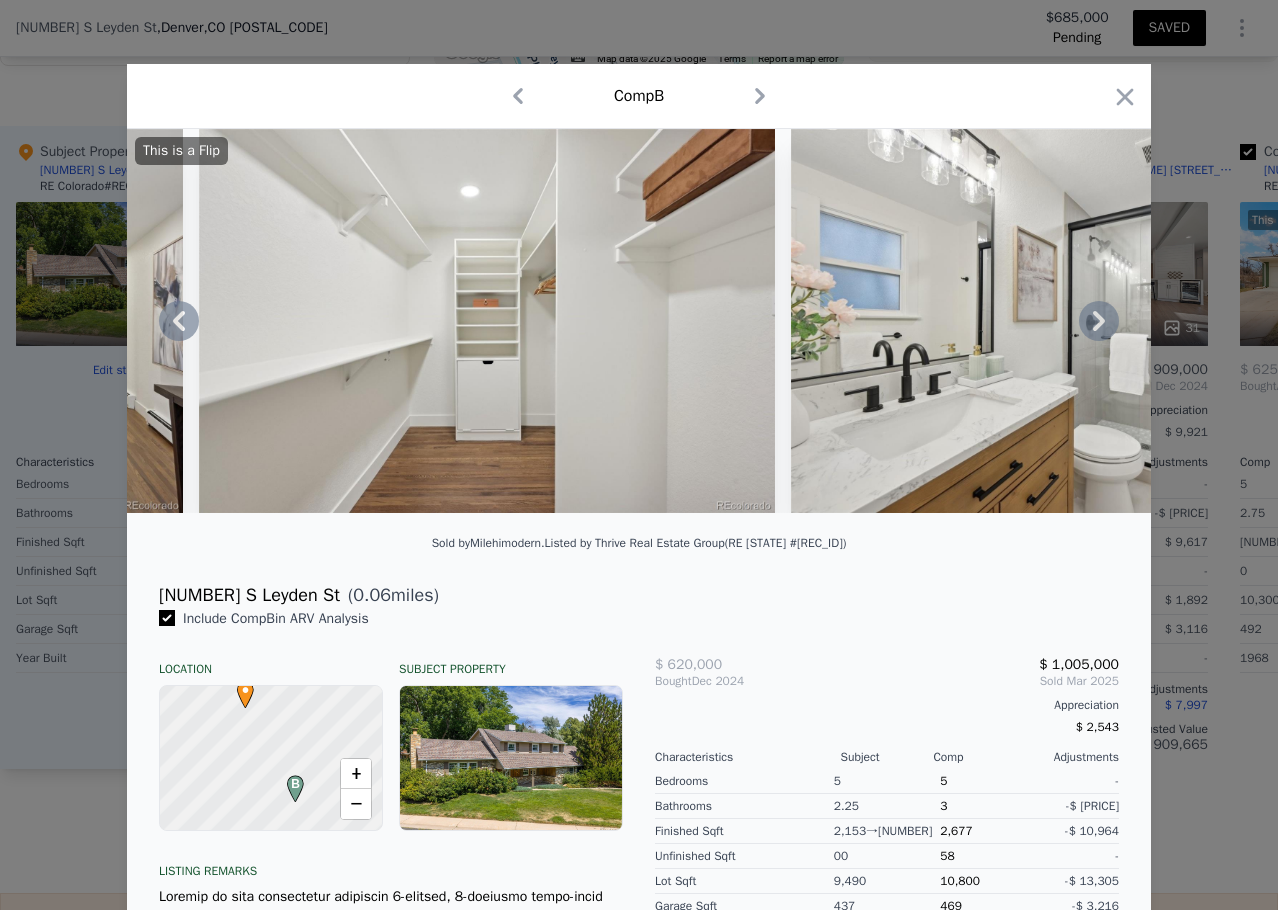 click 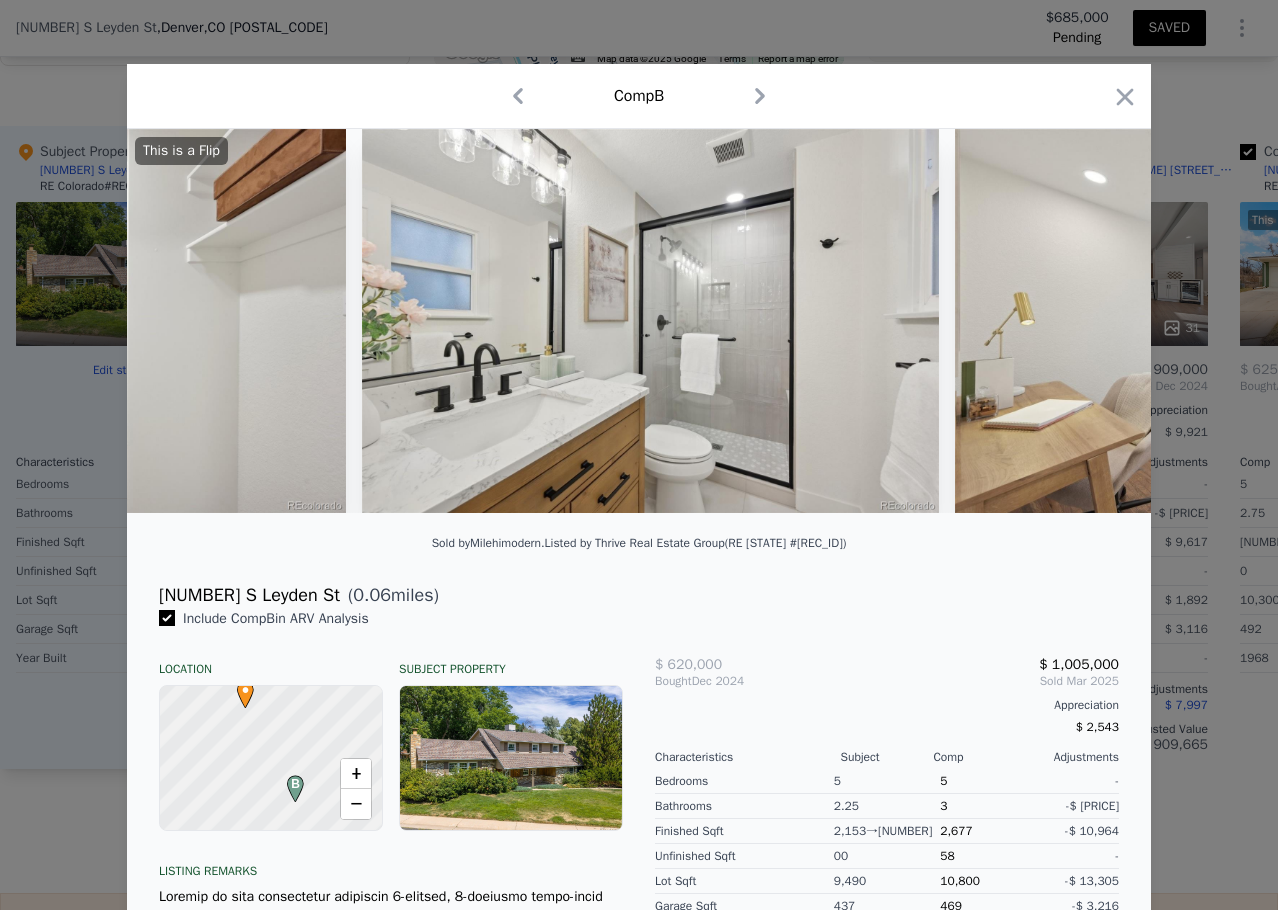 scroll, scrollTop: 0, scrollLeft: 13440, axis: horizontal 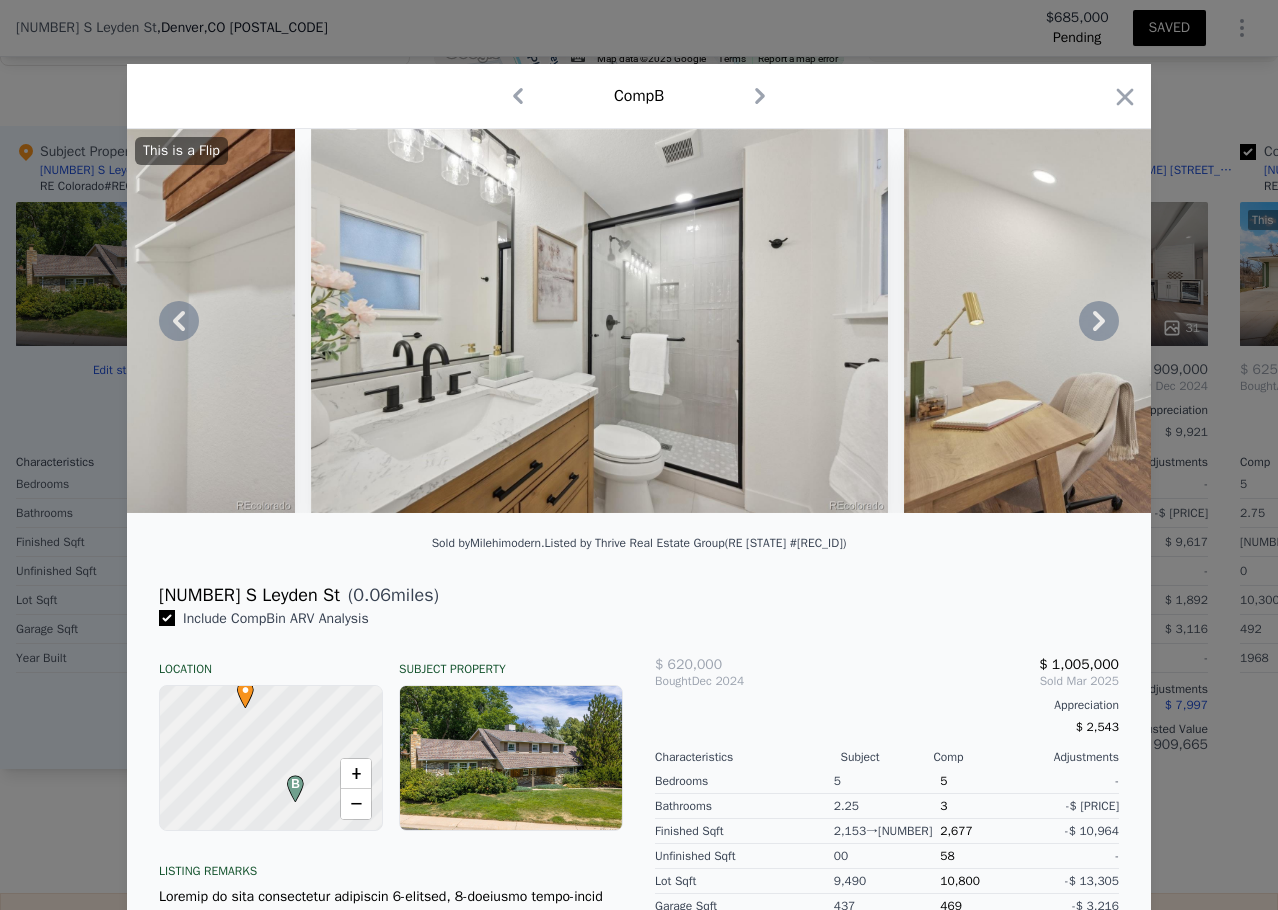 click 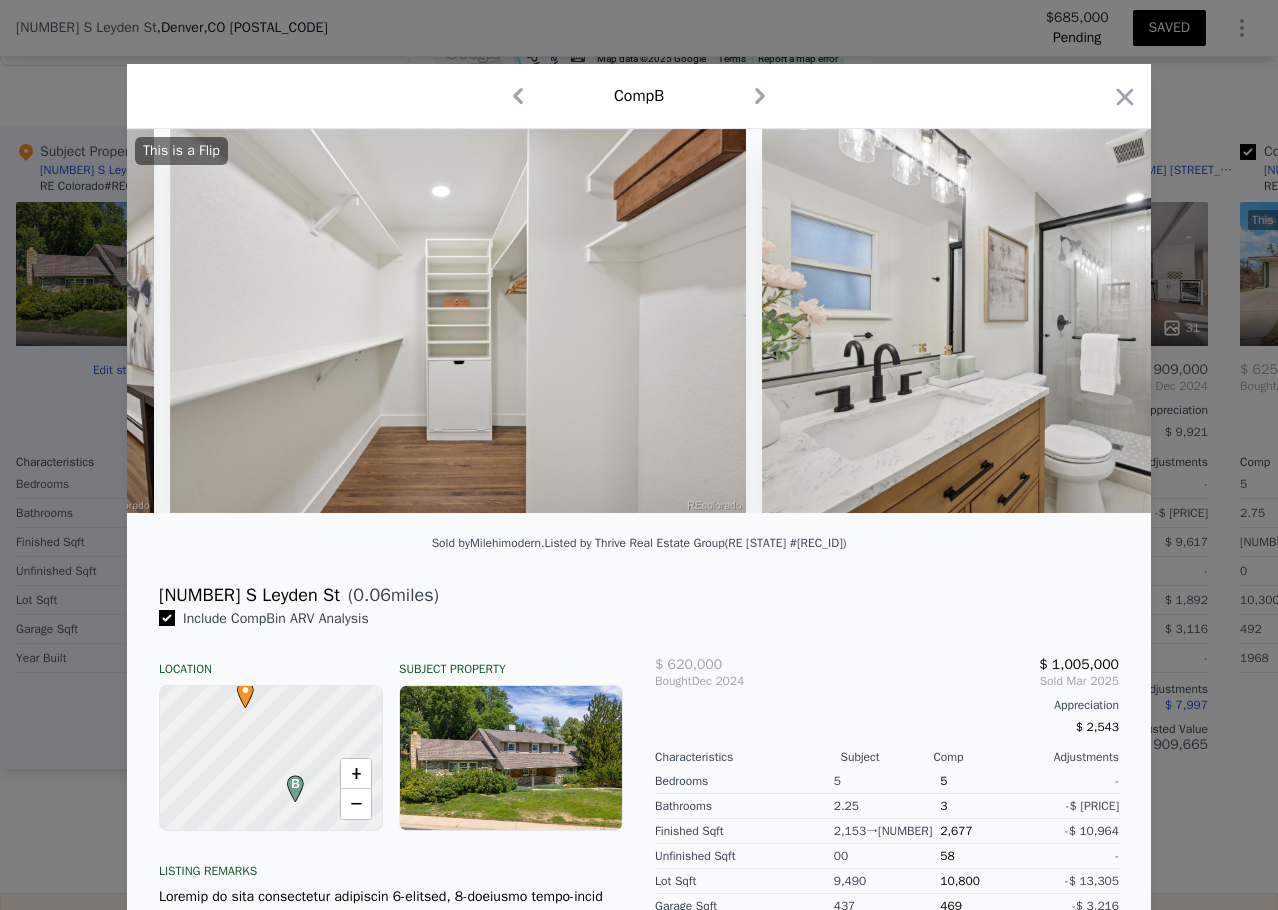scroll, scrollTop: 0, scrollLeft: 12960, axis: horizontal 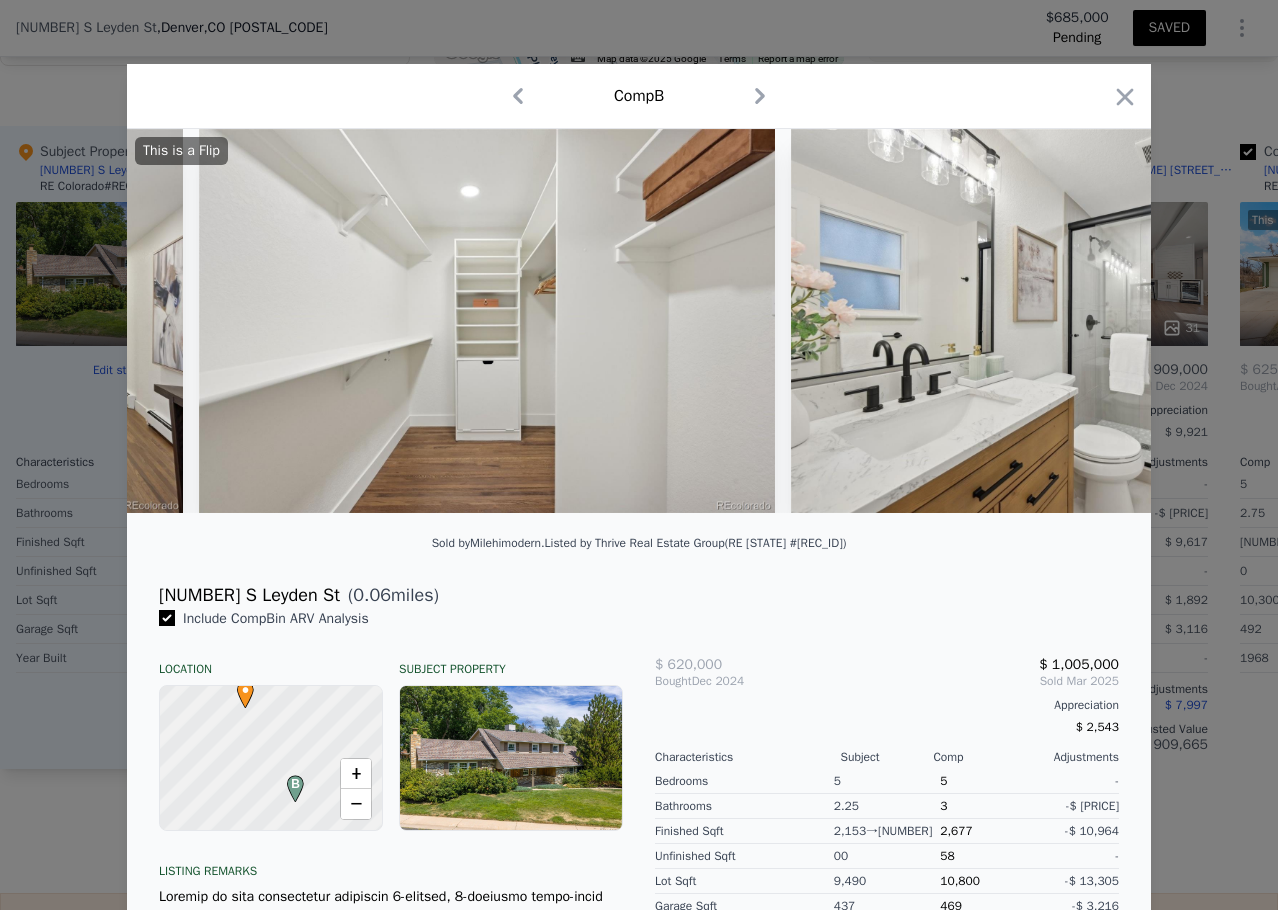 click on "This is a Flip" at bounding box center [639, 321] 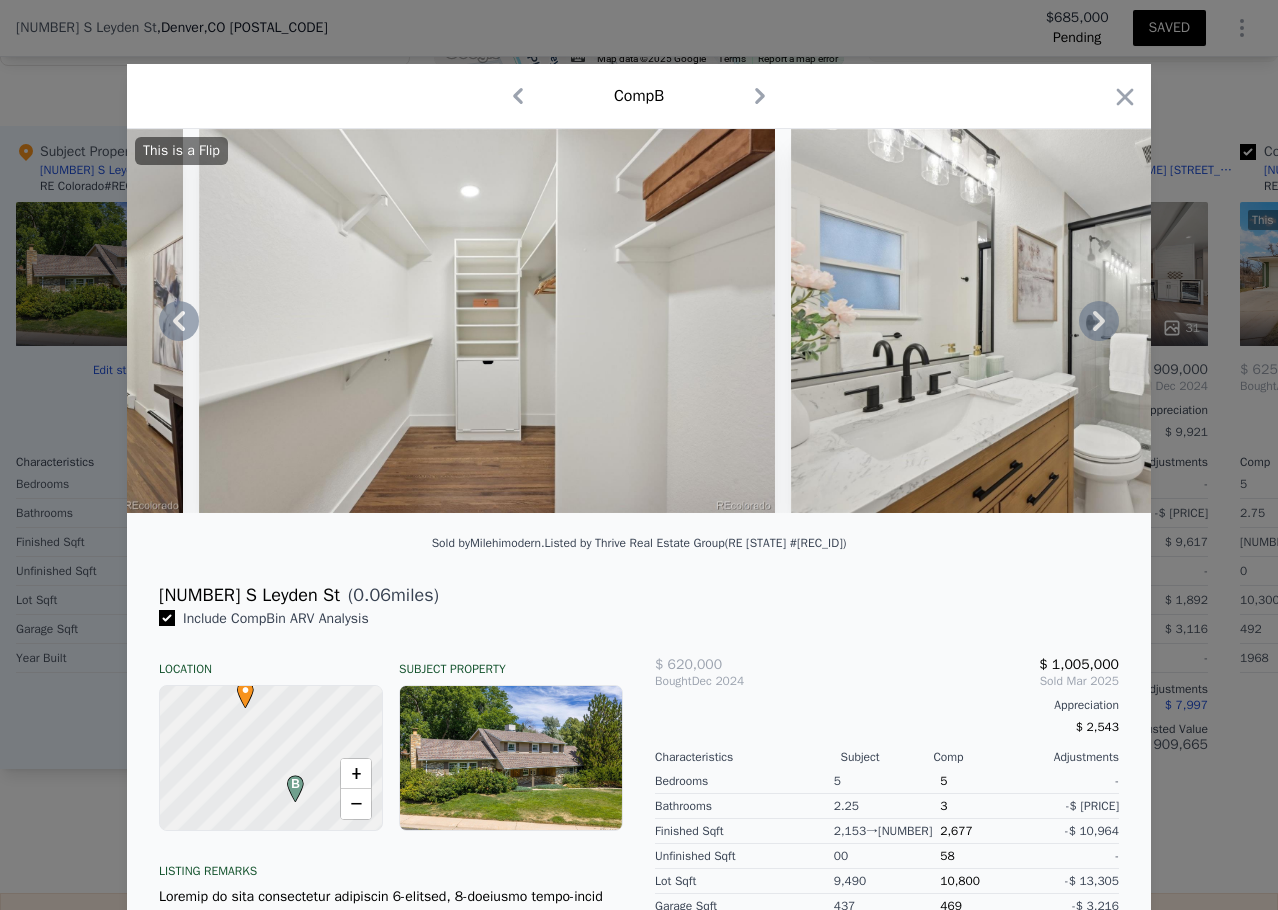 click 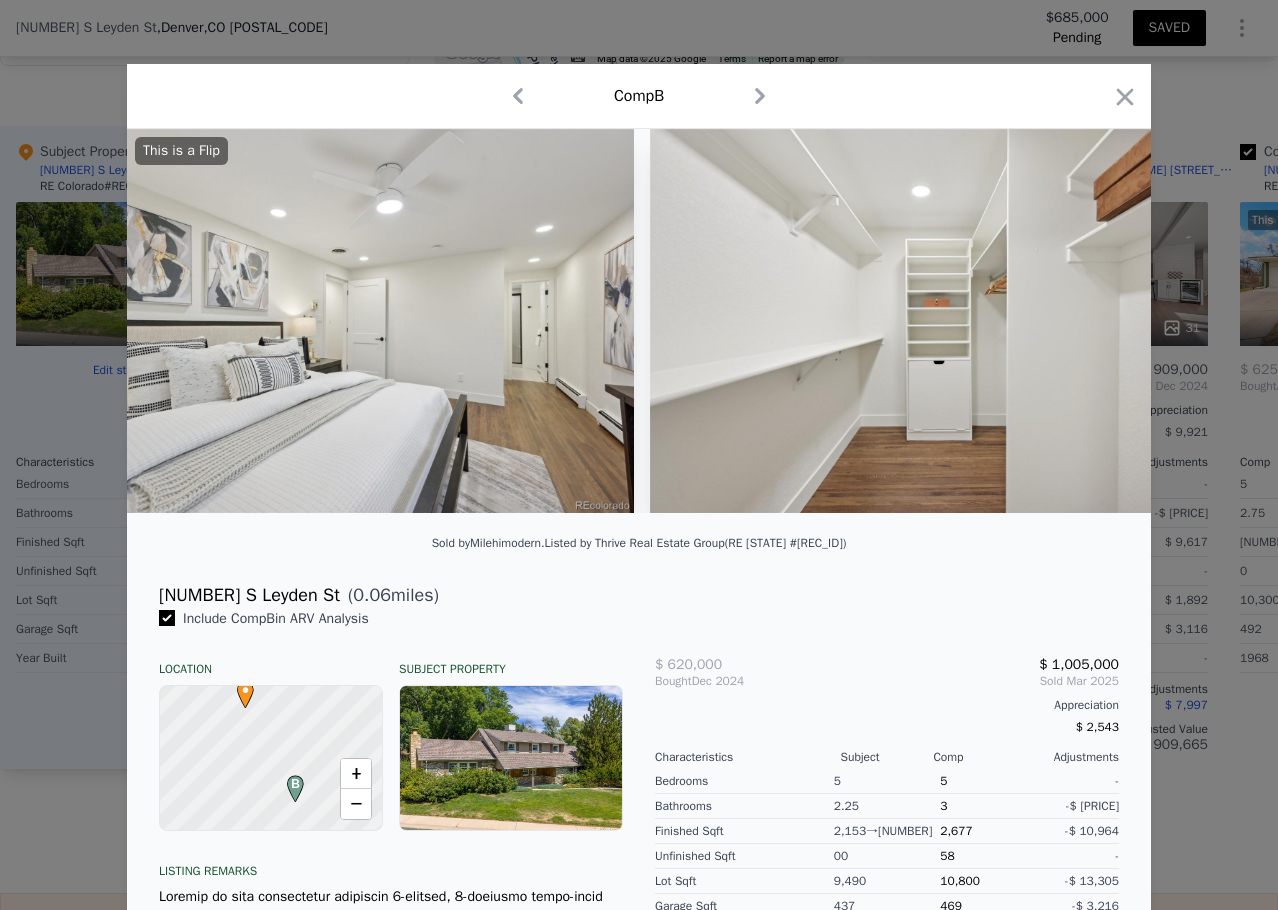 scroll, scrollTop: 0, scrollLeft: 12480, axis: horizontal 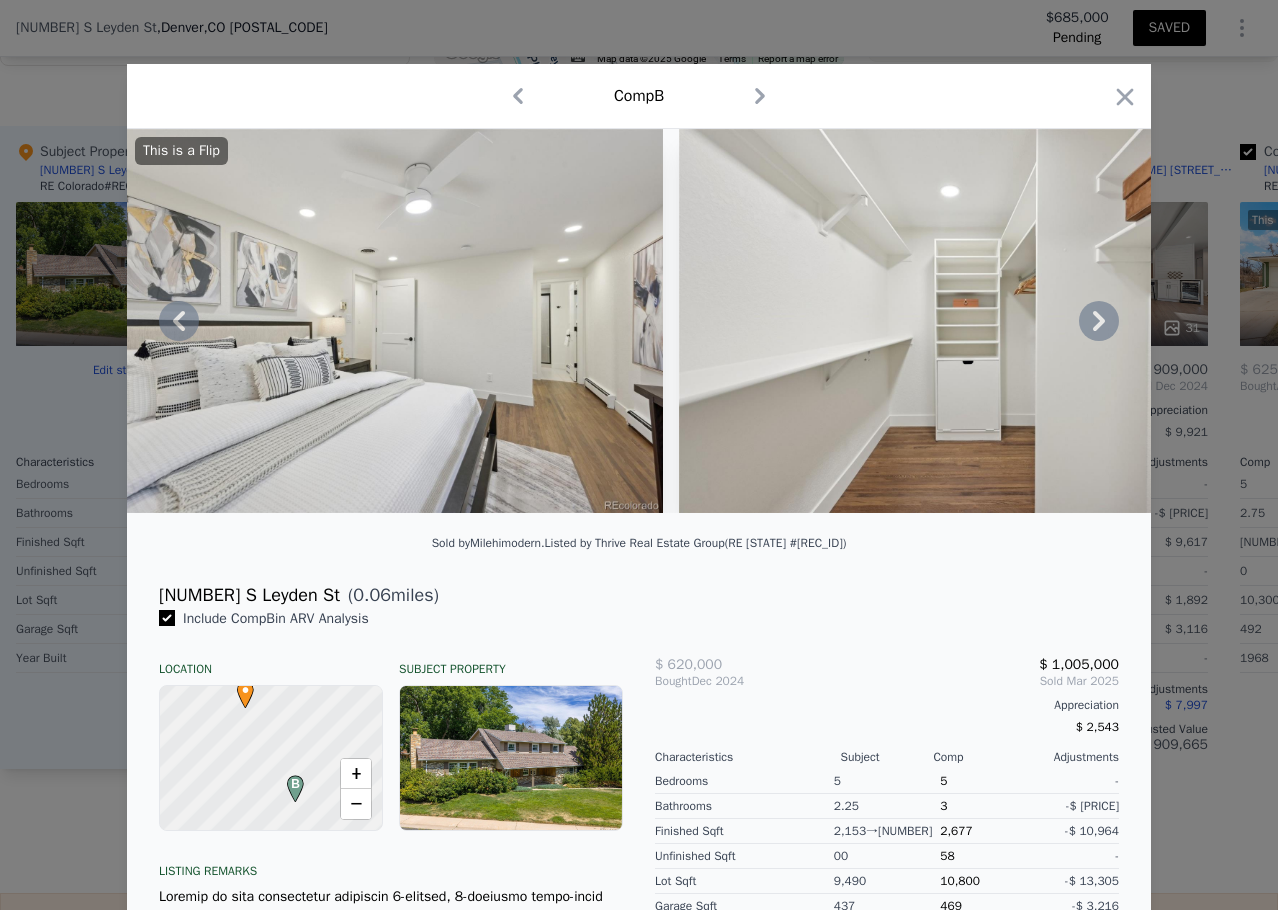 click 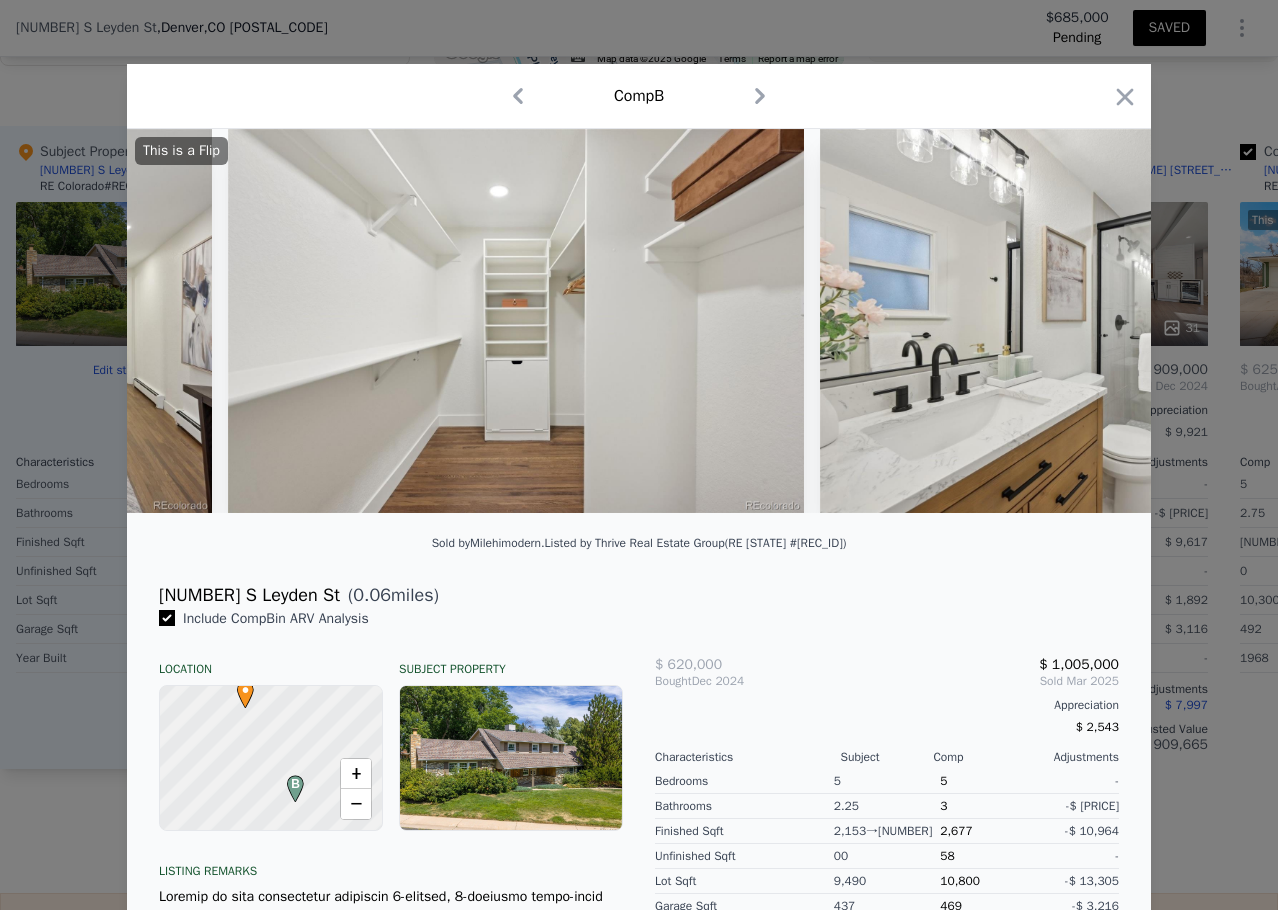 scroll, scrollTop: 0, scrollLeft: 12960, axis: horizontal 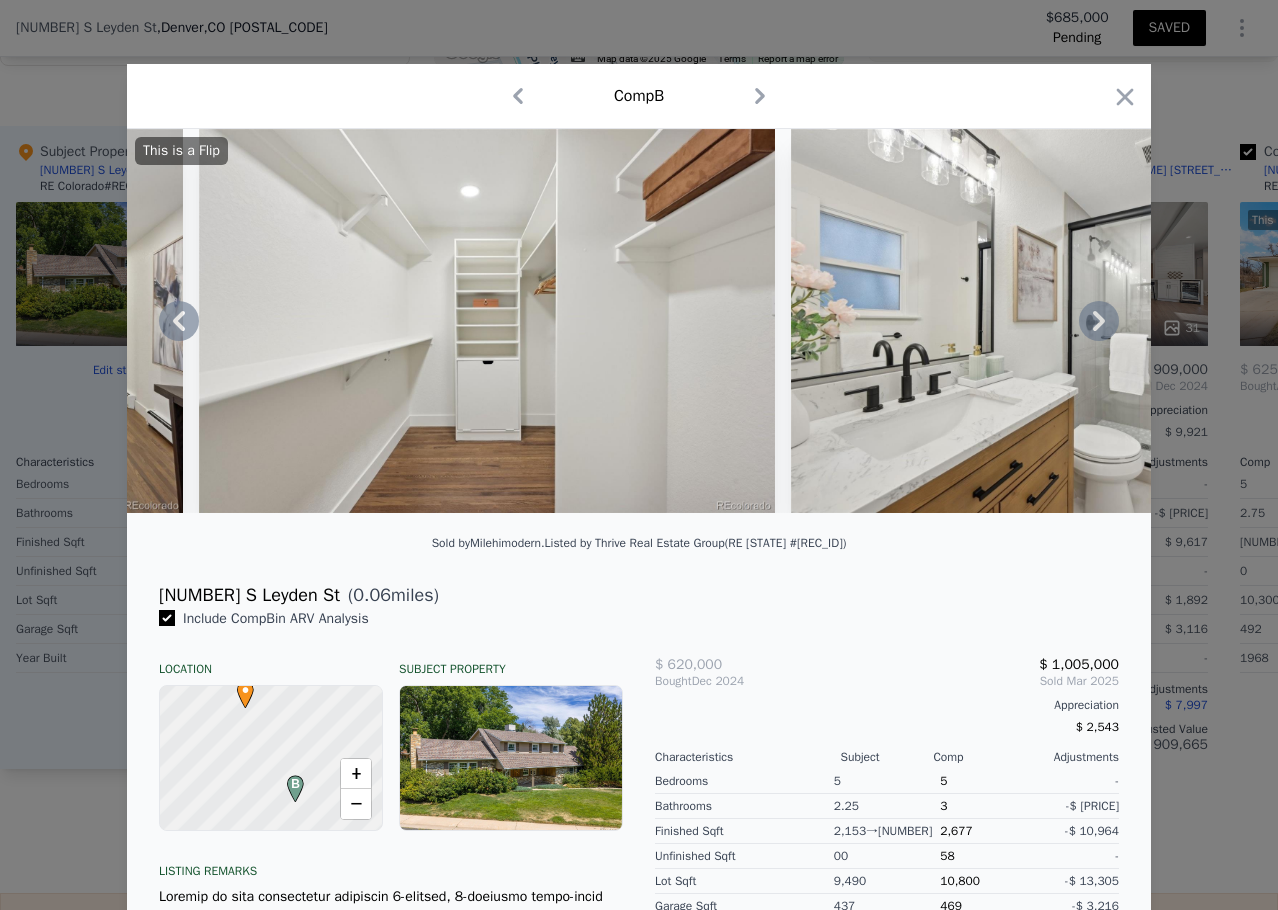 click 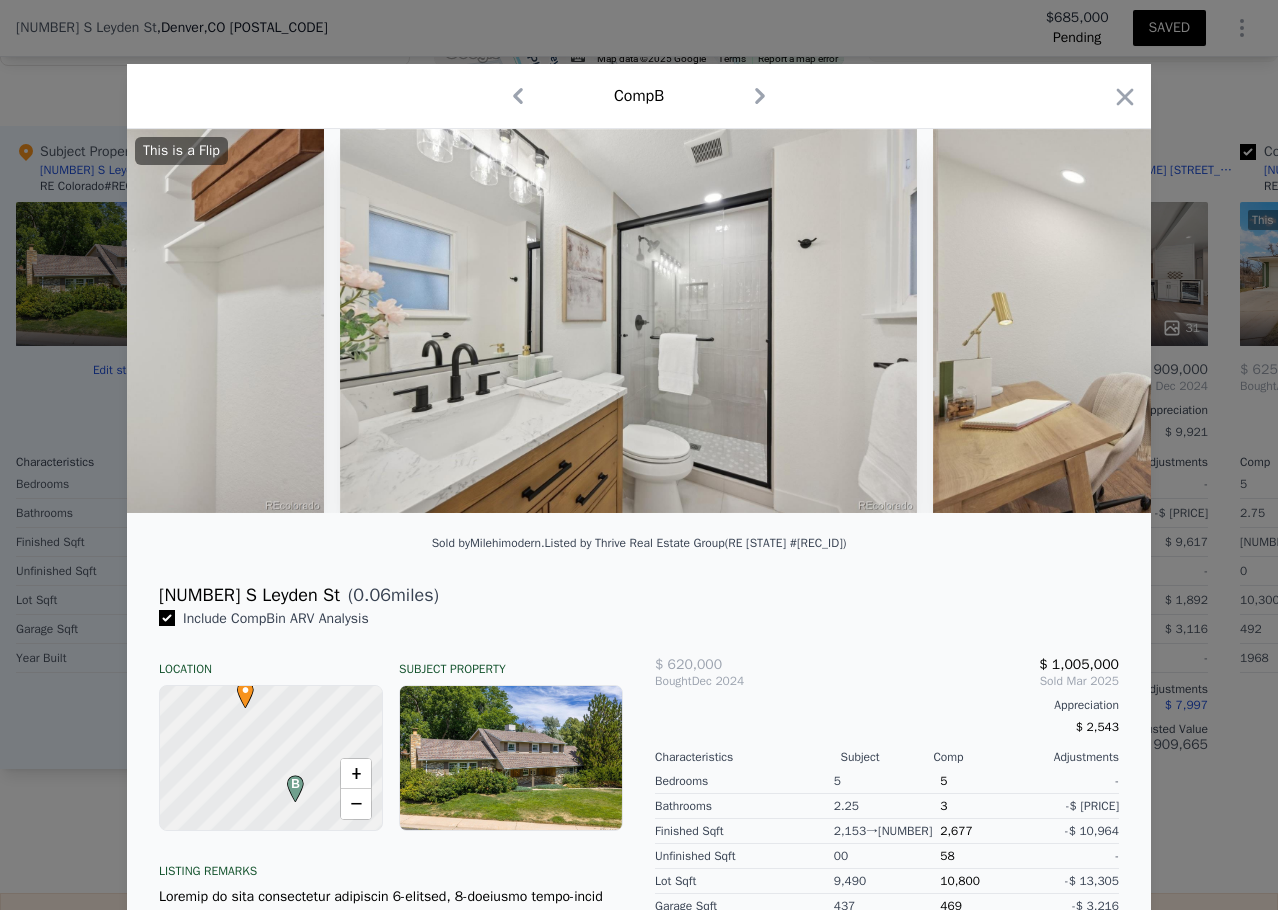scroll, scrollTop: 0, scrollLeft: 13440, axis: horizontal 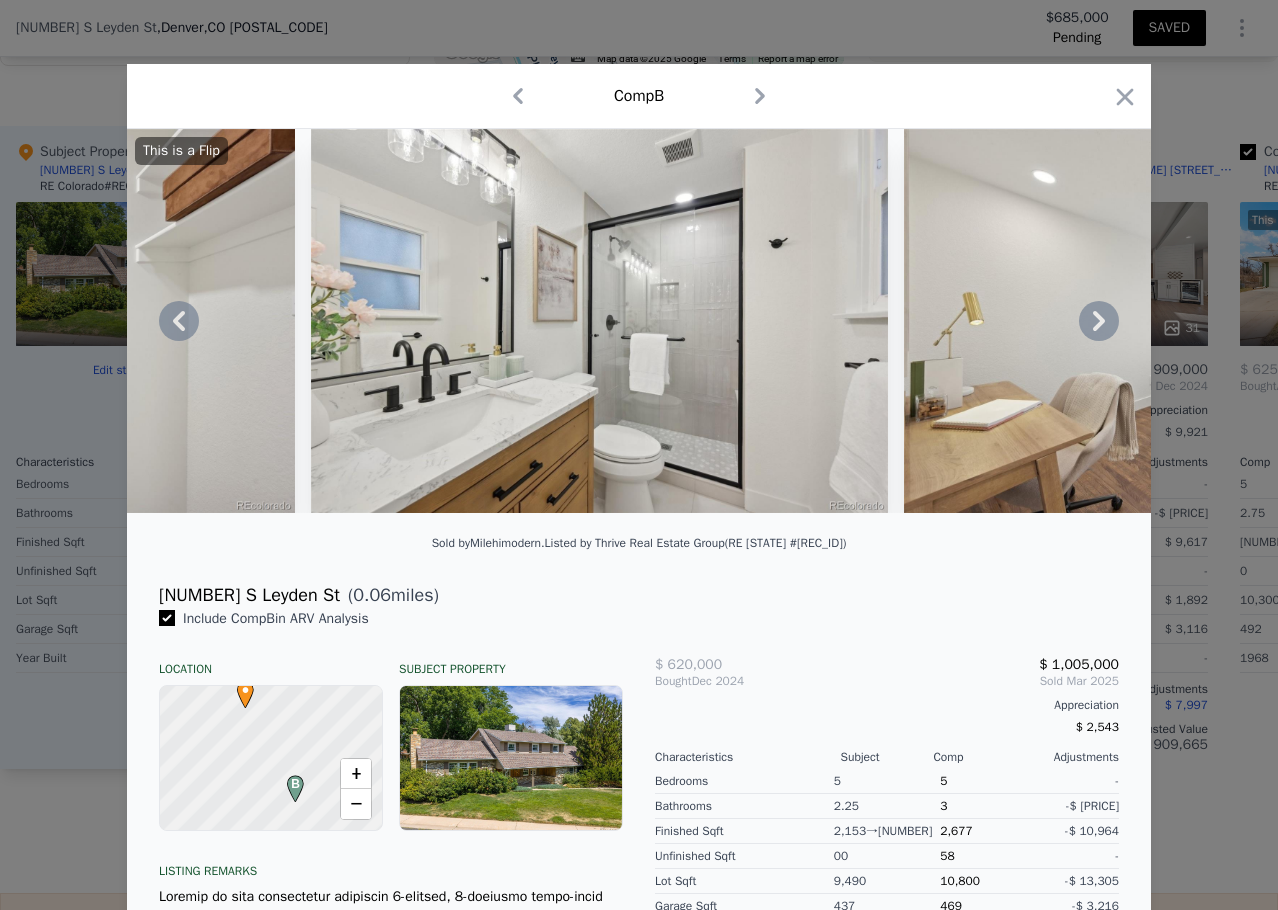 click 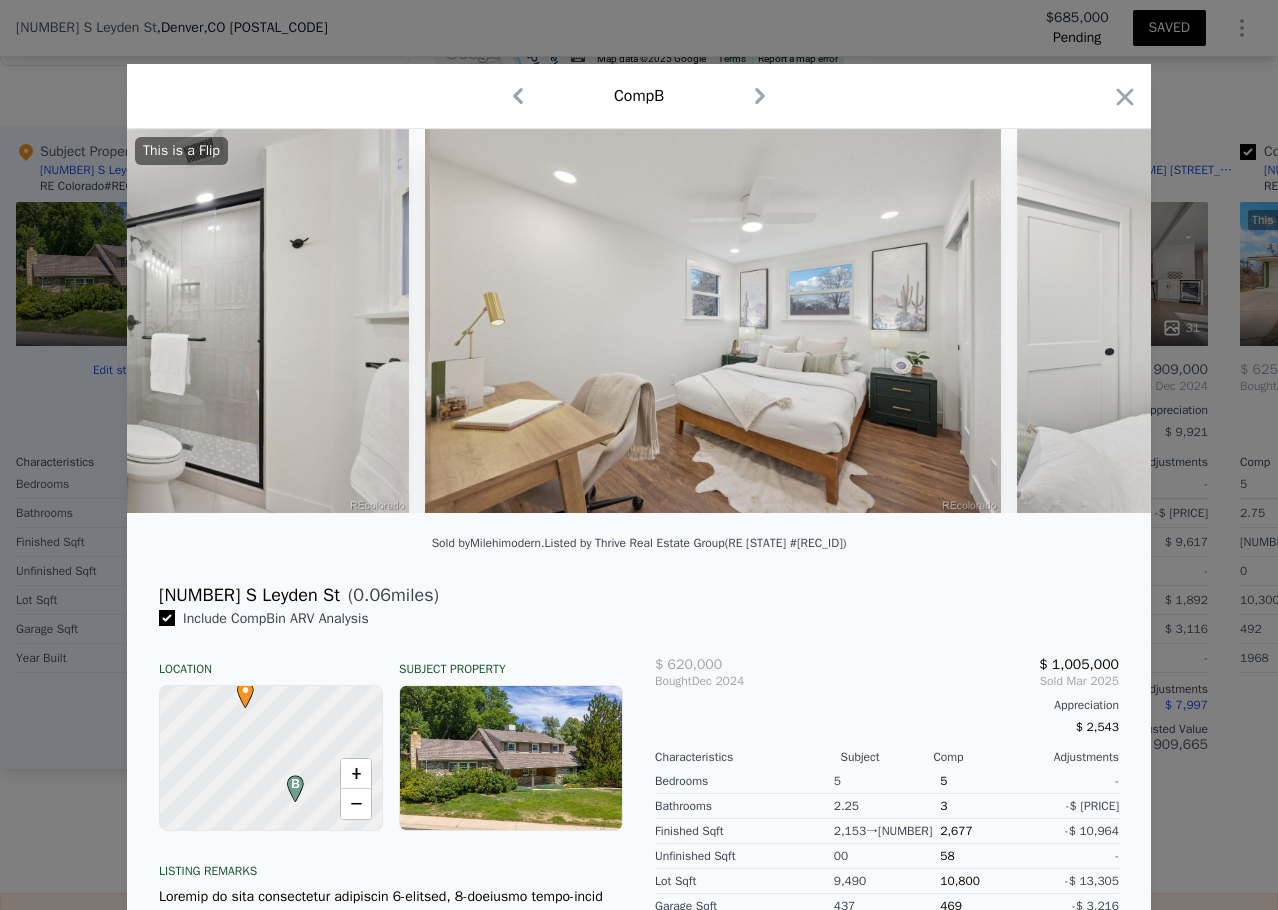 scroll, scrollTop: 0, scrollLeft: 13920, axis: horizontal 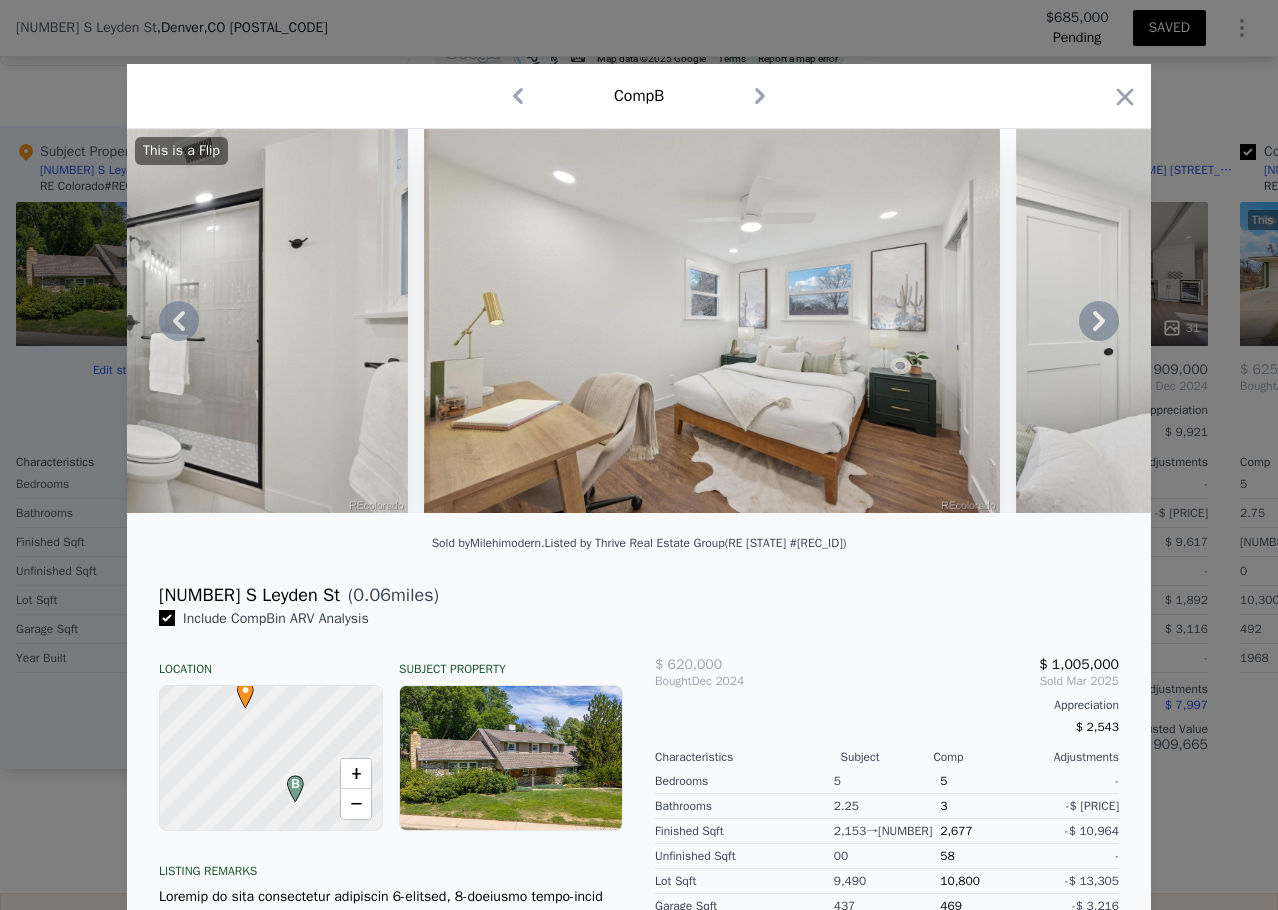 click 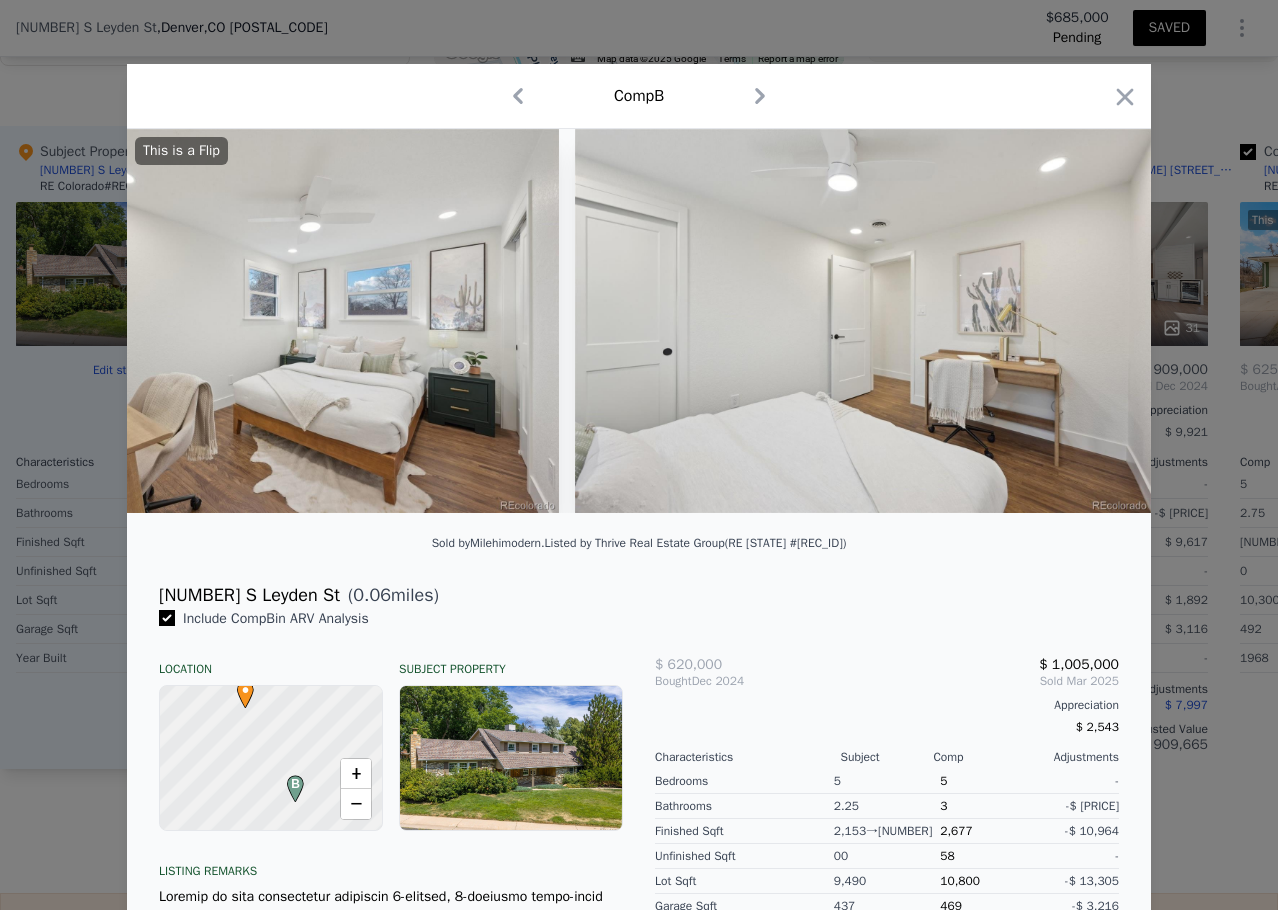 scroll, scrollTop: 0, scrollLeft: 14400, axis: horizontal 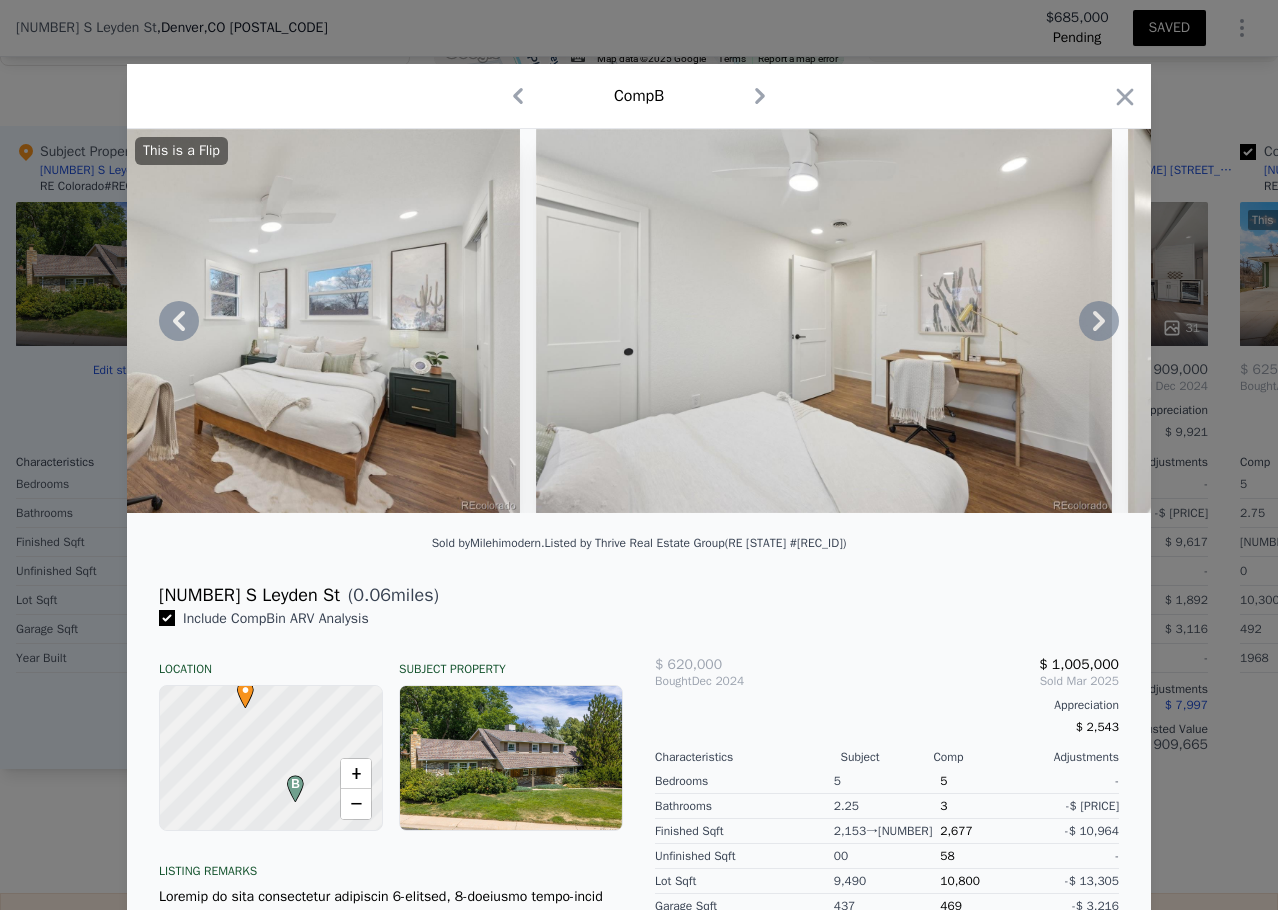 click 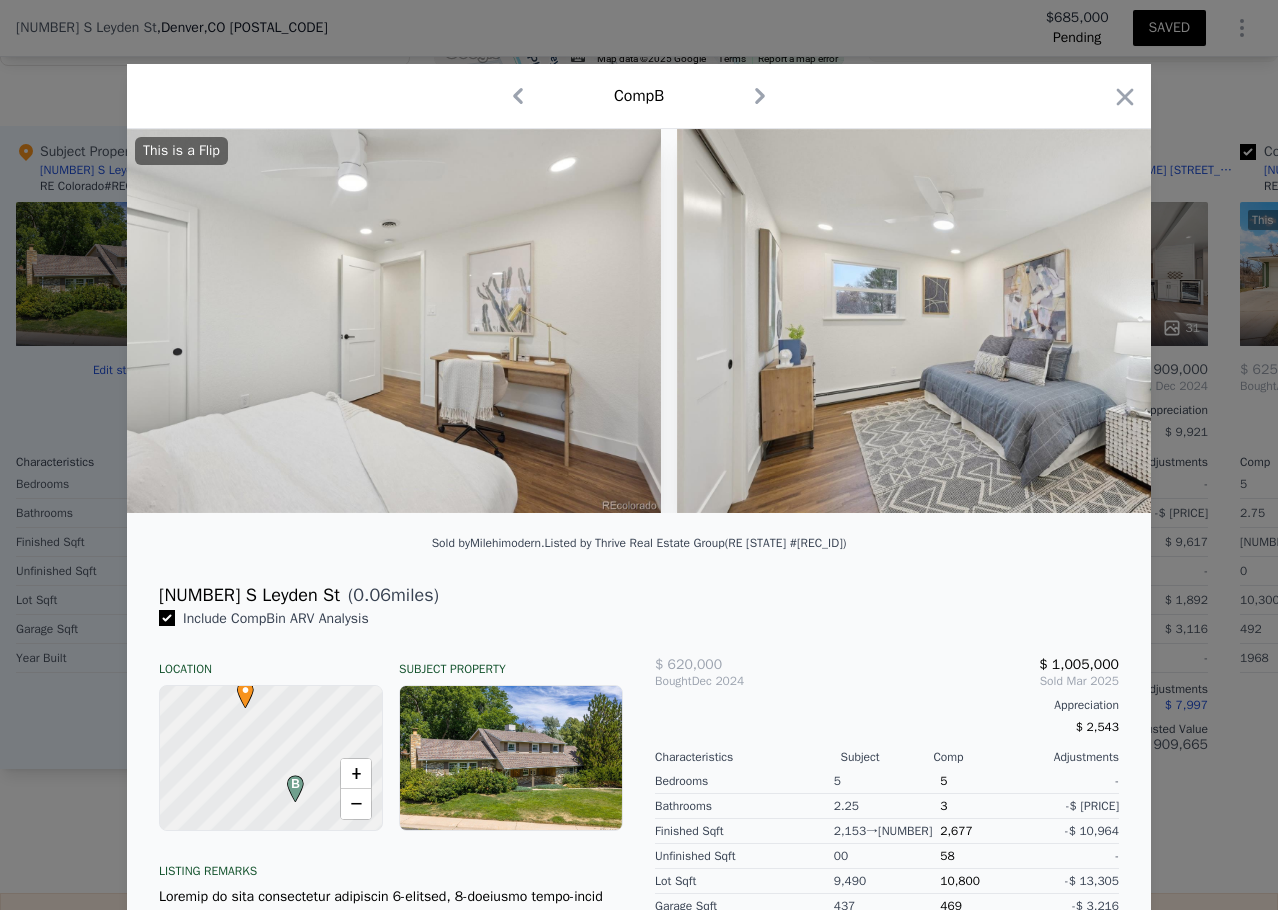 scroll, scrollTop: 0, scrollLeft: 14880, axis: horizontal 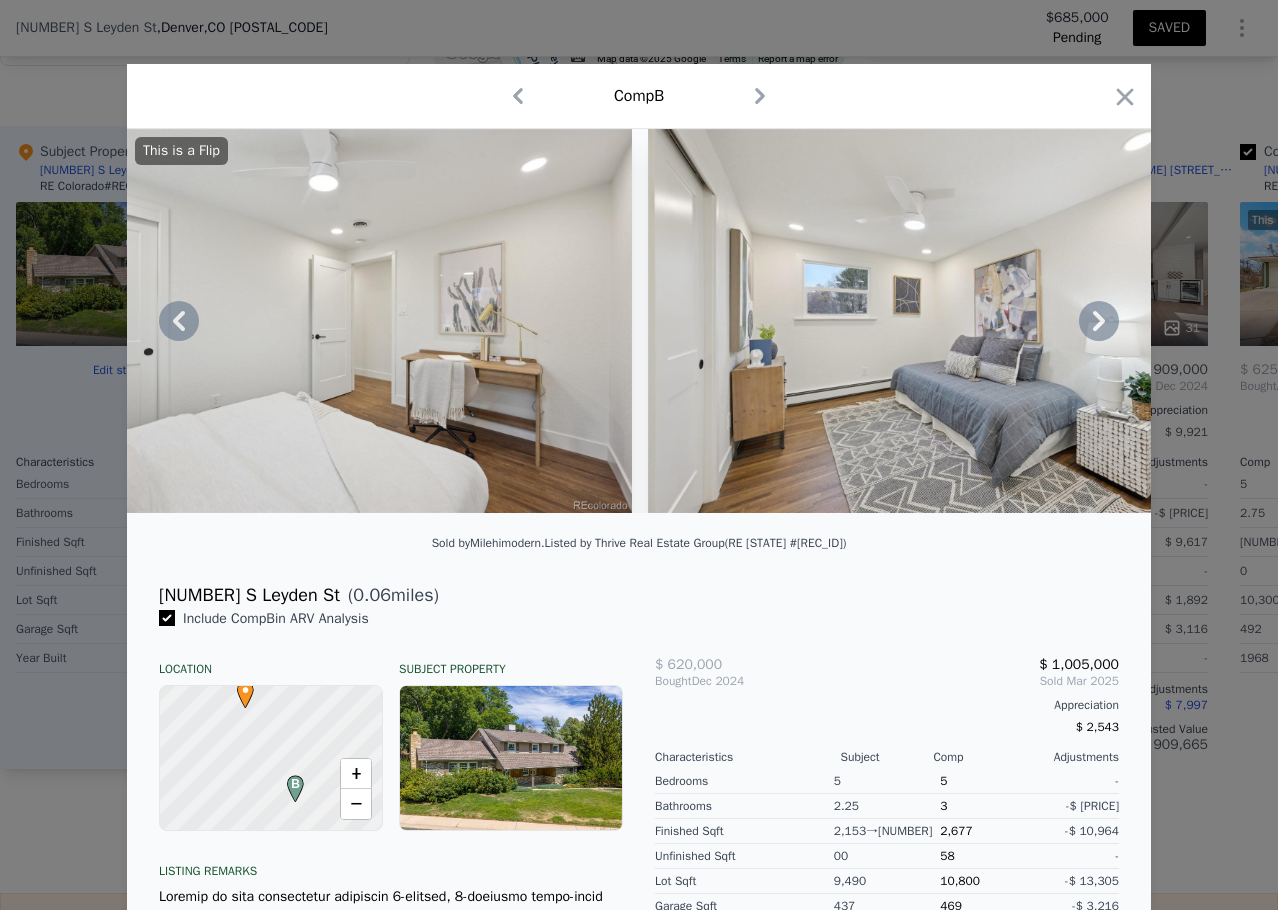 click 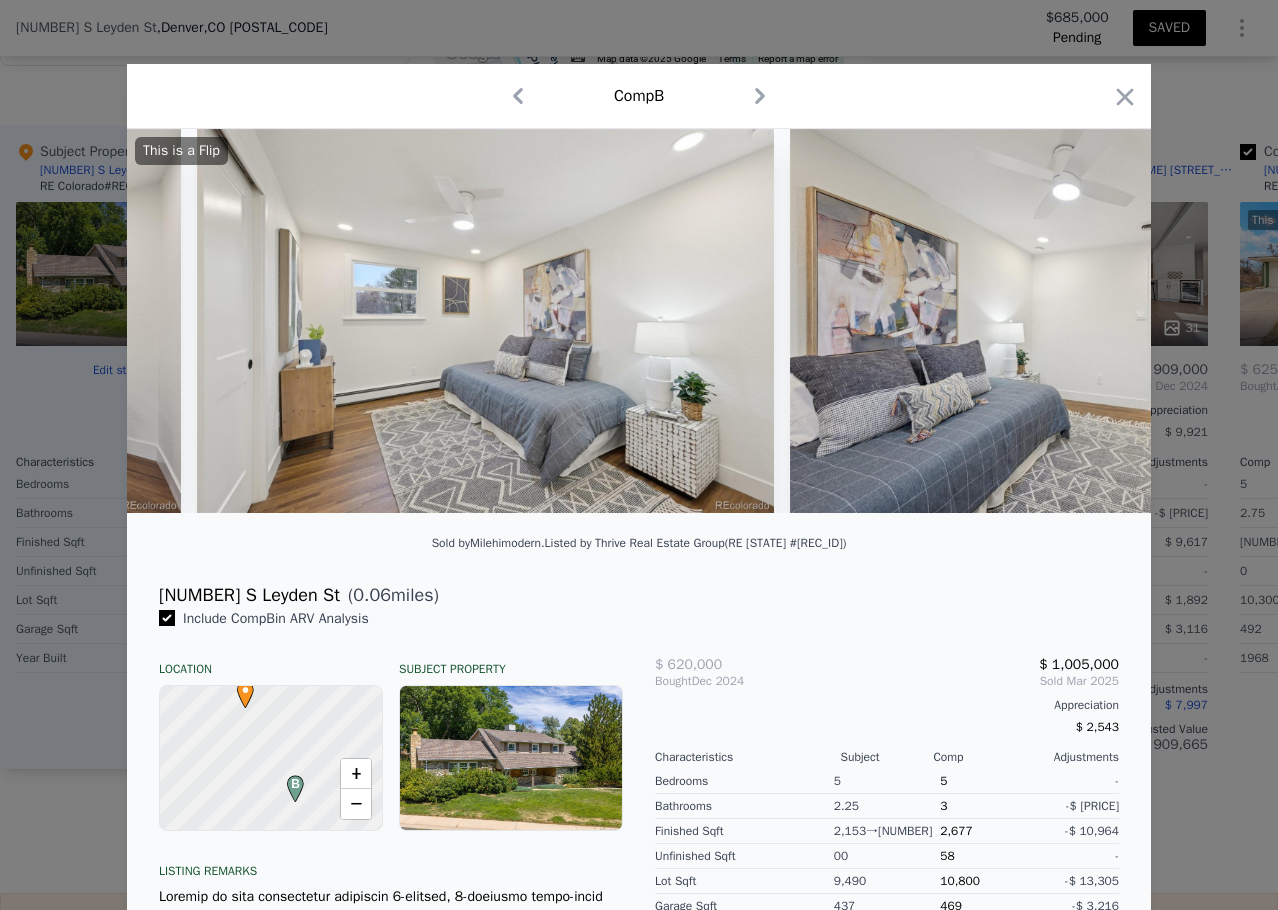 scroll, scrollTop: 0, scrollLeft: 15360, axis: horizontal 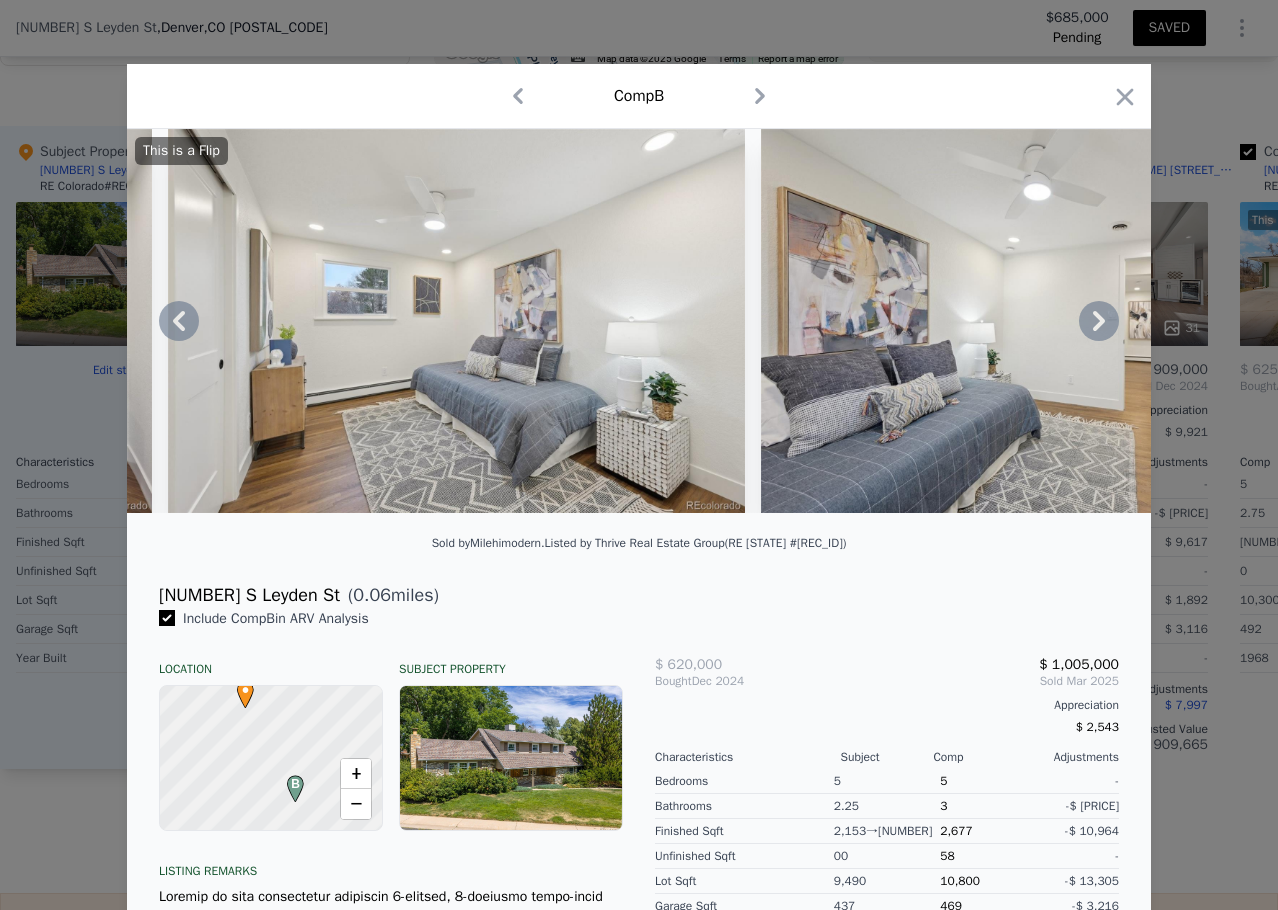 click 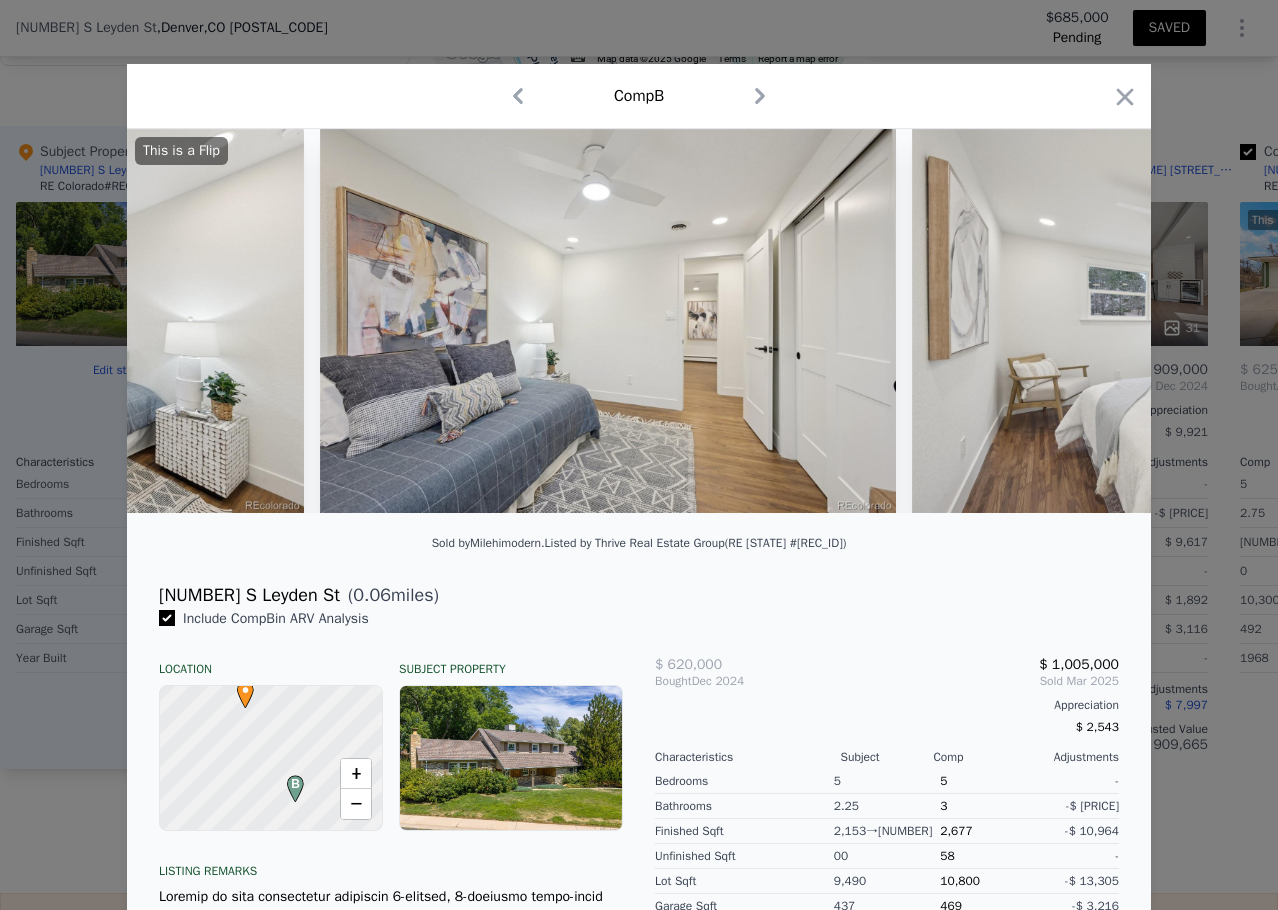 scroll, scrollTop: 0, scrollLeft: 15840, axis: horizontal 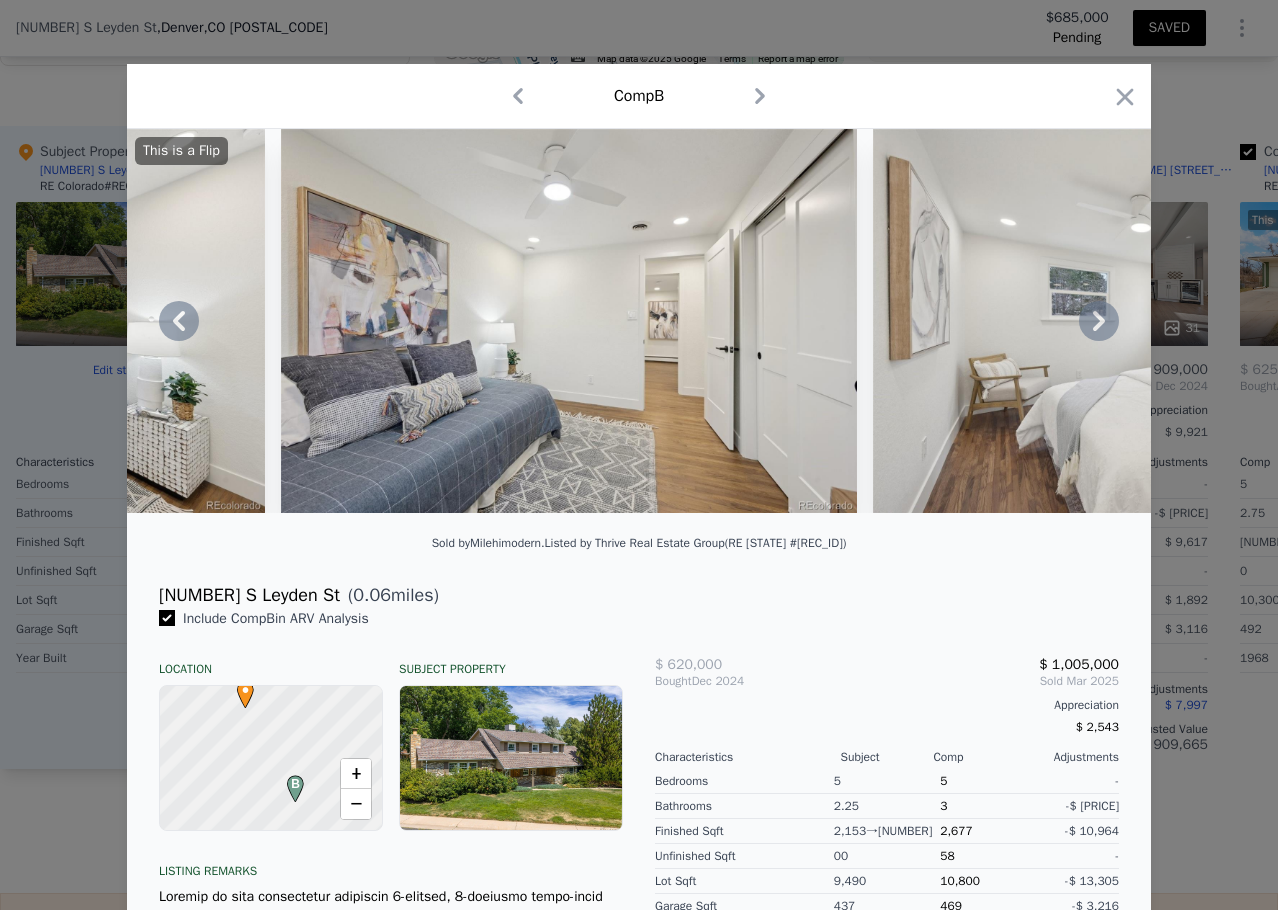 click 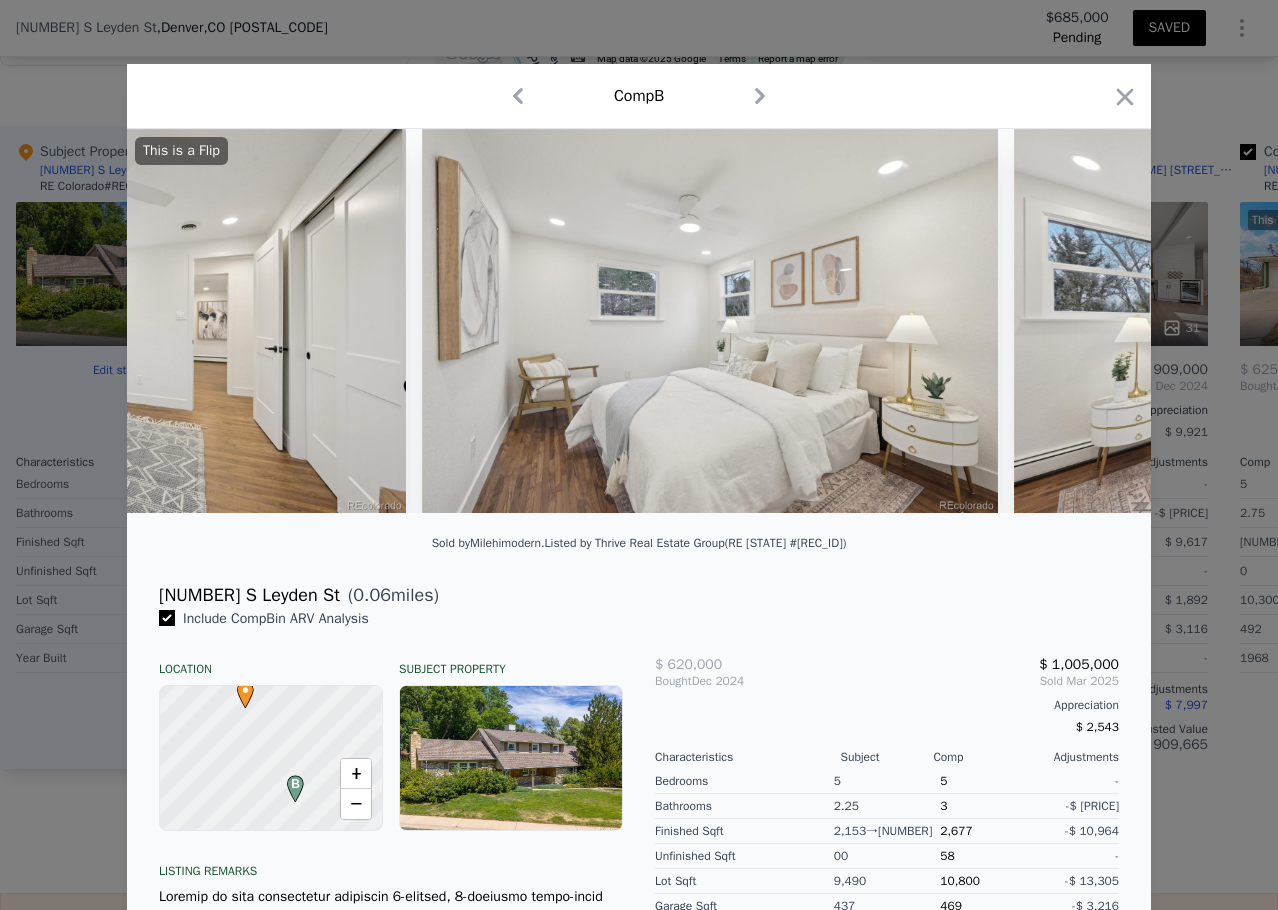 scroll, scrollTop: 0, scrollLeft: 16320, axis: horizontal 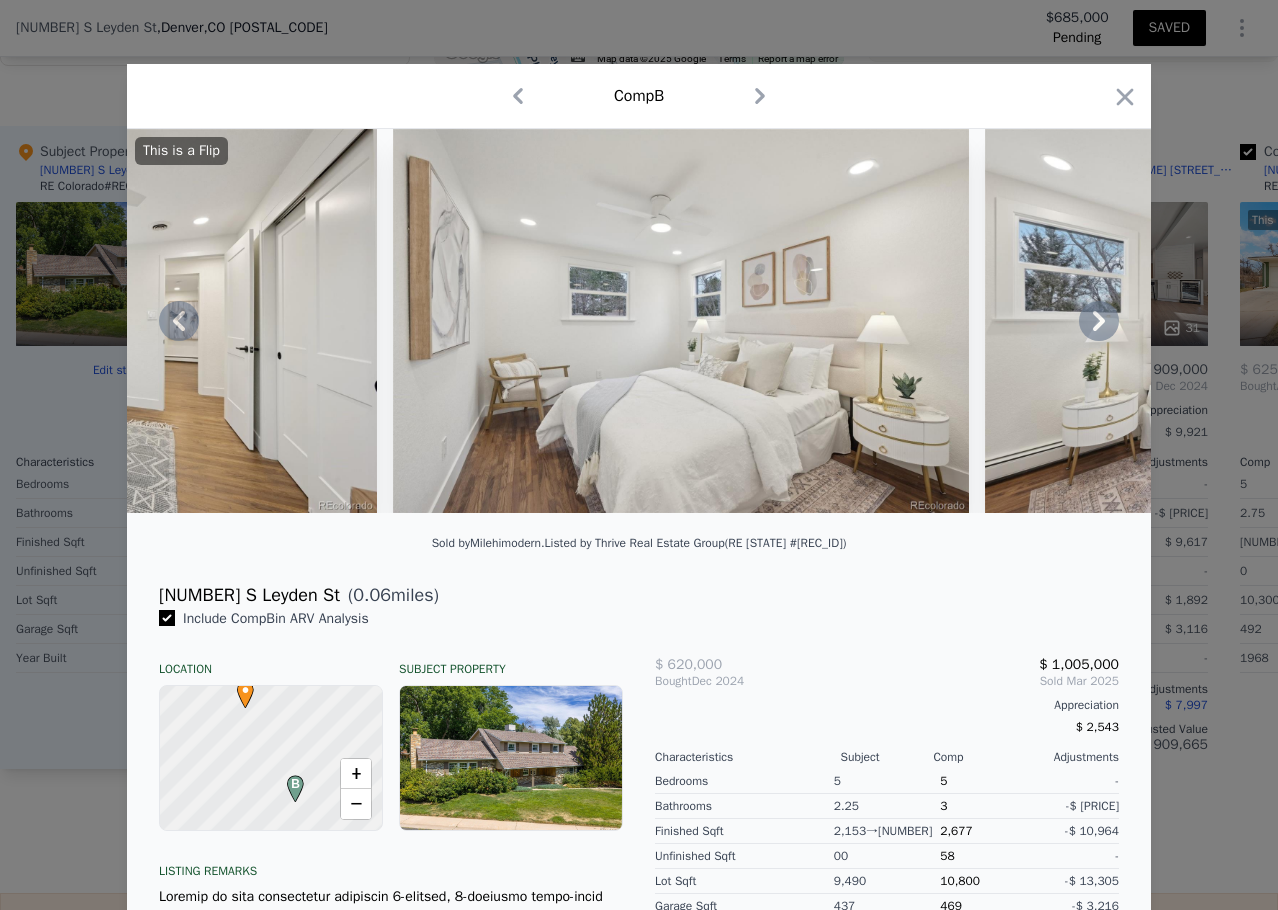 click 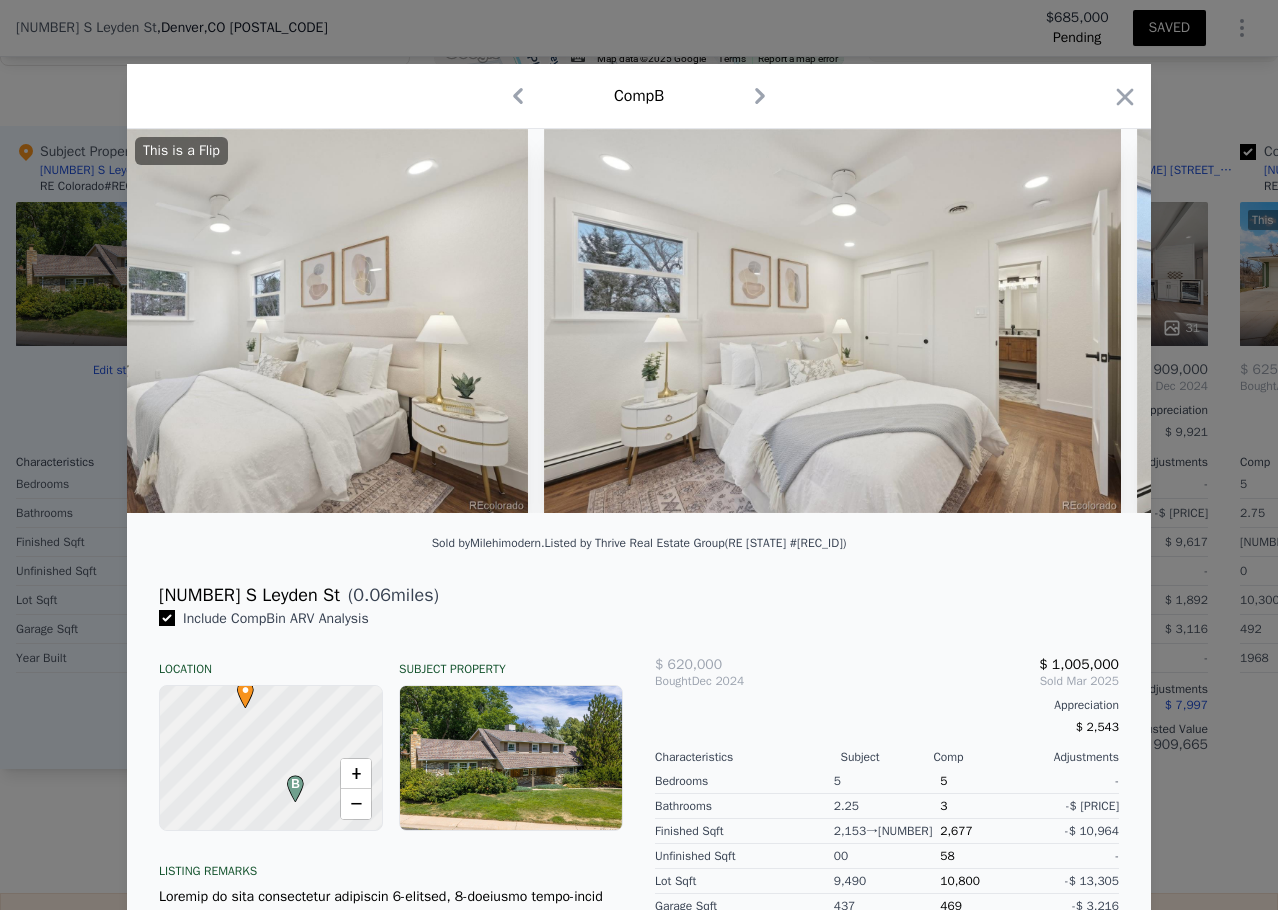 scroll, scrollTop: 0, scrollLeft: 16800, axis: horizontal 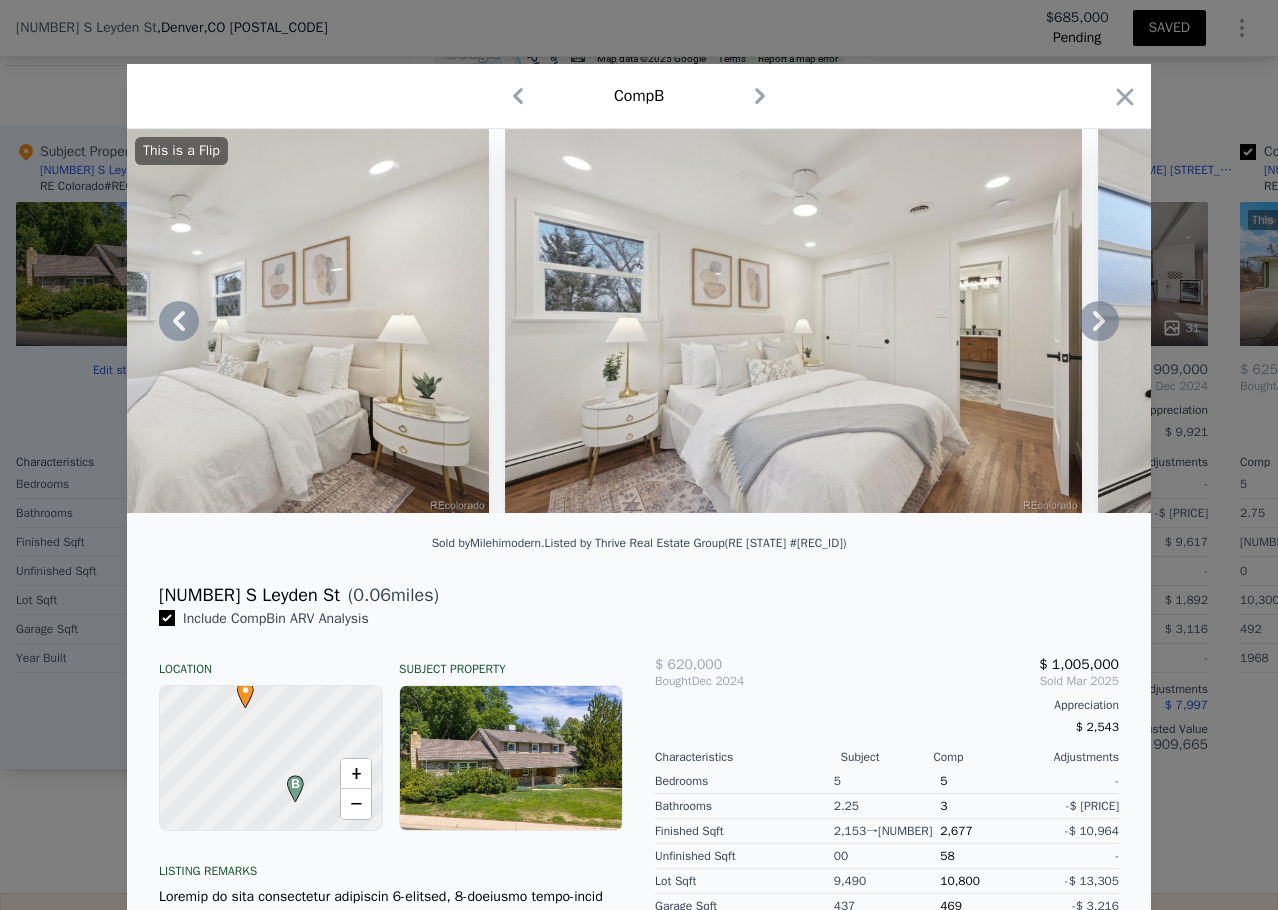 click 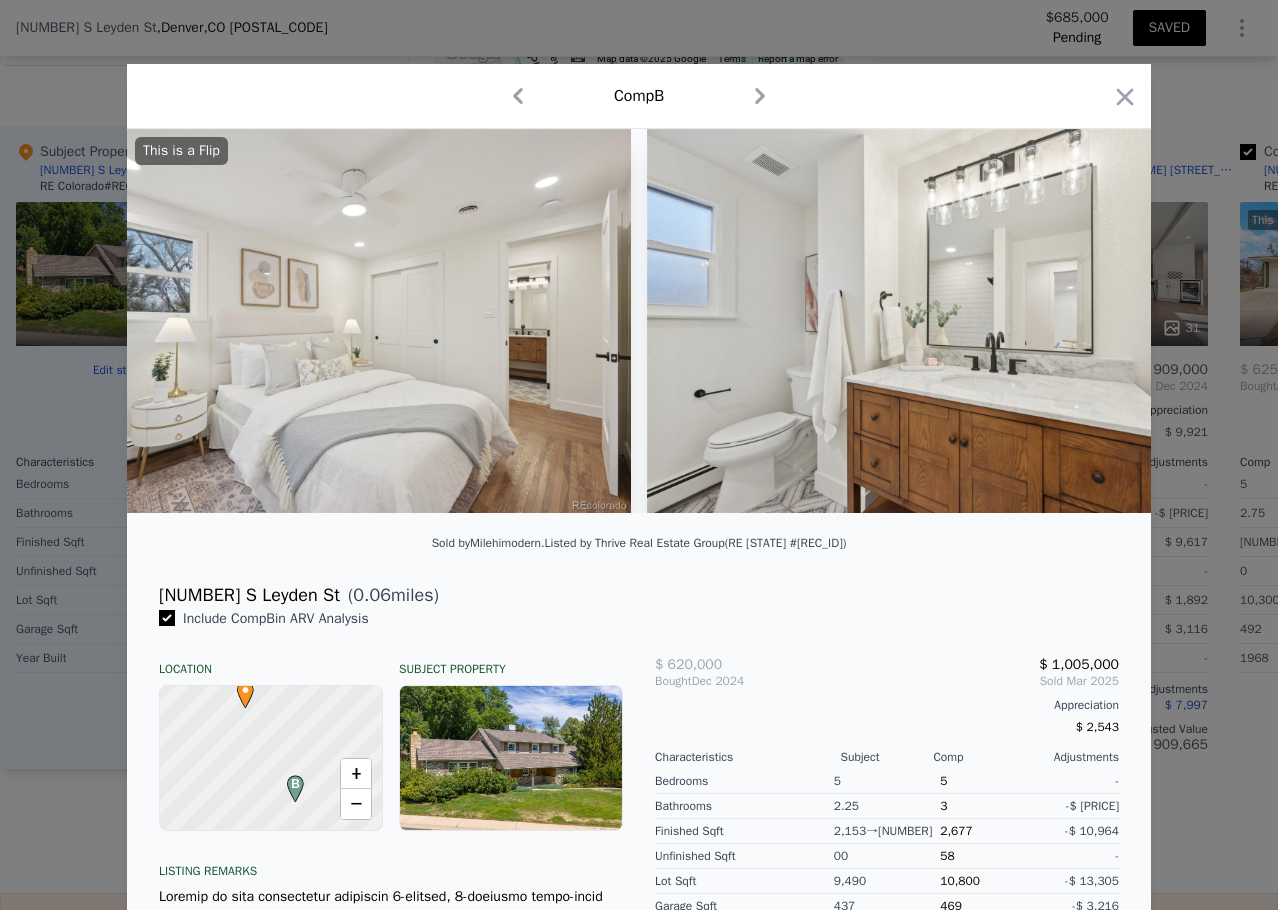 scroll, scrollTop: 0, scrollLeft: 17280, axis: horizontal 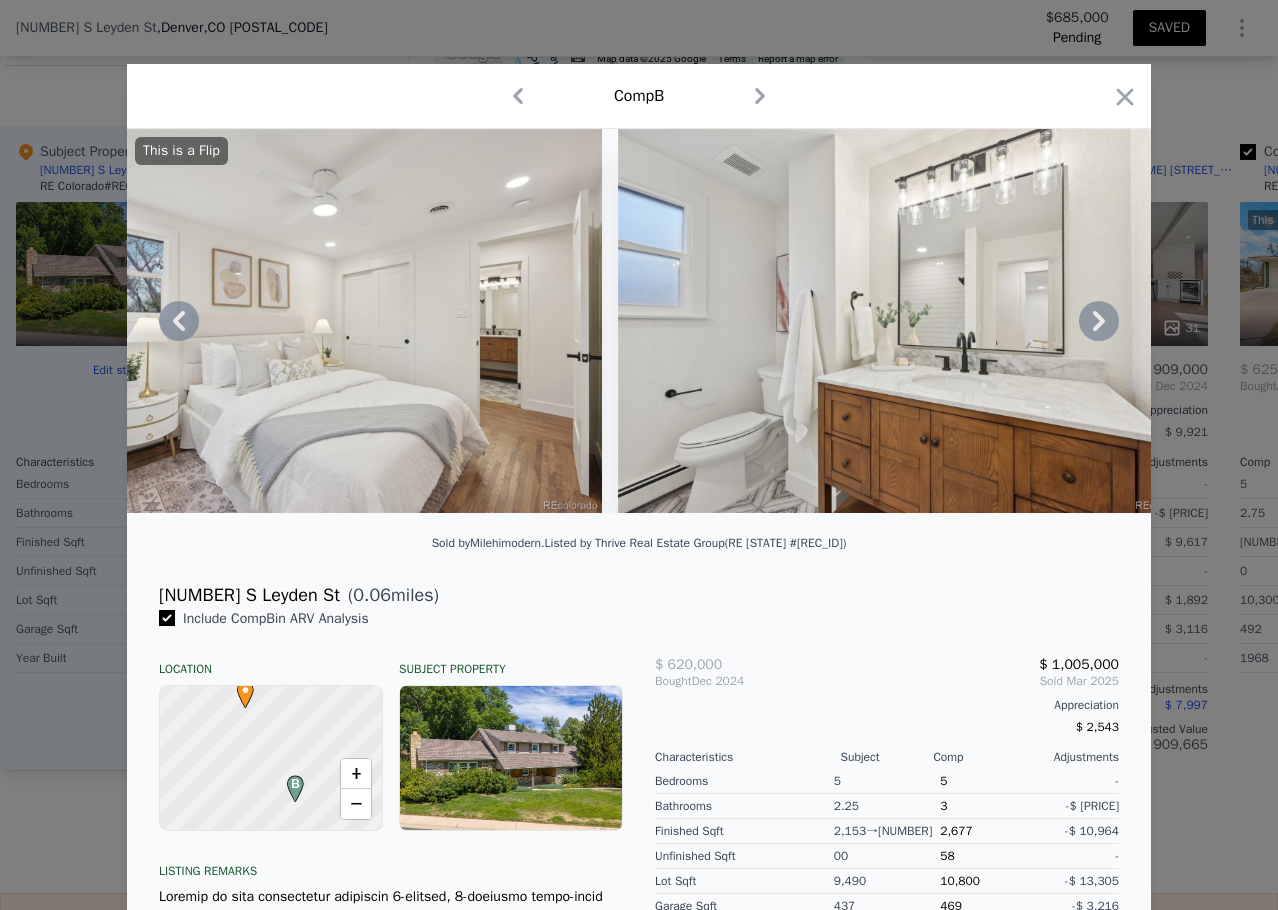 click 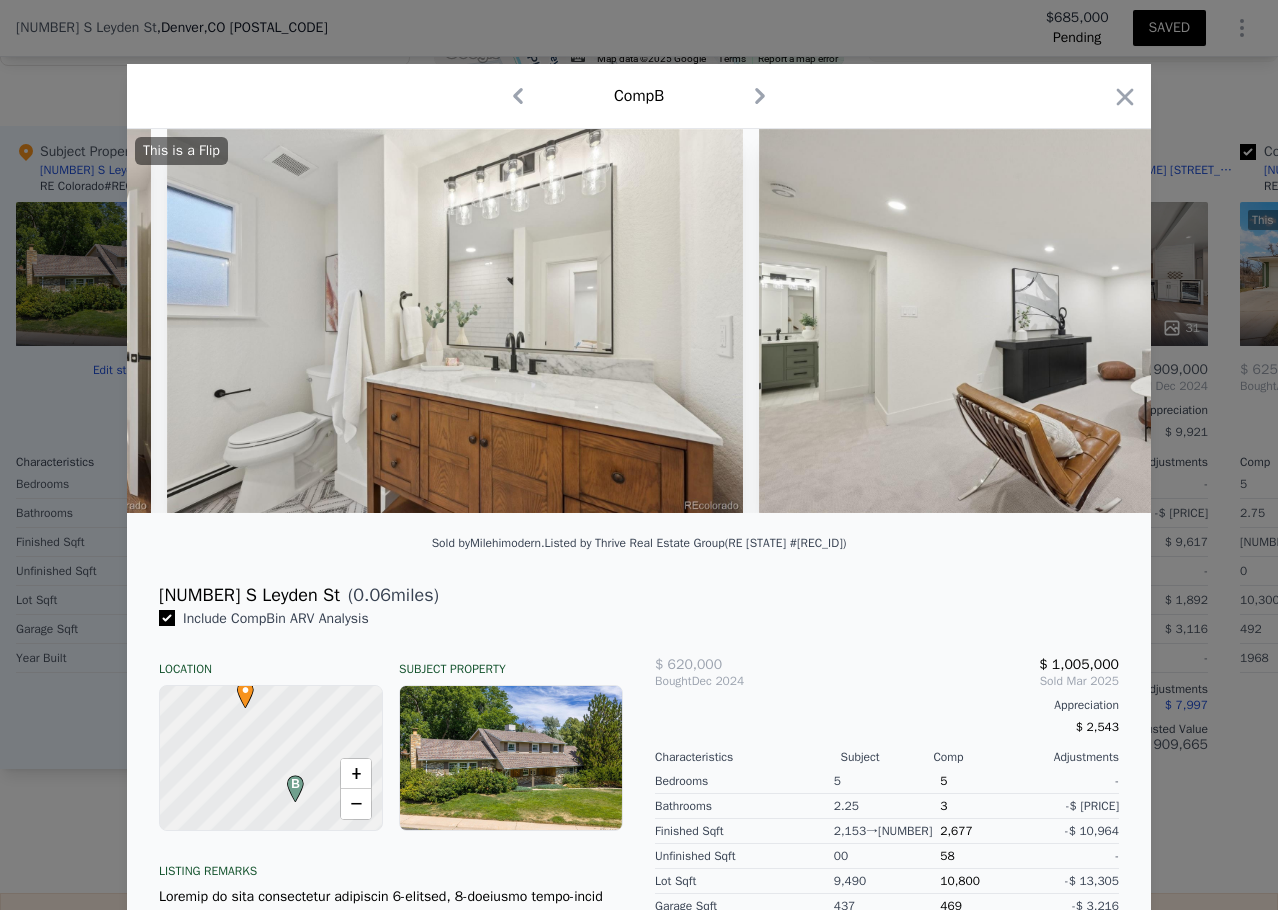 scroll, scrollTop: 0, scrollLeft: 17760, axis: horizontal 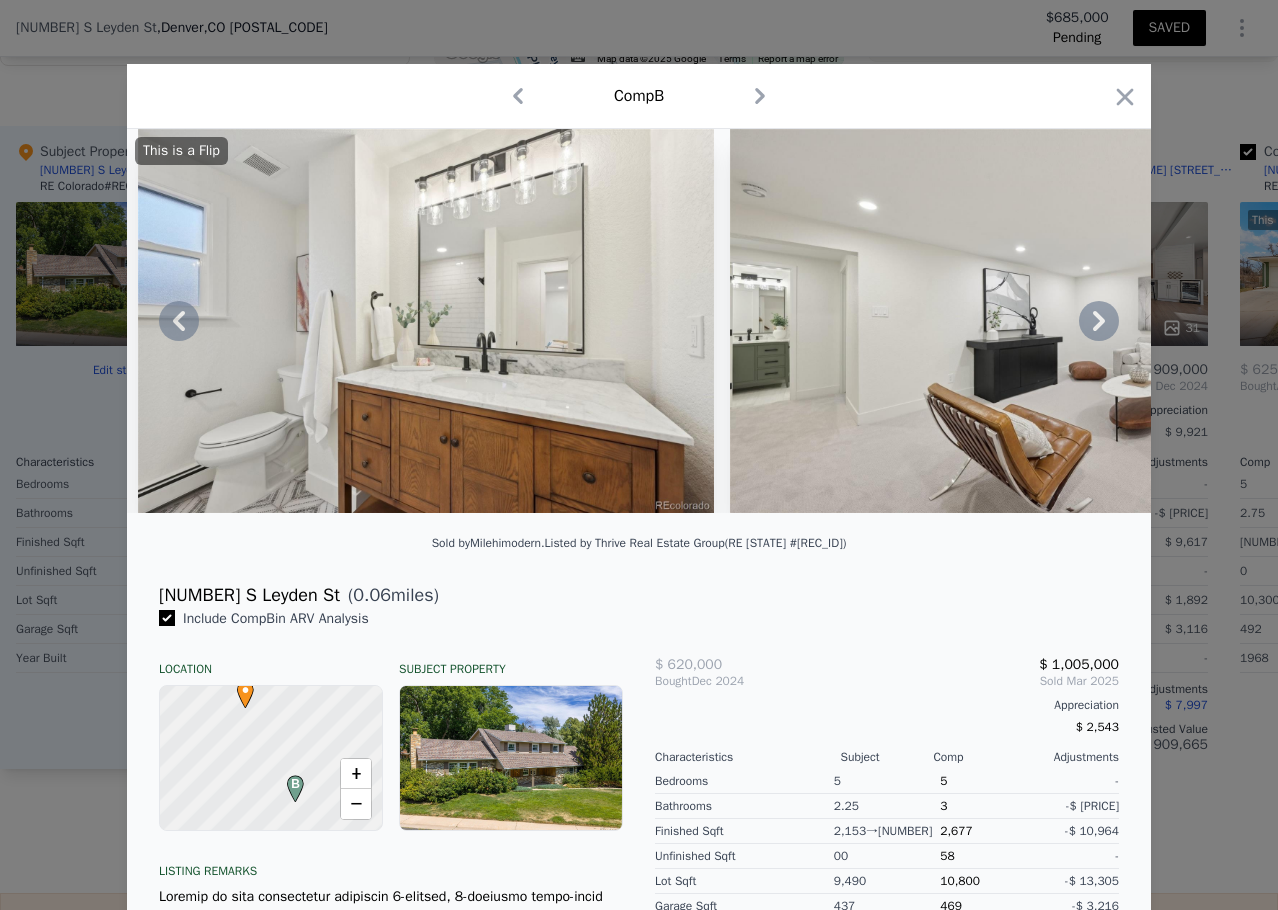 click 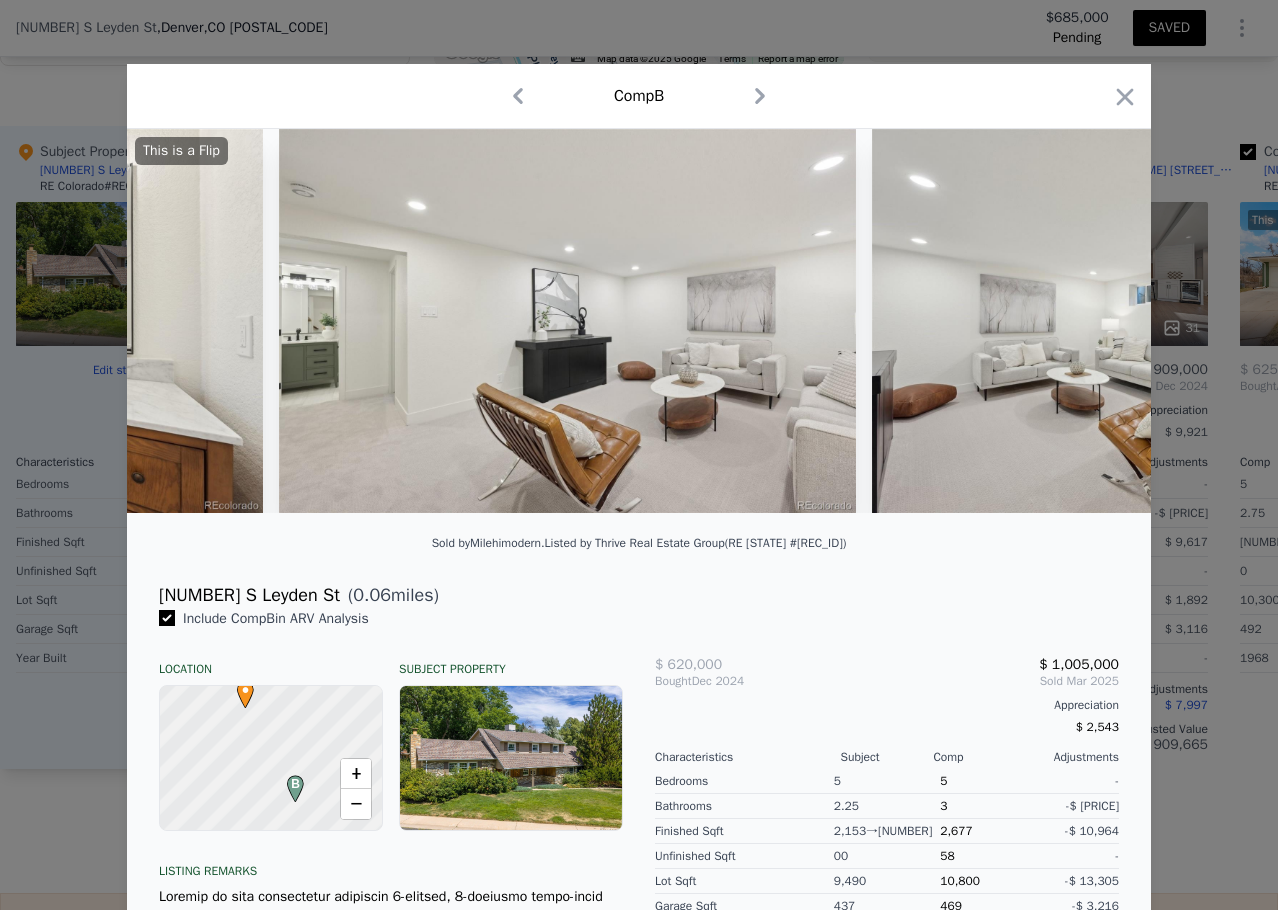 scroll, scrollTop: 0, scrollLeft: 18240, axis: horizontal 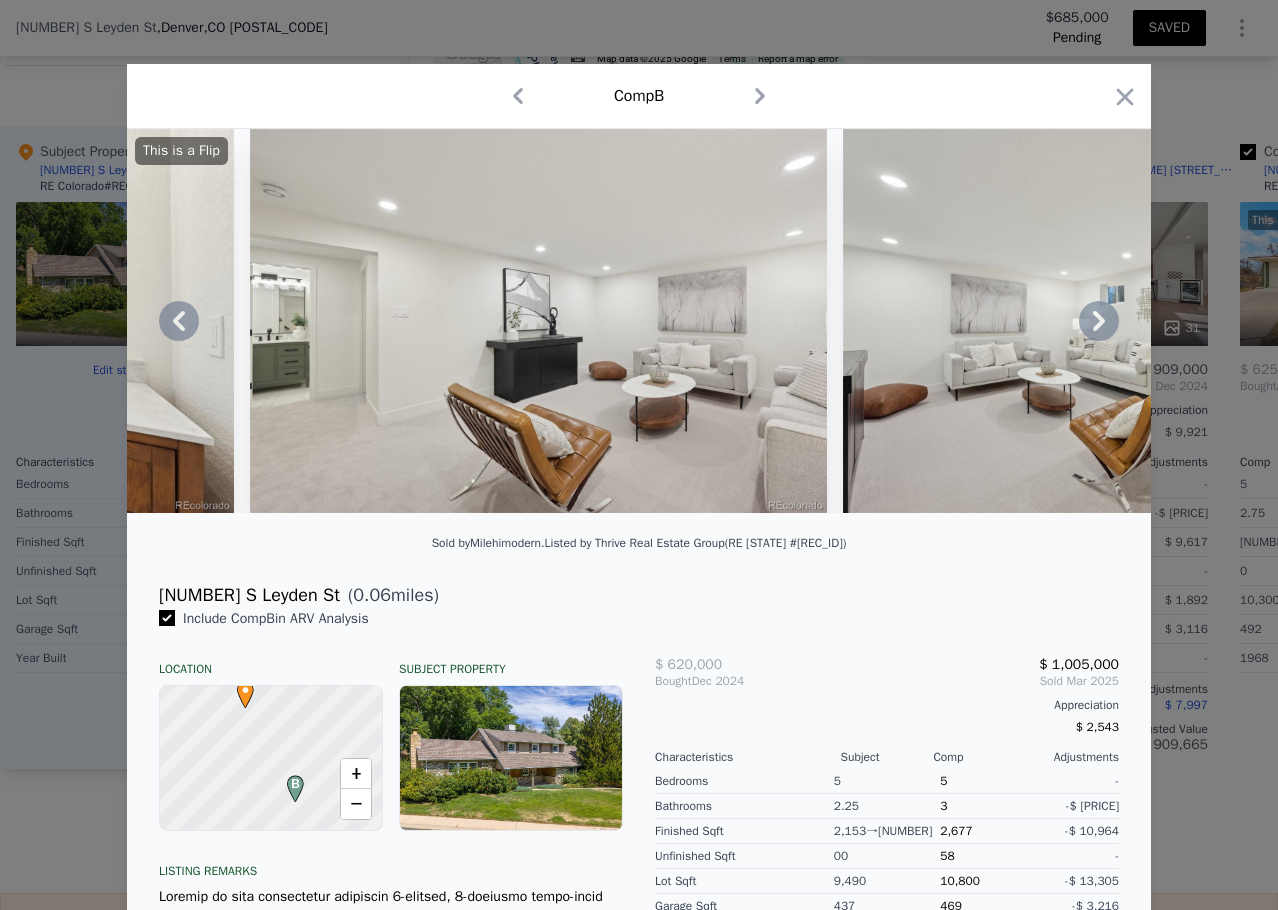 click 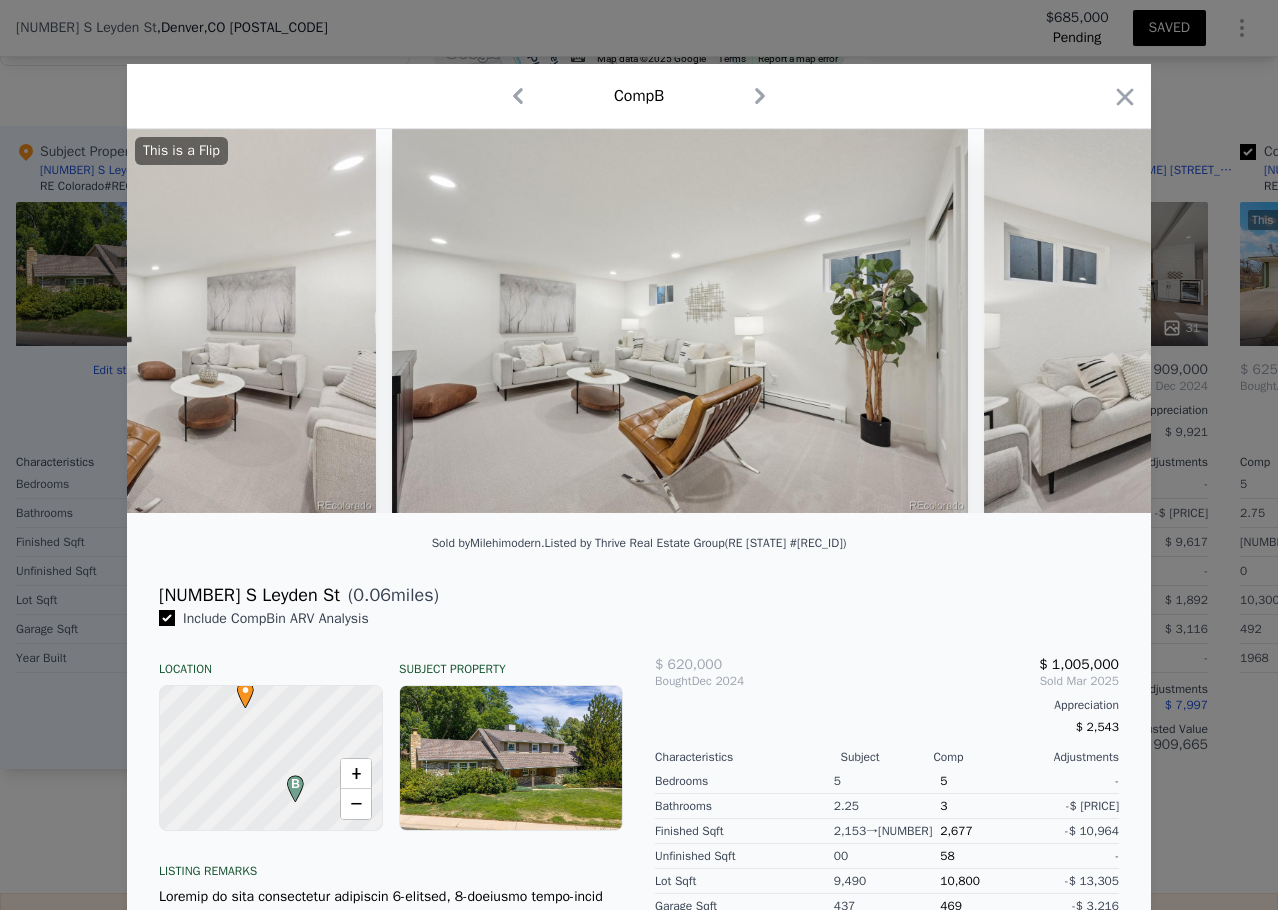 scroll, scrollTop: 0, scrollLeft: 18720, axis: horizontal 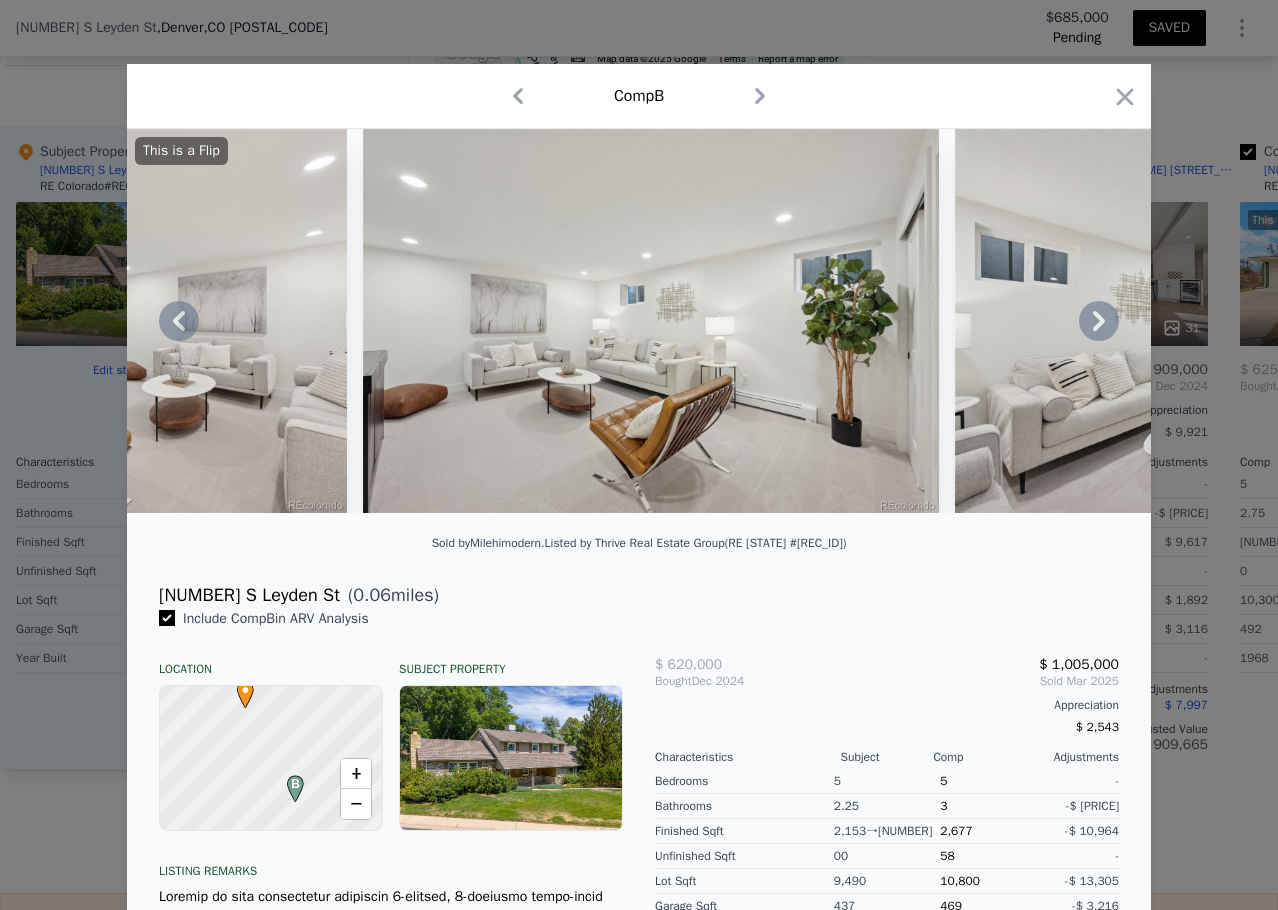 click 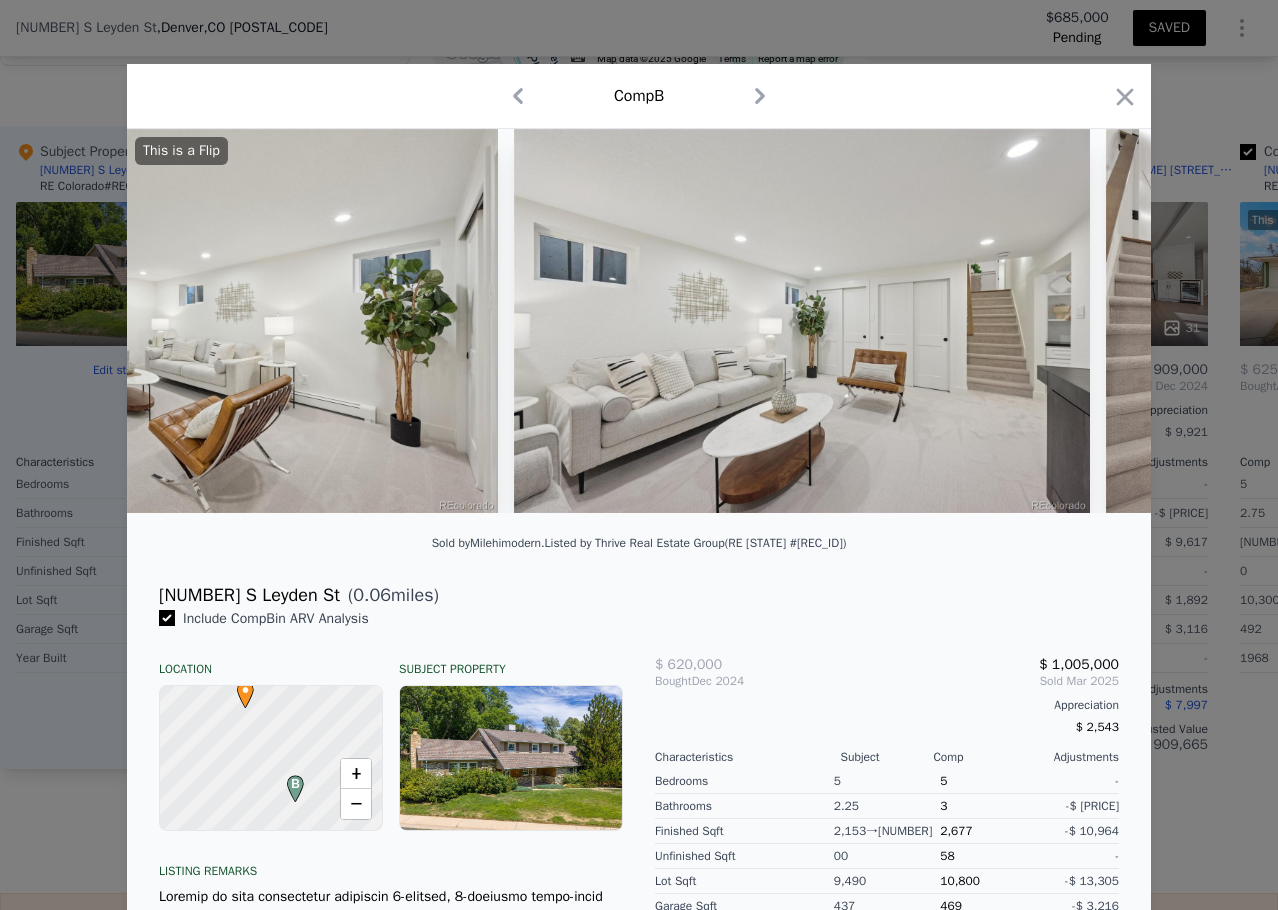 scroll, scrollTop: 0, scrollLeft: 19200, axis: horizontal 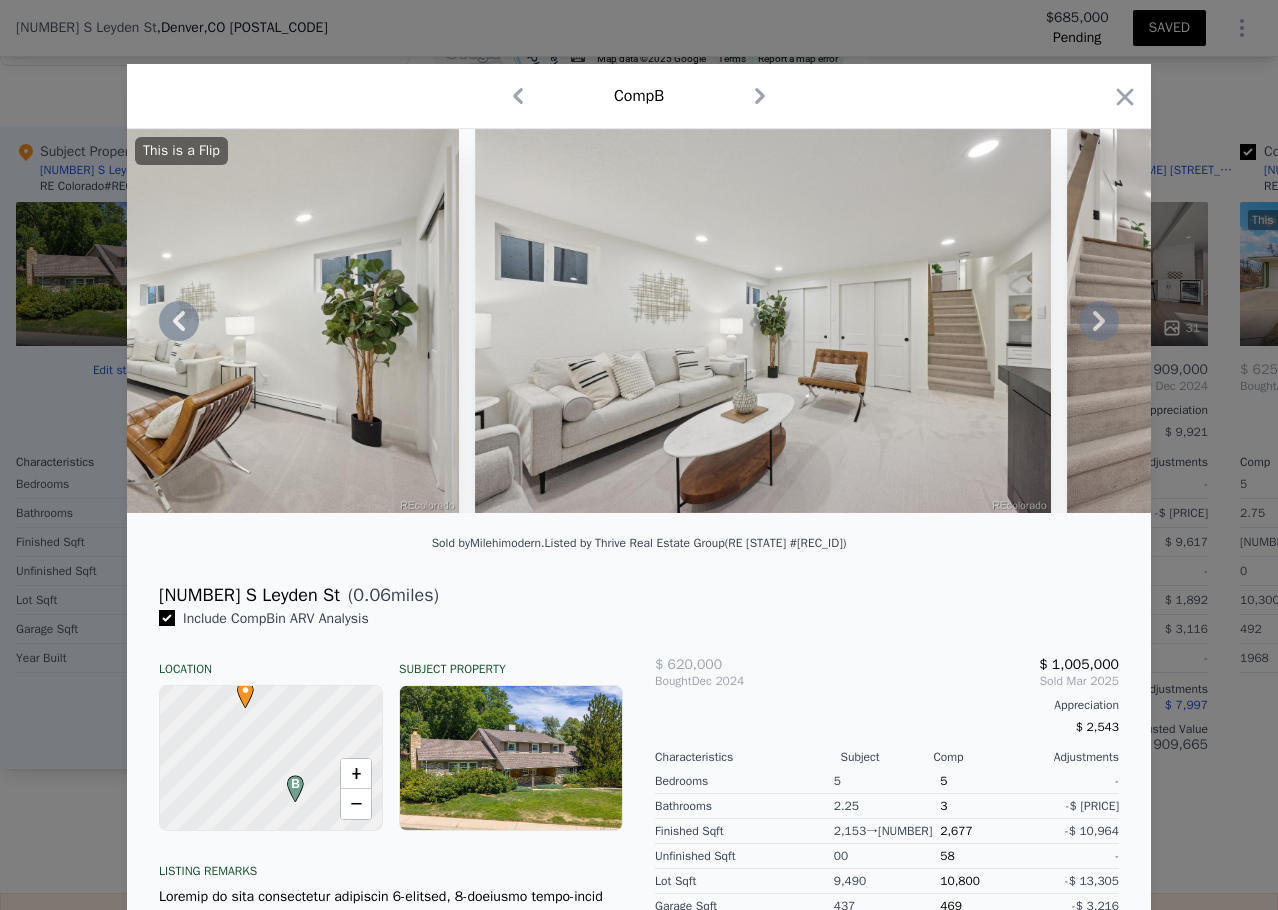 click 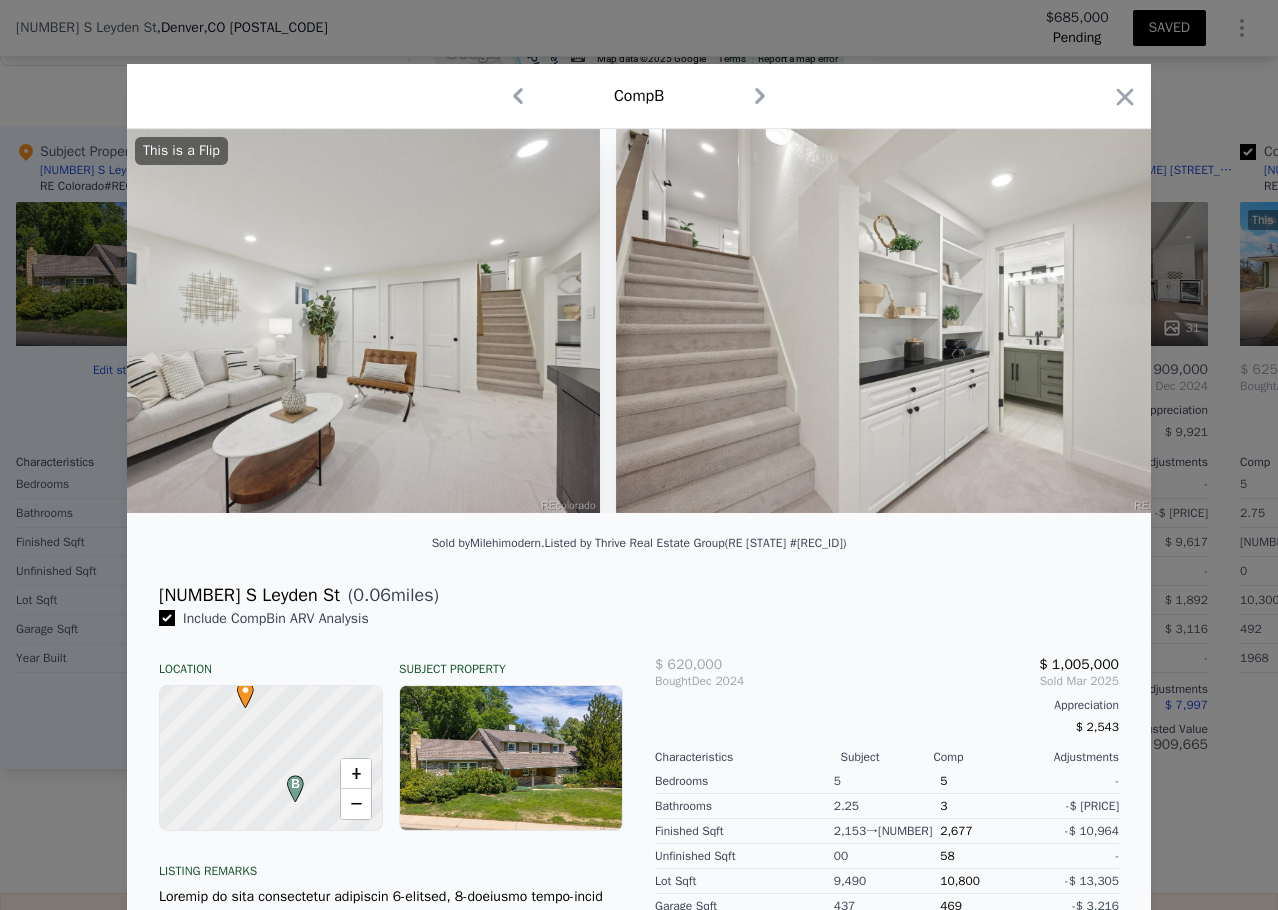 scroll, scrollTop: 0, scrollLeft: 19680, axis: horizontal 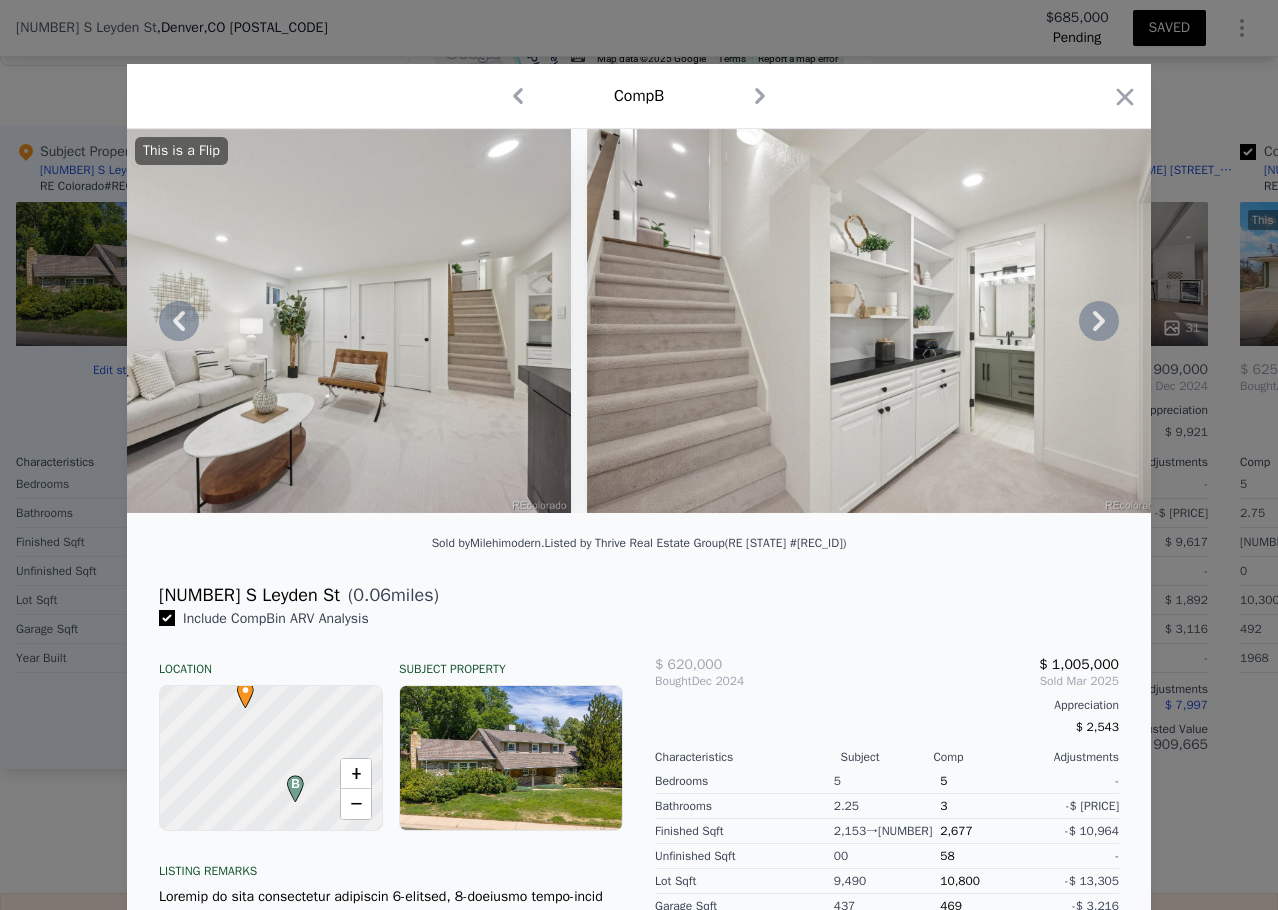 click 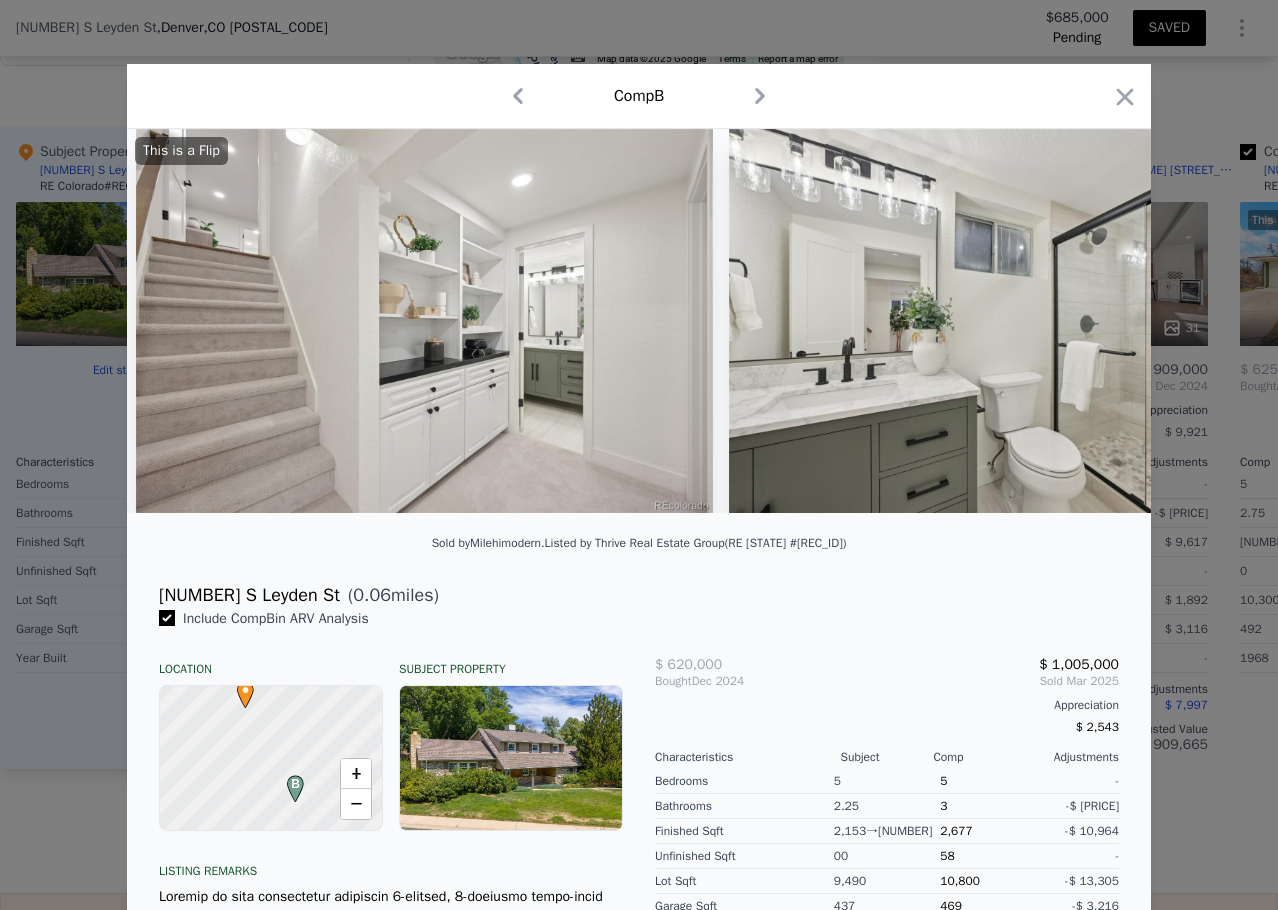 scroll, scrollTop: 0, scrollLeft: 20160, axis: horizontal 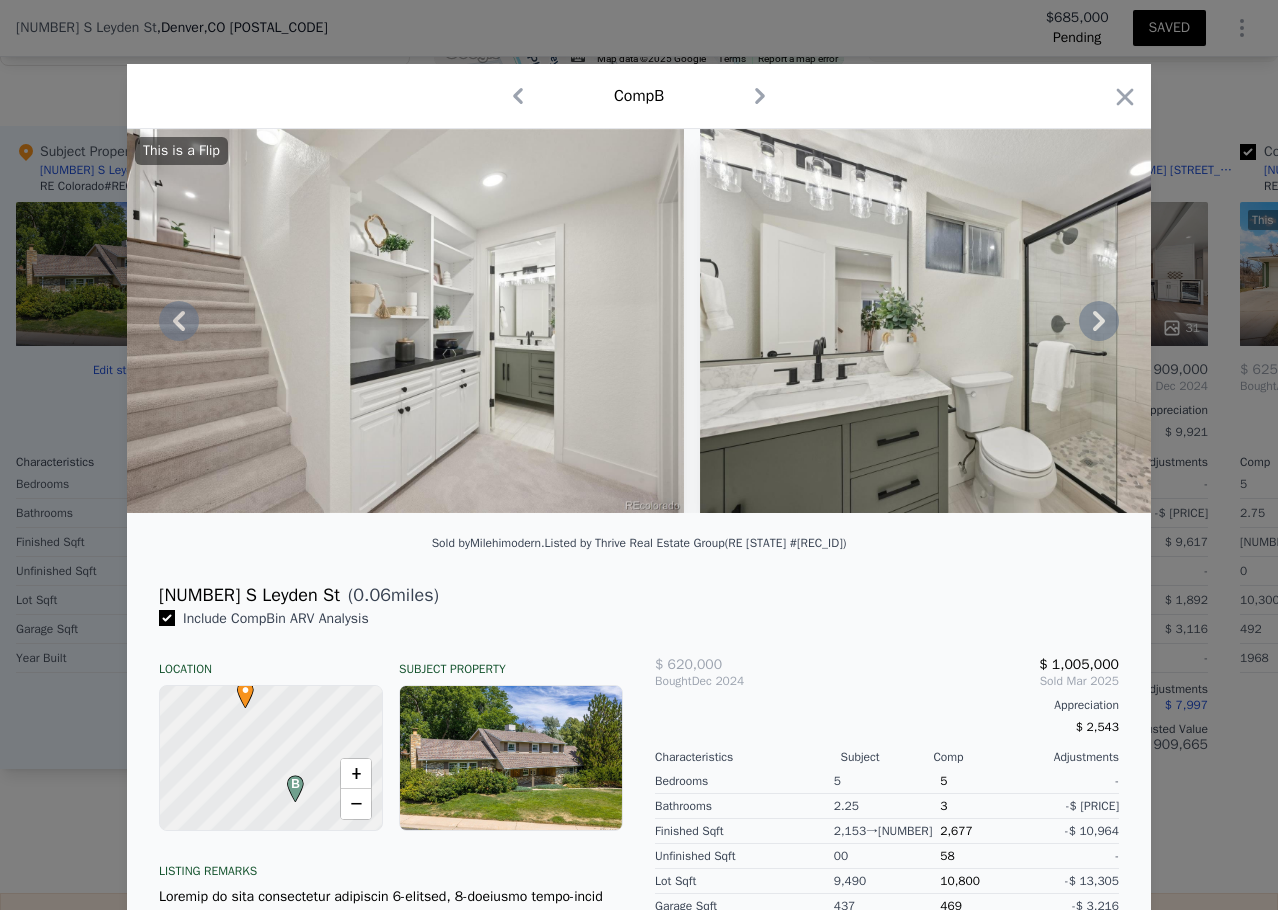 click 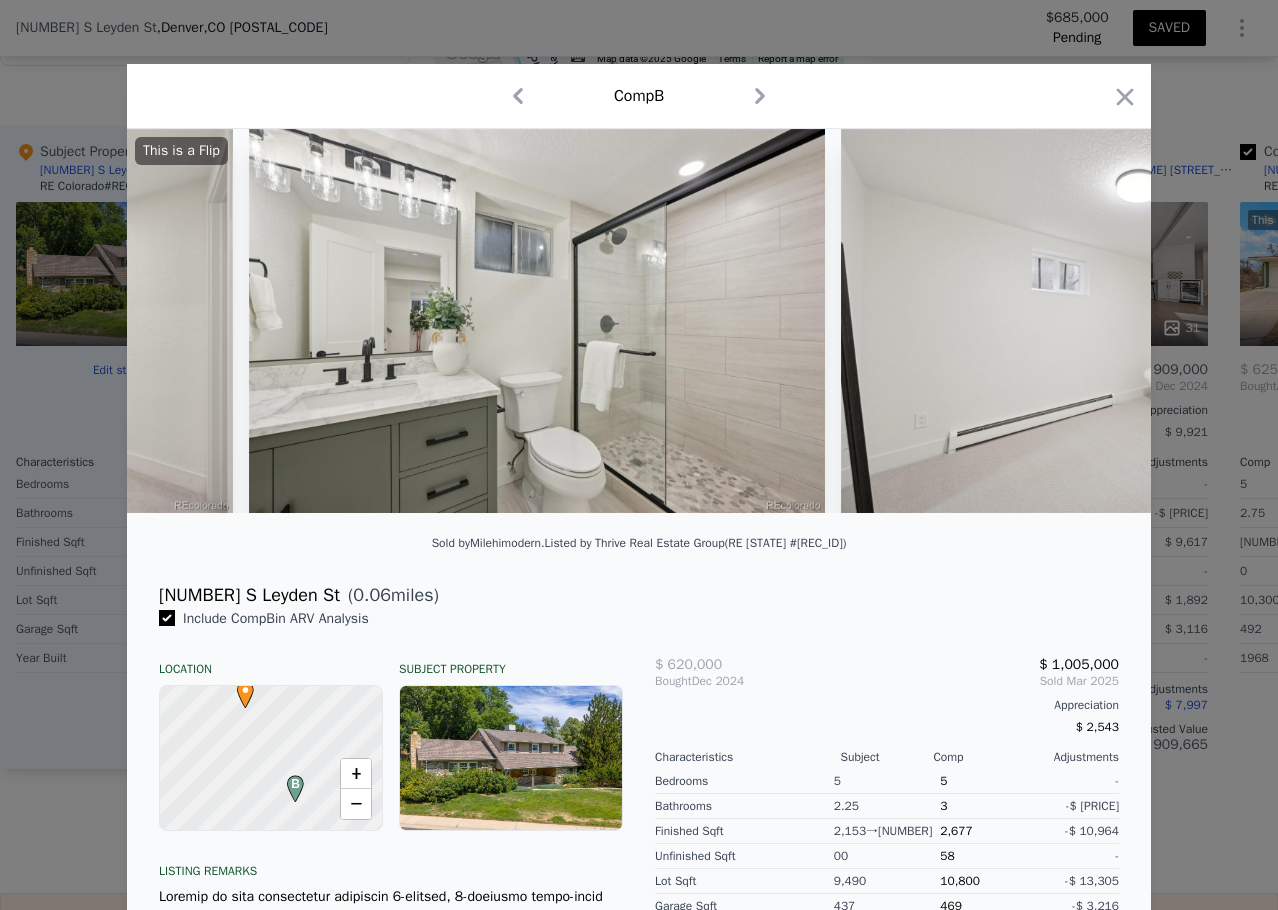 scroll, scrollTop: 0, scrollLeft: 20640, axis: horizontal 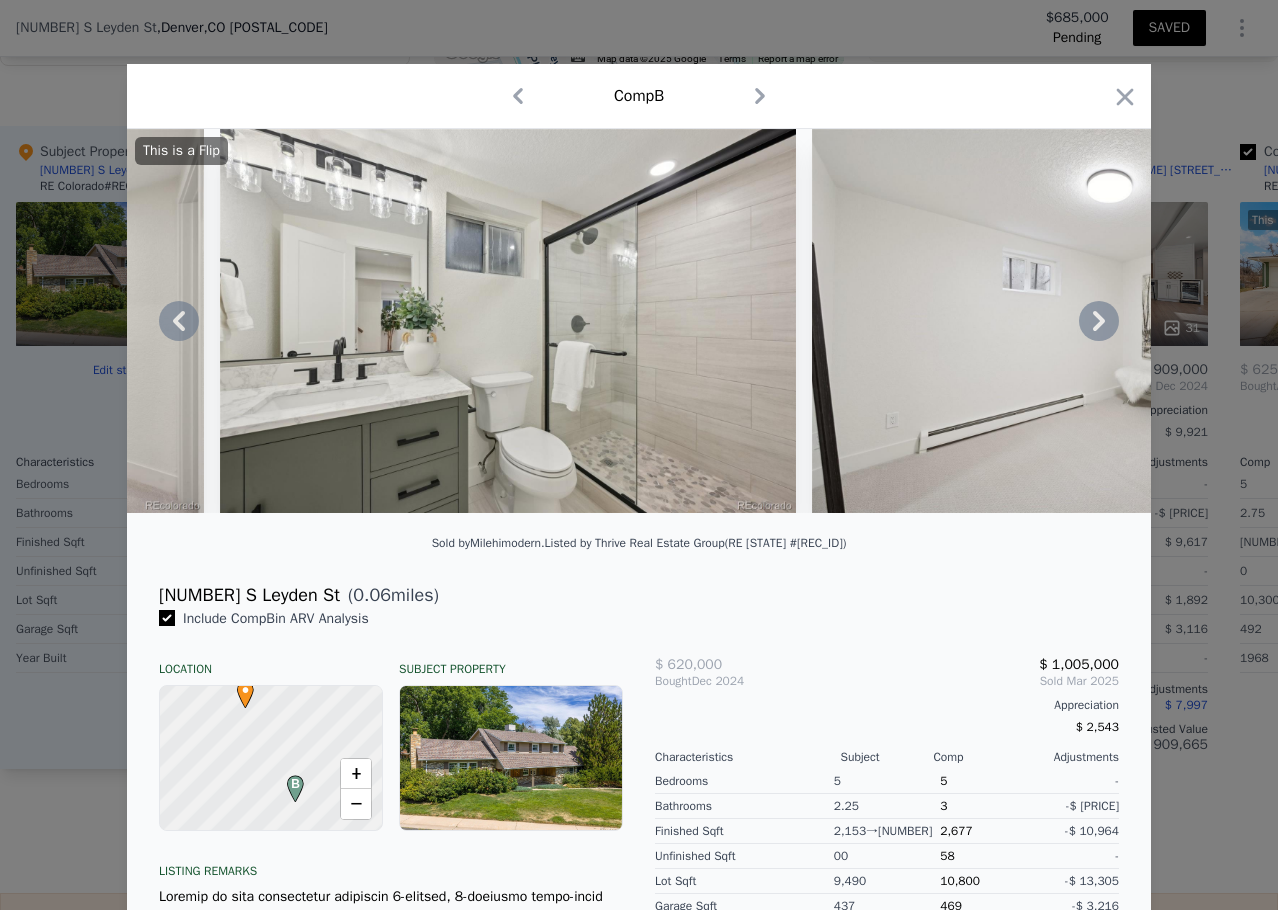 click 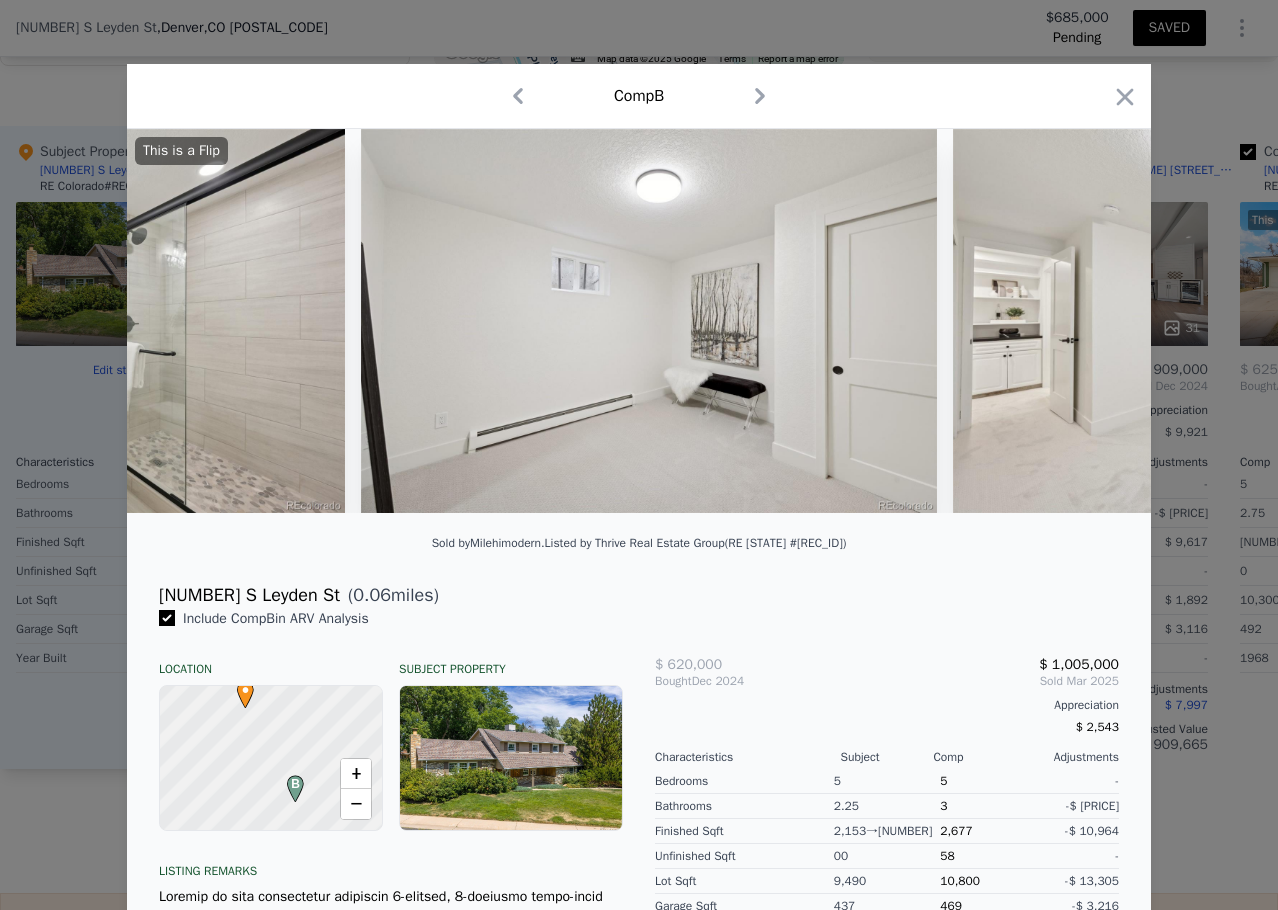 scroll, scrollTop: 0, scrollLeft: 21120, axis: horizontal 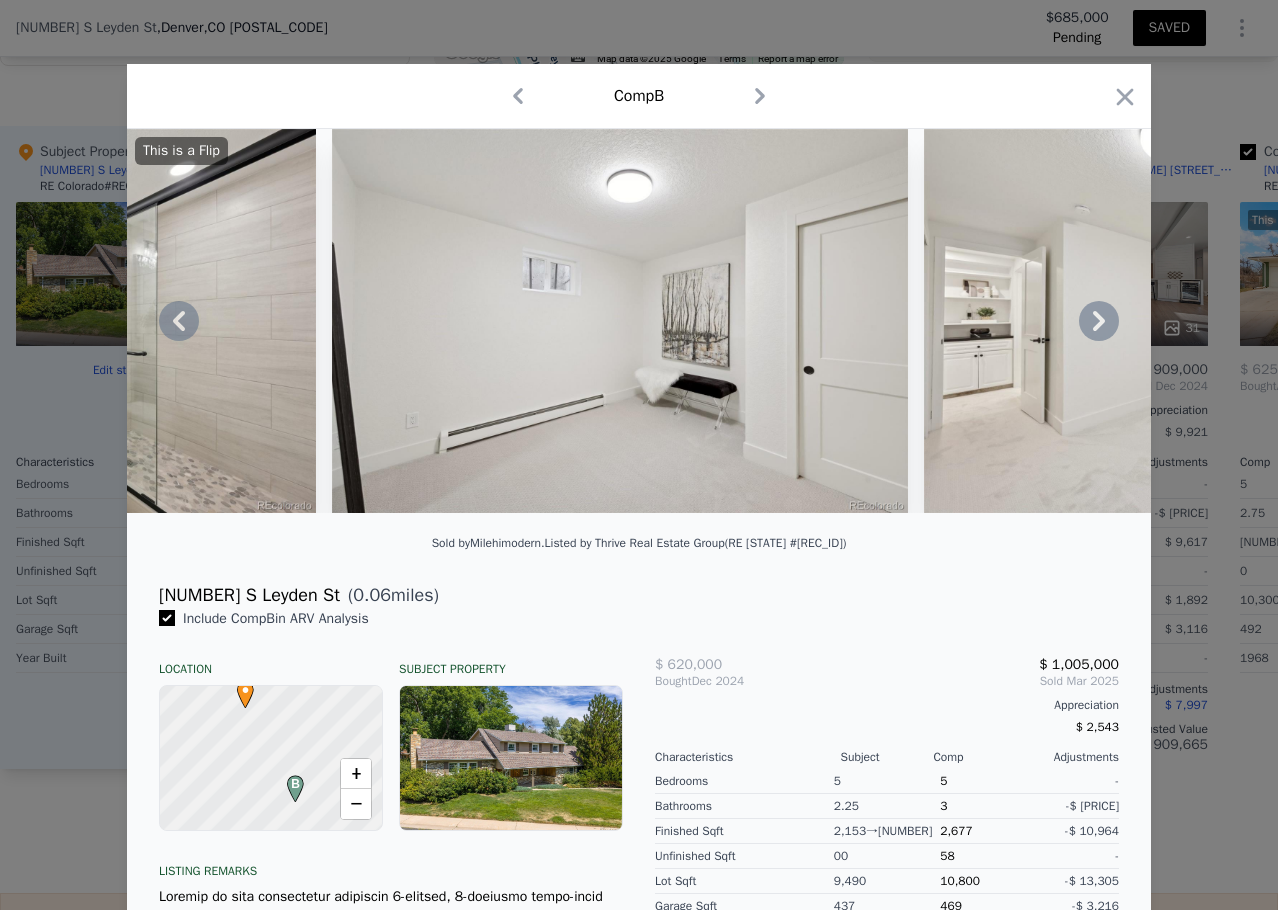 click 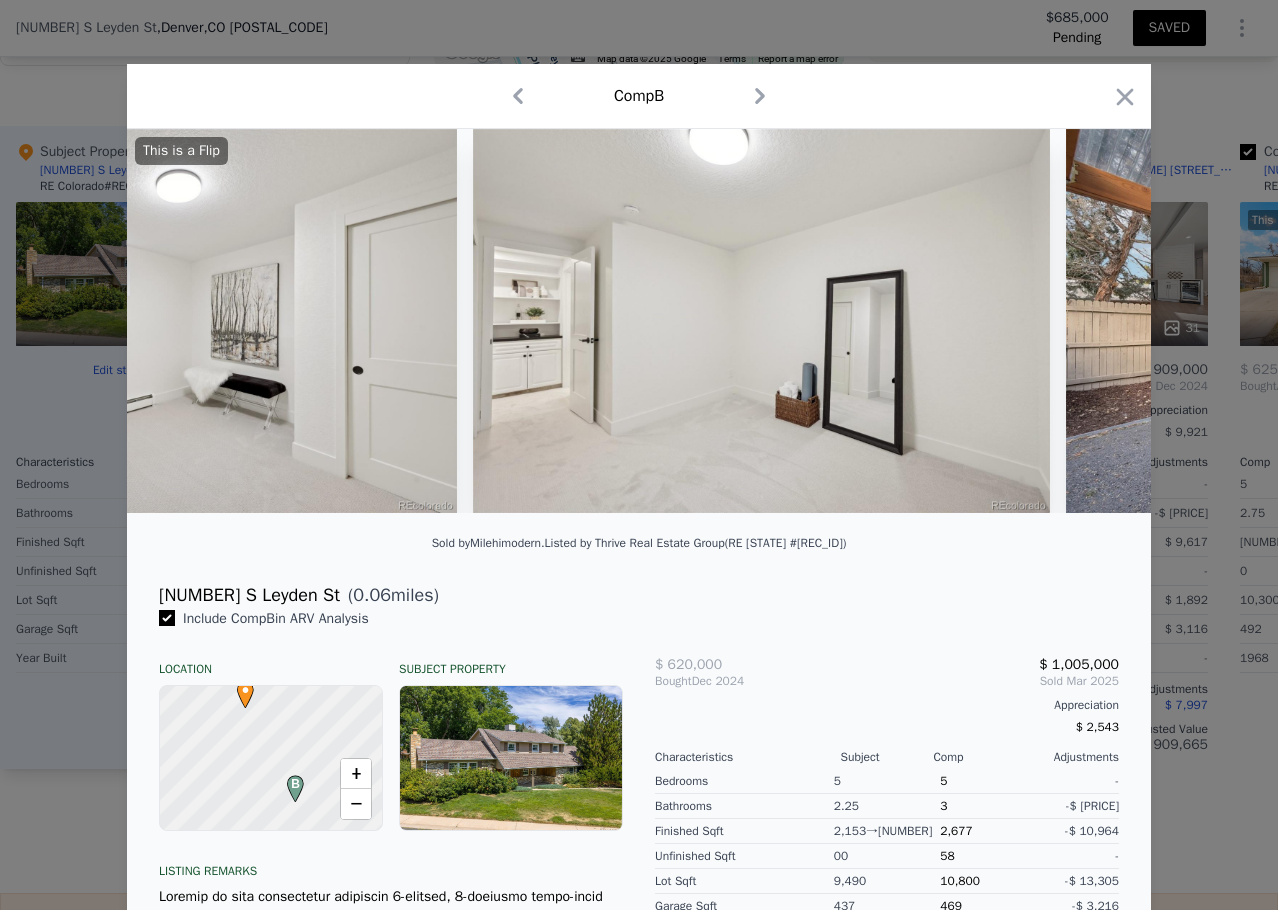 scroll, scrollTop: 0, scrollLeft: 21600, axis: horizontal 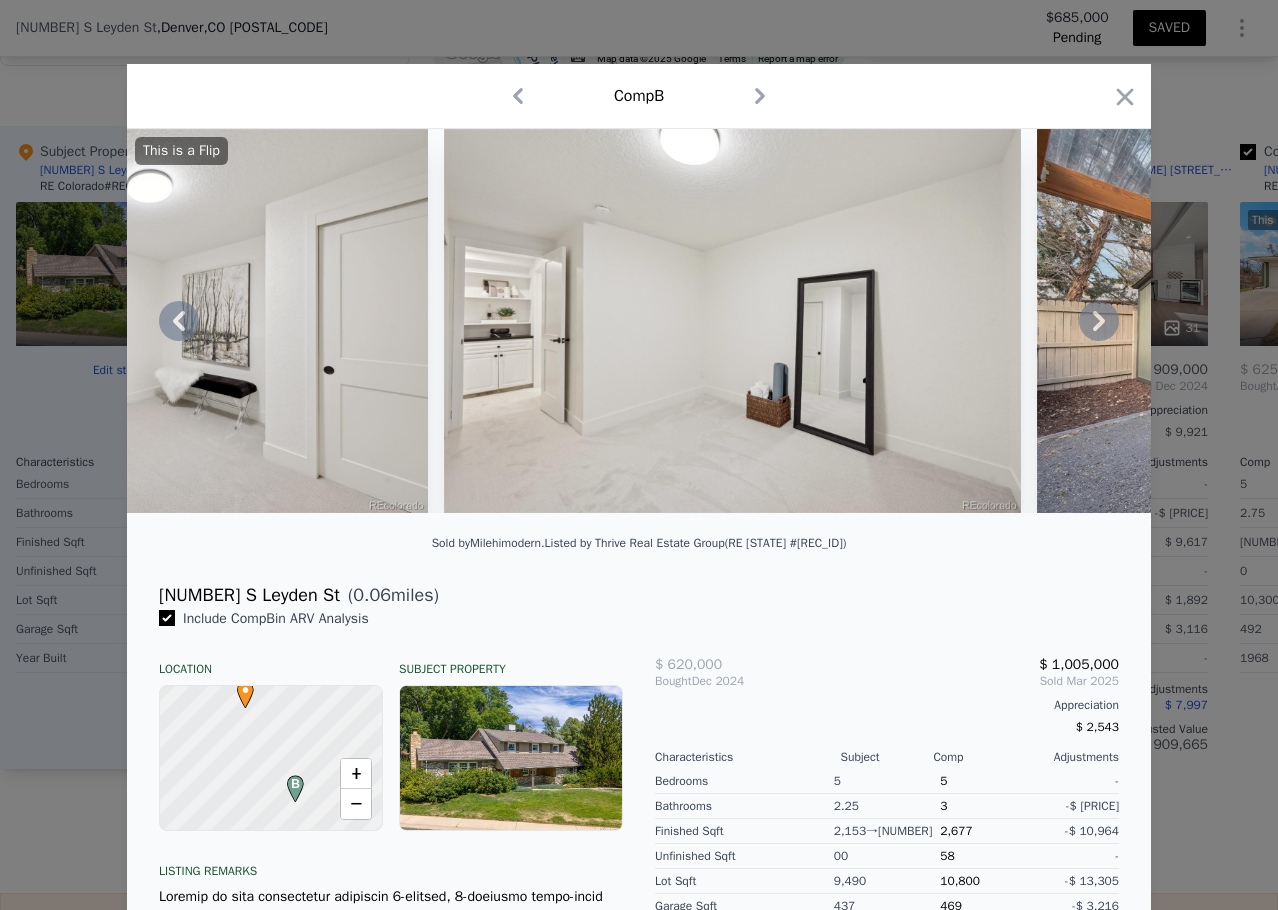click 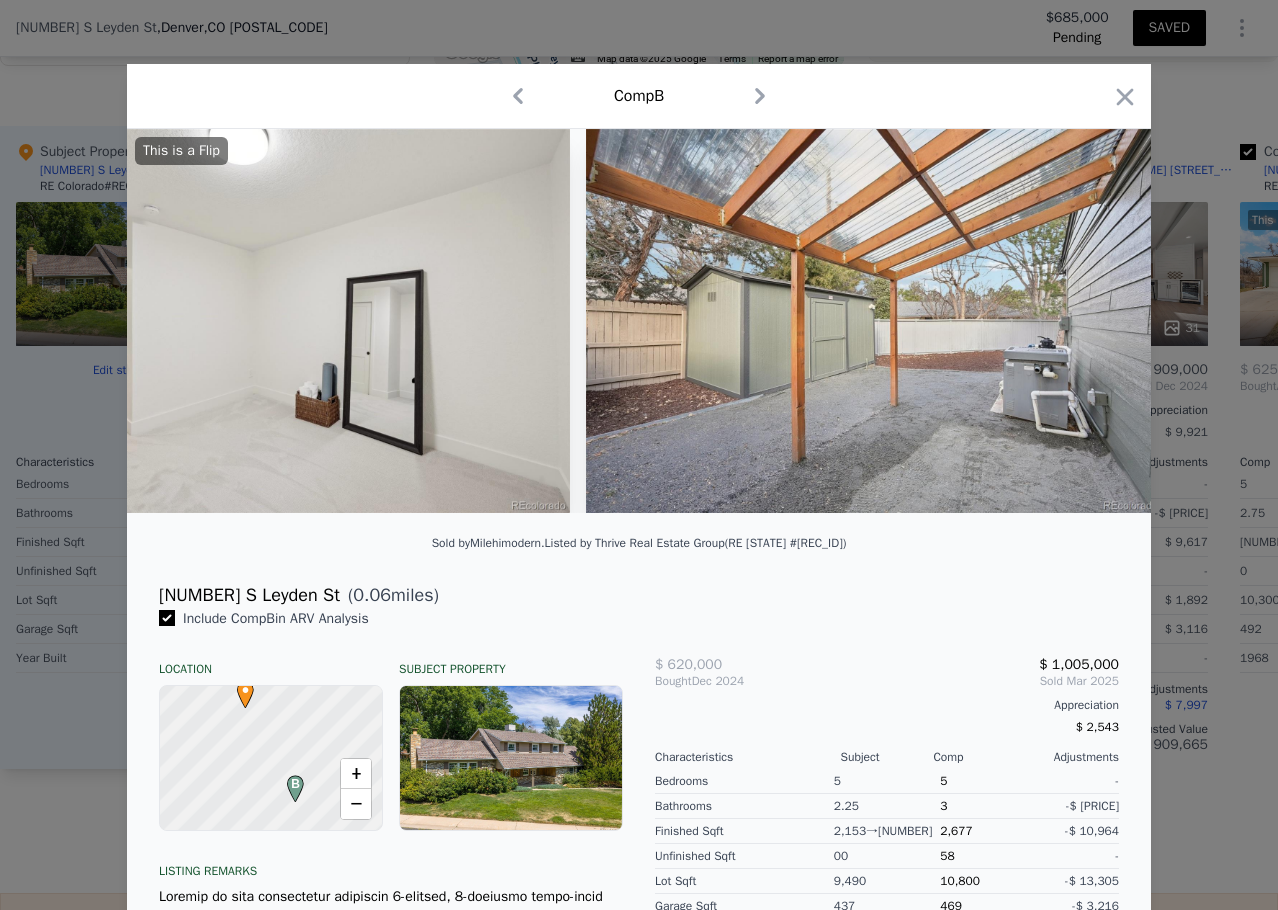 scroll, scrollTop: 0, scrollLeft: 22080, axis: horizontal 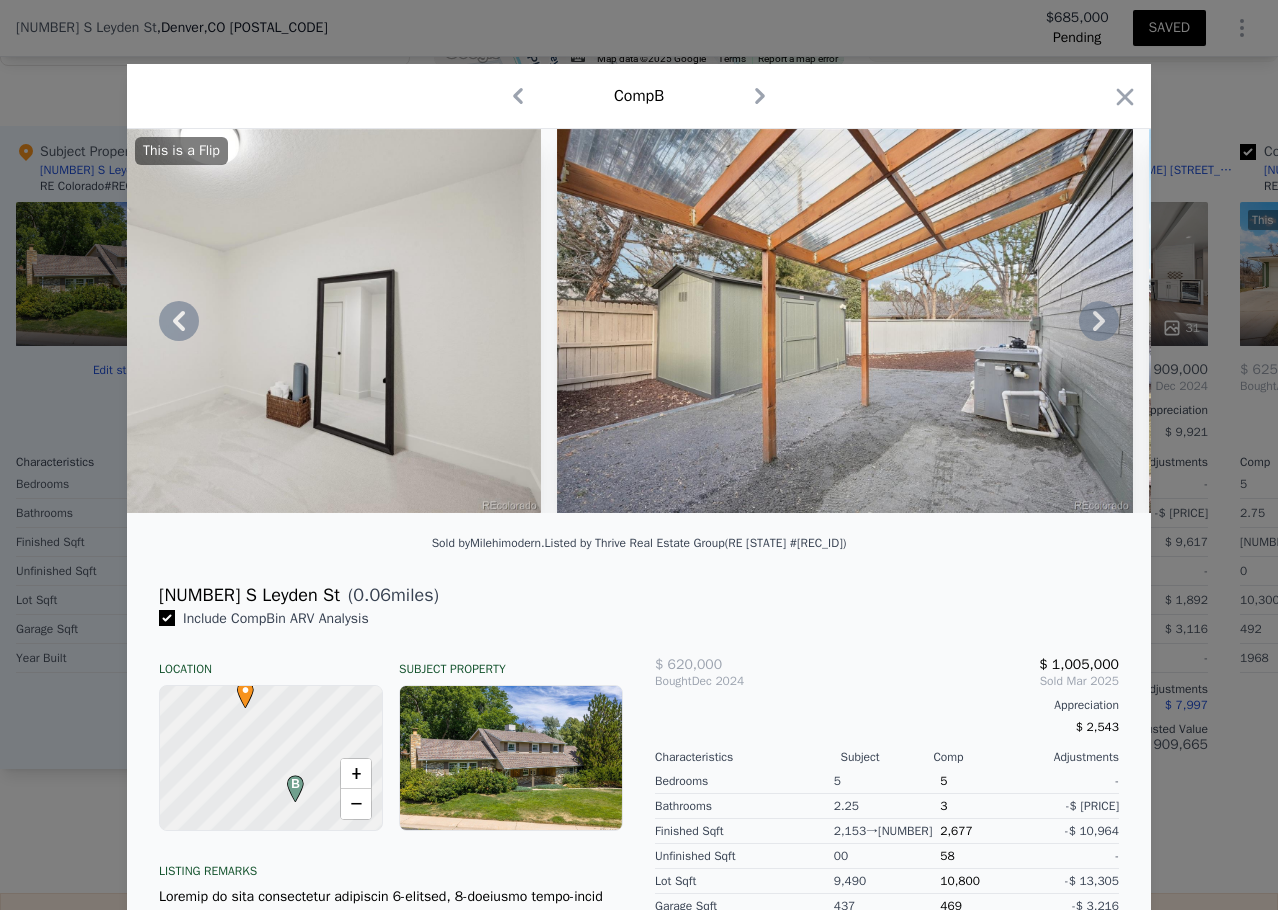 click 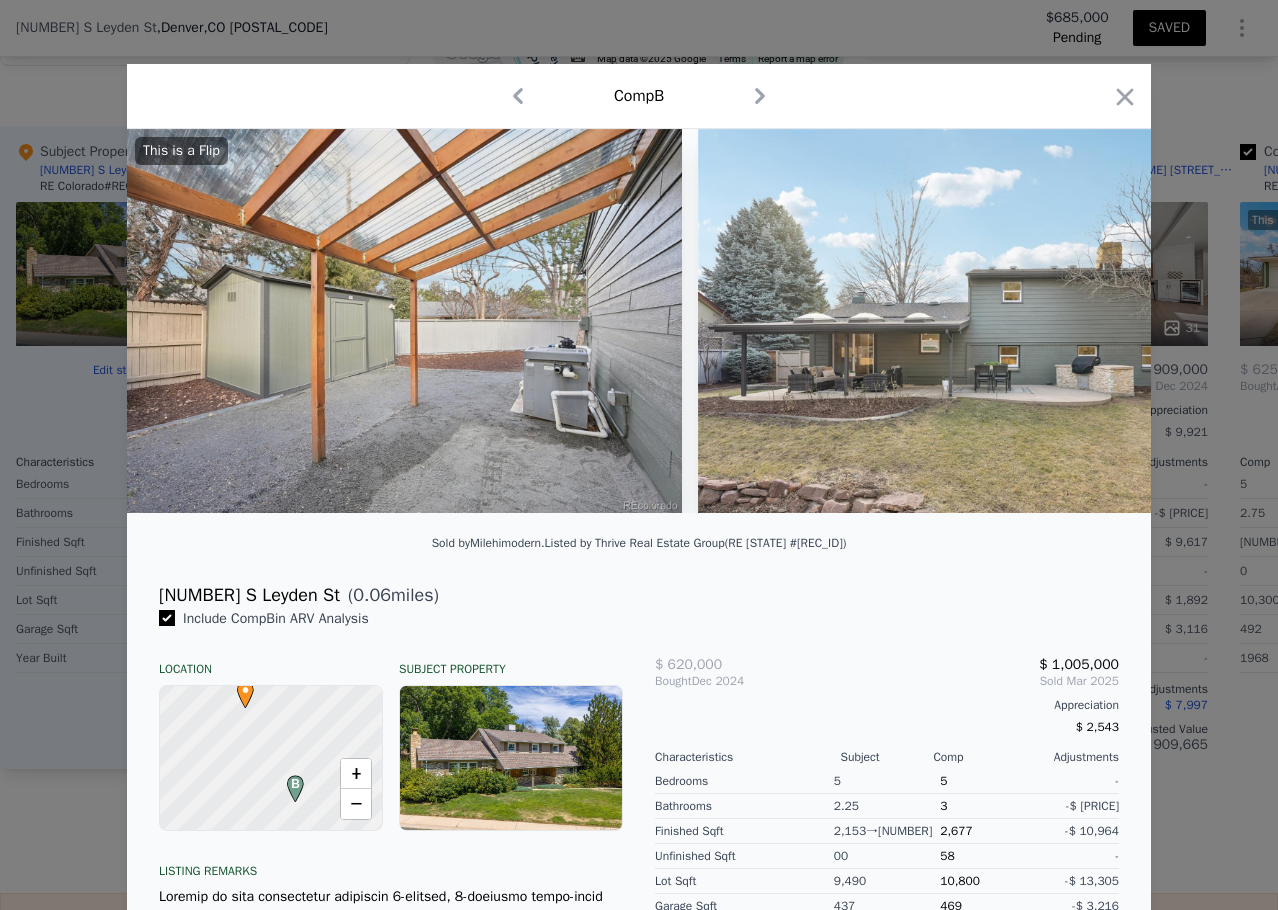 scroll, scrollTop: 0, scrollLeft: 22560, axis: horizontal 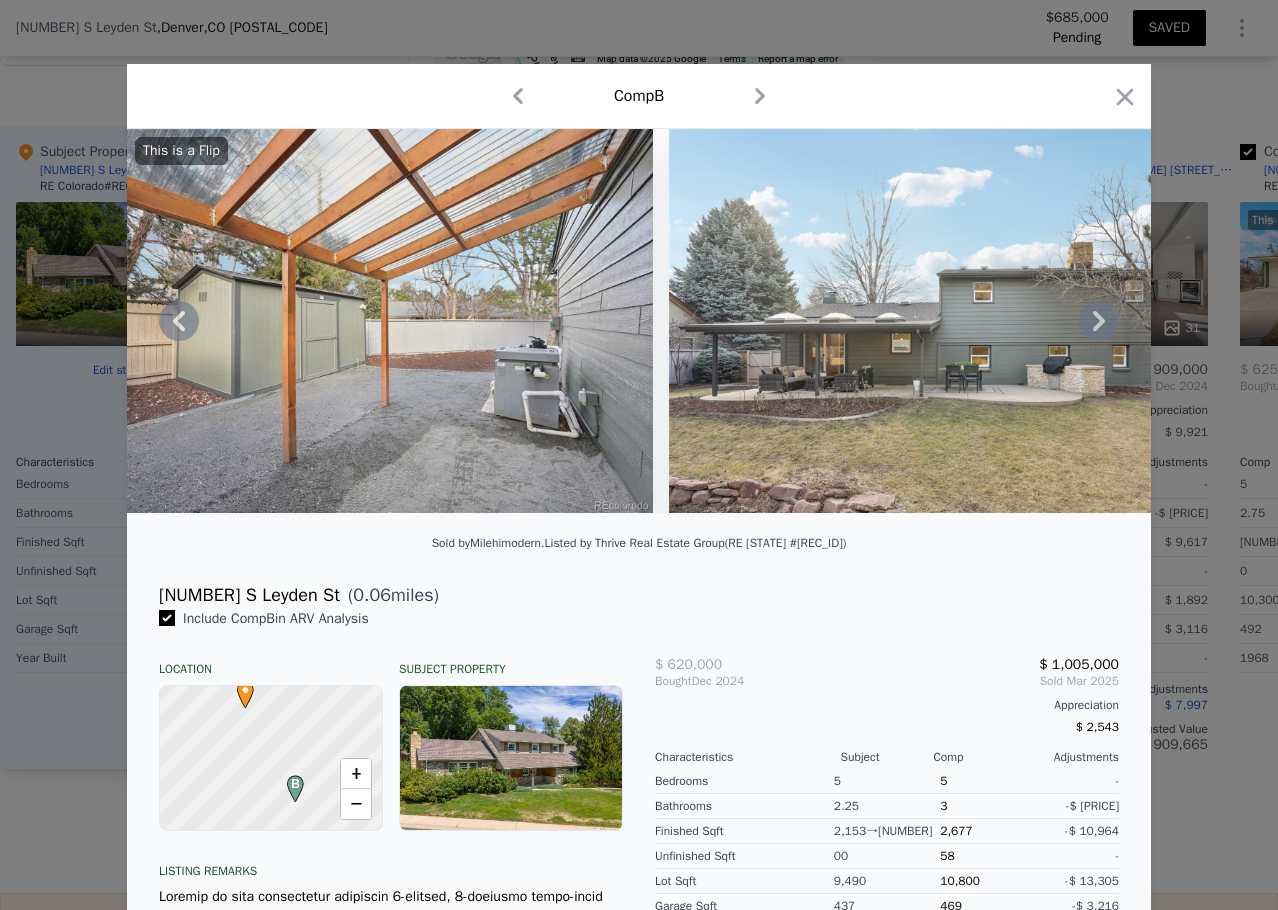 click 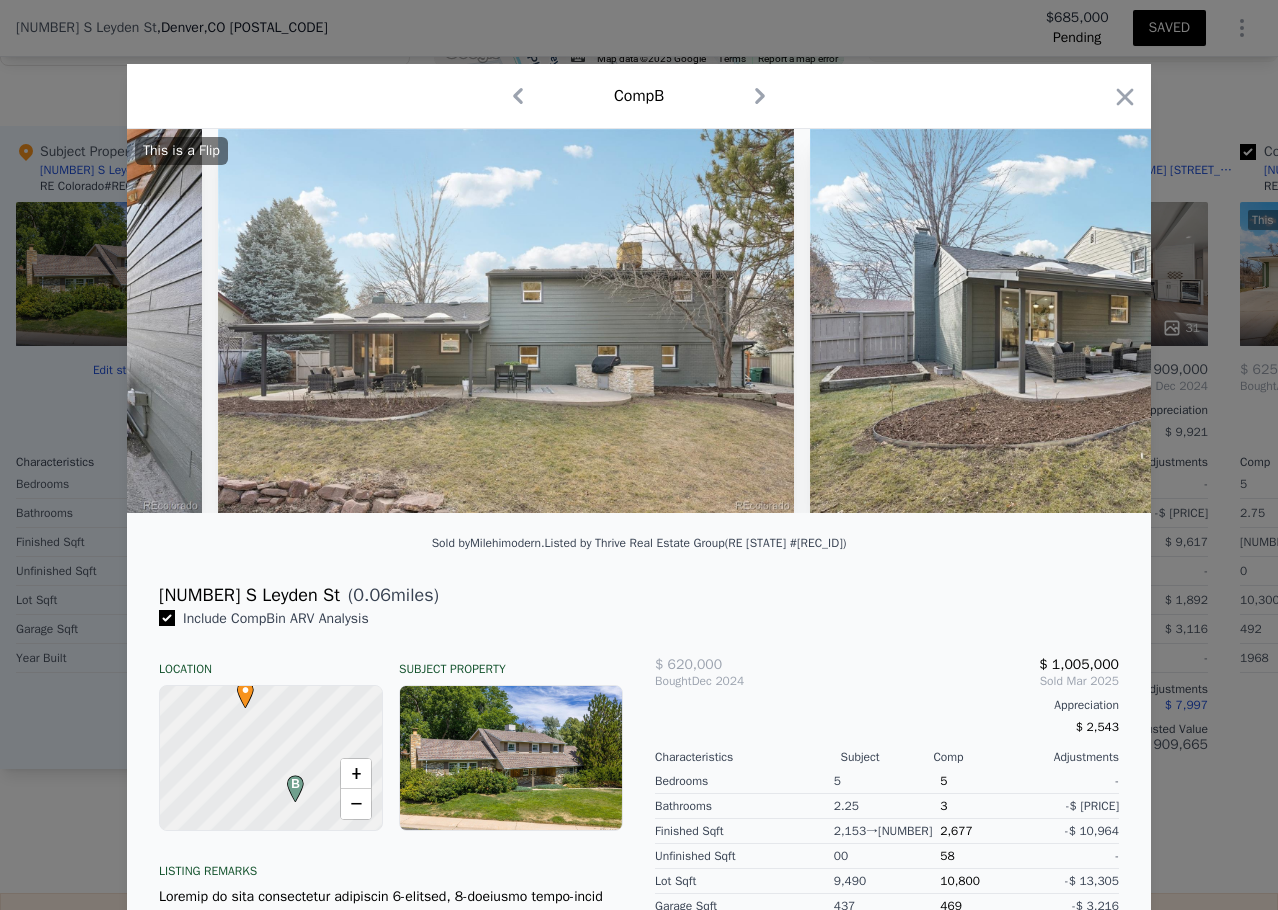 scroll, scrollTop: 0, scrollLeft: 23040, axis: horizontal 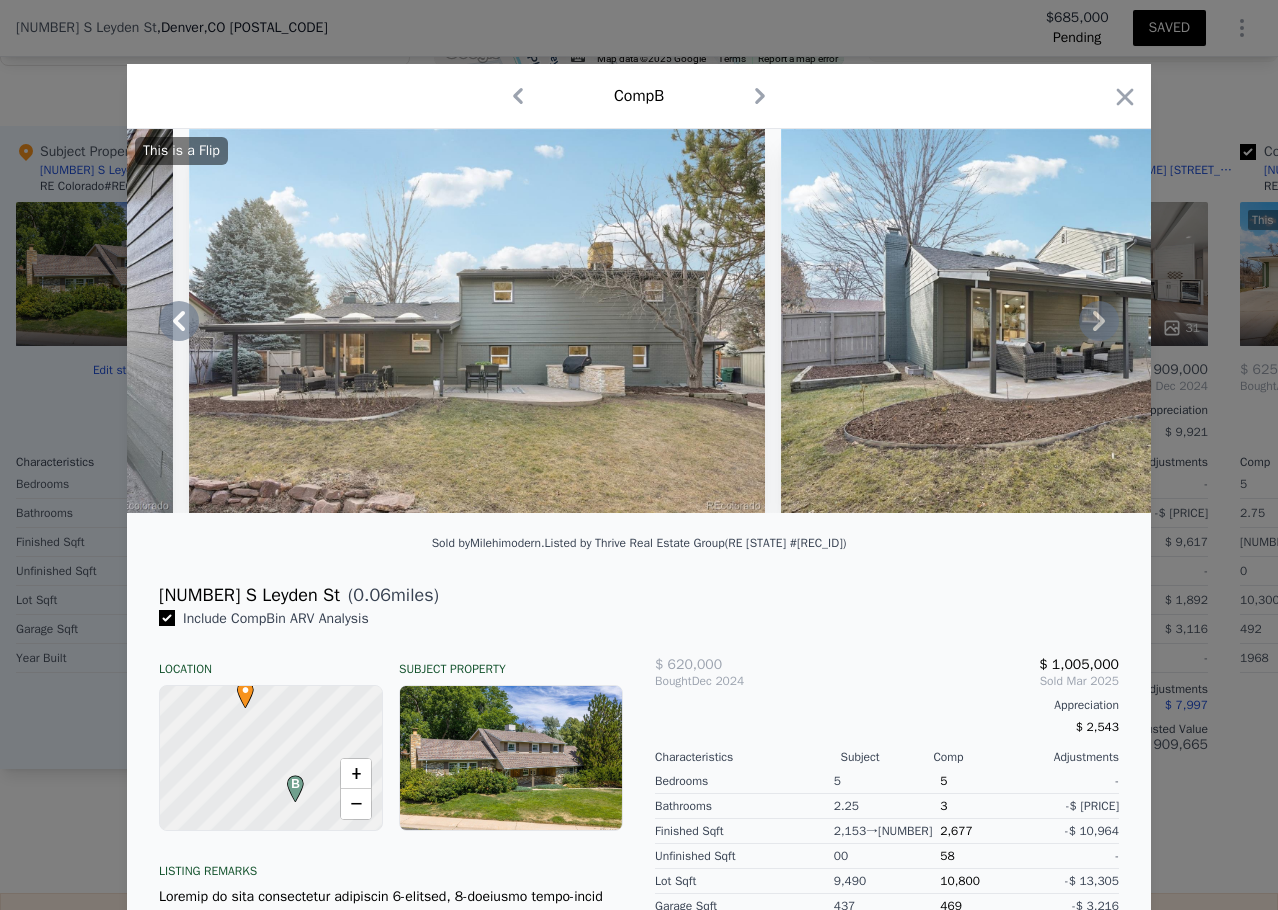 click 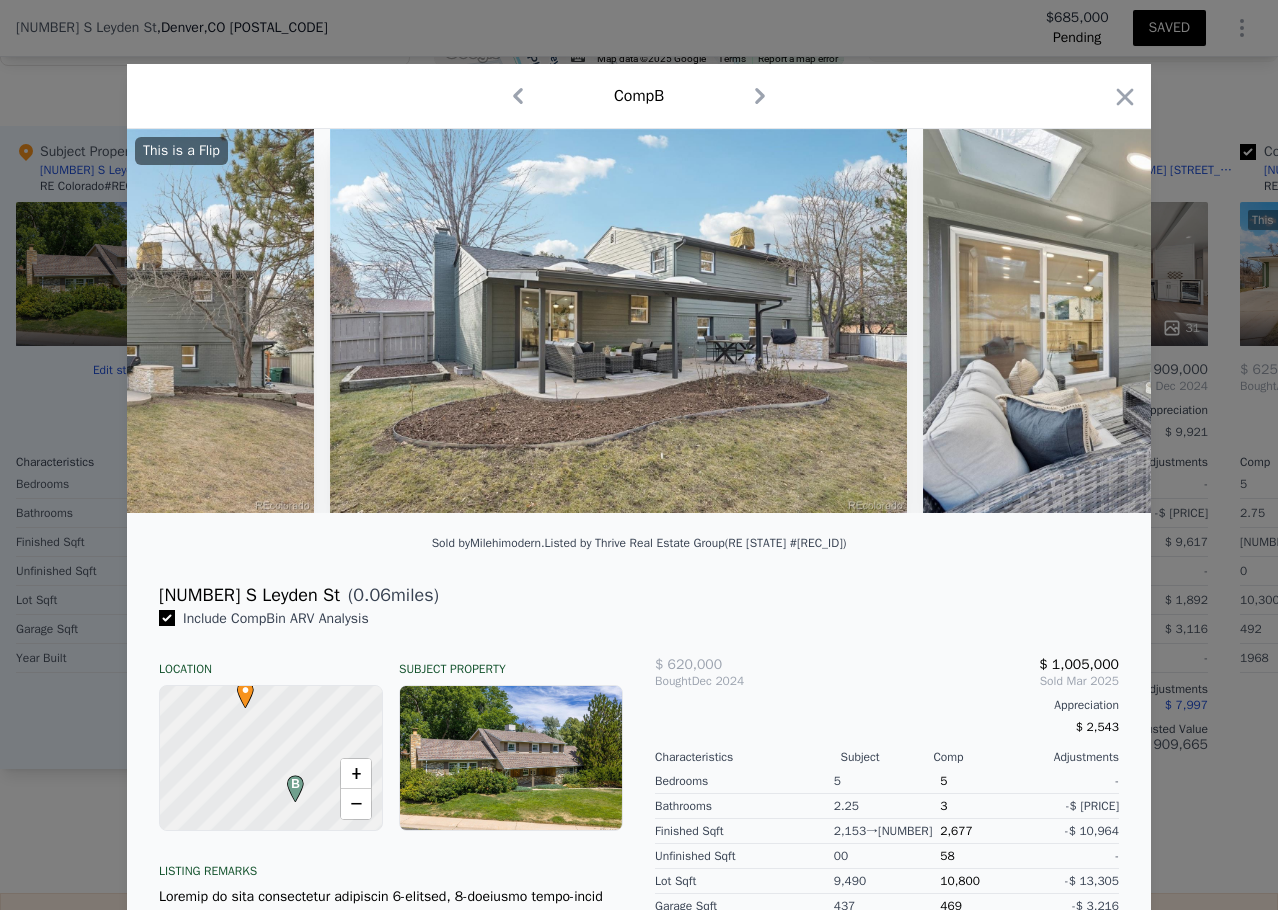 scroll, scrollTop: 0, scrollLeft: 23520, axis: horizontal 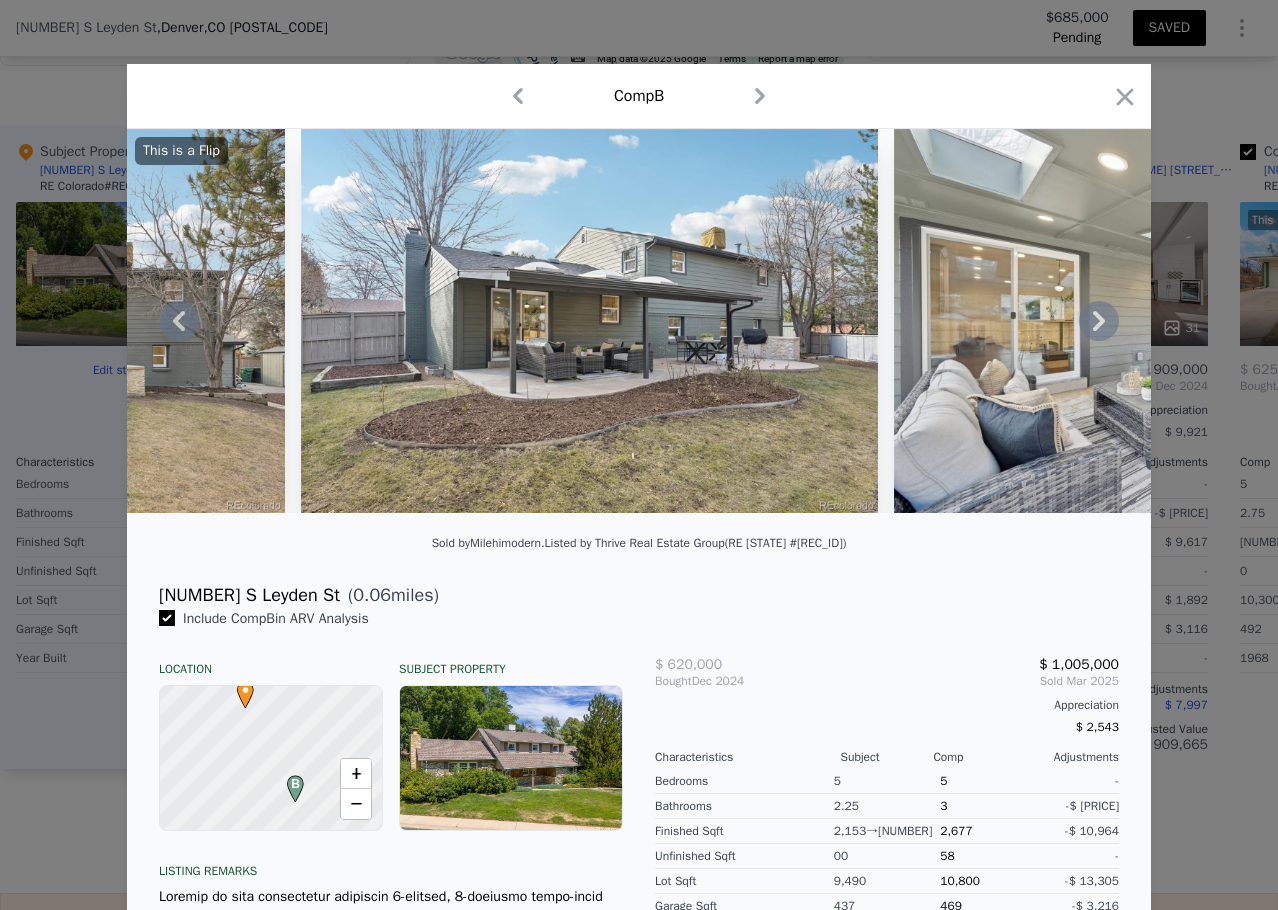 click 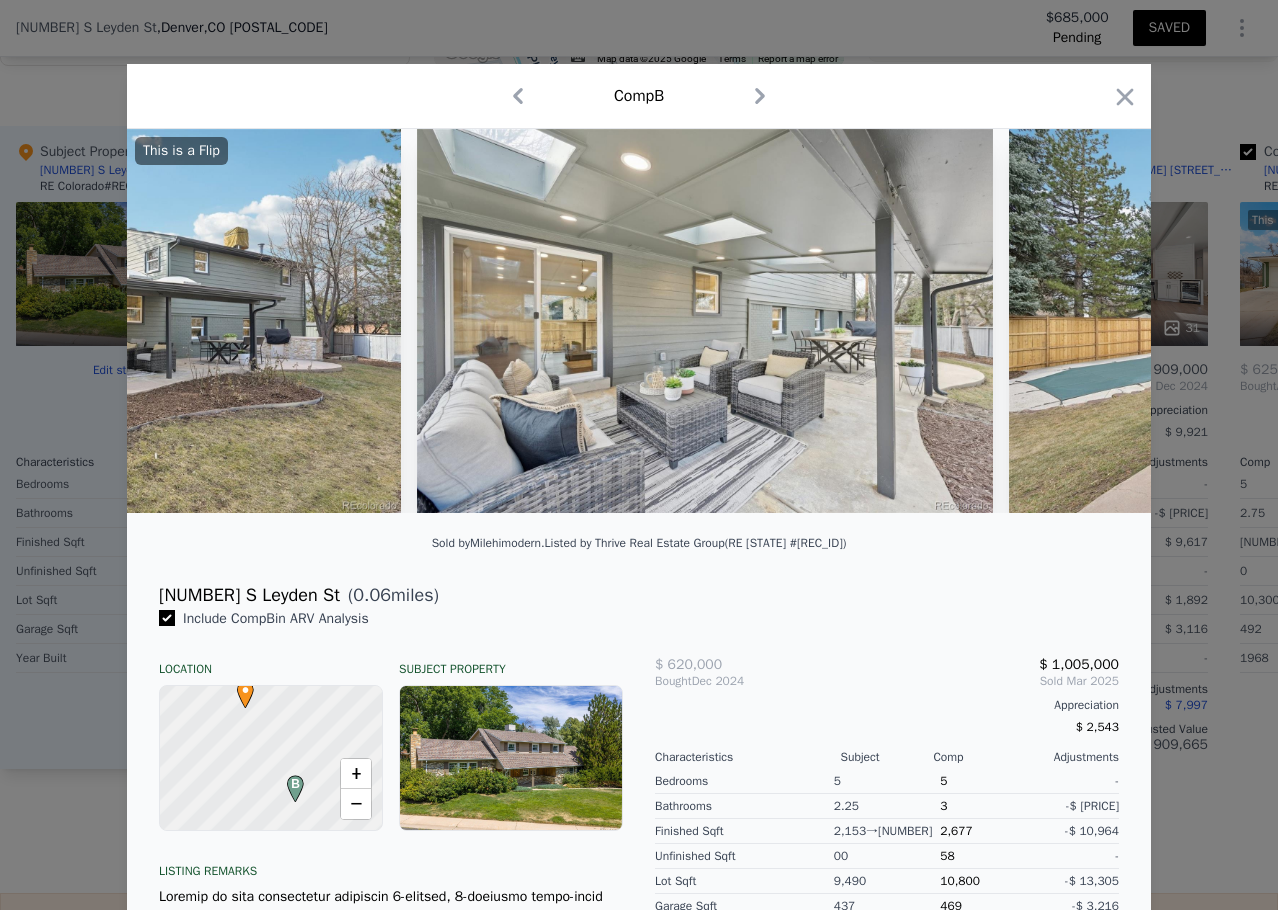 scroll, scrollTop: 0, scrollLeft: 24000, axis: horizontal 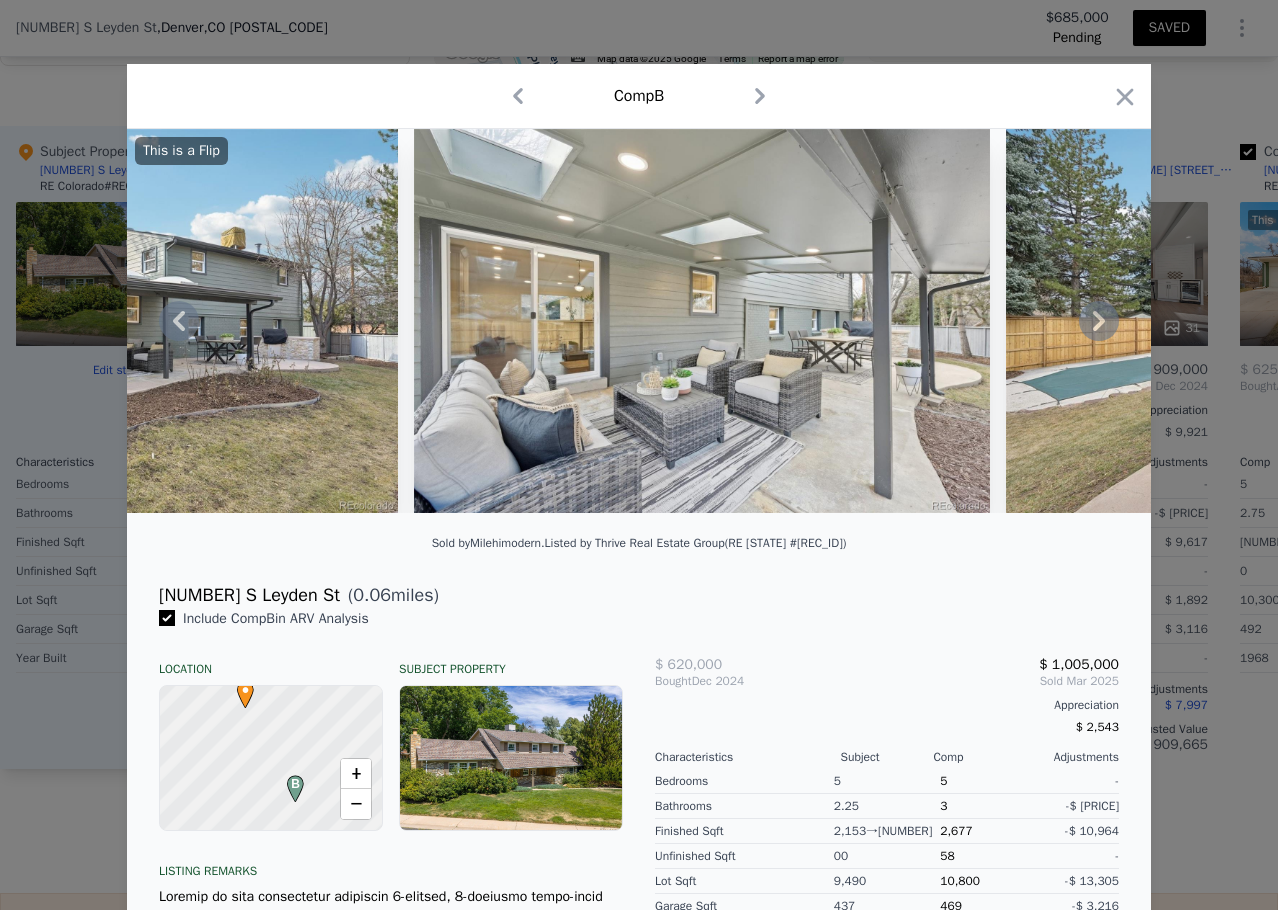 click 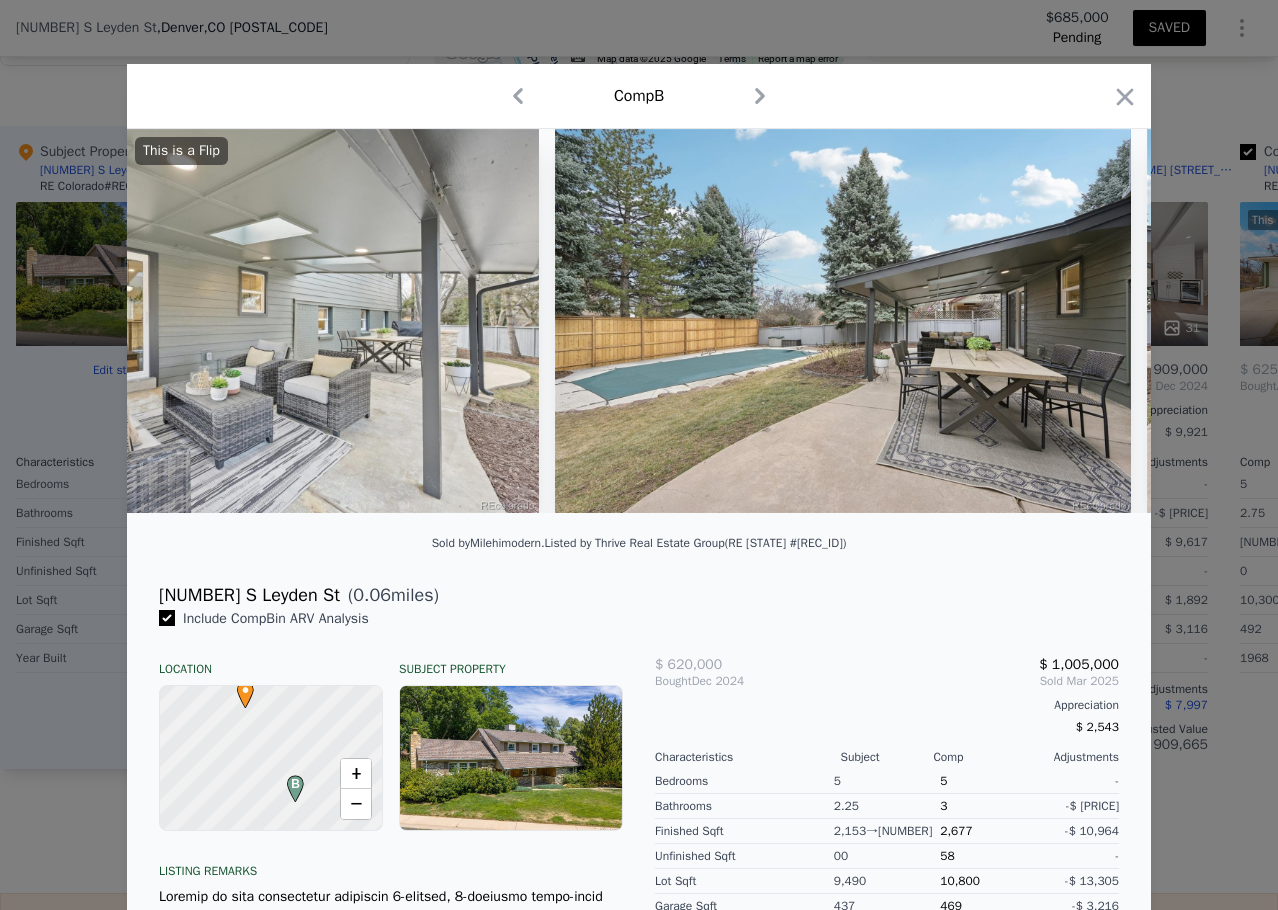 scroll, scrollTop: 0, scrollLeft: 24480, axis: horizontal 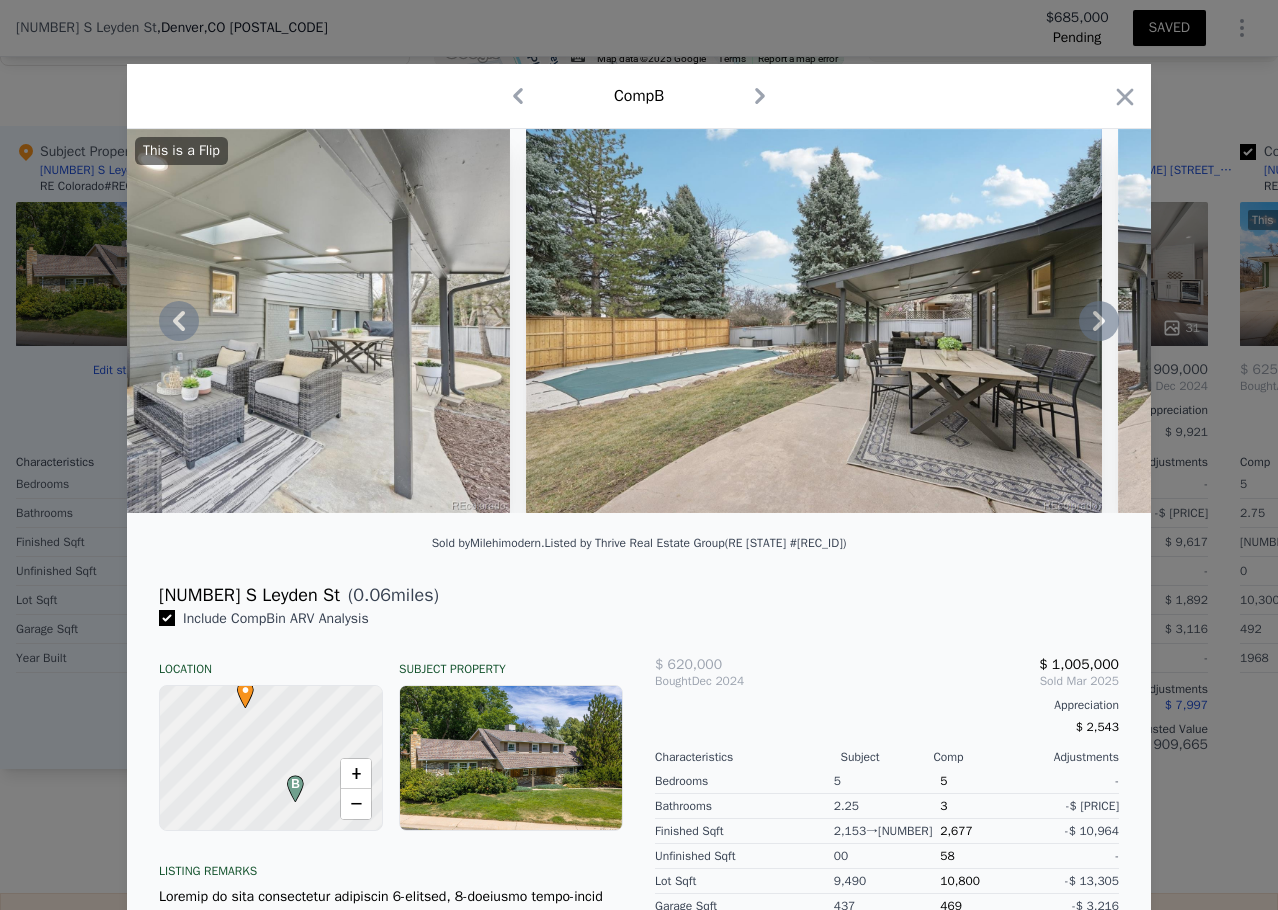 click 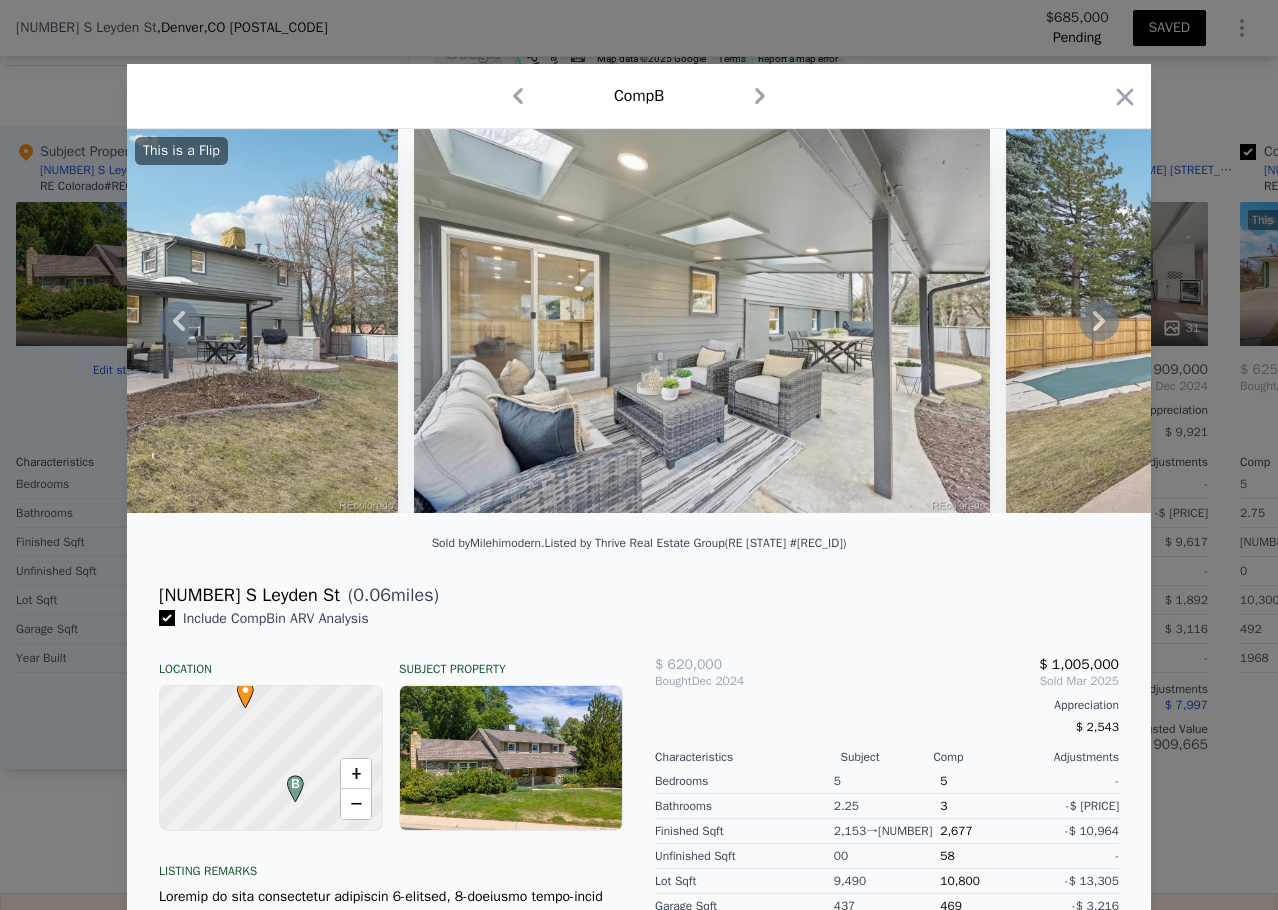 click 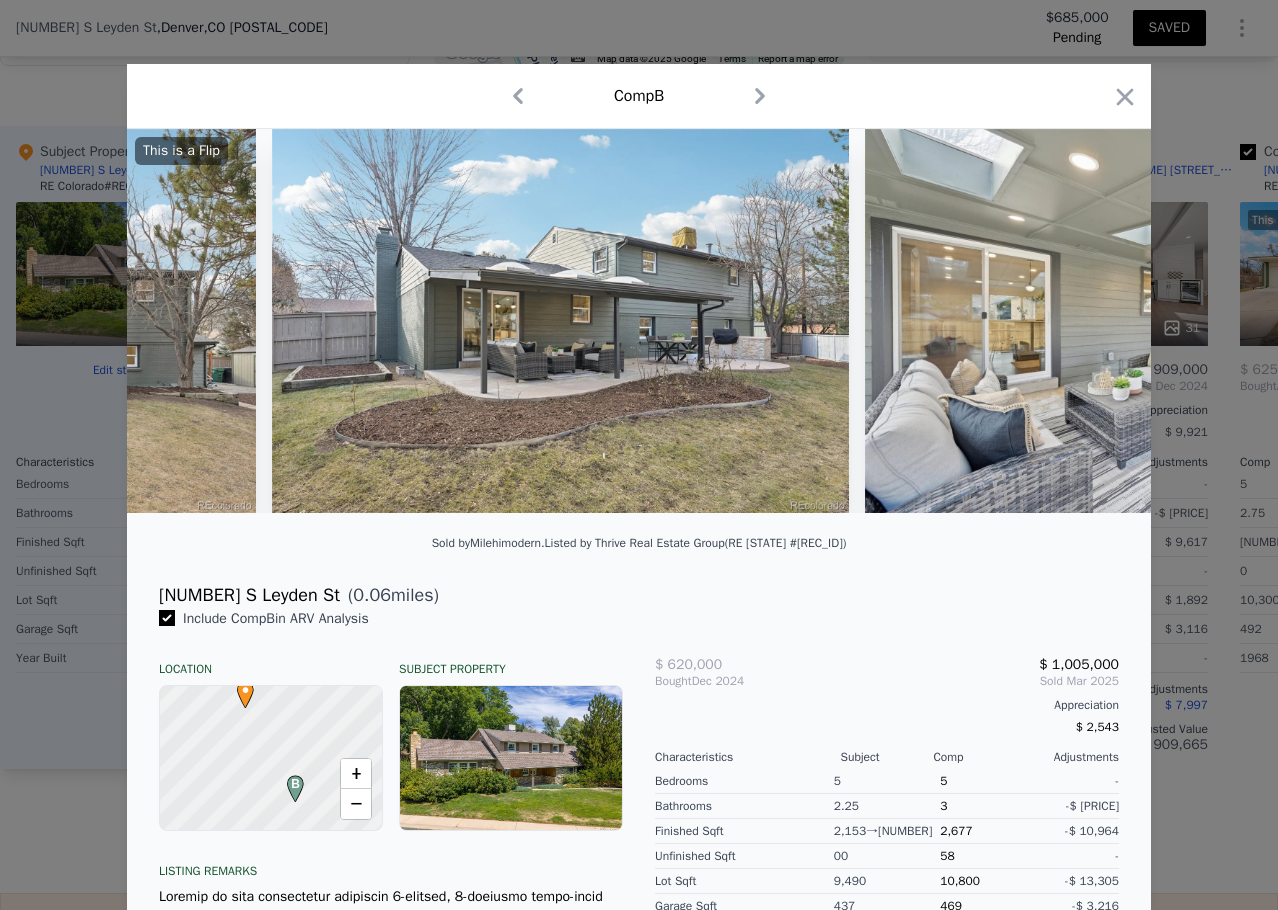 scroll, scrollTop: 0, scrollLeft: 23520, axis: horizontal 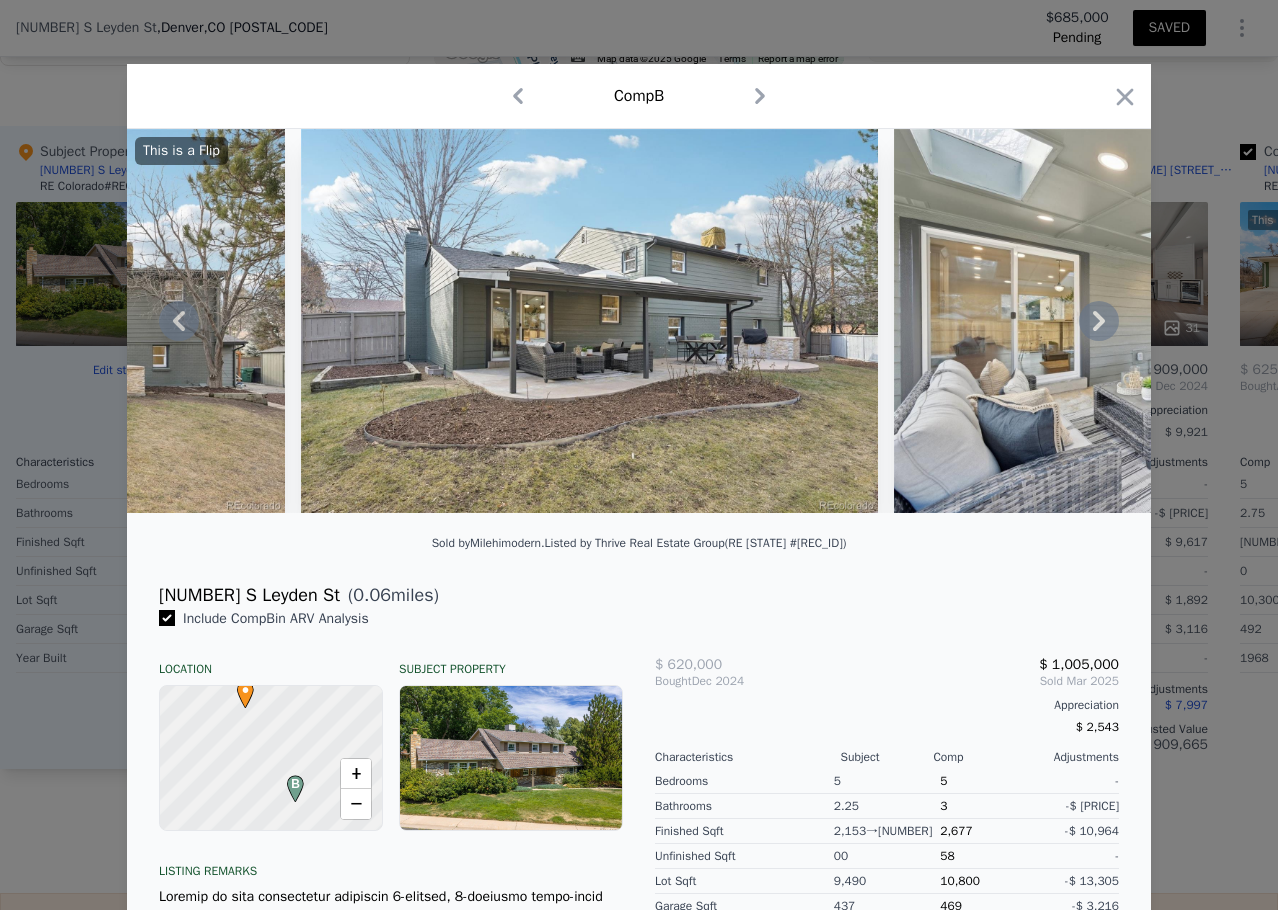 click 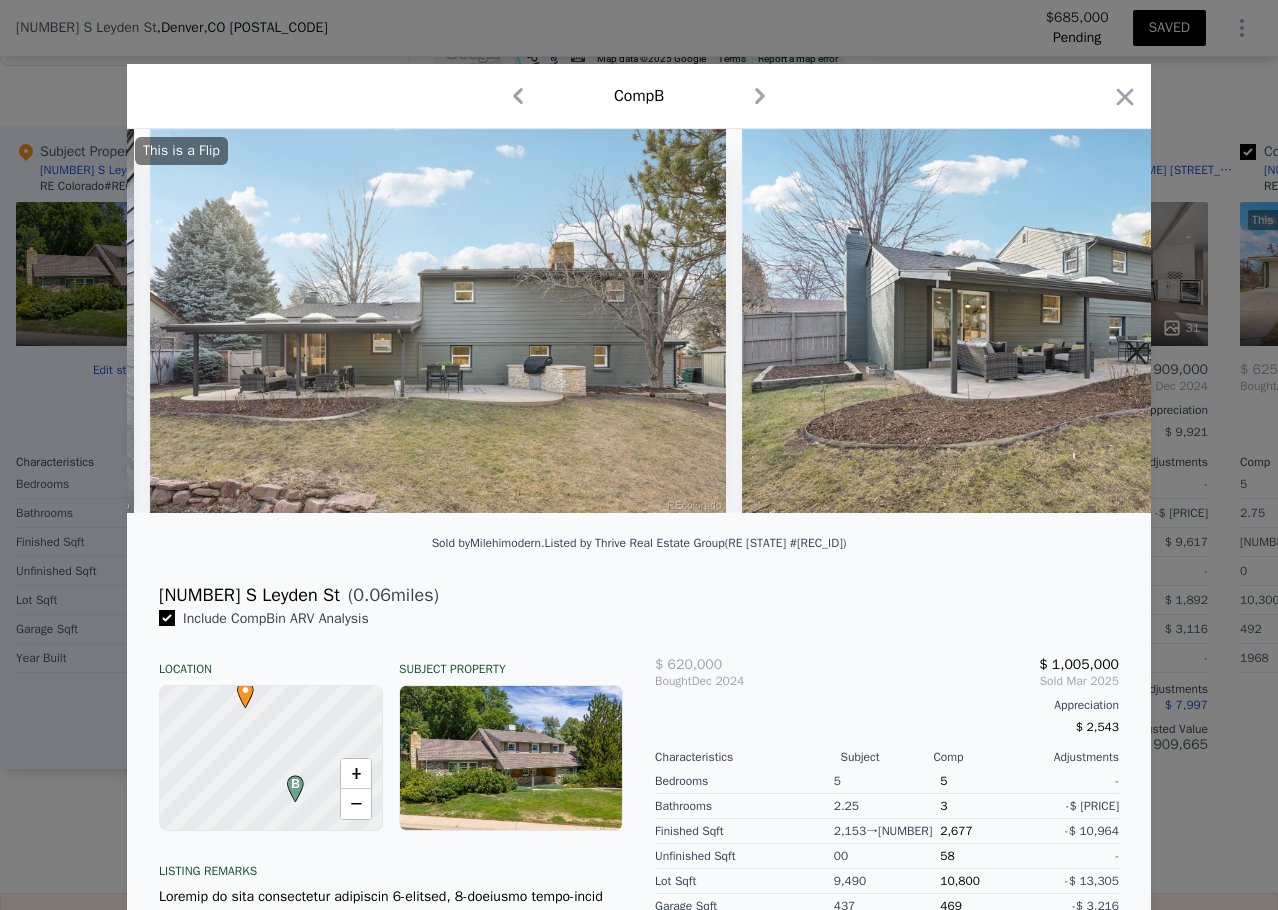 scroll, scrollTop: 0, scrollLeft: 23040, axis: horizontal 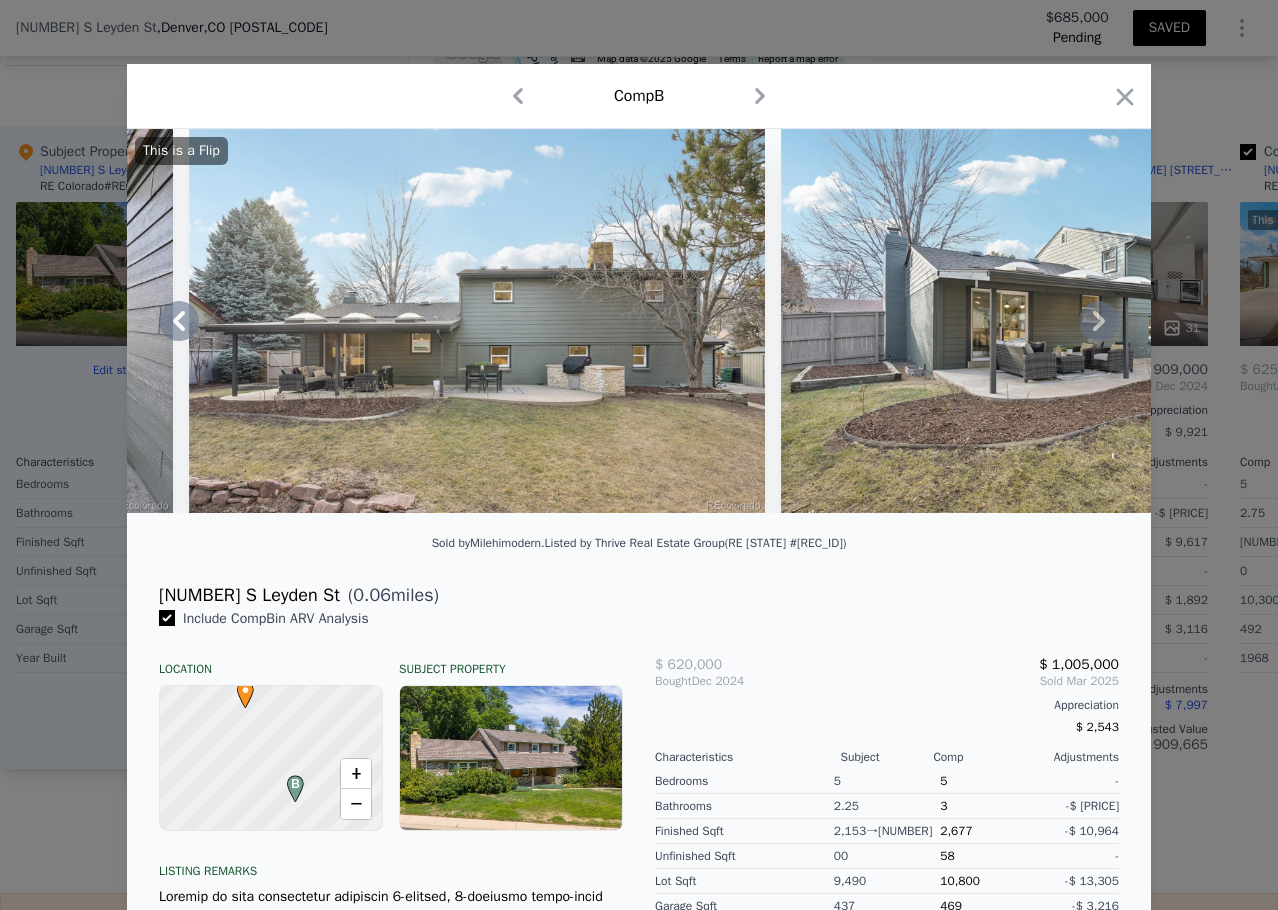 click 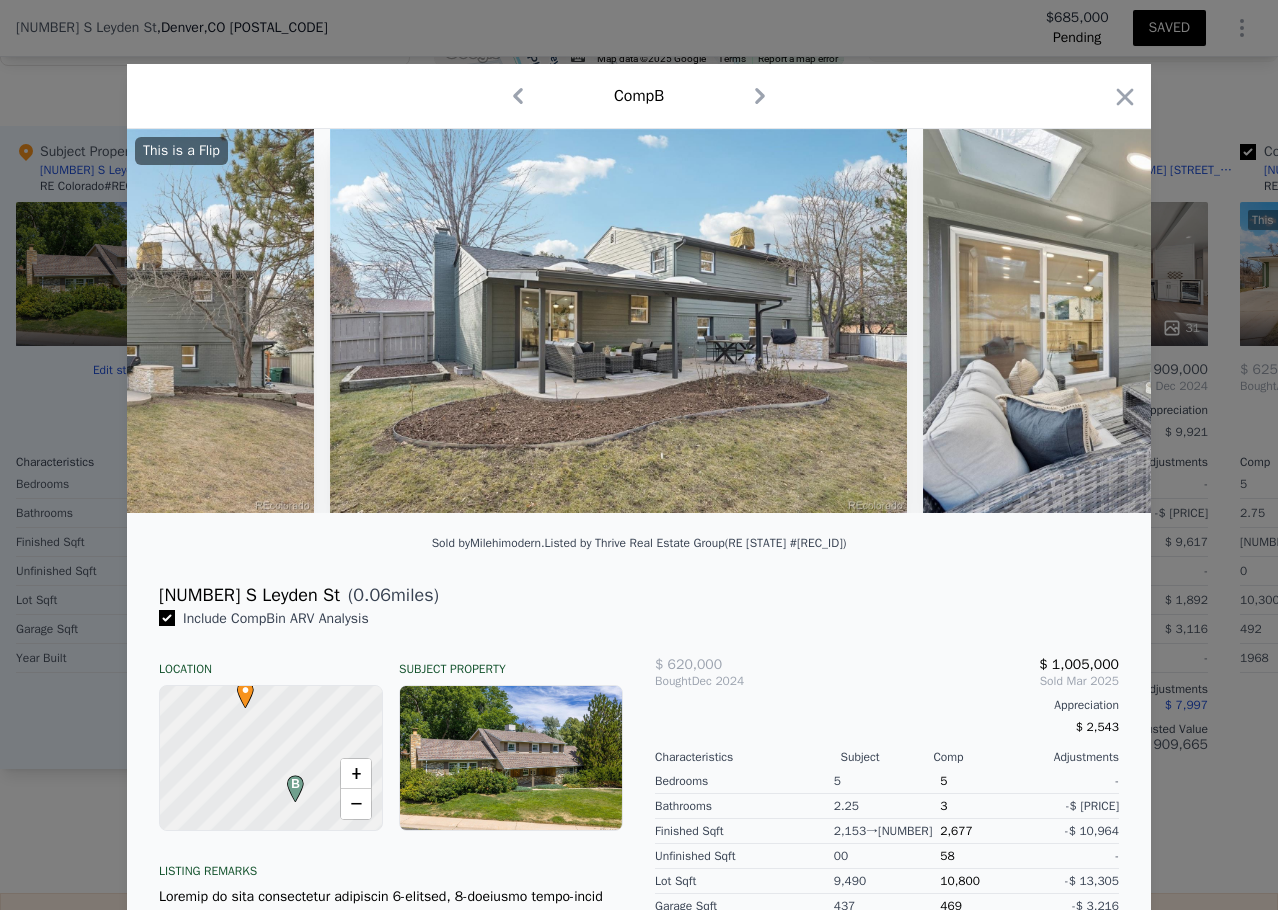 scroll, scrollTop: 0, scrollLeft: 23520, axis: horizontal 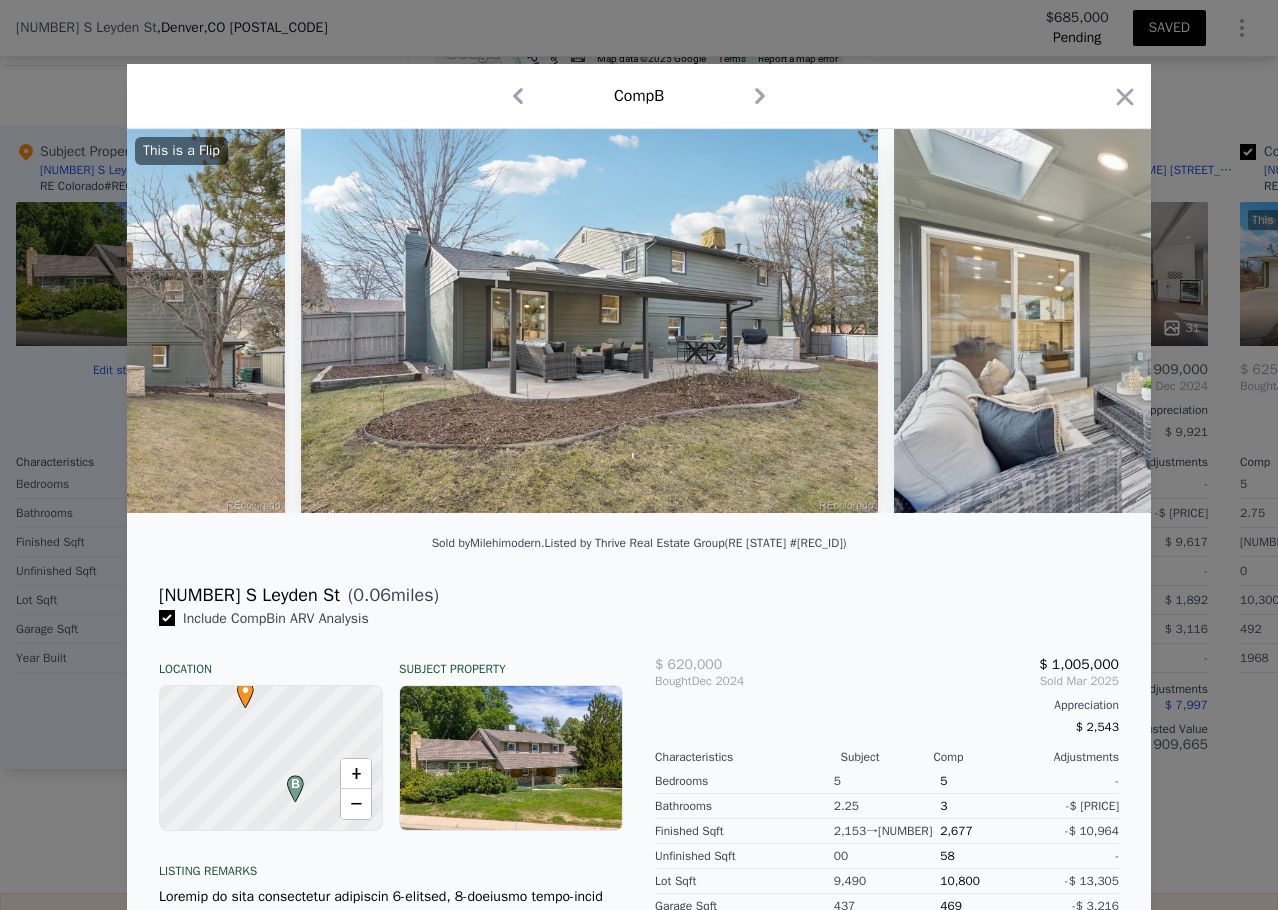 click on "This is a Flip" at bounding box center (639, 321) 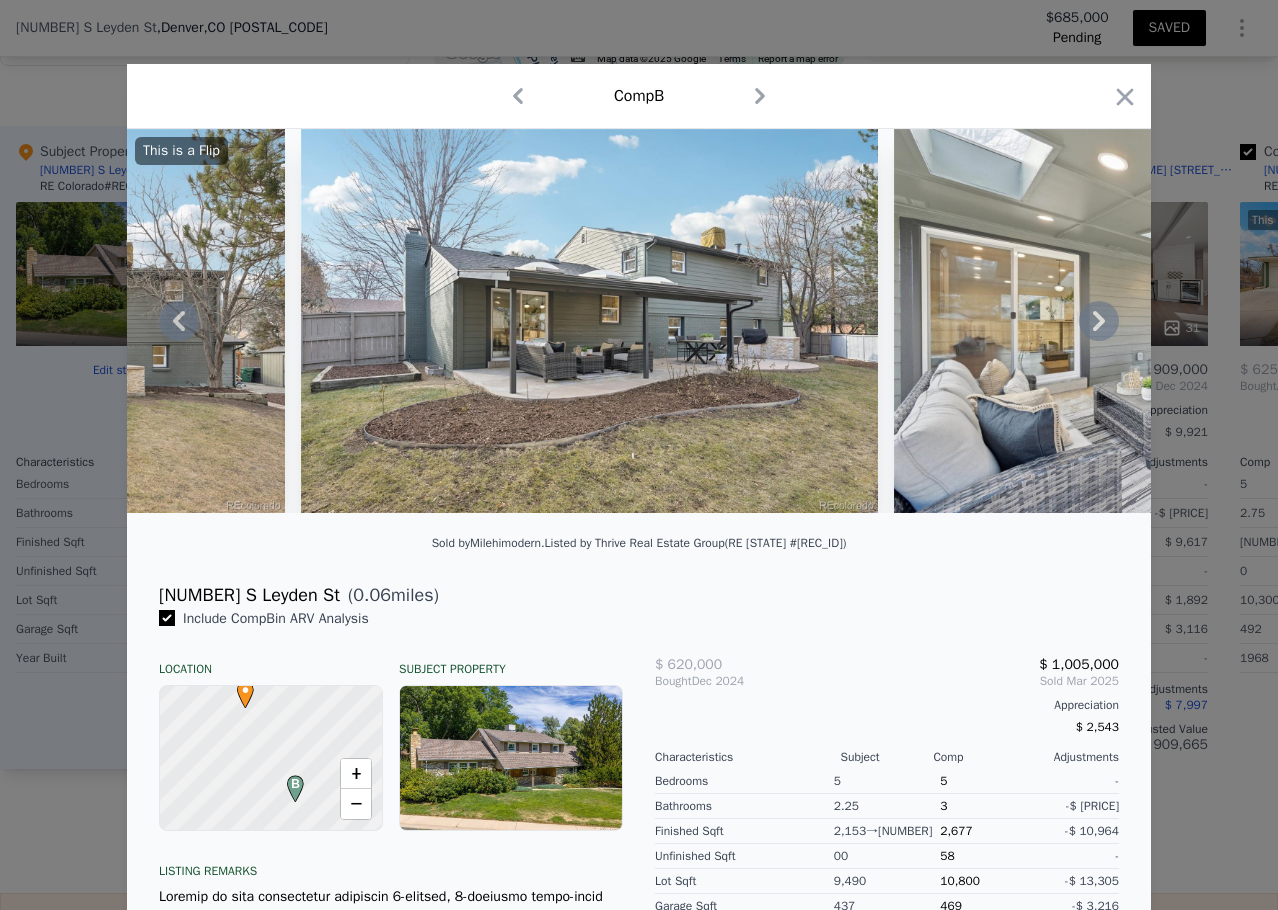 click 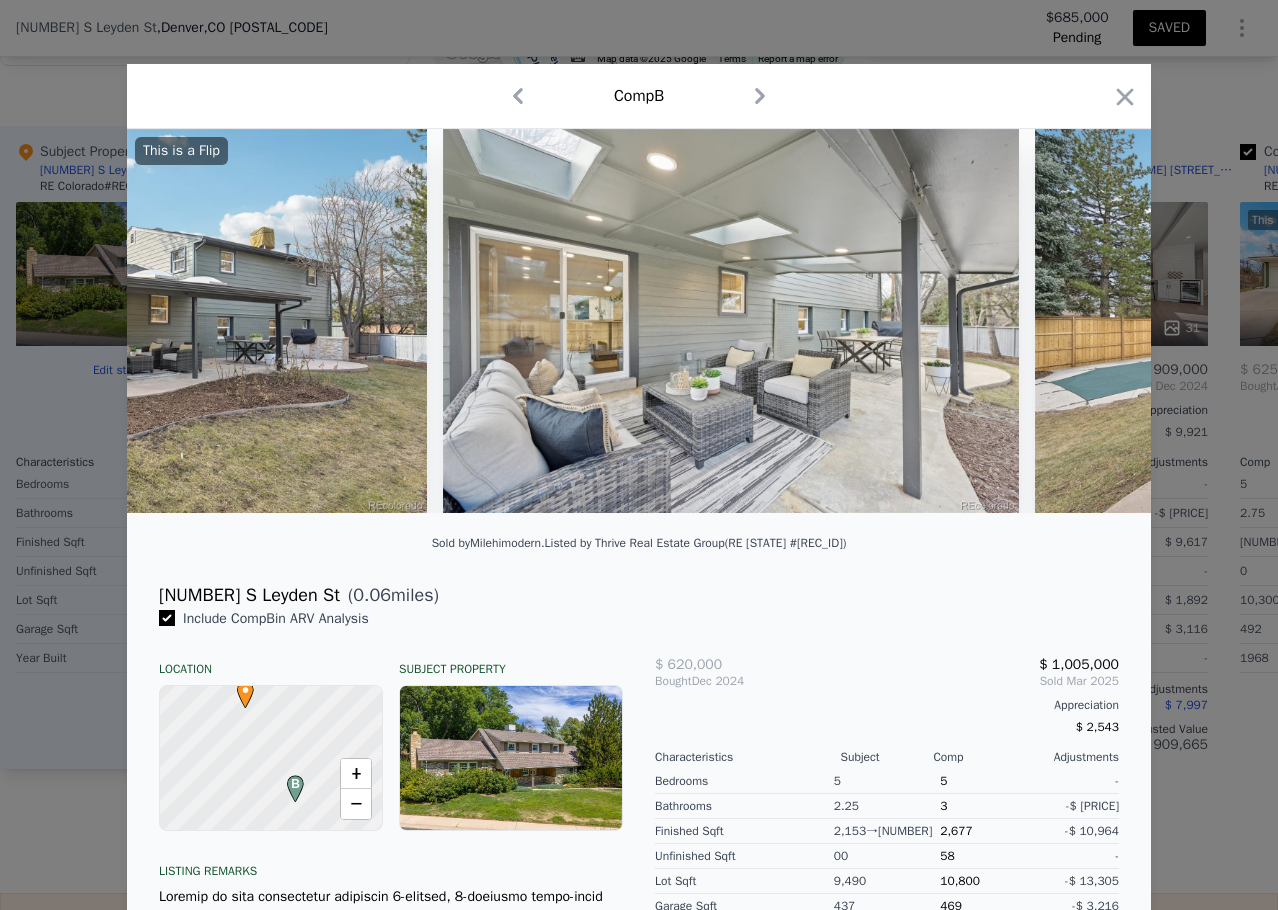 scroll, scrollTop: 0, scrollLeft: 24000, axis: horizontal 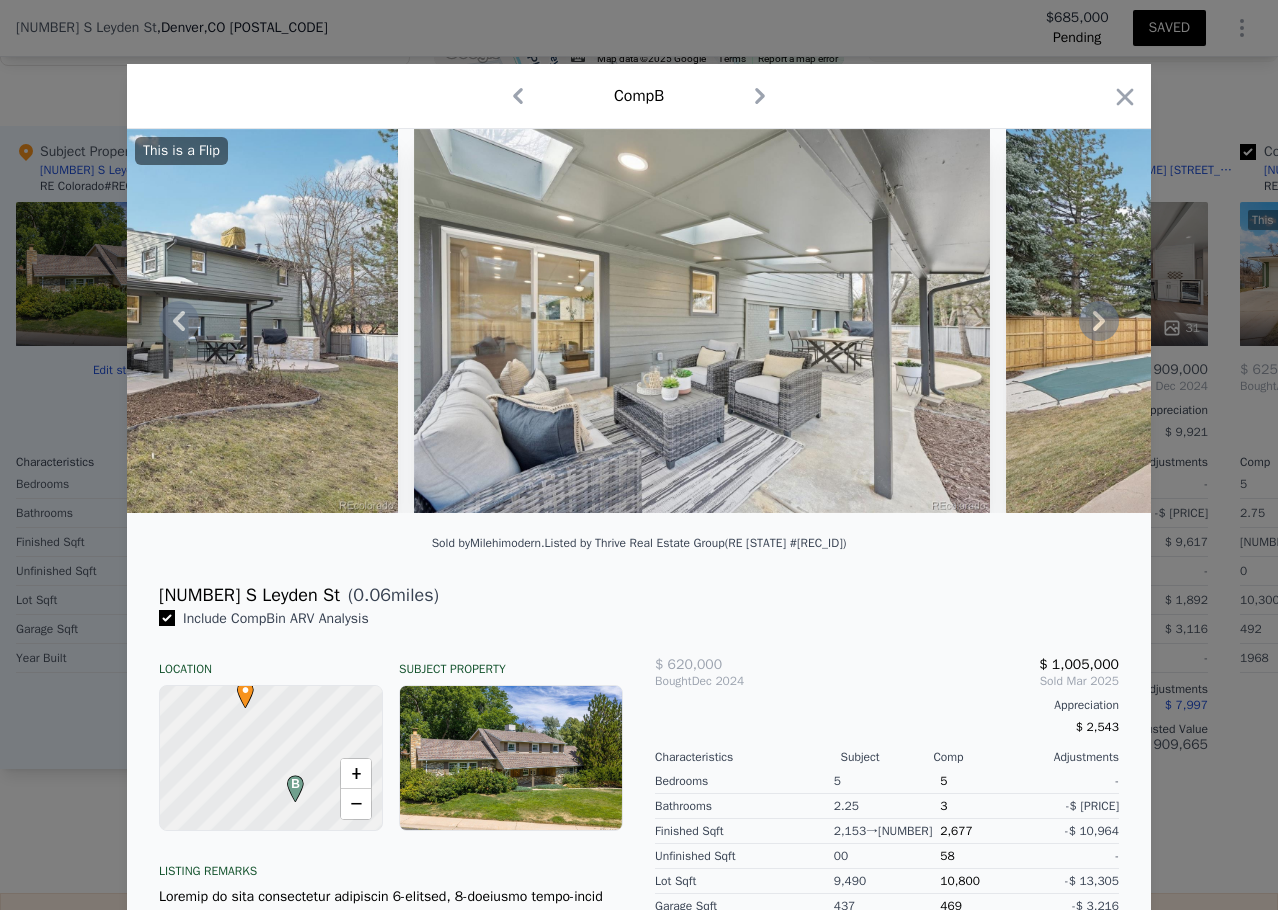 click 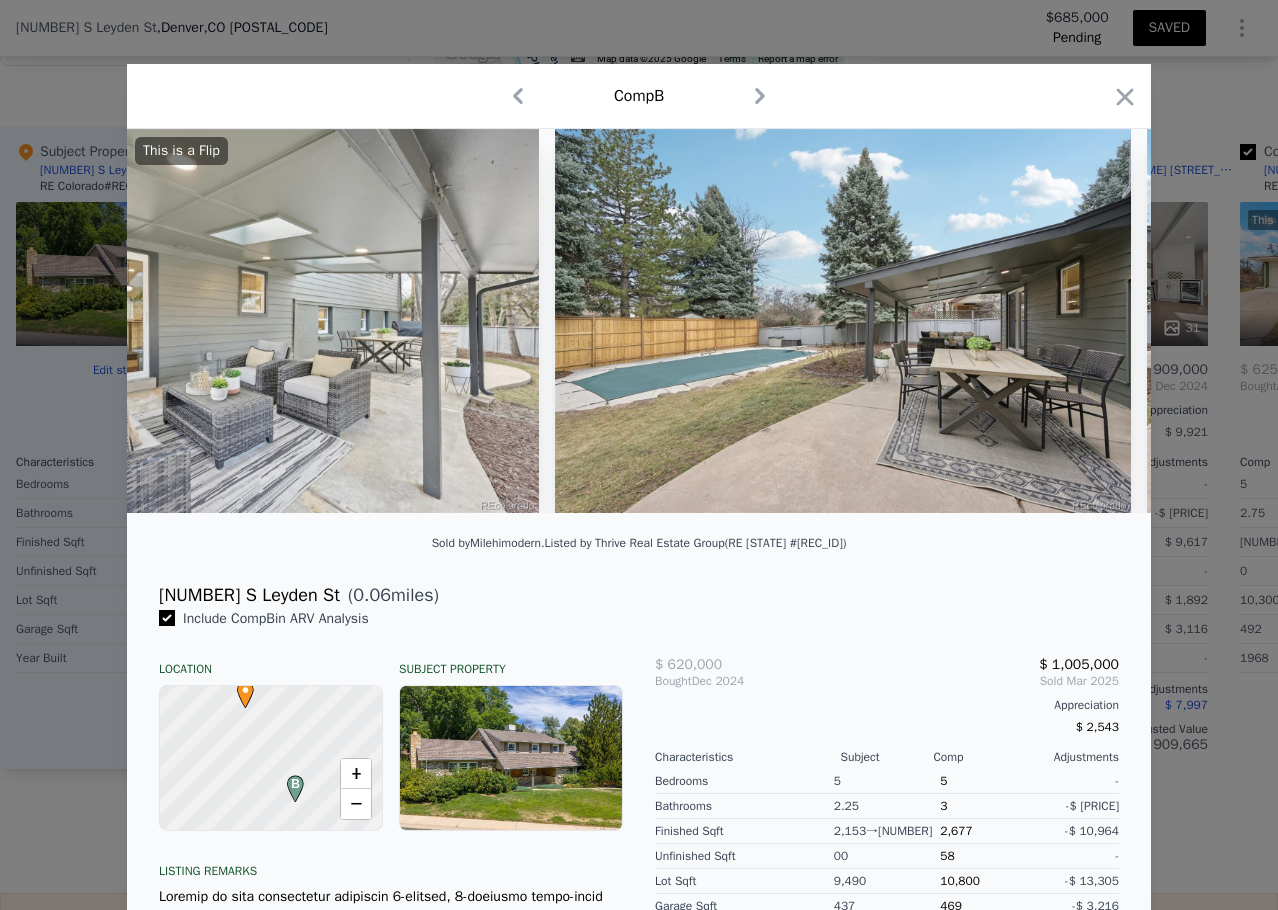 scroll, scrollTop: 0, scrollLeft: 24480, axis: horizontal 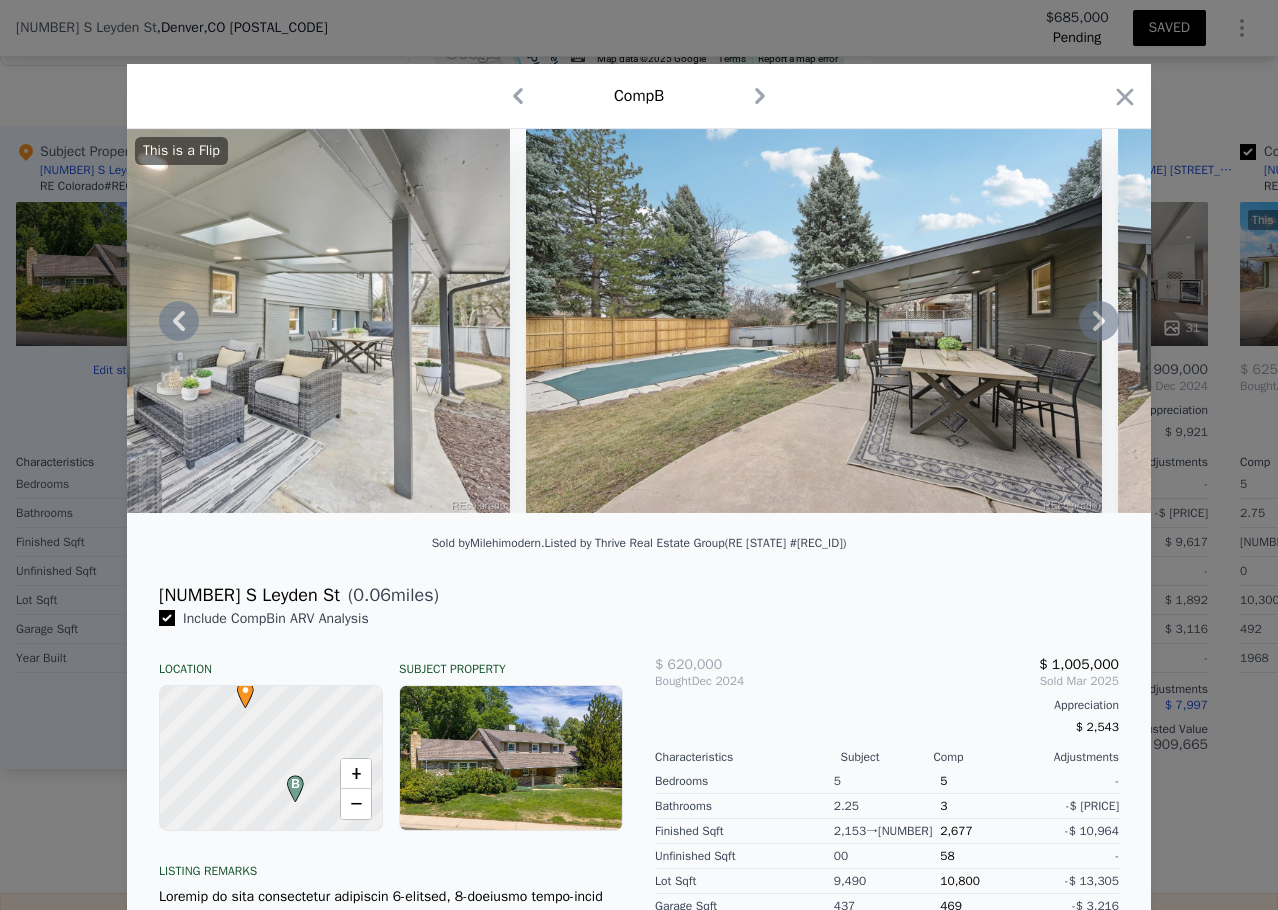 click 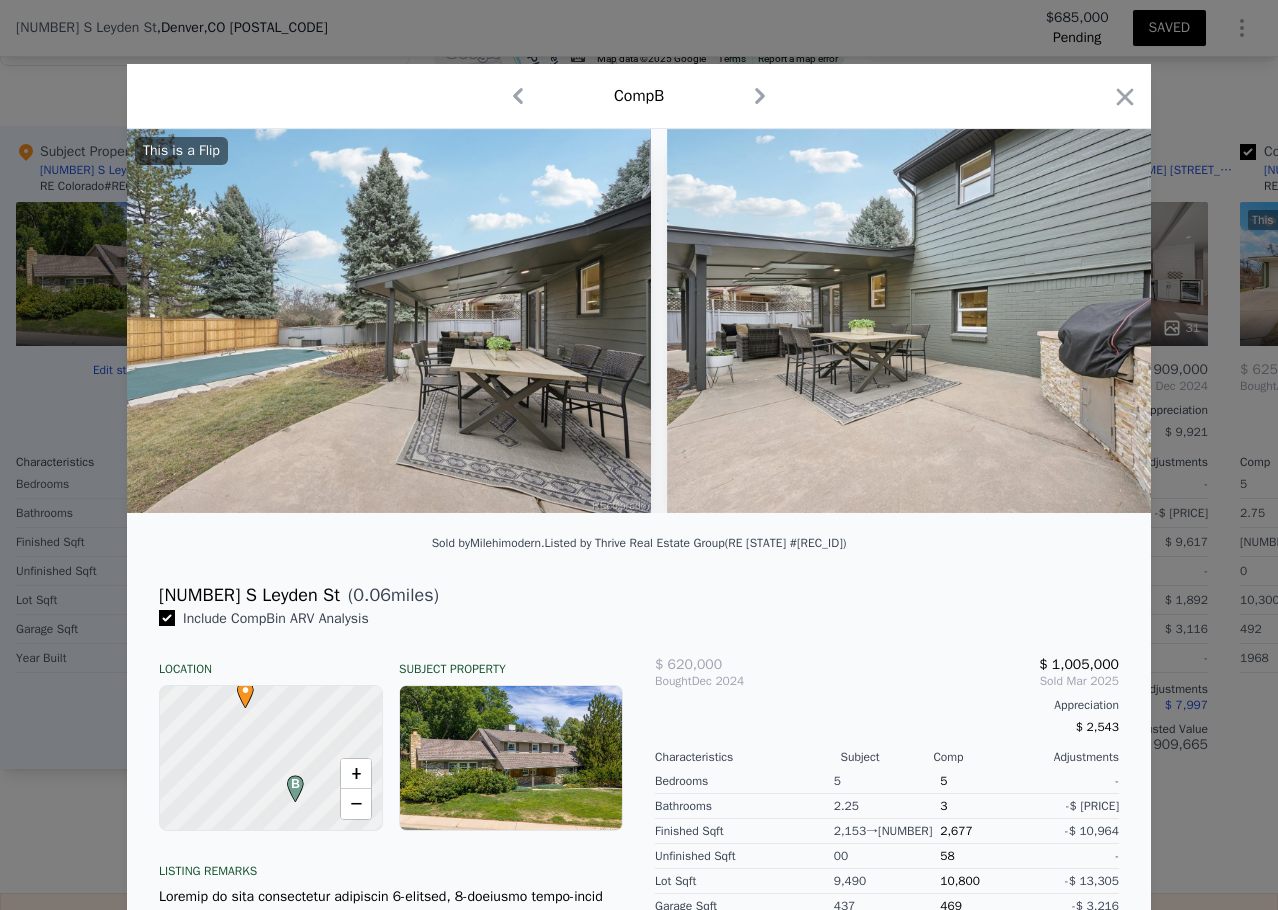 scroll, scrollTop: 0, scrollLeft: 24960, axis: horizontal 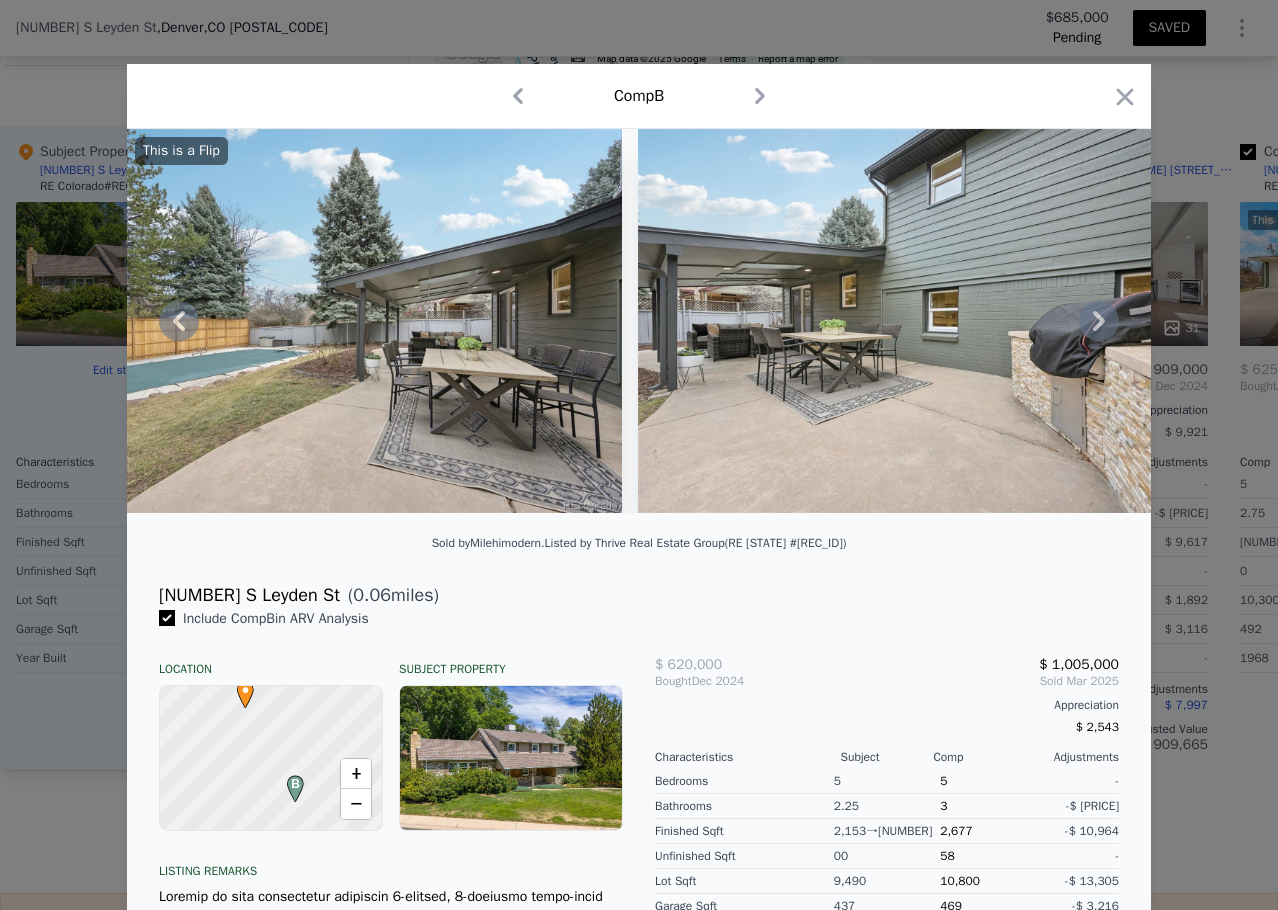 click 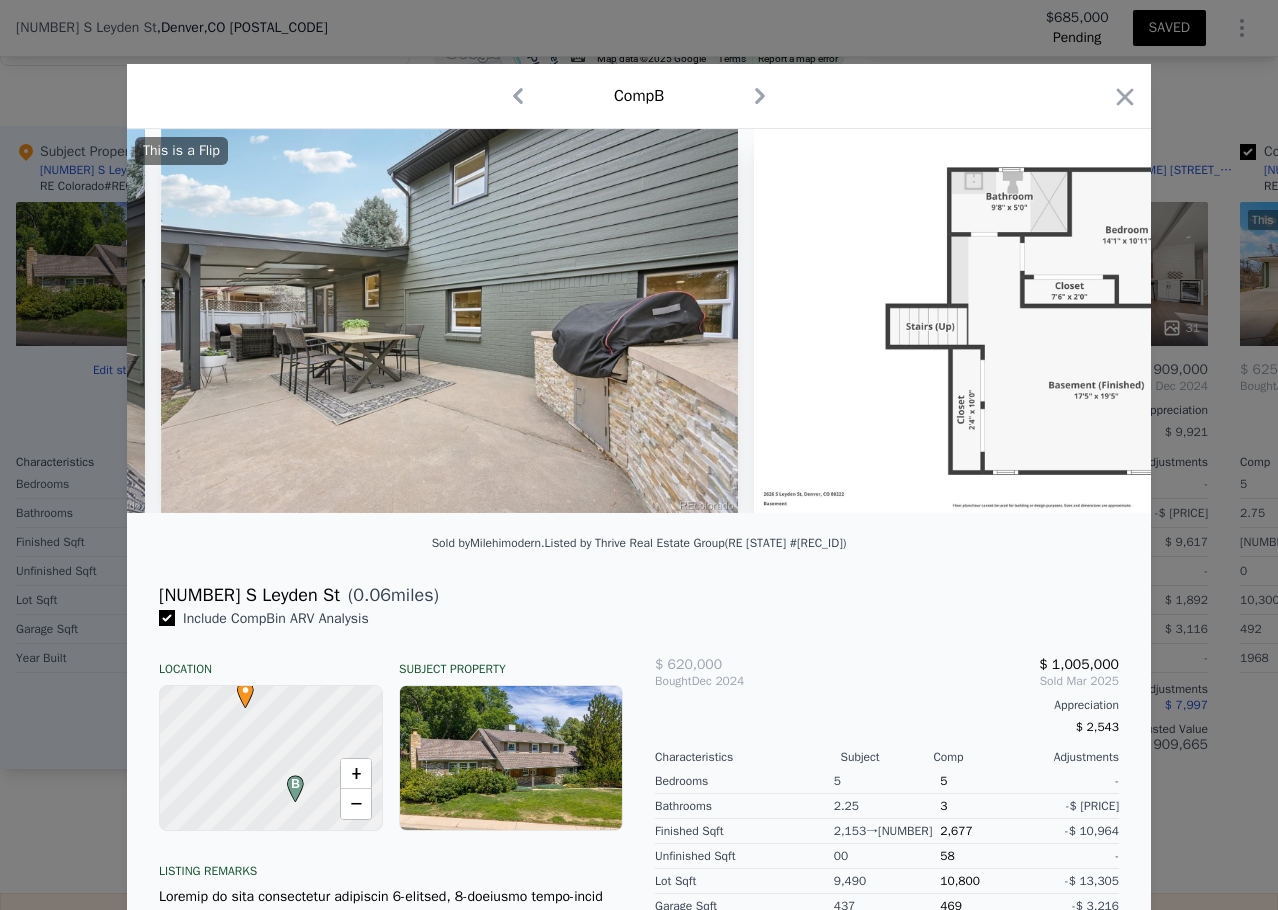 scroll, scrollTop: 0, scrollLeft: 25440, axis: horizontal 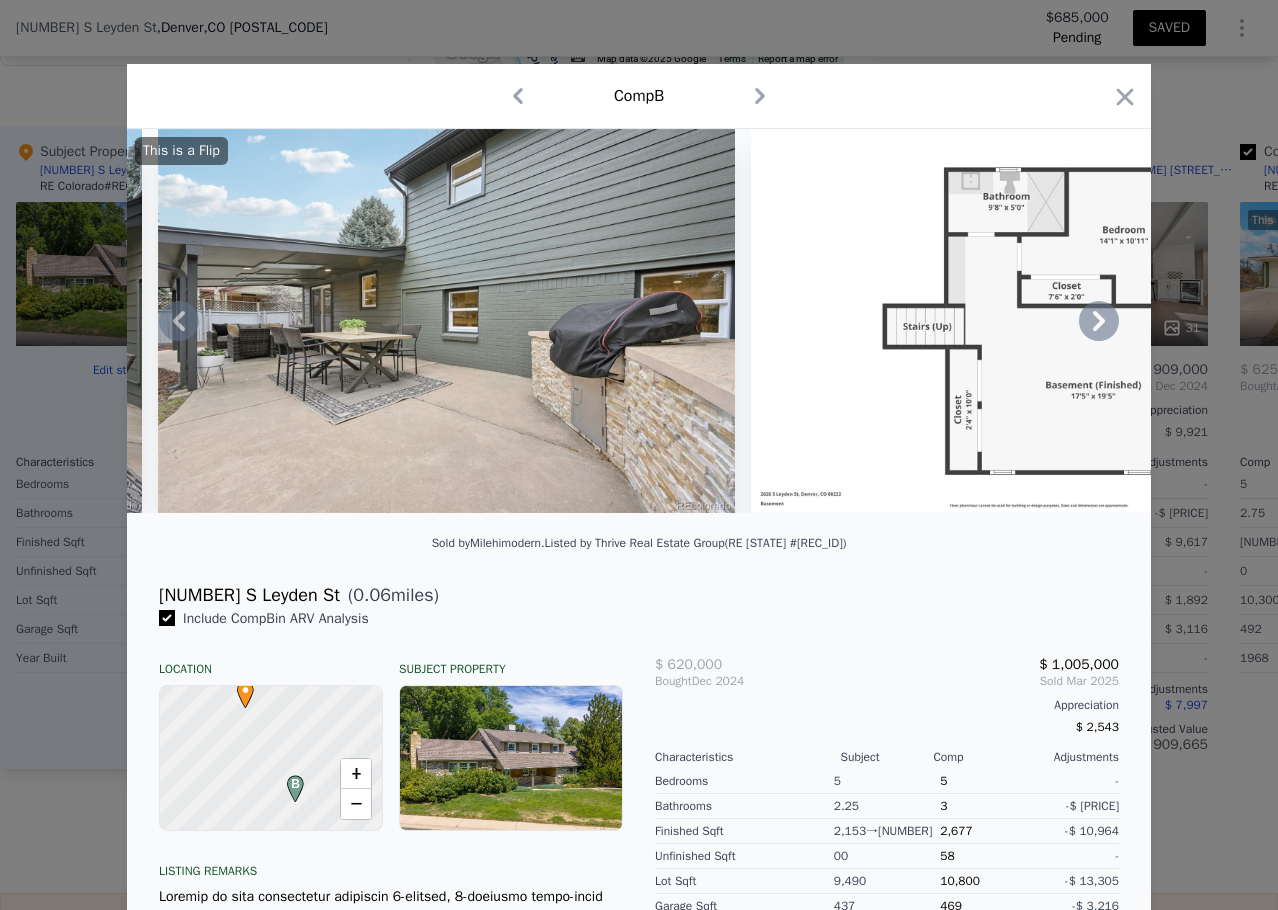 click 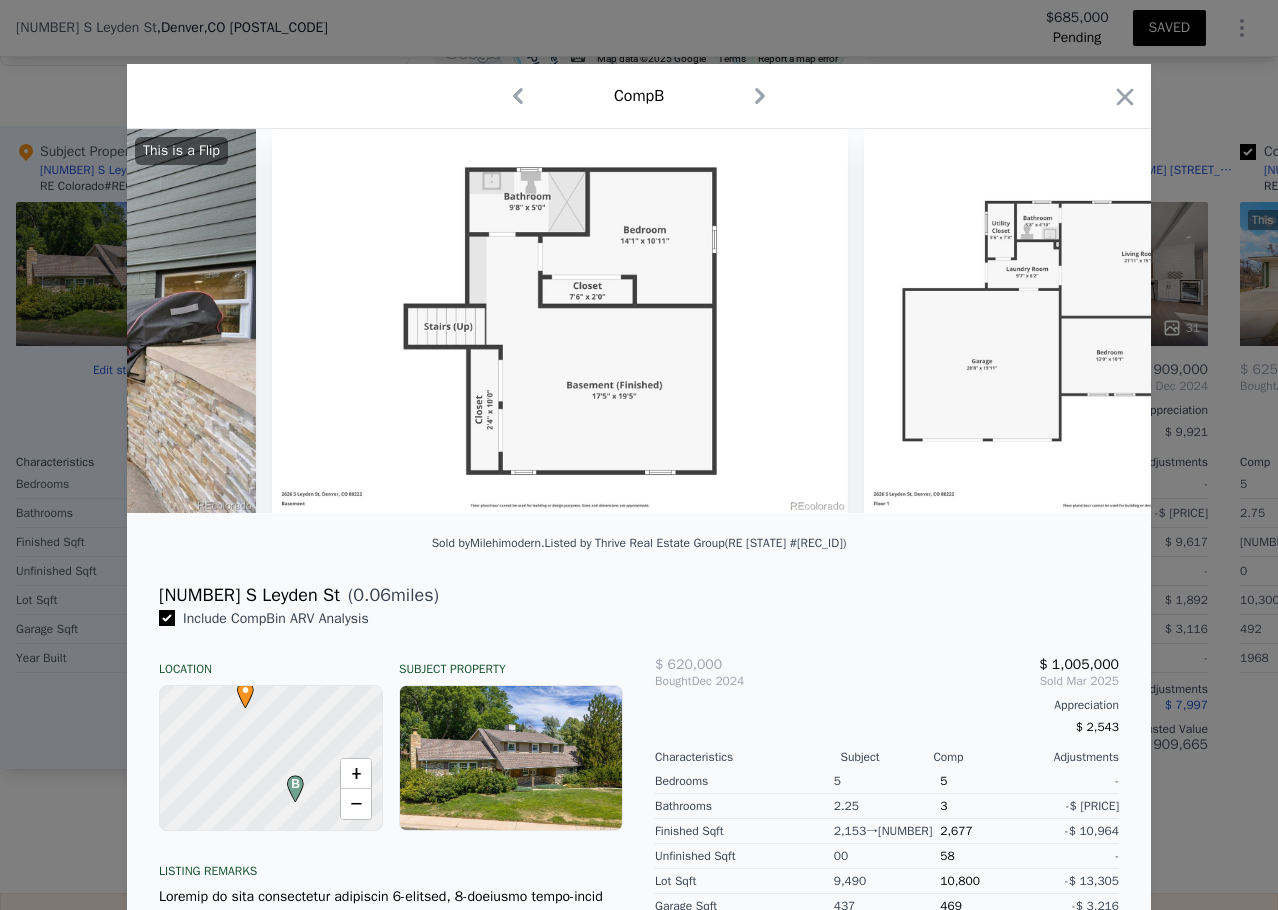 scroll, scrollTop: 0, scrollLeft: 25920, axis: horizontal 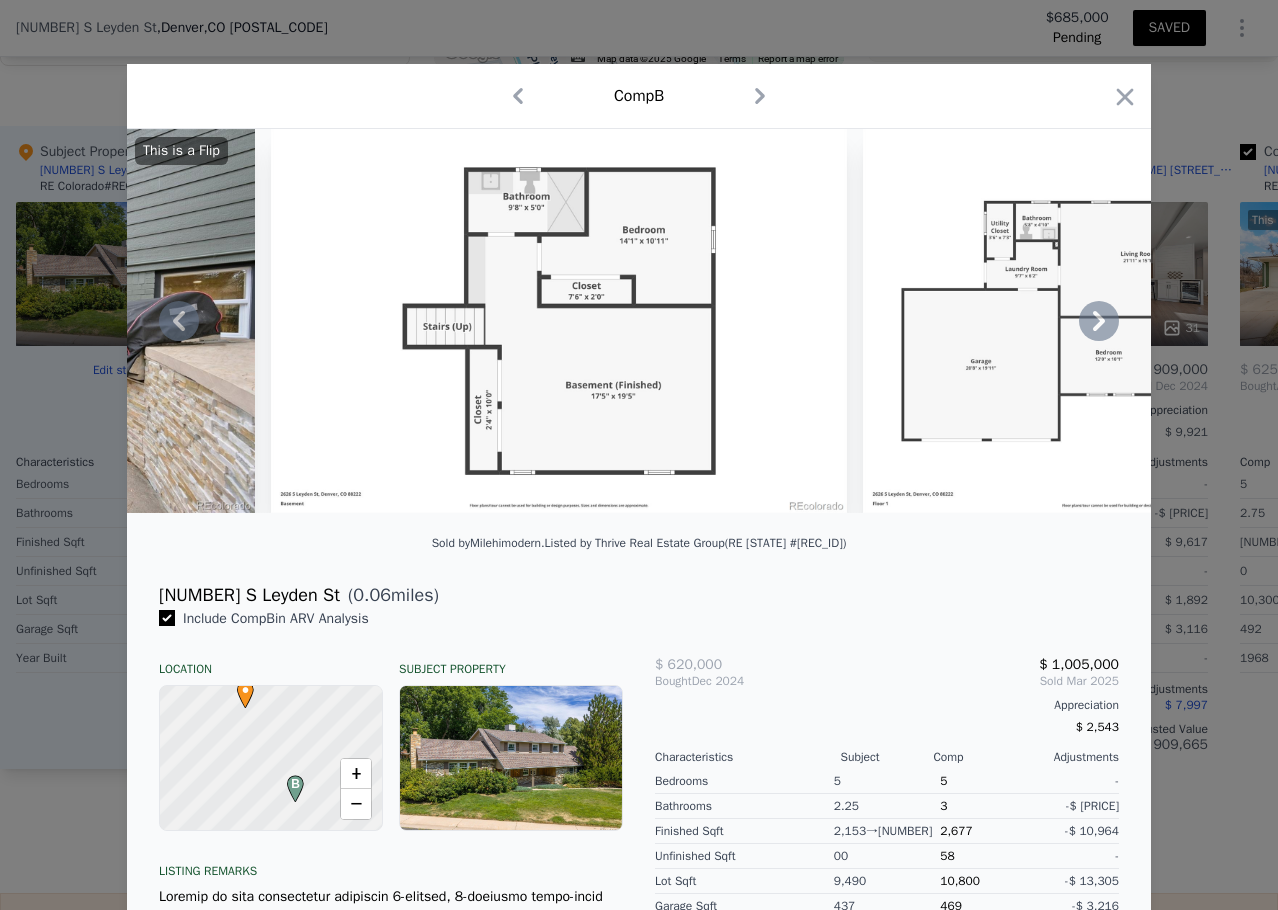 click 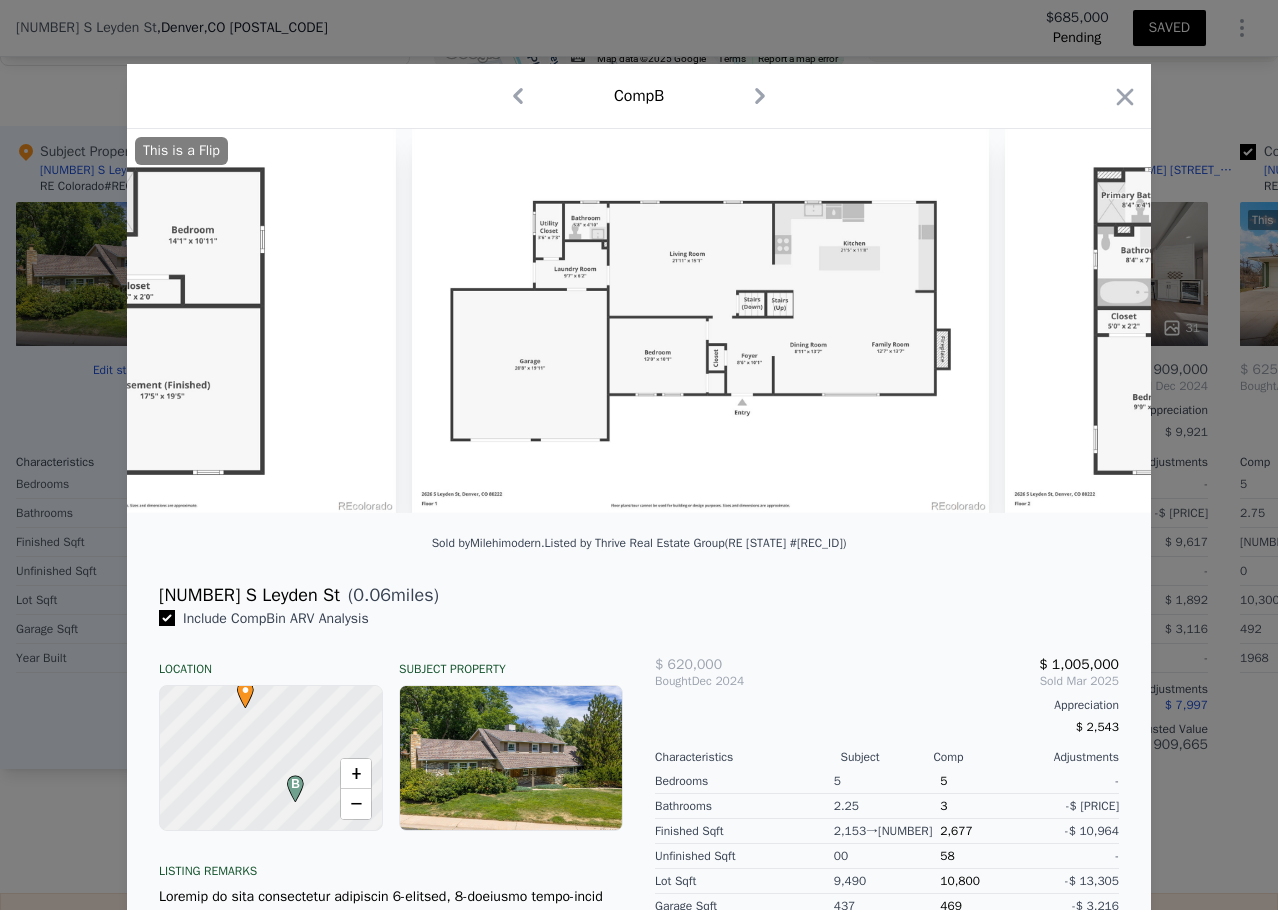 scroll, scrollTop: 0, scrollLeft: 26400, axis: horizontal 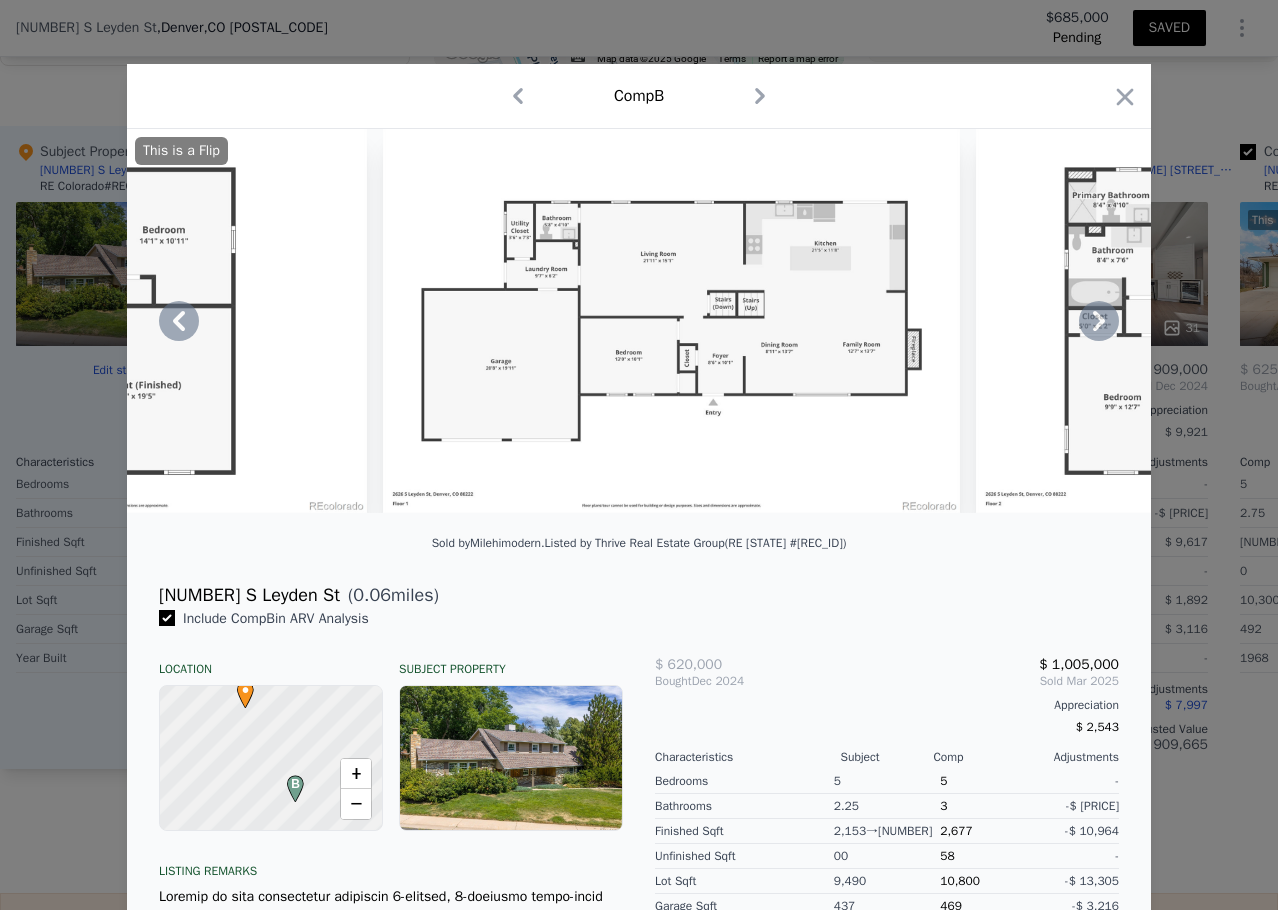 click 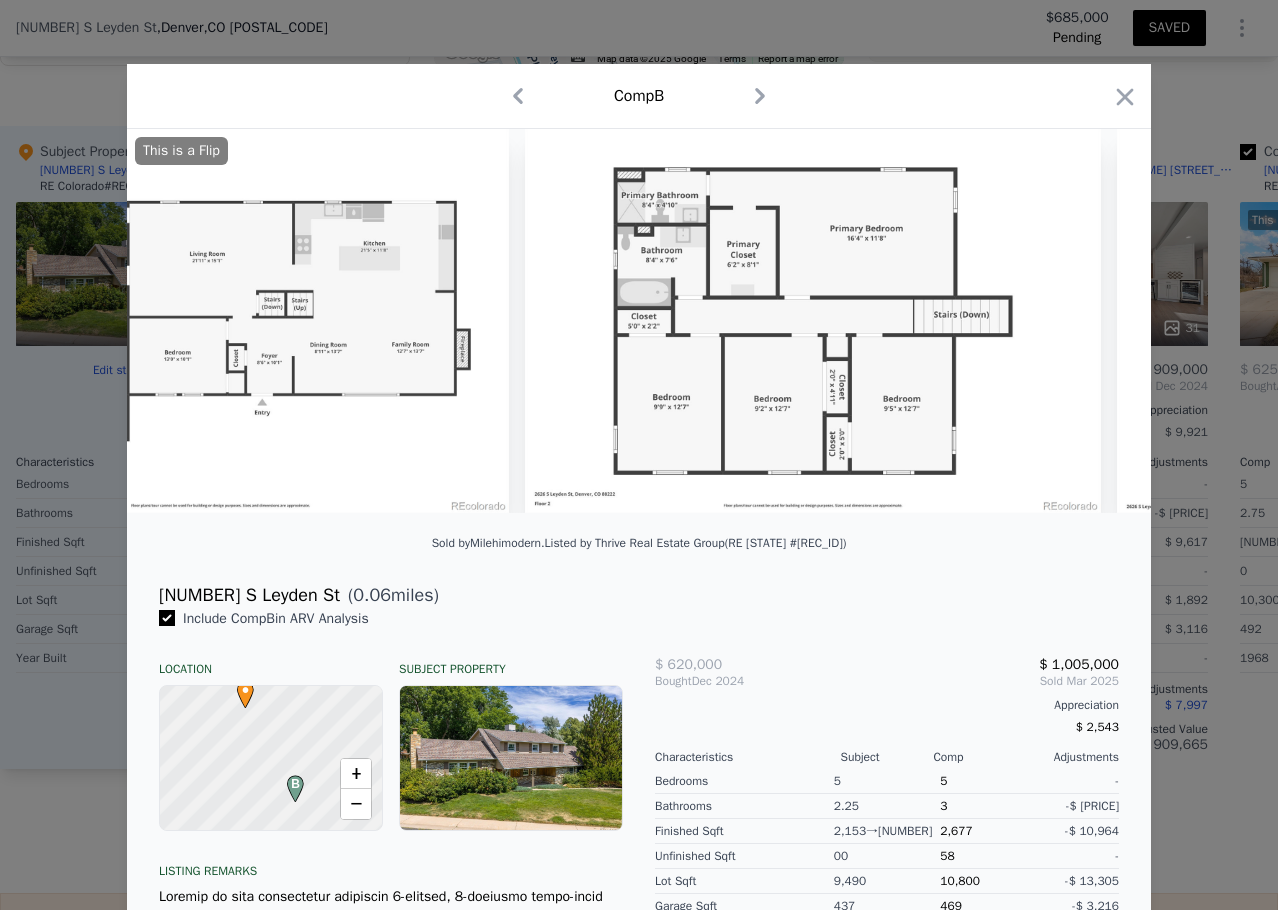 scroll, scrollTop: 0, scrollLeft: 26880, axis: horizontal 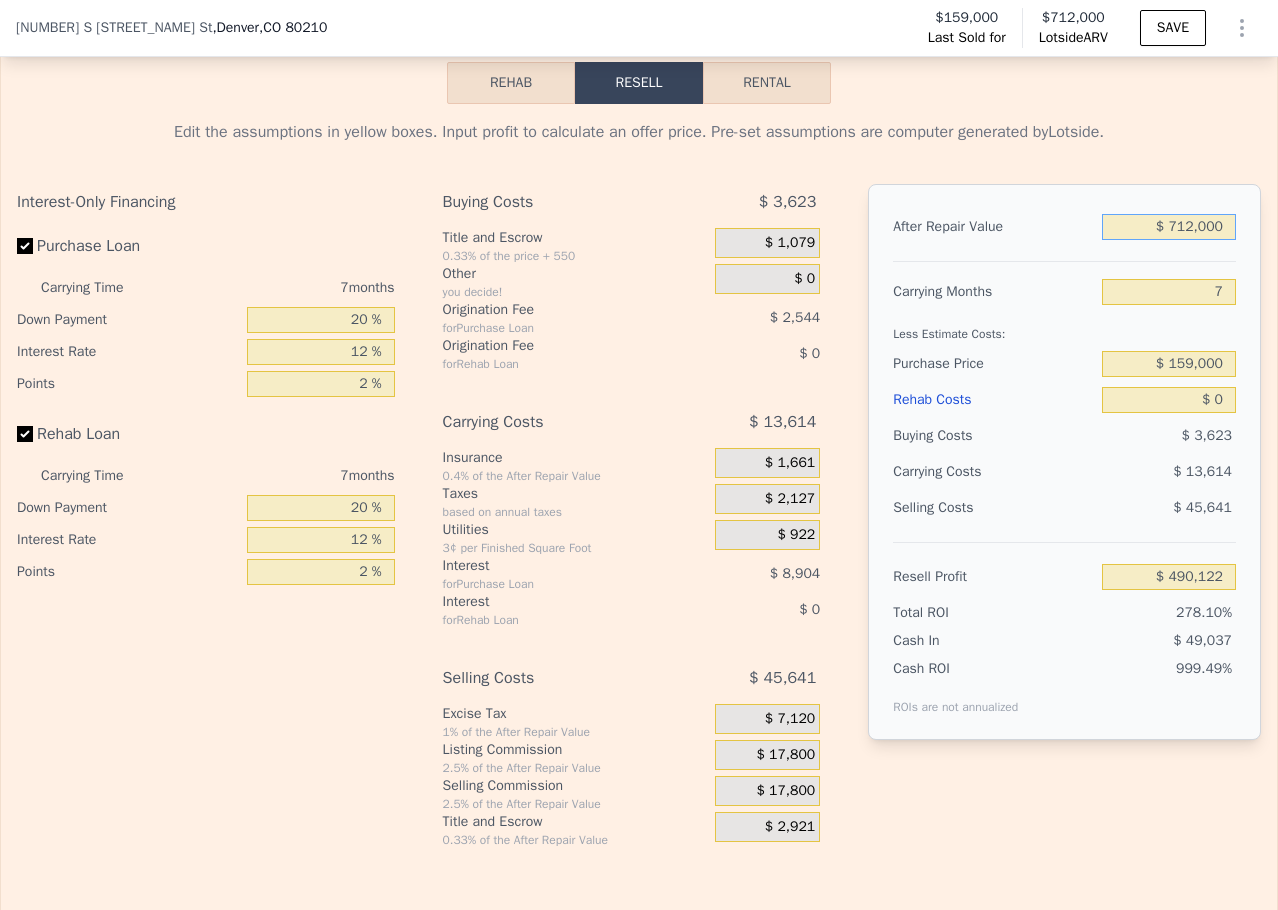 drag, startPoint x: 1160, startPoint y: 258, endPoint x: 1181, endPoint y: 254, distance: 21.377558 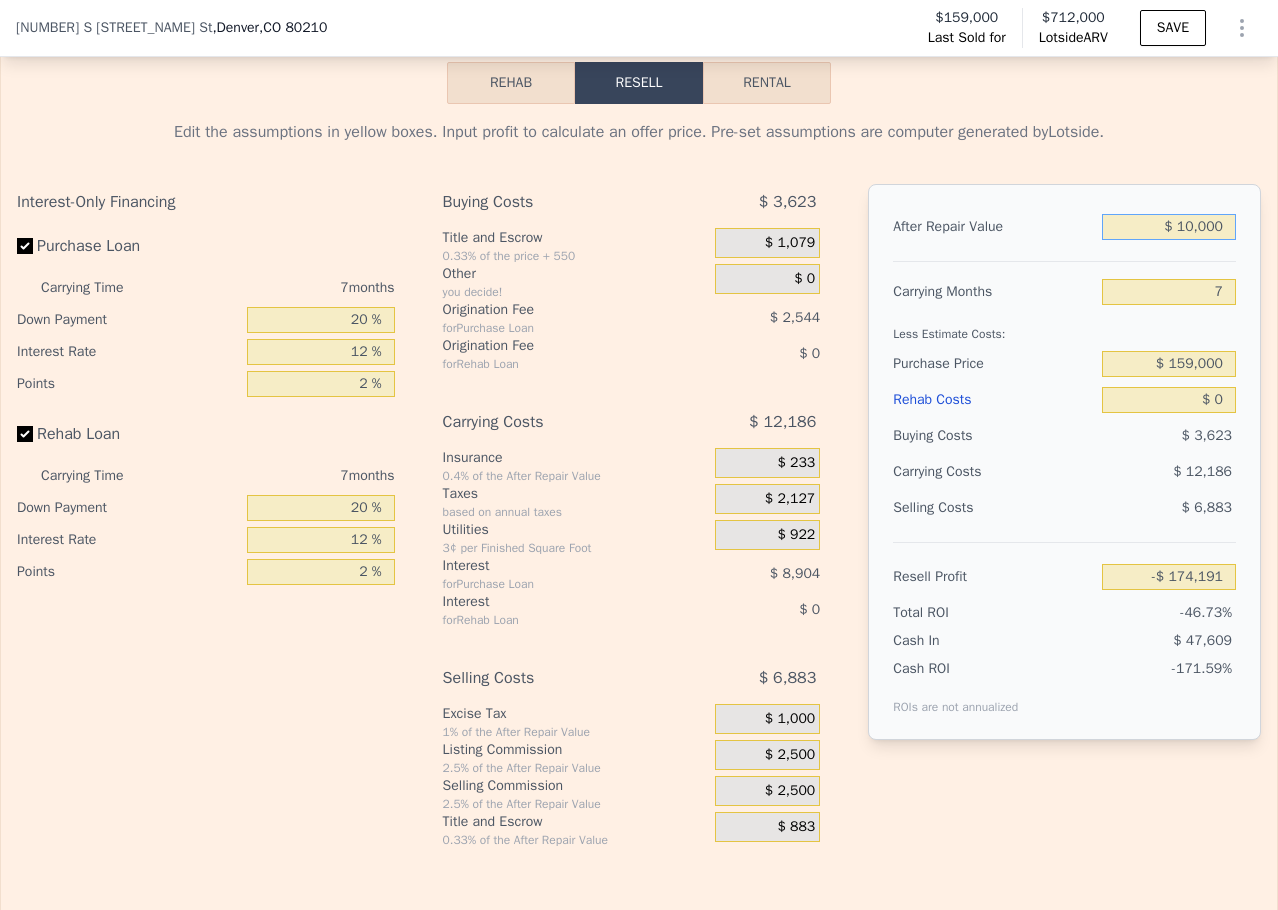 type on "$ 100,000" 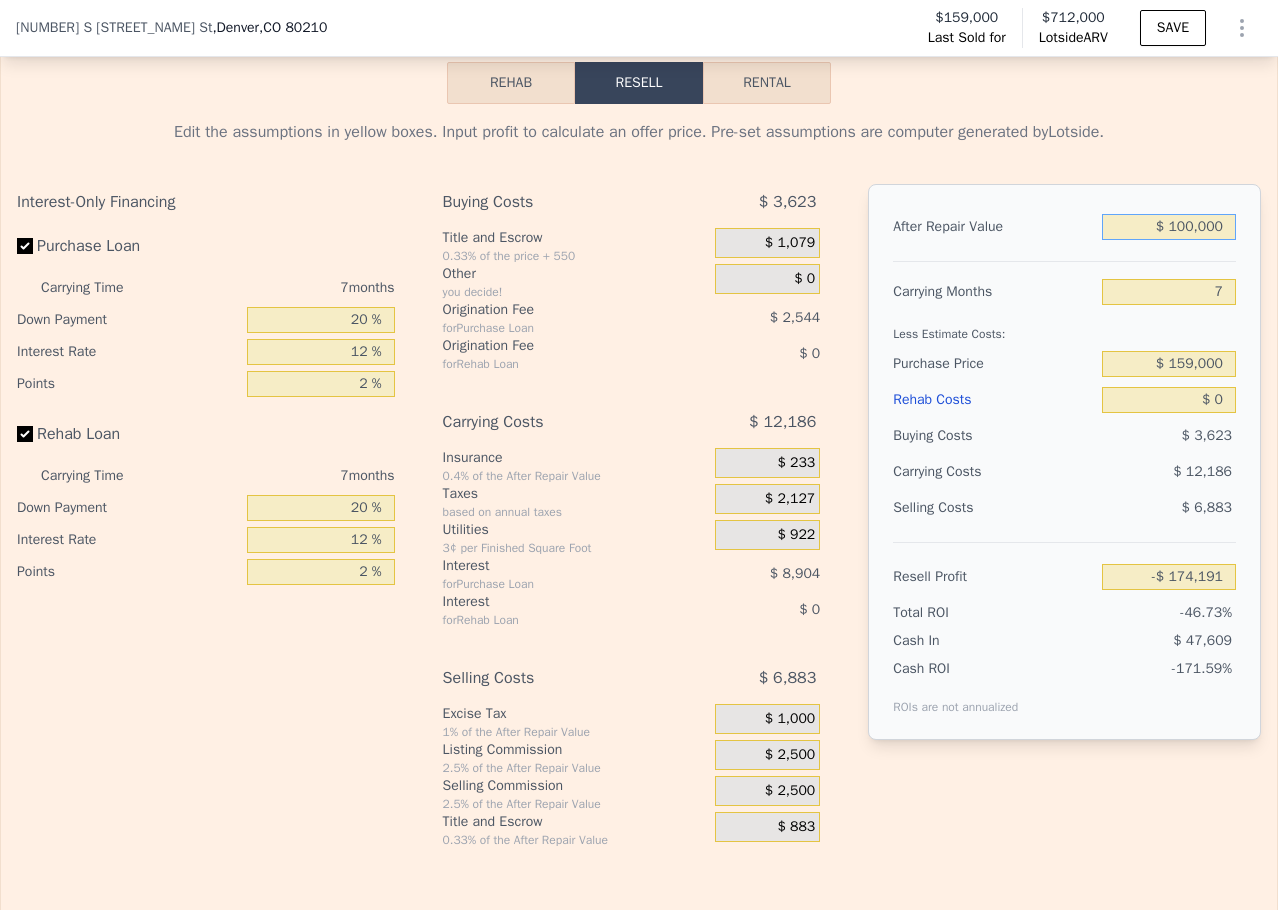 type on "$ 1,005,000" 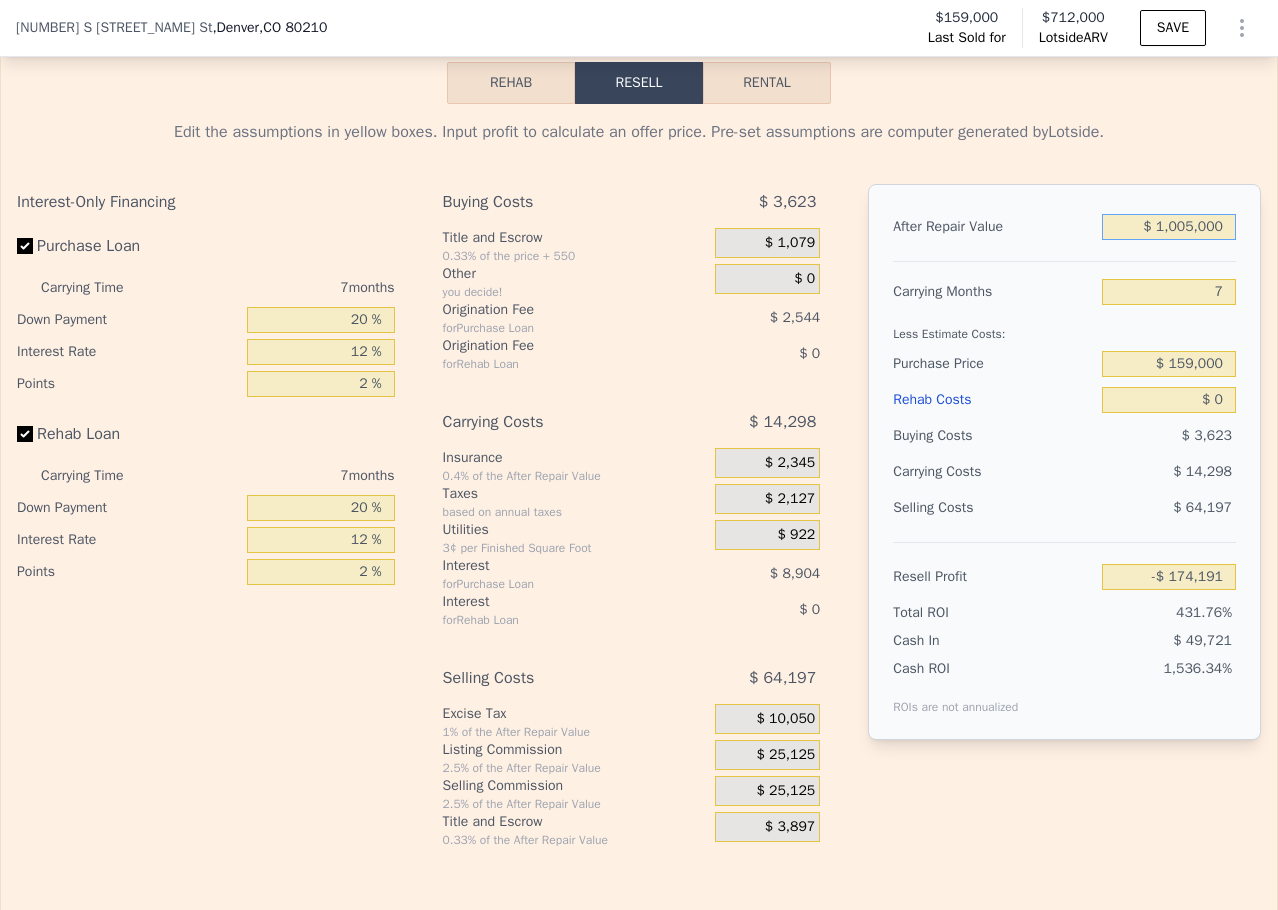 type on "$ 763,882" 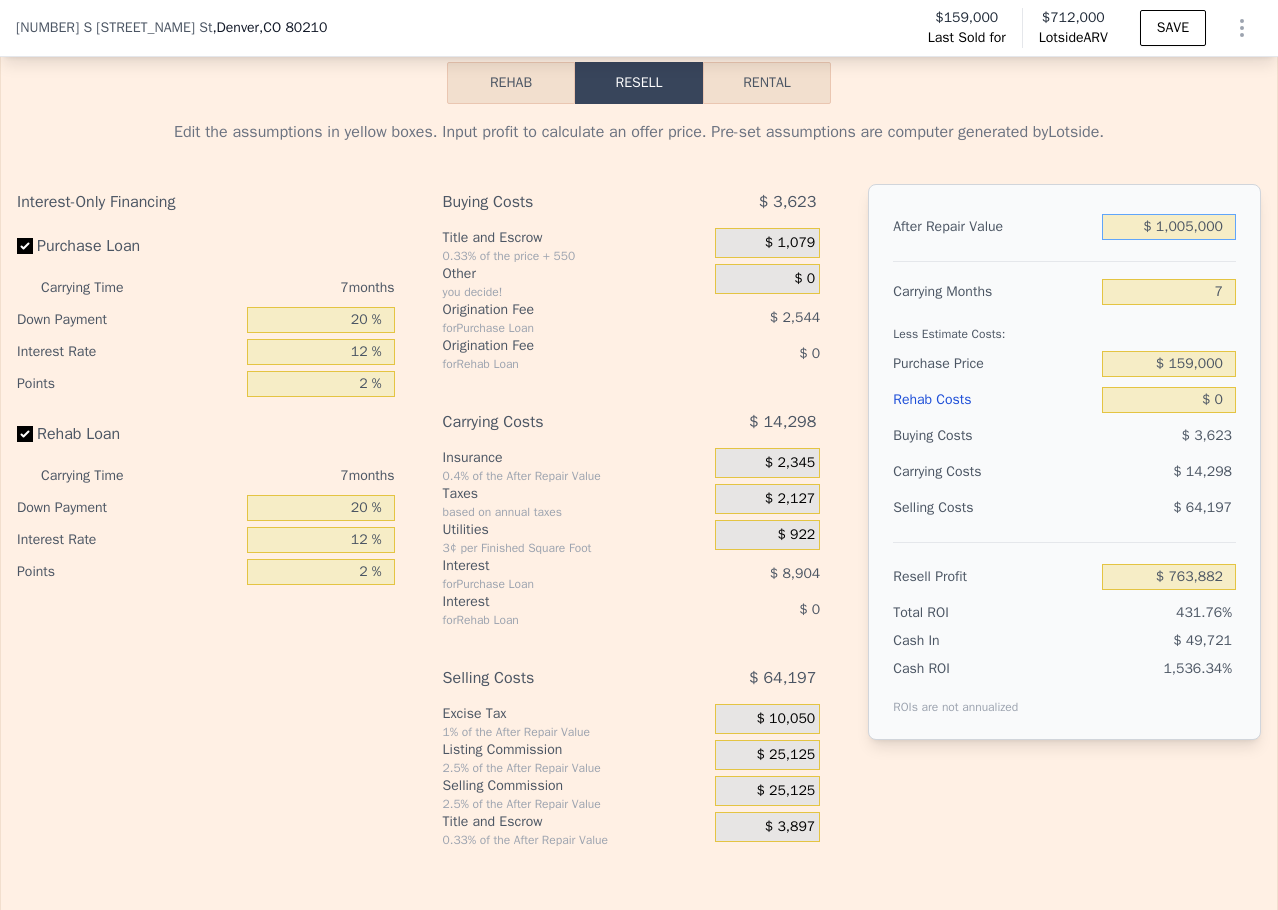 type on "$ 1,005,000" 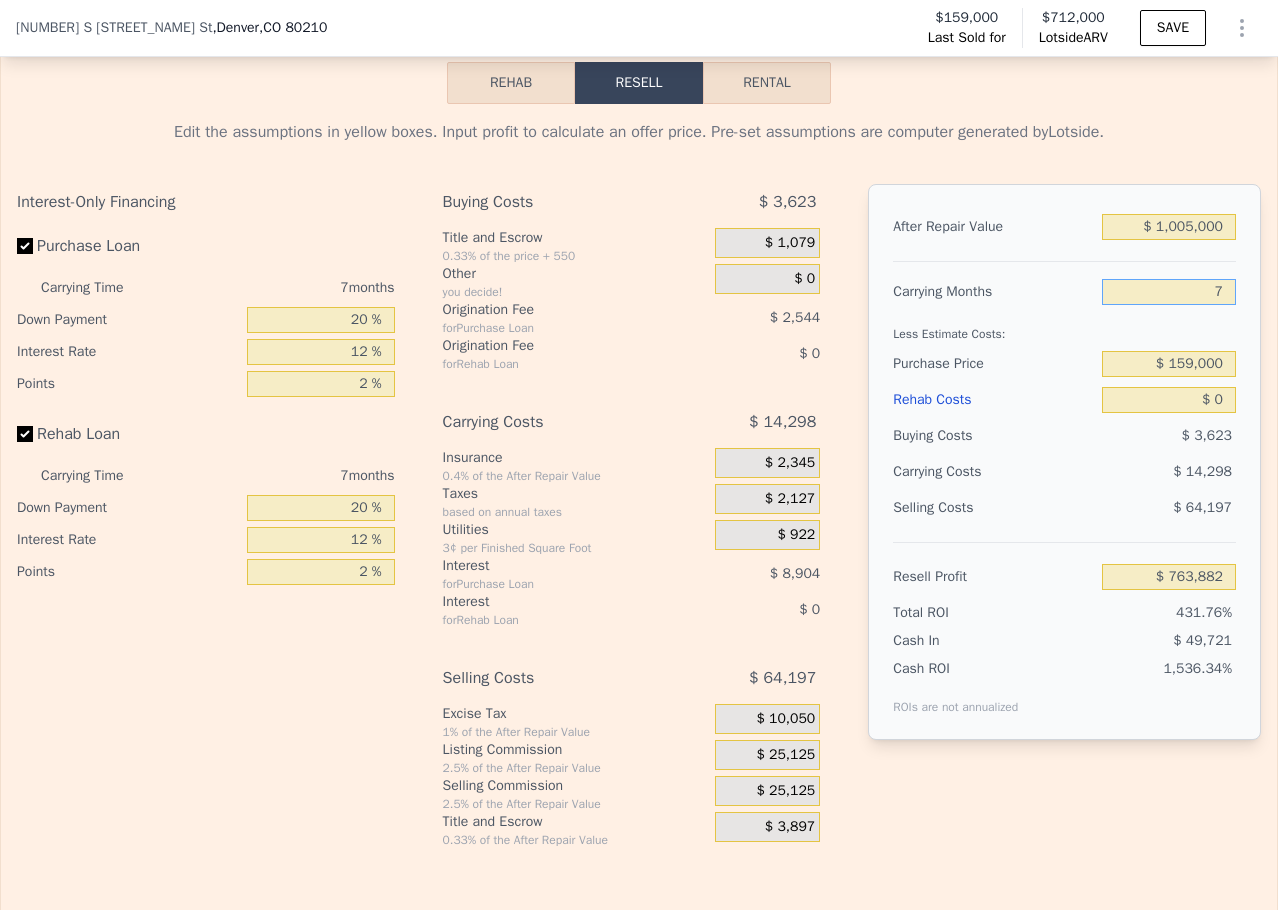 drag, startPoint x: 1199, startPoint y: 320, endPoint x: 1211, endPoint y: 320, distance: 12 